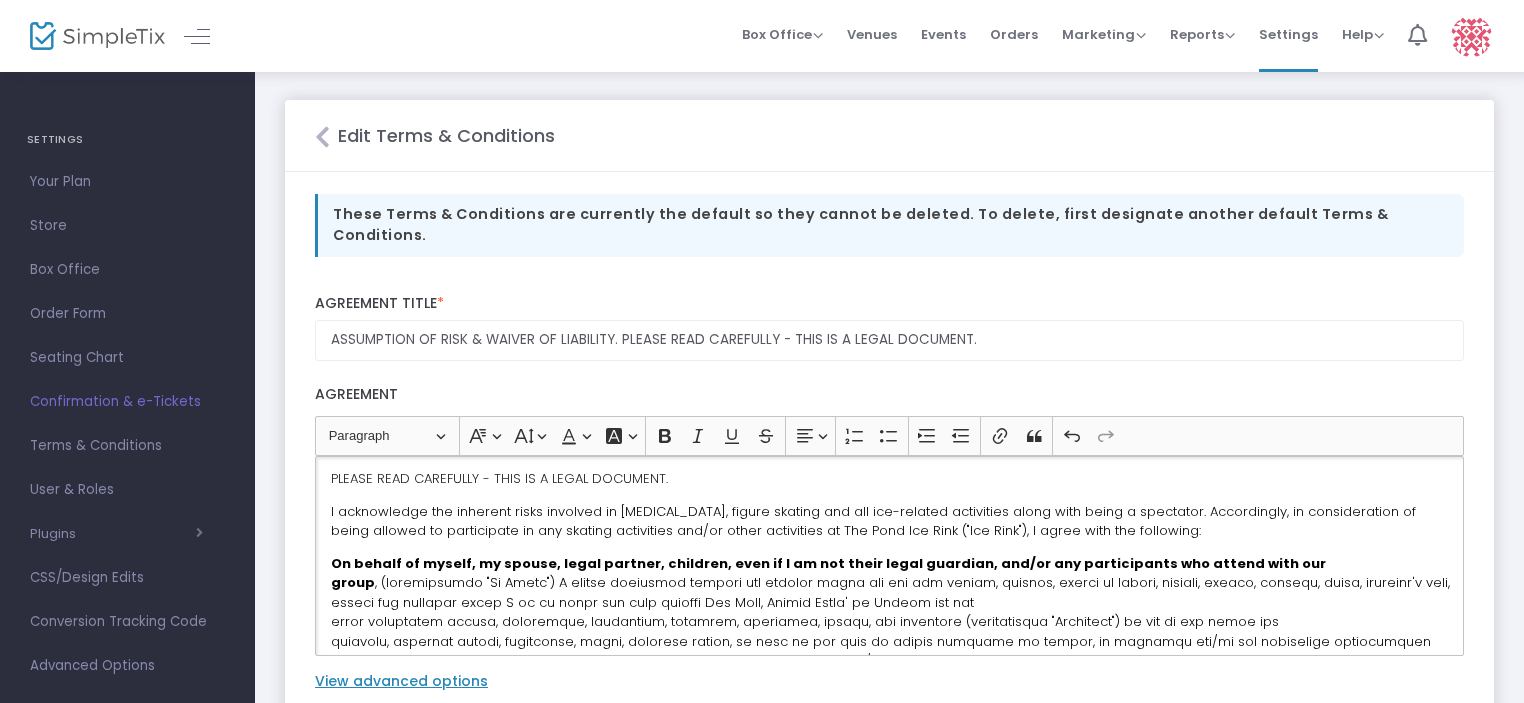 scroll, scrollTop: 300, scrollLeft: 0, axis: vertical 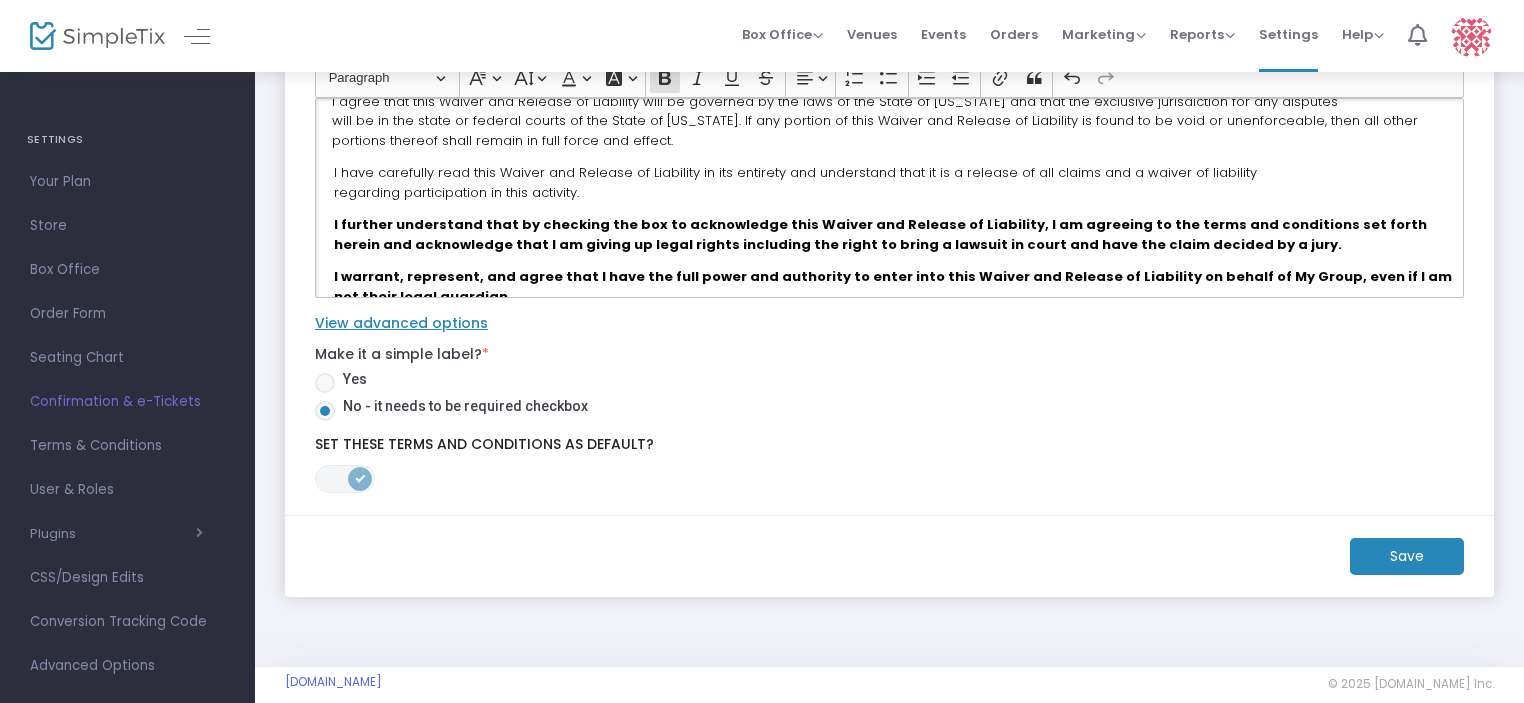 click on "Save" 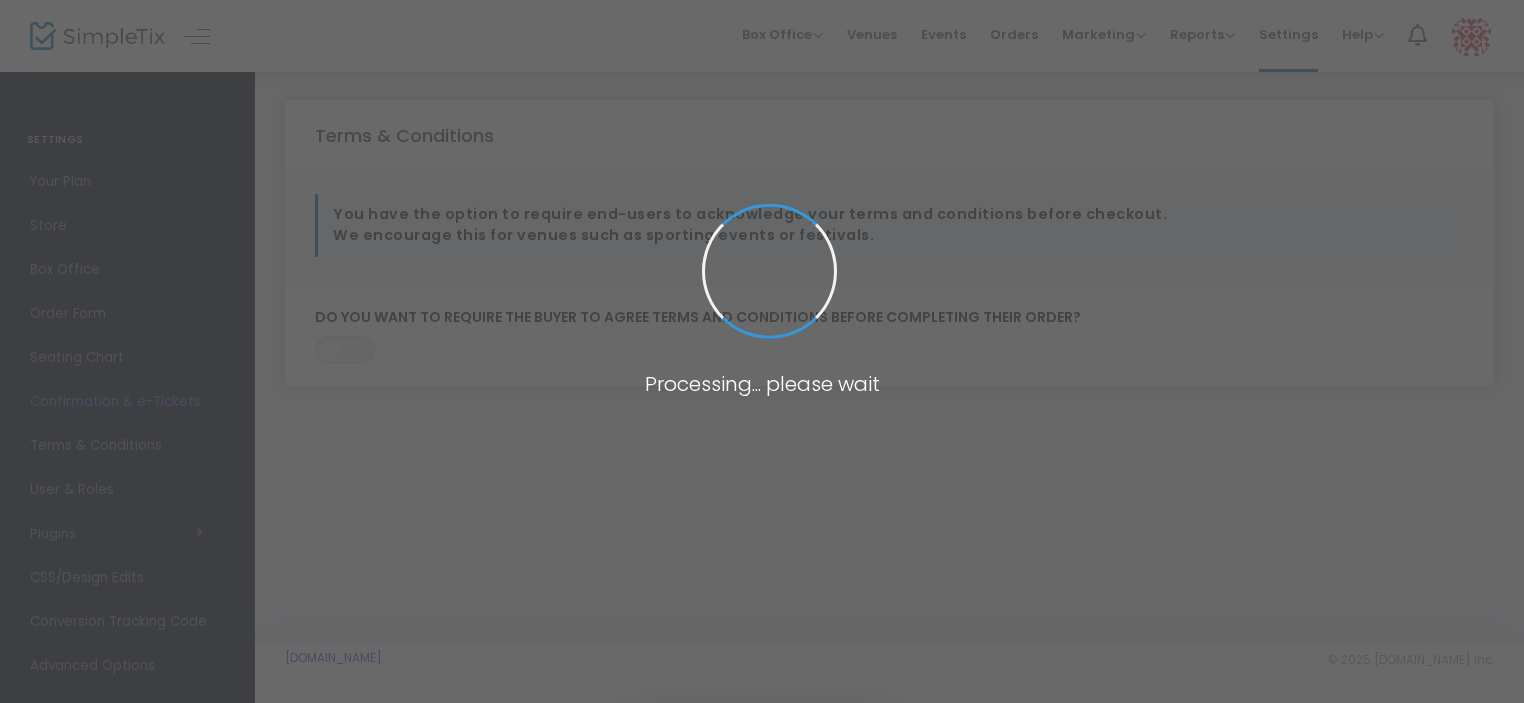 scroll, scrollTop: 0, scrollLeft: 0, axis: both 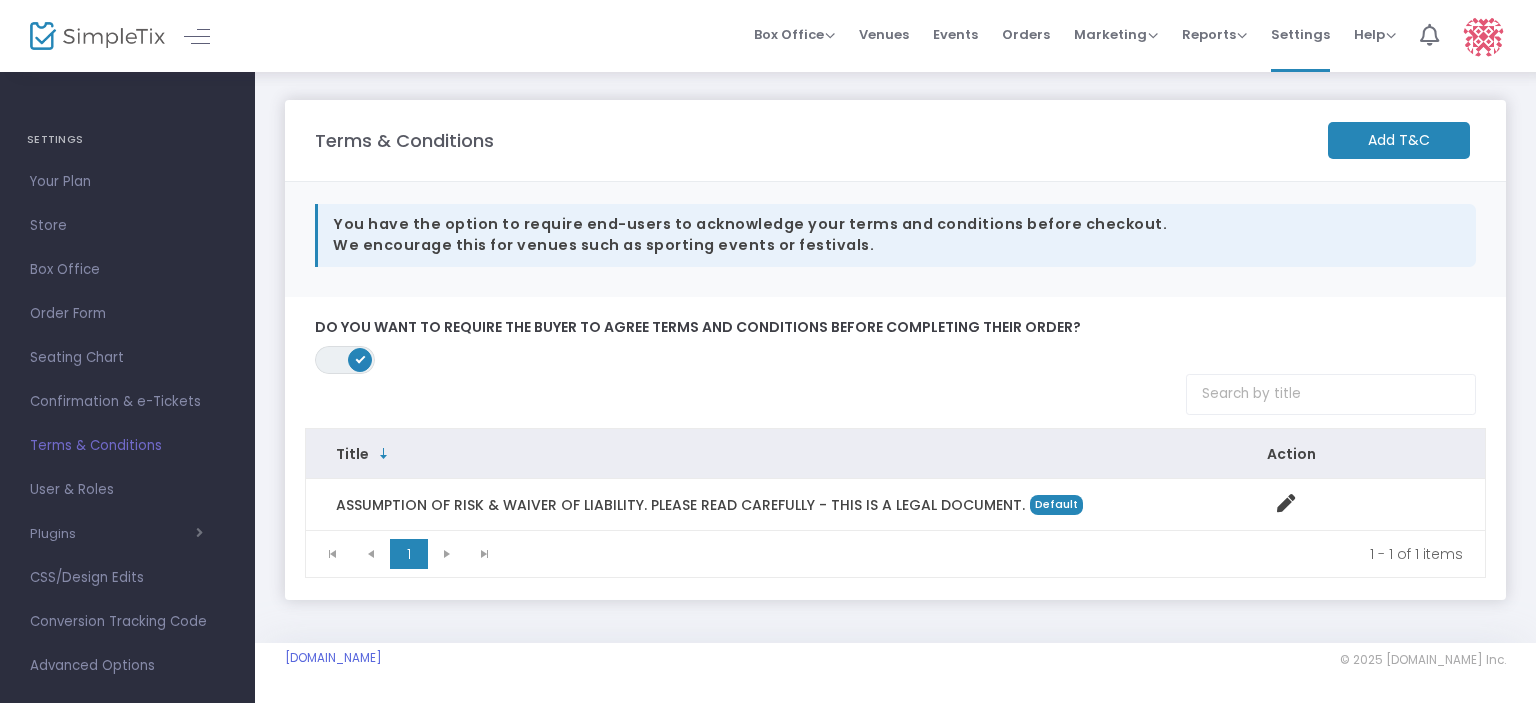click on "User & Roles" at bounding box center [127, 490] 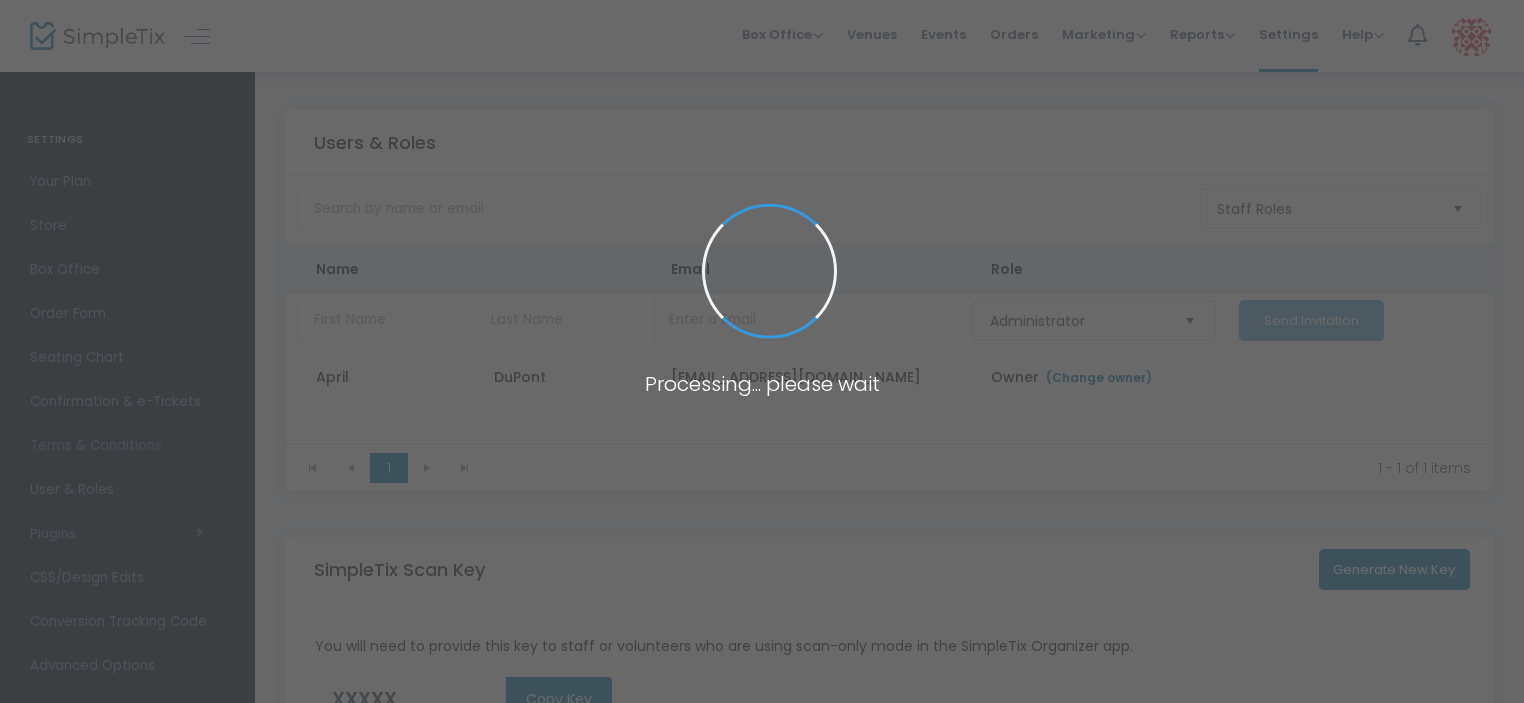 type on "E61UG" 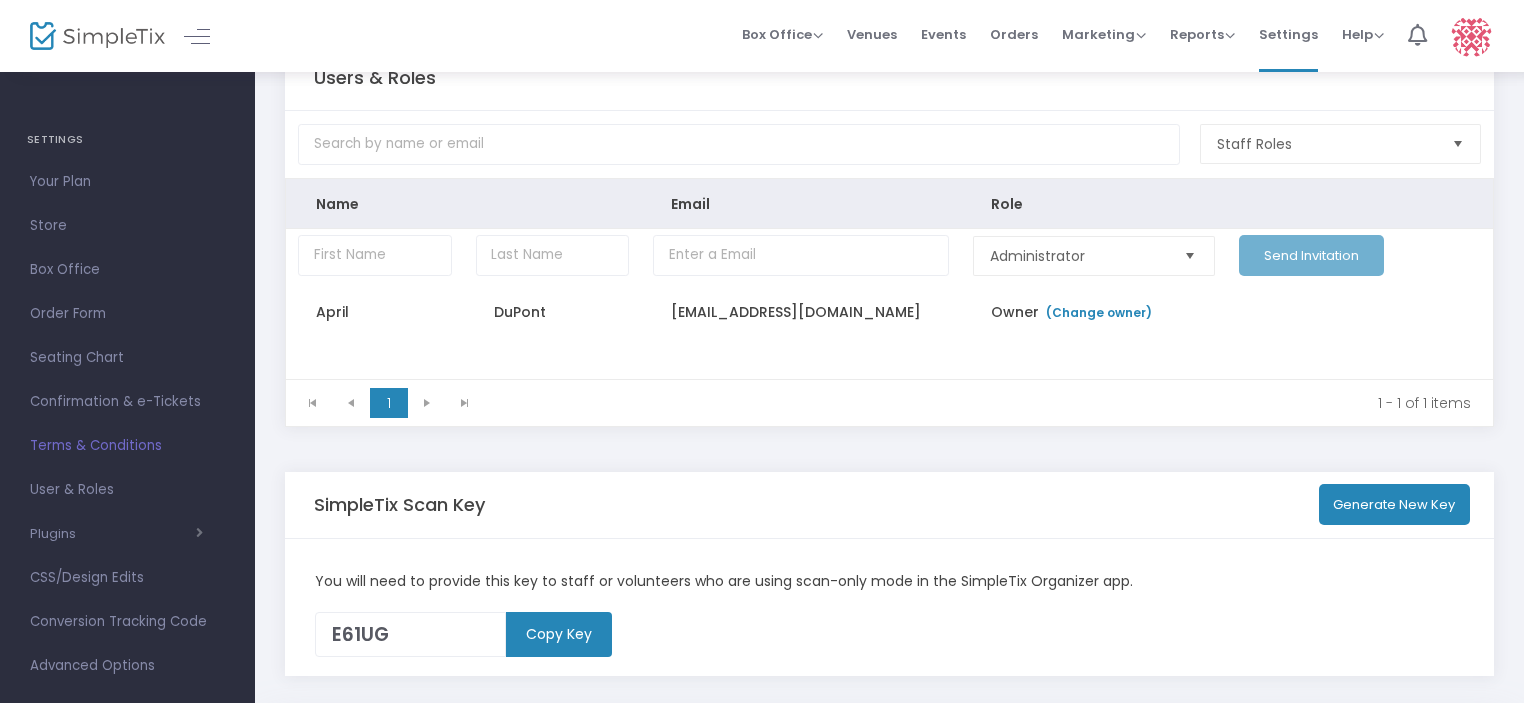 scroll, scrollTop: 100, scrollLeft: 0, axis: vertical 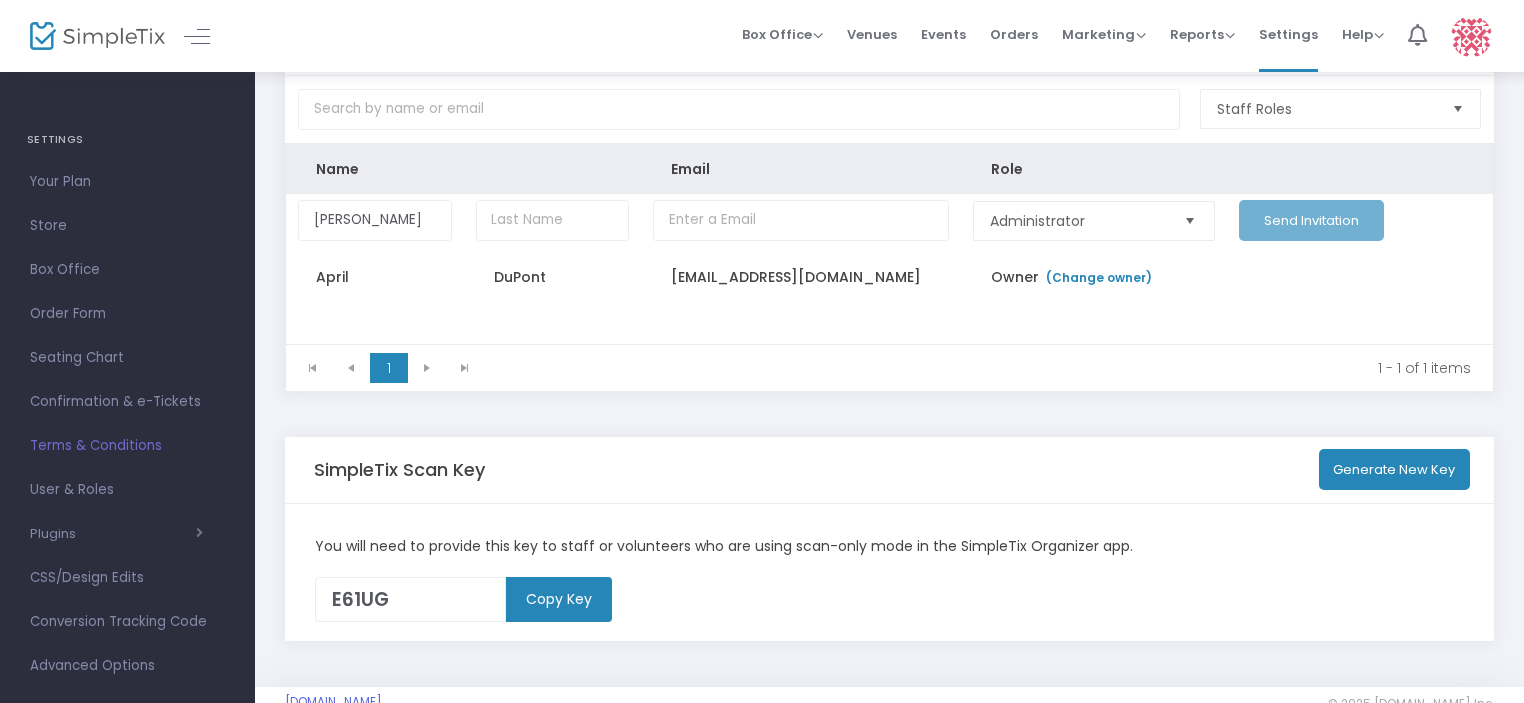 type on "Steve" 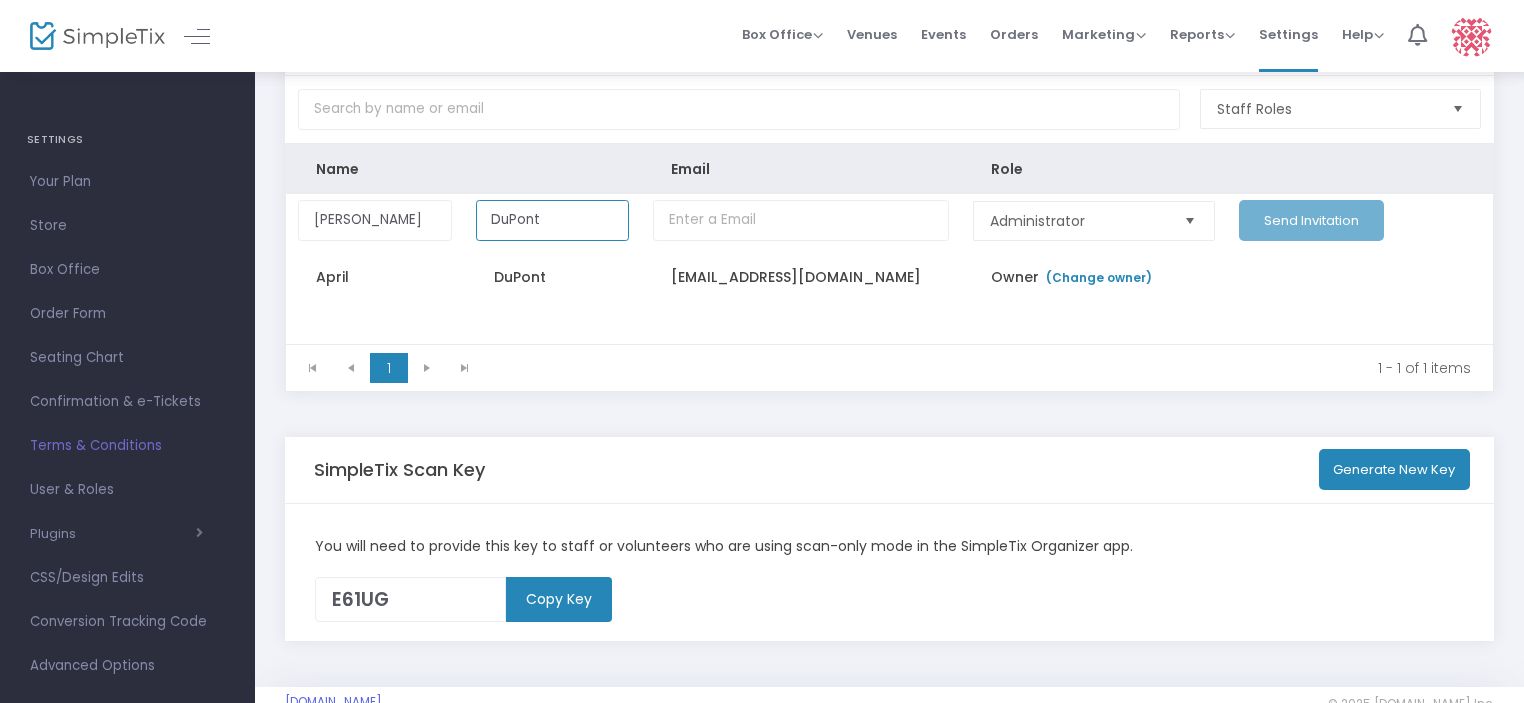 type on "DuPont" 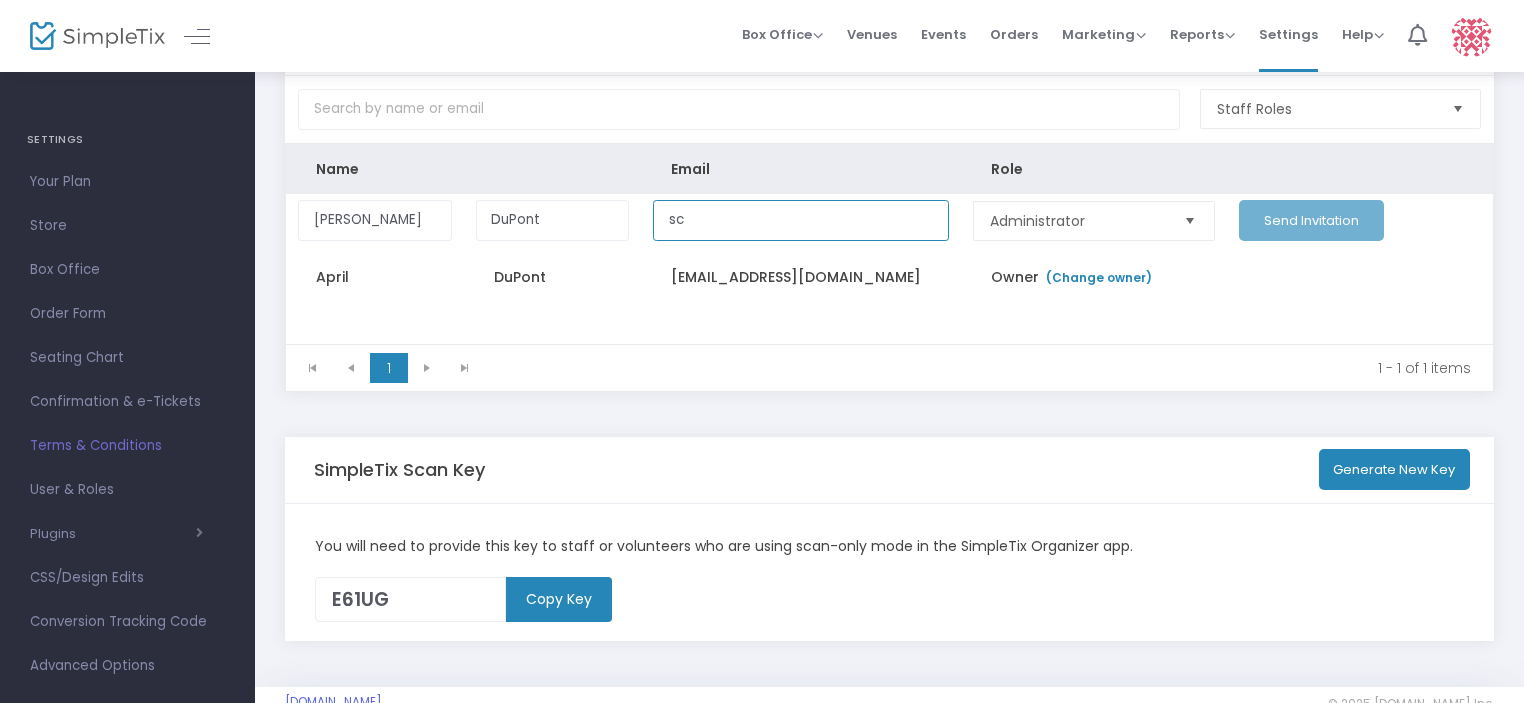type on "s" 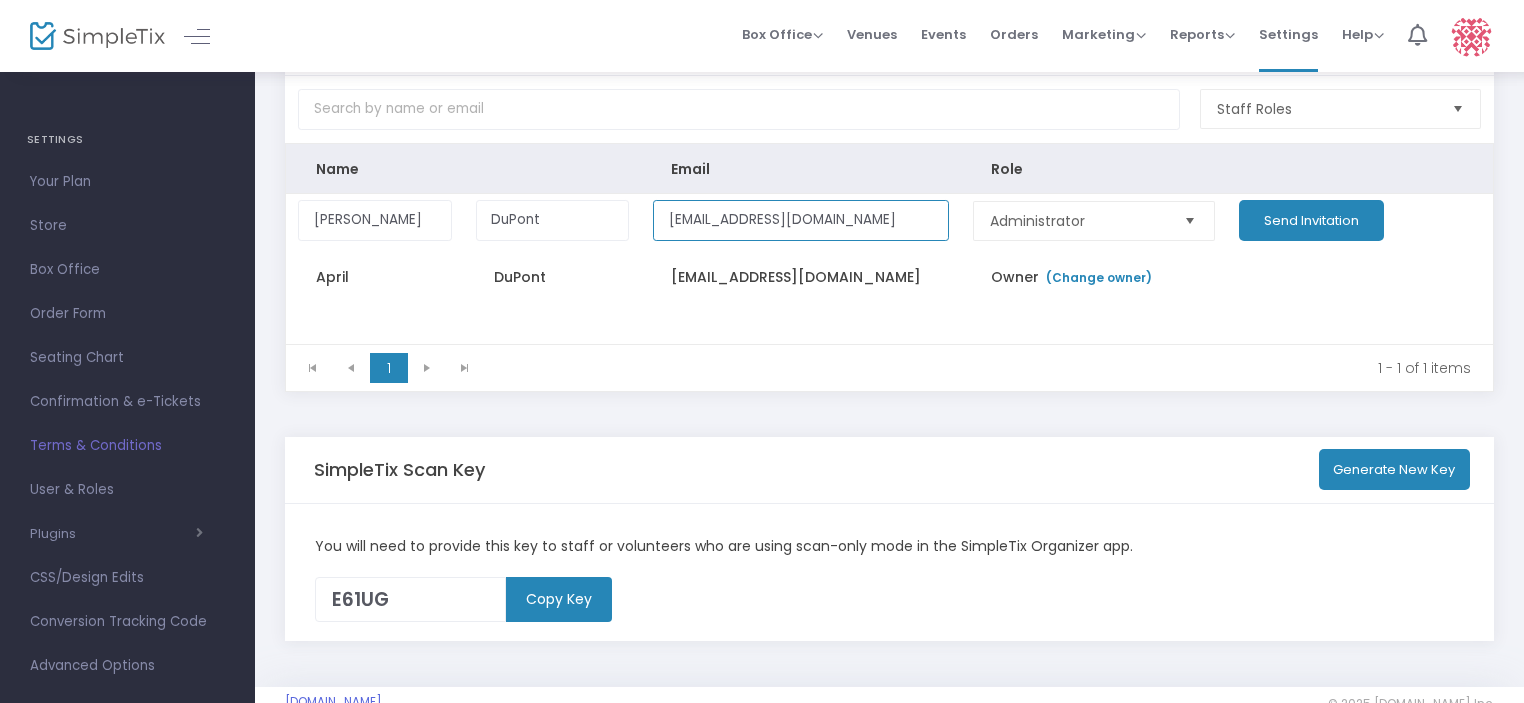 type on "sdupont@iot.in.gov" 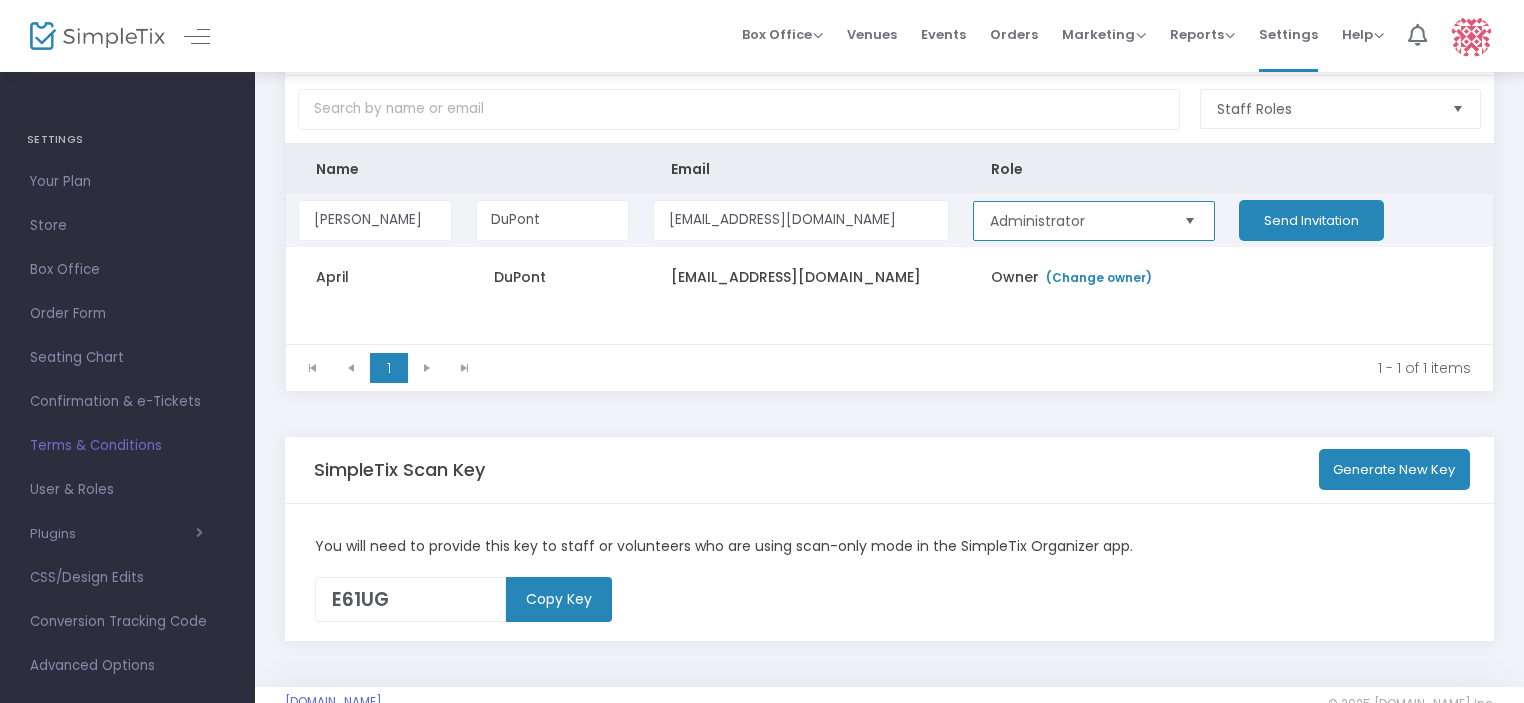 click at bounding box center [1189, 220] 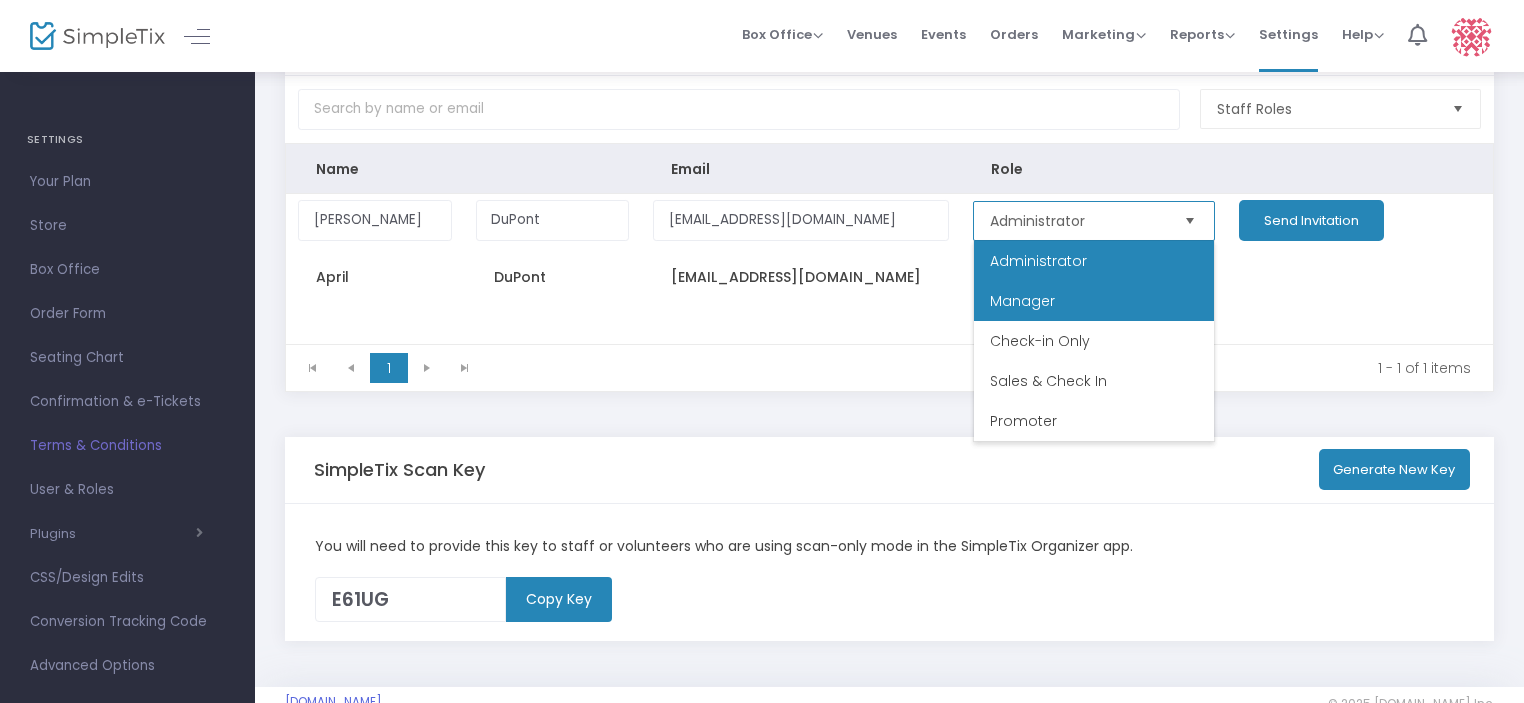click on "Manager" at bounding box center [1094, 301] 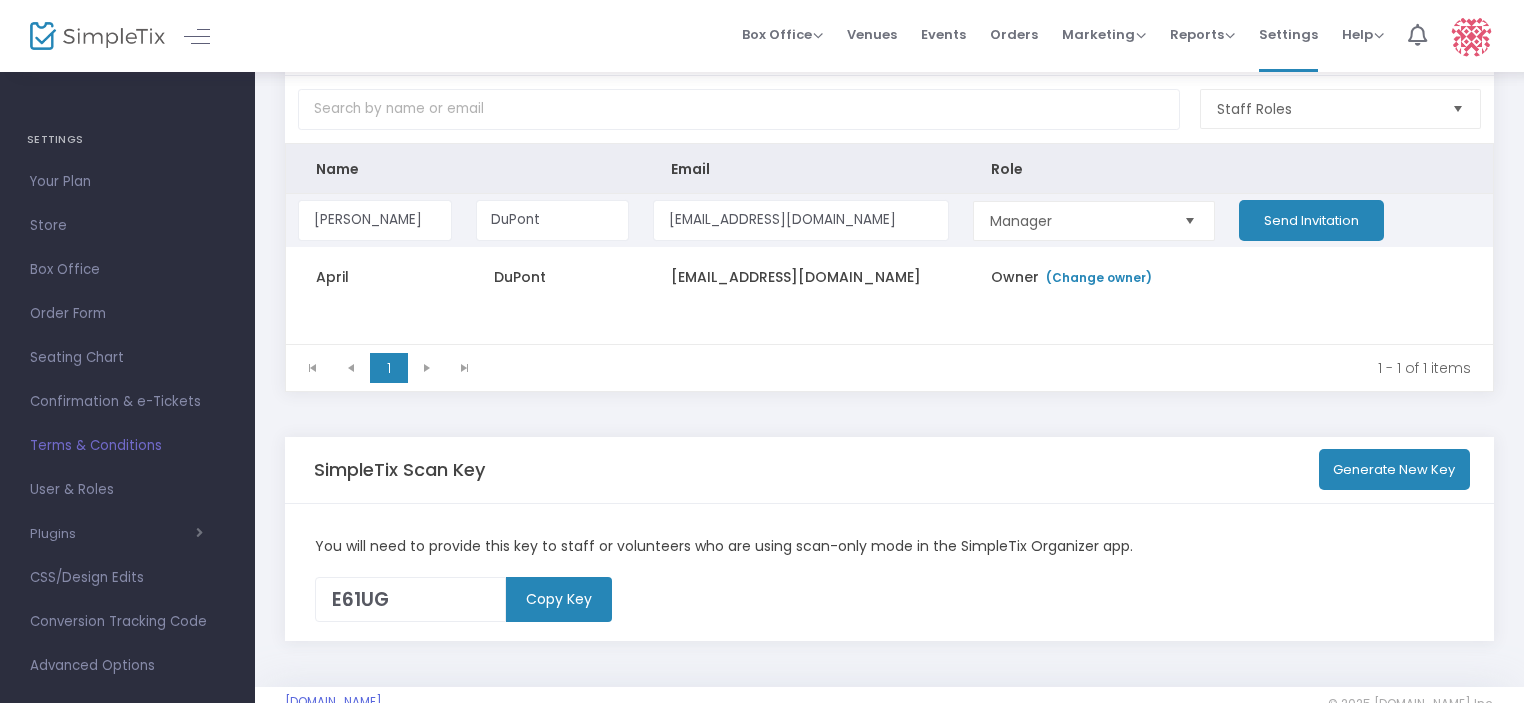 click on "Send Invitation" 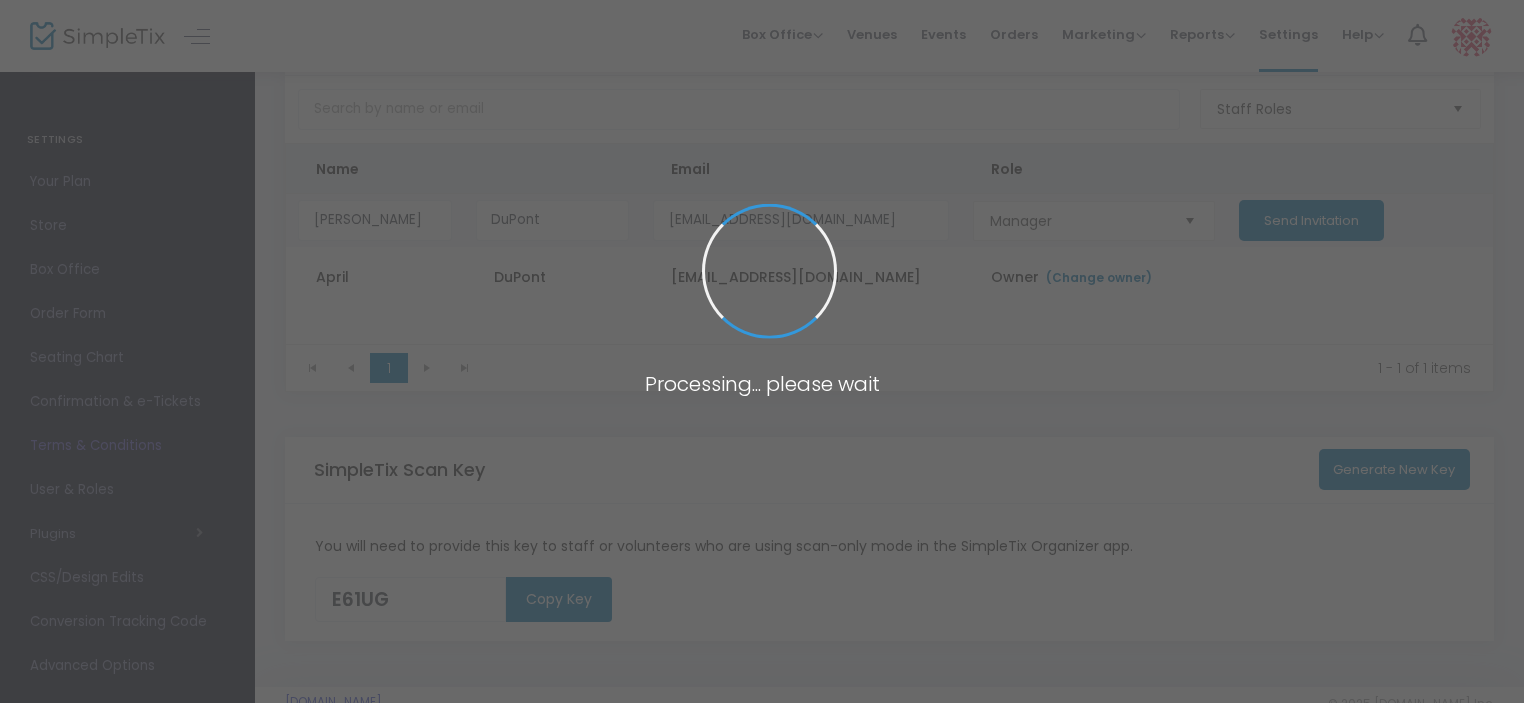 type 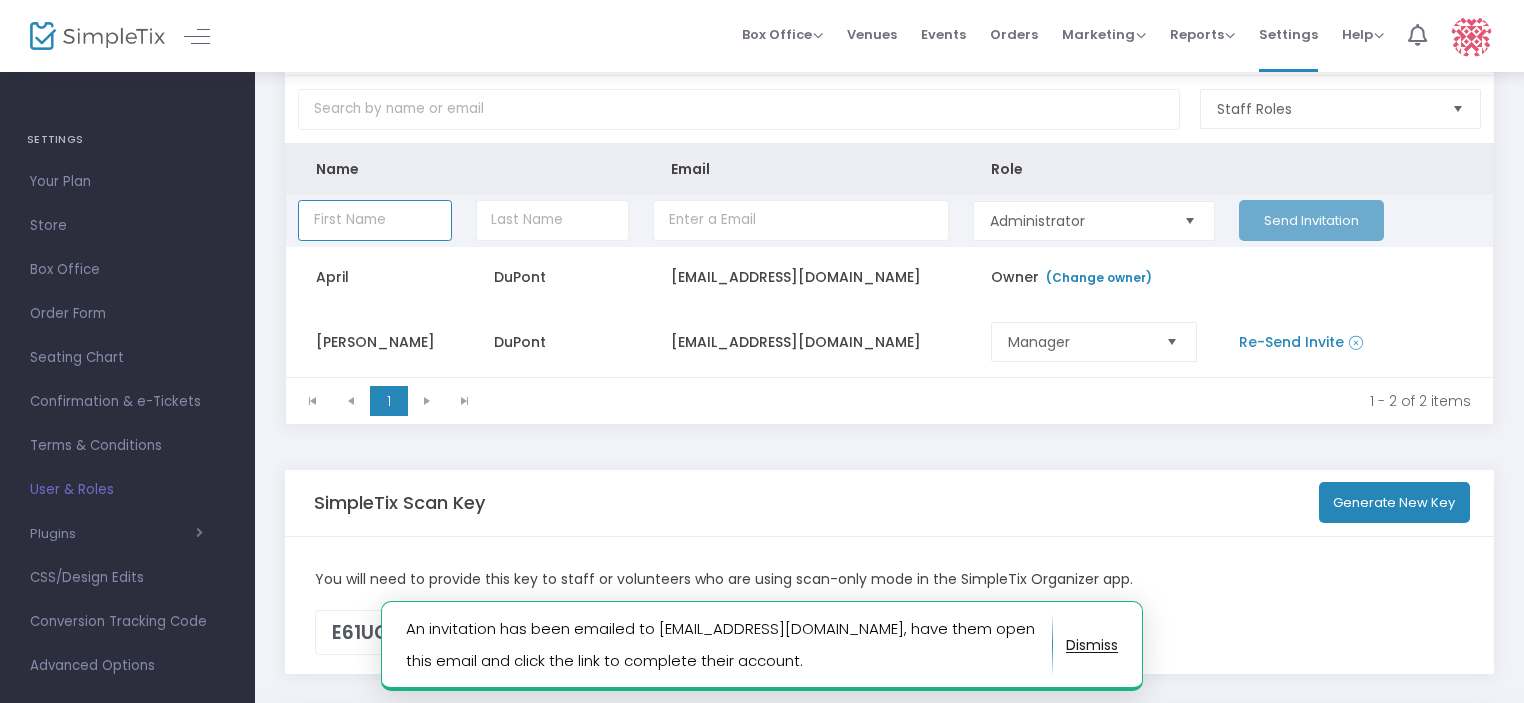 click 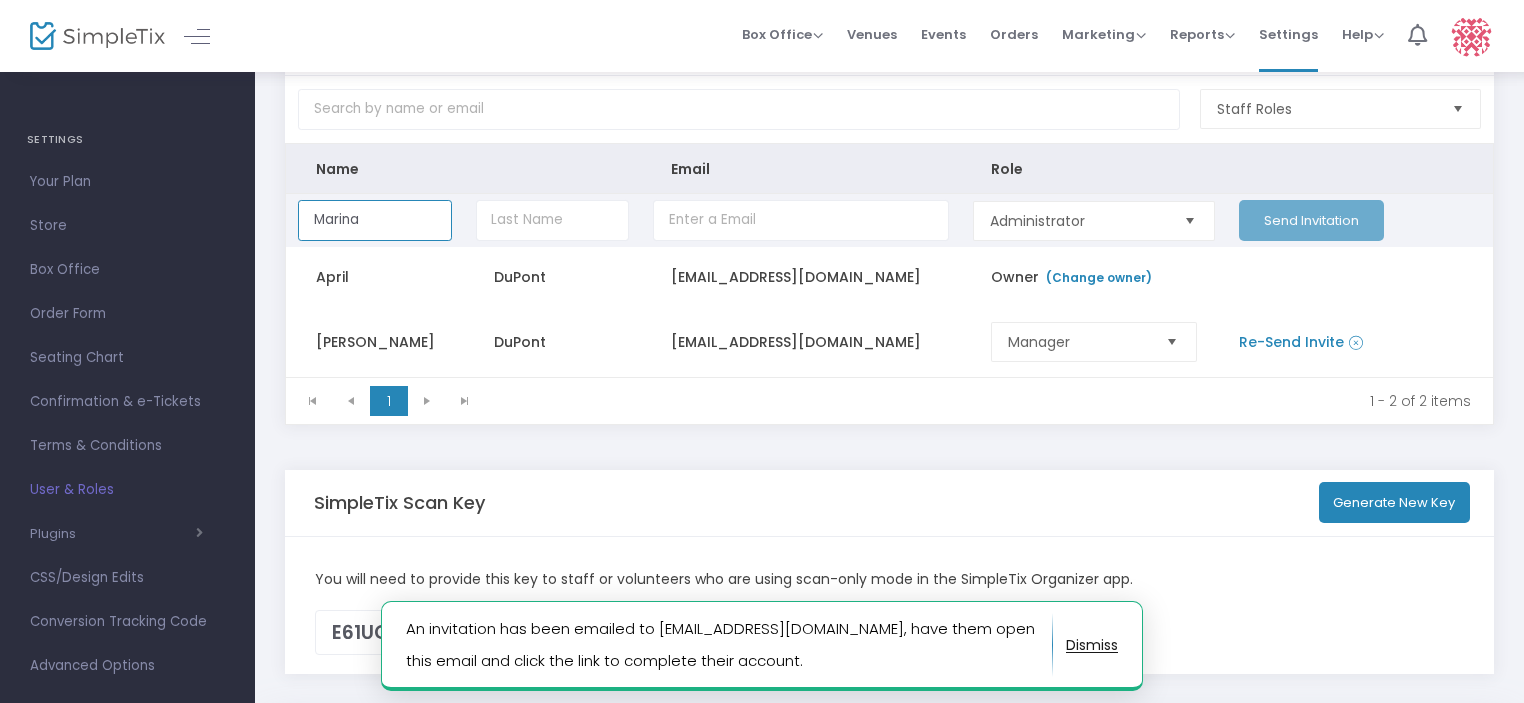type on "Marina" 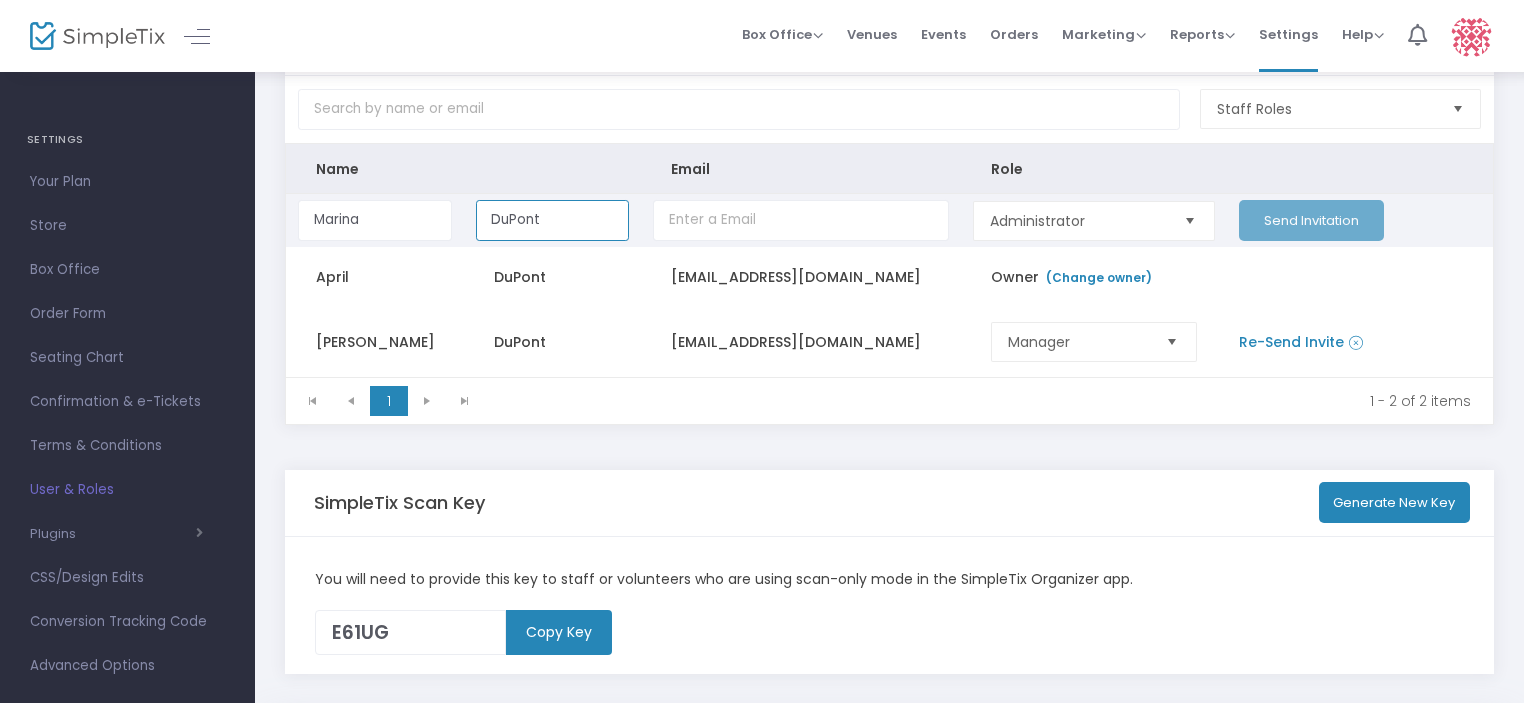 type on "DuPont" 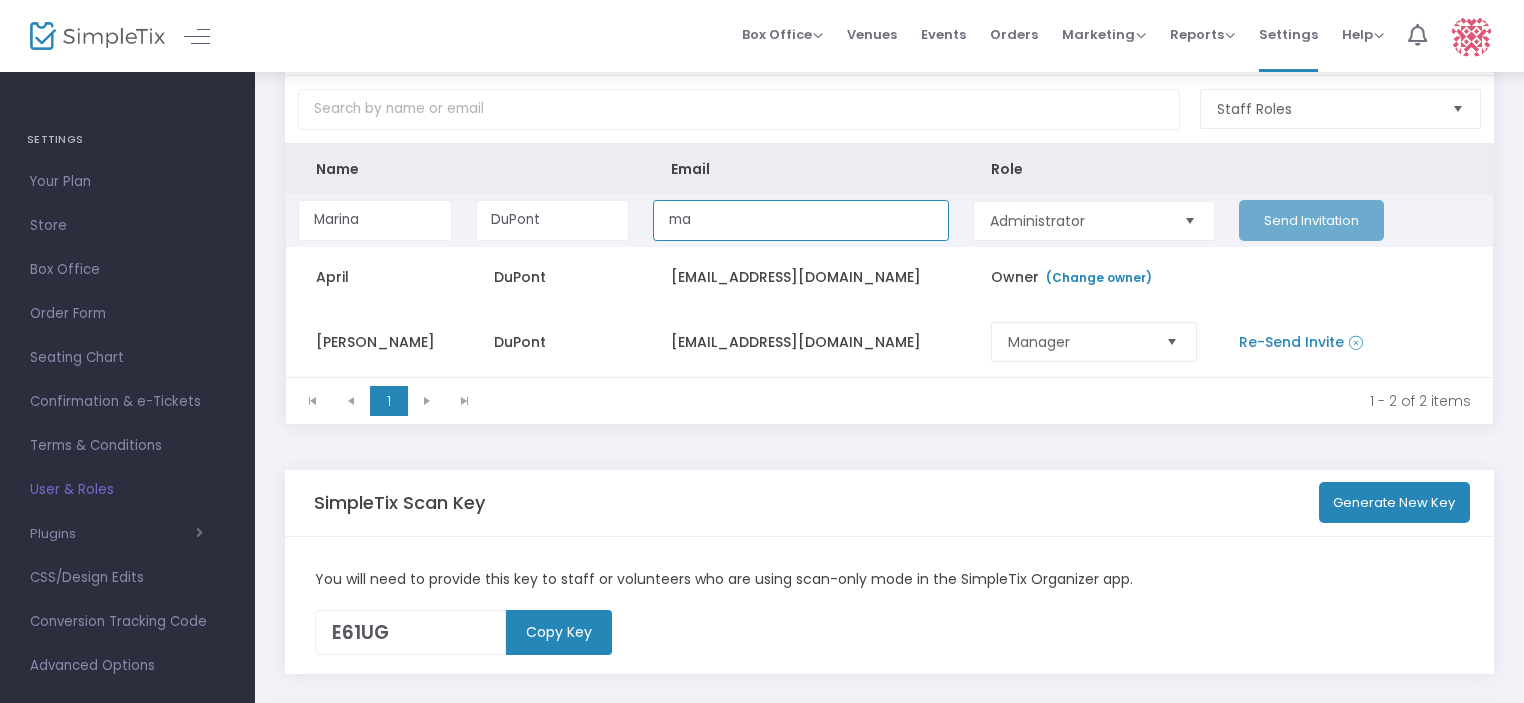type on "m" 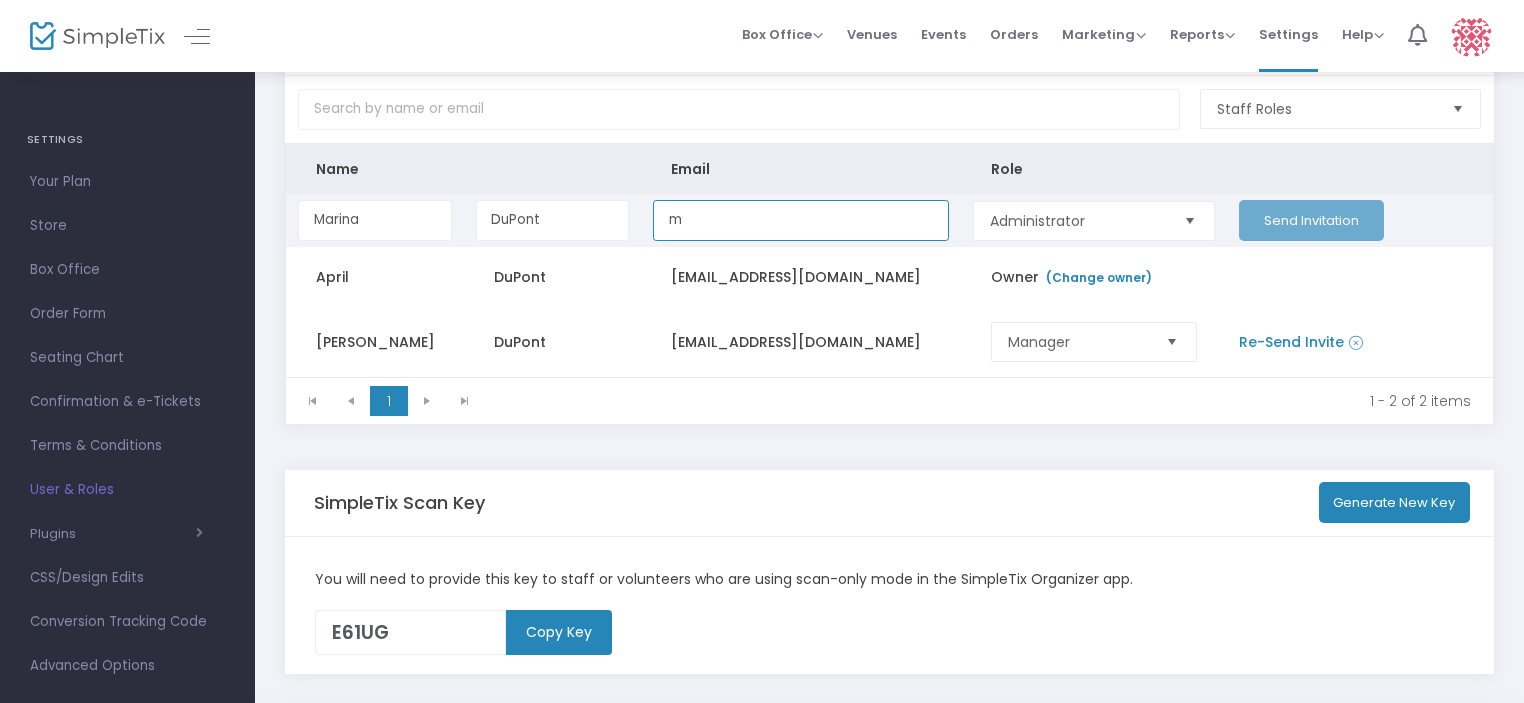 type 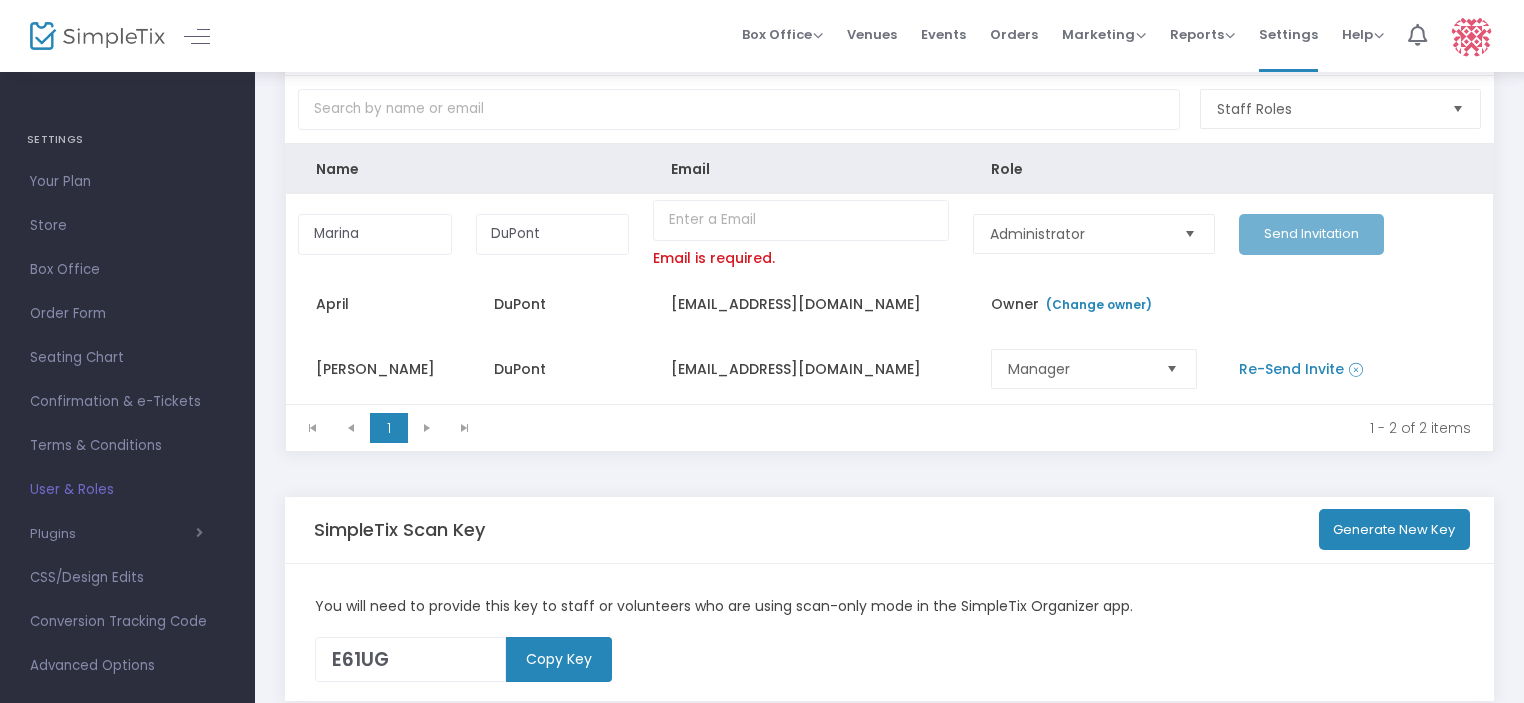 click on "Users & Roles Staff Roles Name Email Role Marina DuPont  Email is required.  Administrator  Send Invitation  April DuPont thepond@marinalivin.com Owner   (Change owner)  Steve DuPont sdupont@iot.in.gov Manager Re-Send Invite  1   1  1 - 2 of 2 items" 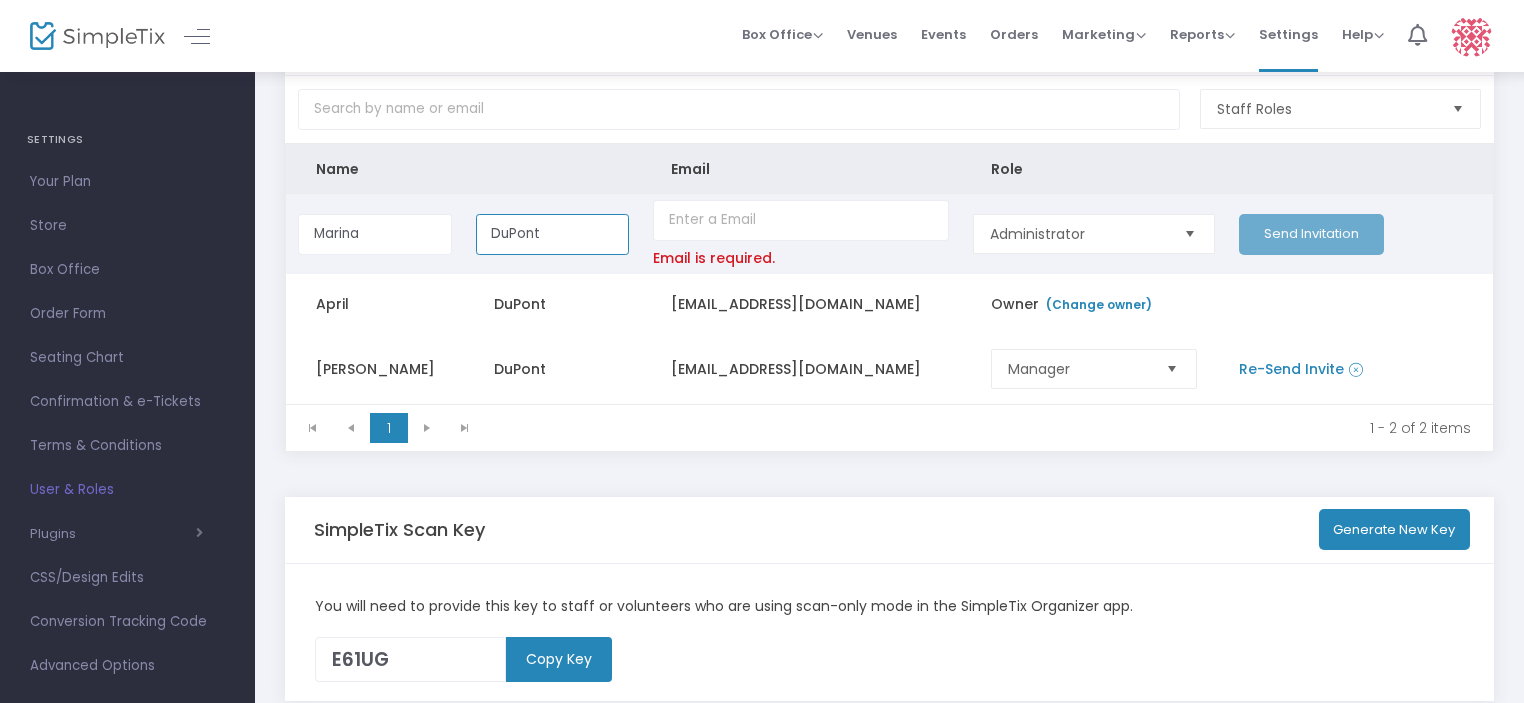 drag, startPoint x: 574, startPoint y: 235, endPoint x: 460, endPoint y: 227, distance: 114.28036 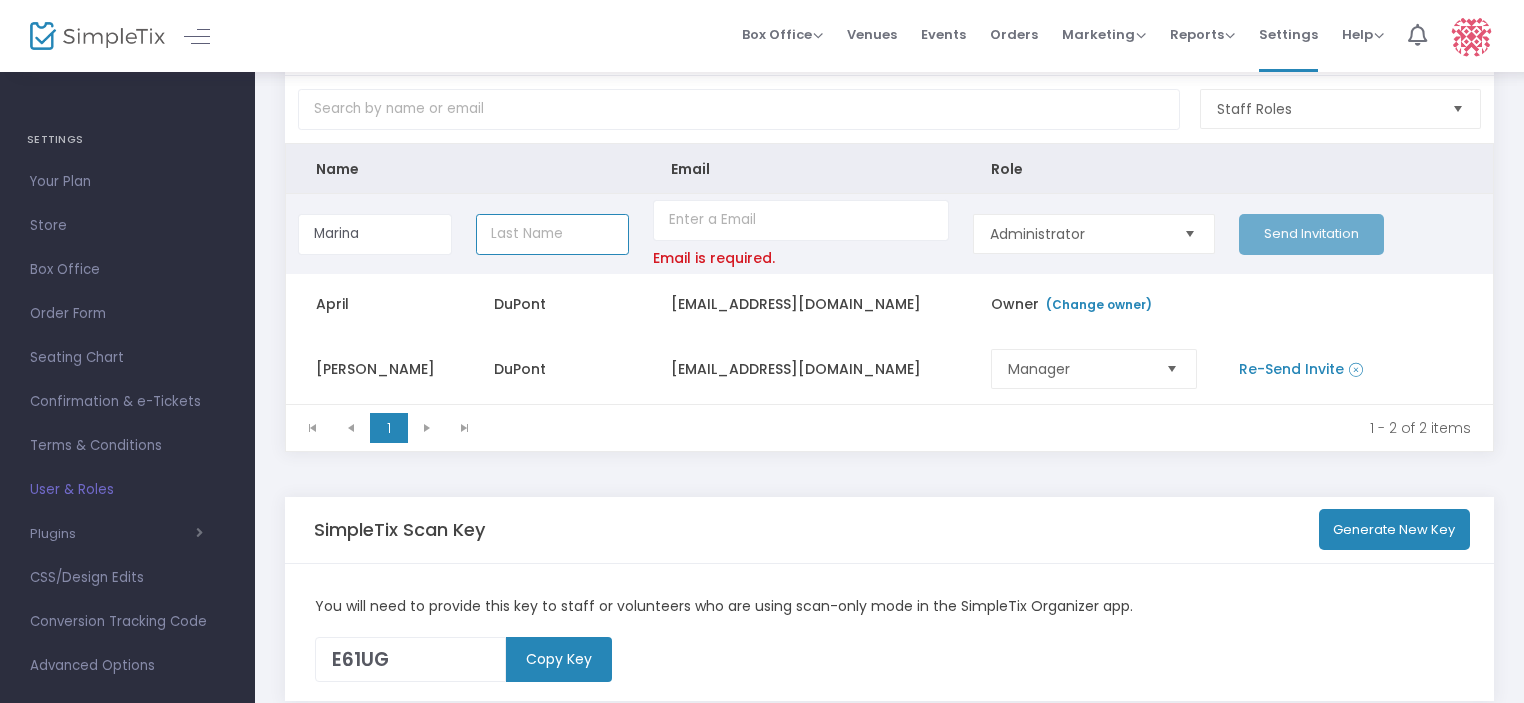 type 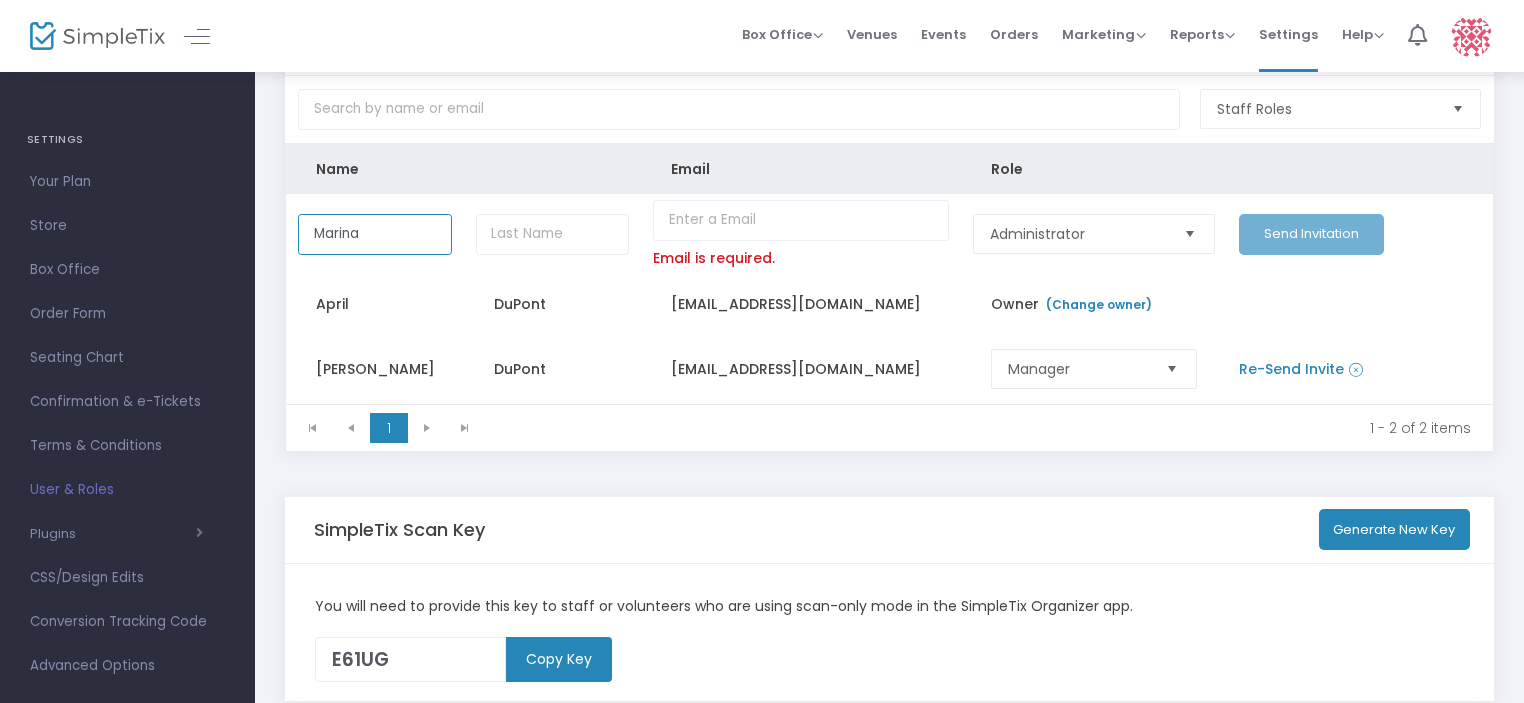 drag, startPoint x: 380, startPoint y: 224, endPoint x: 280, endPoint y: 229, distance: 100.12492 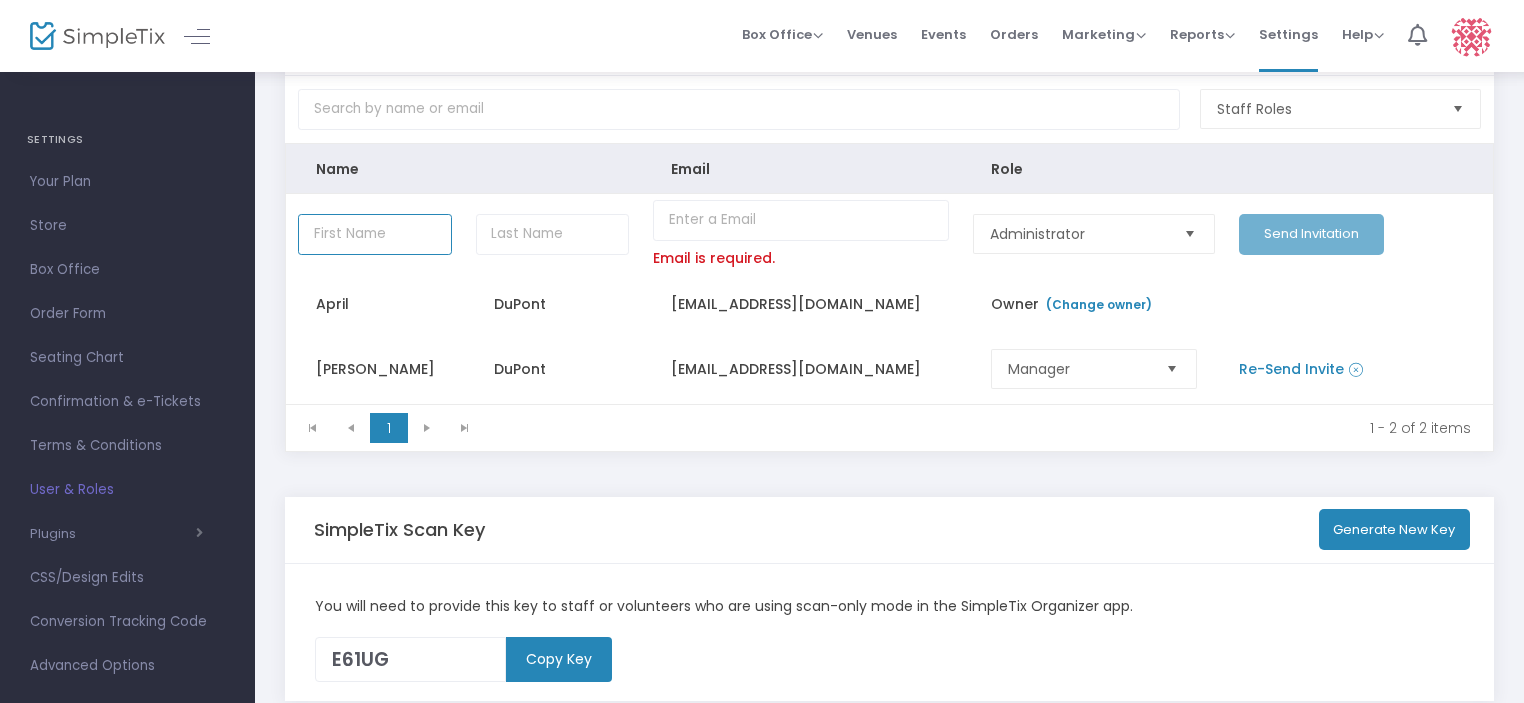type 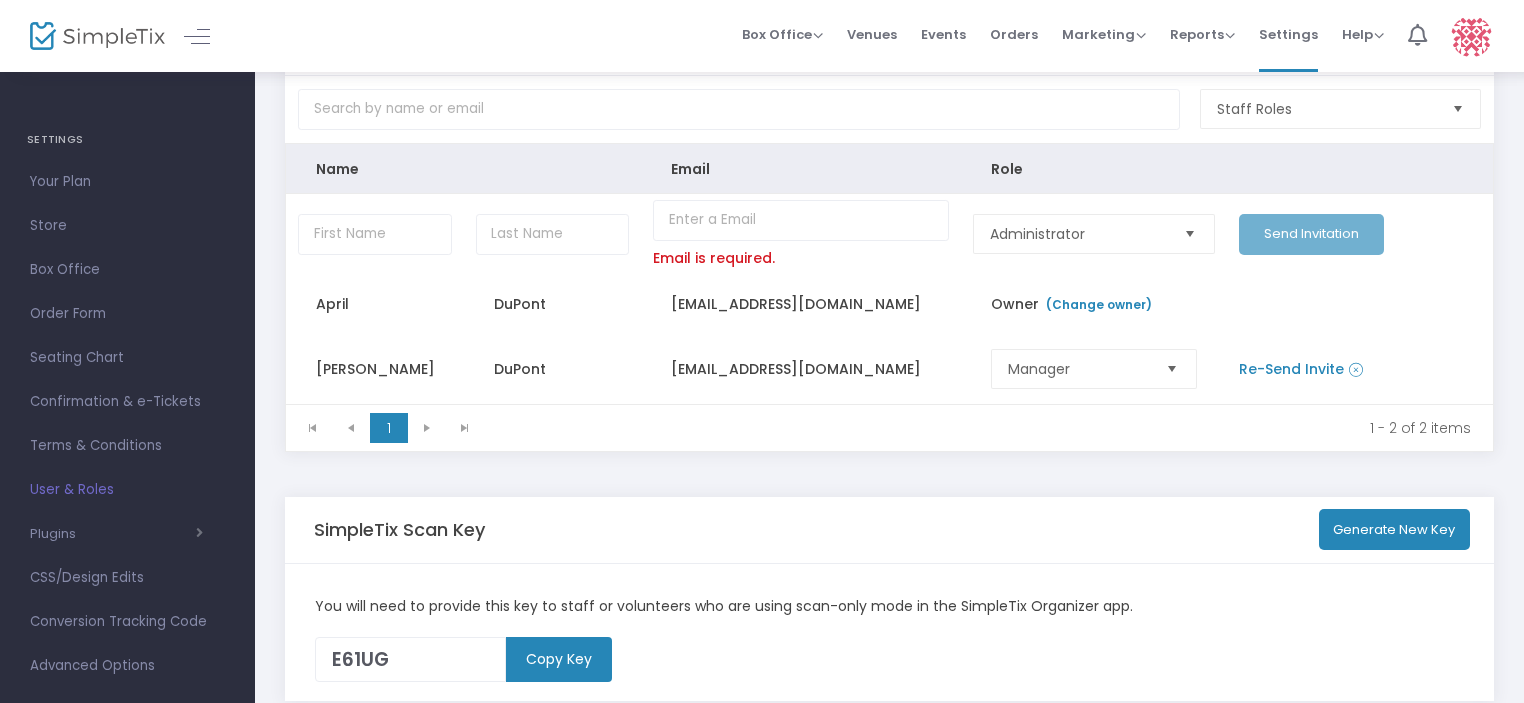 click on "Users & Roles Staff Roles Name Email Role  Email is required.  Administrator  Send Invitation  April DuPont thepond@marinalivin.com Owner   (Change owner)  Steve DuPont sdupont@iot.in.gov Manager Re-Send Invite  1   1  1 - 2 of 2 items" 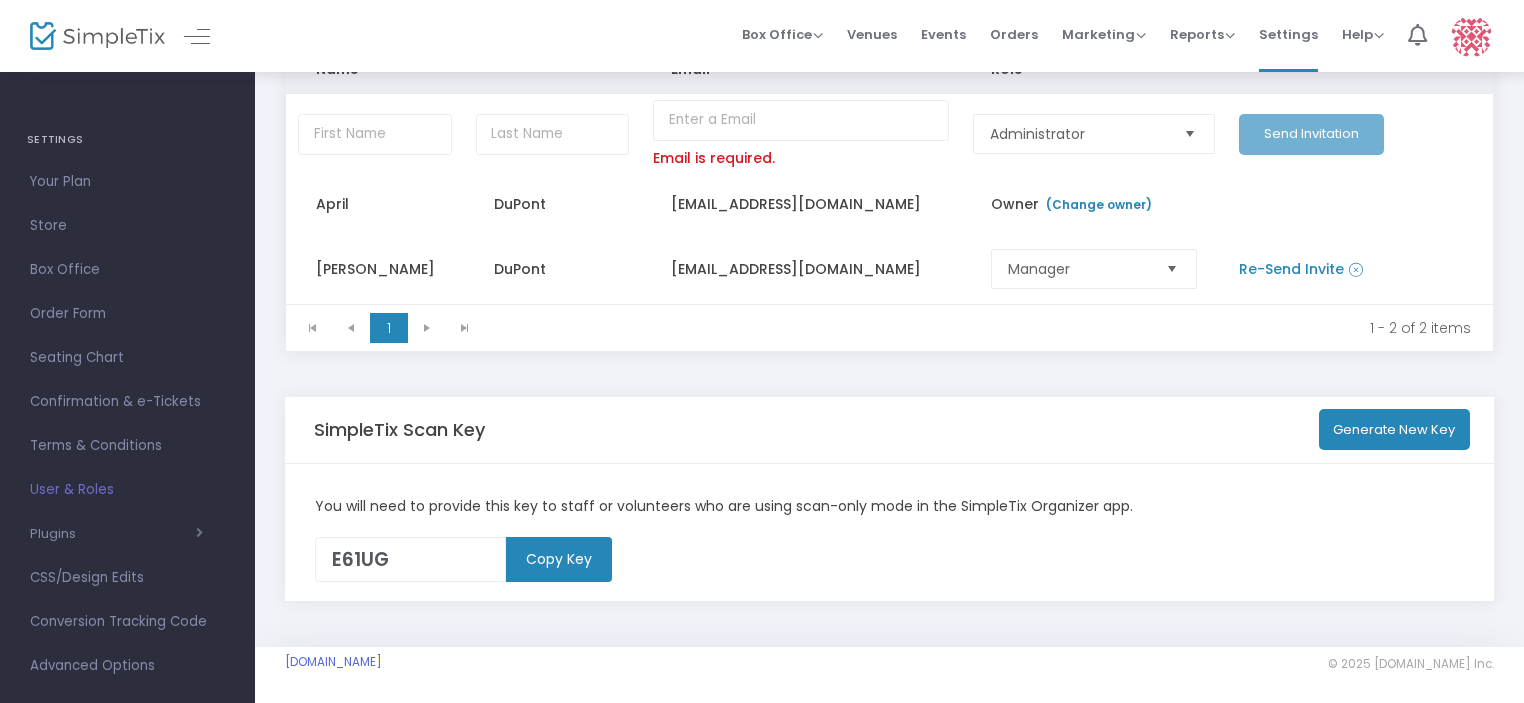 scroll, scrollTop: 201, scrollLeft: 0, axis: vertical 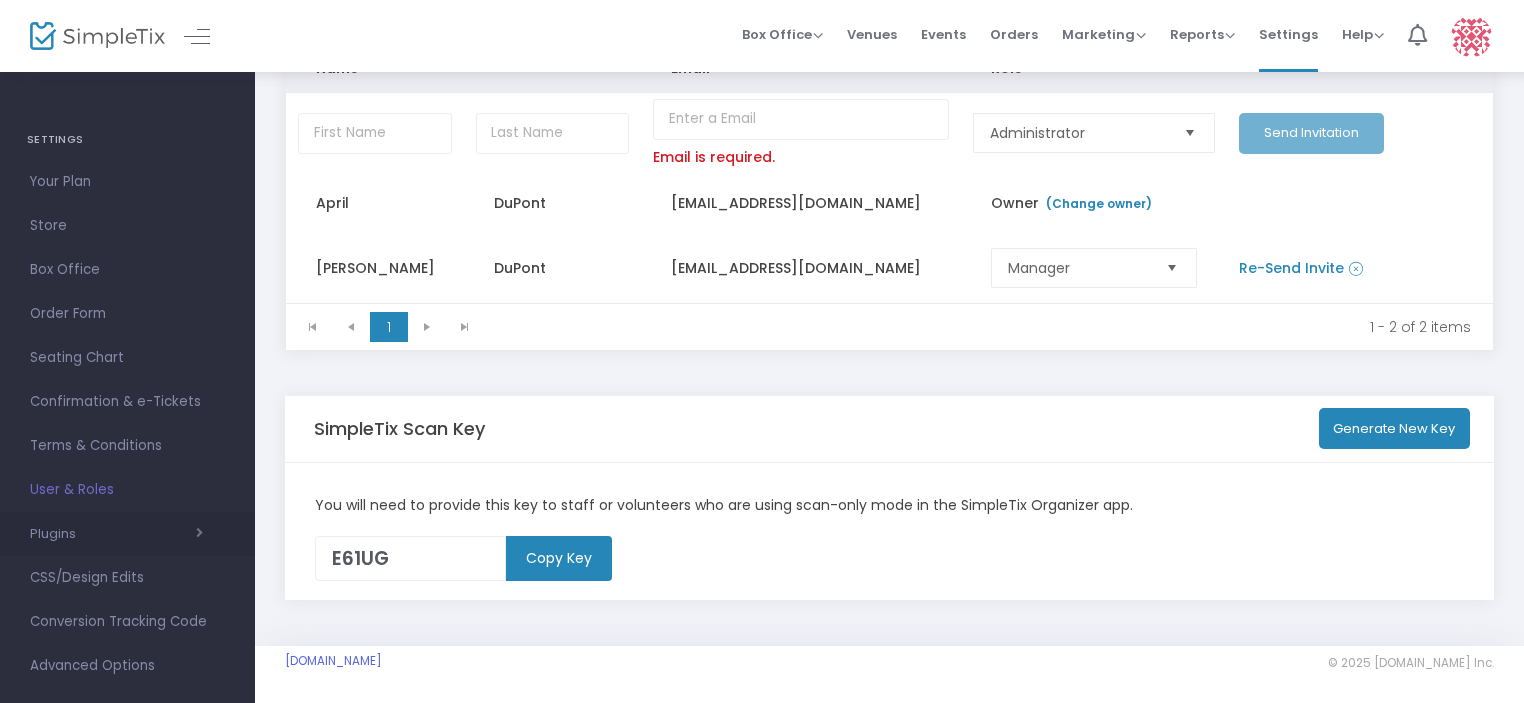 click on "Plugins" at bounding box center [116, 534] 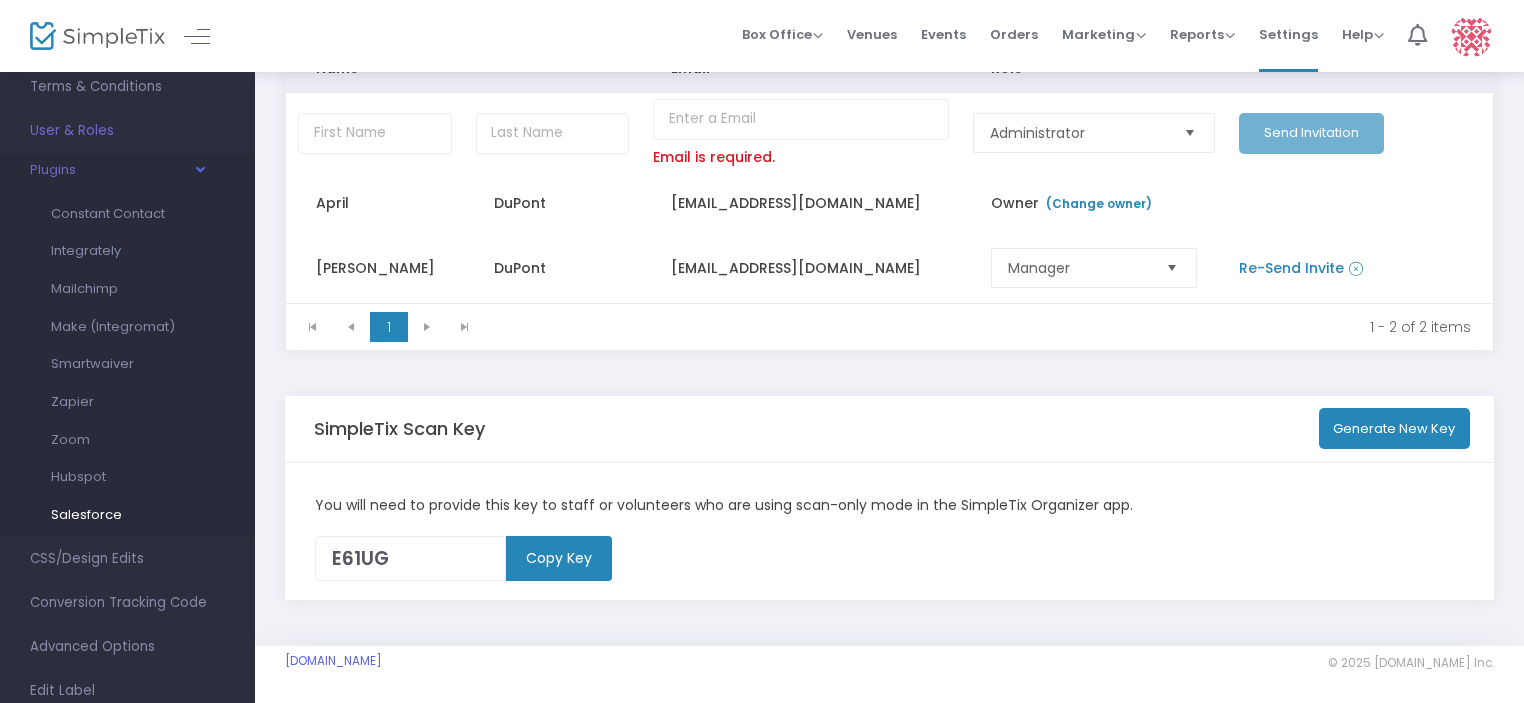 scroll, scrollTop: 500, scrollLeft: 0, axis: vertical 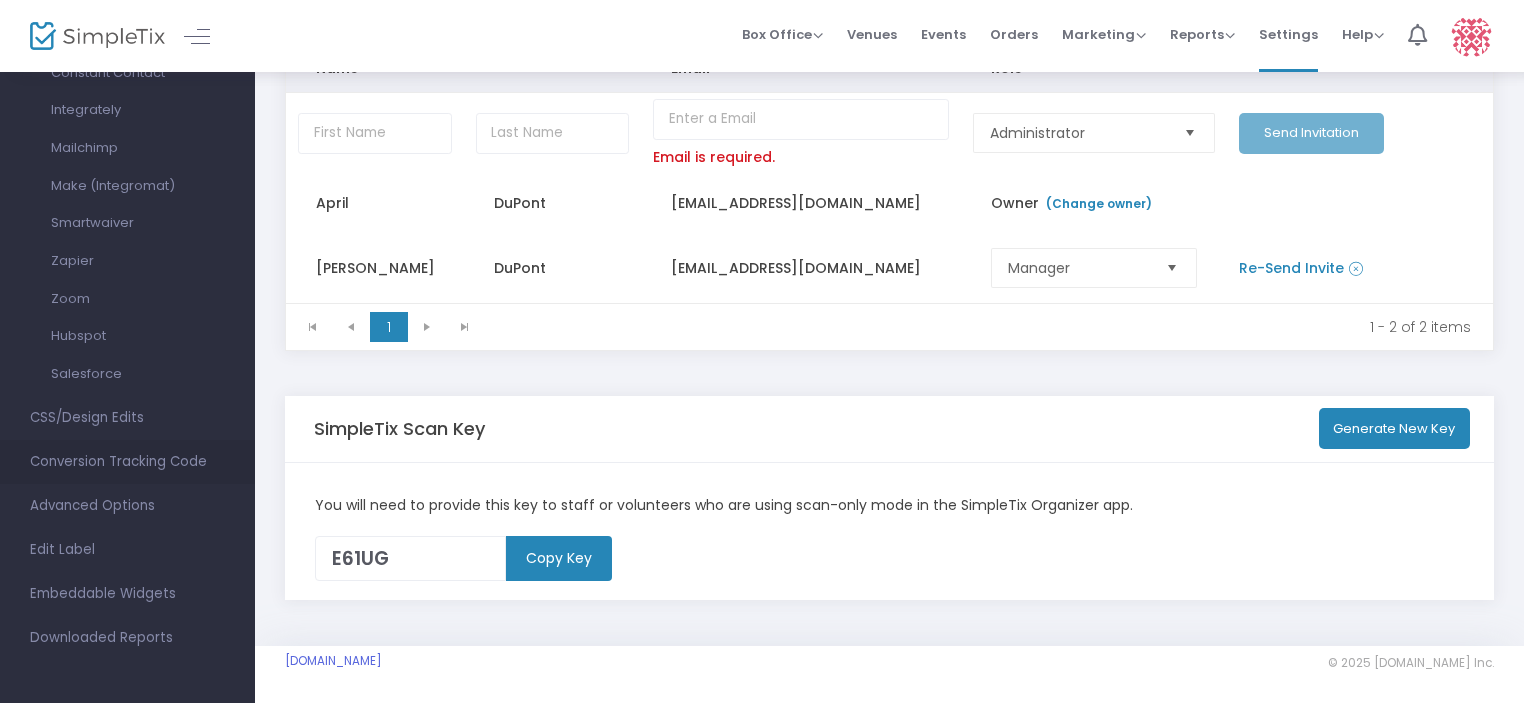 click on "Conversion Tracking Code" at bounding box center [127, 462] 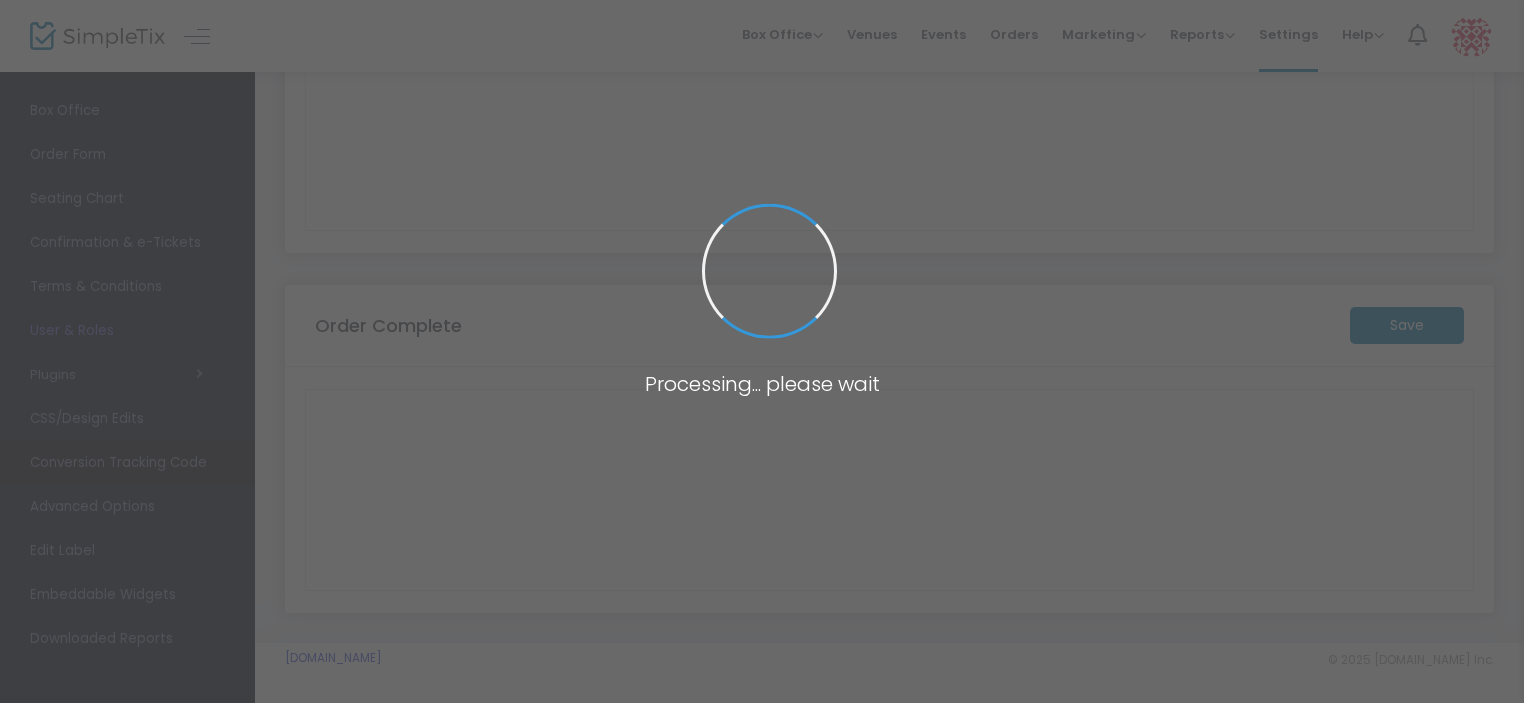 scroll, scrollTop: 173, scrollLeft: 0, axis: vertical 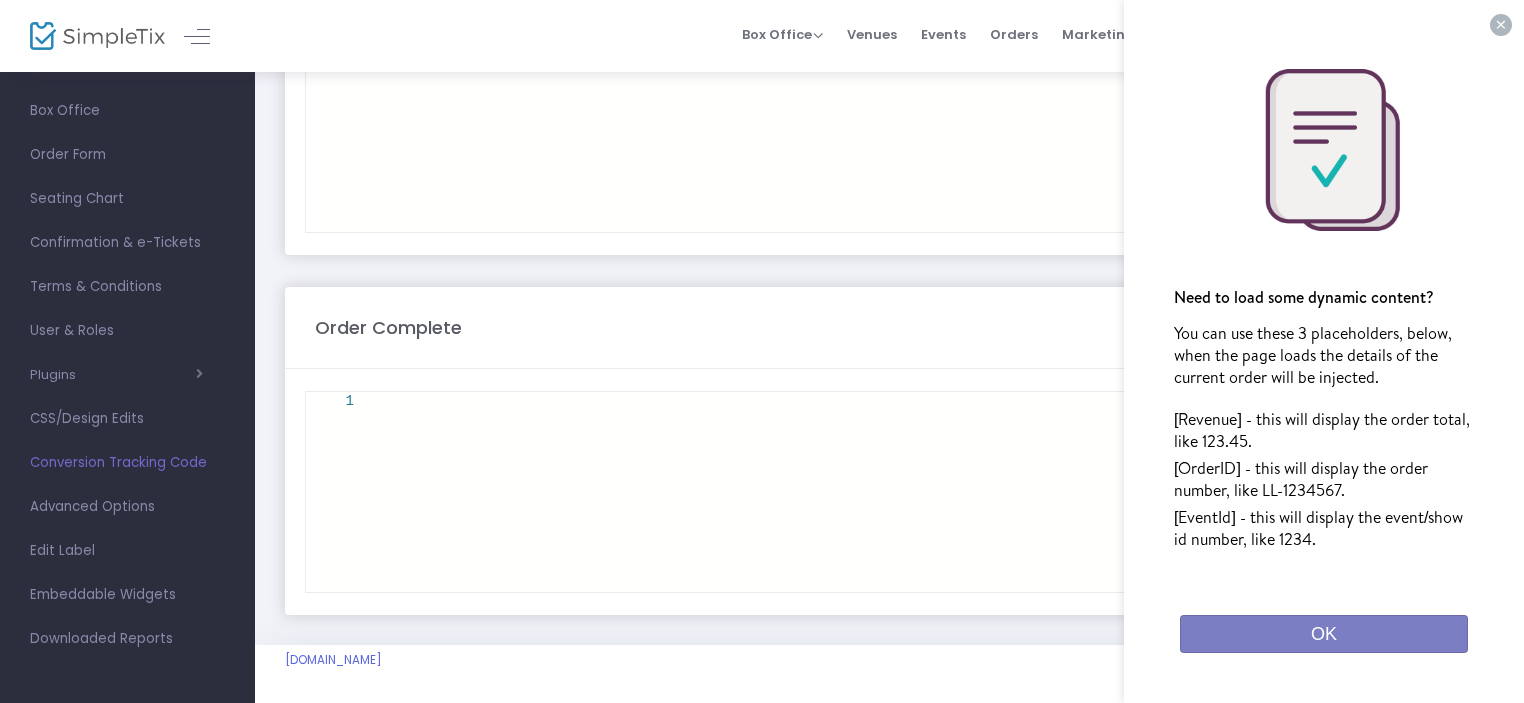 click on "×" 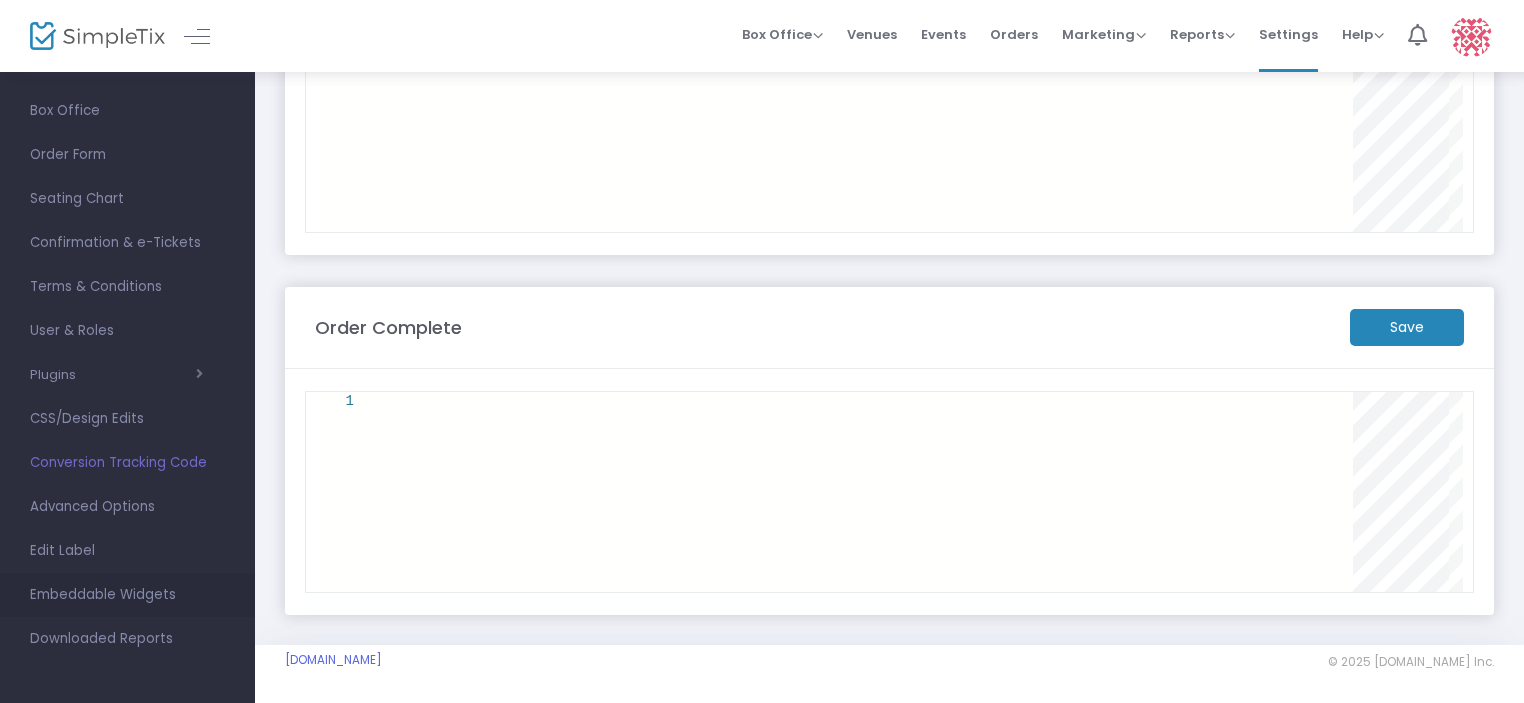 click on "Embeddable Widgets" at bounding box center [127, 595] 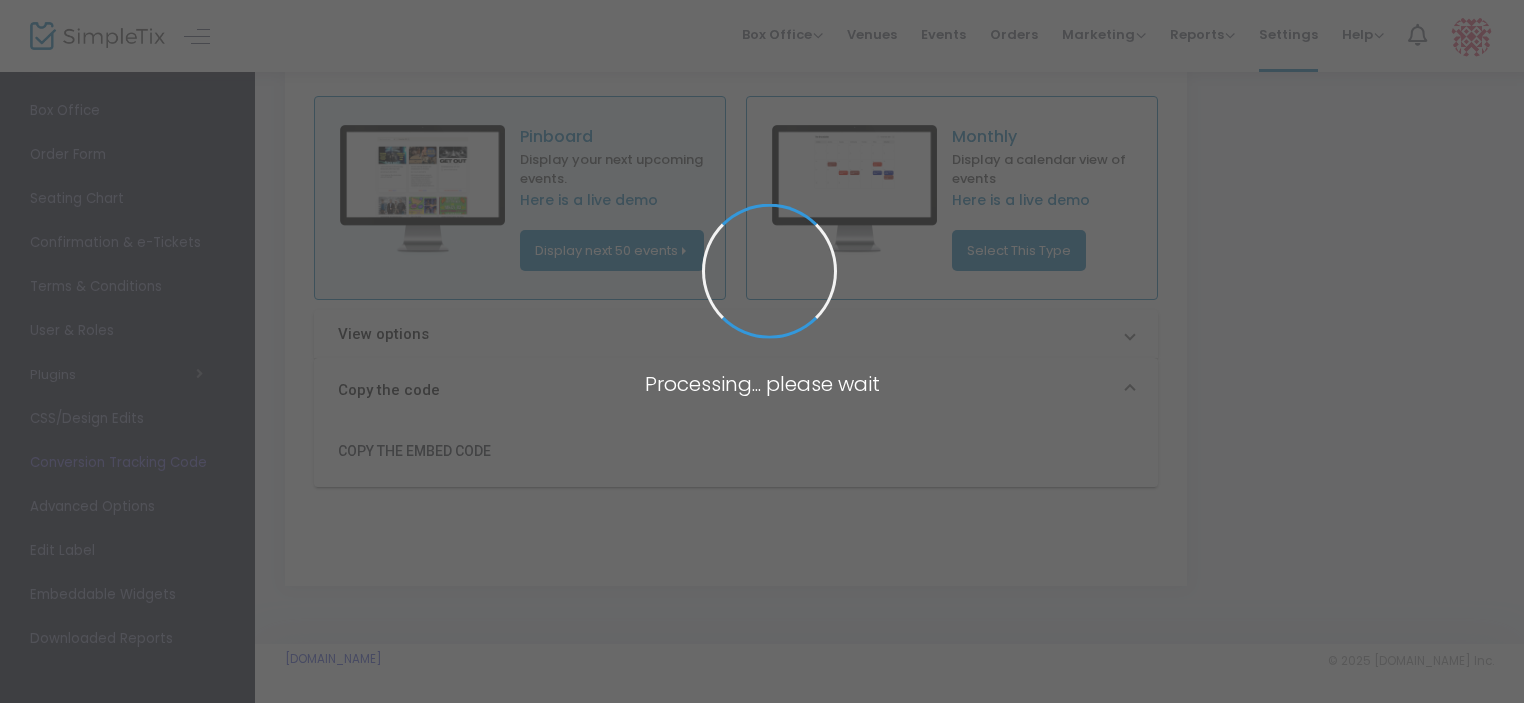 scroll, scrollTop: 173, scrollLeft: 0, axis: vertical 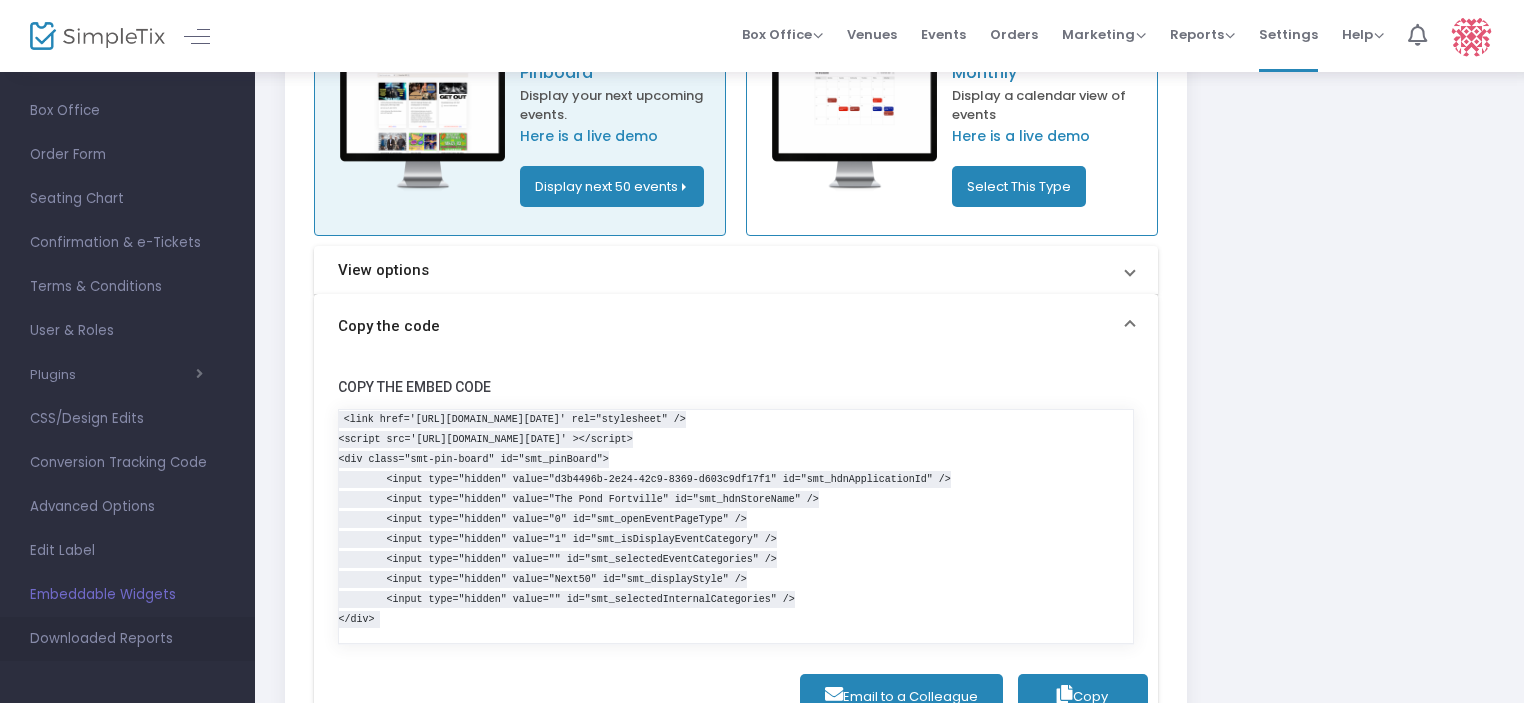 click on "Downloaded Reports" at bounding box center [127, 639] 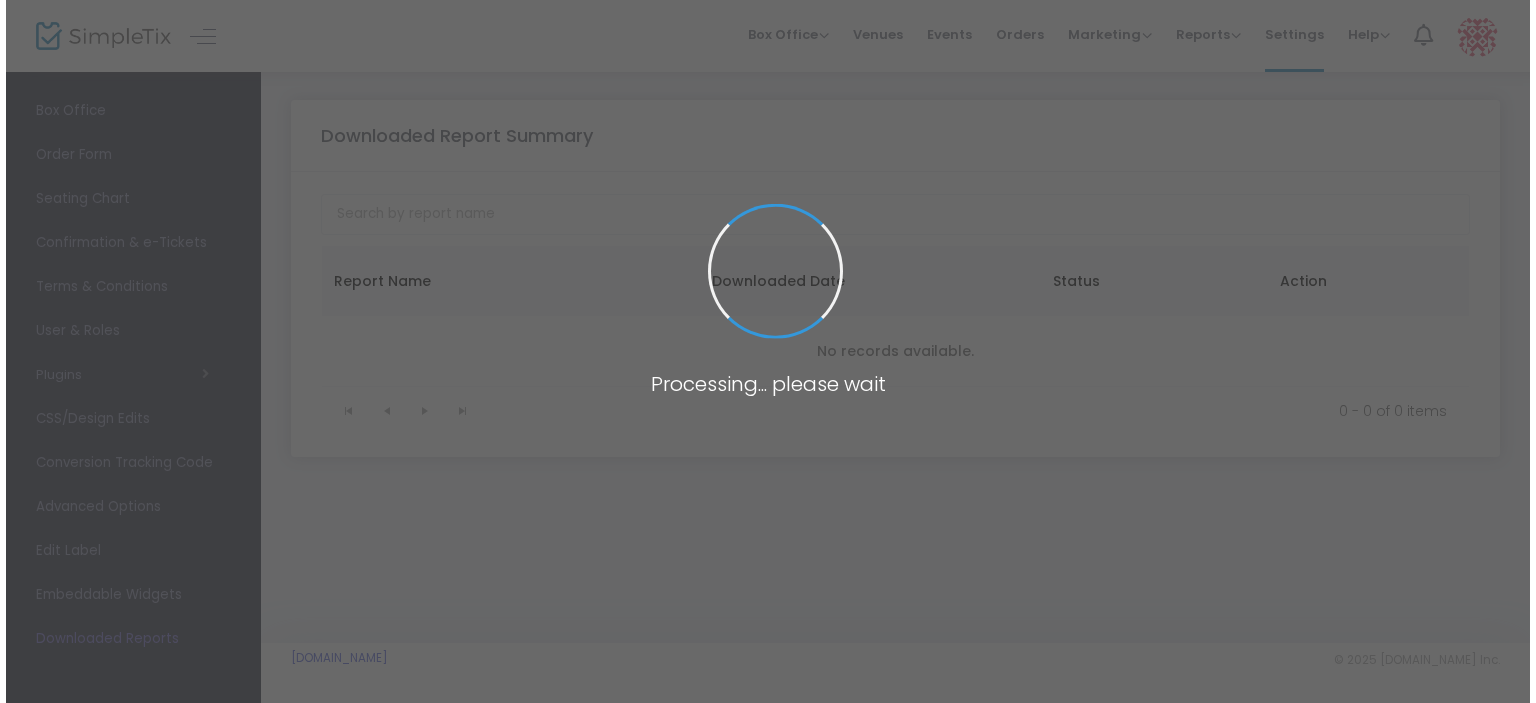 scroll, scrollTop: 0, scrollLeft: 0, axis: both 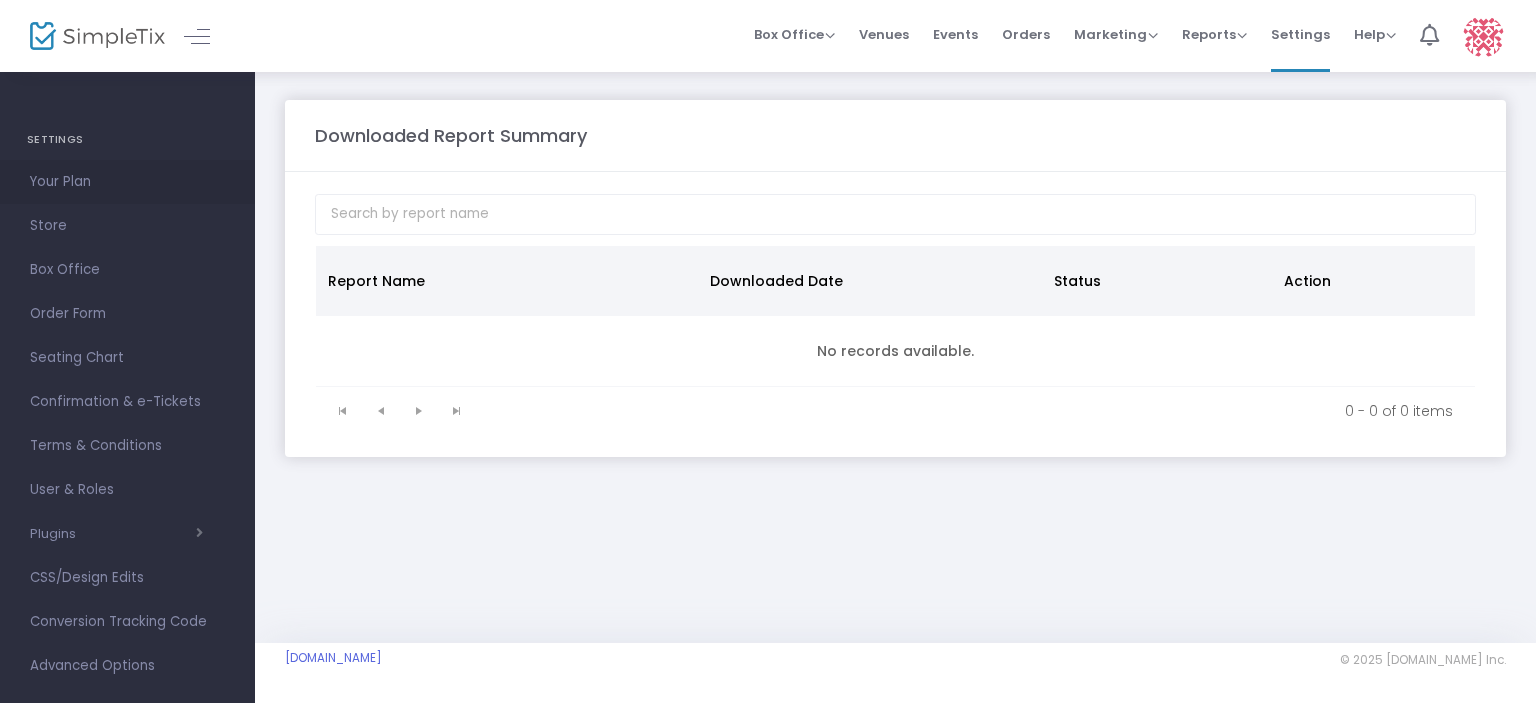 click on "Your Plan" at bounding box center [127, 182] 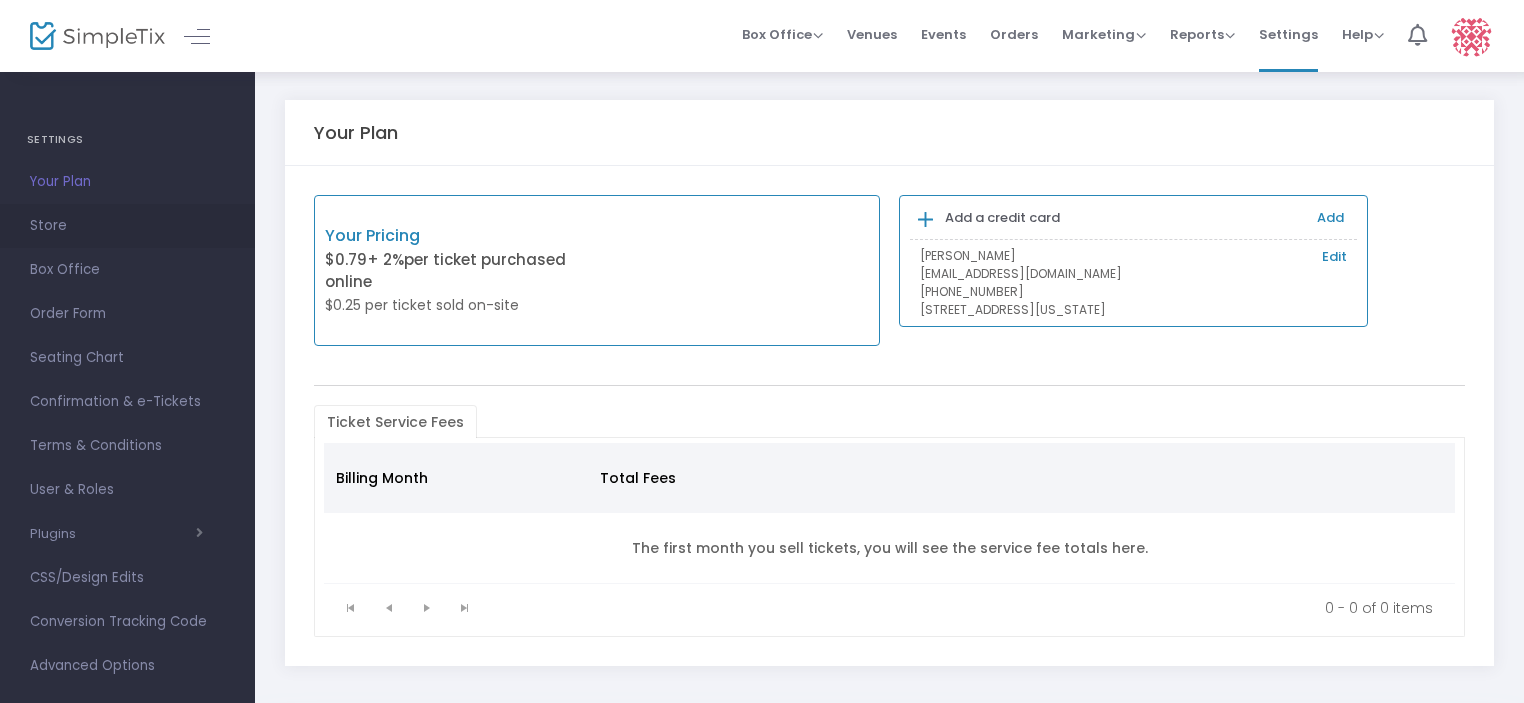 click on "Store" at bounding box center [127, 226] 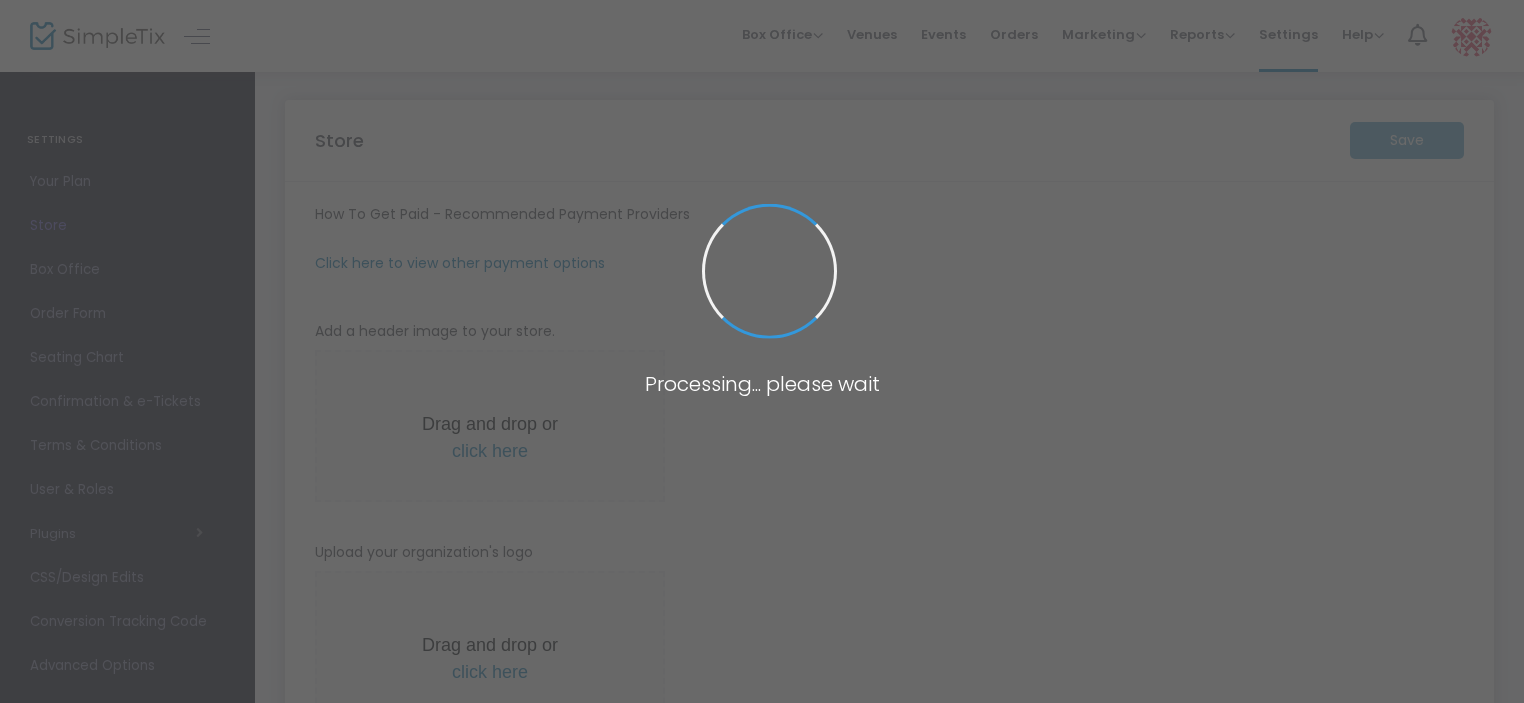 type on "https://ThePondFortville" 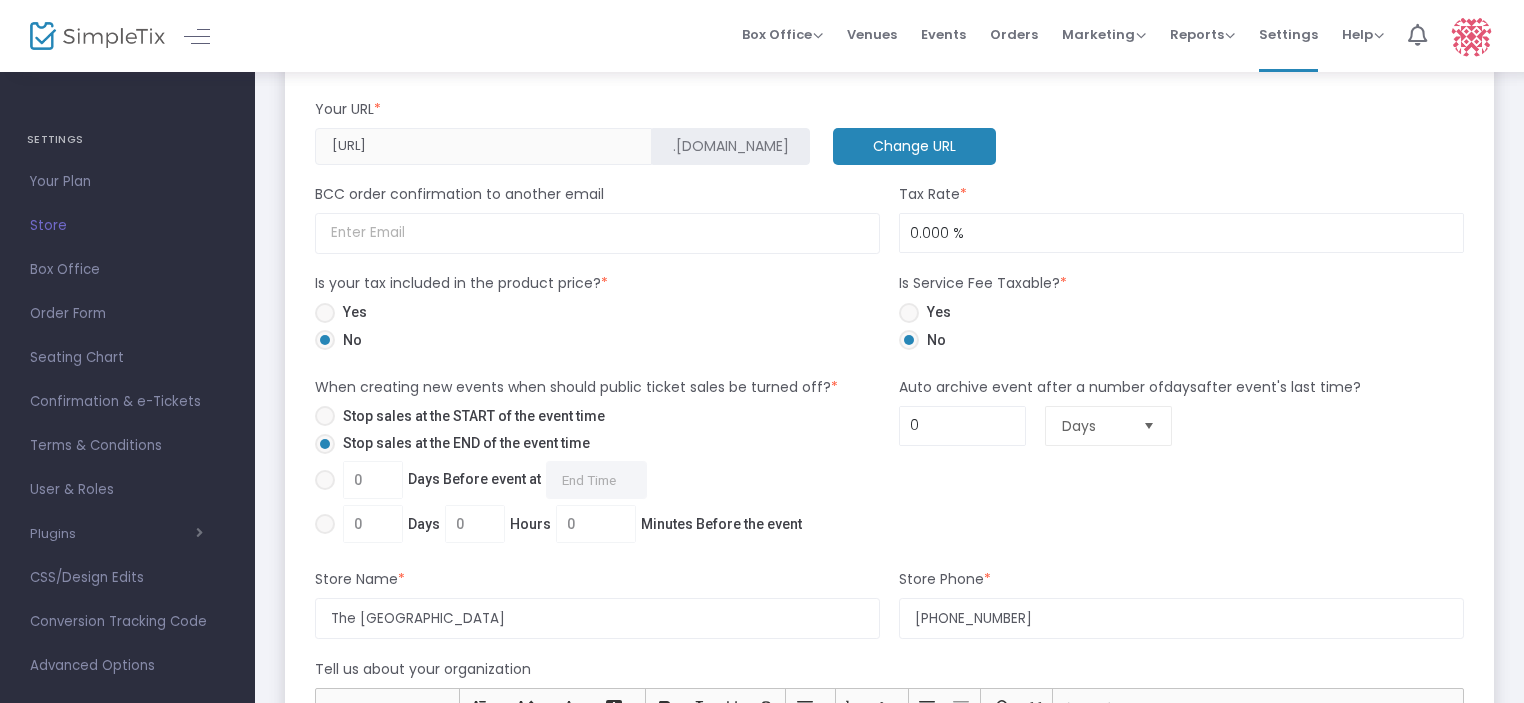 scroll, scrollTop: 900, scrollLeft: 0, axis: vertical 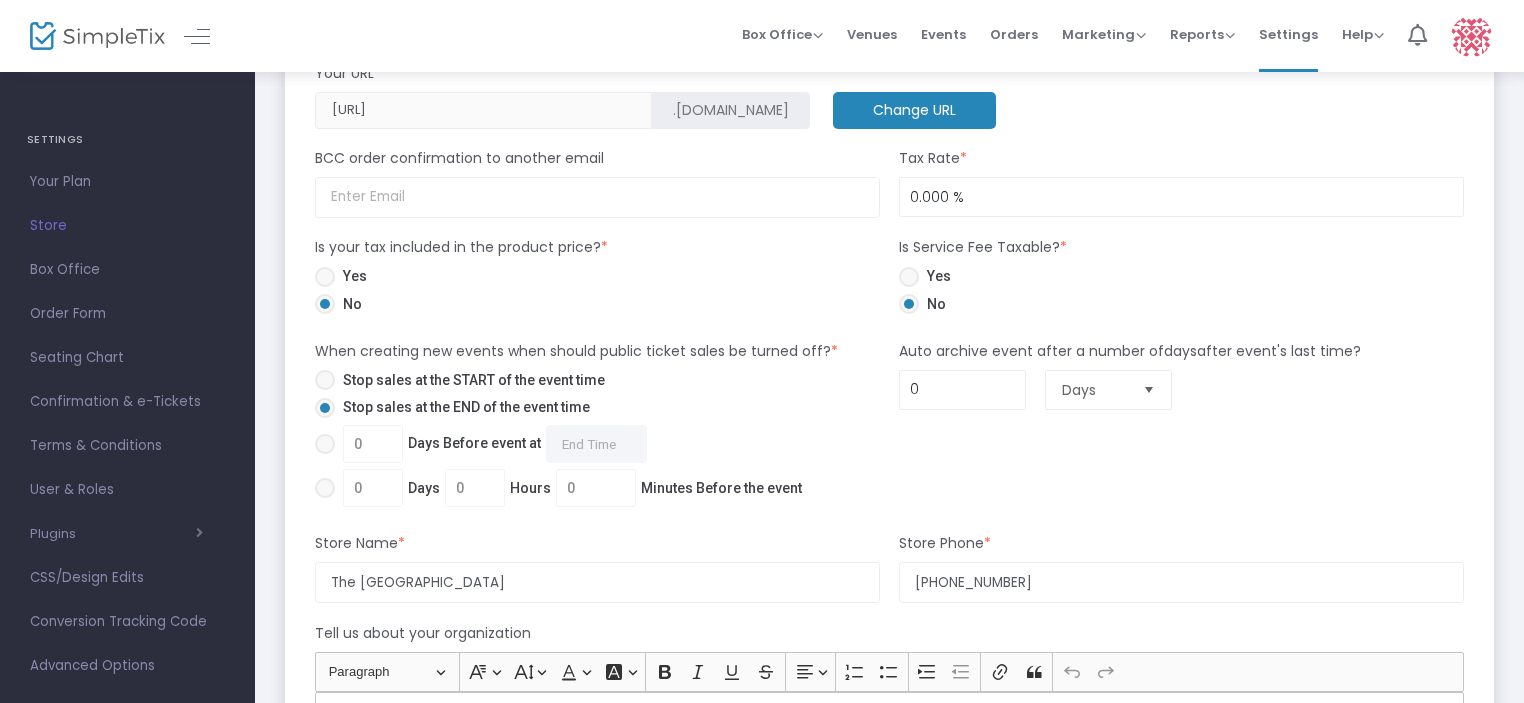 click at bounding box center [325, 380] 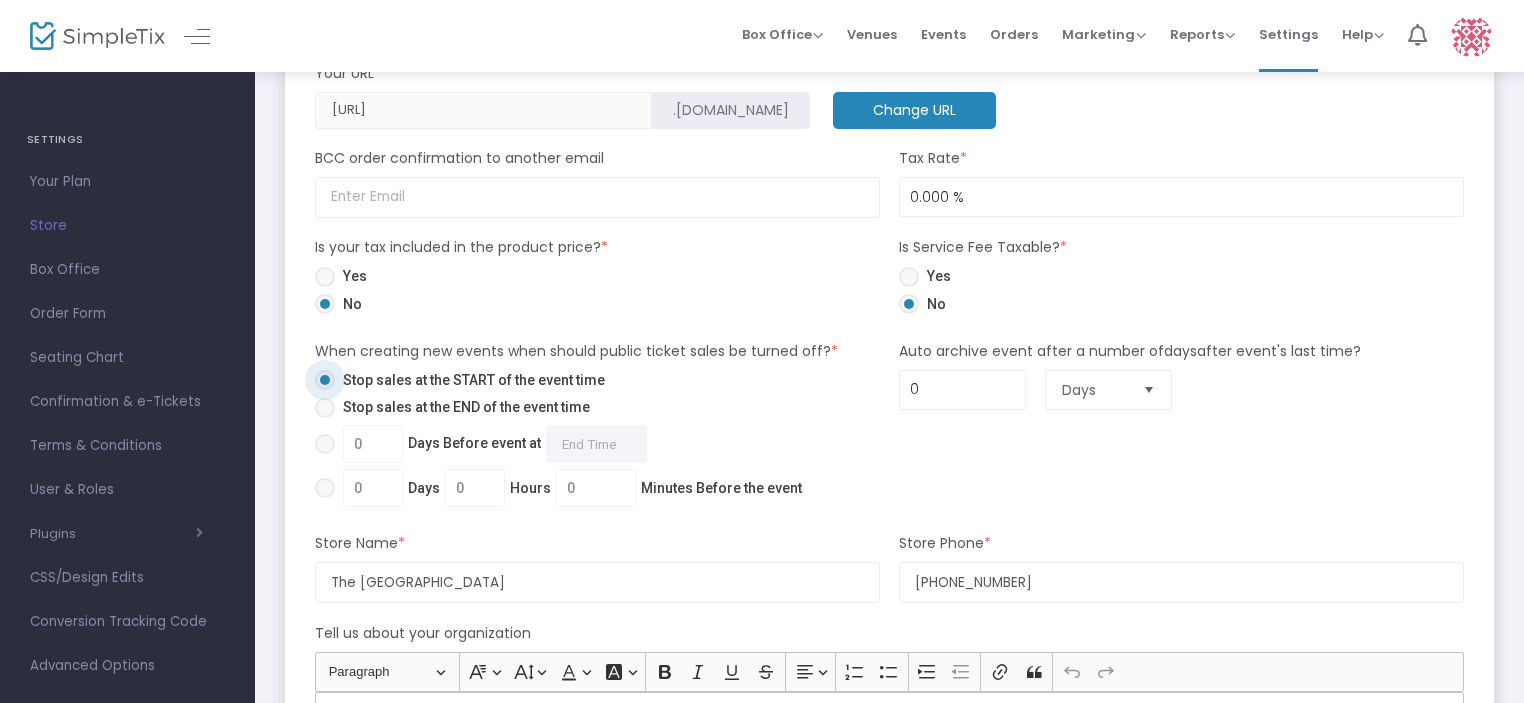 click on "When creating new events when should public ticket sales be turned off?  *   Stop sales at the START of the event time   Stop sales at the END of the event time   0  Days Before event at   Required.    0  Days  0  Hours  0  Minutes Before the event" 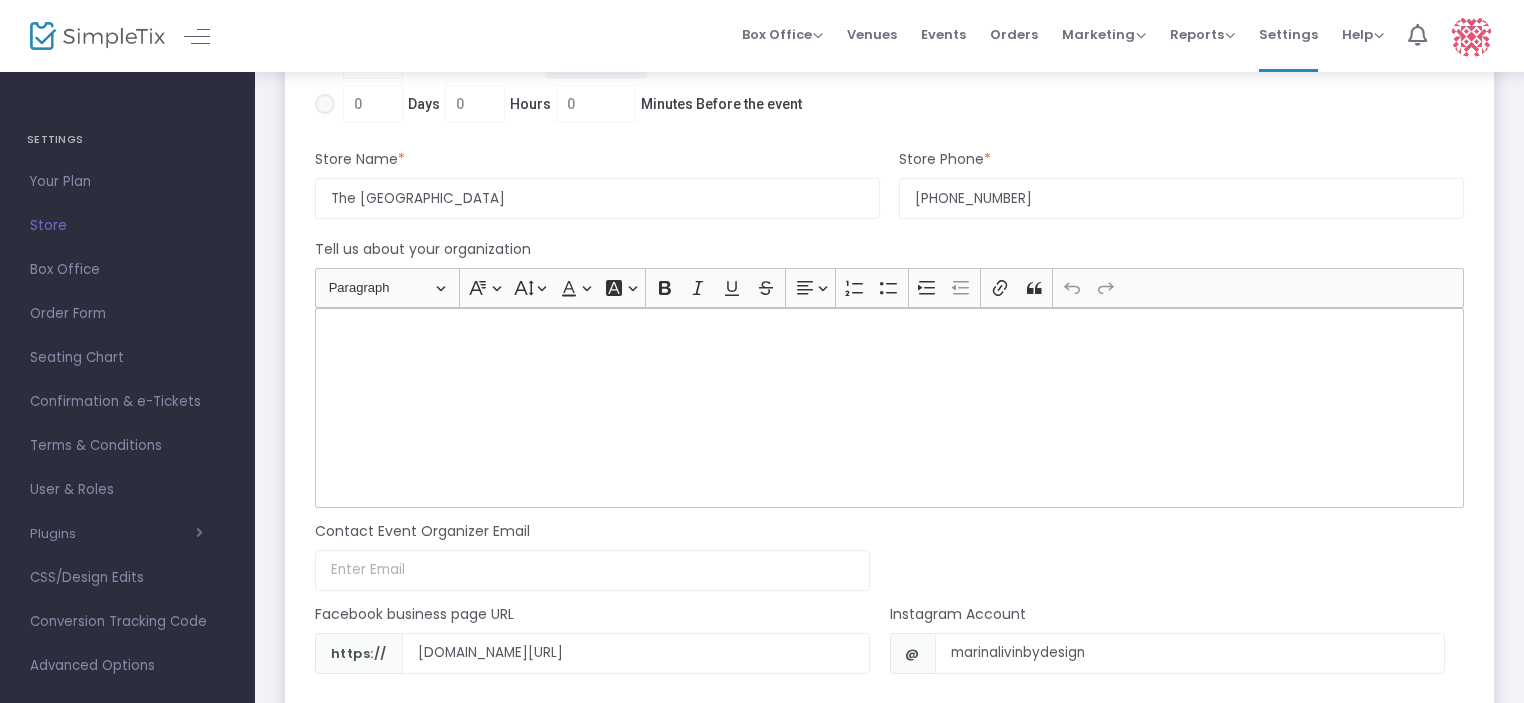 scroll, scrollTop: 1400, scrollLeft: 0, axis: vertical 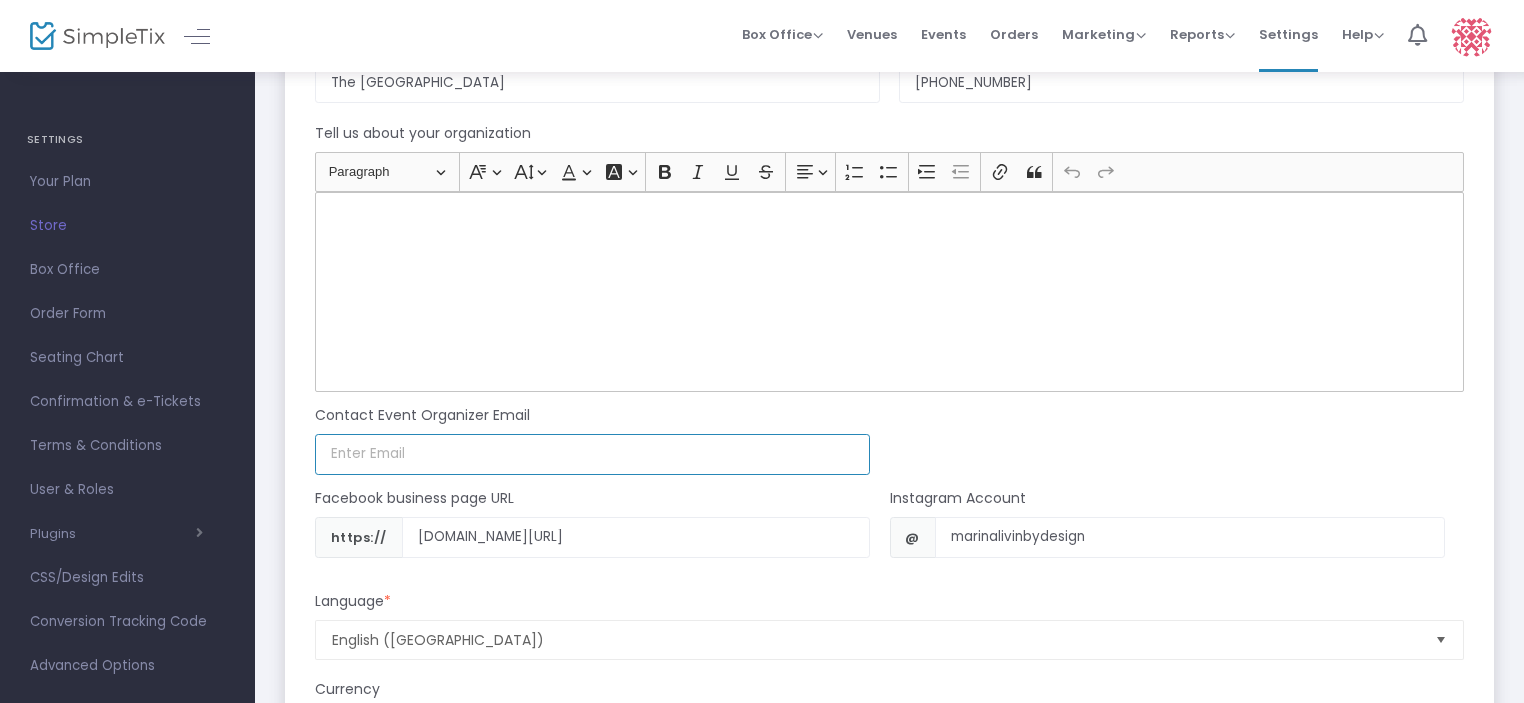 click 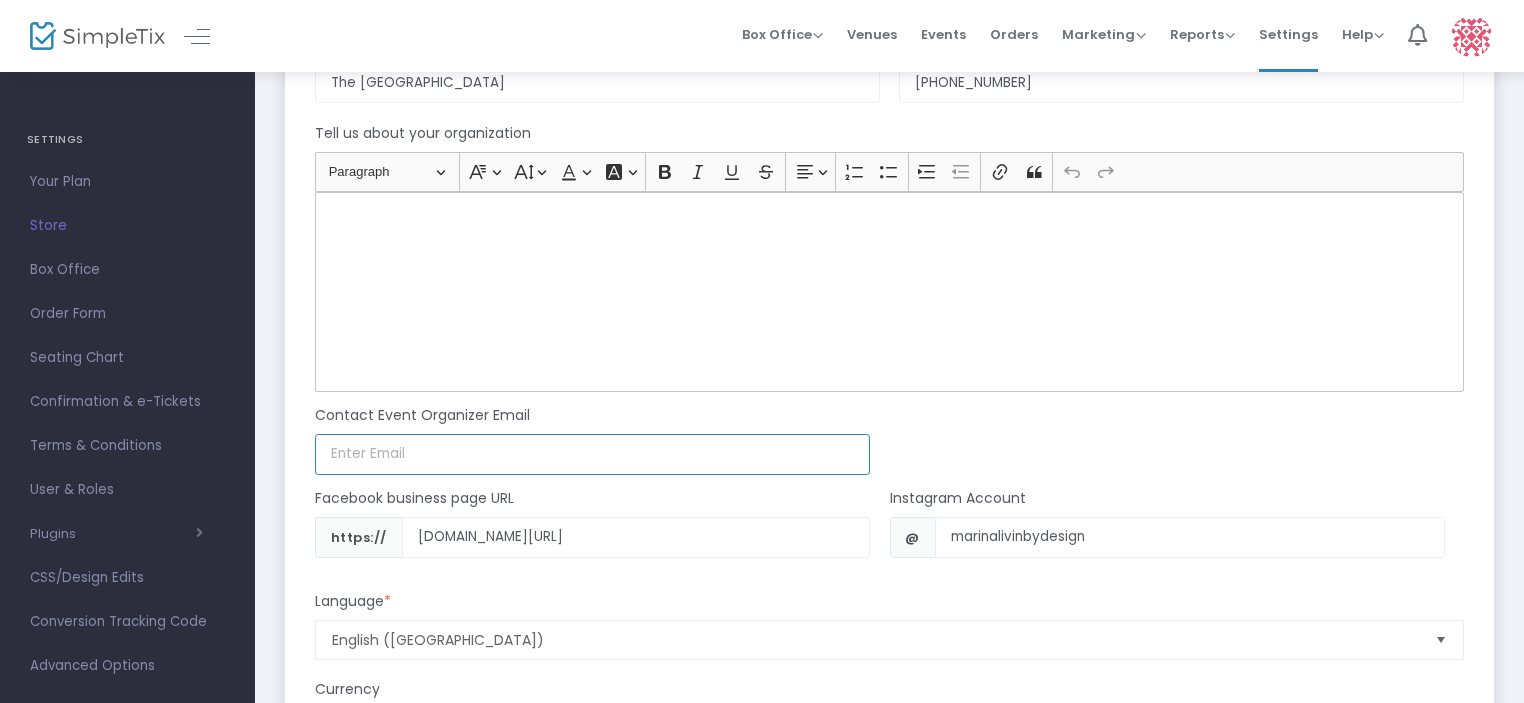 type on "[EMAIL_ADDRESS][DOMAIN_NAME]" 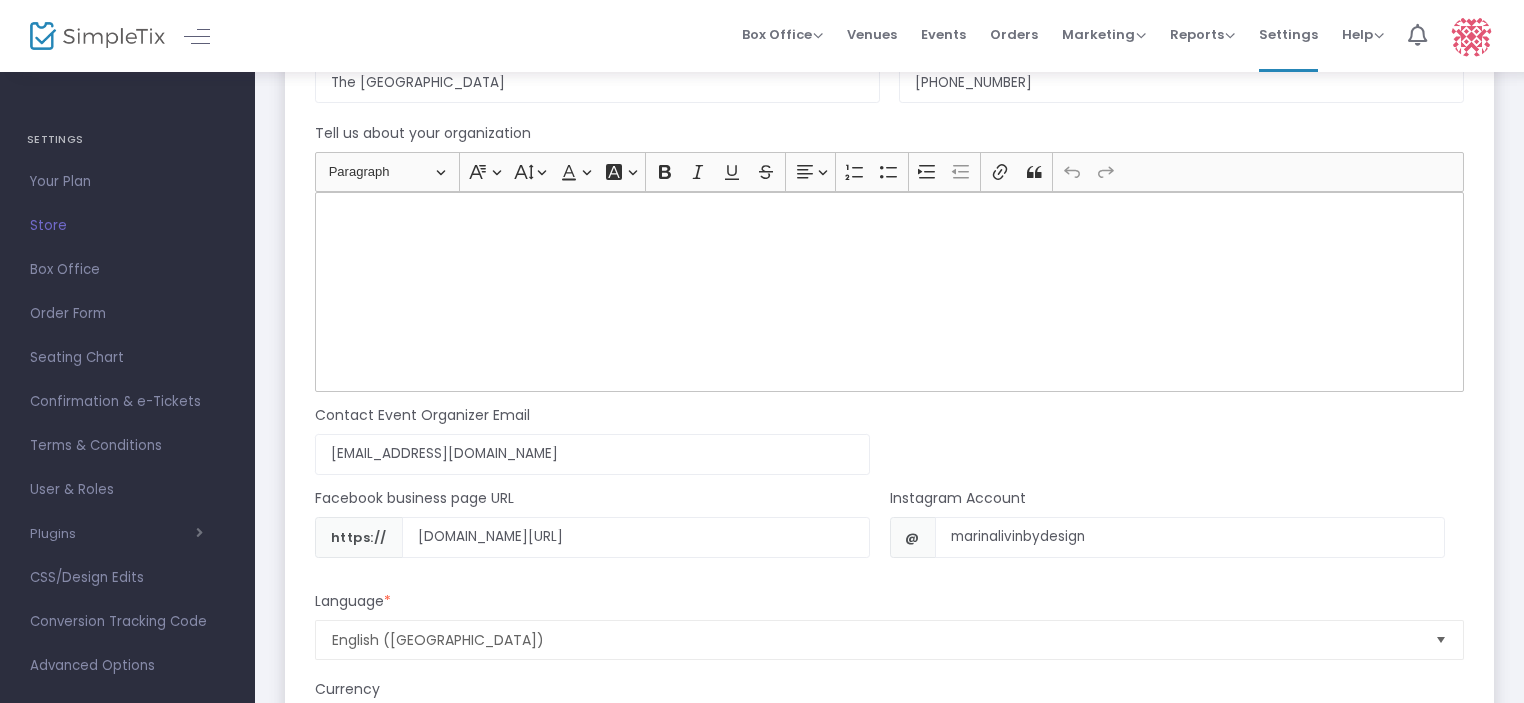 click on "Contact Event Organizer Email thepond@marinalivin.com  Email not valid" 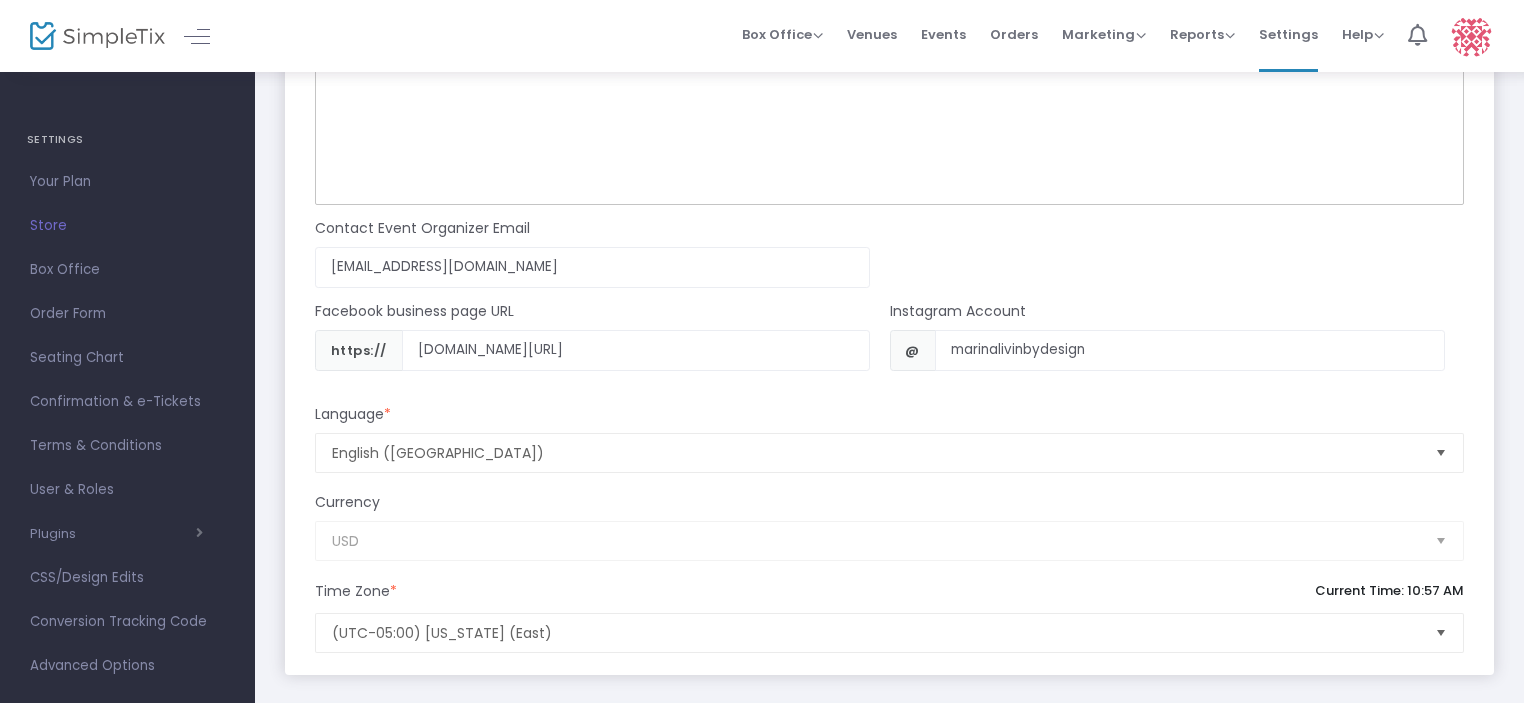scroll, scrollTop: 1600, scrollLeft: 0, axis: vertical 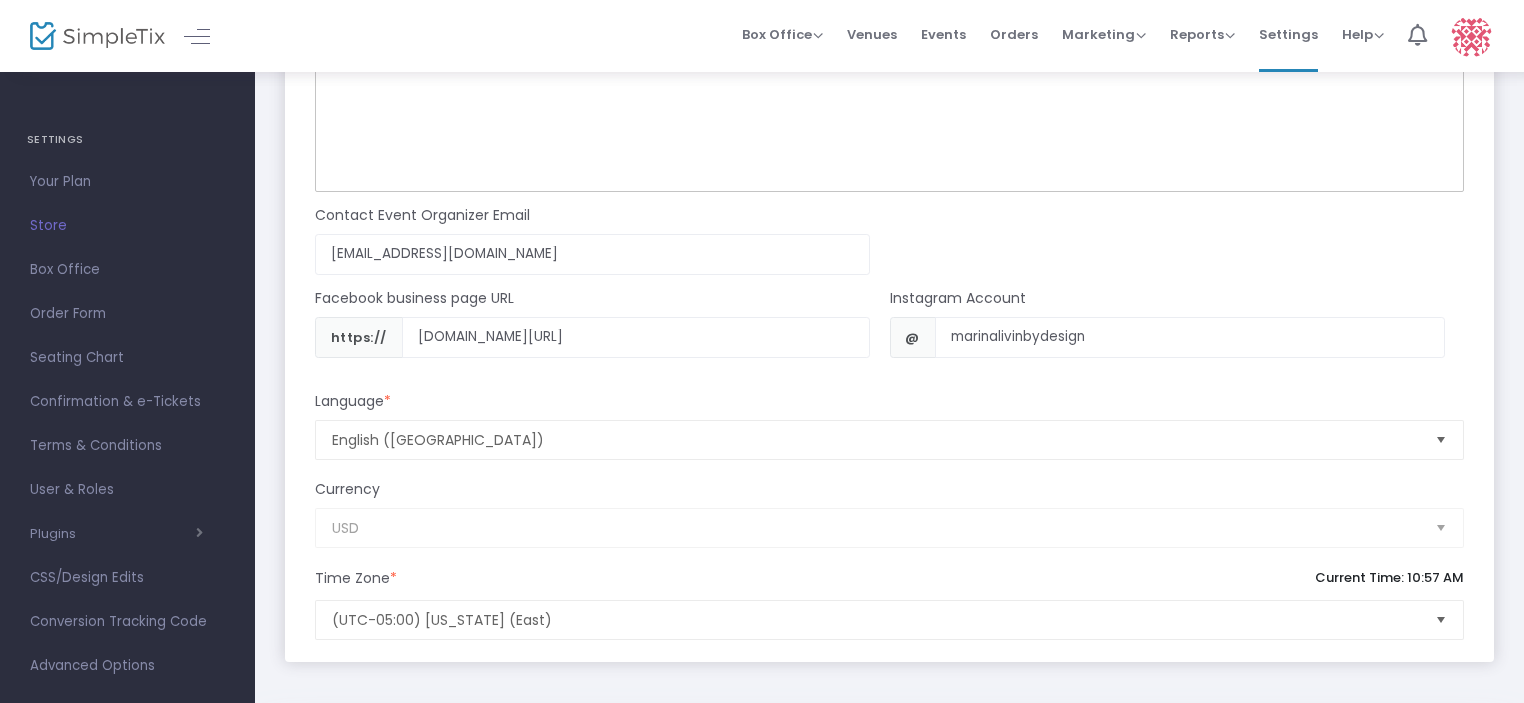 click on "Currency" 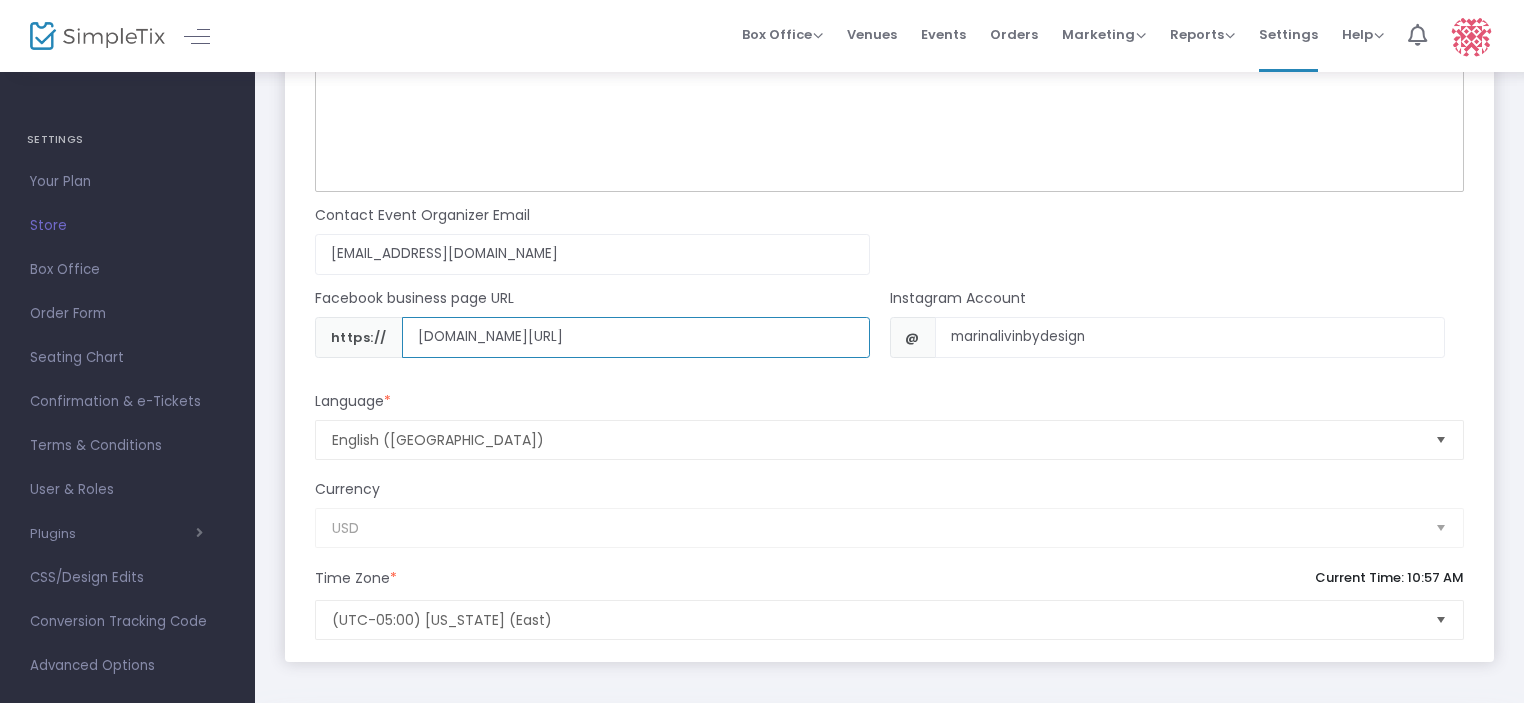 drag, startPoint x: 558, startPoint y: 330, endPoint x: 732, endPoint y: 328, distance: 174.01149 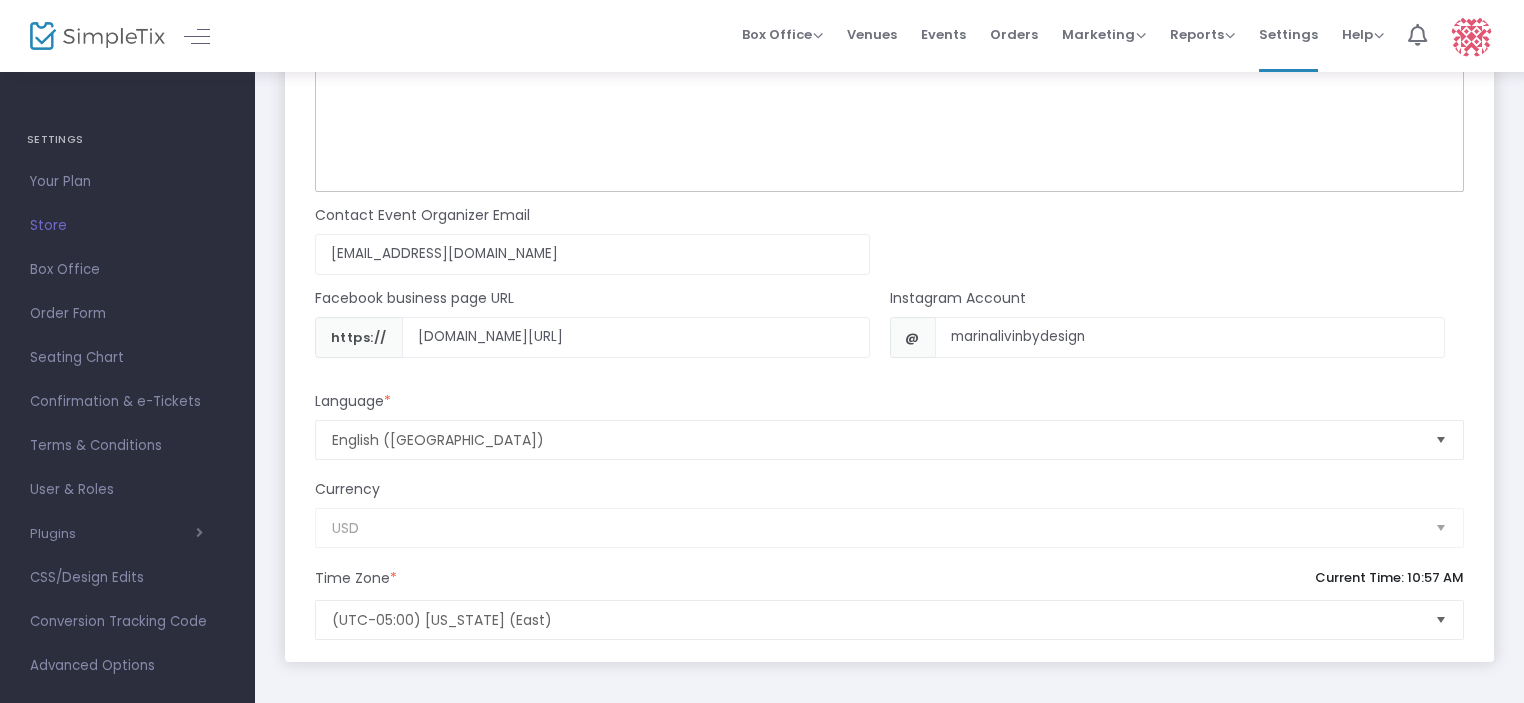 drag, startPoint x: 730, startPoint y: 327, endPoint x: 652, endPoint y: 386, distance: 97.80082 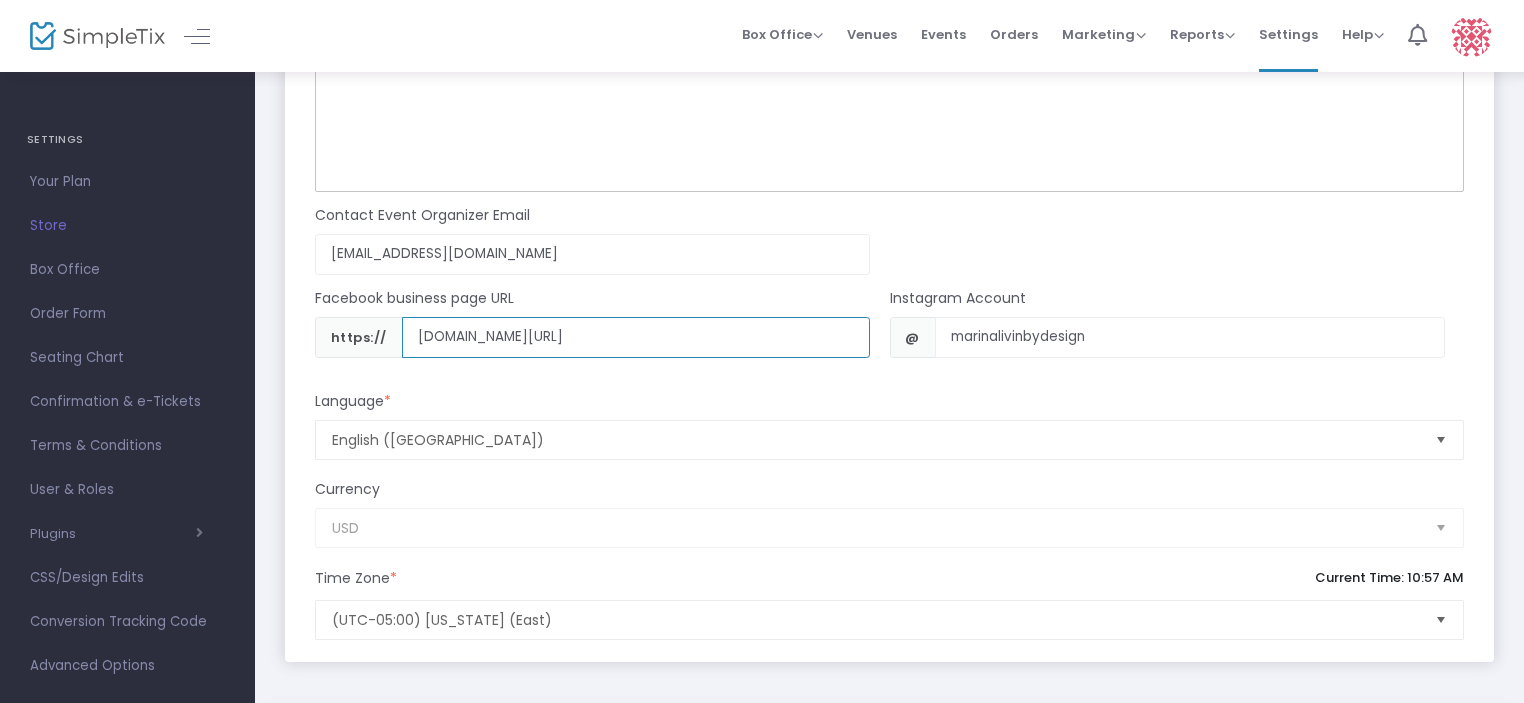 drag, startPoint x: 846, startPoint y: 327, endPoint x: 352, endPoint y: 329, distance: 494.00406 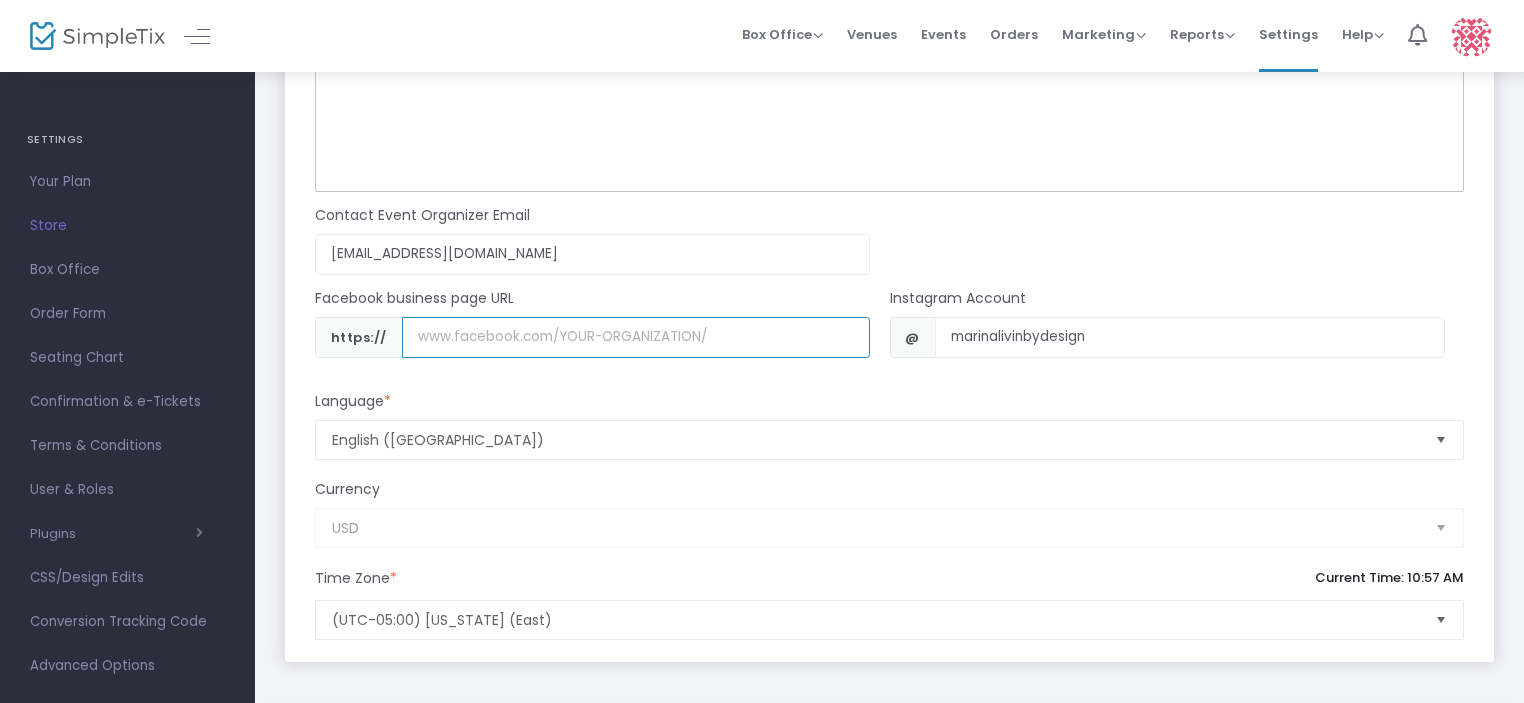 paste on "www.facebook.com/profile.php?id=61574464274485" 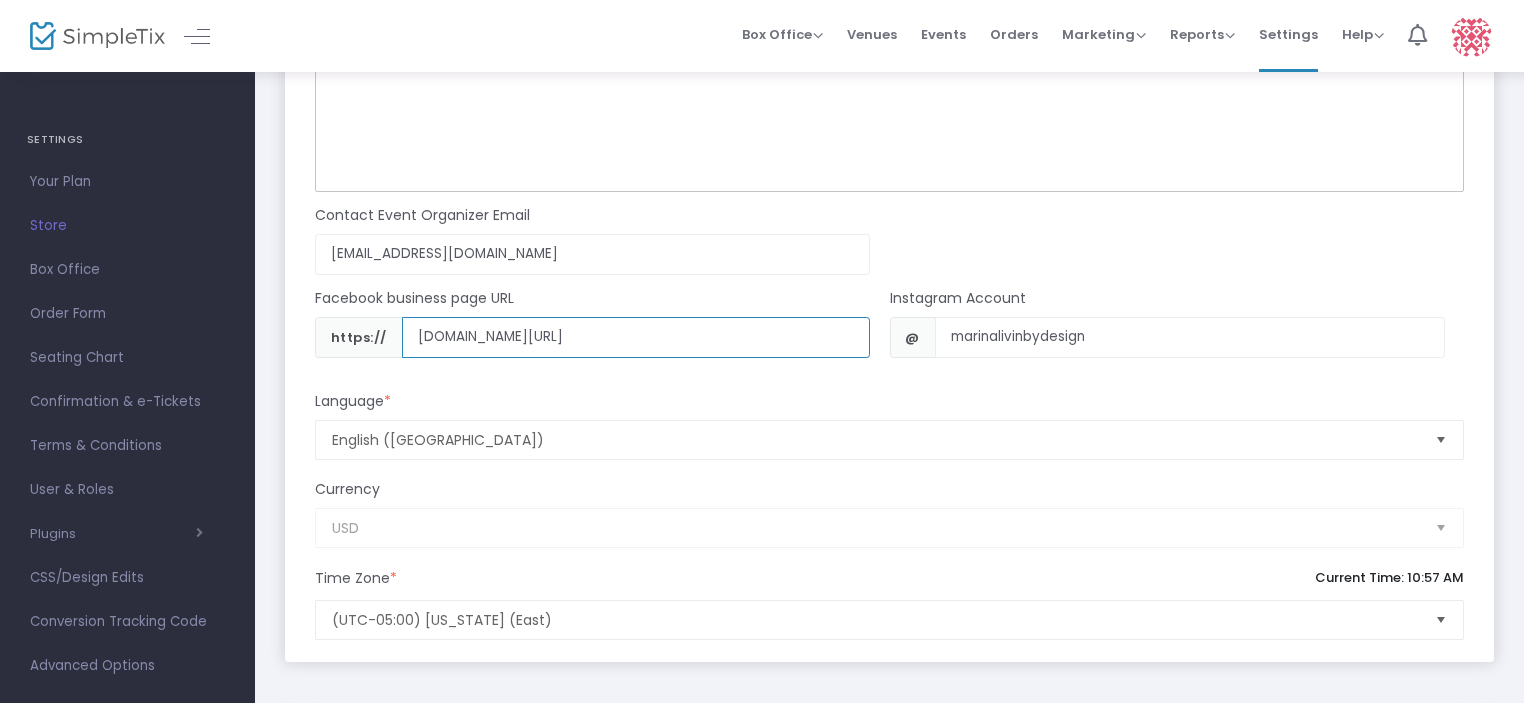 type on "www.facebook.com/profile.php?id=61574464274485" 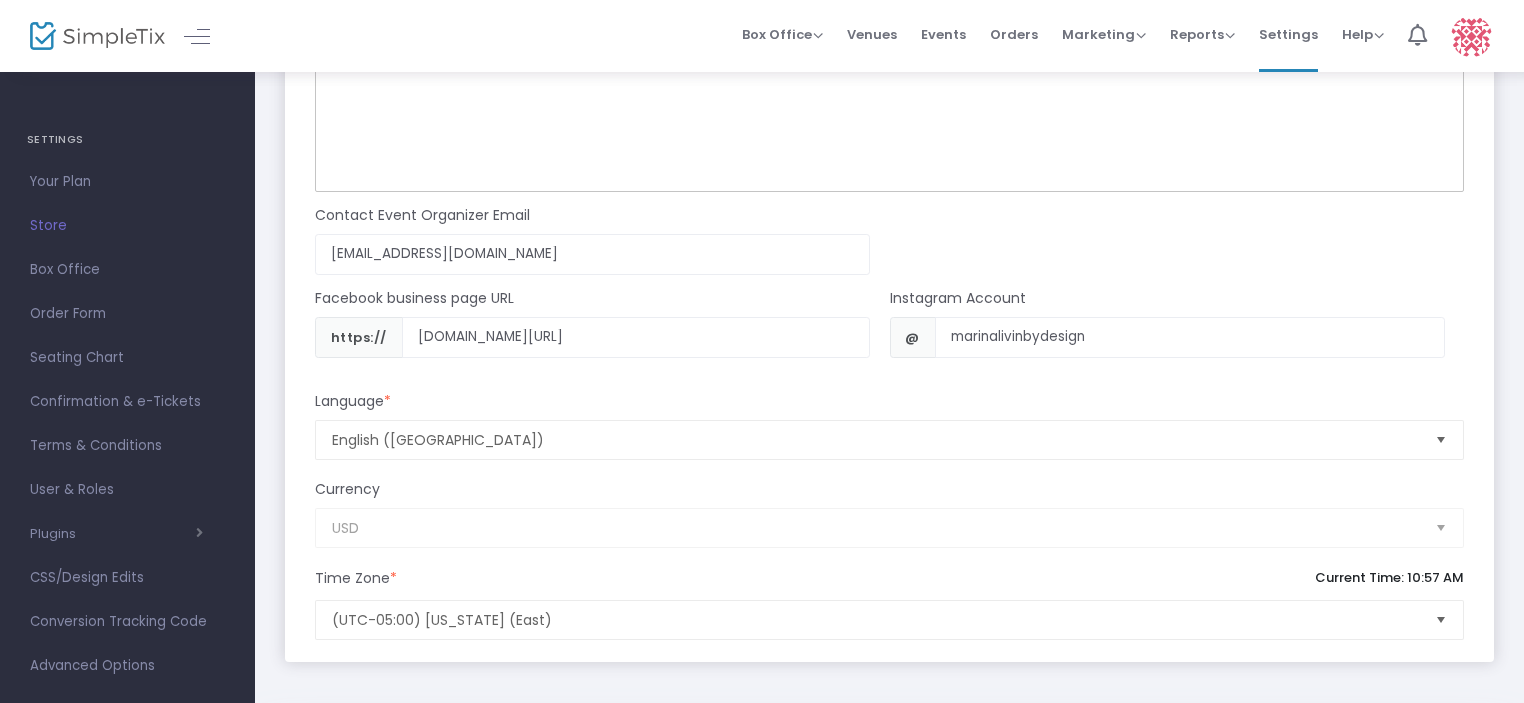 click on "Language  *" 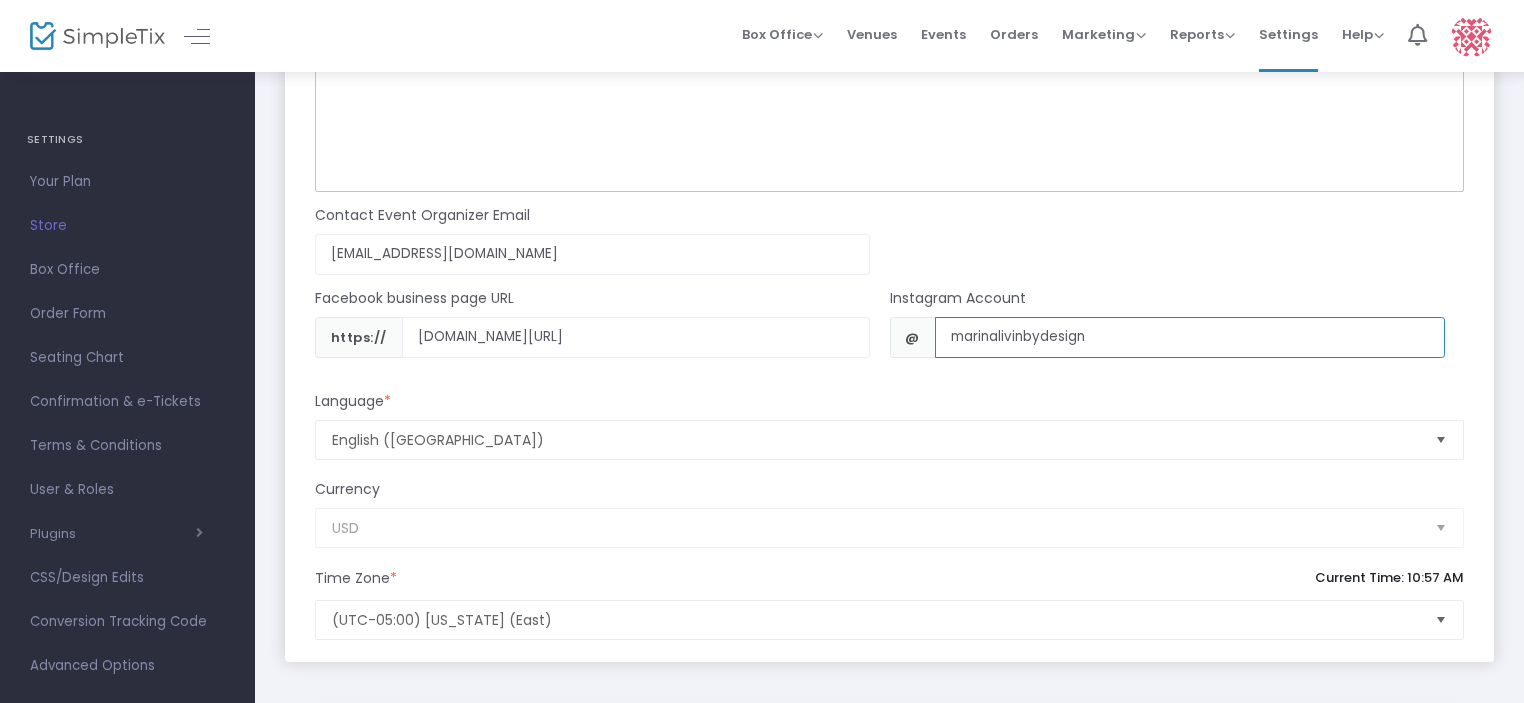 click on "marinalivinbydesign" 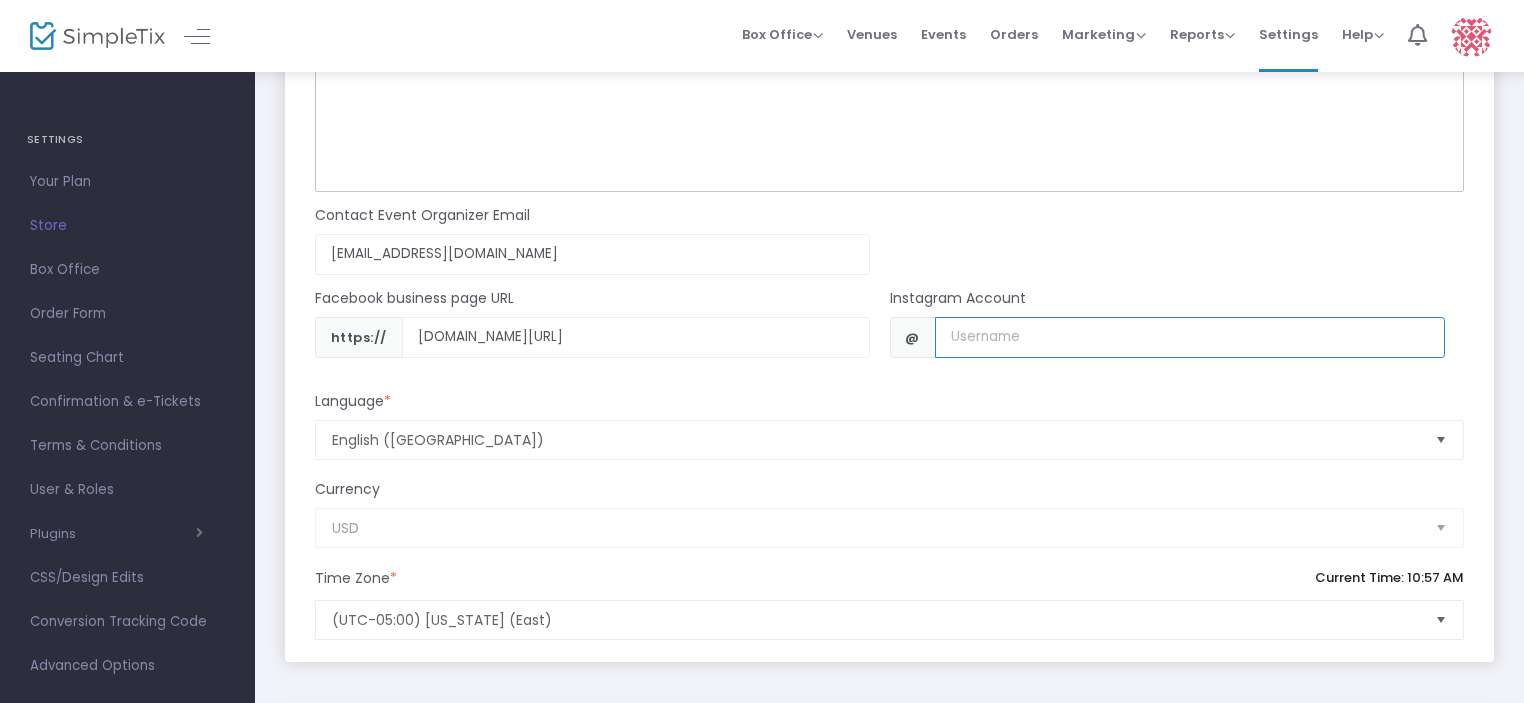 type 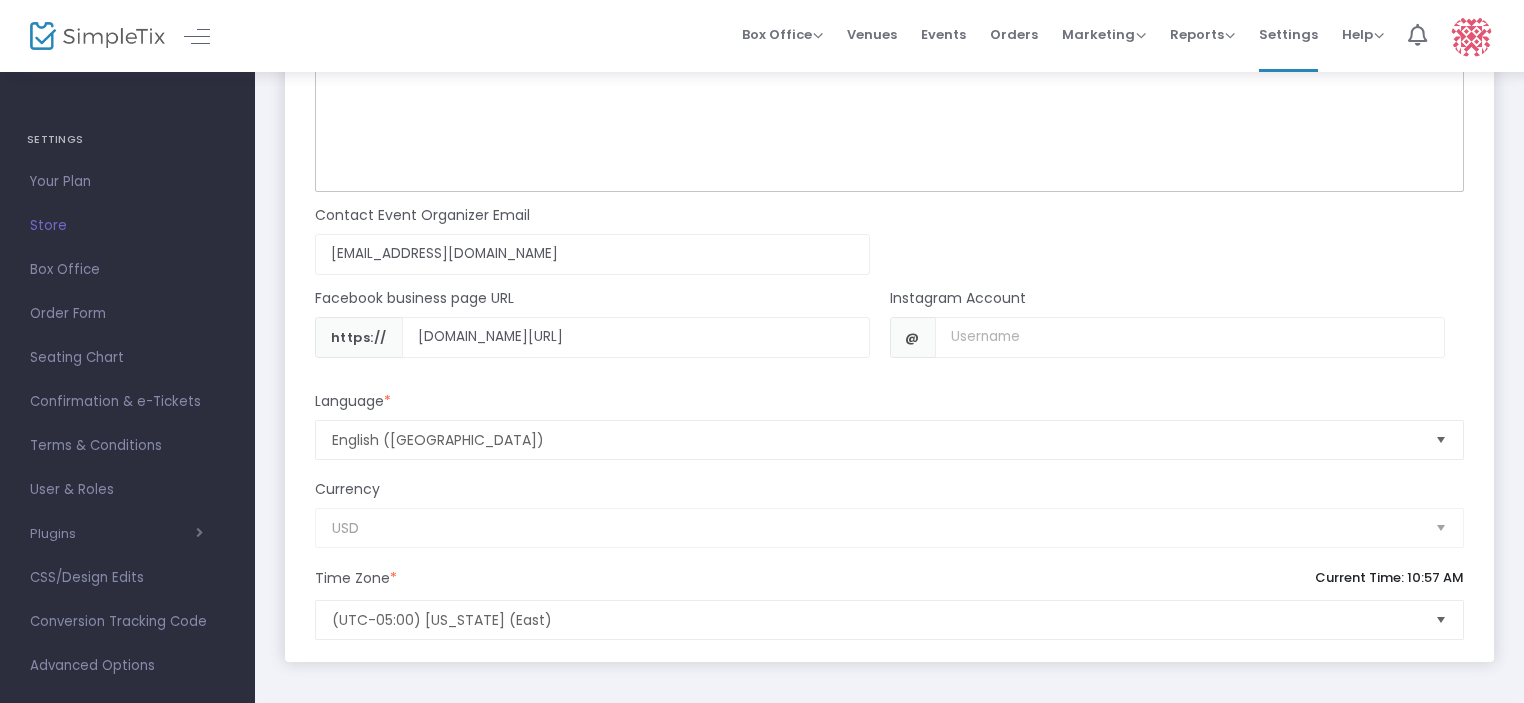 click on "How To Get Paid - Recommended Payment Providers Online Orders Transaction cost 2% + 0.79¢  Create a new payment account  In-Person Orders Transaction cost 2.9% + 30¢  Settings   Click here to view other payment options   Add a header image to your store.   Drag and drop or  click here Upload your organization's logo  Drag and drop or  click here Your URL  * https://ThePondFortville .simpletix.com  Change URL  BCC order confirmation to another email  Email not valid  Tax Rate  * 0.000 % Is your tax included in the product price?  * Is Service Fee Taxable?  *   Yes   No   Yes   No When creating new events when should public ticket sales be turned off?  *   Stop sales at the START of the event time   Stop sales at the END of the event time   0  Days Before event at   Required.    0  Days  0  Hours  0  Minutes Before the event  Auto archive event after a number of  days  after event's last time?  0 Days Store Name  * The Pond Fortville Store Phone  * +1 317-714-1334  Phone Number is required  Heading 9" 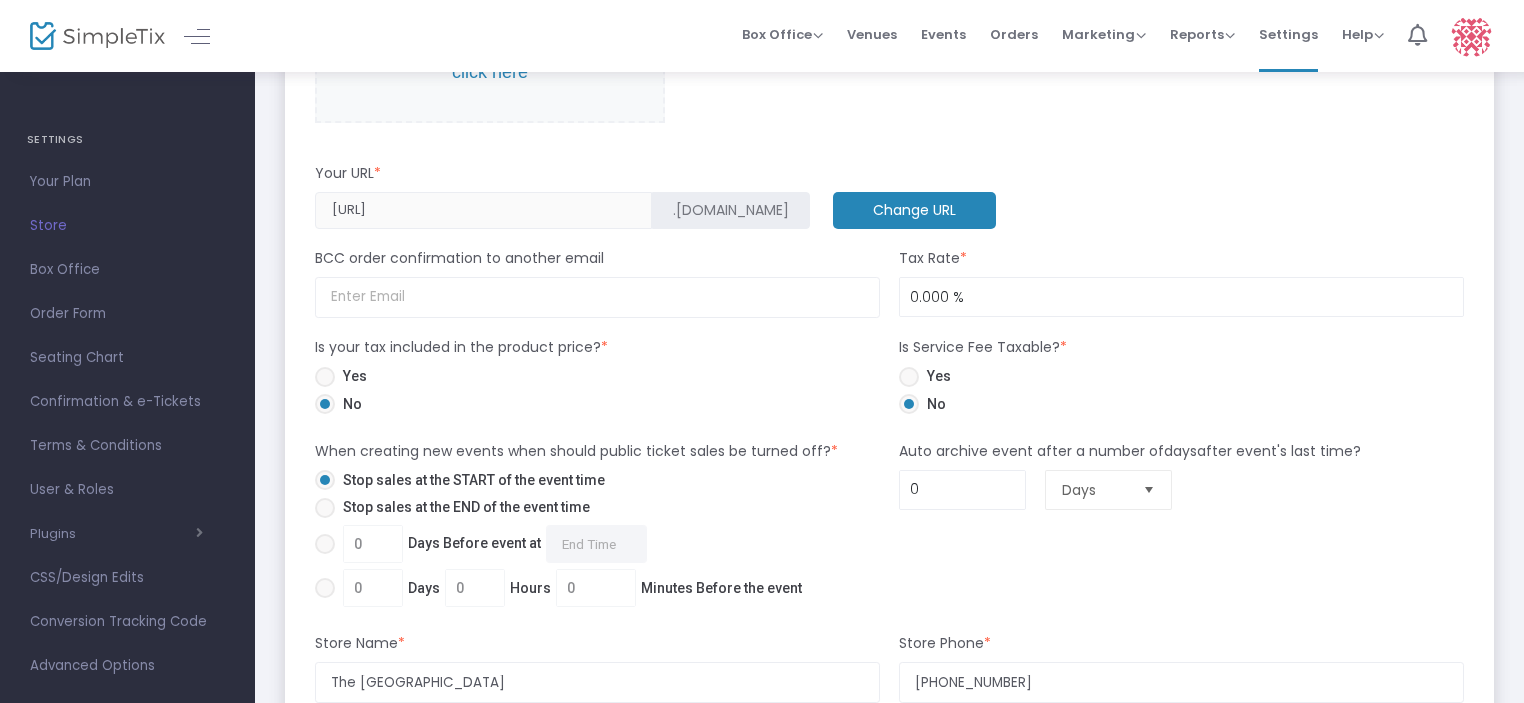 scroll, scrollTop: 784, scrollLeft: 0, axis: vertical 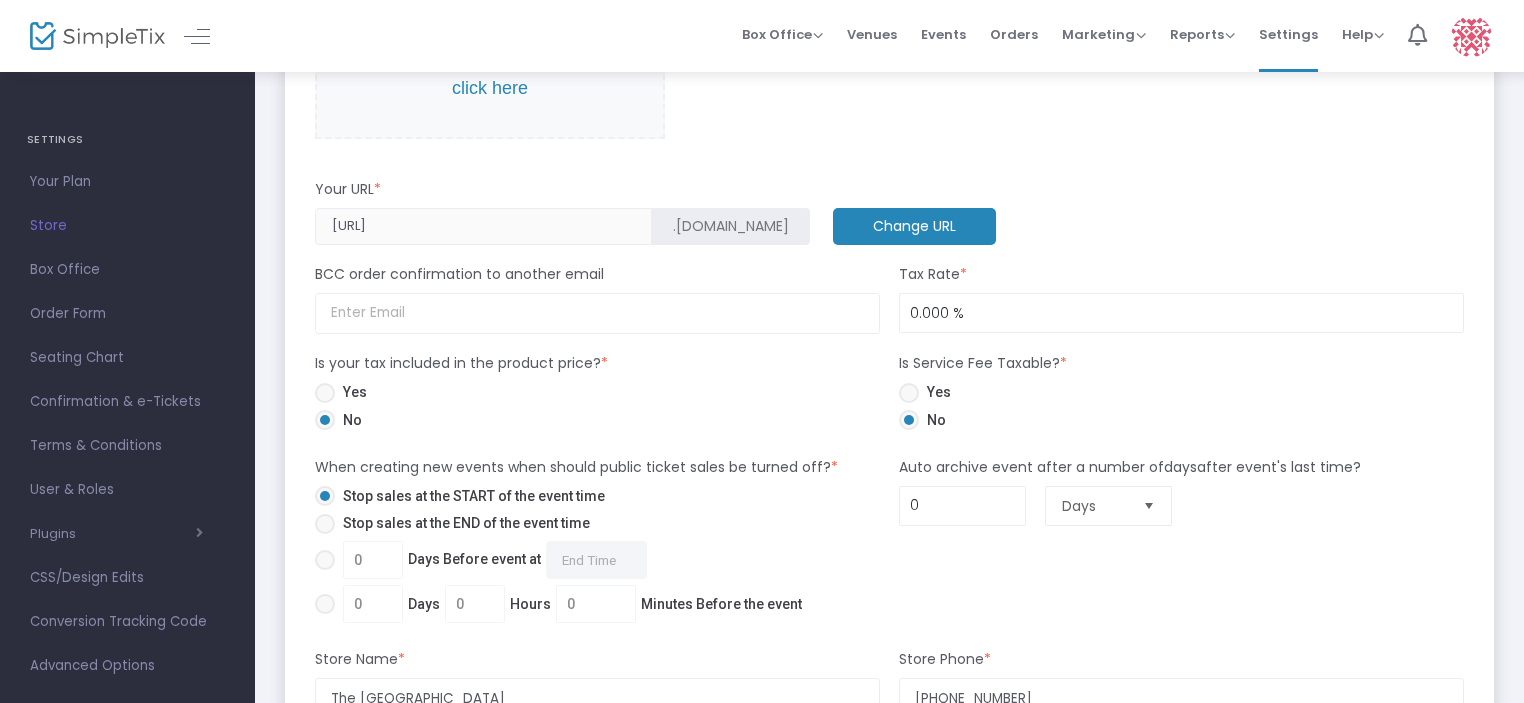 click at bounding box center (325, 524) 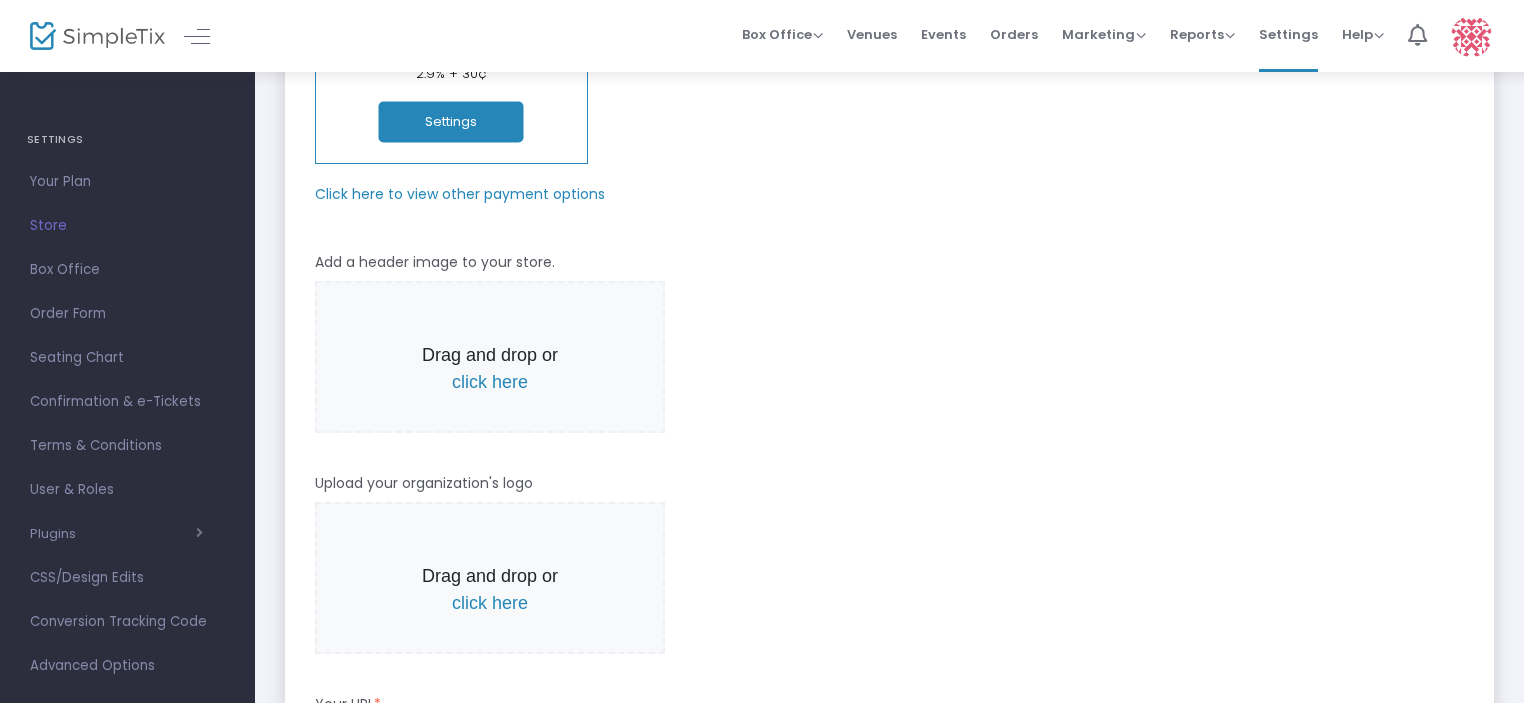 scroll, scrollTop: 0, scrollLeft: 0, axis: both 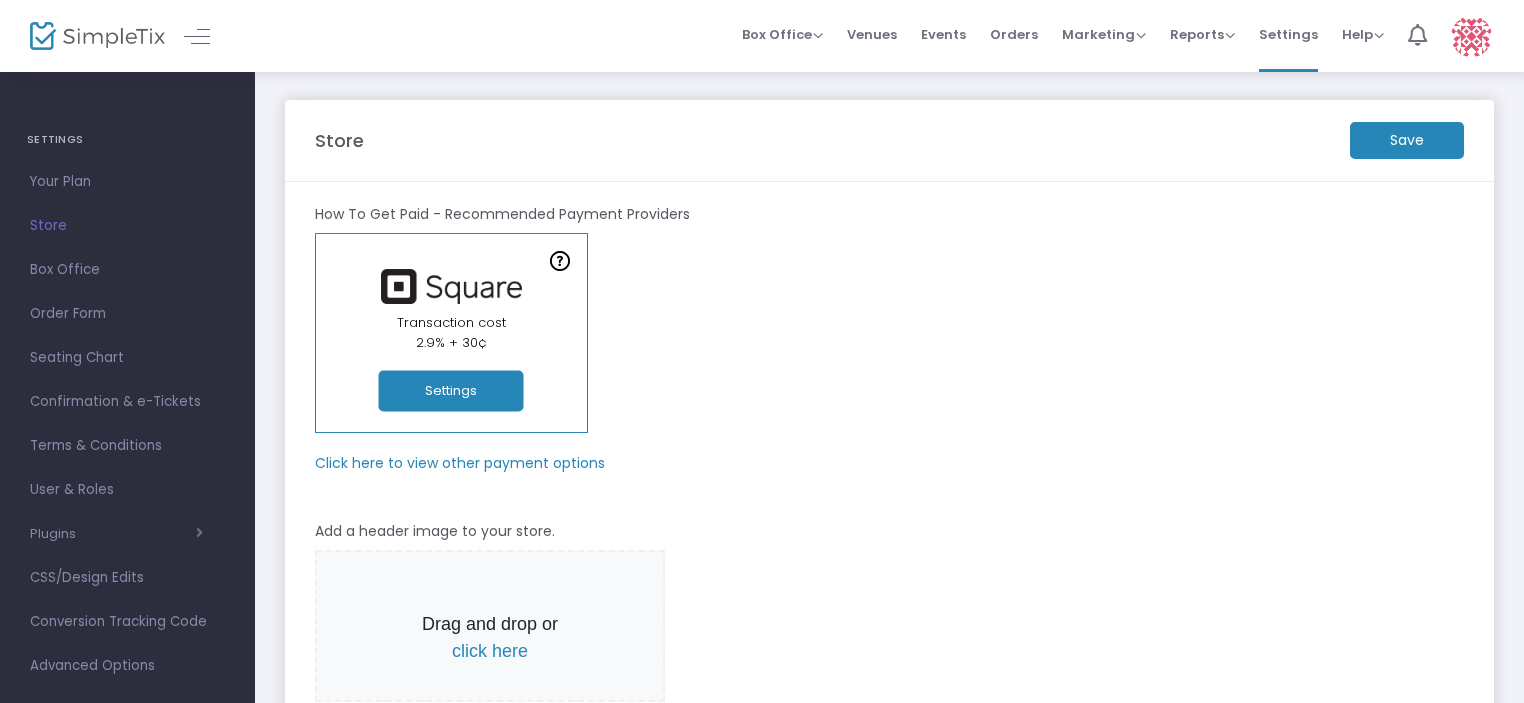 click on "Save" 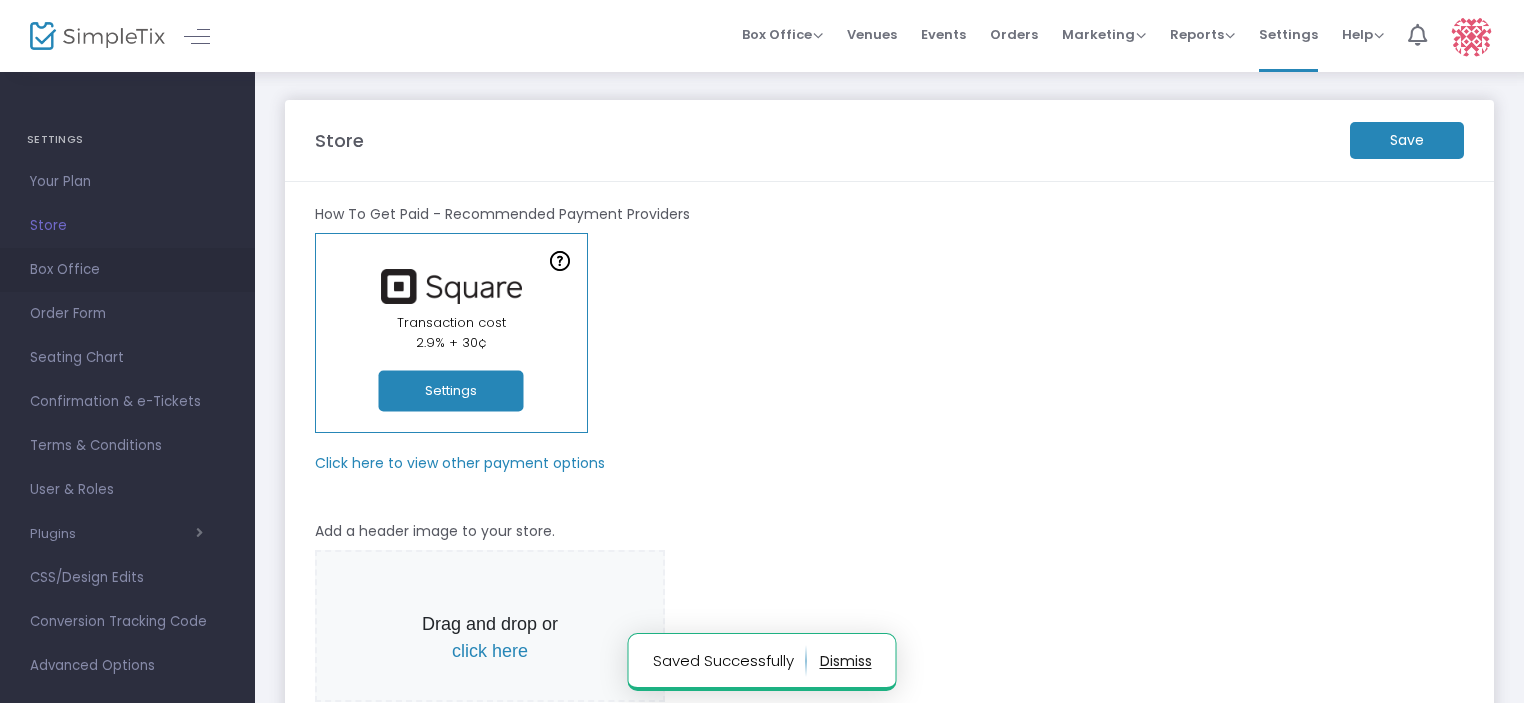 click on "Box Office" at bounding box center [127, 270] 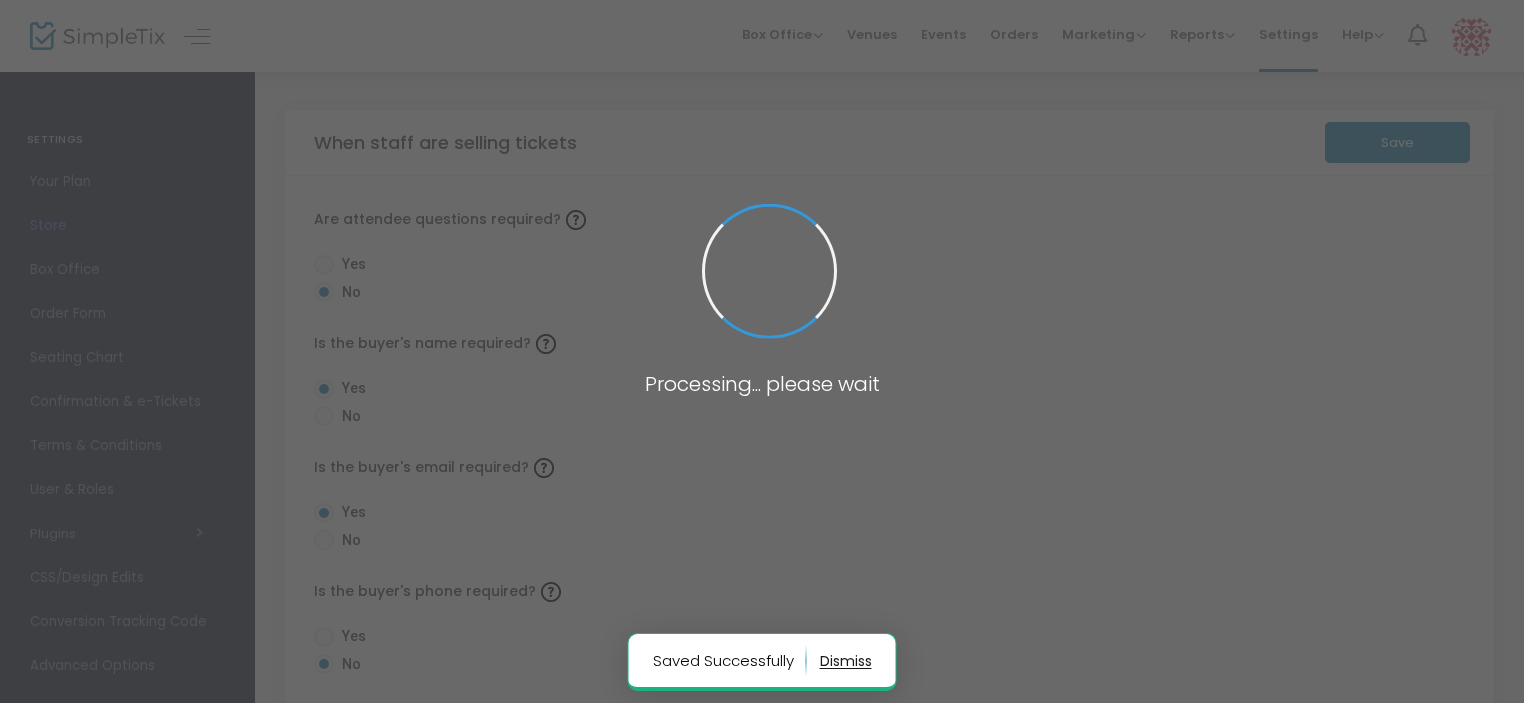 radio on "true" 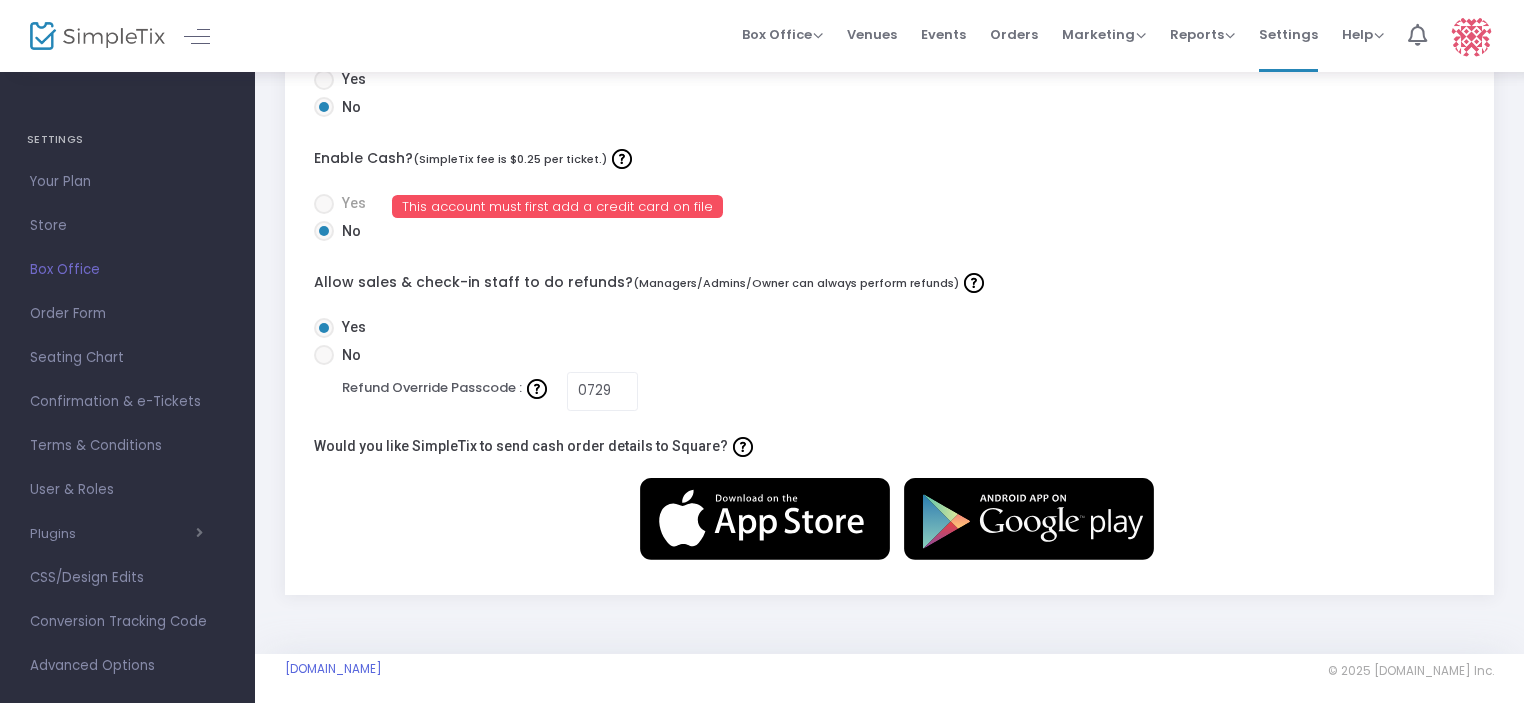 scroll, scrollTop: 815, scrollLeft: 0, axis: vertical 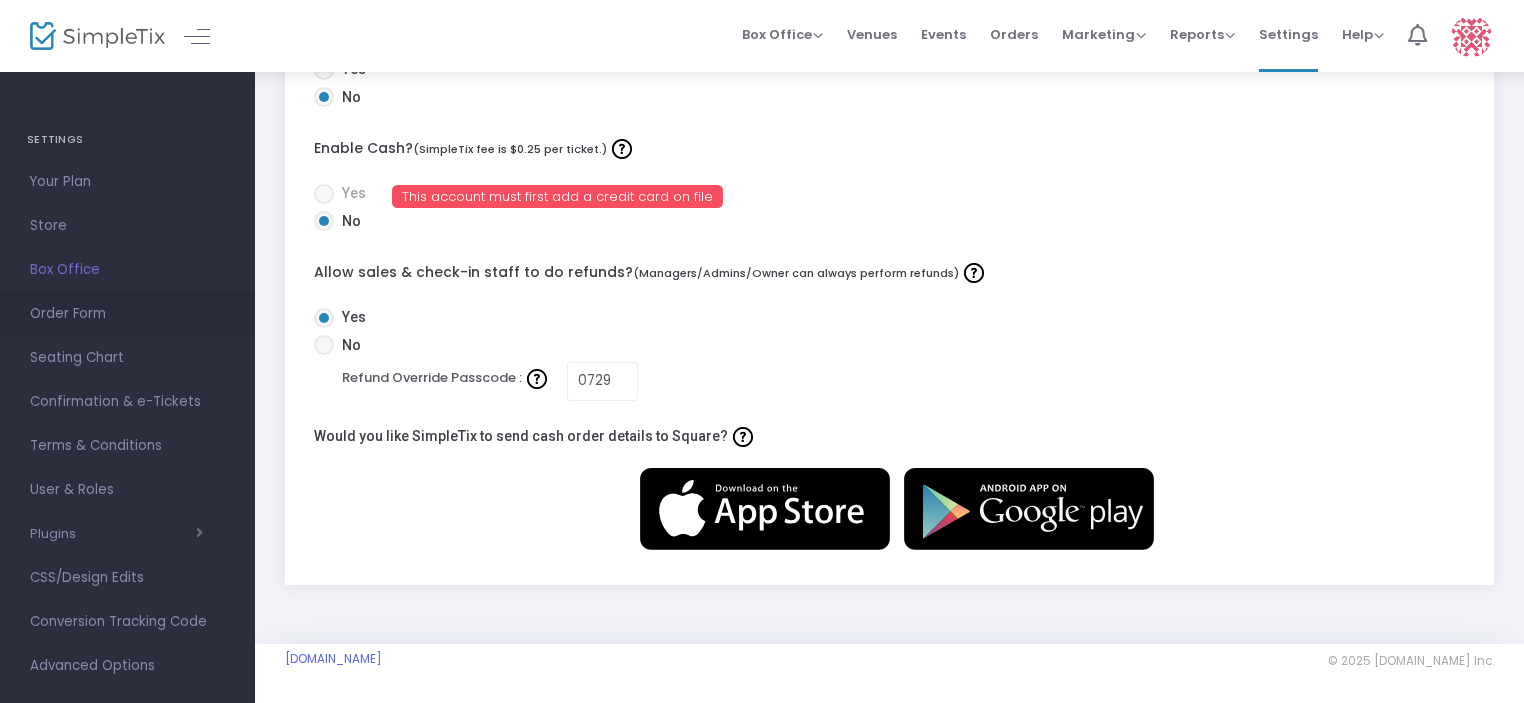 click on "Order Form" at bounding box center (127, 314) 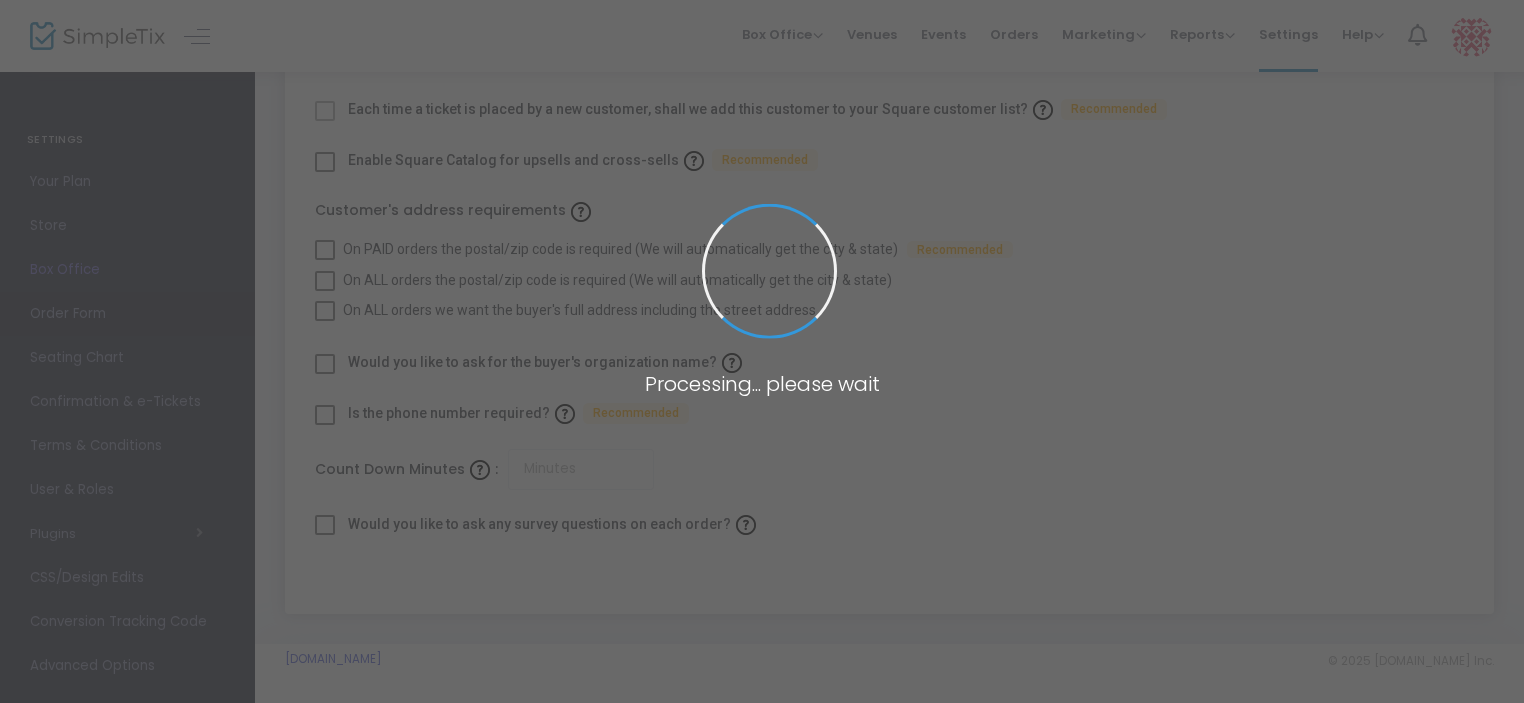 checkbox on "true" 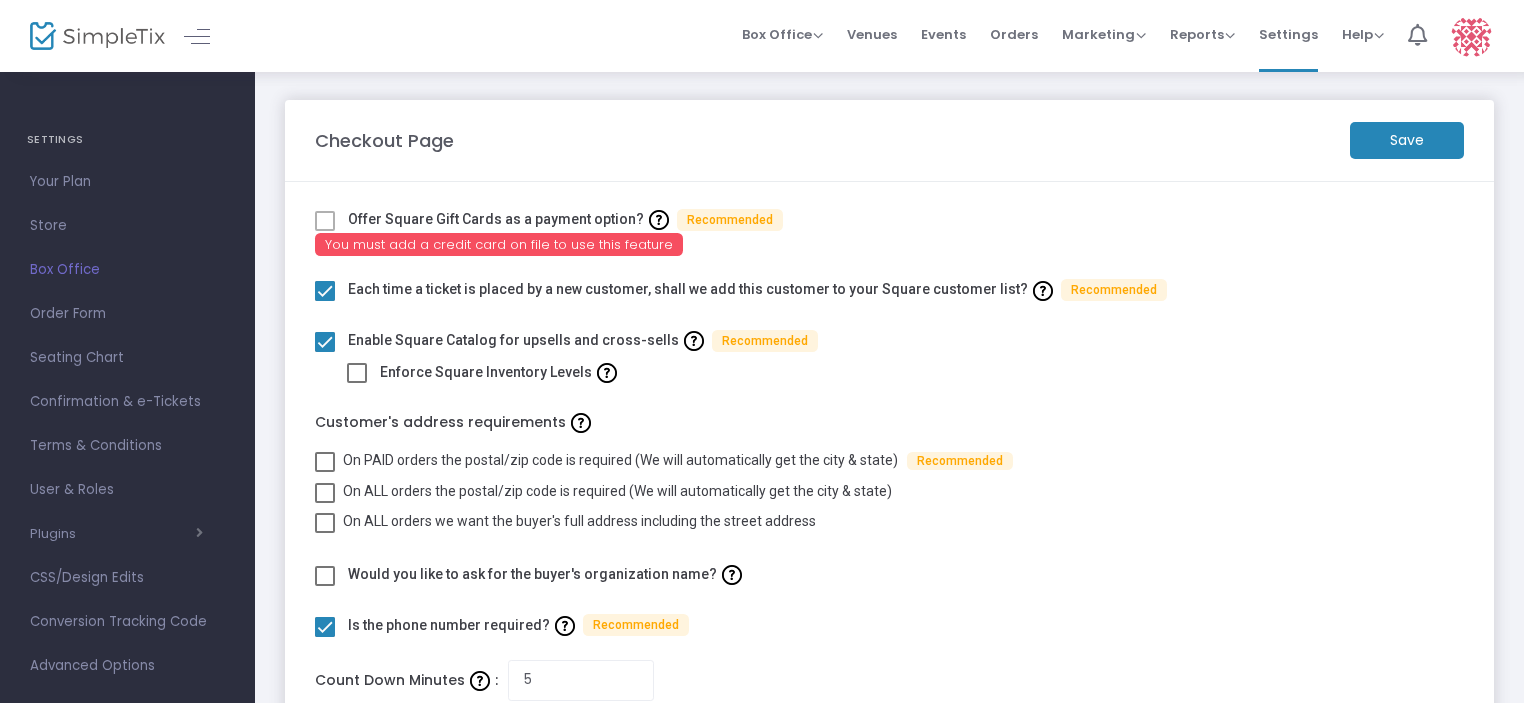 scroll, scrollTop: 100, scrollLeft: 0, axis: vertical 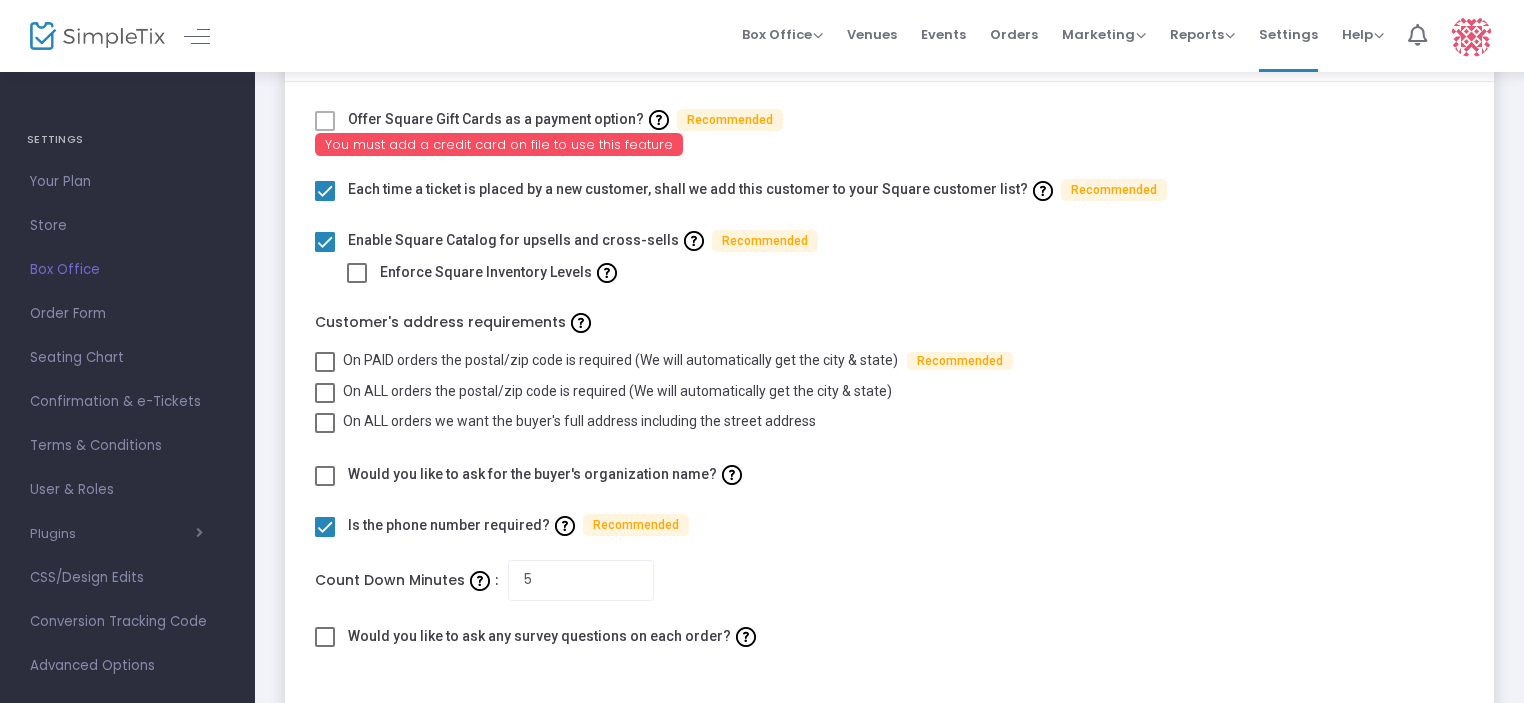 click at bounding box center (325, 362) 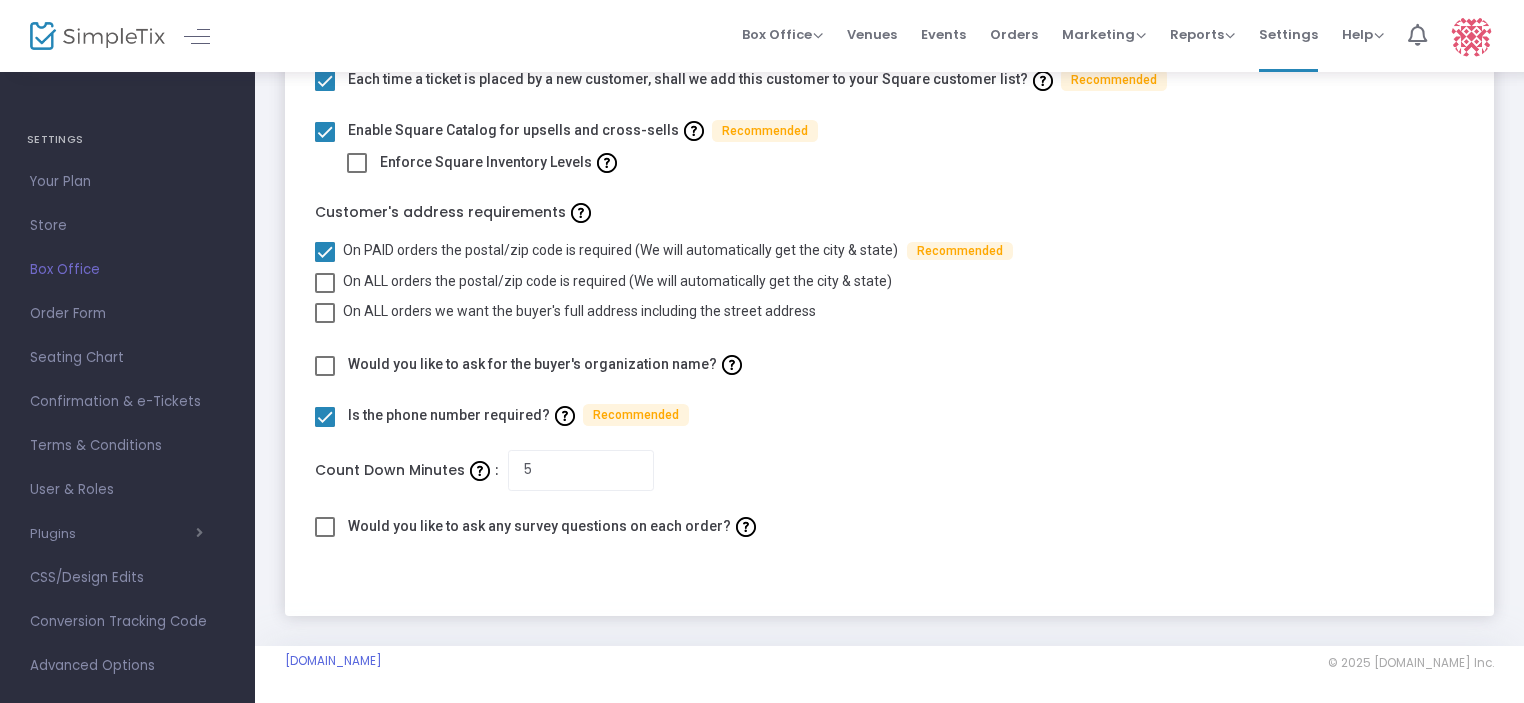 scroll, scrollTop: 212, scrollLeft: 0, axis: vertical 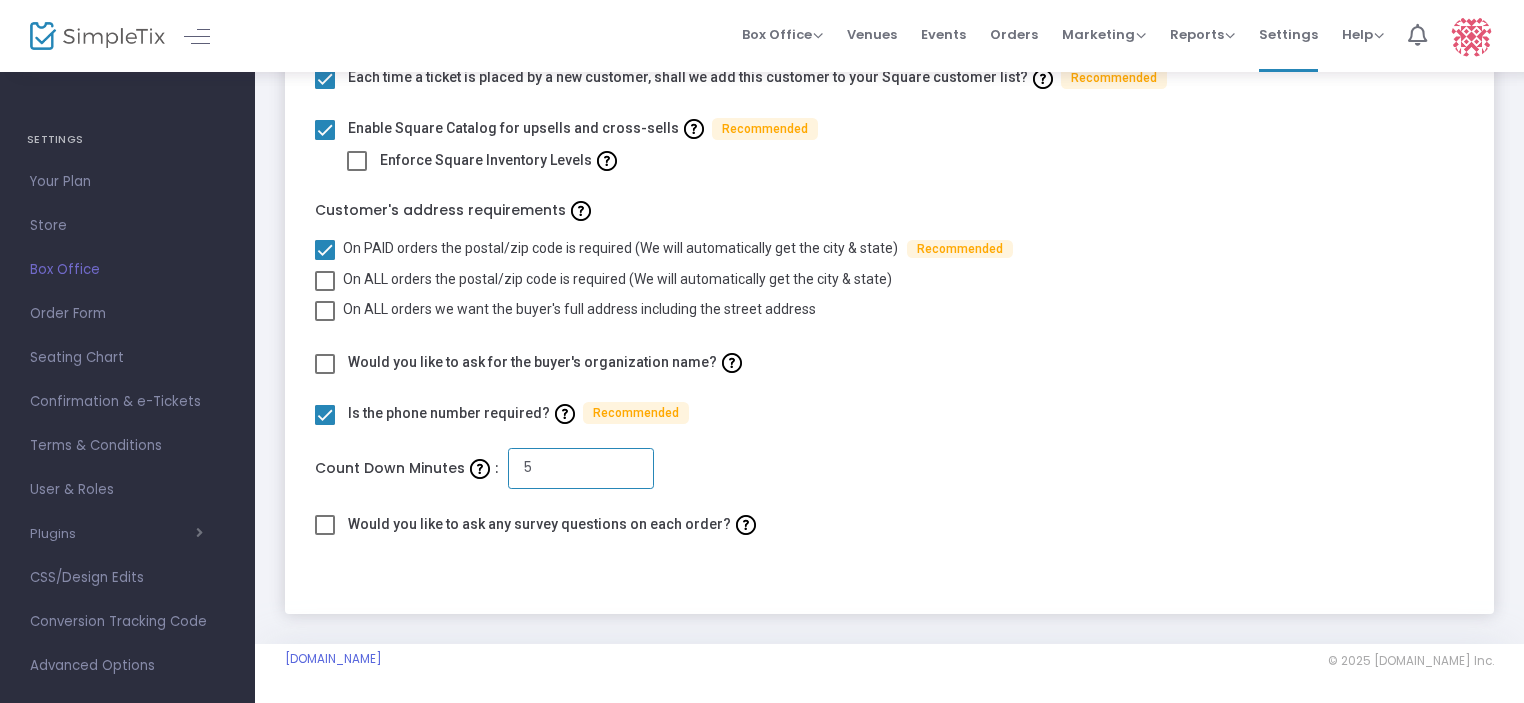 drag, startPoint x: 548, startPoint y: 475, endPoint x: 516, endPoint y: 476, distance: 32.01562 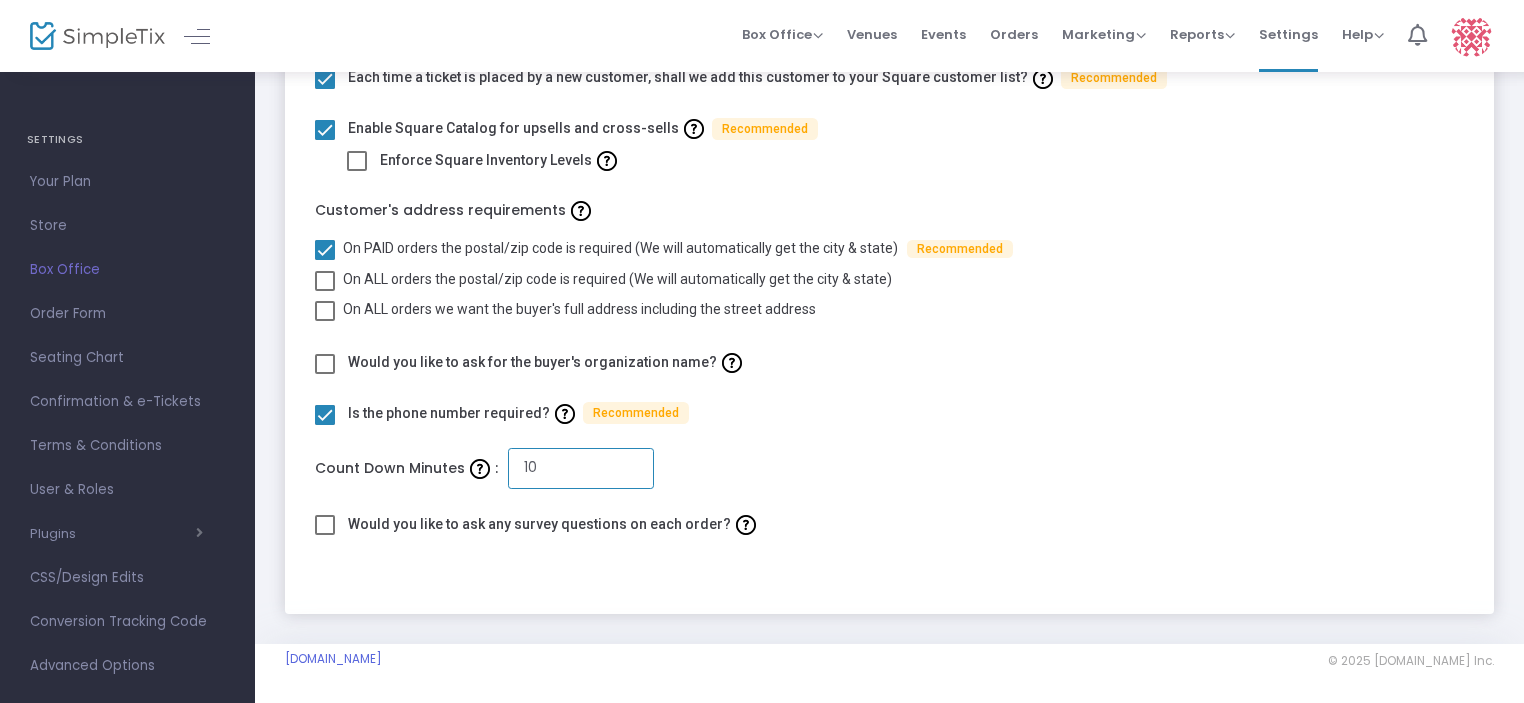 type on "10" 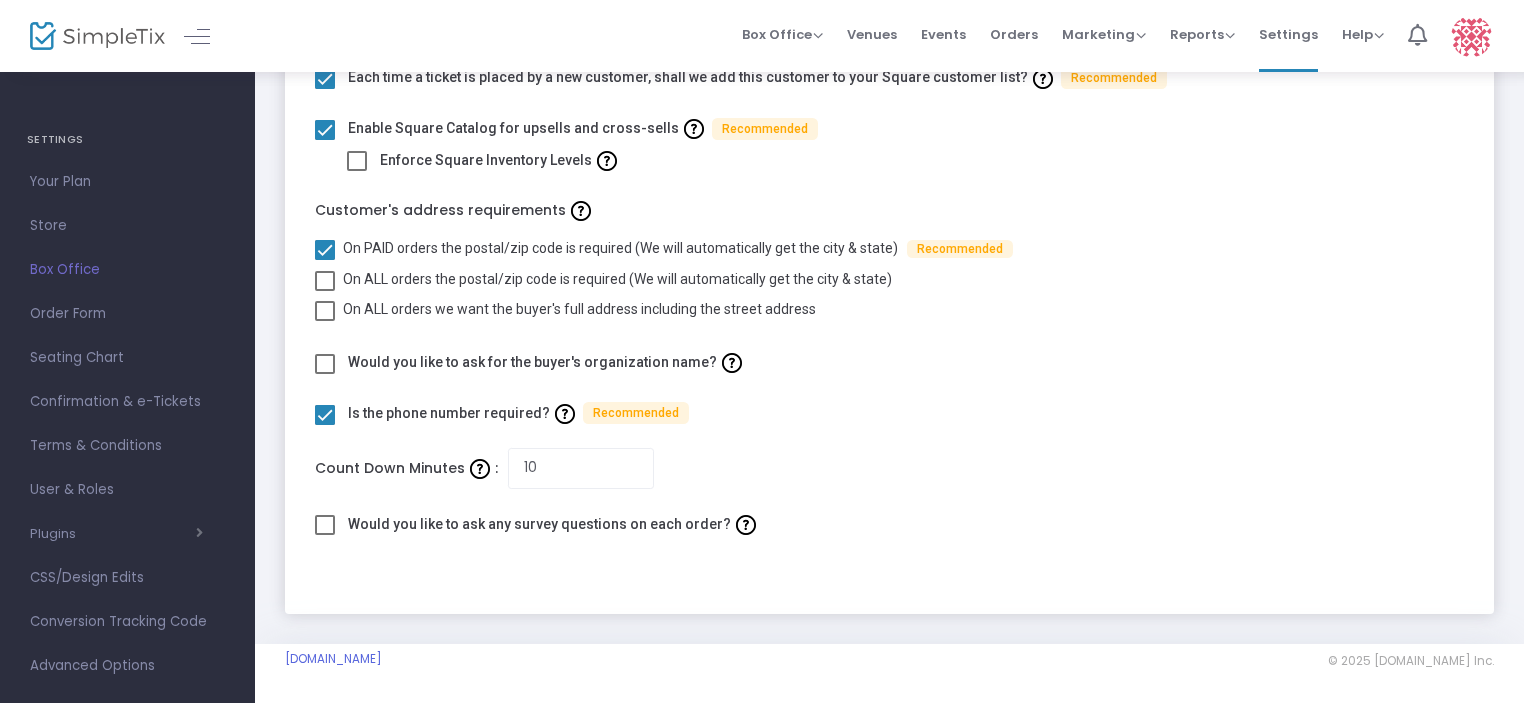 scroll, scrollTop: 0, scrollLeft: 0, axis: both 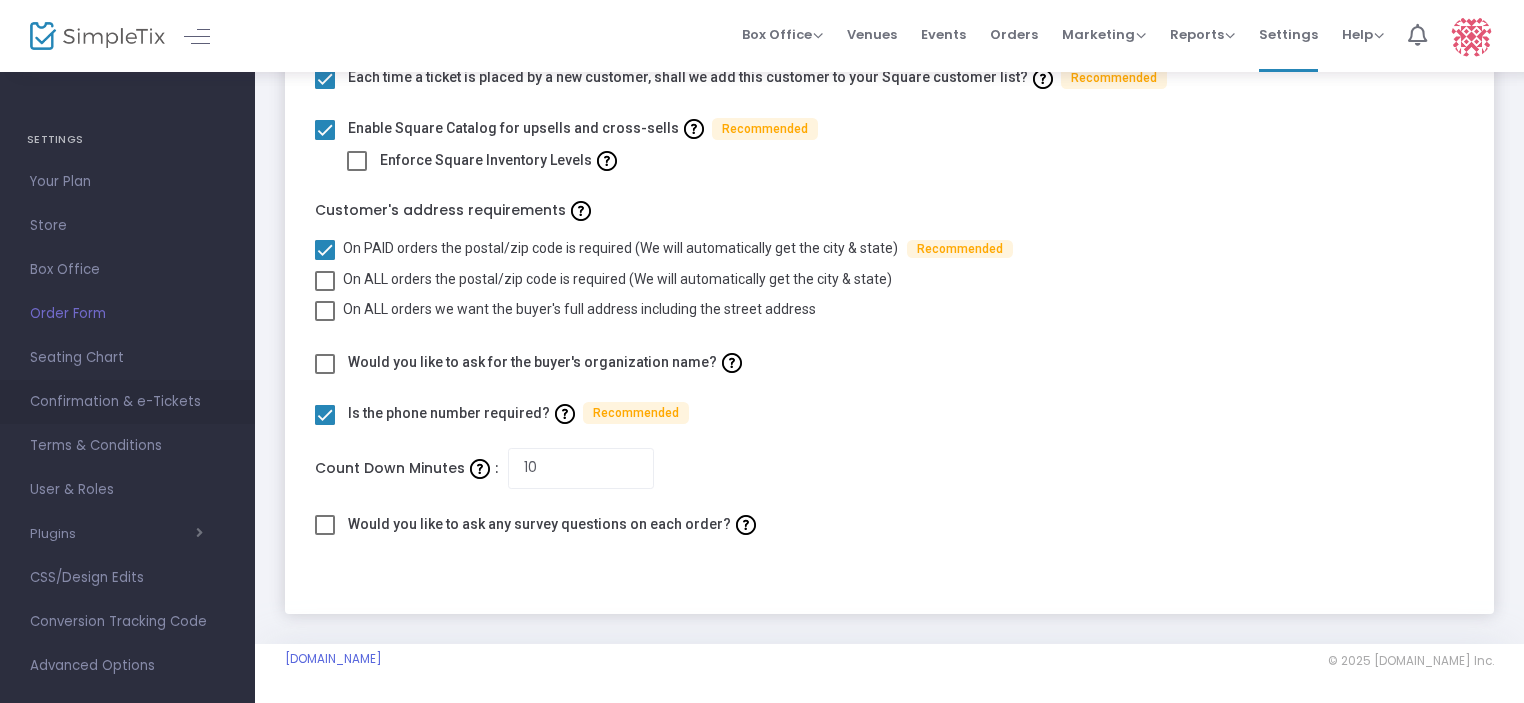 click on "Confirmation & e-Tickets" at bounding box center (127, 402) 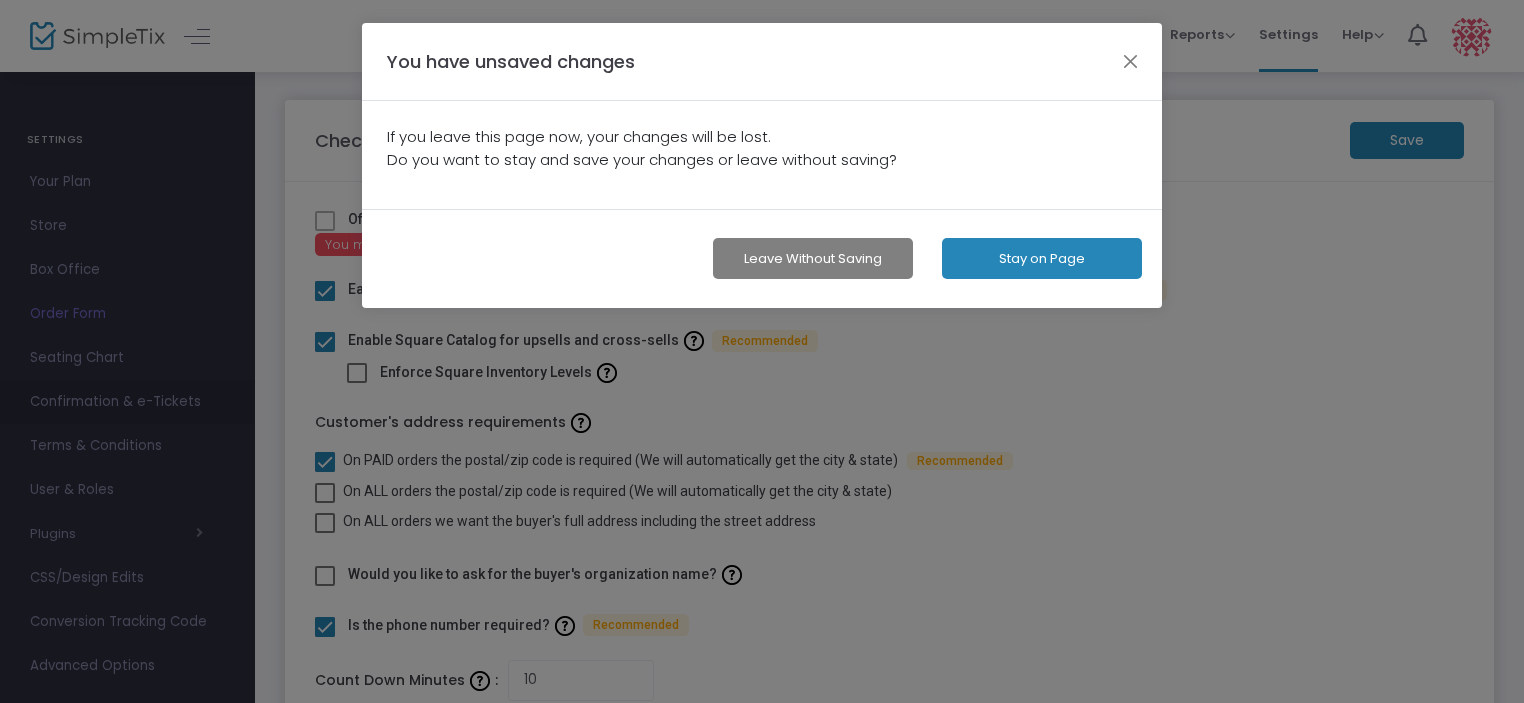 scroll, scrollTop: 0, scrollLeft: 0, axis: both 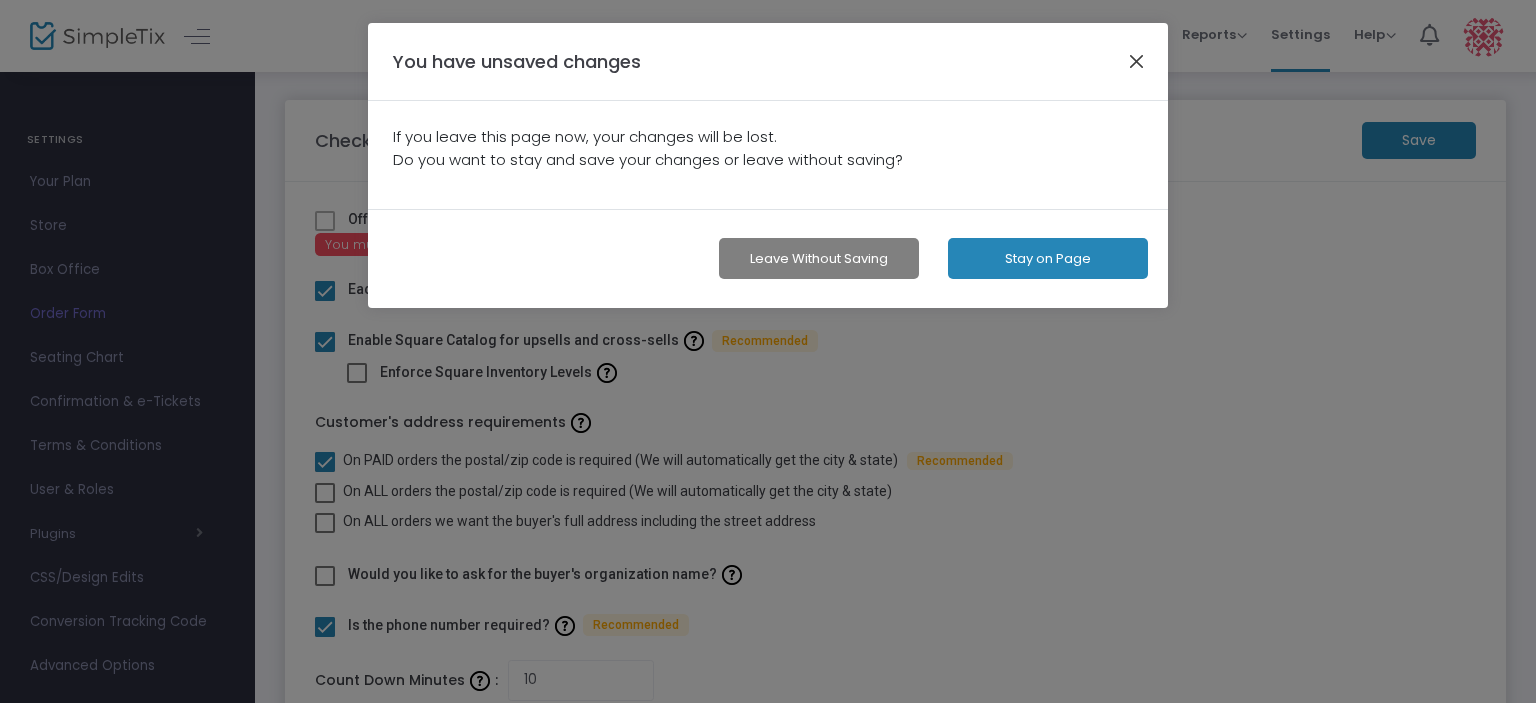 click 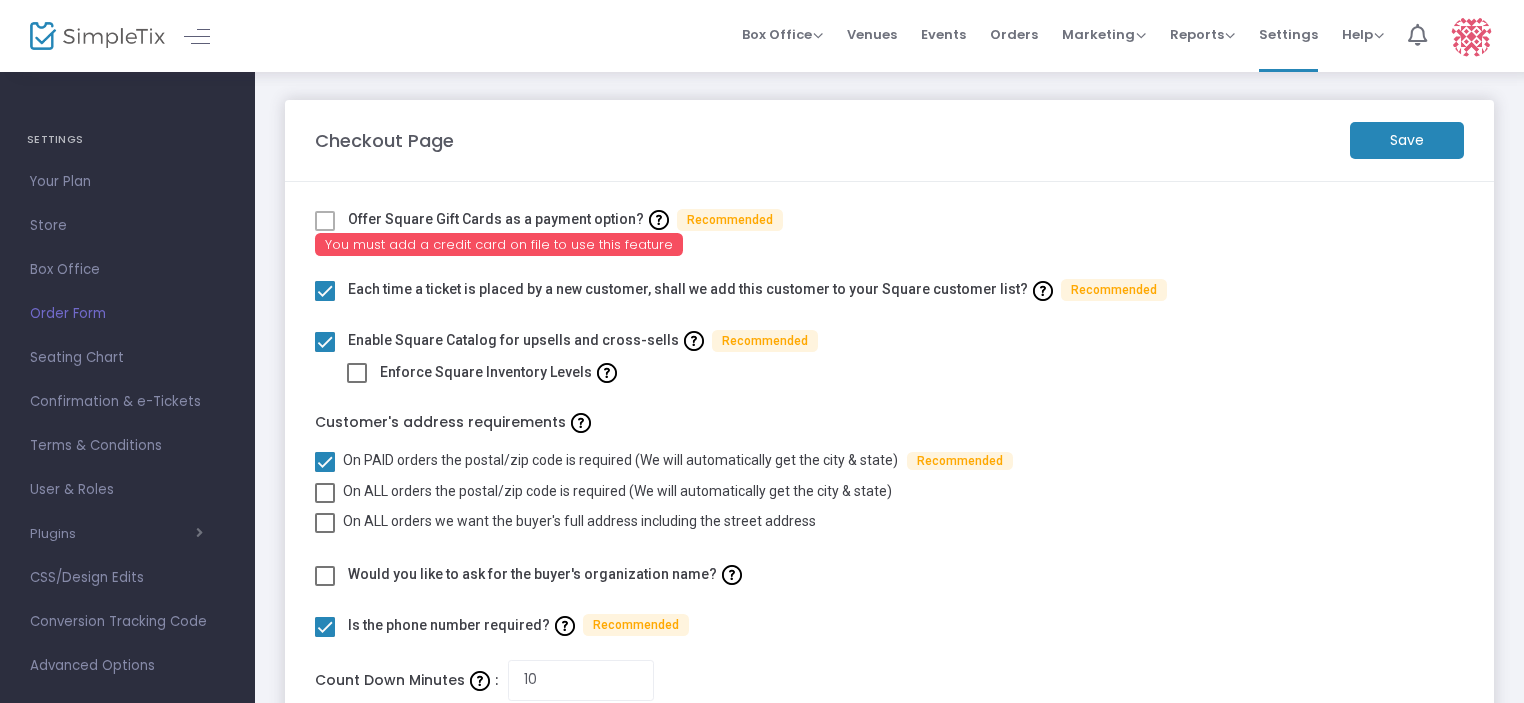 click on "Save" 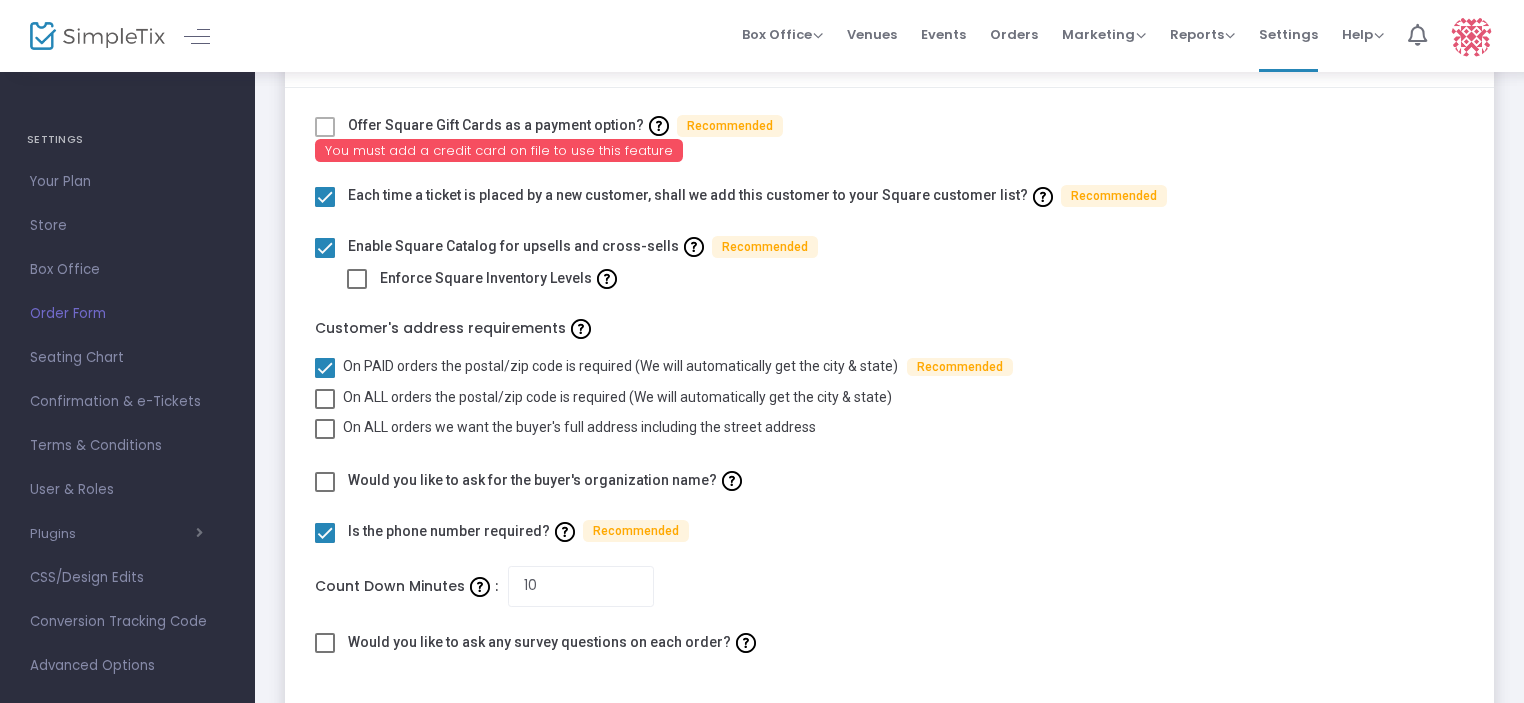 scroll, scrollTop: 0, scrollLeft: 0, axis: both 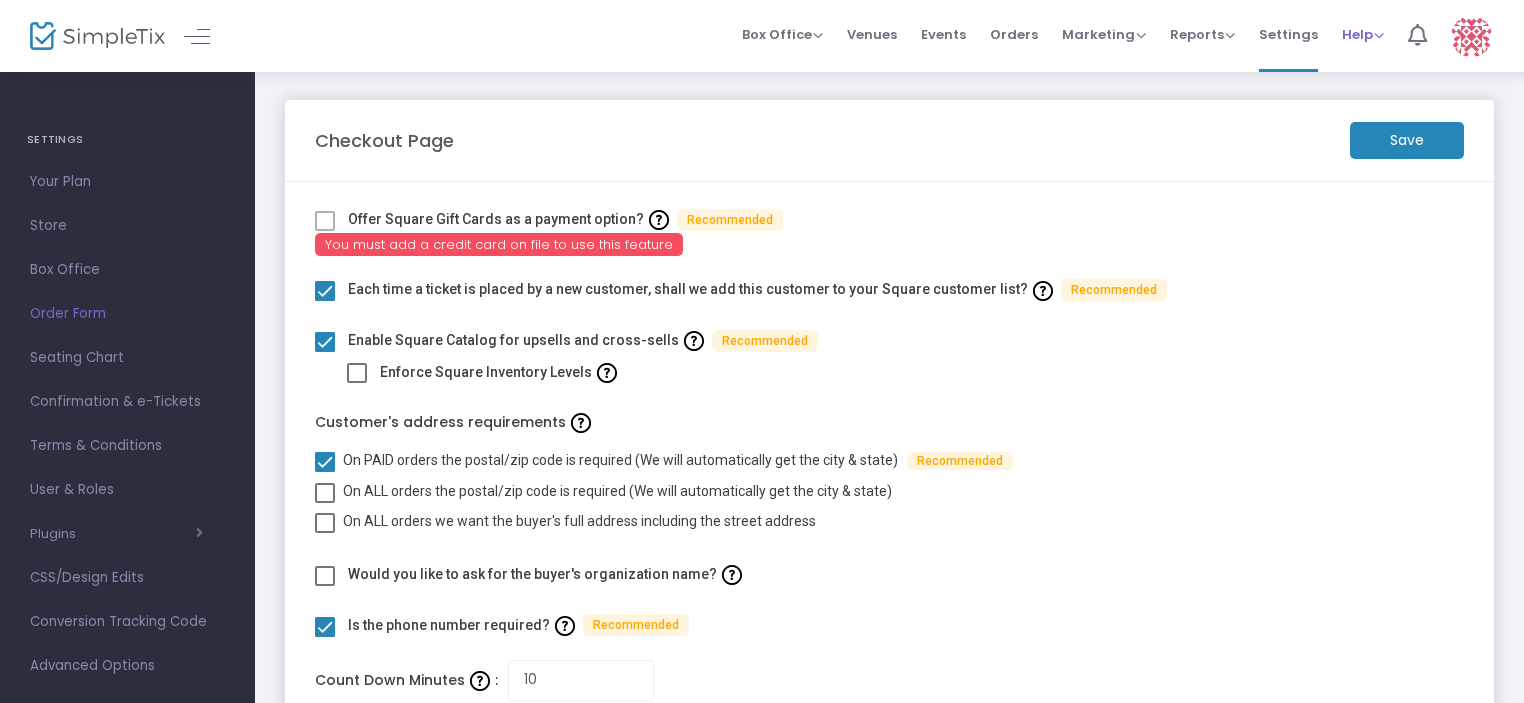 click on "Help" at bounding box center (1363, 34) 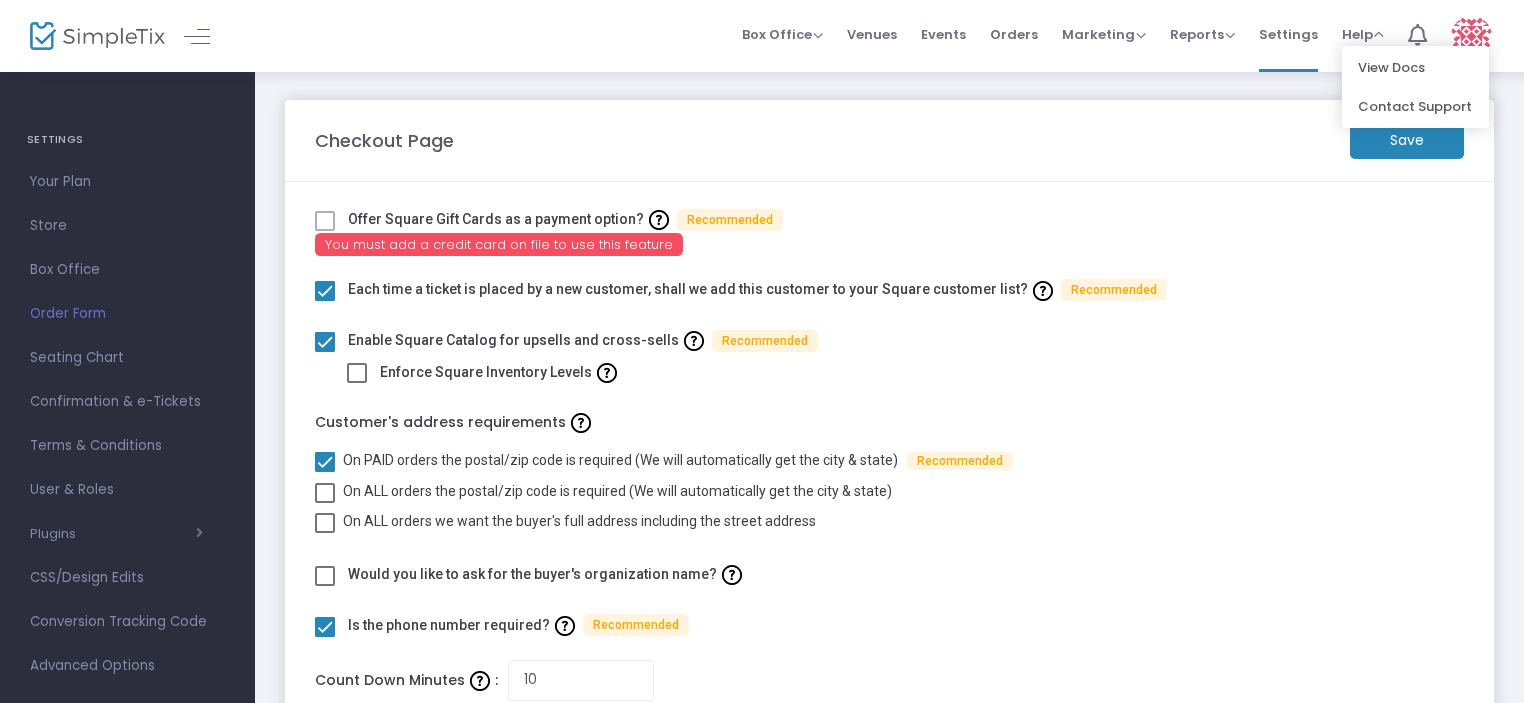 click on "Checkout Page Save    Offer Square Gift Cards as a payment option?      Recommended You must add a credit card on file to use this feature    Each time a ticket is placed by a new customer, shall we add this customer to your Square customer list?      Recommended    Enable Square Catalog for upsells and cross-sells      Recommended    Enforce Square Inventory Levels  Customer's address requirements    On PAID orders the postal/zip code is required (We will automatically get the city & state)     Recommended   On ALL orders the postal/zip code is required (We will automatically get the city & state)   On ALL orders we want the buyer's full address including the street address    Would you like to ask for the buyer's organization name?     Is the phone number required?      Recommended Count Down Minutes   :  10    Would you like to ask any survey questions on each order?" 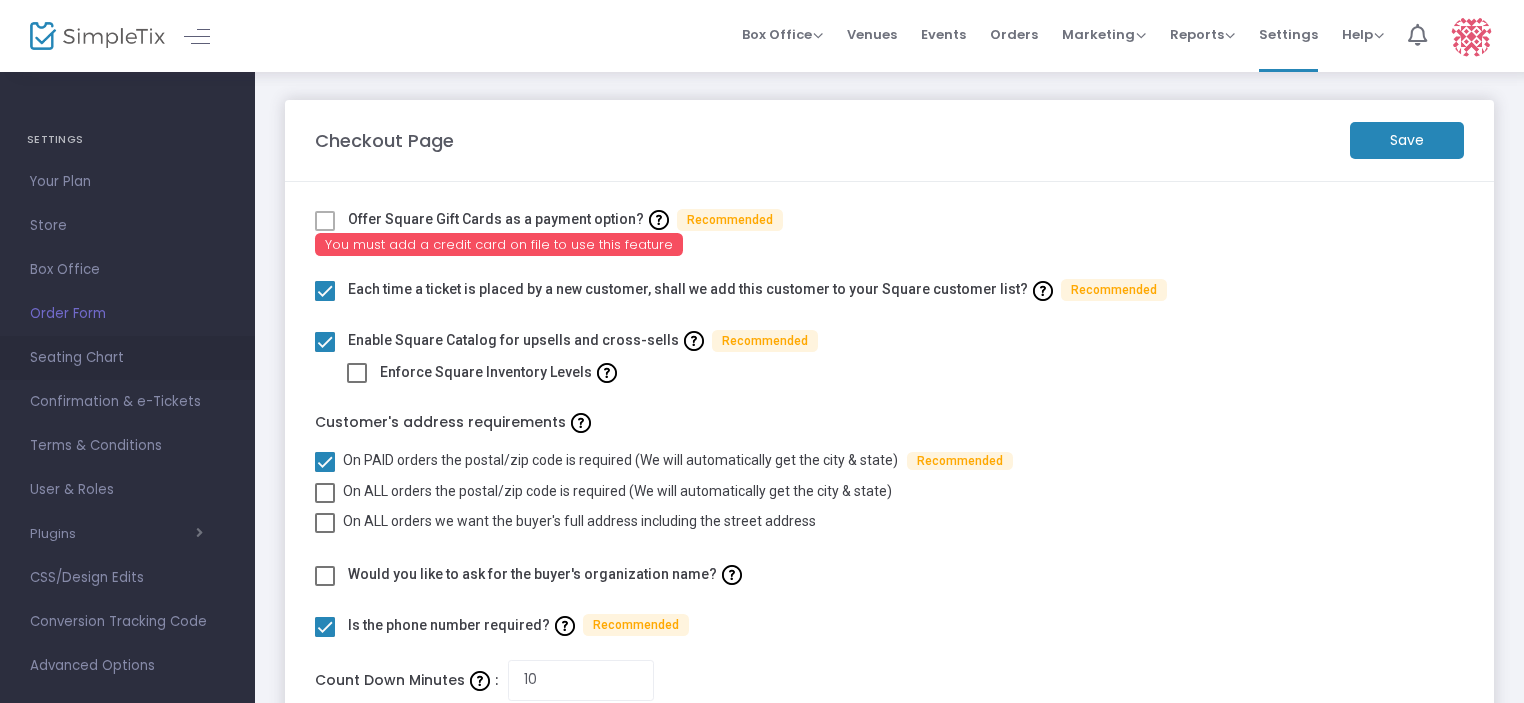 click on "Seating Chart" at bounding box center (127, 358) 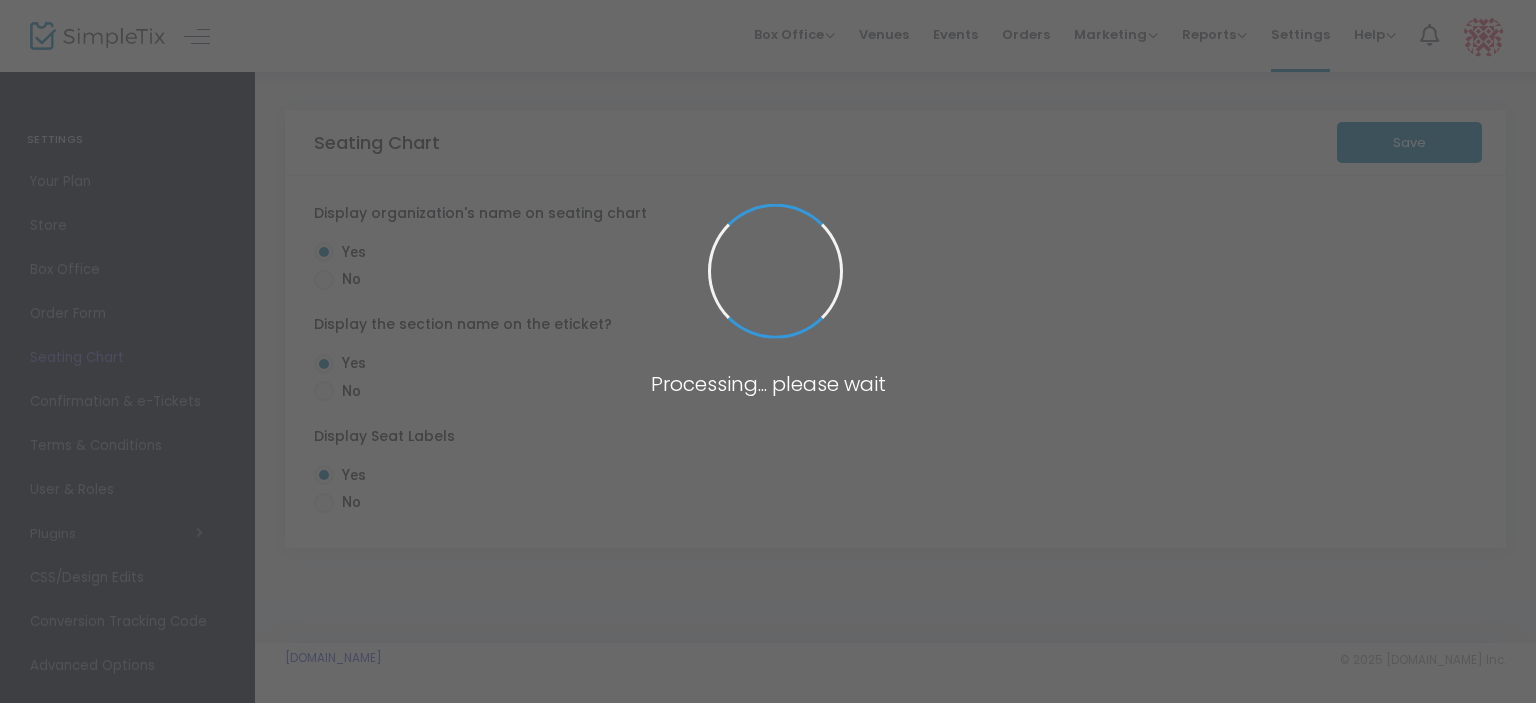 radio on "false" 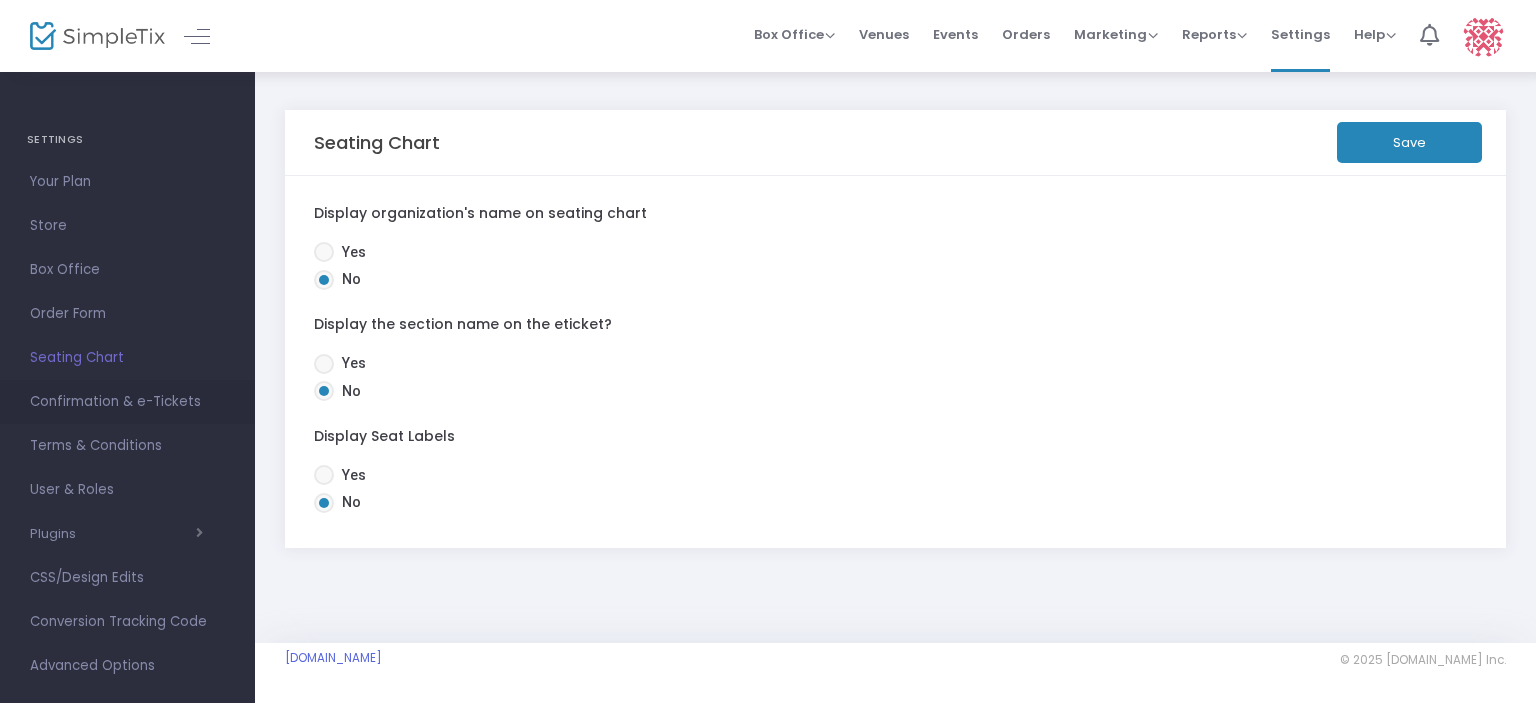 click on "Confirmation & e-Tickets" at bounding box center [127, 402] 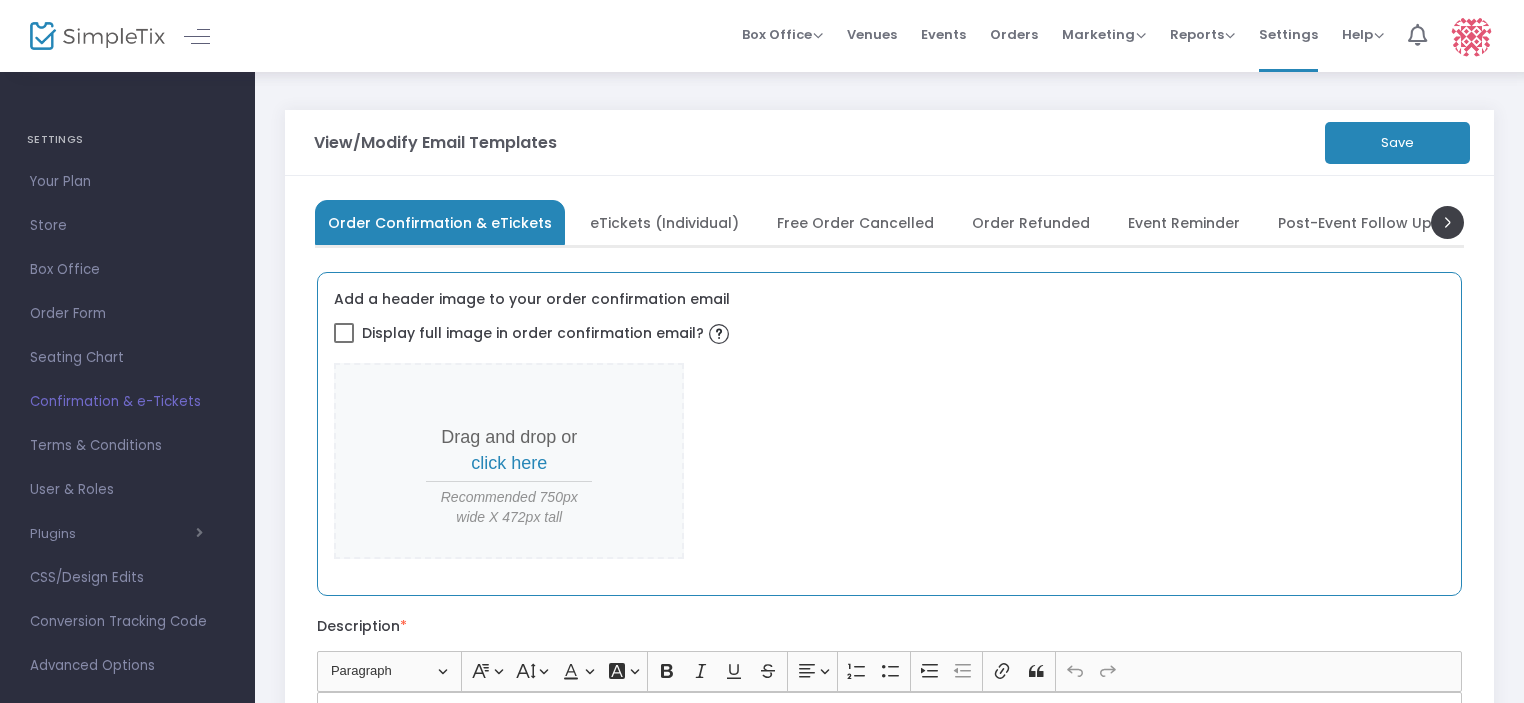 scroll, scrollTop: 200, scrollLeft: 0, axis: vertical 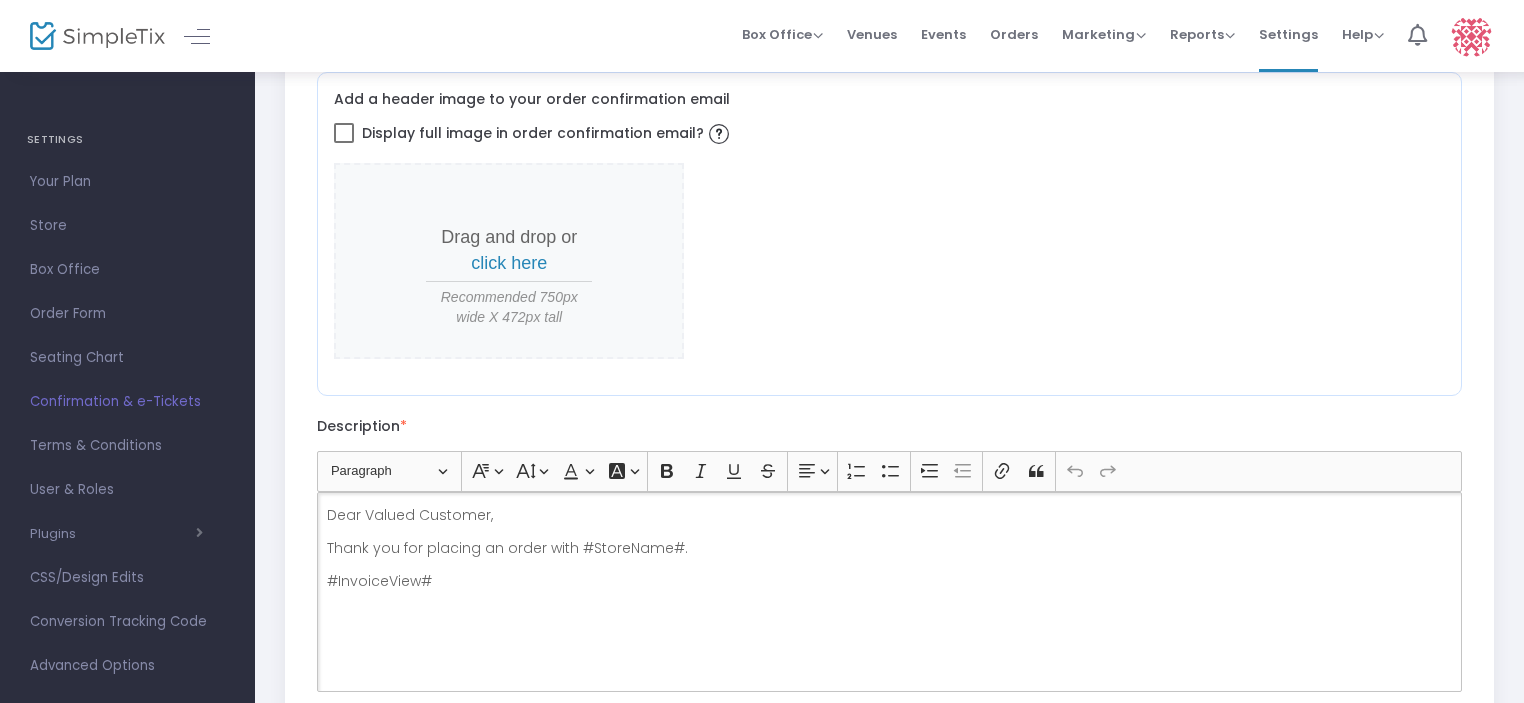 click on "Thank you for placing an order with #StoreName#." at bounding box center (890, 548) 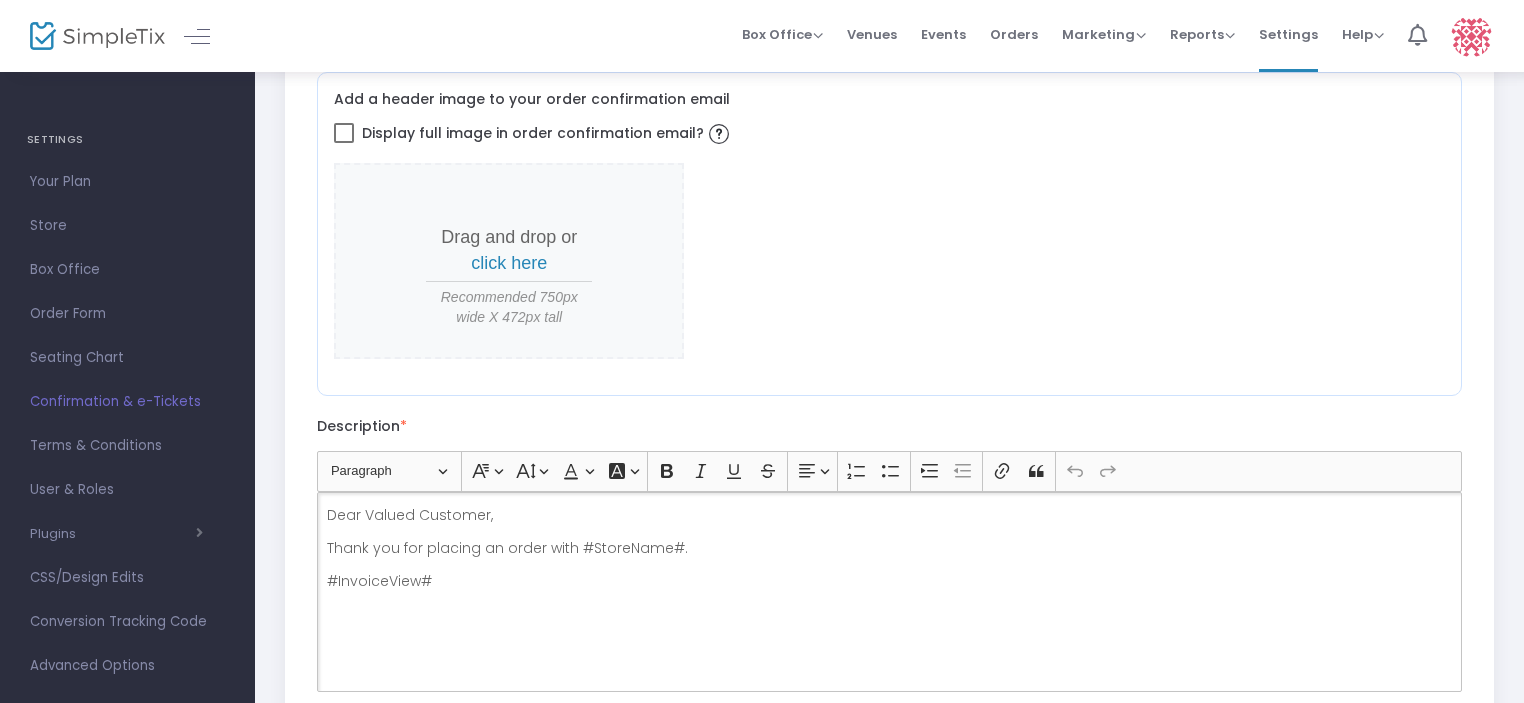type 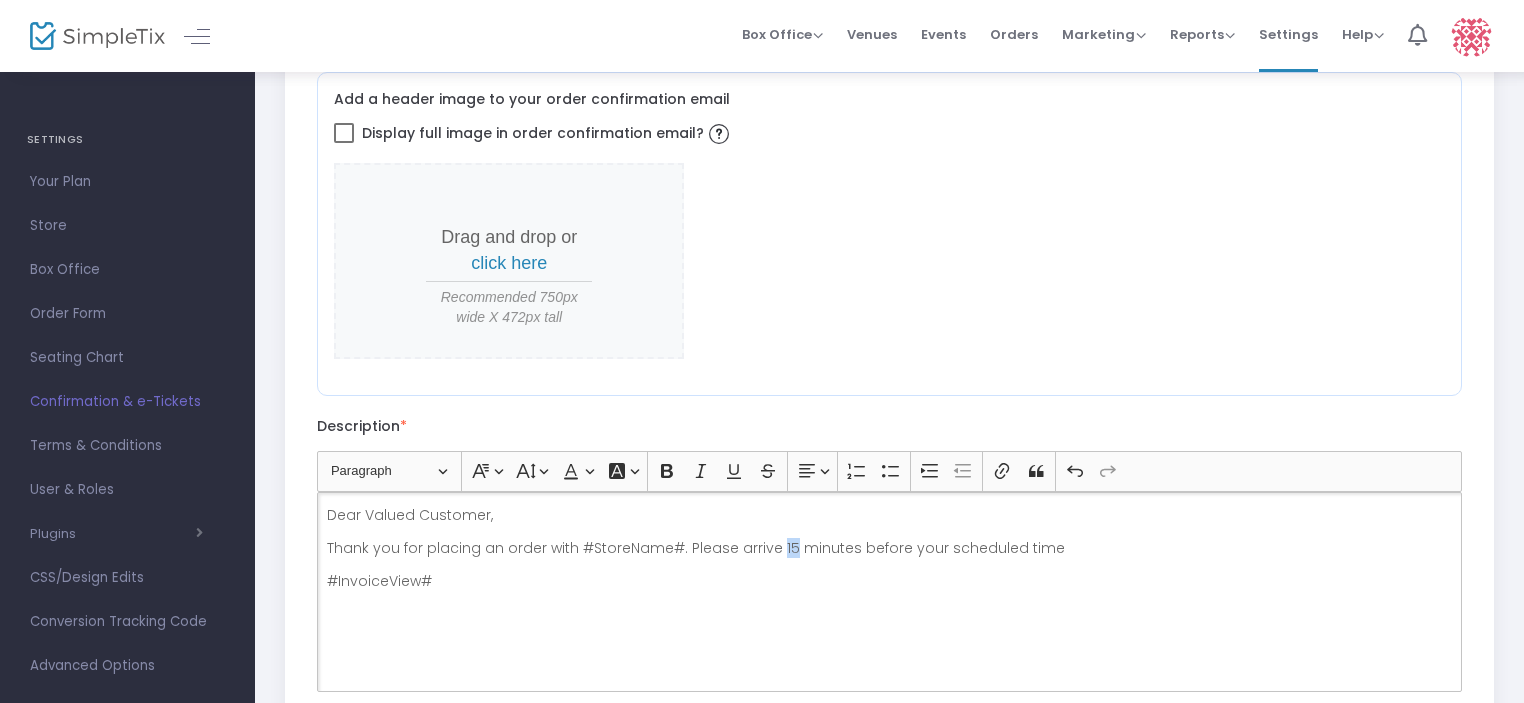 drag, startPoint x: 774, startPoint y: 543, endPoint x: 788, endPoint y: 546, distance: 14.3178215 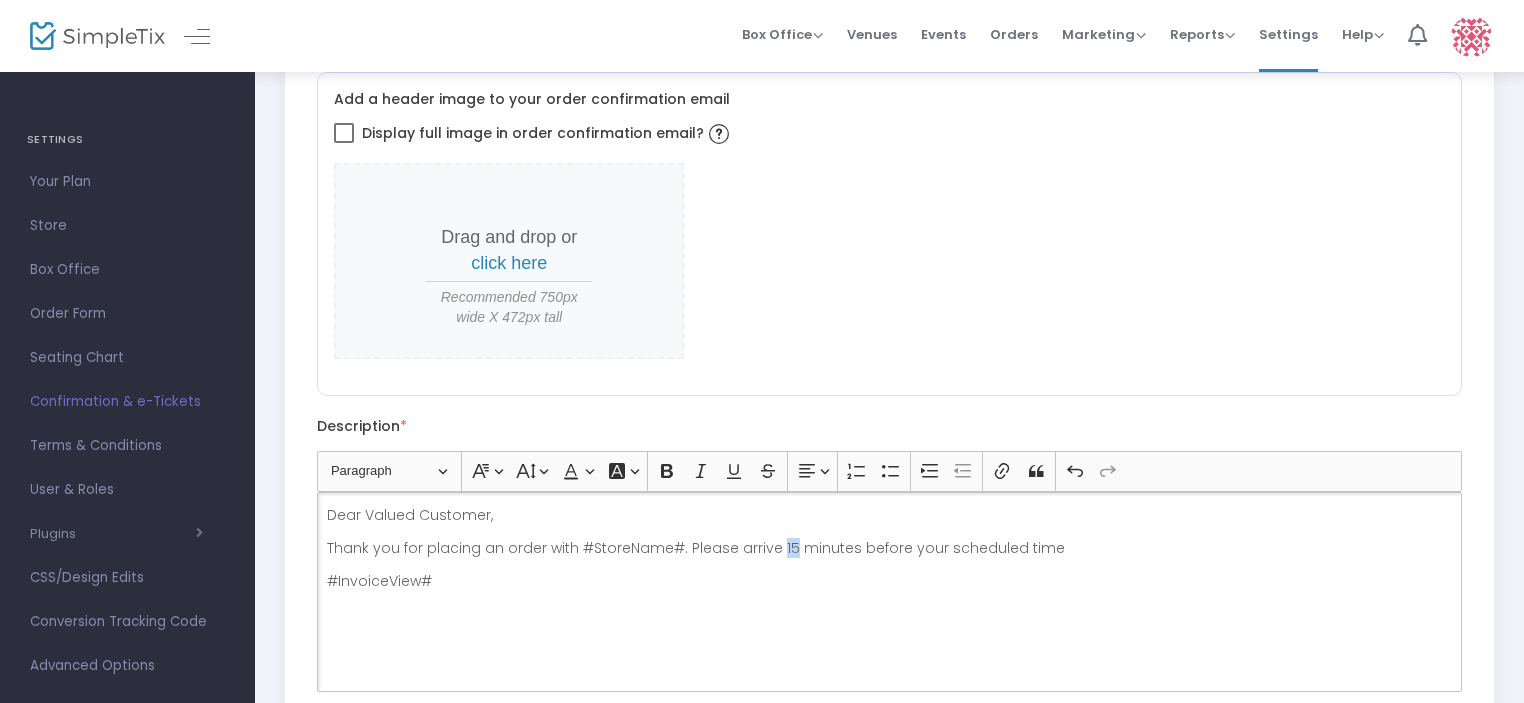 click on "Thank you for placing an order with #StoreName#. Please arrive 15 minutes before your scheduled time" at bounding box center (890, 548) 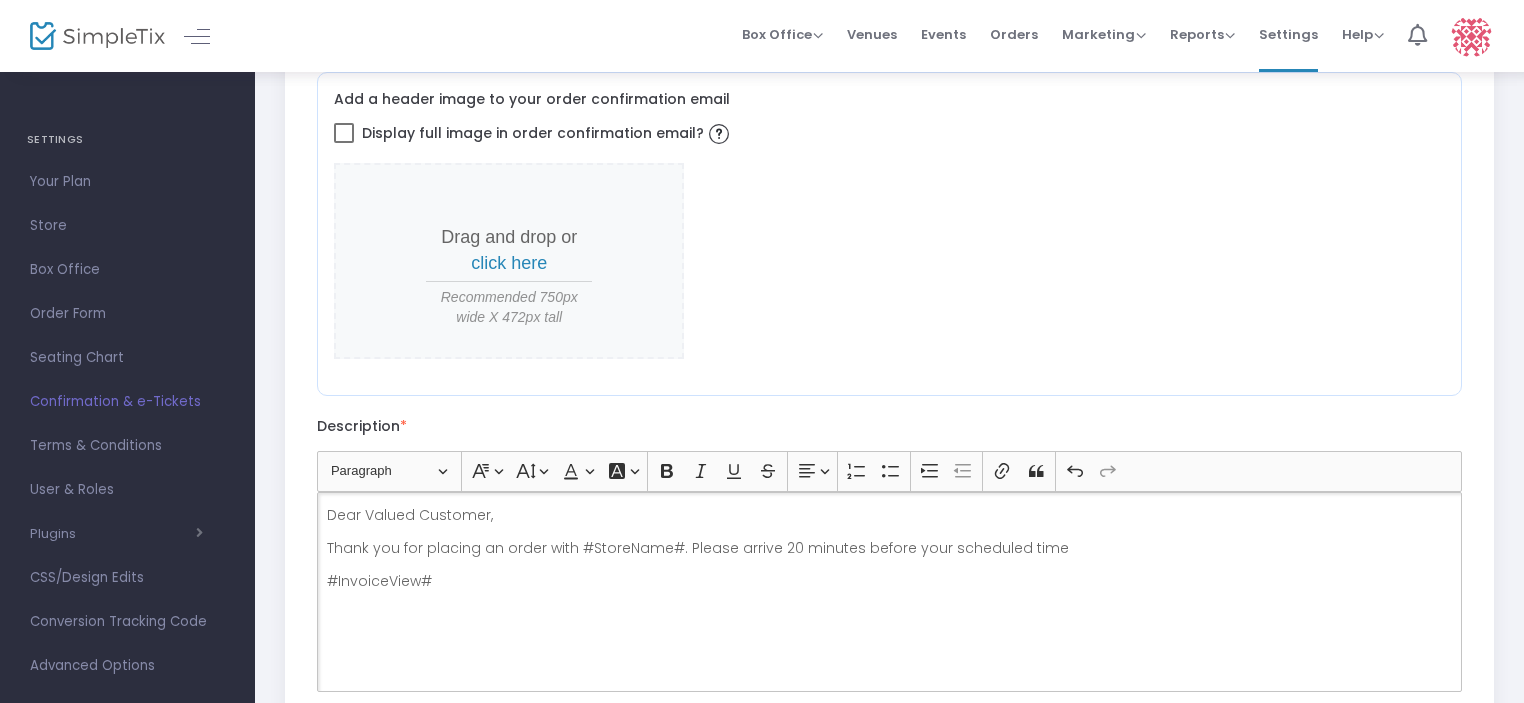click on "Thank you for placing an order with #StoreName#. Please arrive 20 minutes before your scheduled time" at bounding box center (890, 548) 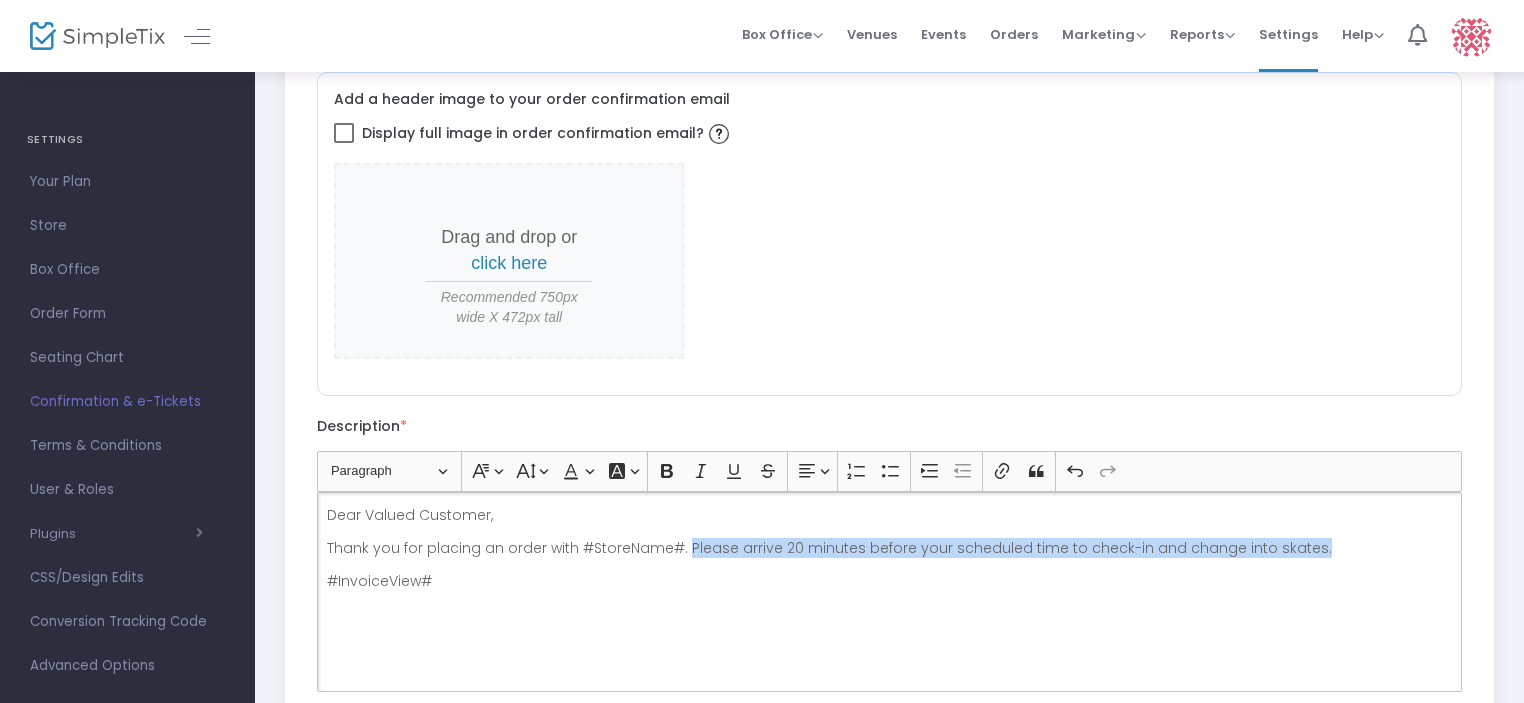 drag, startPoint x: 682, startPoint y: 543, endPoint x: 1301, endPoint y: 544, distance: 619.0008 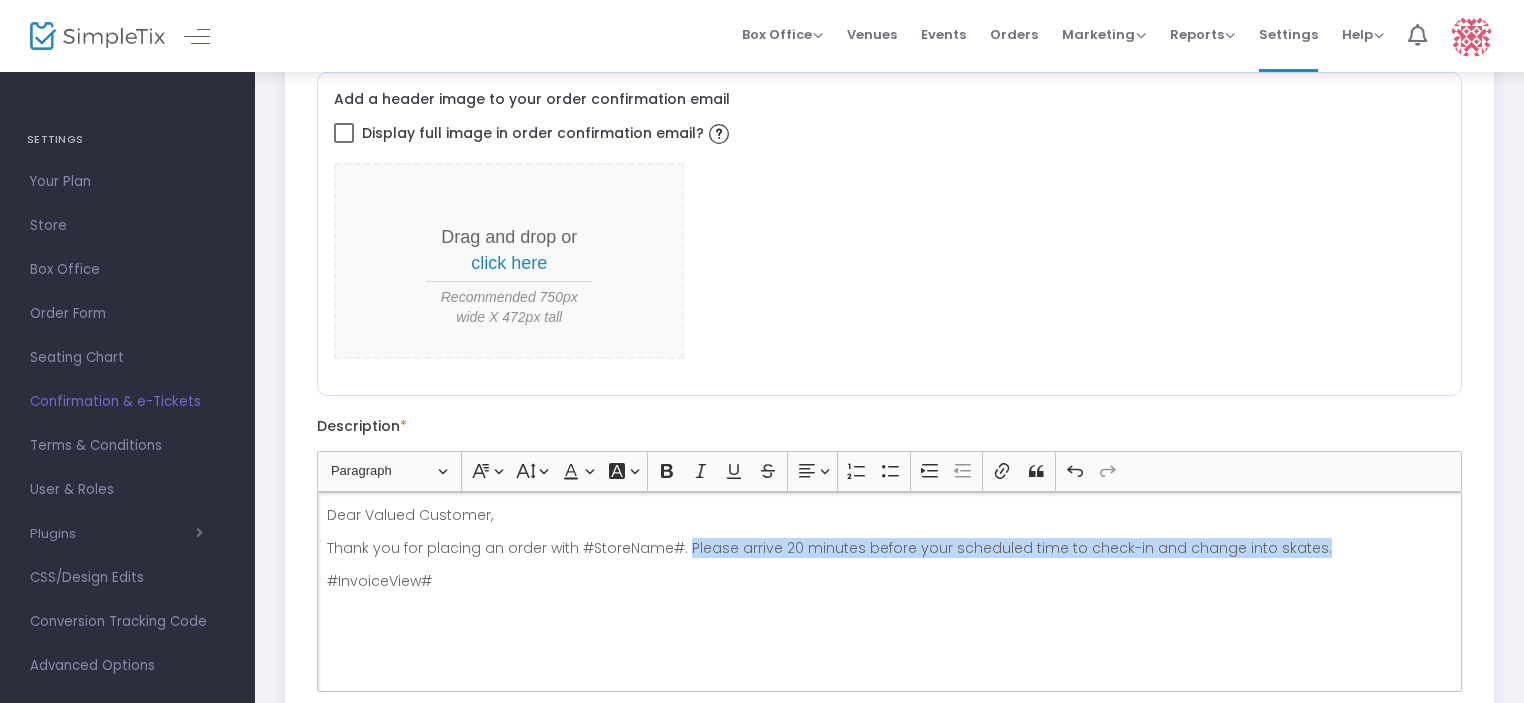 click on "Thank you for placing an order with #StoreName#. Please arrive 20 minutes before your scheduled time to check-in and change into skates." at bounding box center [890, 548] 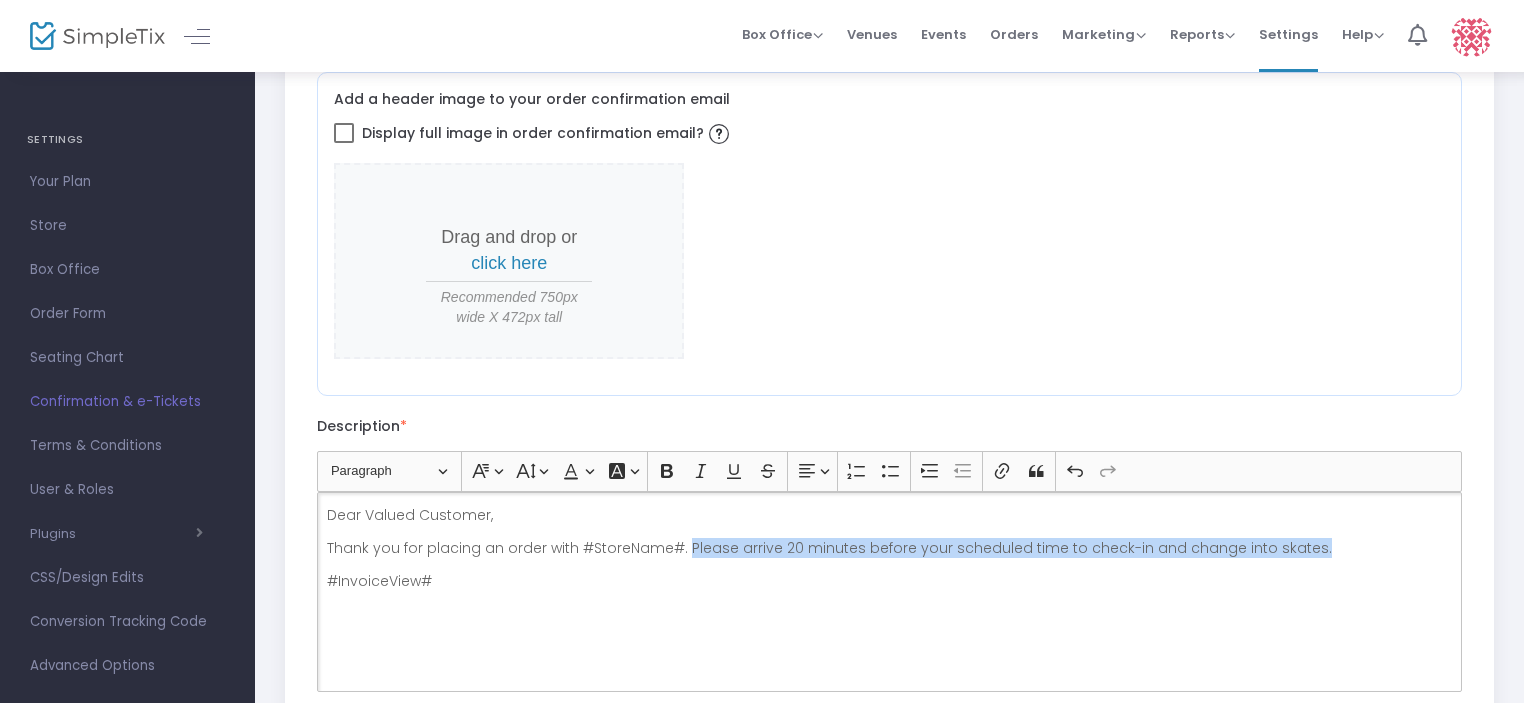 copy on "Please arrive 20 minutes before your scheduled time to check-in and change into skates." 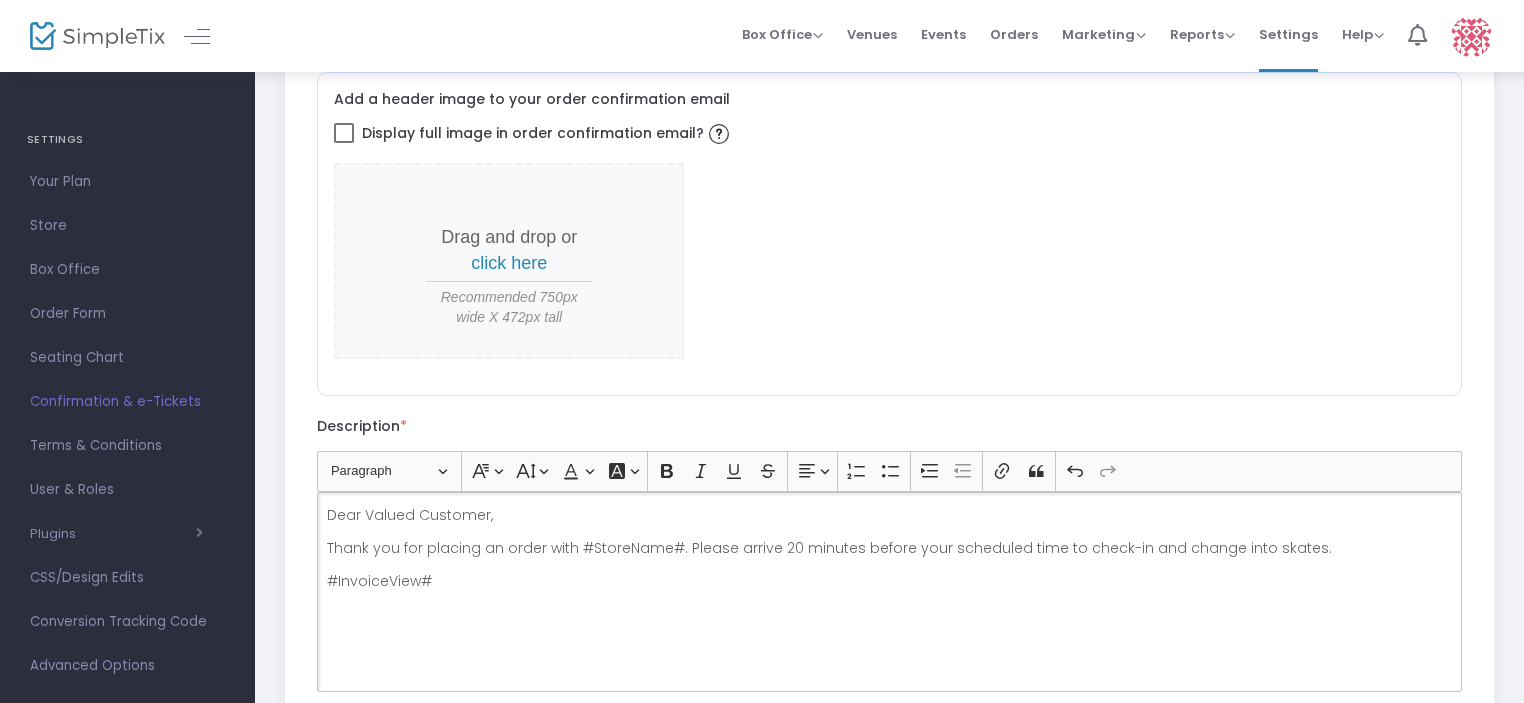 click on "Dear Valued Customer," at bounding box center (890, 515) 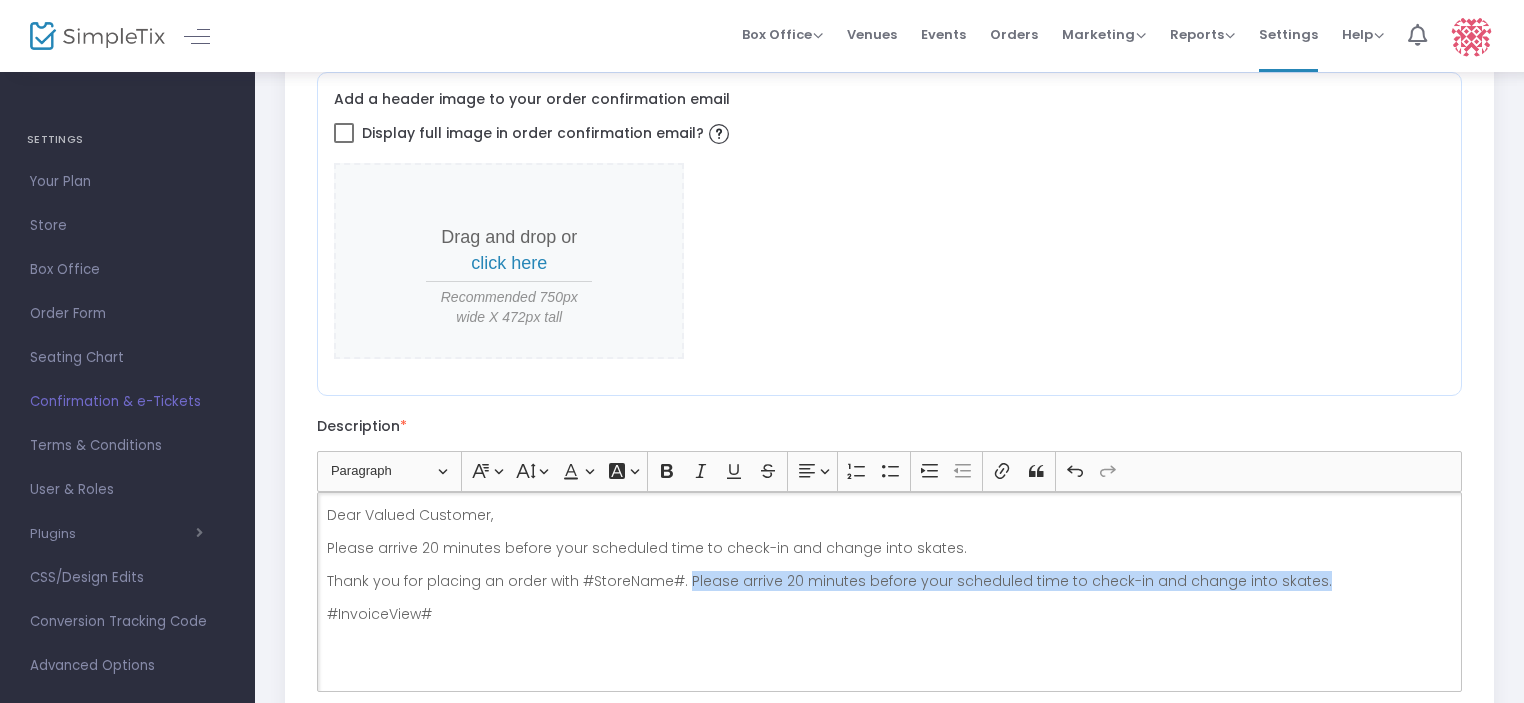 drag, startPoint x: 684, startPoint y: 576, endPoint x: 1296, endPoint y: 583, distance: 612.04004 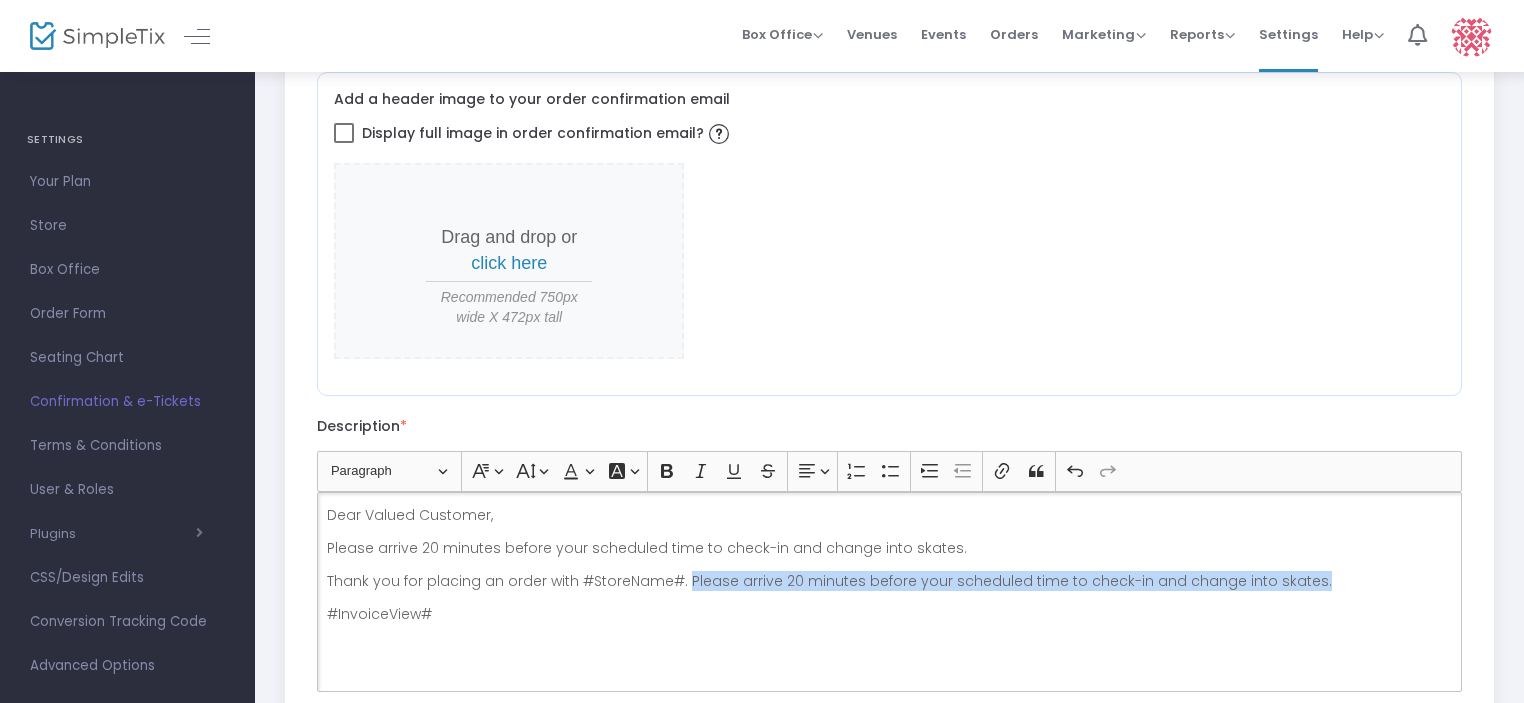 click on "Thank you for placing an order with #StoreName#. Please arrive 20 minutes before your scheduled time to check-in and change into skates." at bounding box center [890, 581] 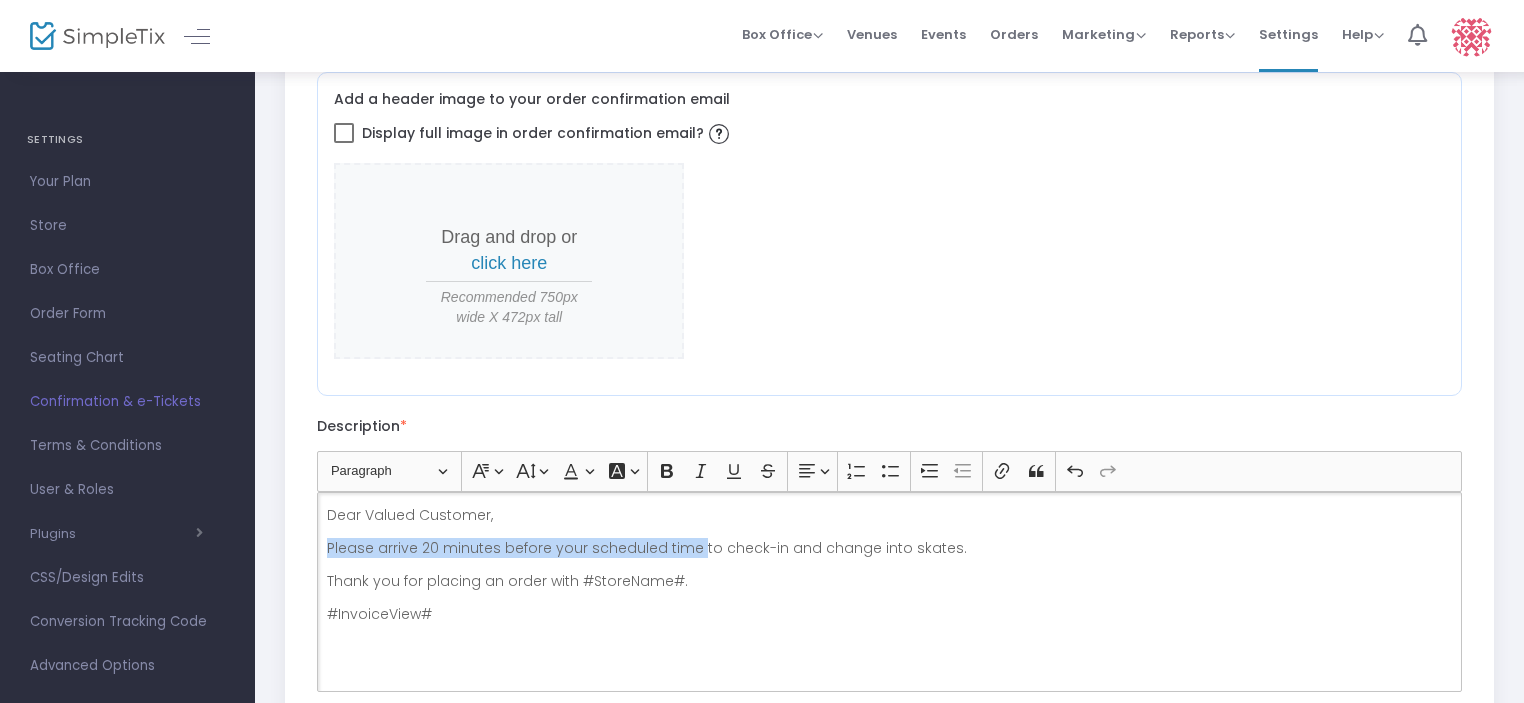 drag, startPoint x: 328, startPoint y: 543, endPoint x: 692, endPoint y: 550, distance: 364.0673 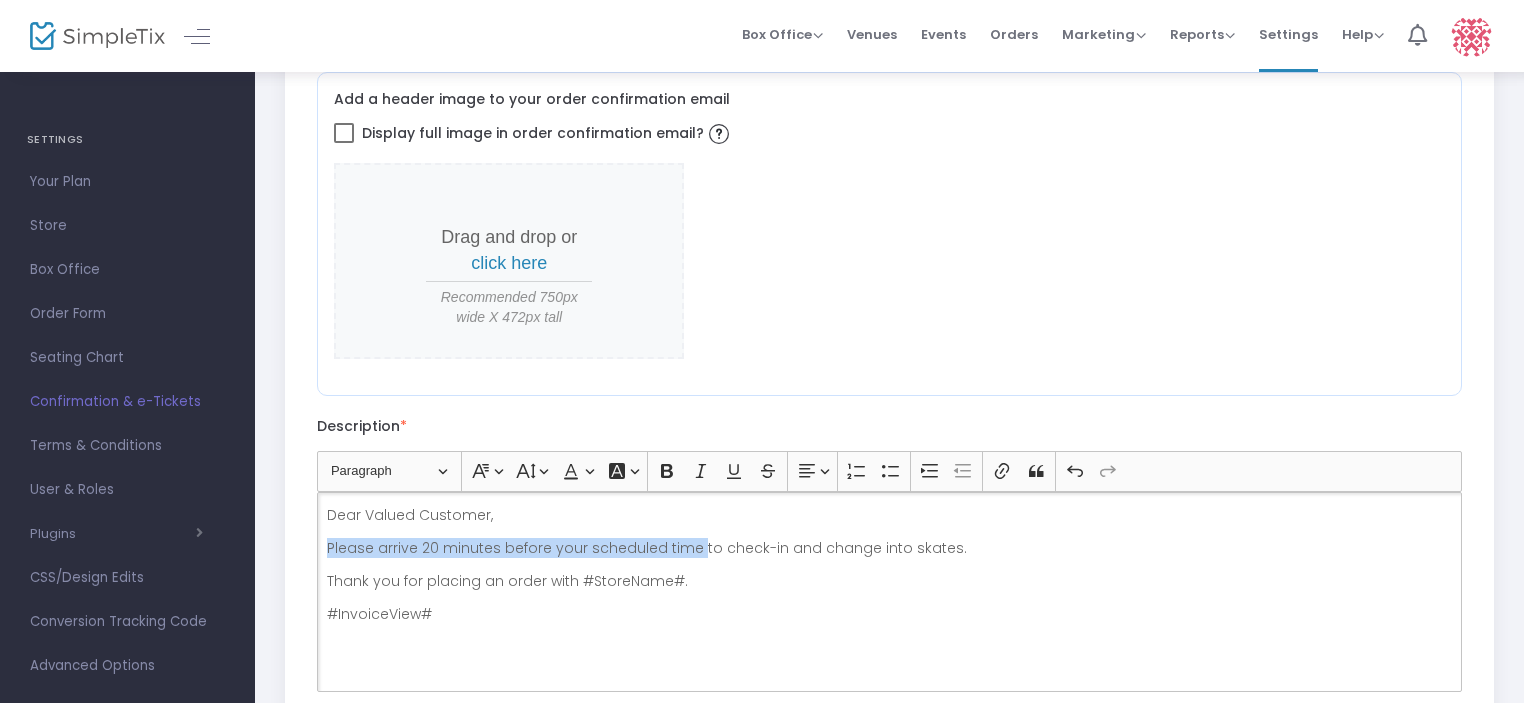 click on "Please arrive 20 minutes before your scheduled time to check-in and change into skates." at bounding box center (890, 548) 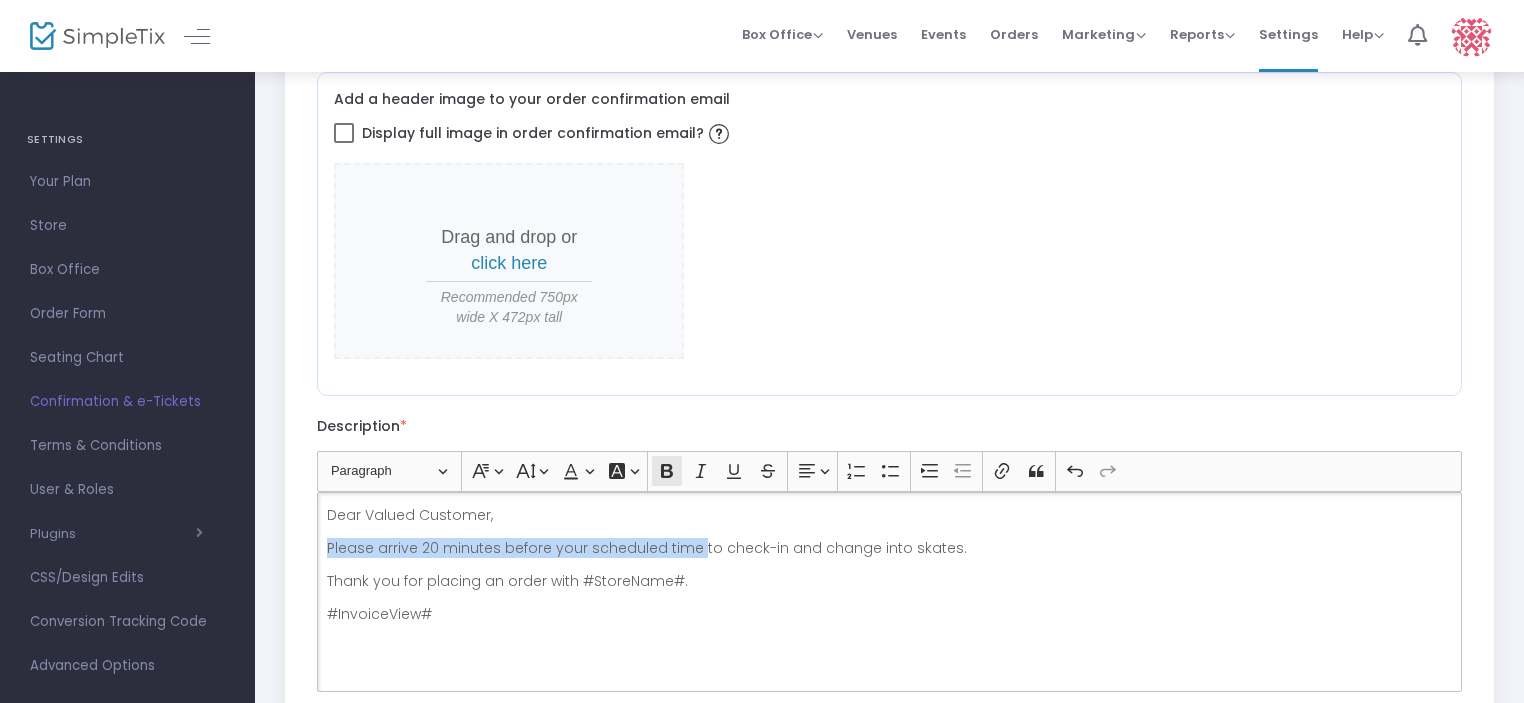 click 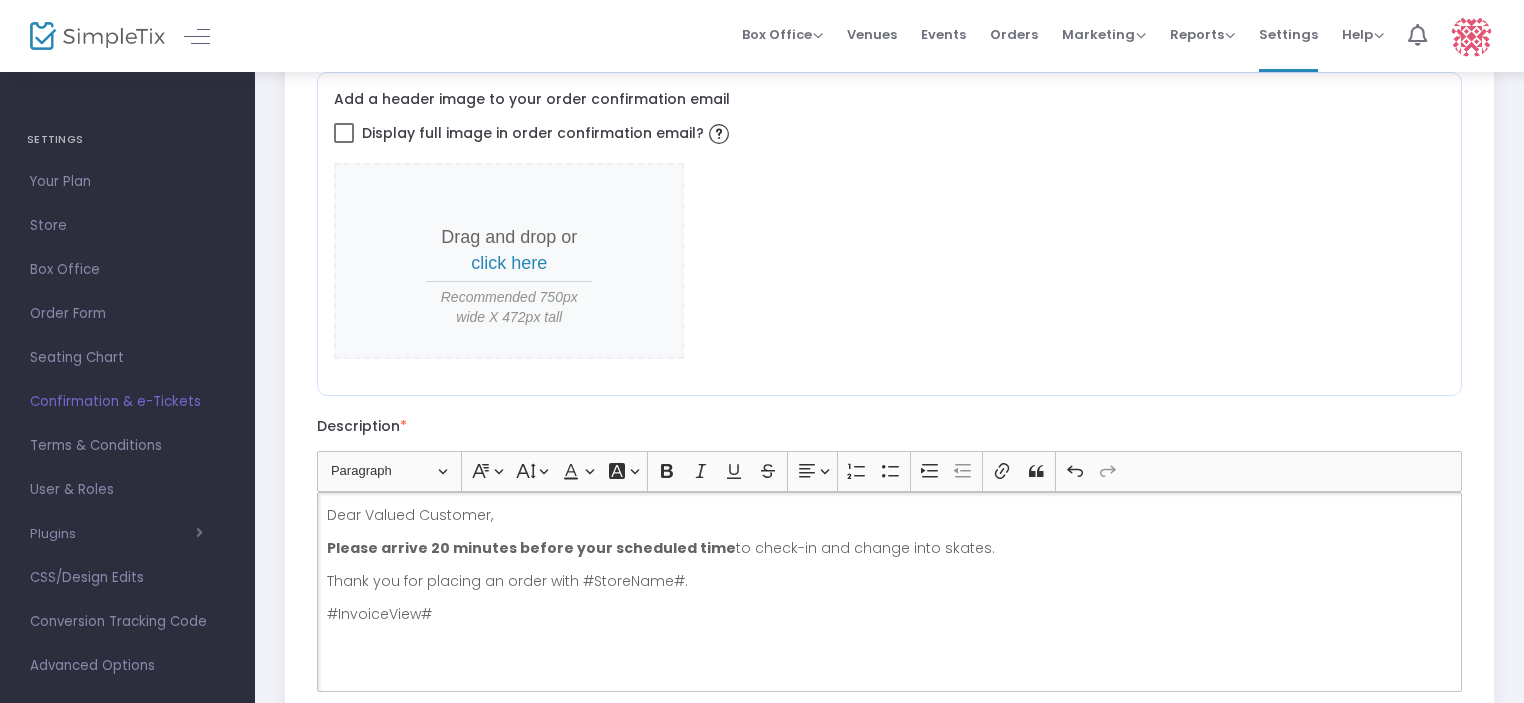 click on "#InvoiceView#" at bounding box center (890, 614) 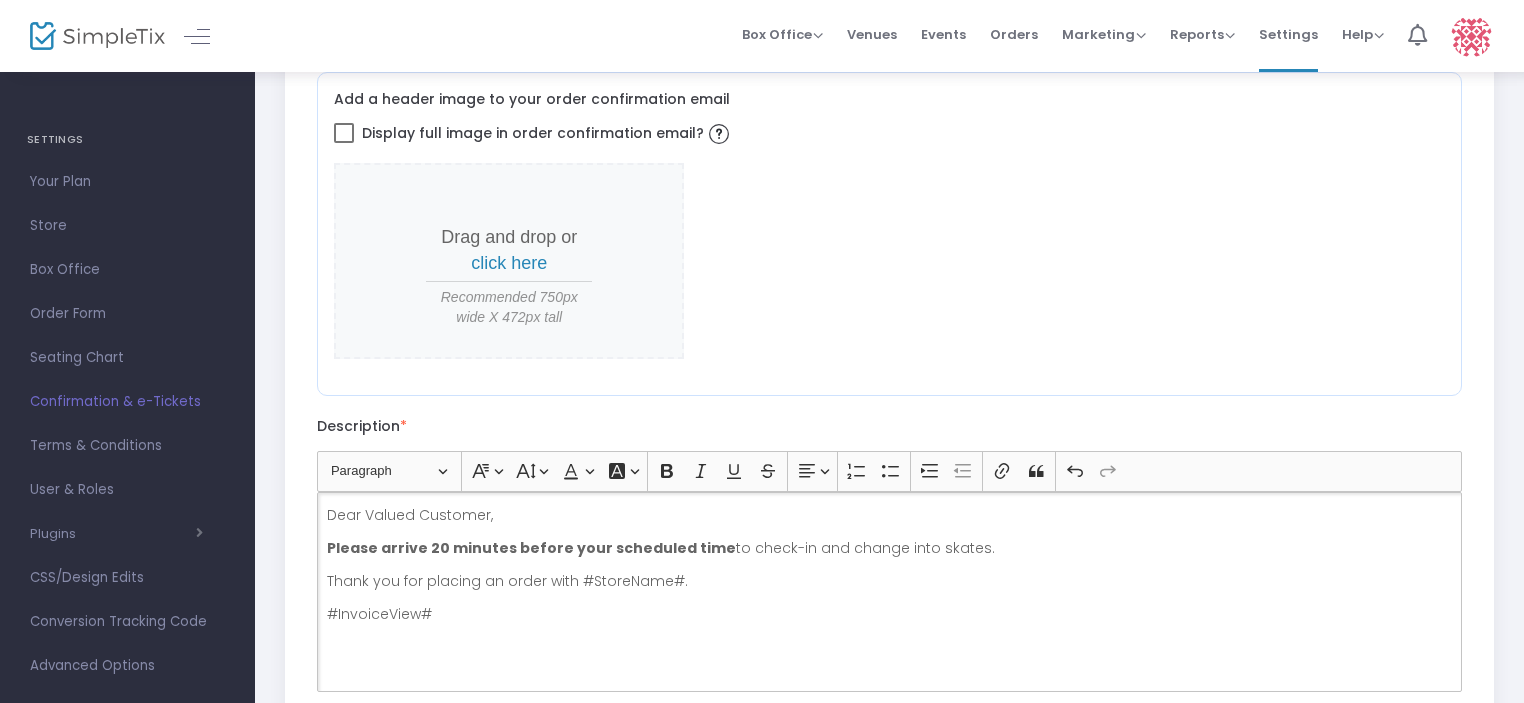 click on "Dear Valued Customer, Please arrive 20 minutes before your scheduled time  to check-in and change into skates. Thank you for placing an order with #StoreName#.  #InvoiceView#" at bounding box center [889, 592] 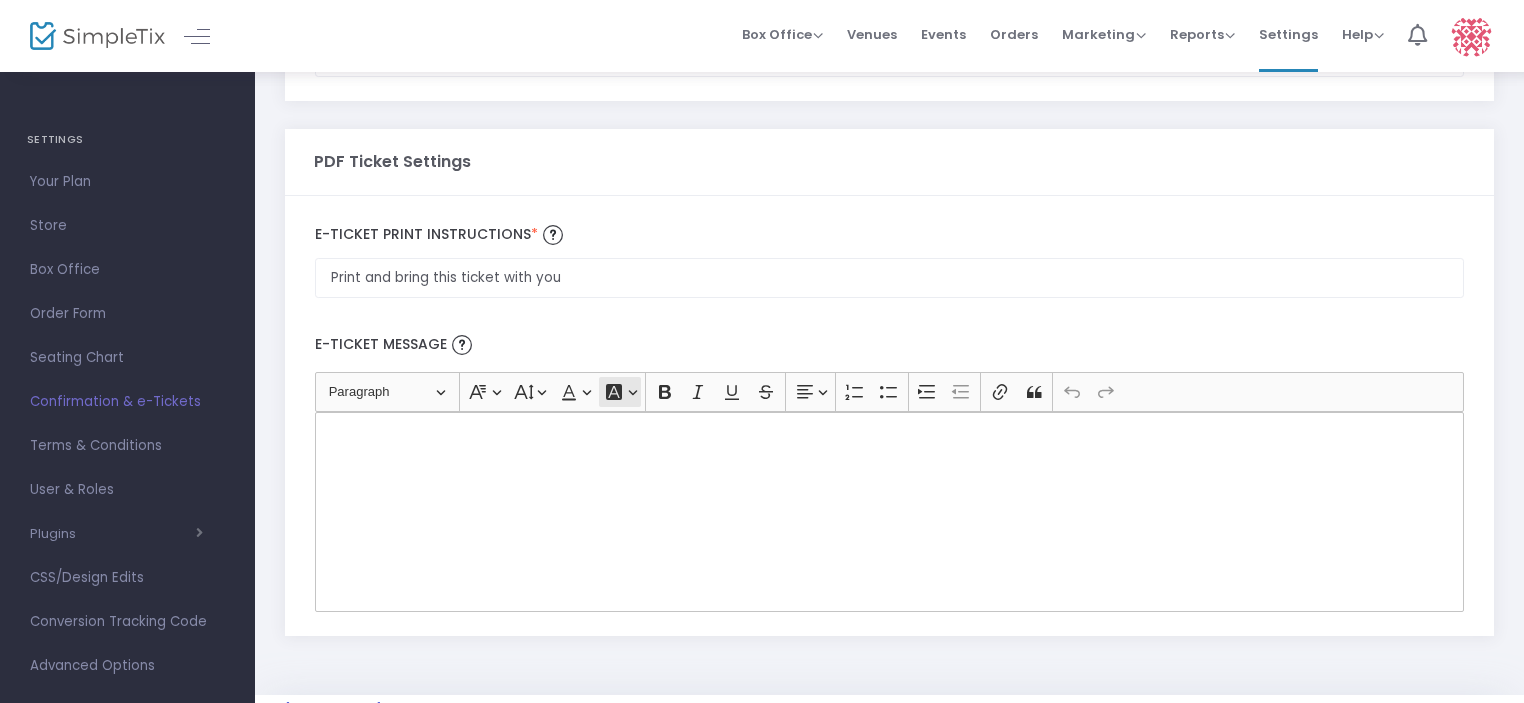 scroll, scrollTop: 1200, scrollLeft: 0, axis: vertical 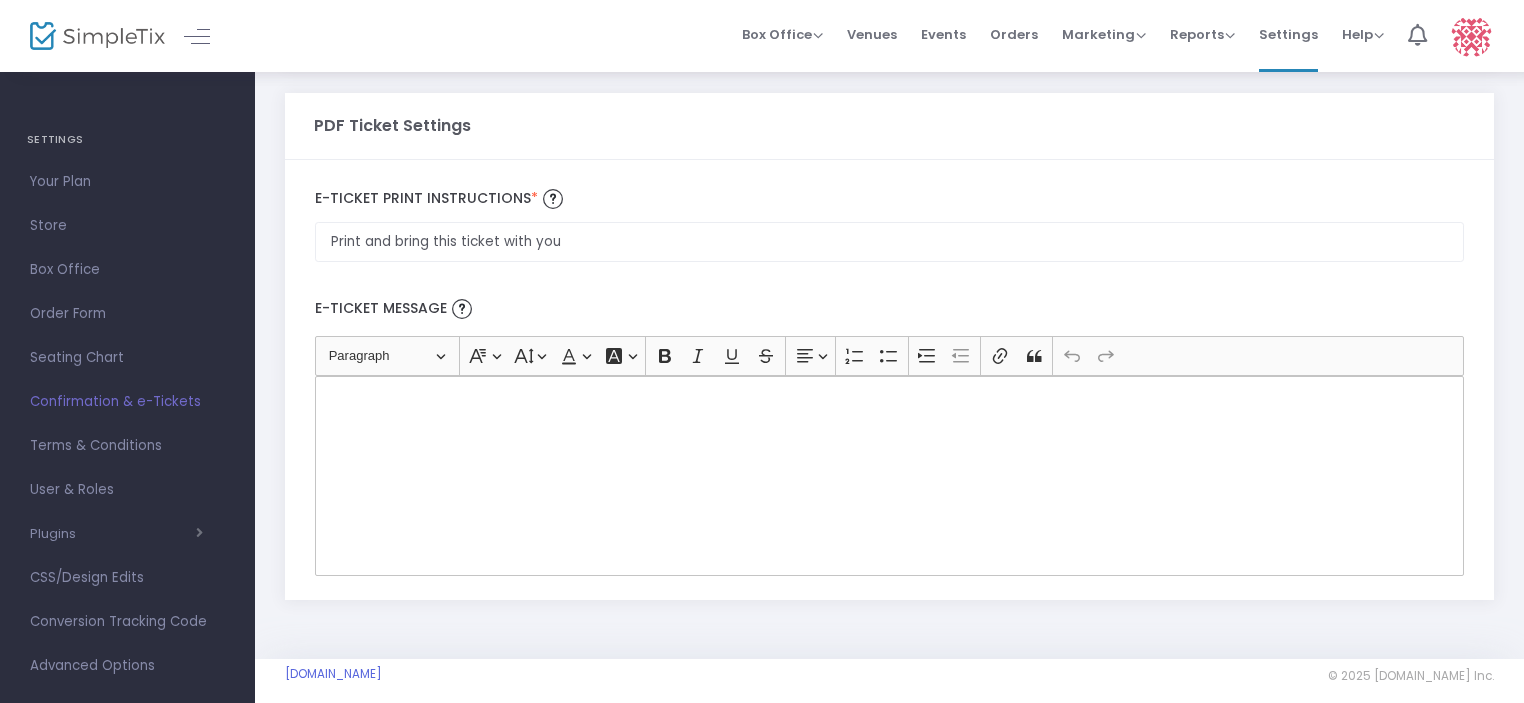 click 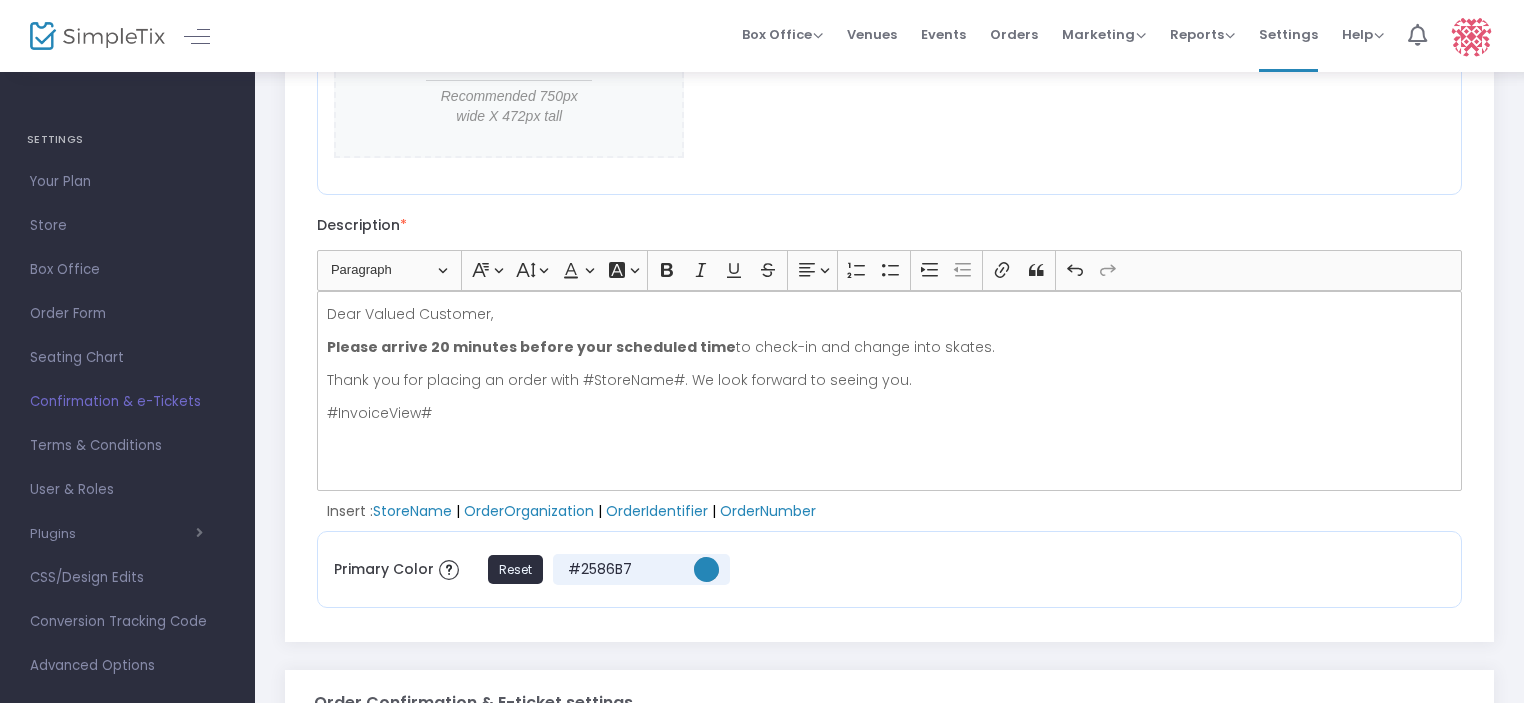 scroll, scrollTop: 400, scrollLeft: 0, axis: vertical 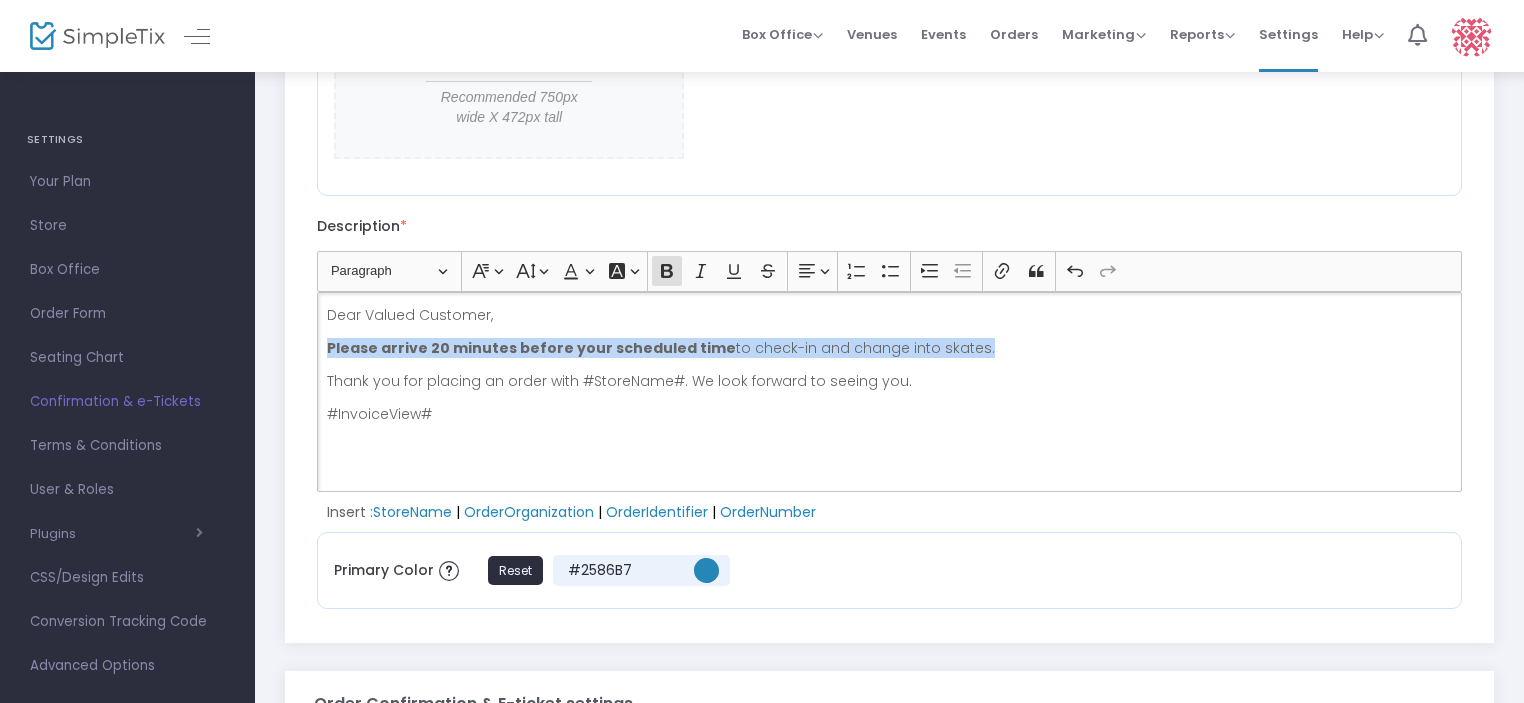 drag, startPoint x: 326, startPoint y: 344, endPoint x: 965, endPoint y: 351, distance: 639.0383 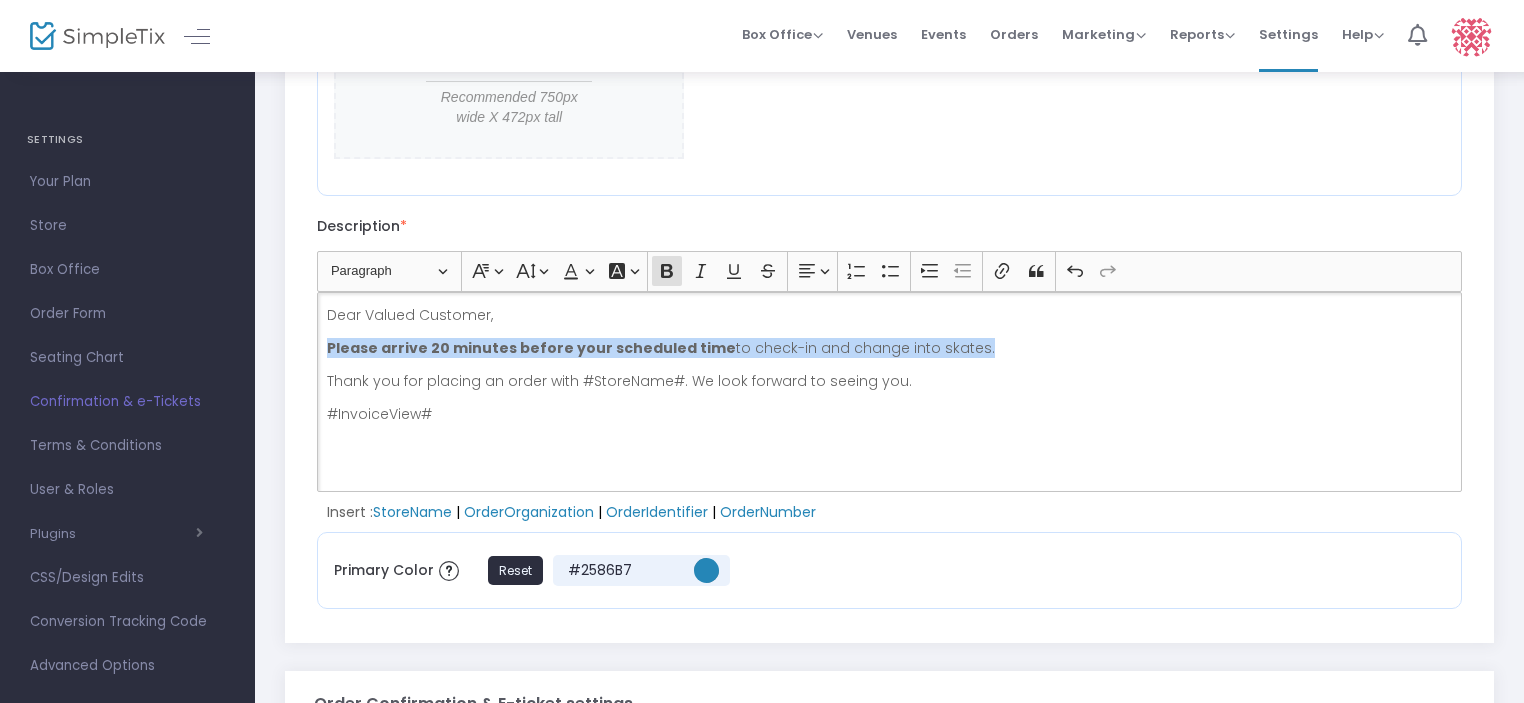 click on "Please arrive 20 minutes before your scheduled time  to check-in and change into skates." at bounding box center (890, 348) 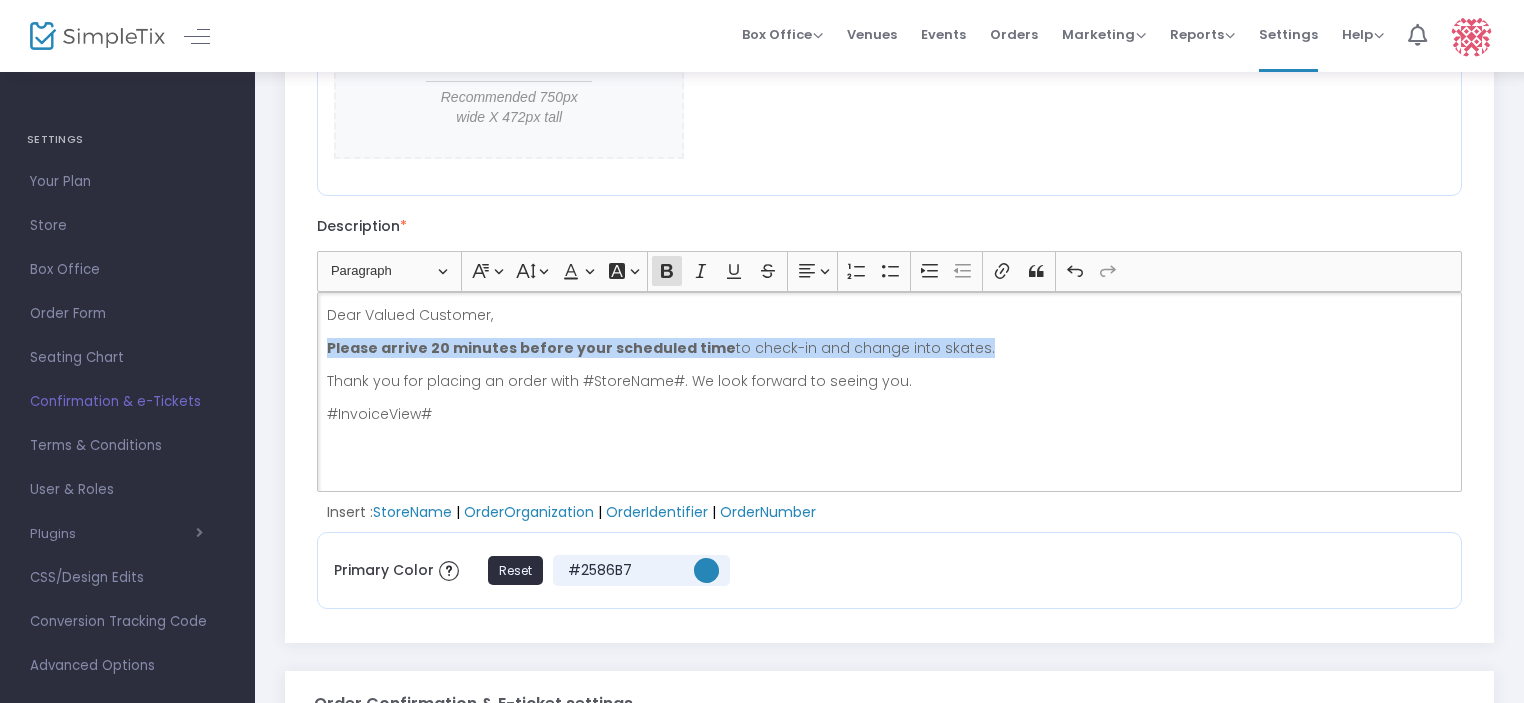 copy on "Please arrive 20 minutes before your scheduled time  to check-in and change into skates." 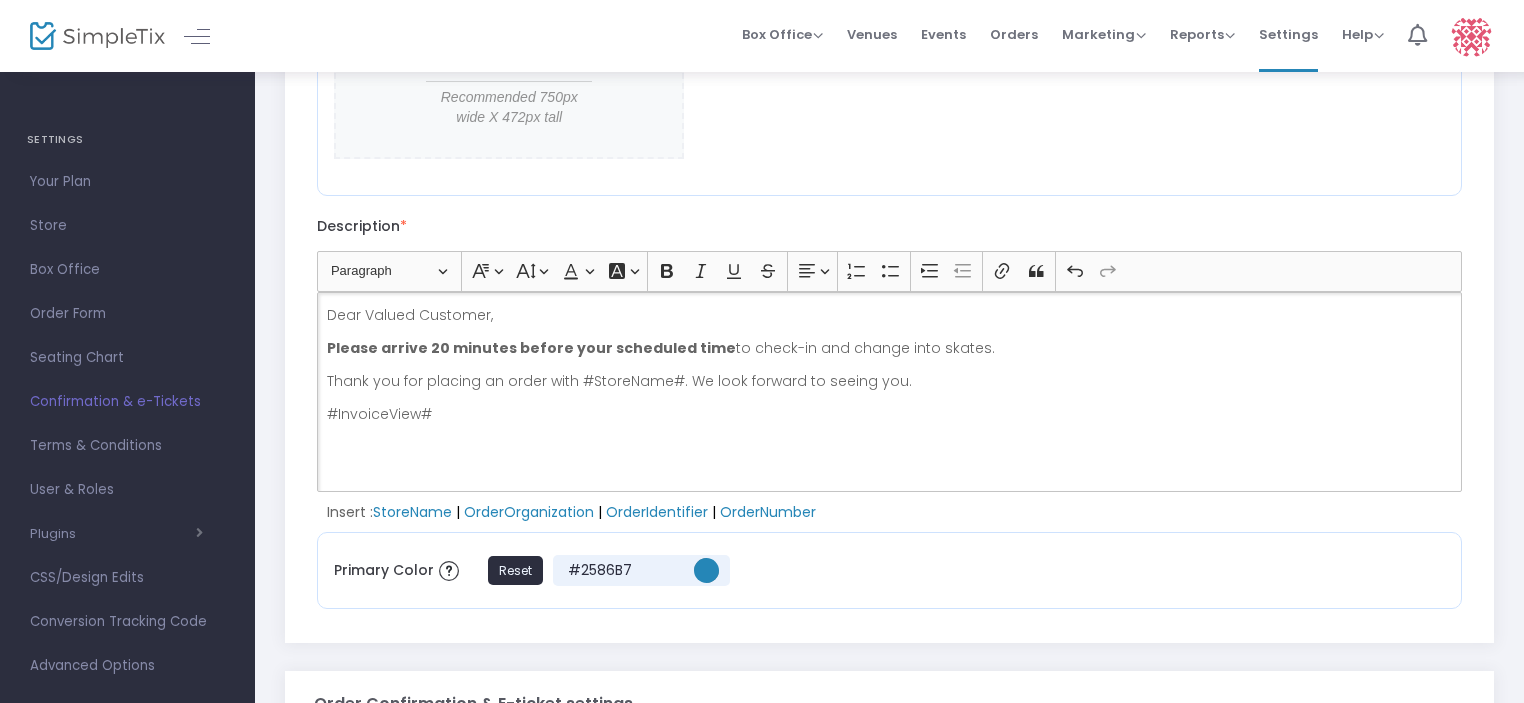 click on "Dear Valued Customer, Please arrive 20 minutes before your scheduled time  to check-in and change into skates. Thank you for placing an order with #StoreName#. We look forward to seeing you. #InvoiceView#" at bounding box center [889, 392] 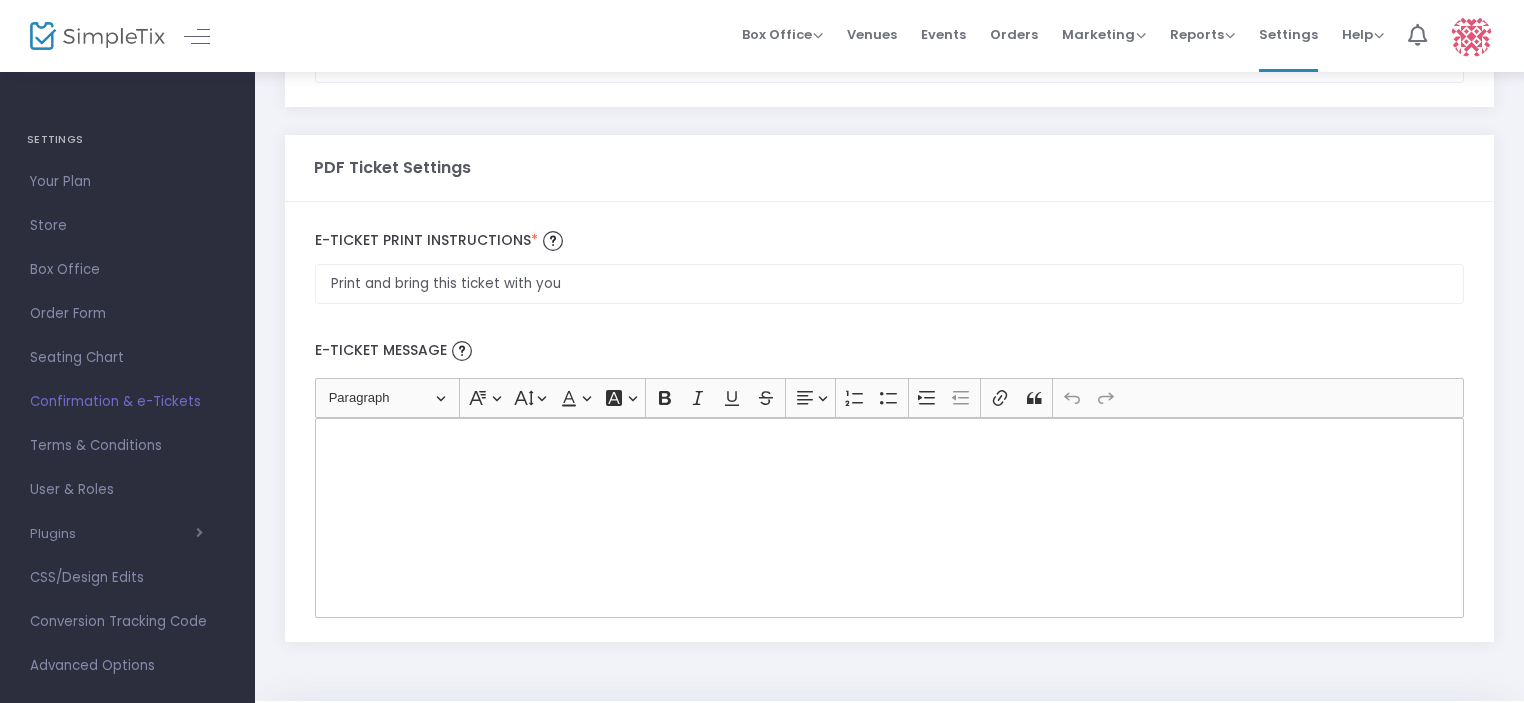 scroll, scrollTop: 1200, scrollLeft: 0, axis: vertical 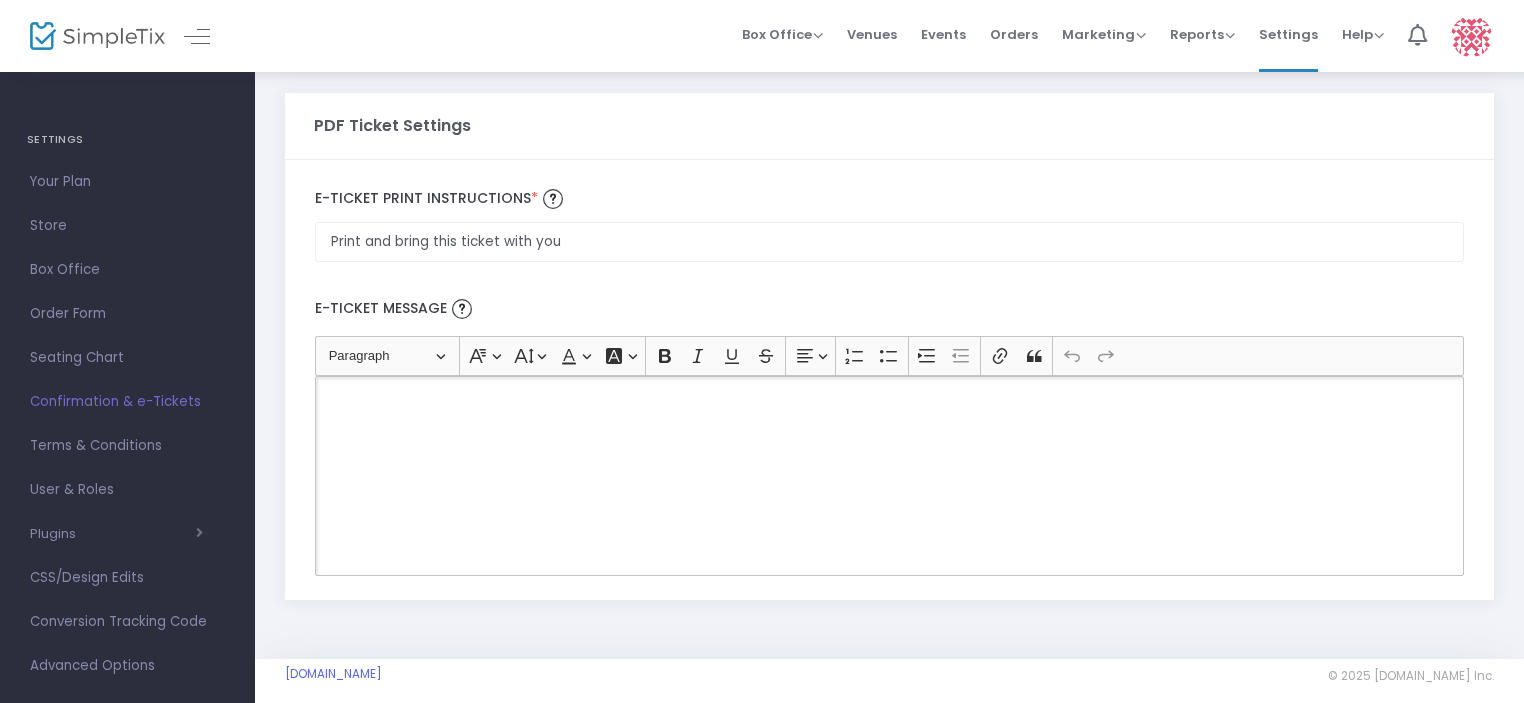 click 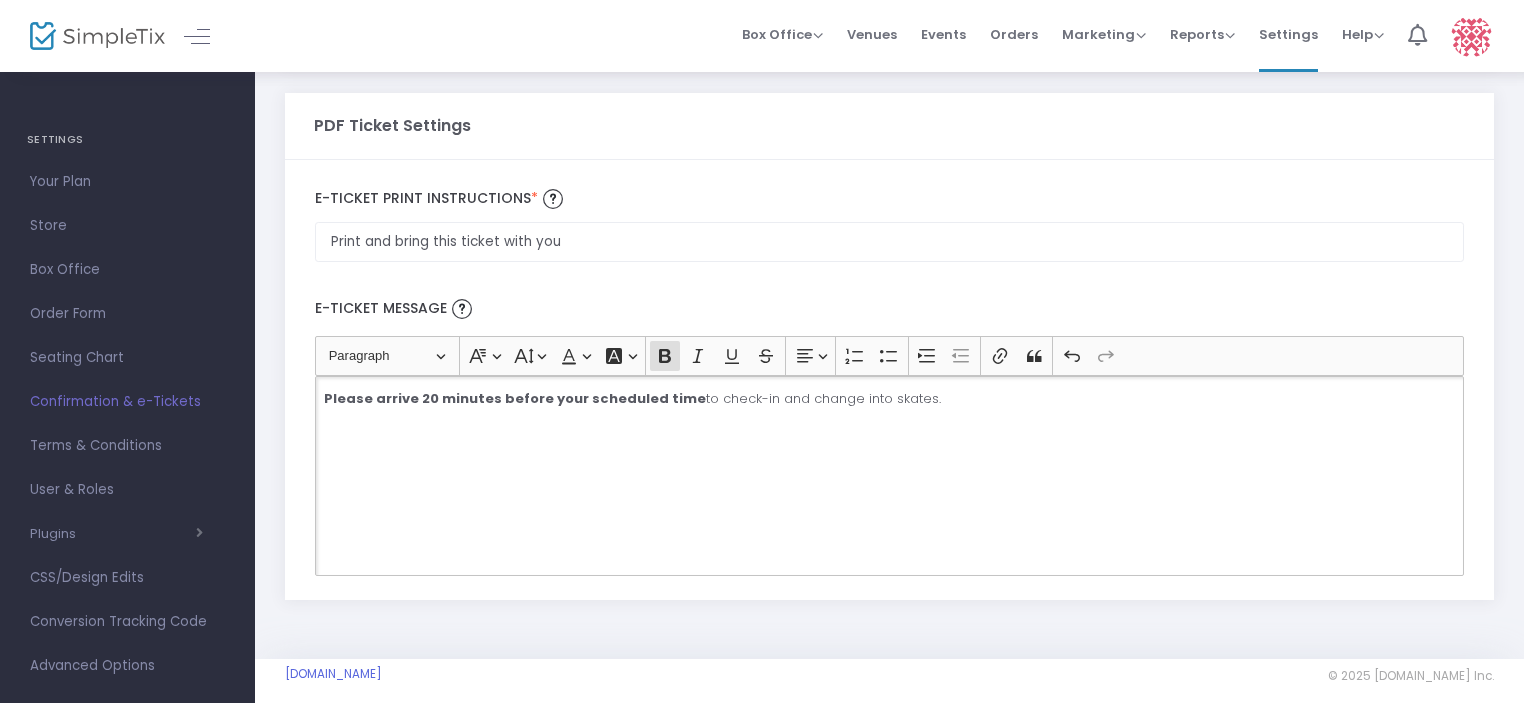 click on "Please arrive 20 minutes before your scheduled time  to check-in and change into skates." 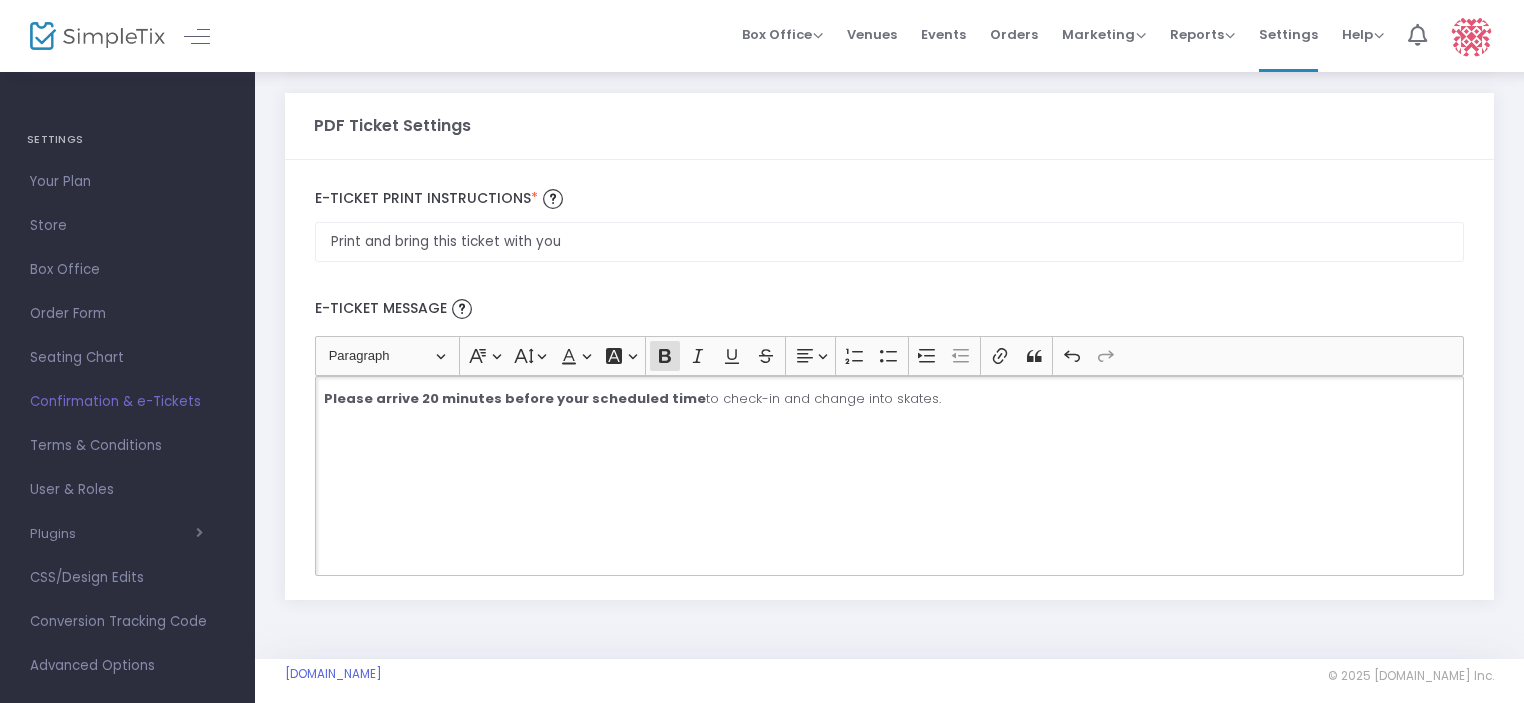 click on "Please arrive 20 minutes before your scheduled time  to check-in and change into skates." 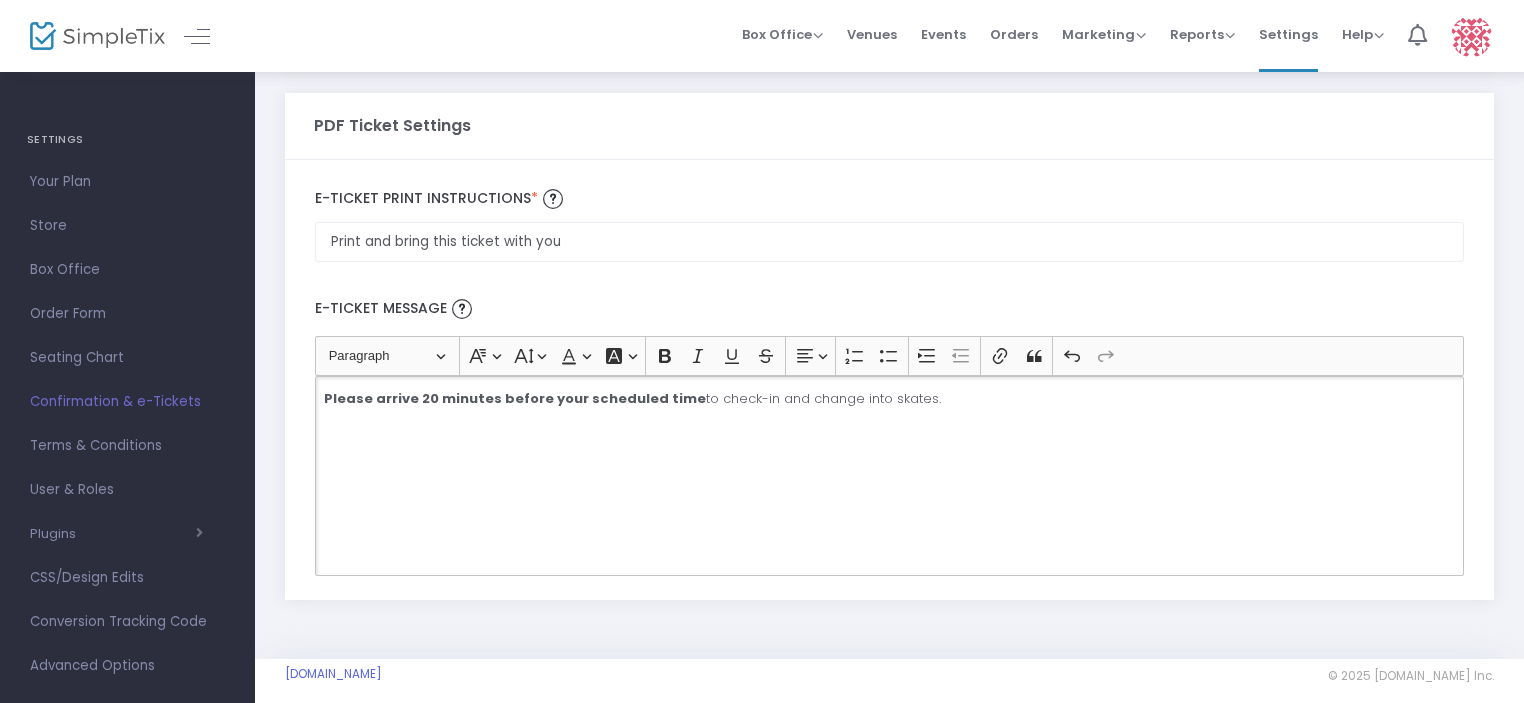type 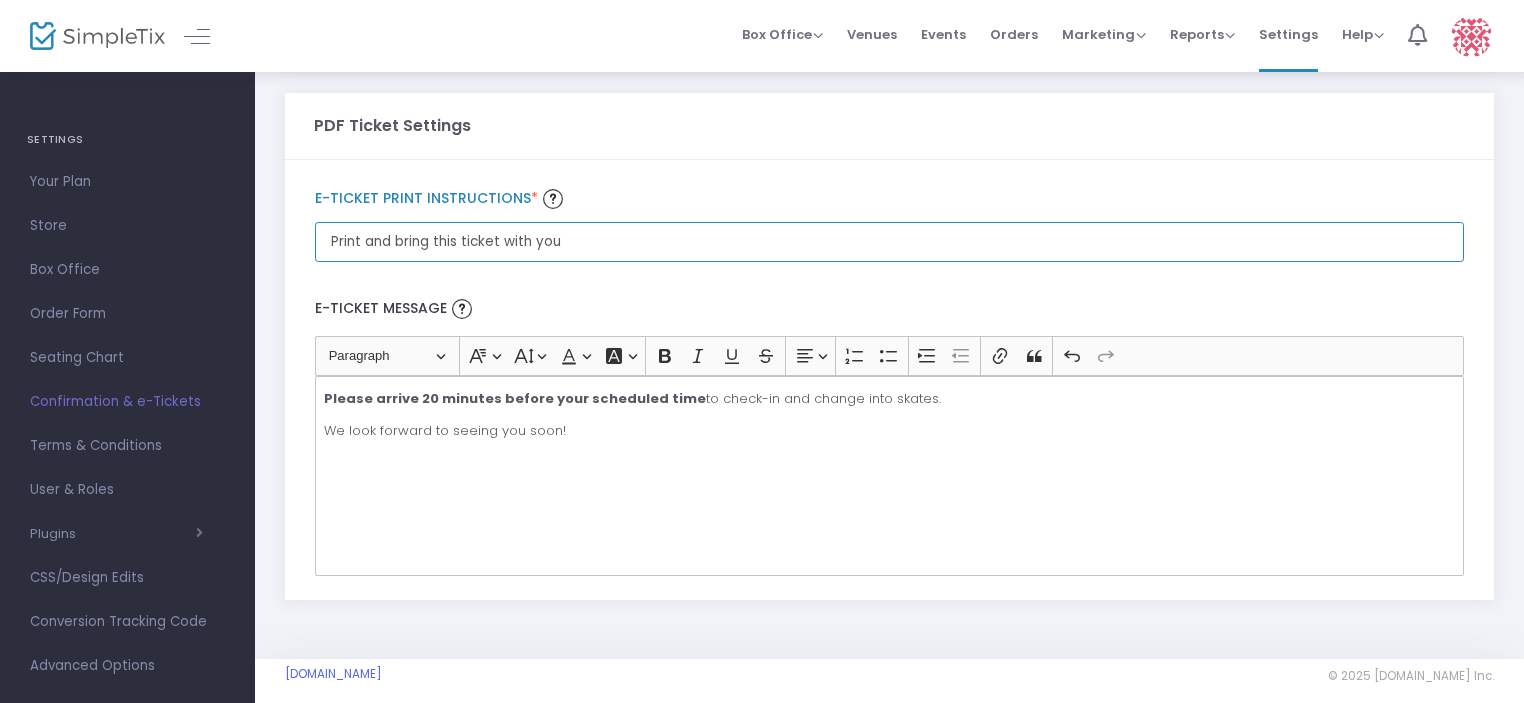 drag, startPoint x: 332, startPoint y: 236, endPoint x: 652, endPoint y: 236, distance: 320 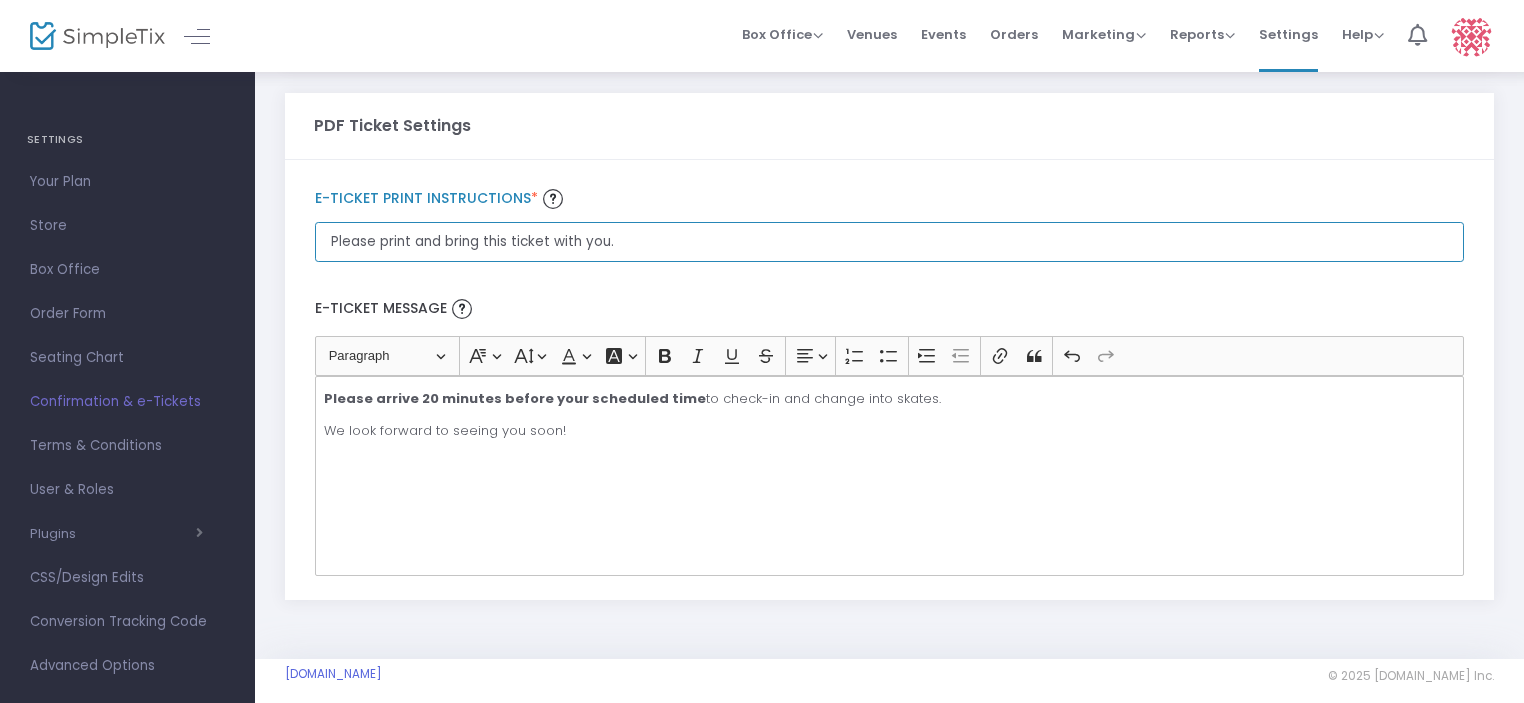 type on "Please print and bring this ticket with you." 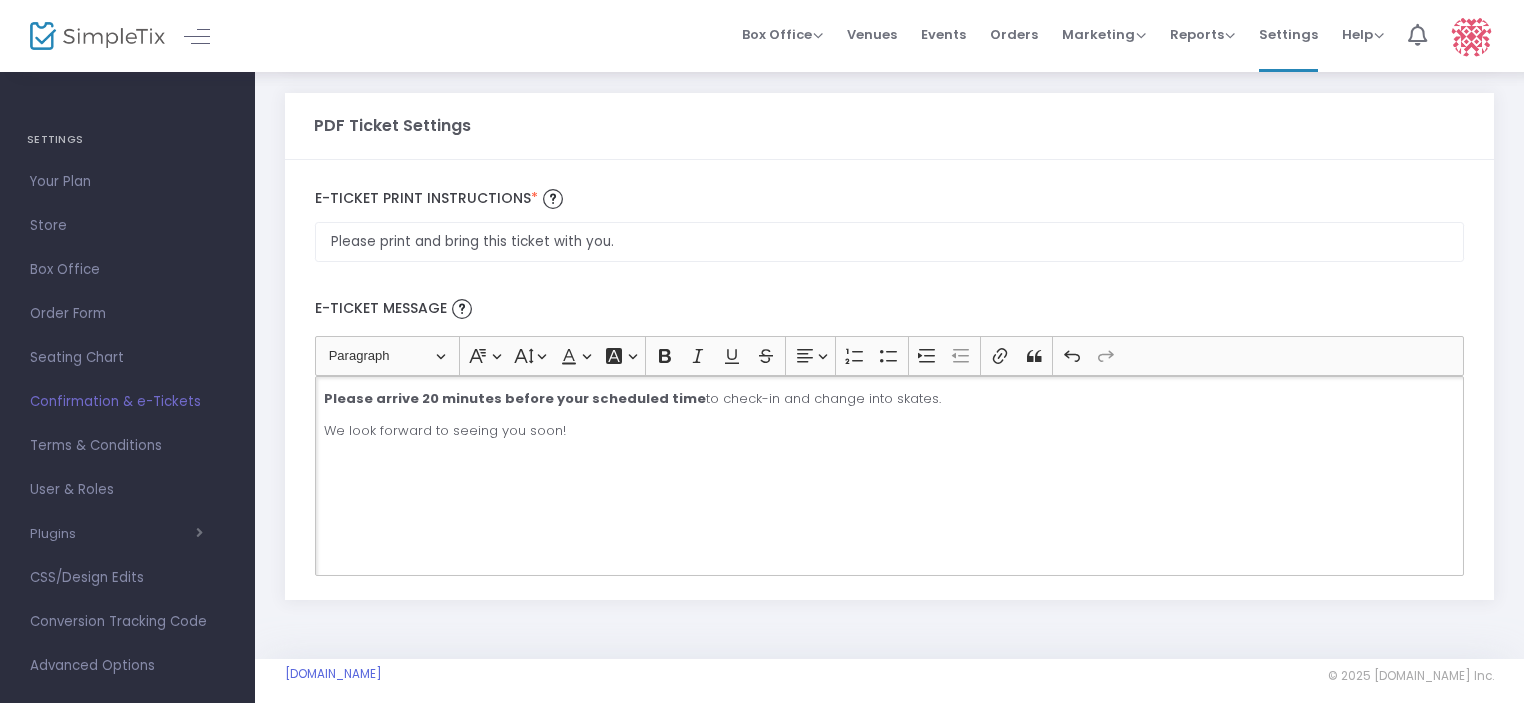 click on "Please arrive 20 minutes before your scheduled time  to check-in and change into skates. We look forward to seeing you soon!" 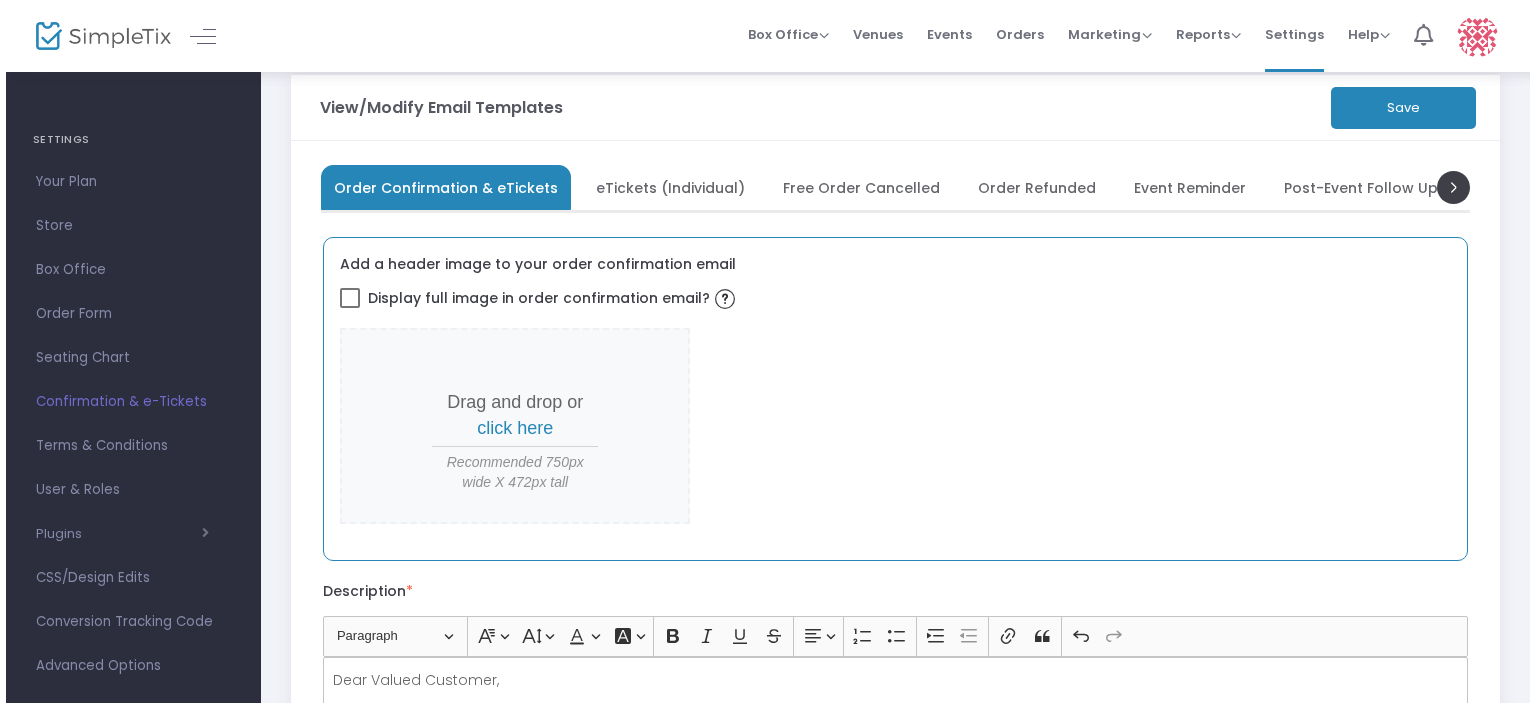 scroll, scrollTop: 0, scrollLeft: 0, axis: both 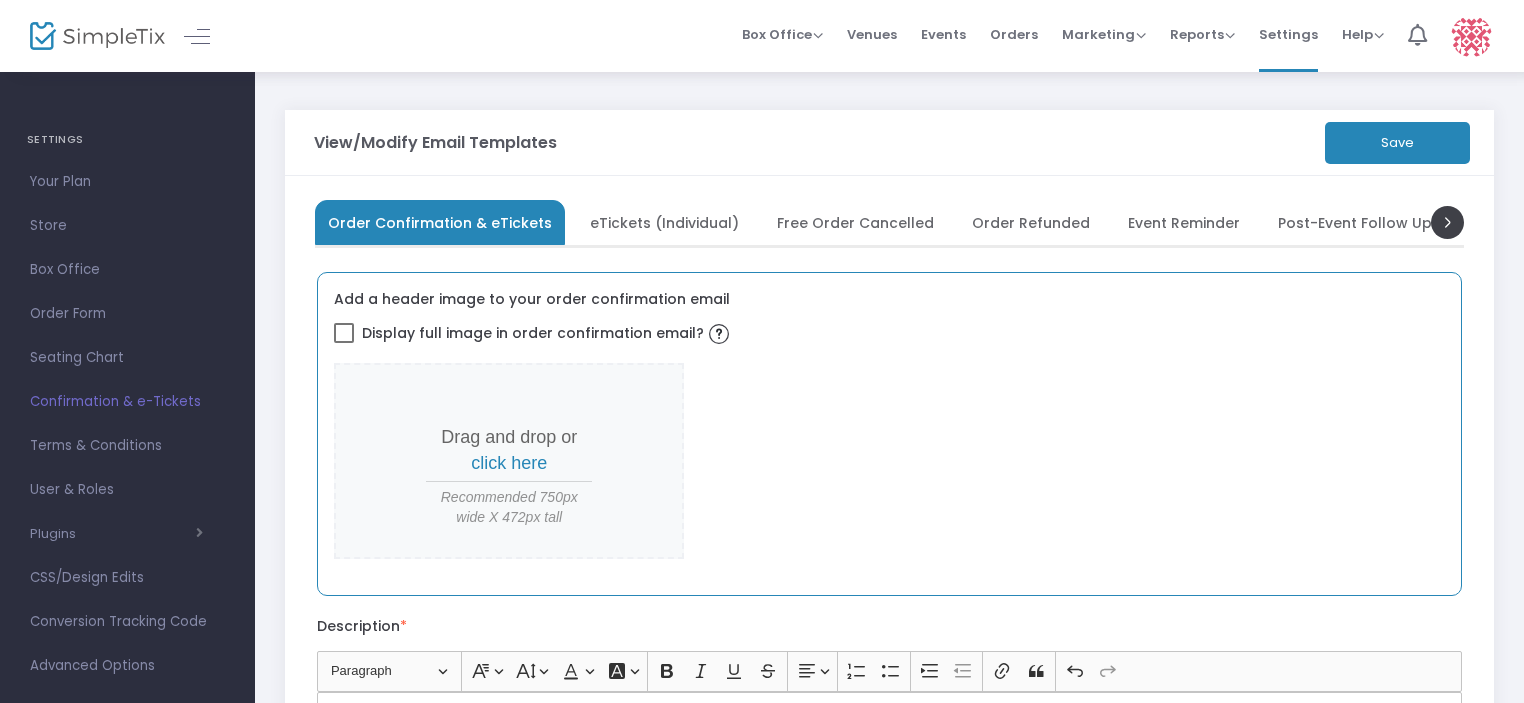 click on "click here" at bounding box center [509, 463] 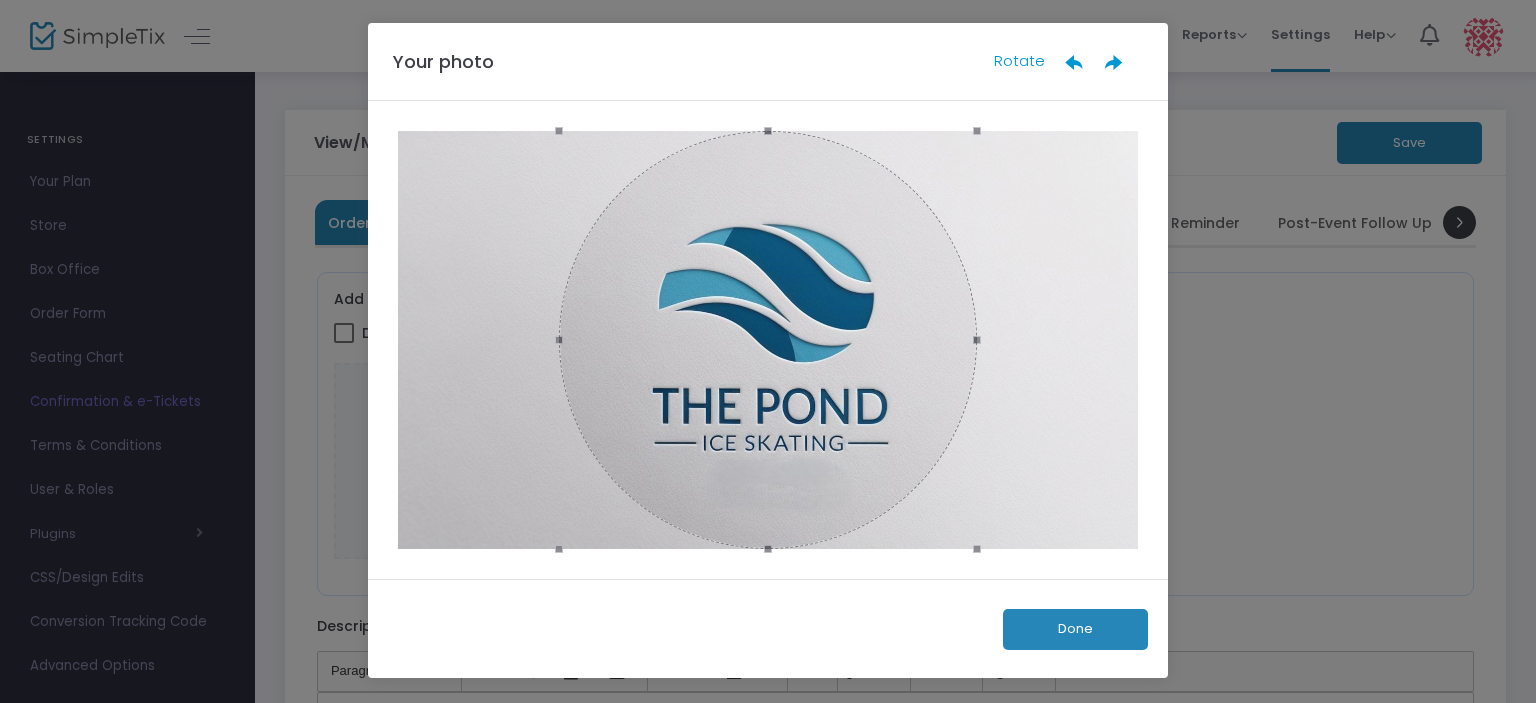 click on "Done" 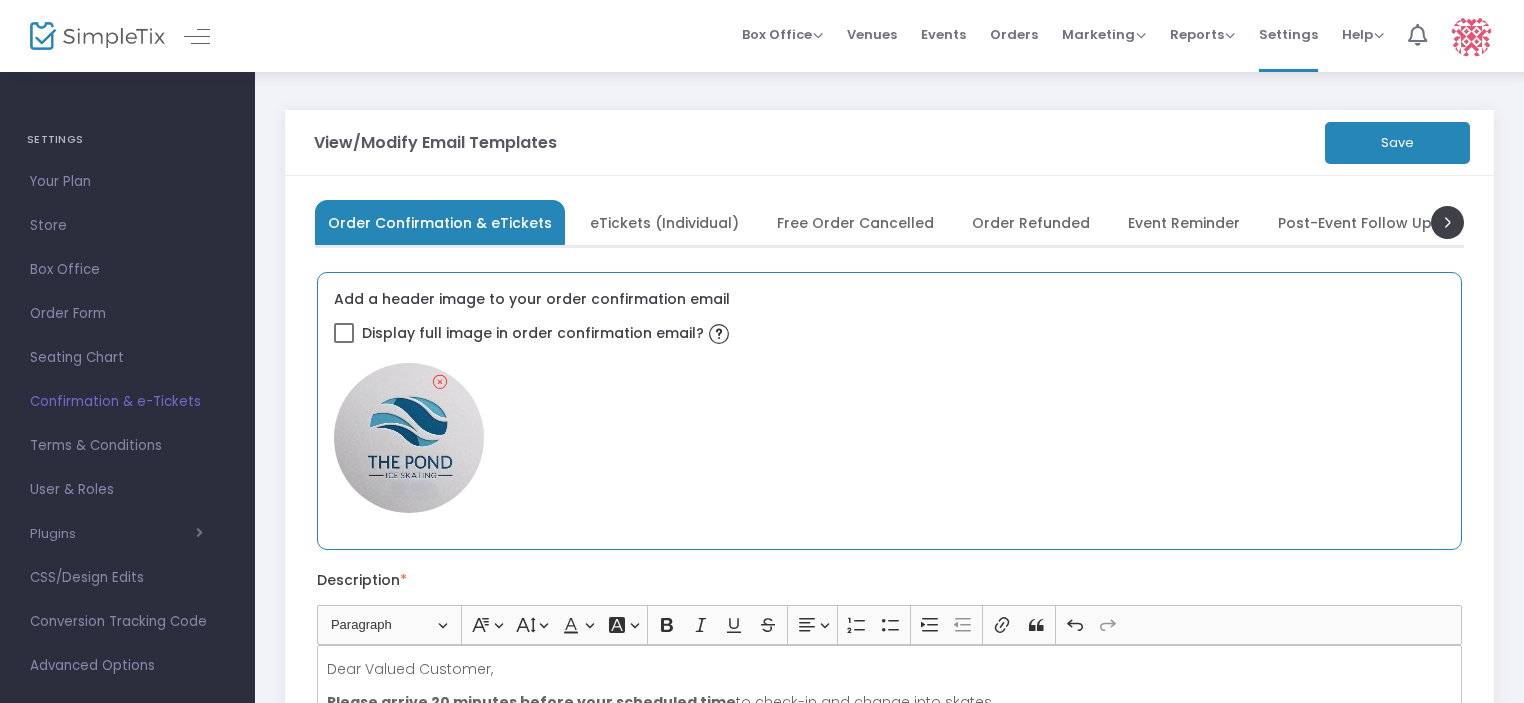 scroll, scrollTop: 0, scrollLeft: 0, axis: both 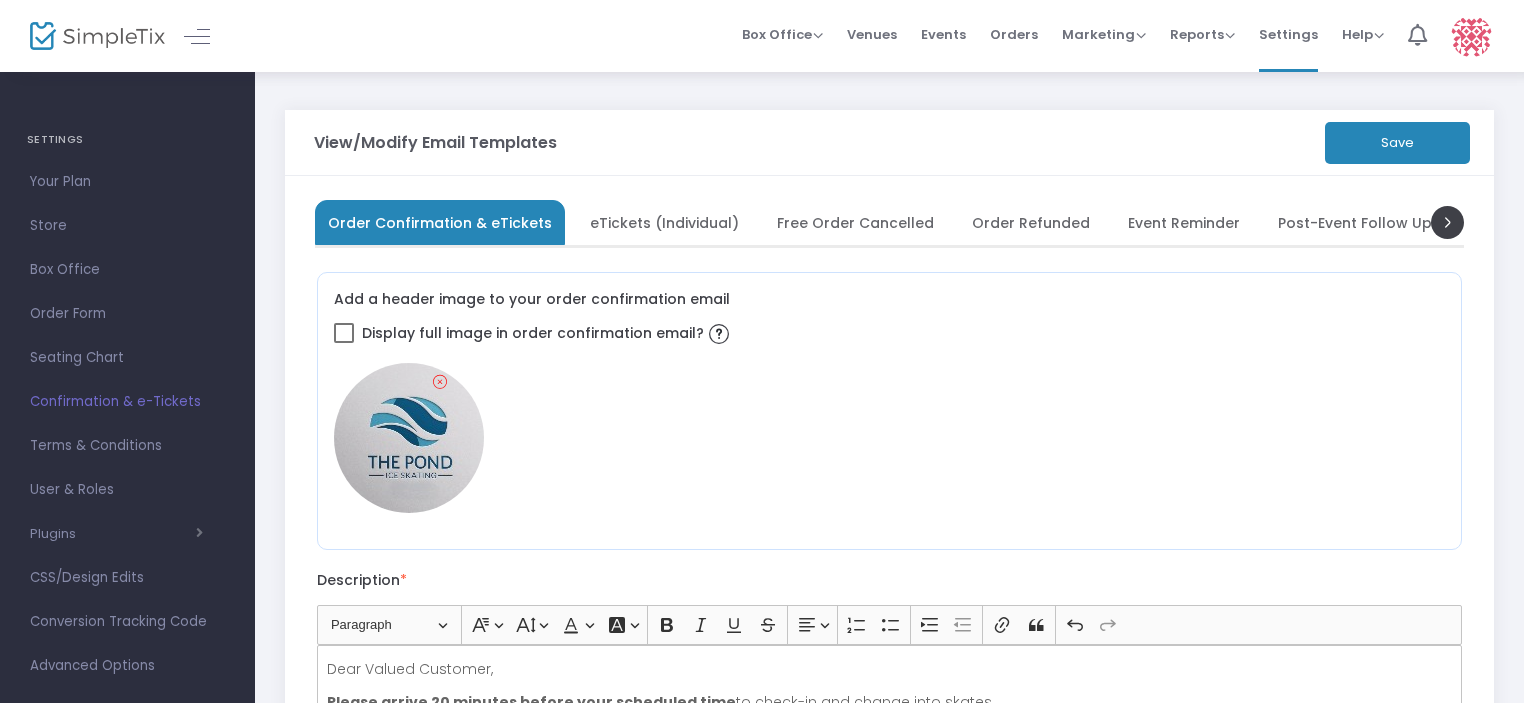 click on "eTickets (Individual)" at bounding box center [664, 222] 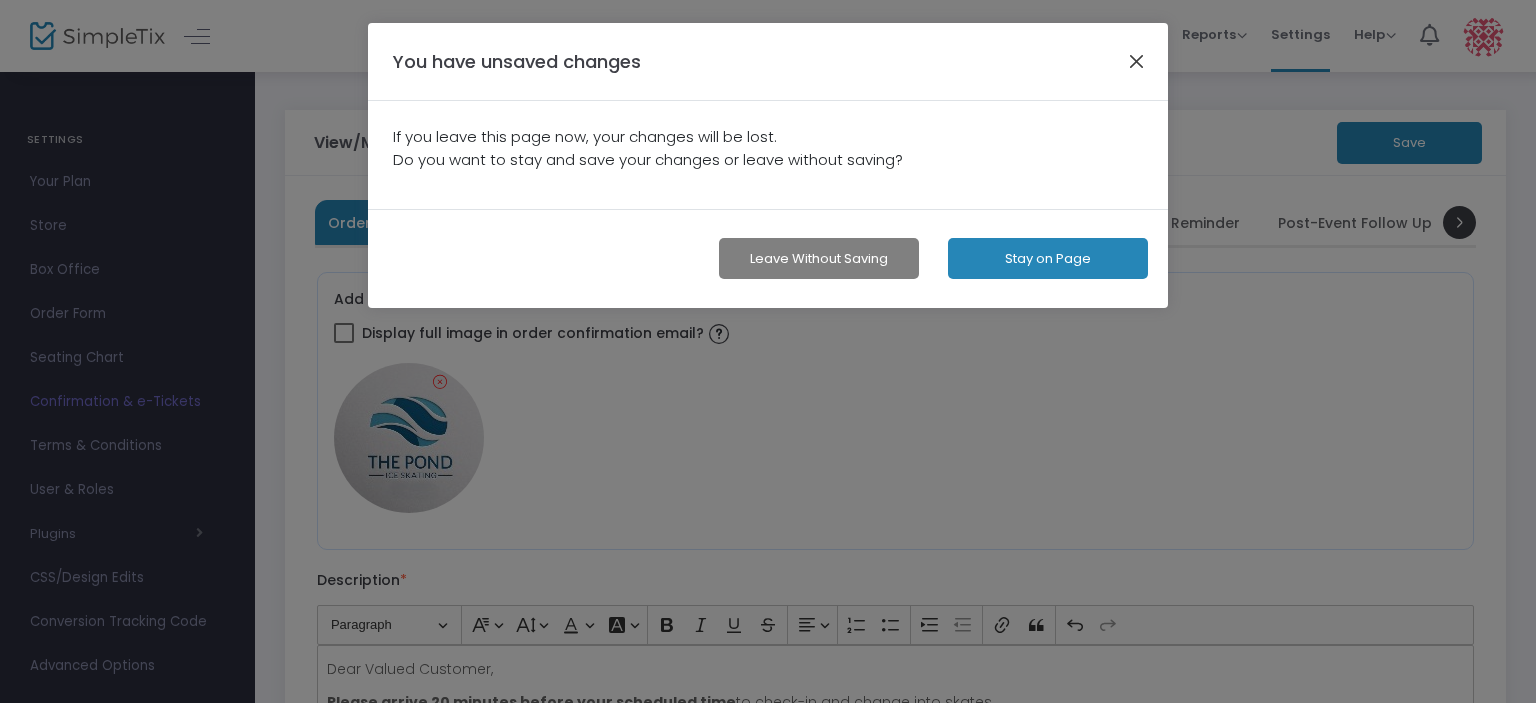 click 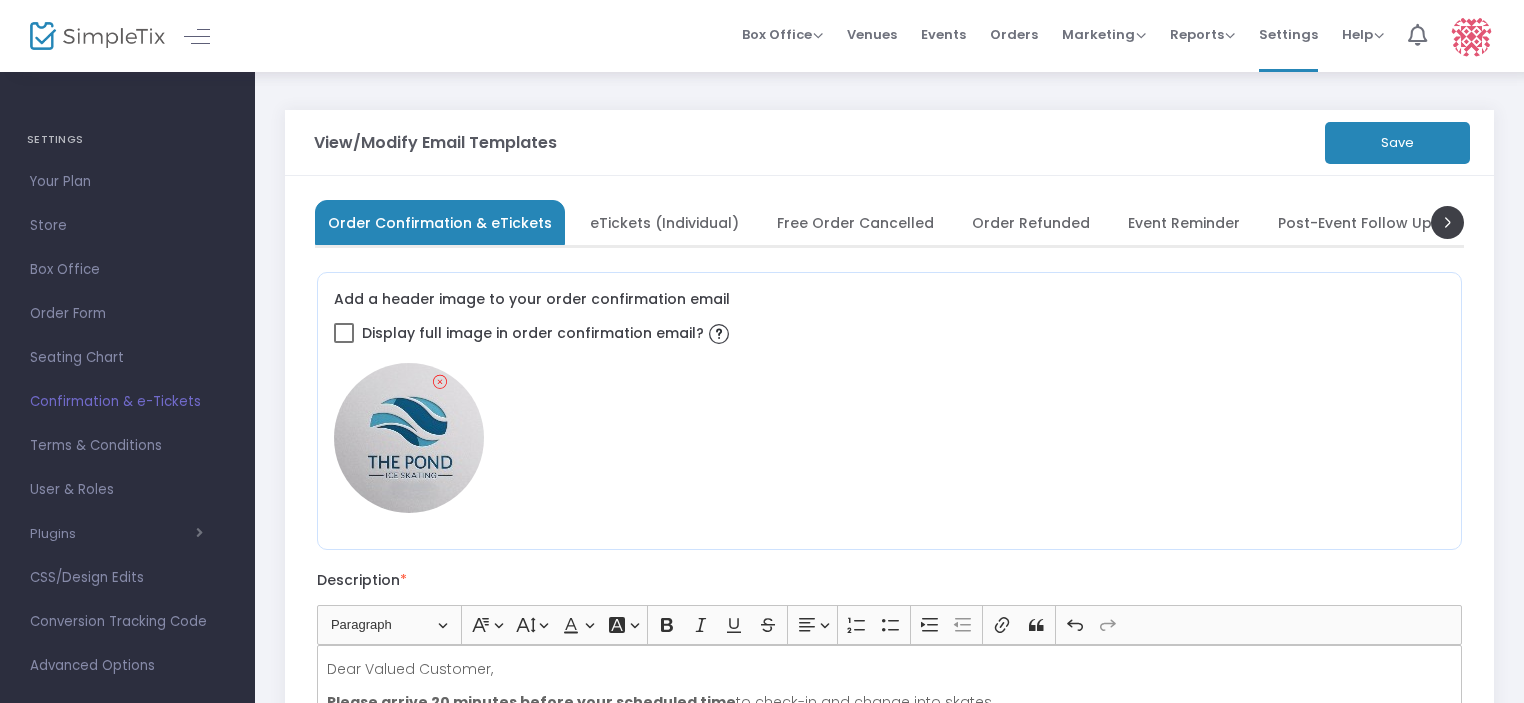 click on "Save" 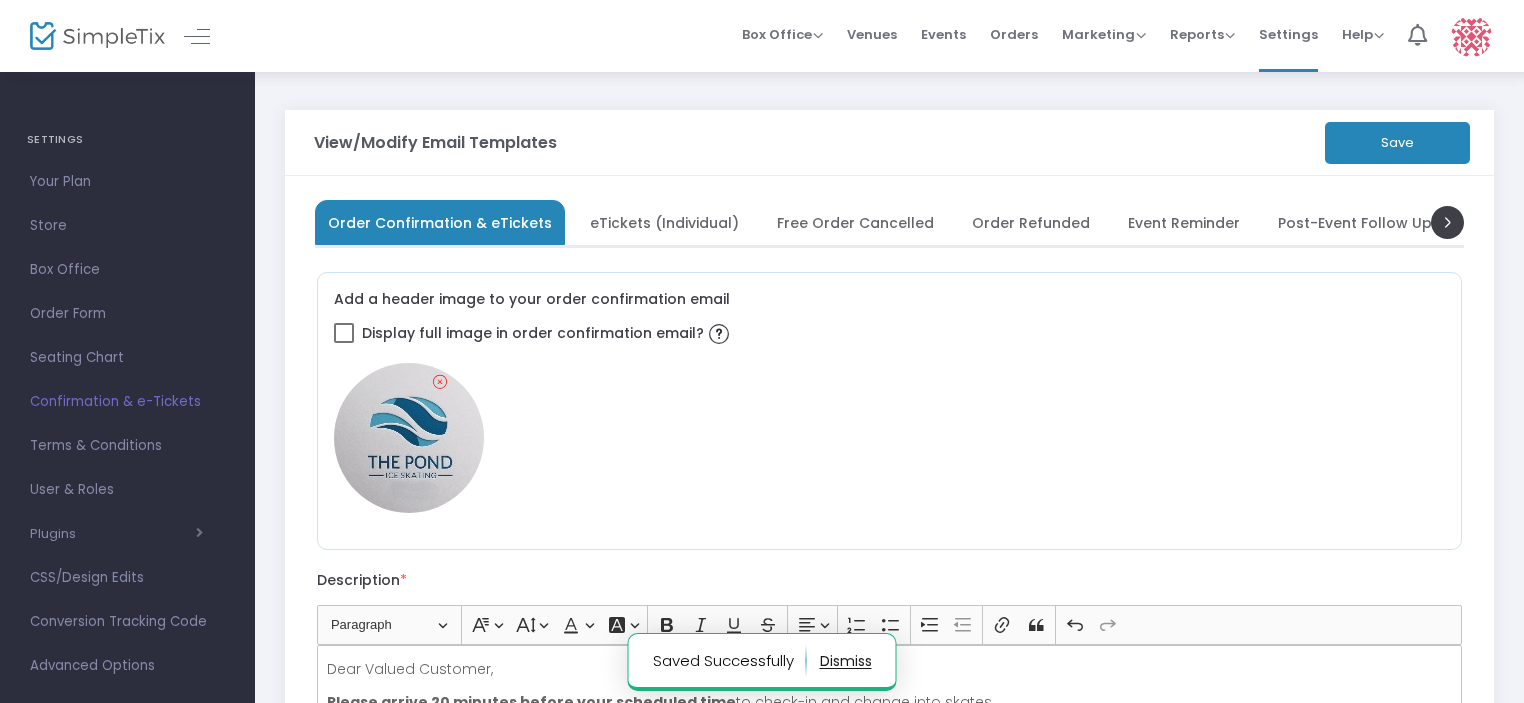 click on "eTickets (Individual)" at bounding box center (664, 222) 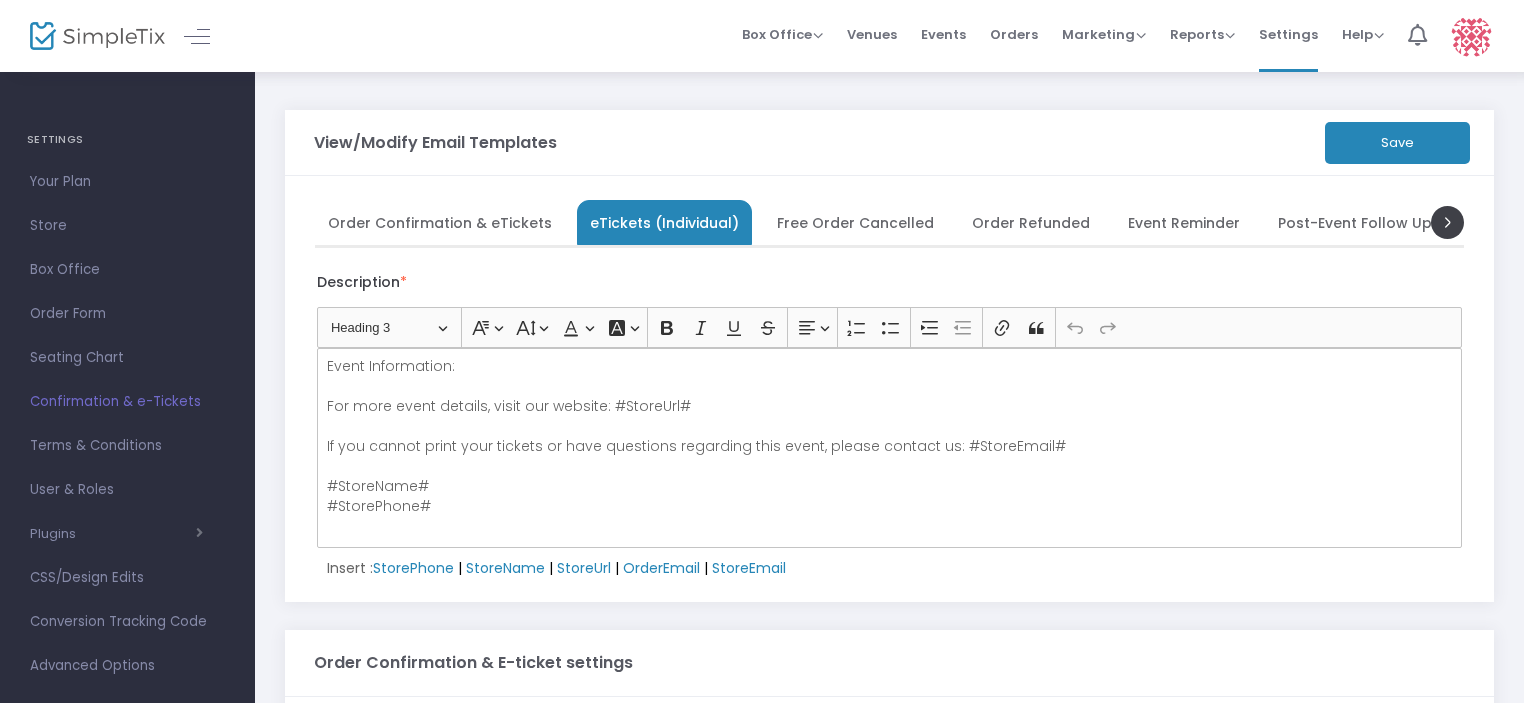 scroll, scrollTop: 8, scrollLeft: 0, axis: vertical 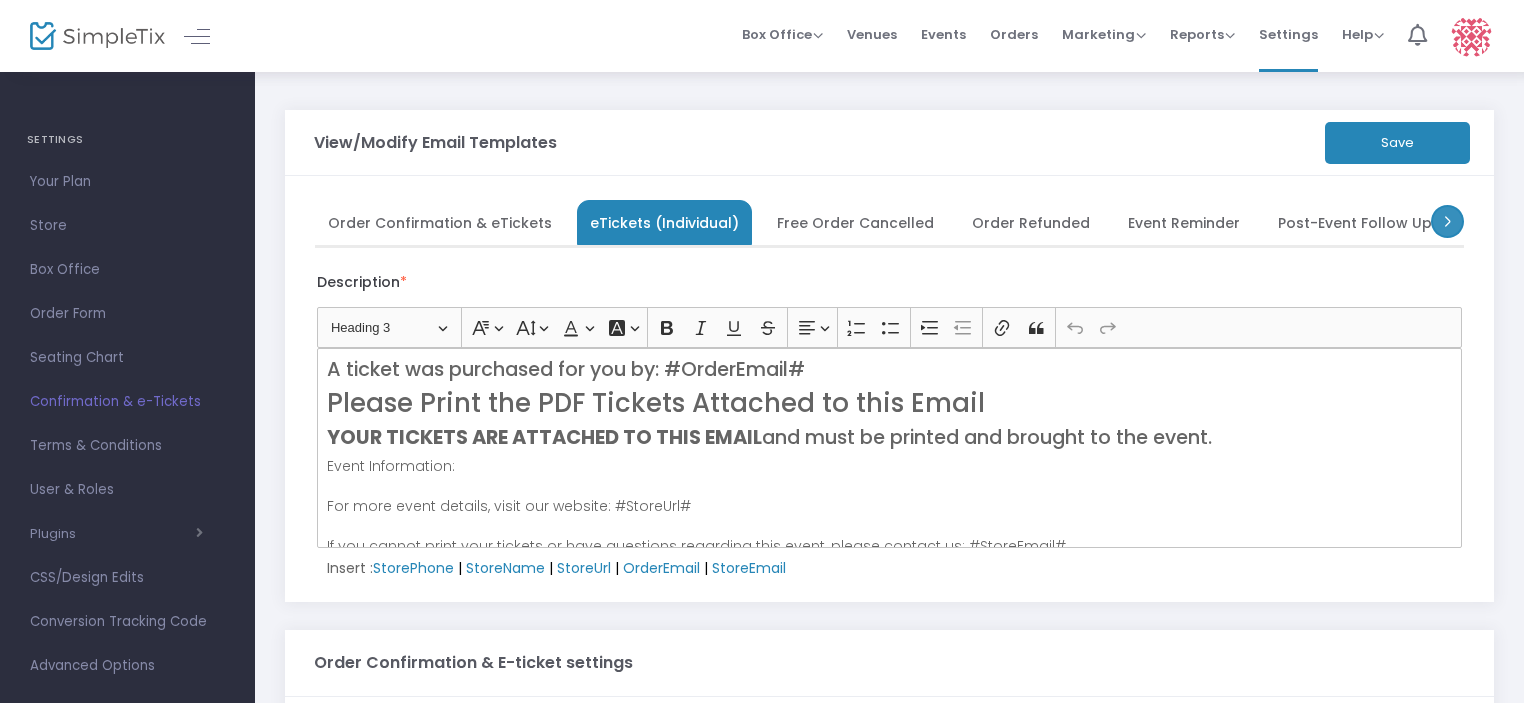 click 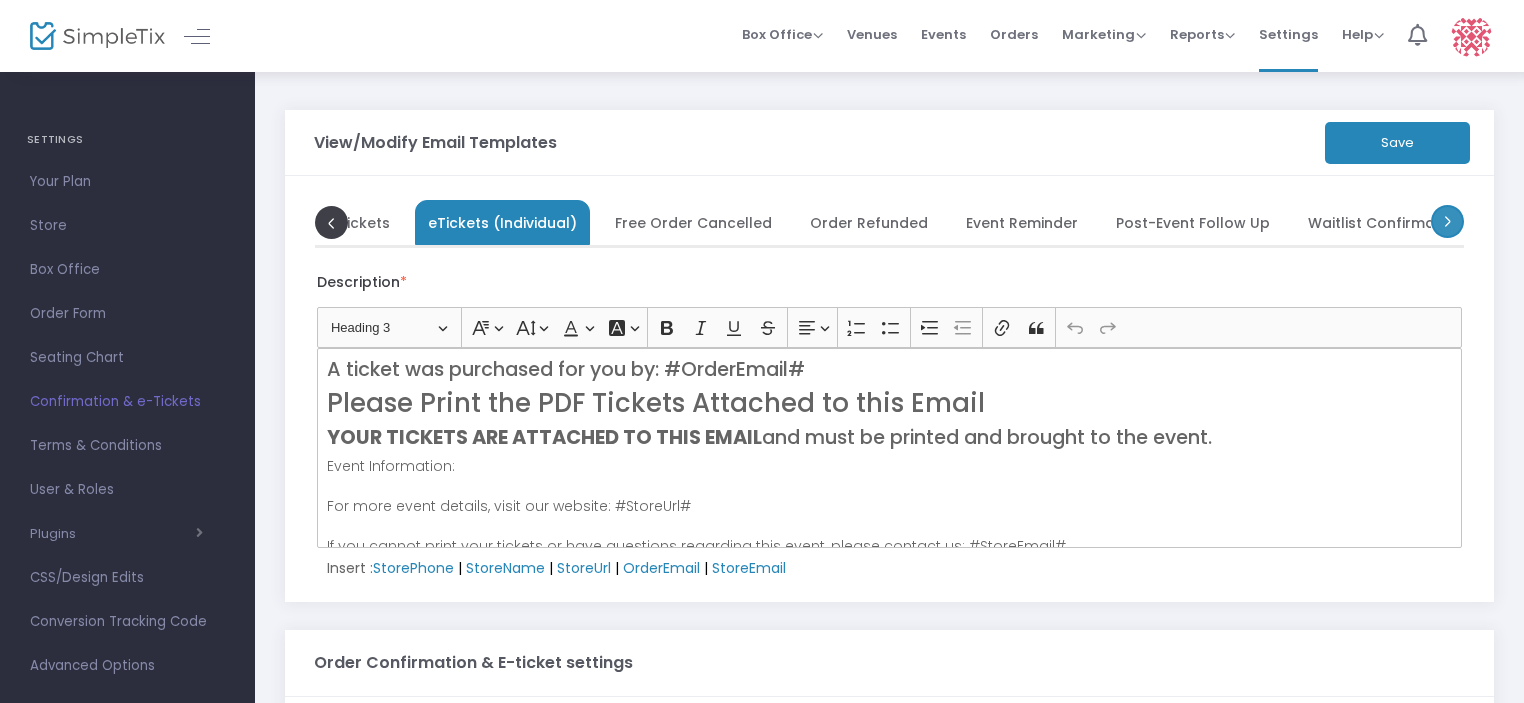 scroll, scrollTop: 0, scrollLeft: 200, axis: horizontal 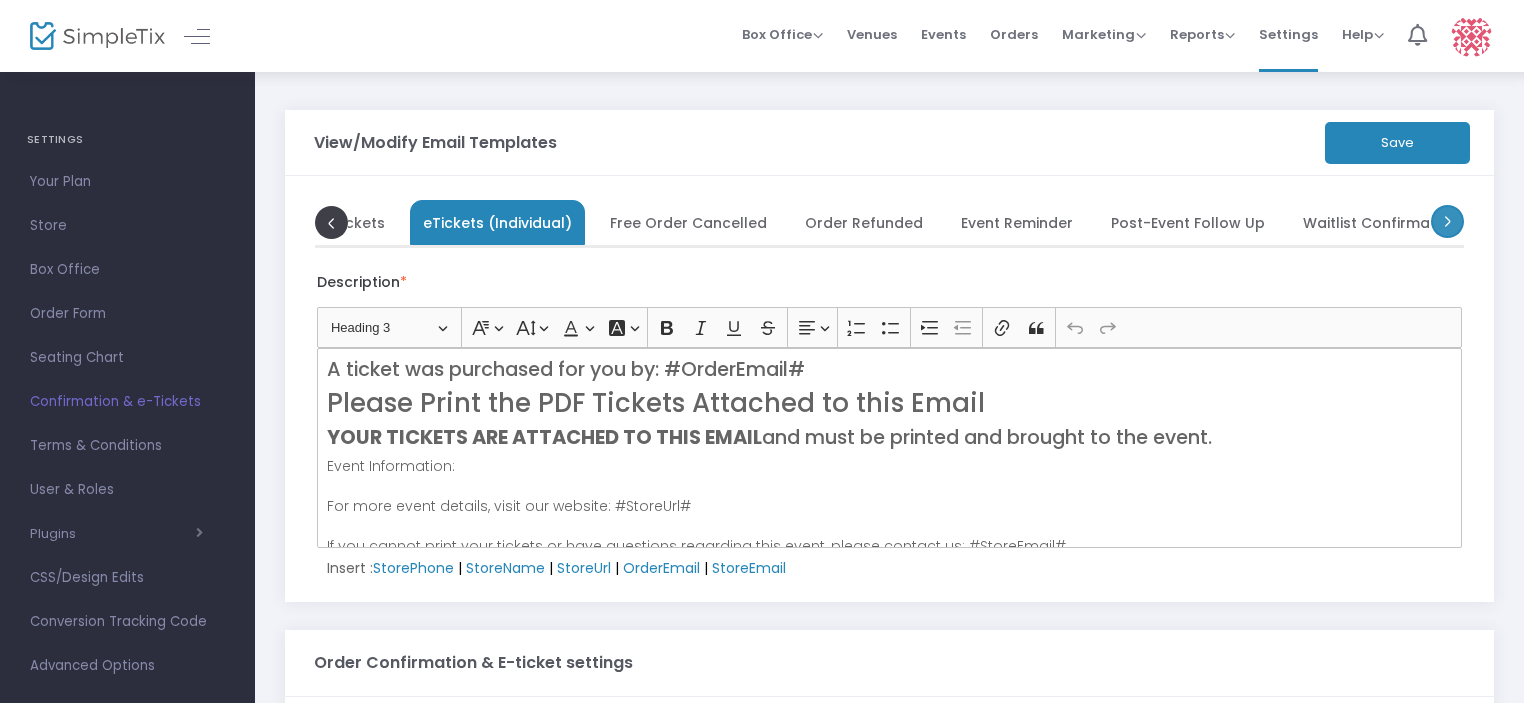 click 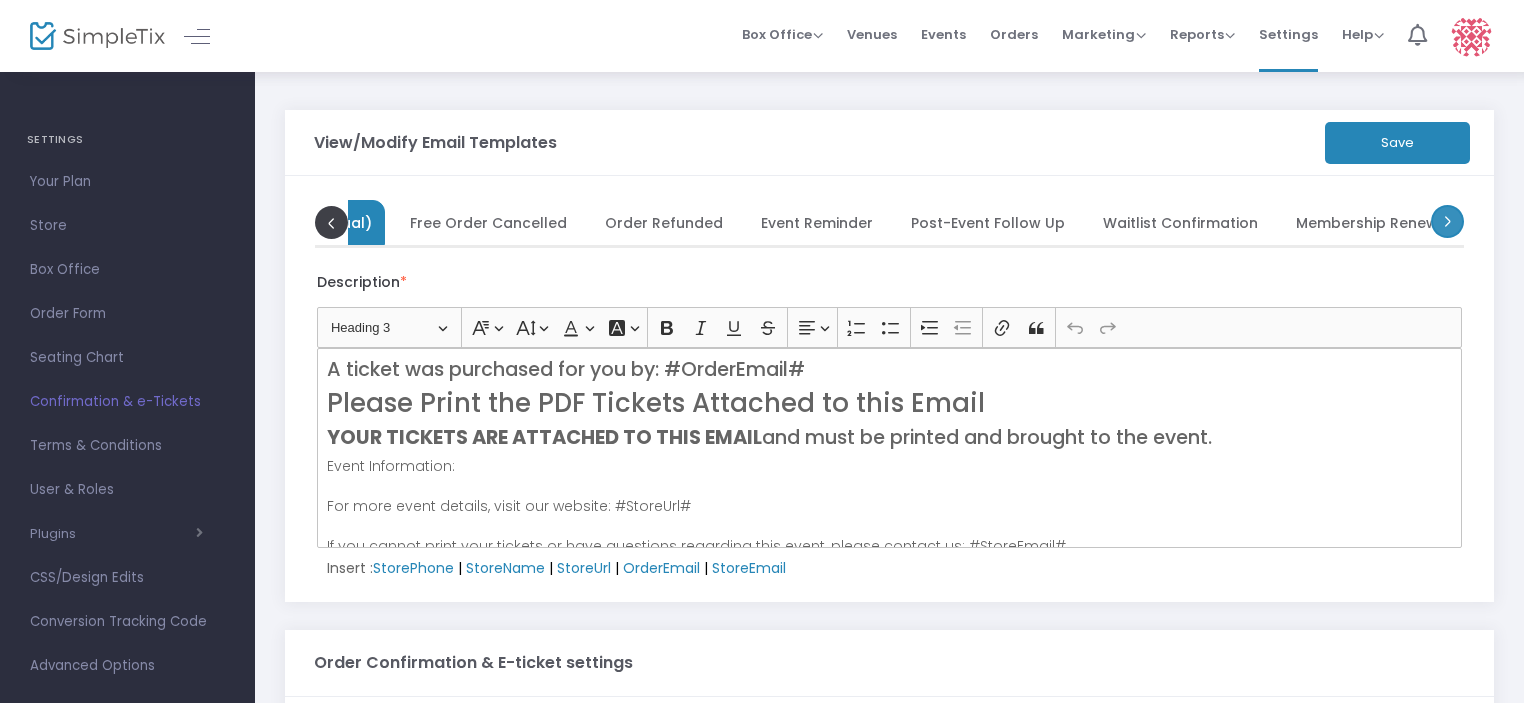 click 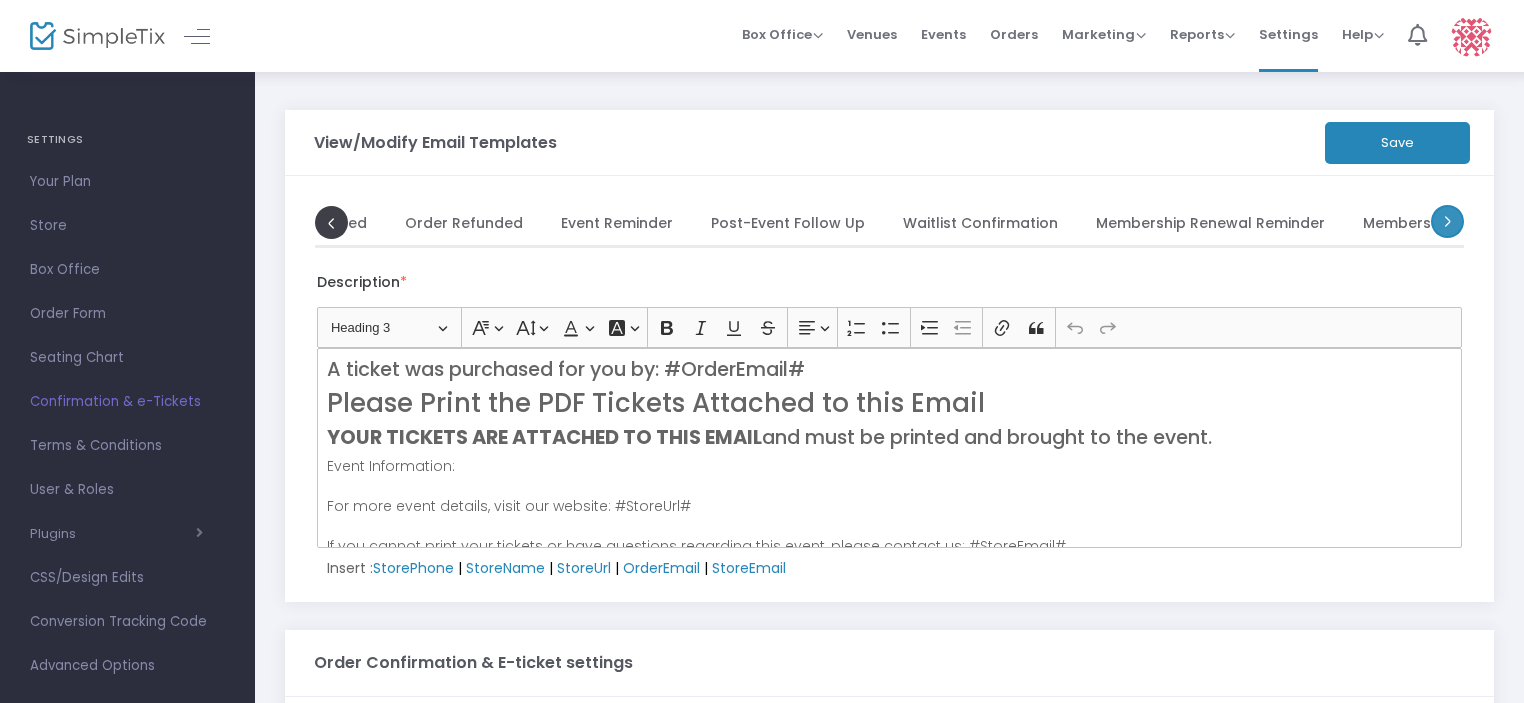 click 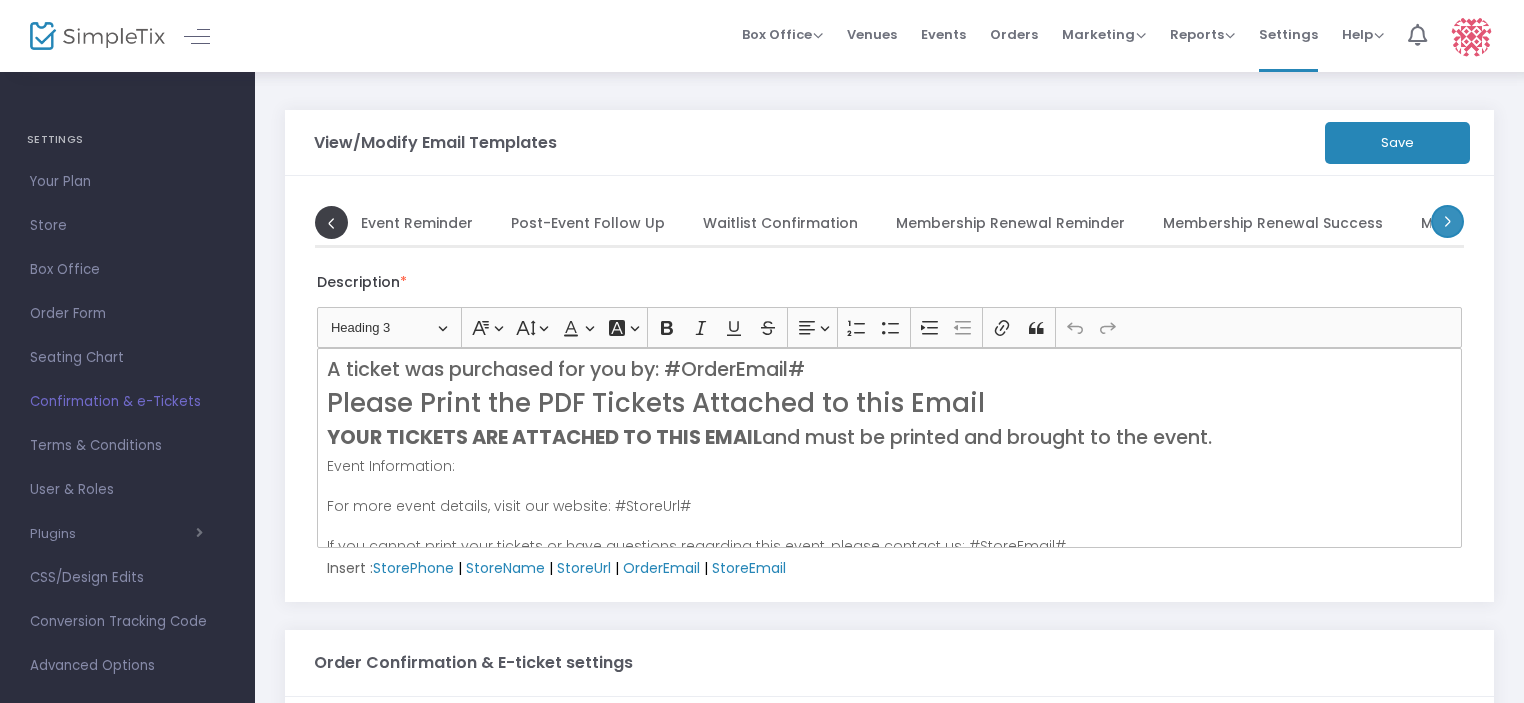 click 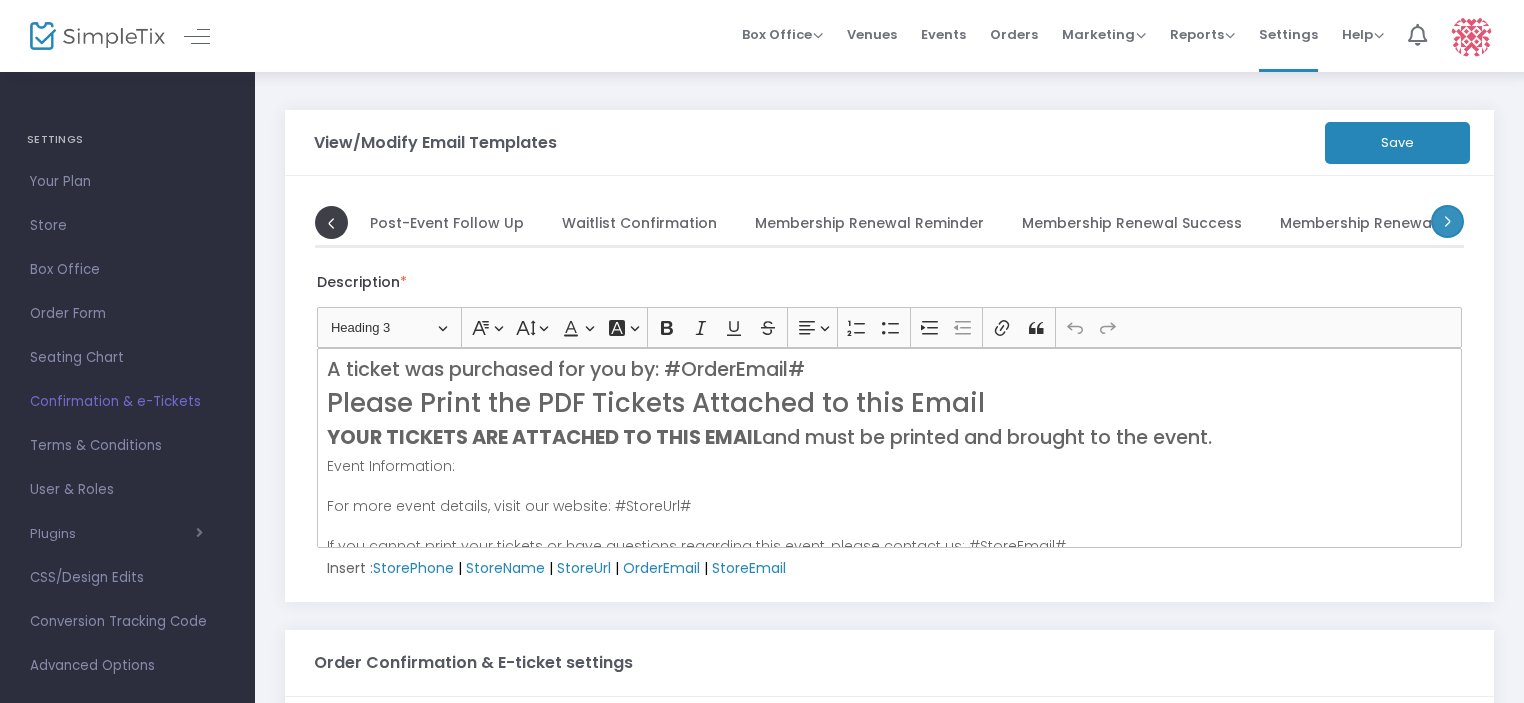click 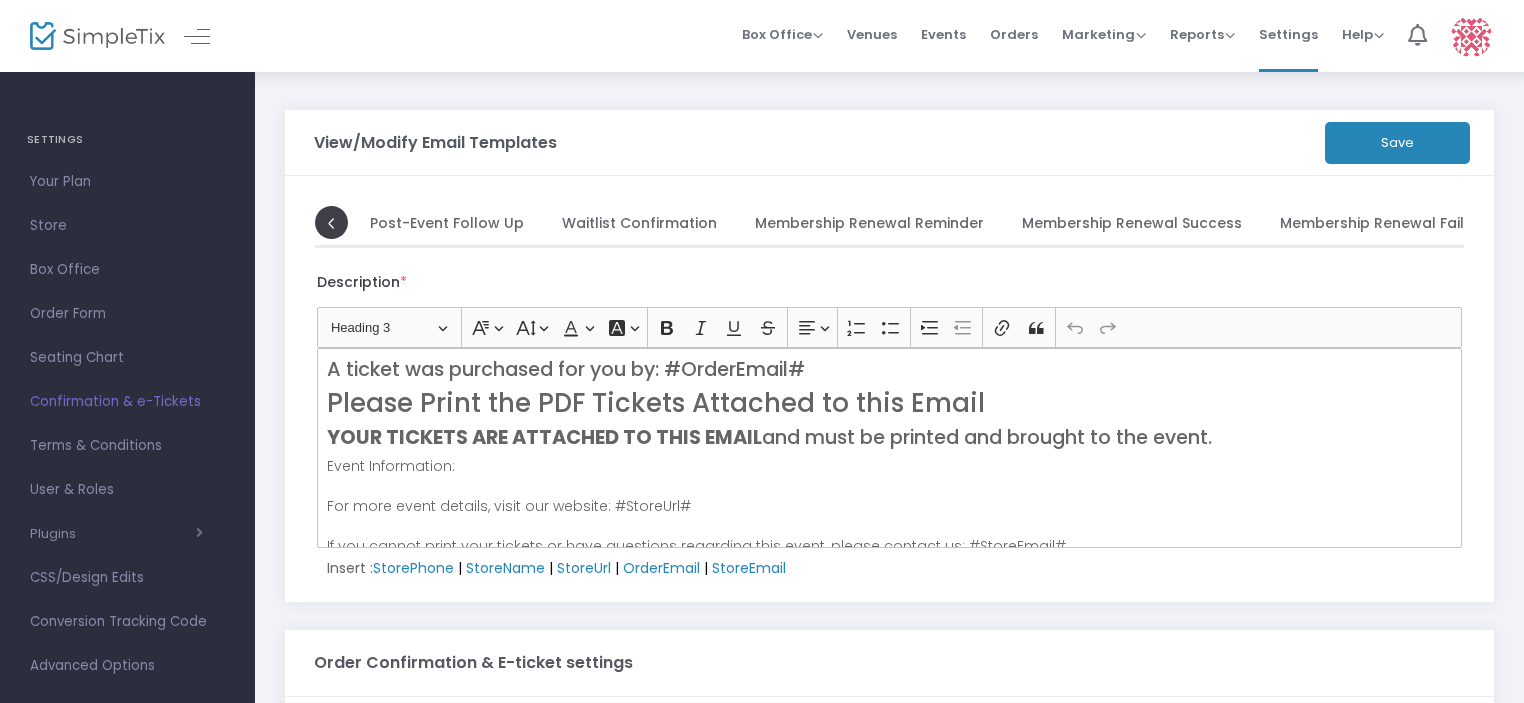 scroll, scrollTop: 0, scrollLeft: 908, axis: horizontal 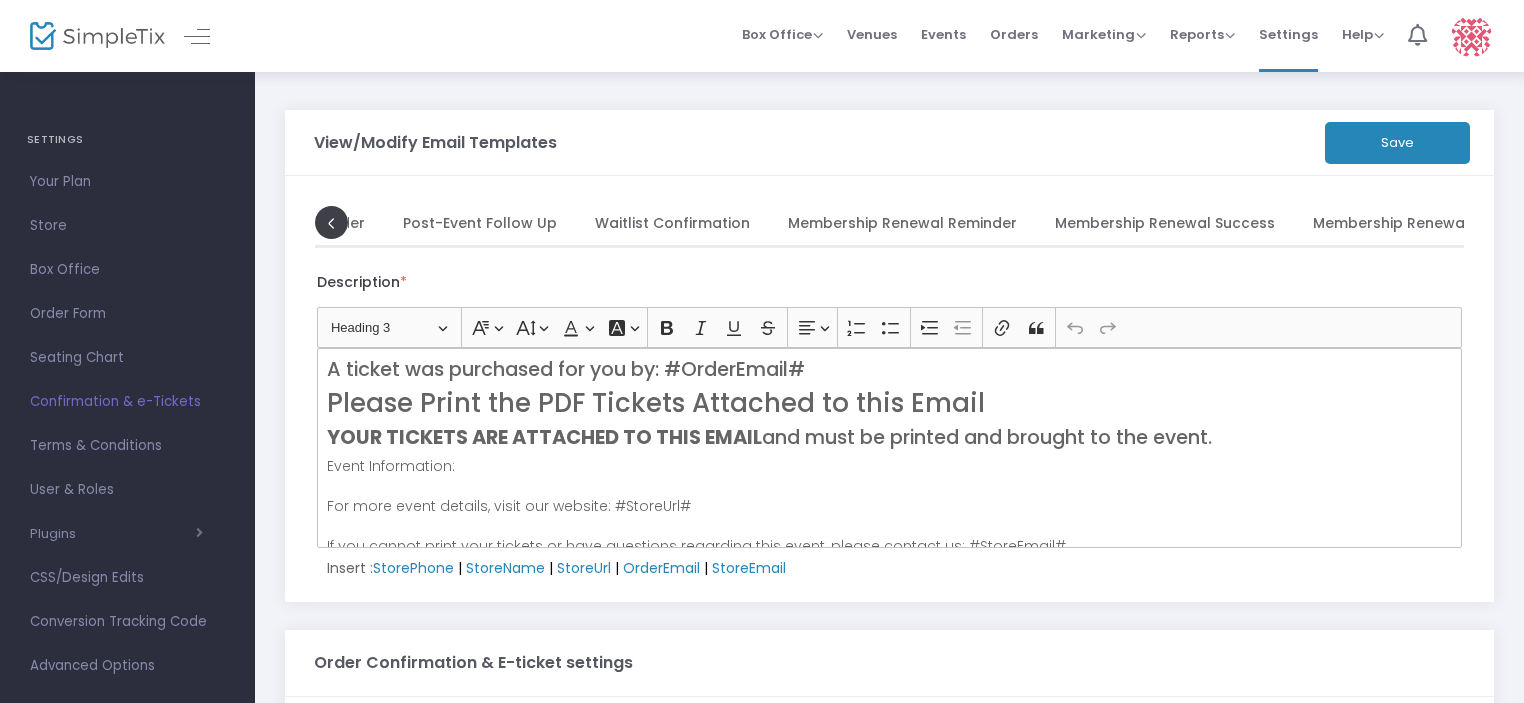 click on "Please Print the PDF Tickets Attached to this Email" at bounding box center [890, 403] 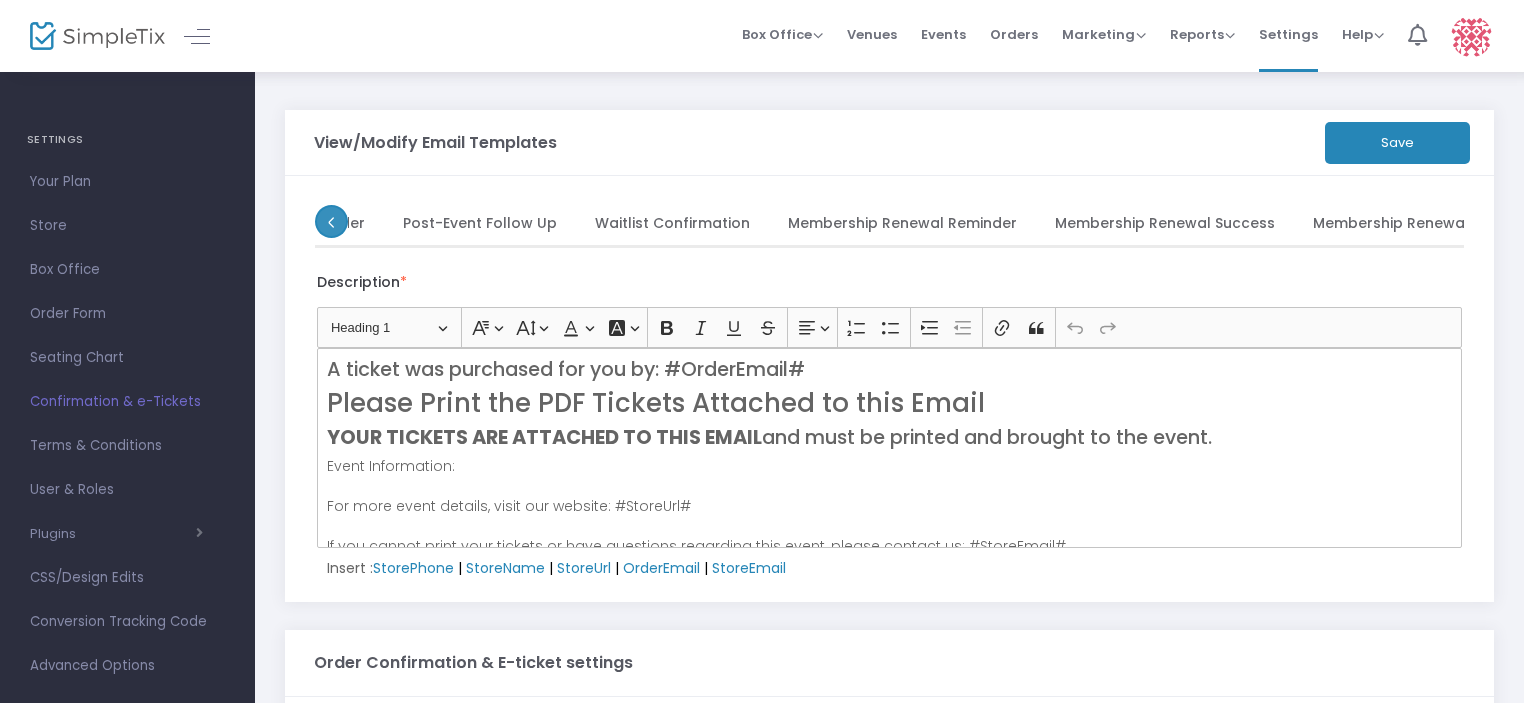 click 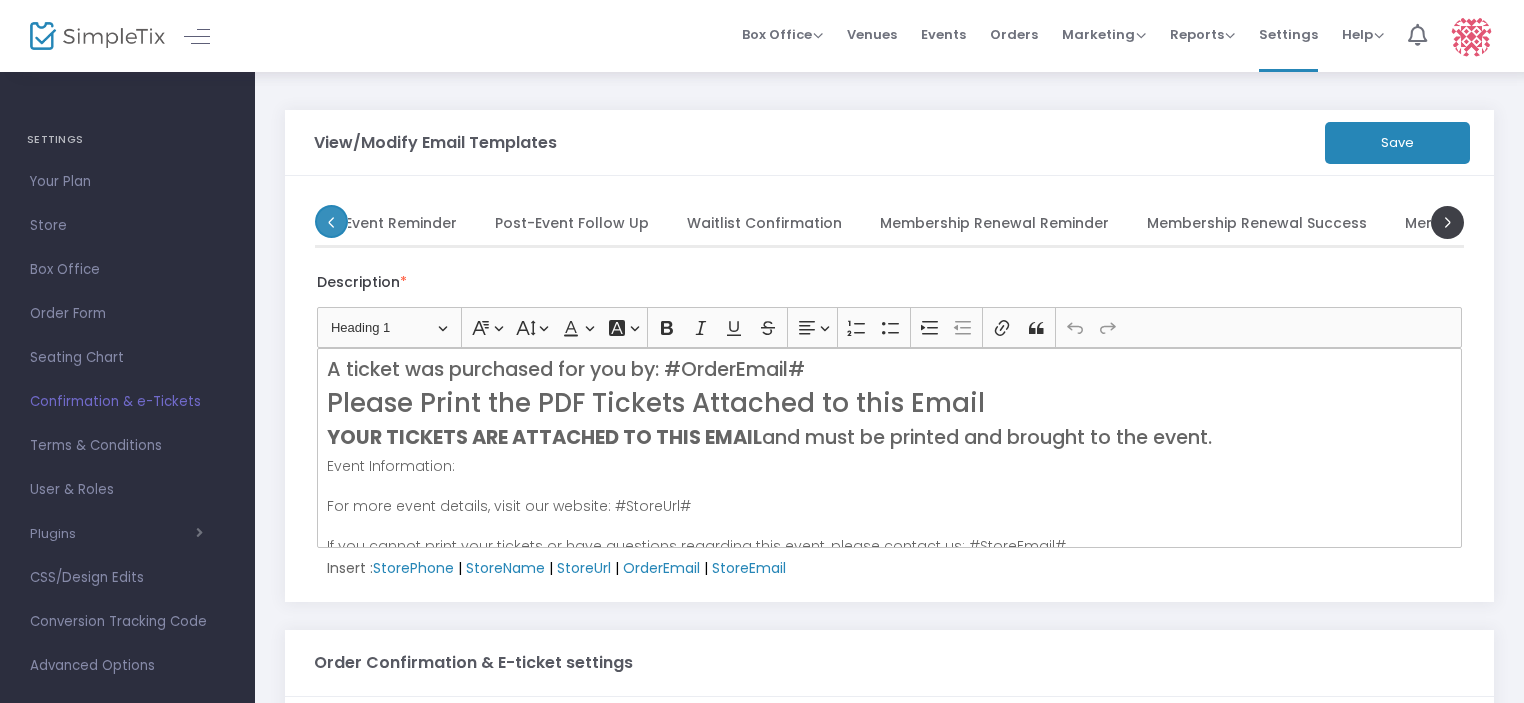 click 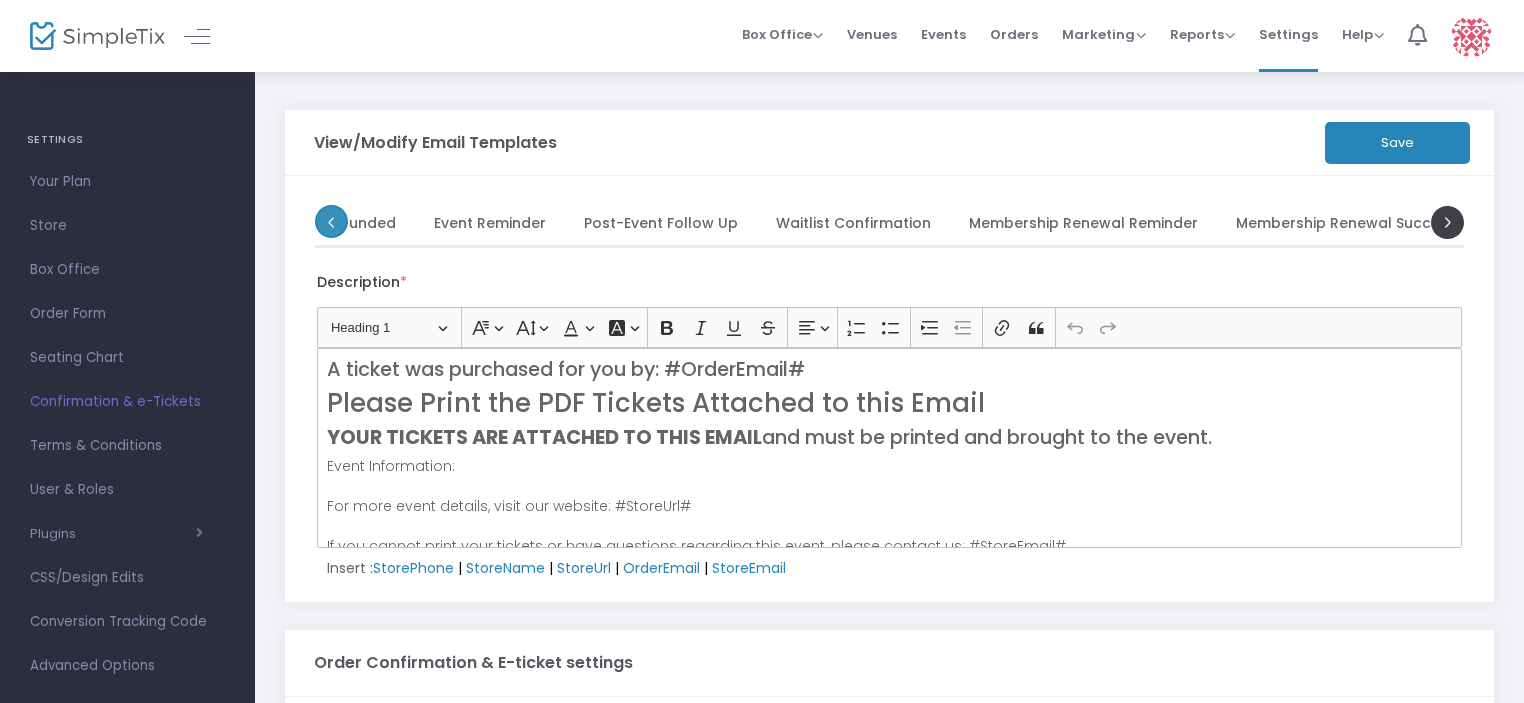 click 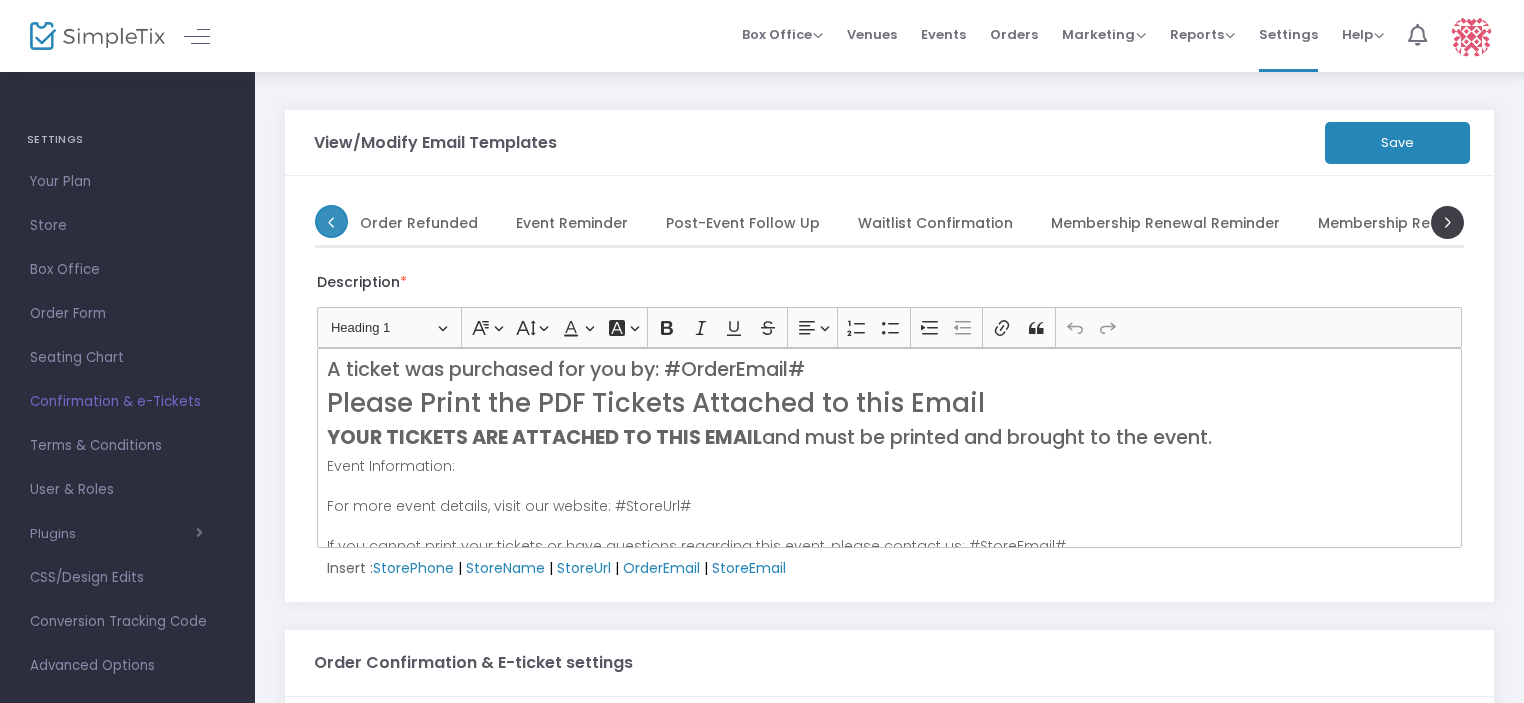 click 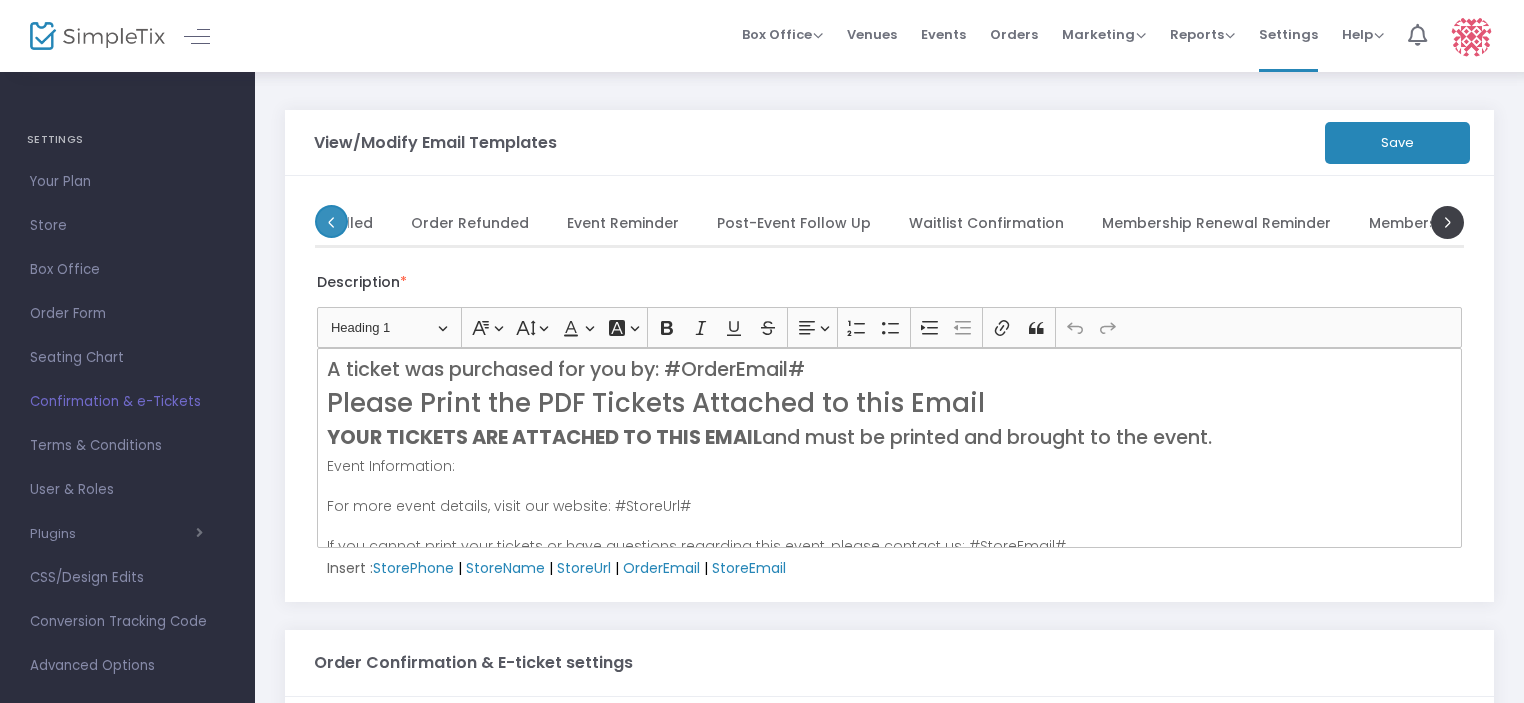 click 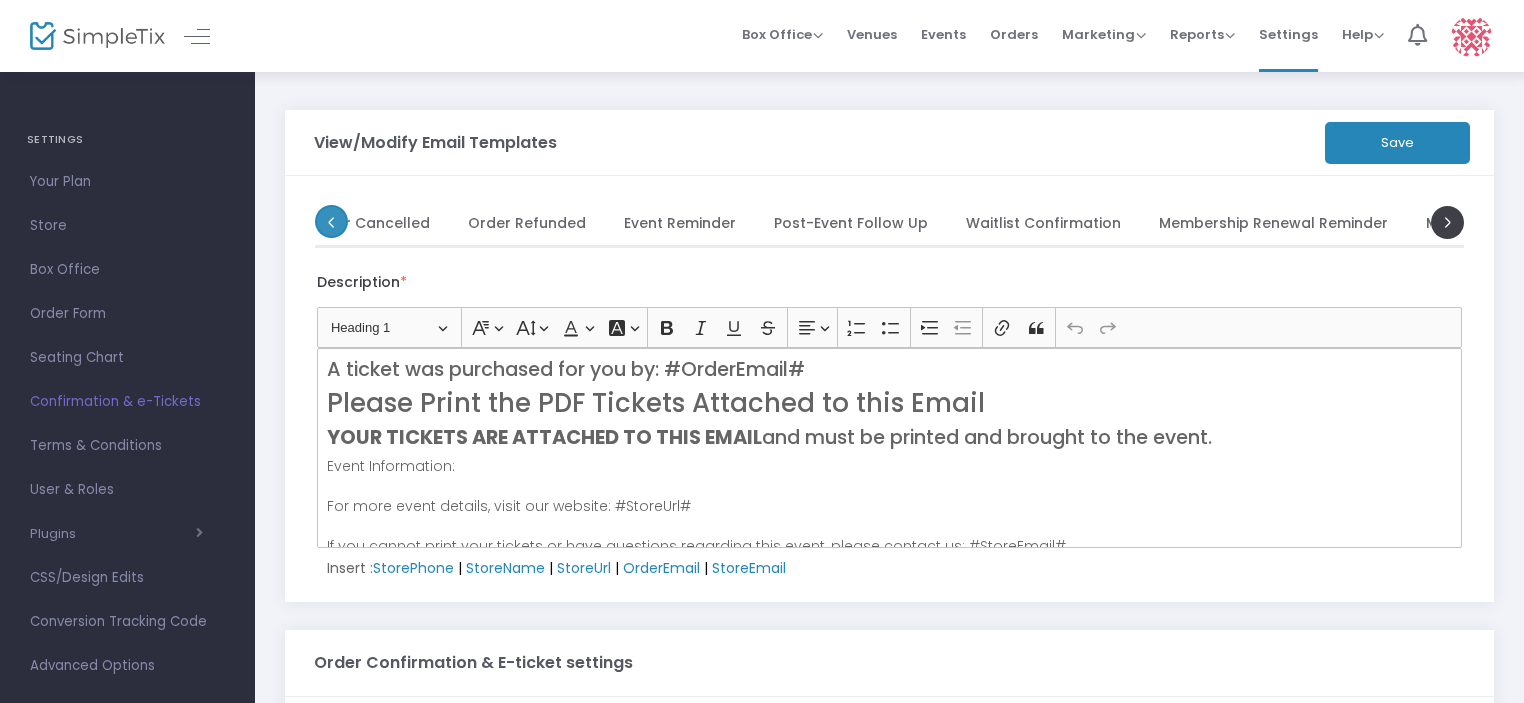 click 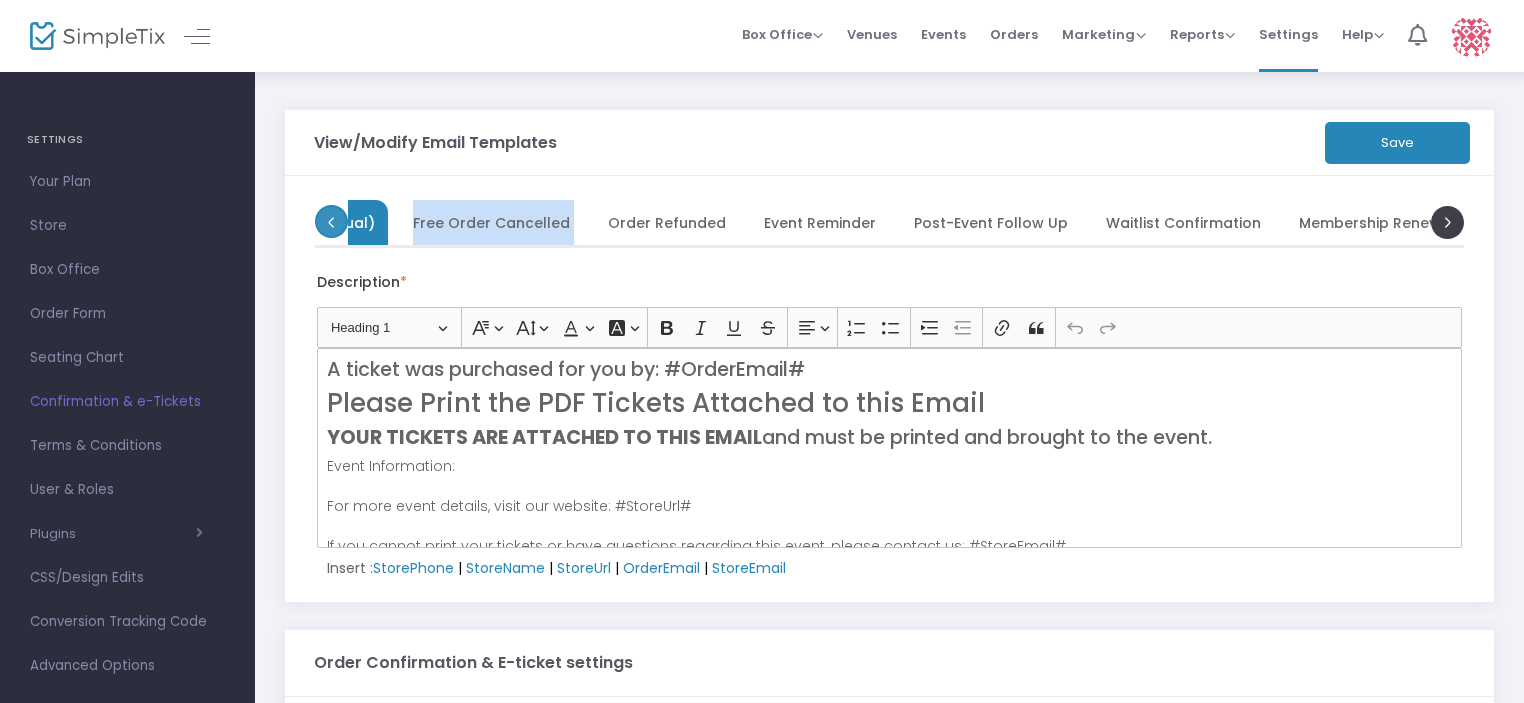 click on "Order Confirmation & eTickets eTickets (Individual) Free Order Cancelled Order Refunded Event Reminder Post-Event Follow Up Waitlist Confirmation Membership Renewal Reminder Membership Renewal Success Membership Renewal Failed" 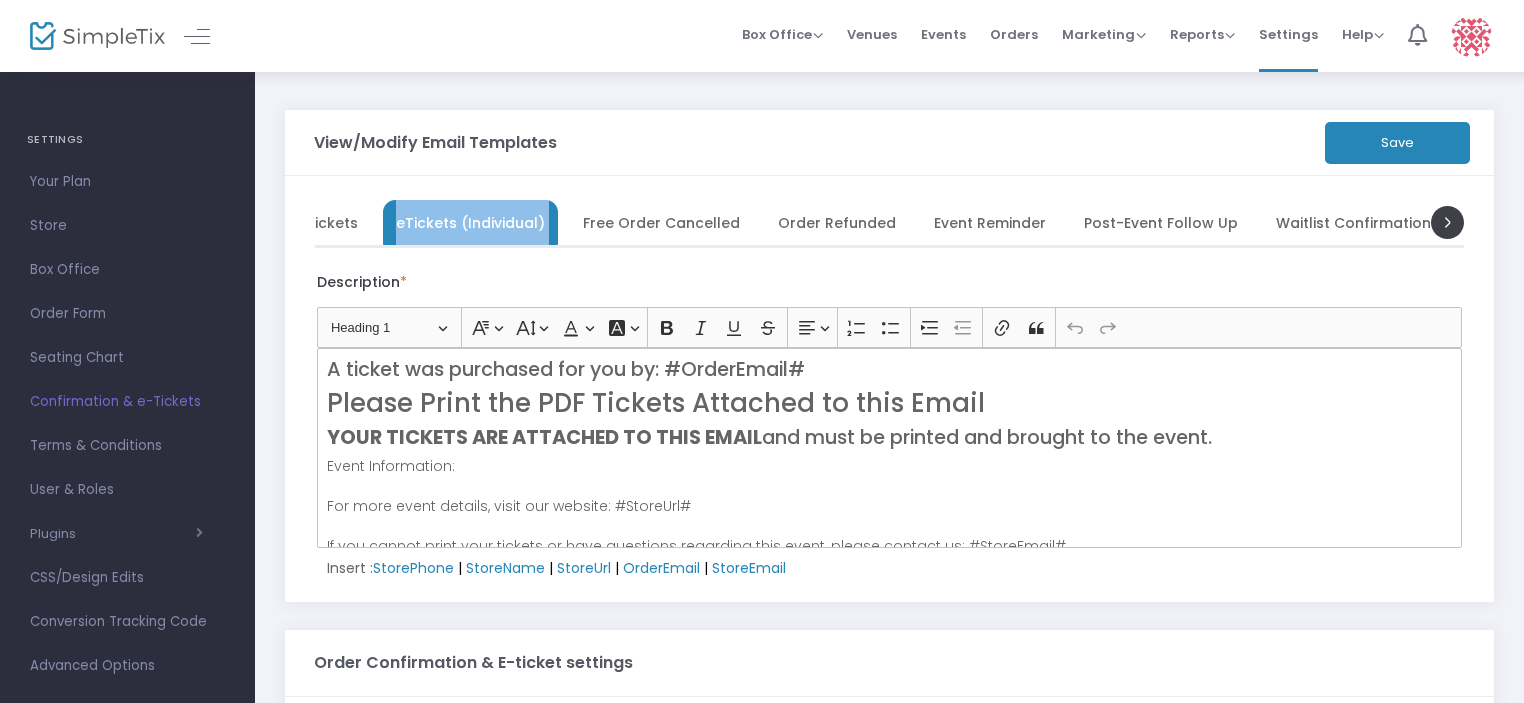 click on "Order Confirmation & eTickets eTickets (Individual) Free Order Cancelled Order Refunded Event Reminder Post-Event Follow Up Waitlist Confirmation Membership Renewal Reminder Membership Renewal Success Membership Renewal Failed" 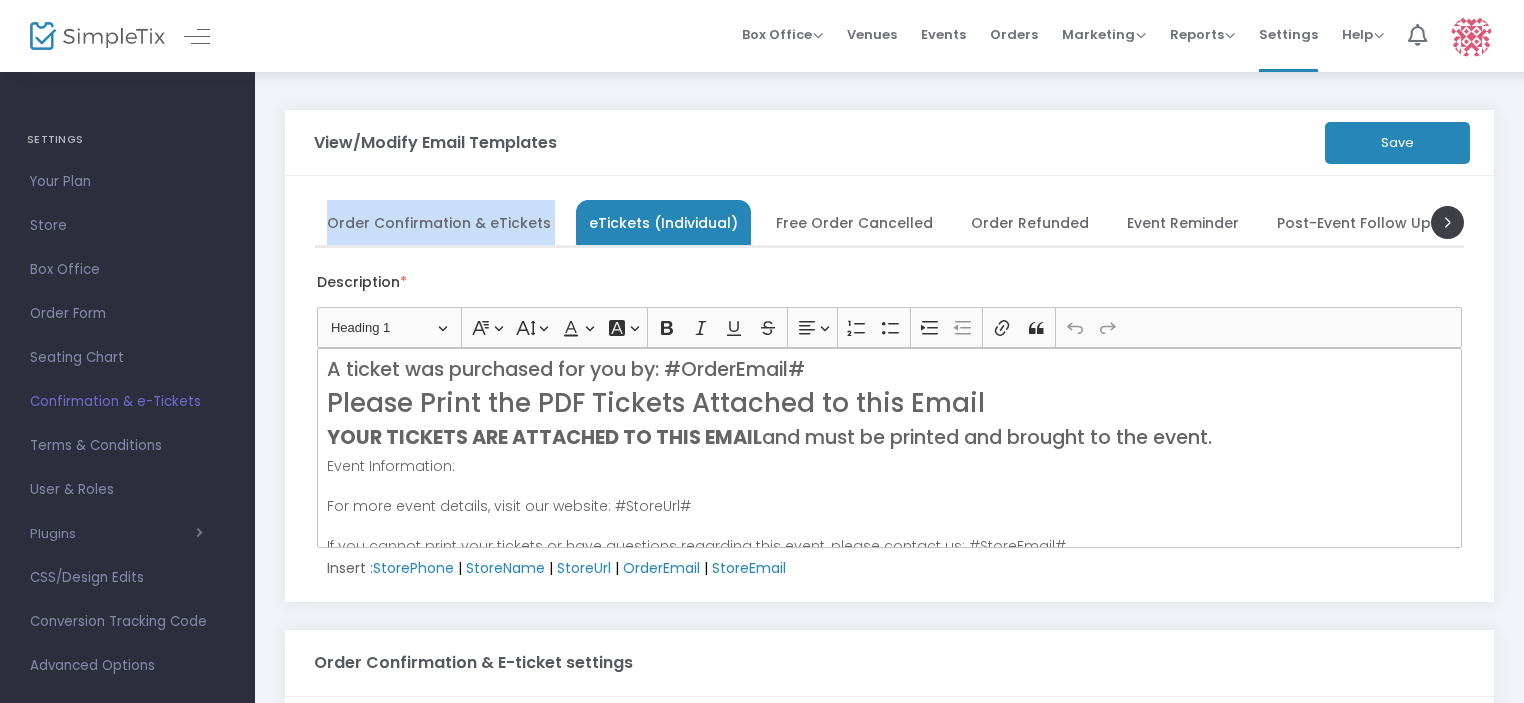 click on "Order Confirmation & eTickets" at bounding box center [439, 222] 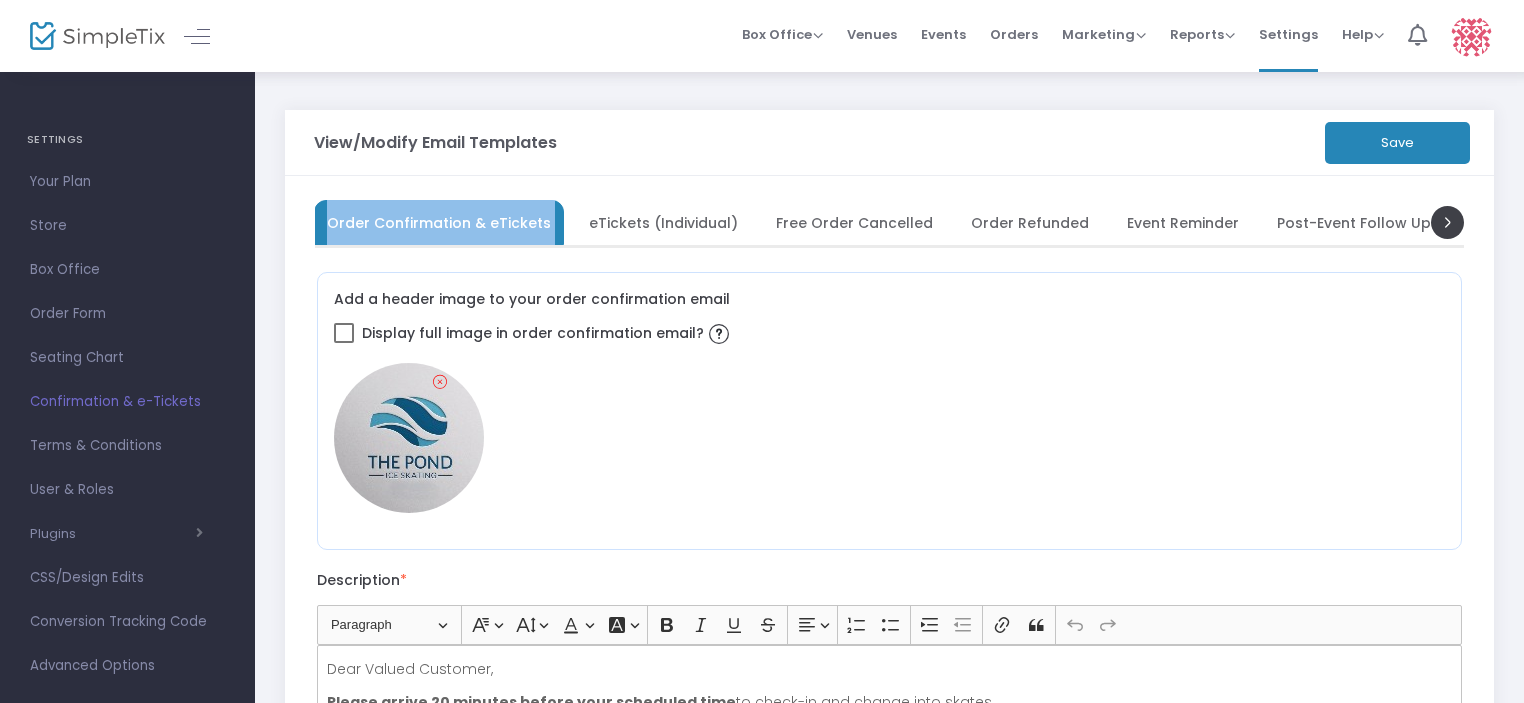 scroll, scrollTop: 0, scrollLeft: 0, axis: both 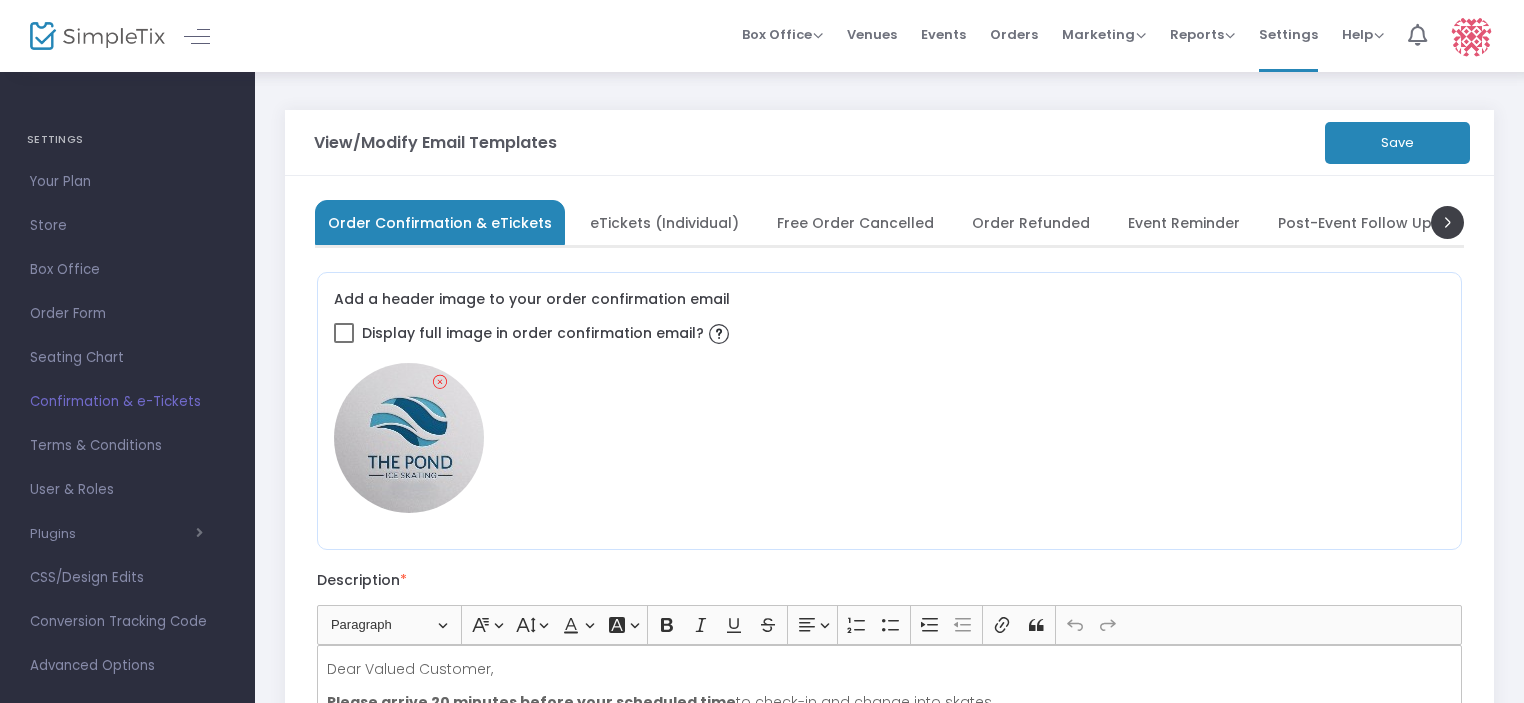 click on "eTickets (Individual)" at bounding box center [664, 222] 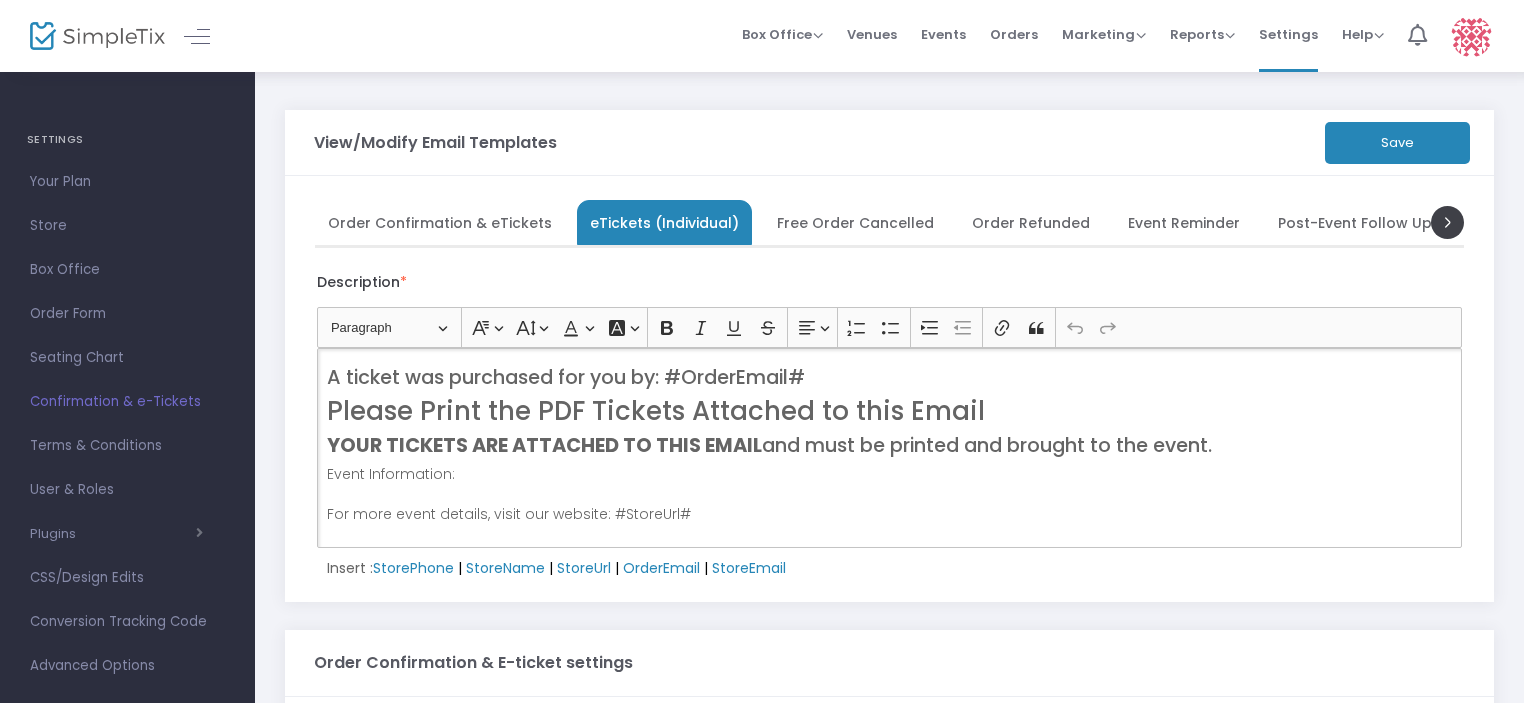 click on "Event Information: For more event details, visit our website: #StoreUrl# If you cannot print your tickets or have questions regarding this event, please contact us: #StoreEmail#  #StoreName# #StorePhone#" at bounding box center [890, 554] 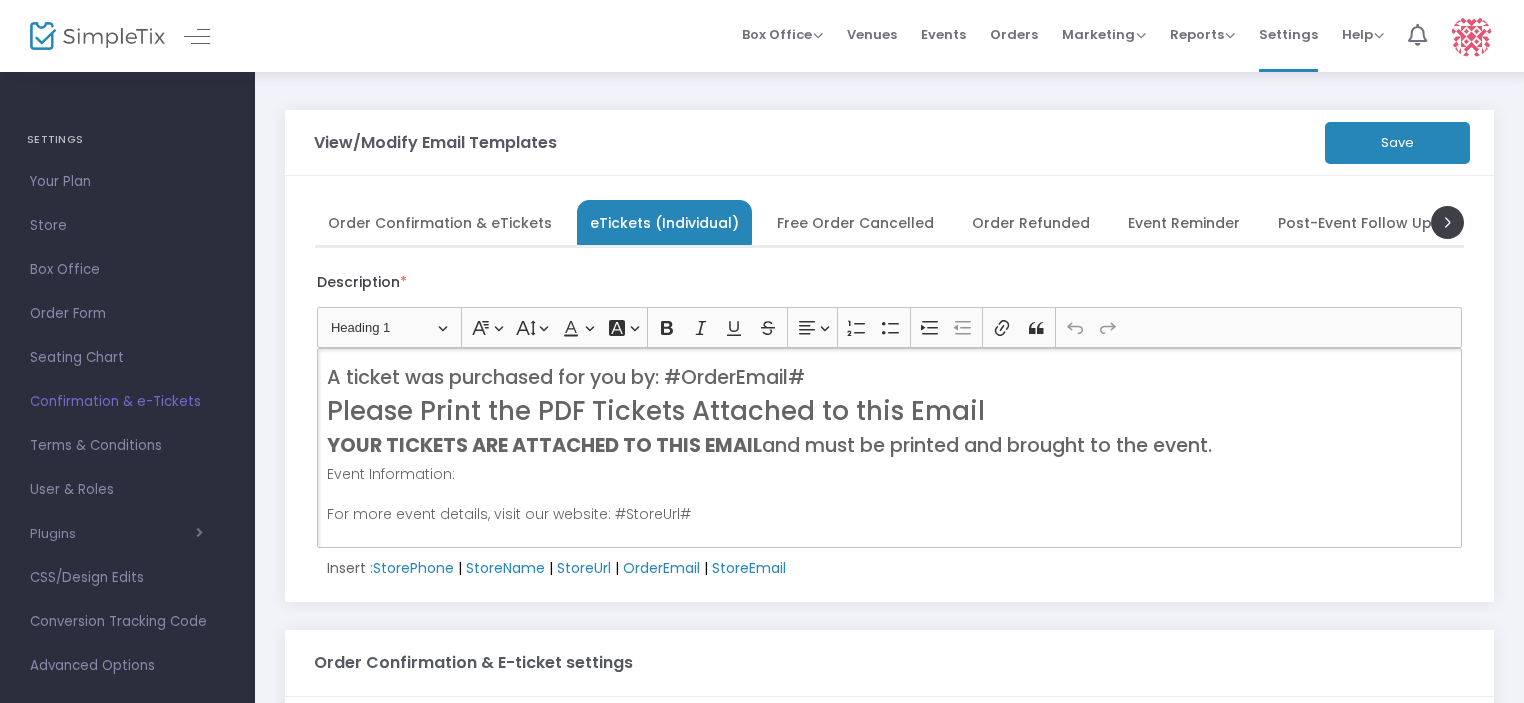 click on "Please Print the PDF Tickets Attached to this Email" at bounding box center (890, 411) 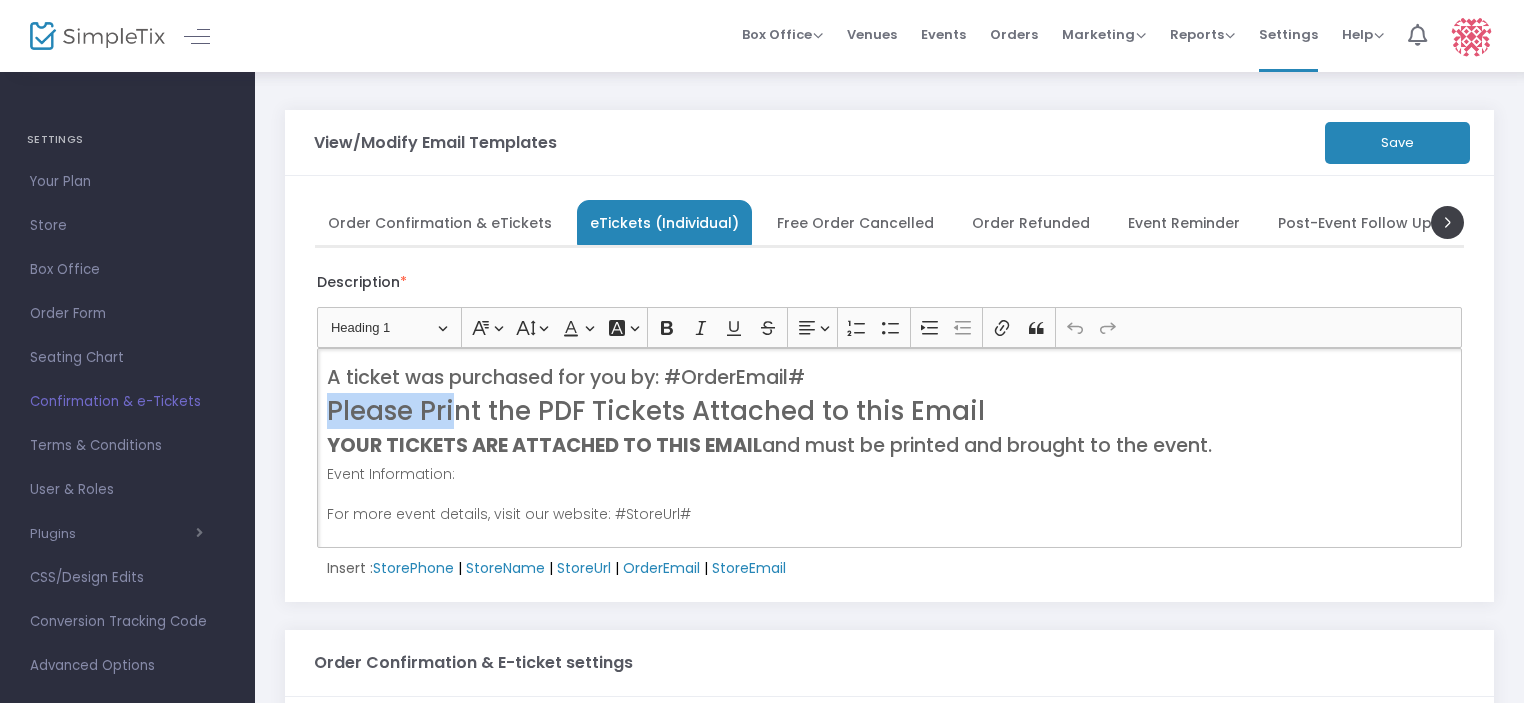 drag, startPoint x: 326, startPoint y: 412, endPoint x: 449, endPoint y: 421, distance: 123.32883 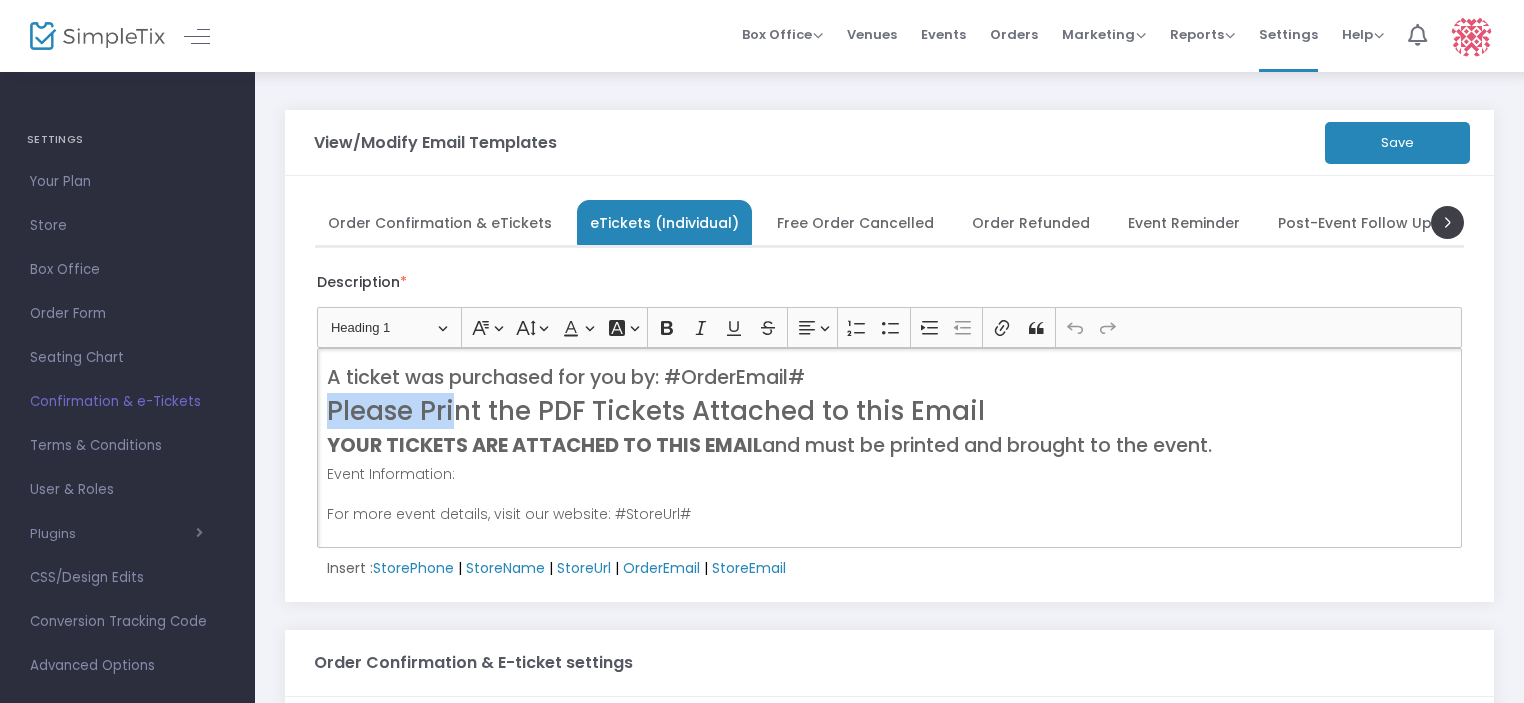 click on "Please Print the PDF Tickets Attached to this Email" at bounding box center (890, 411) 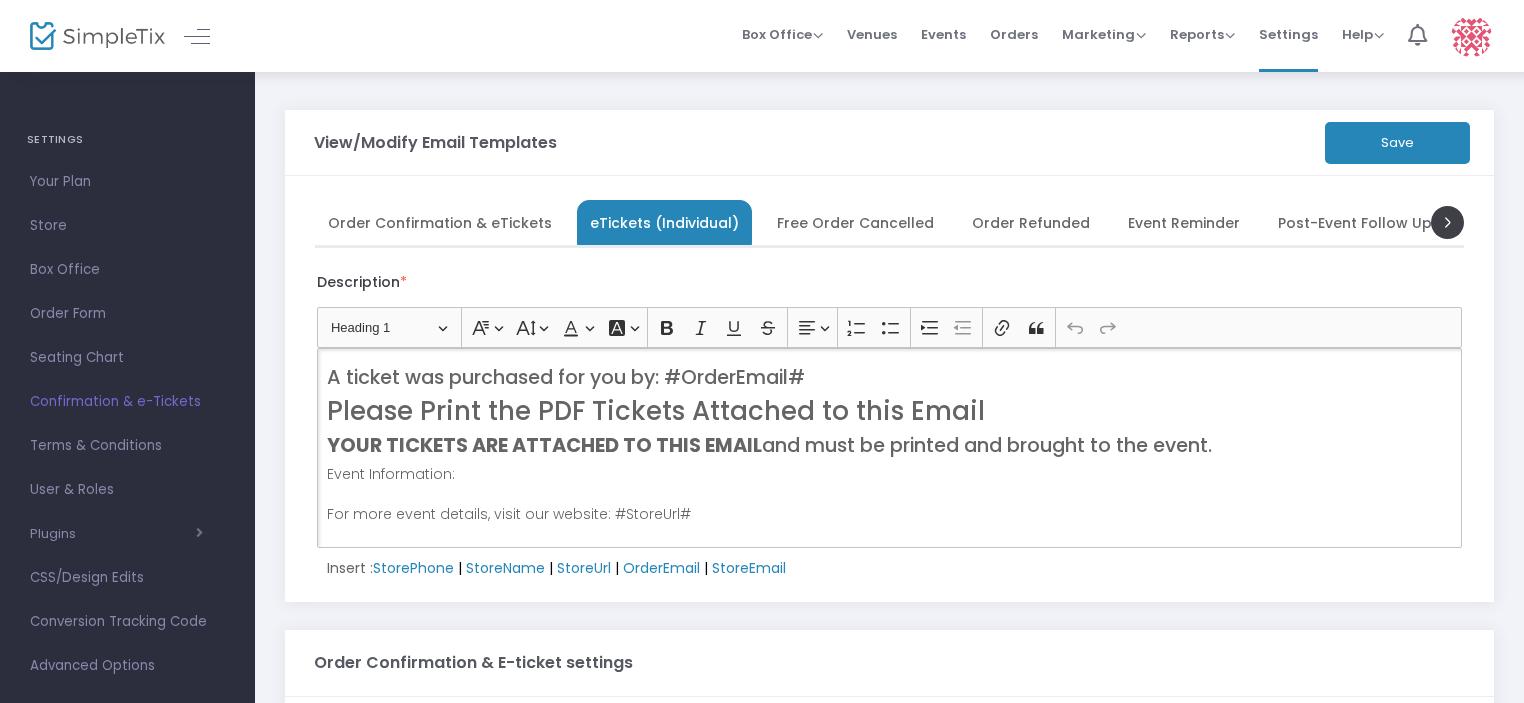 click on "Event Information: For more event details, visit our website: #StoreUrl# If you cannot print your tickets or have questions regarding this event, please contact us: #StoreEmail#  #StoreName# #StorePhone#" at bounding box center (890, 554) 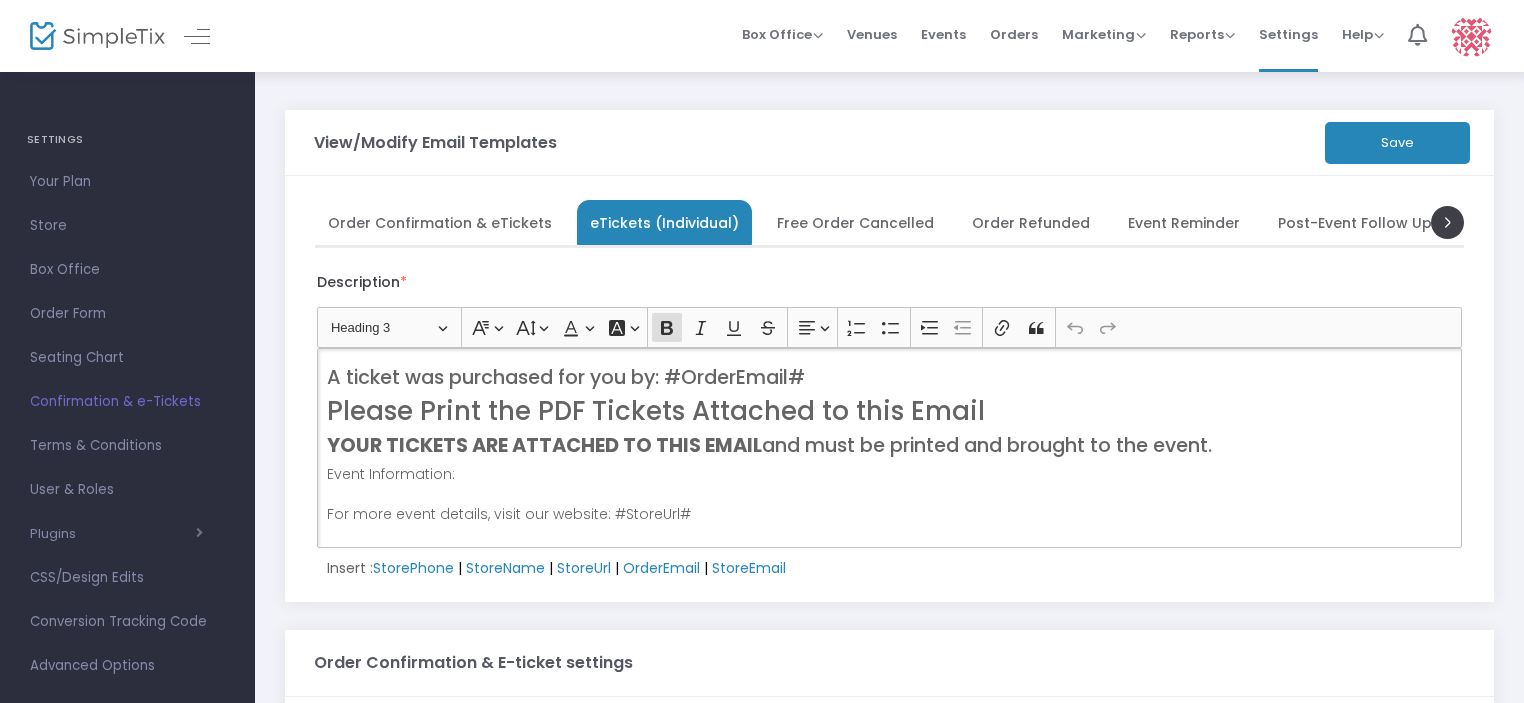 drag, startPoint x: 329, startPoint y: 439, endPoint x: 1334, endPoint y: 447, distance: 1005.03186 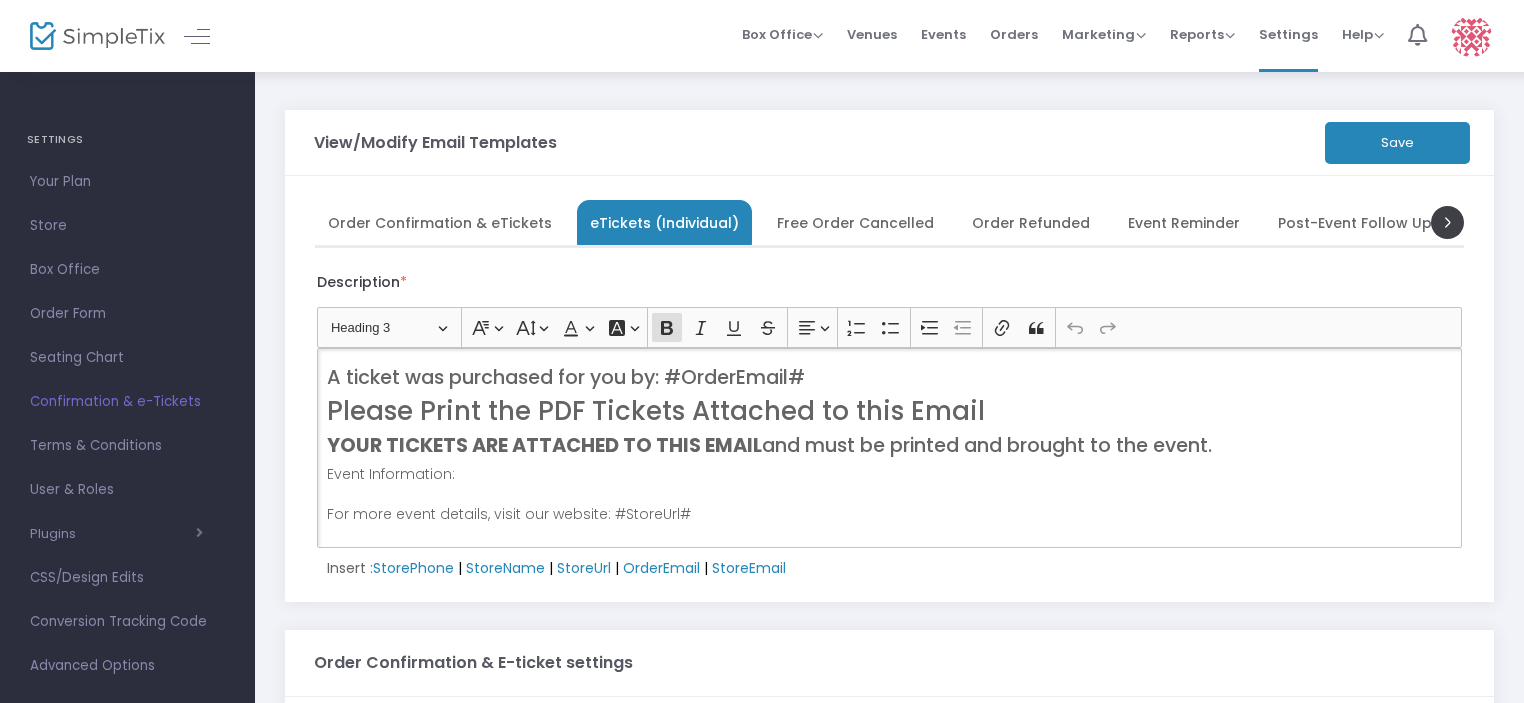 click on "YOUR TICKETS ARE ATTACHED TO THIS EMAIL  and must be printed and brought to the event." at bounding box center (890, 445) 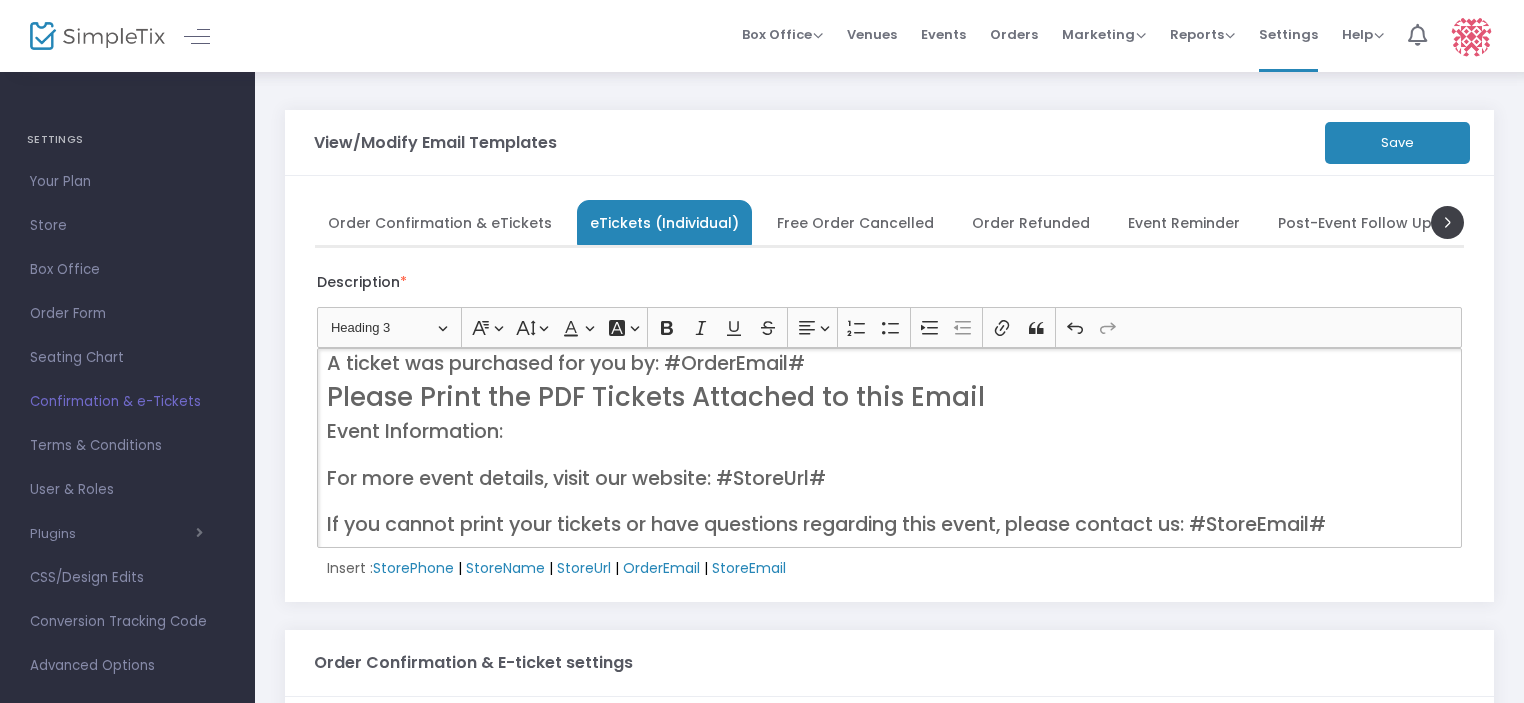 scroll, scrollTop: 0, scrollLeft: 0, axis: both 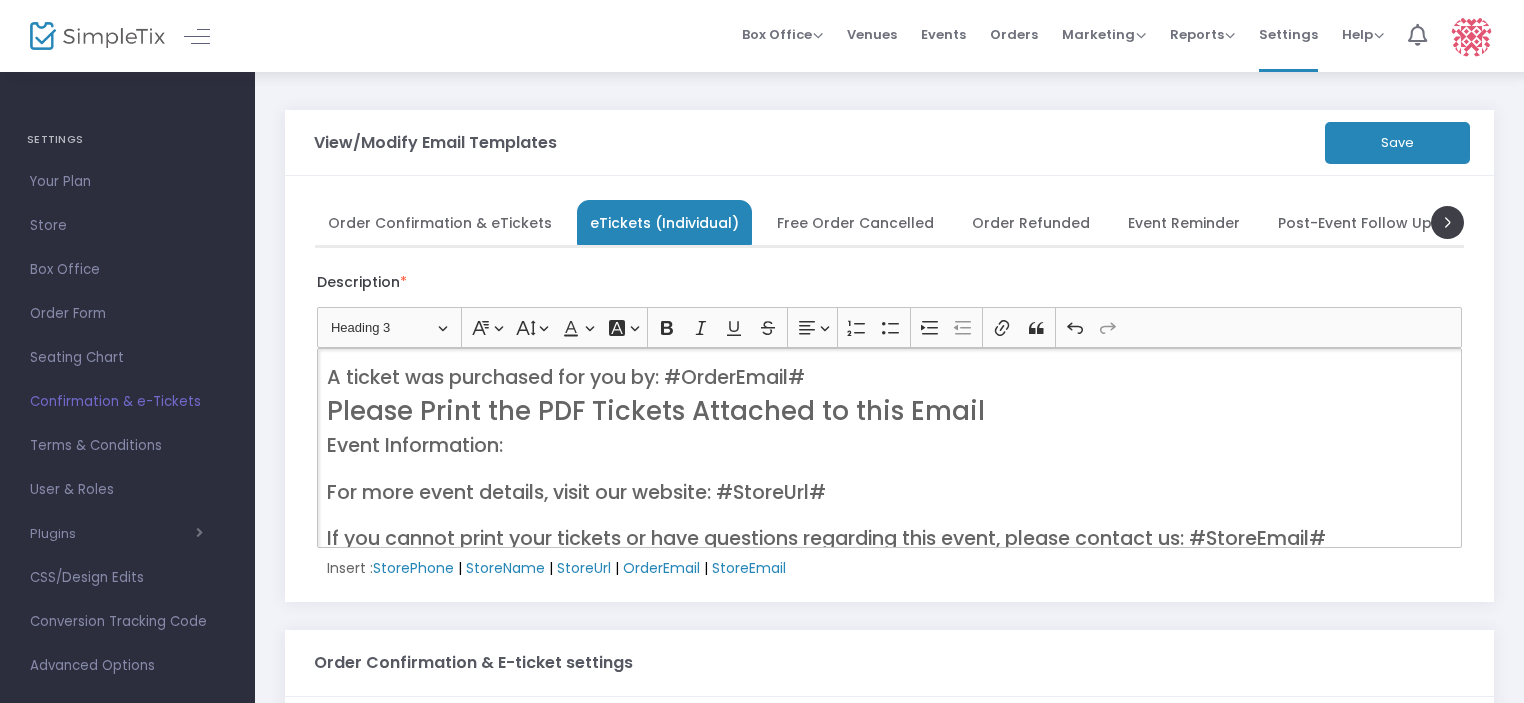 click on "Save" 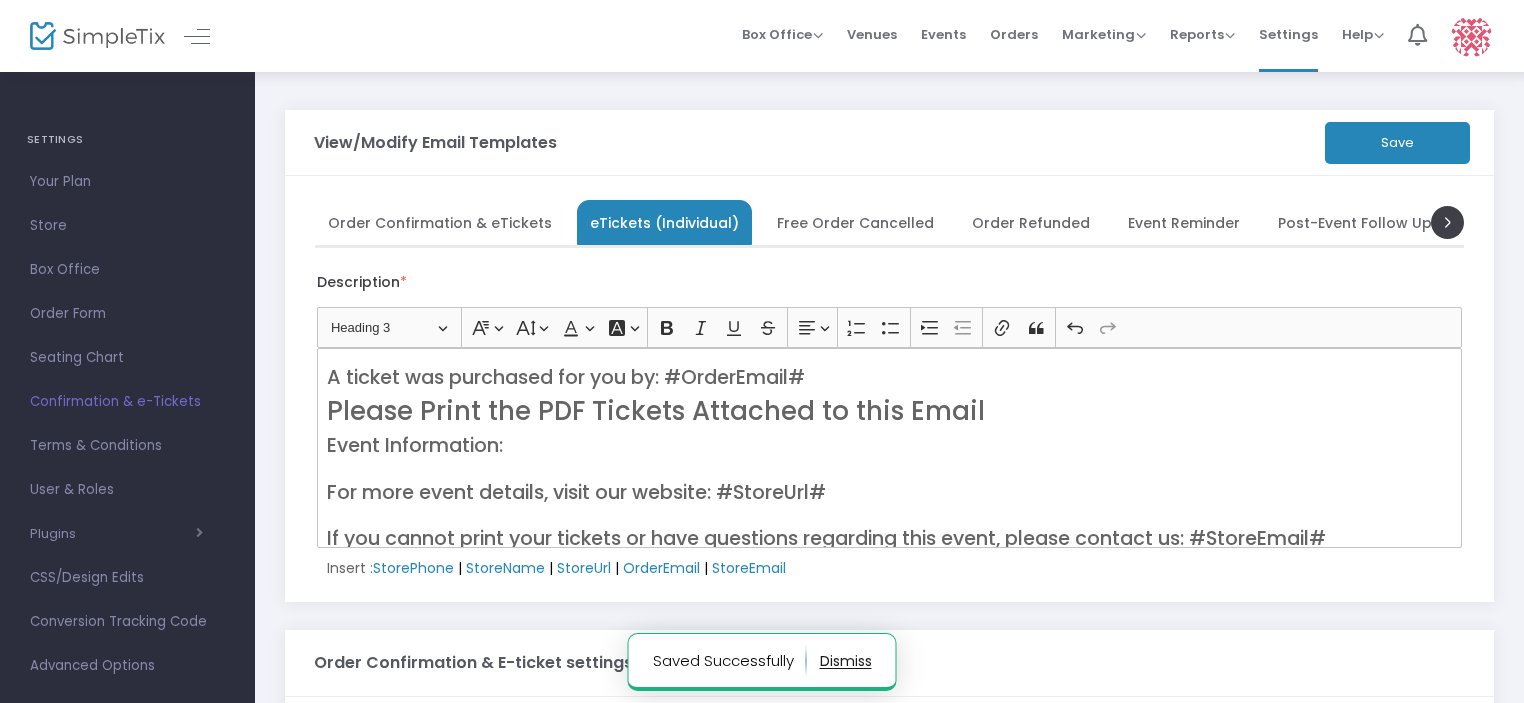click on "Free Order Cancelled" at bounding box center [855, 222] 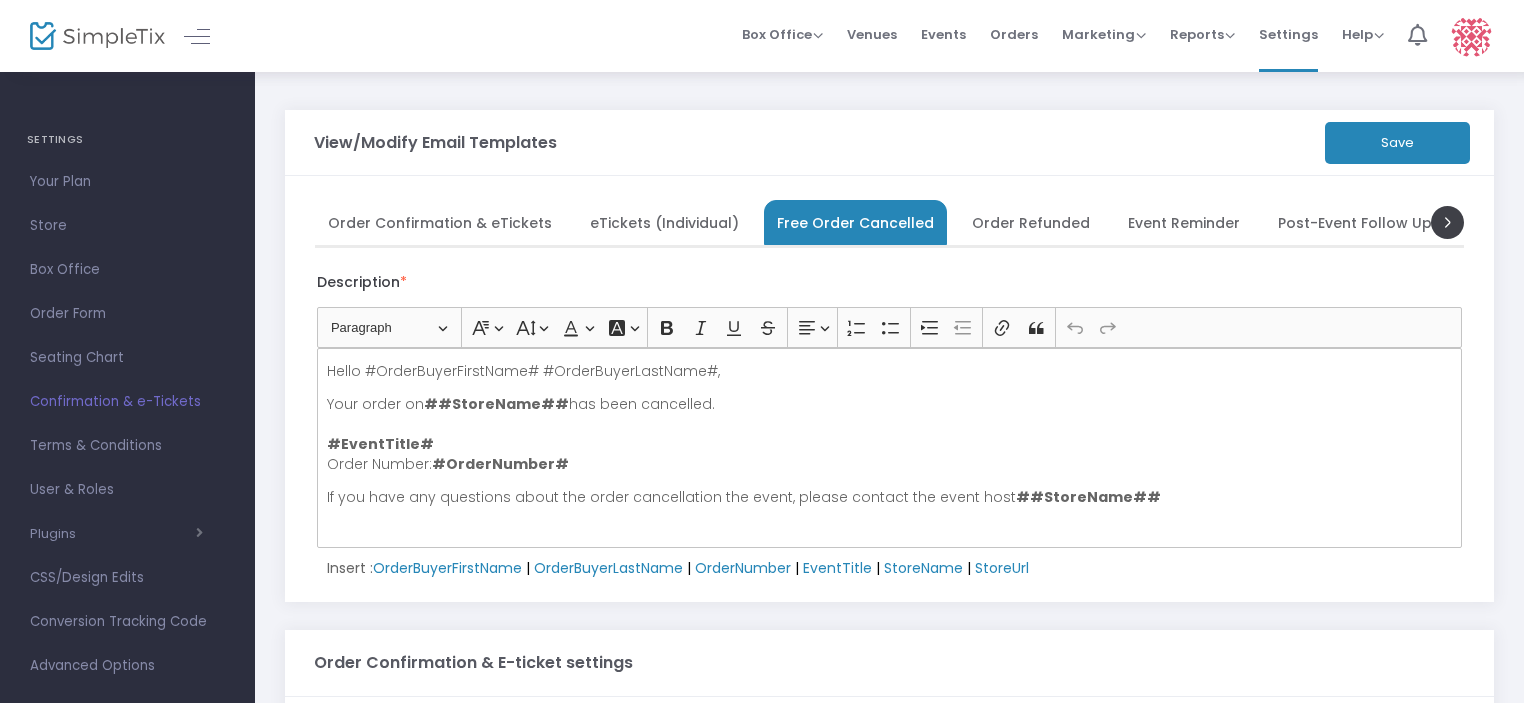 click on "Order Refunded" at bounding box center (1031, 222) 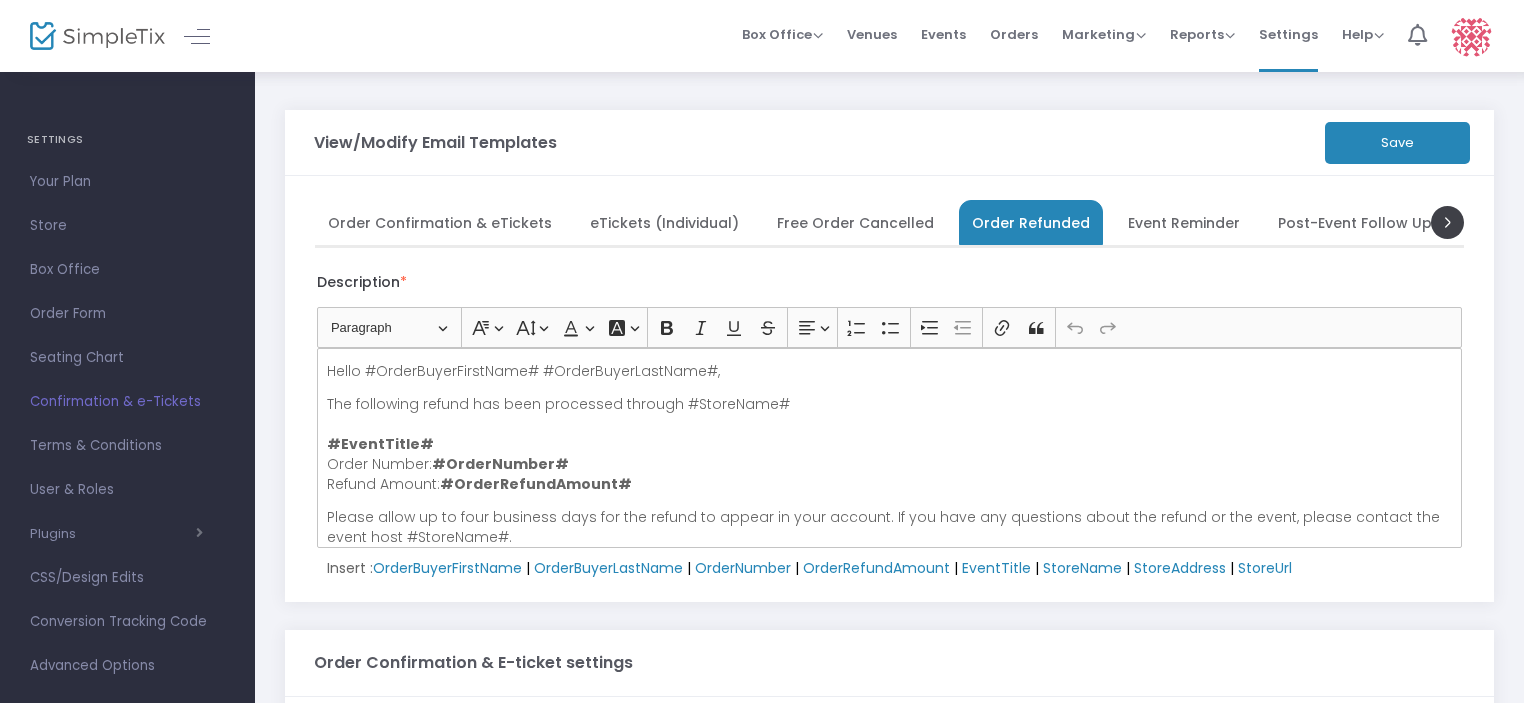 click on "Event Reminder" at bounding box center (1184, 222) 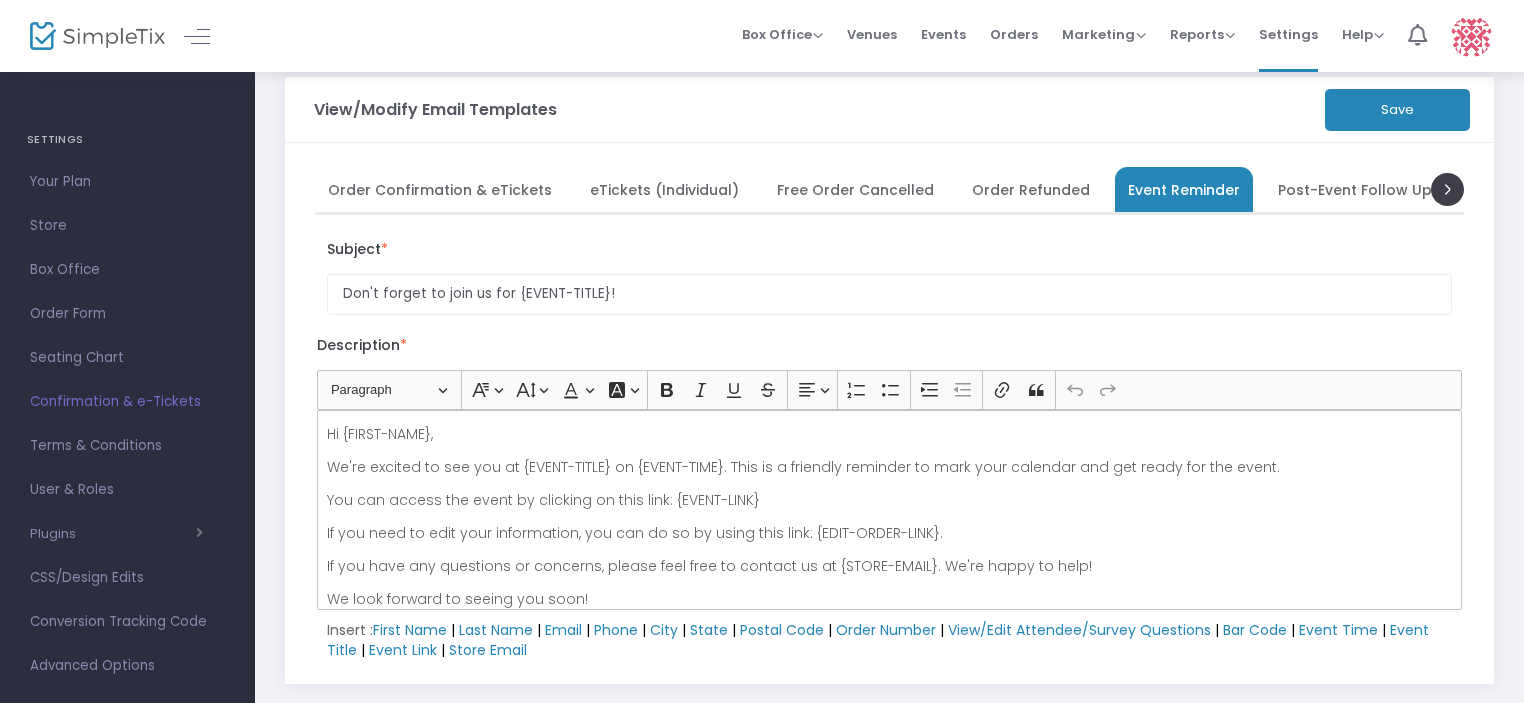 scroll, scrollTop: 0, scrollLeft: 0, axis: both 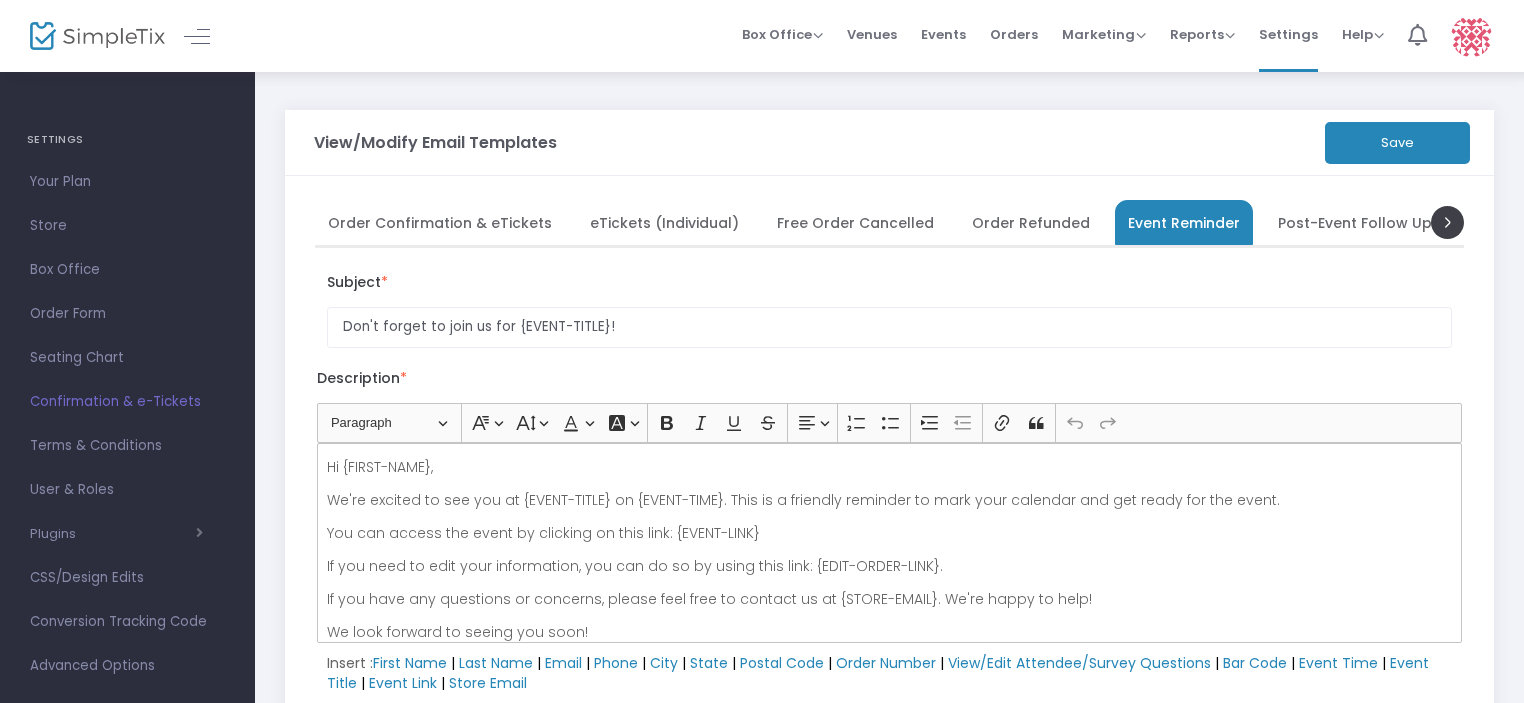 click on "Post-Event Follow Up" at bounding box center (1355, 222) 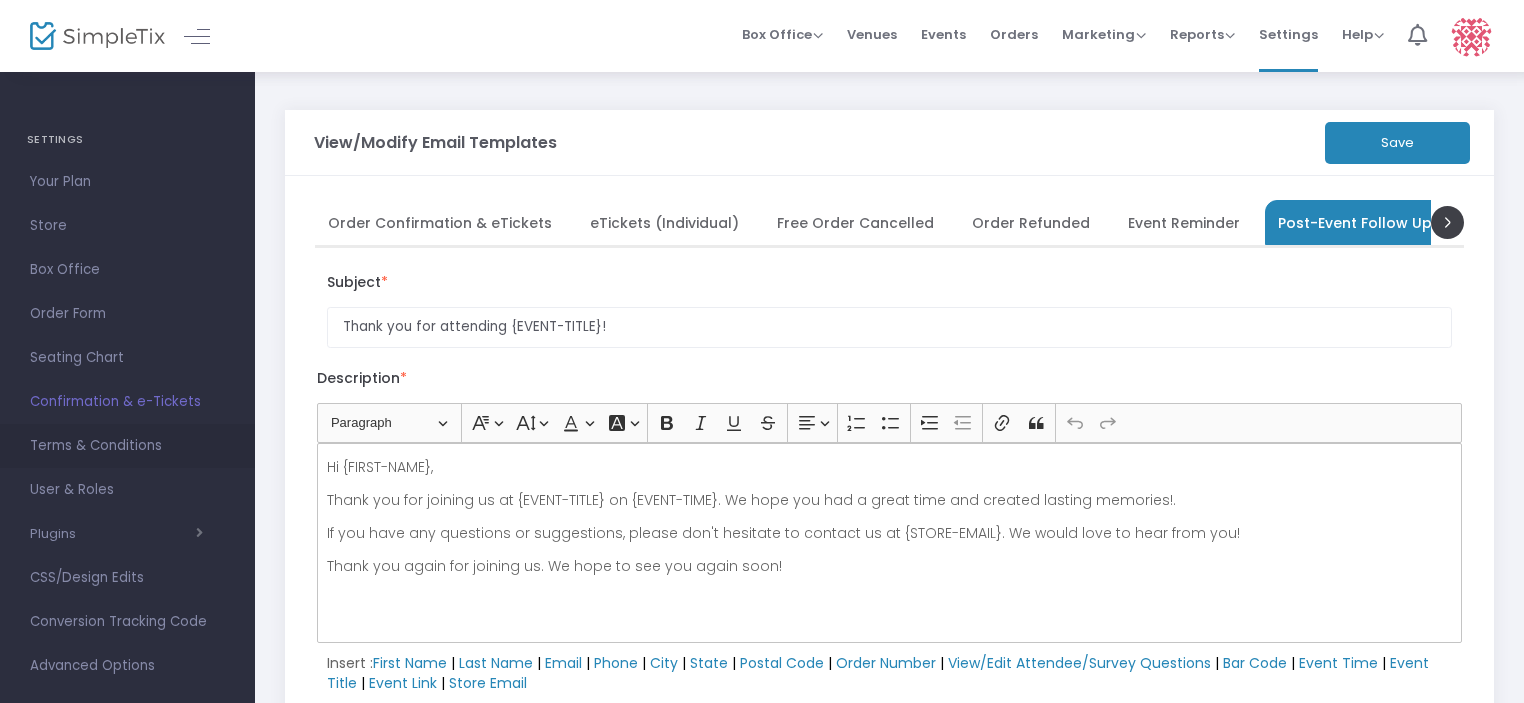 click on "Terms & Conditions" at bounding box center [127, 446] 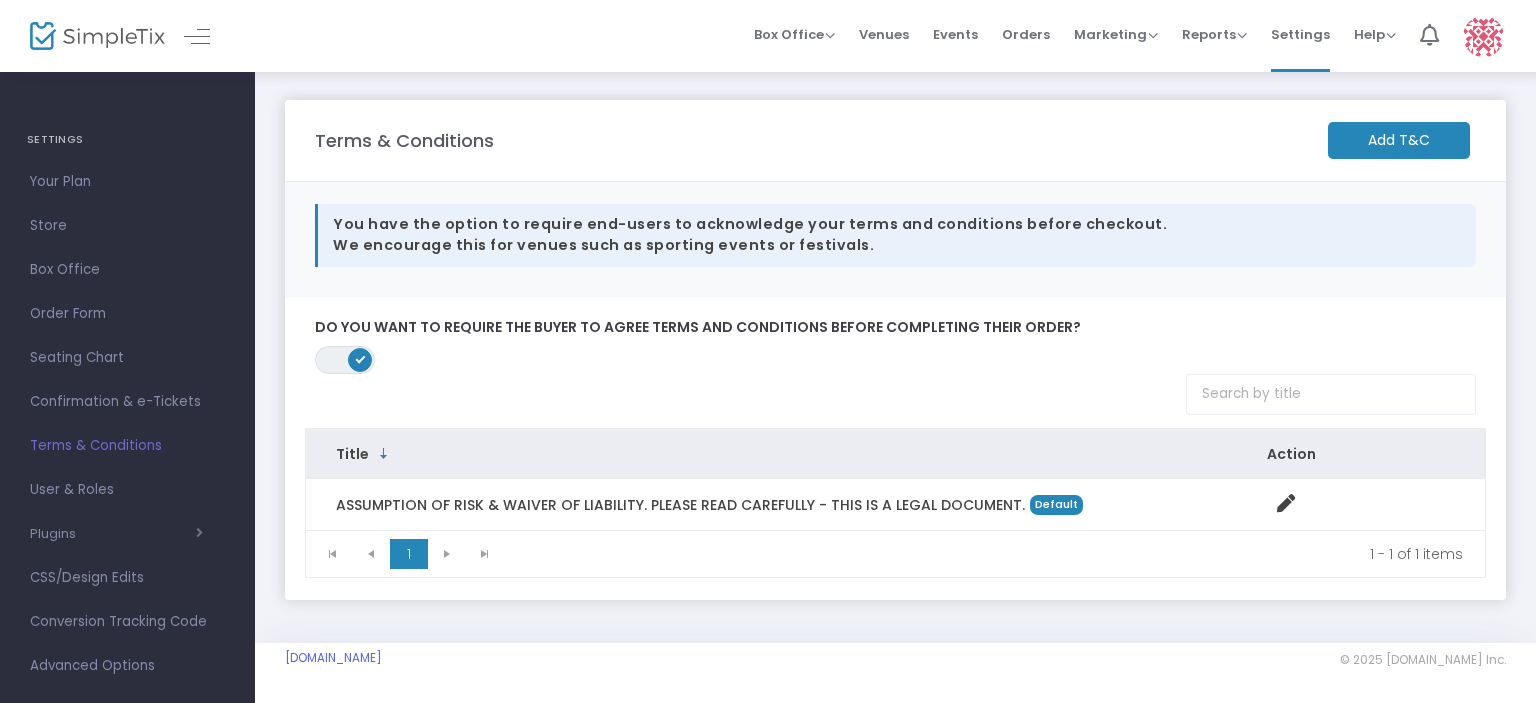 click on "Add T&C" 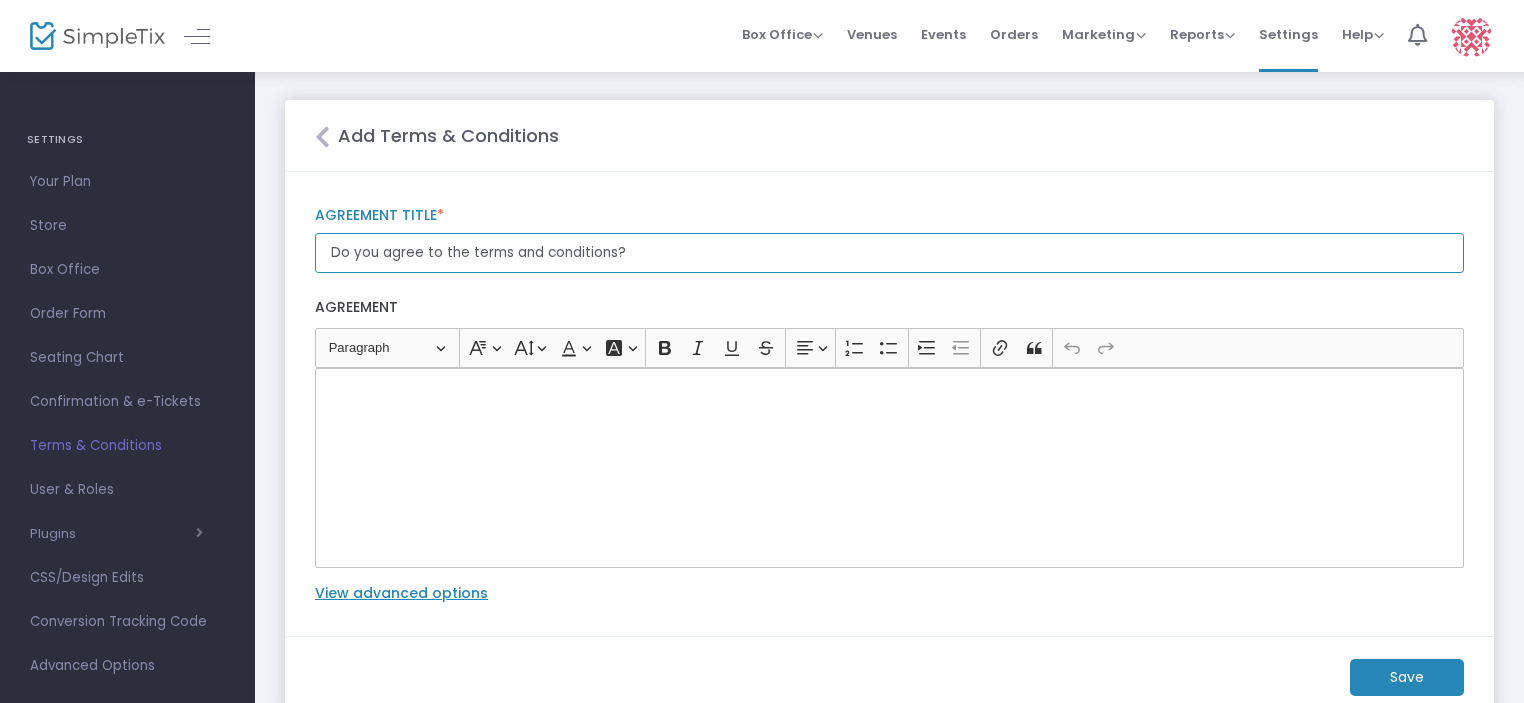 drag, startPoint x: 651, startPoint y: 253, endPoint x: 318, endPoint y: 258, distance: 333.03754 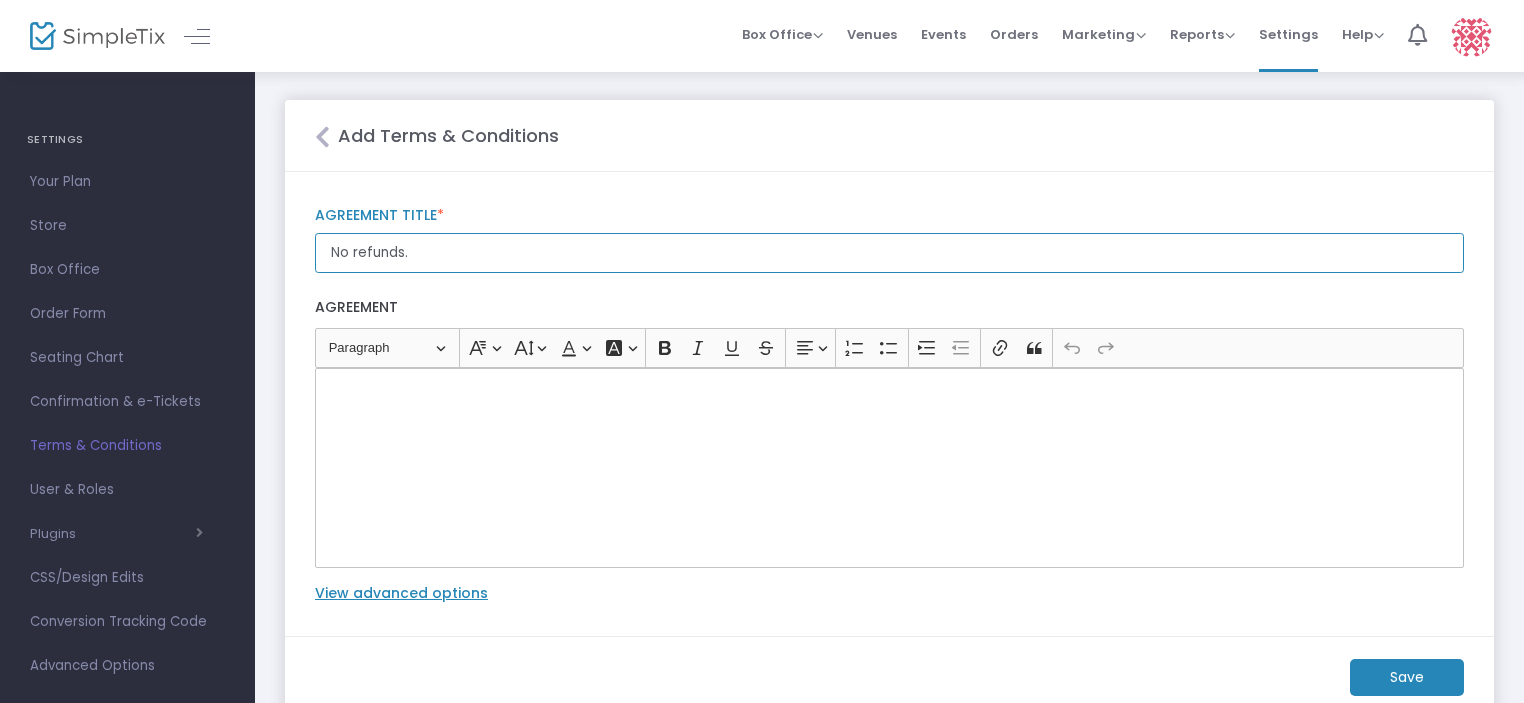 drag, startPoint x: 428, startPoint y: 251, endPoint x: 309, endPoint y: 247, distance: 119.06721 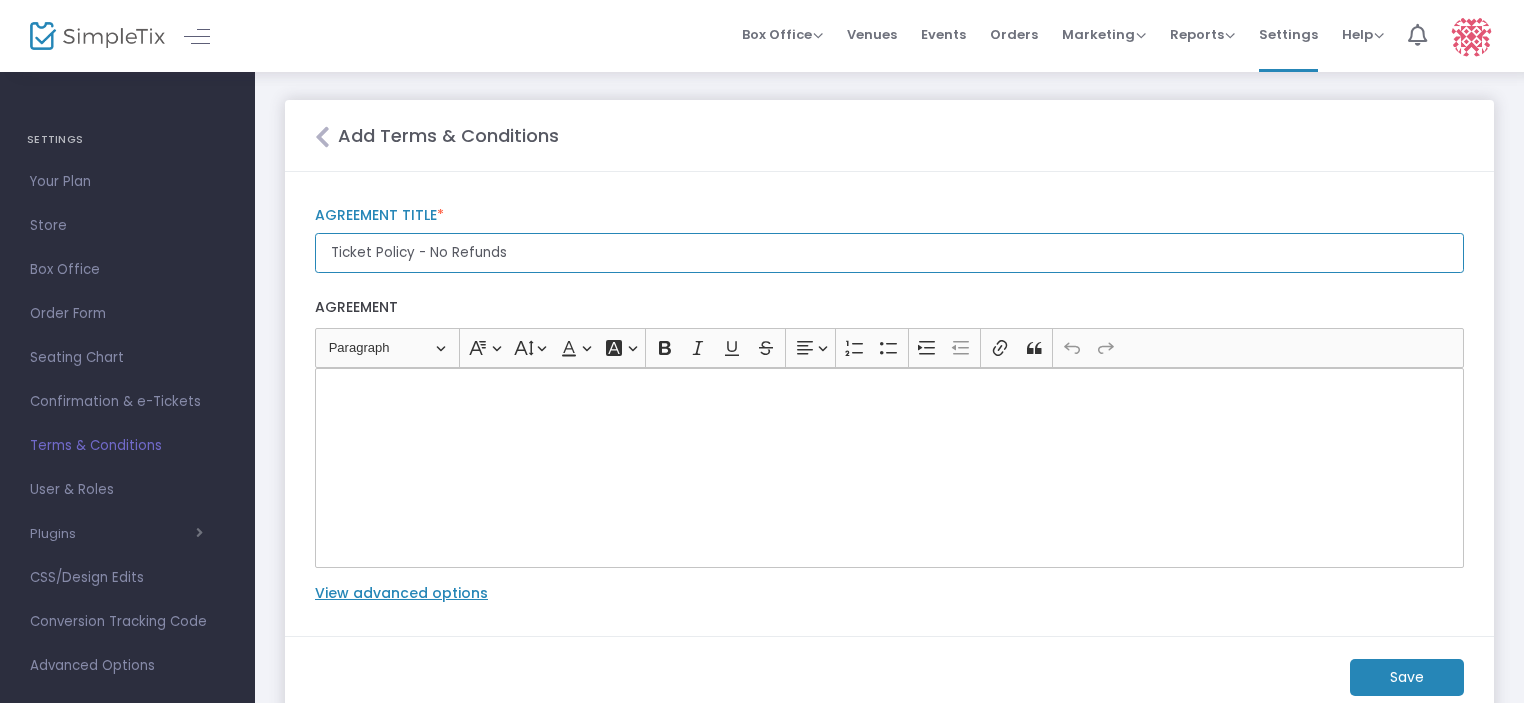 type on "Ticket Policy - No Refunds" 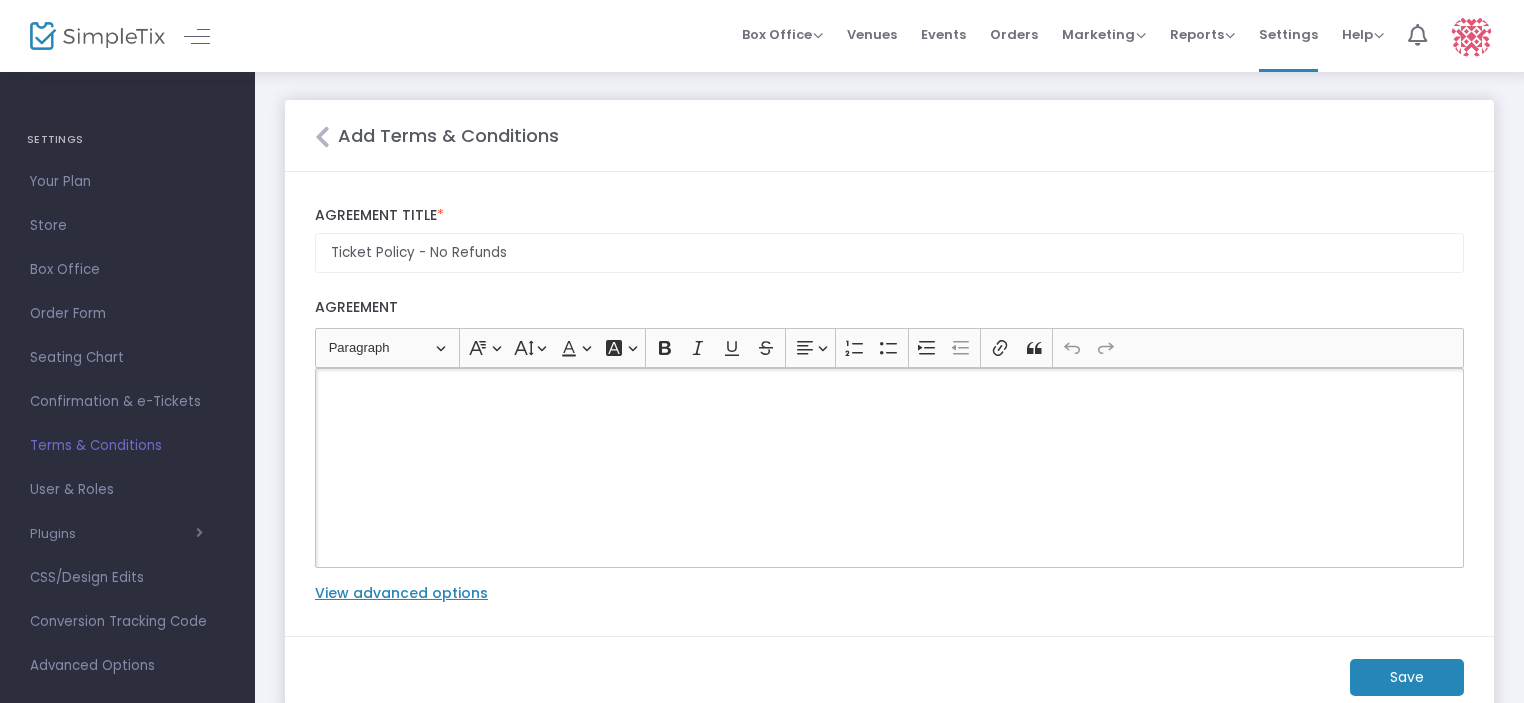 type 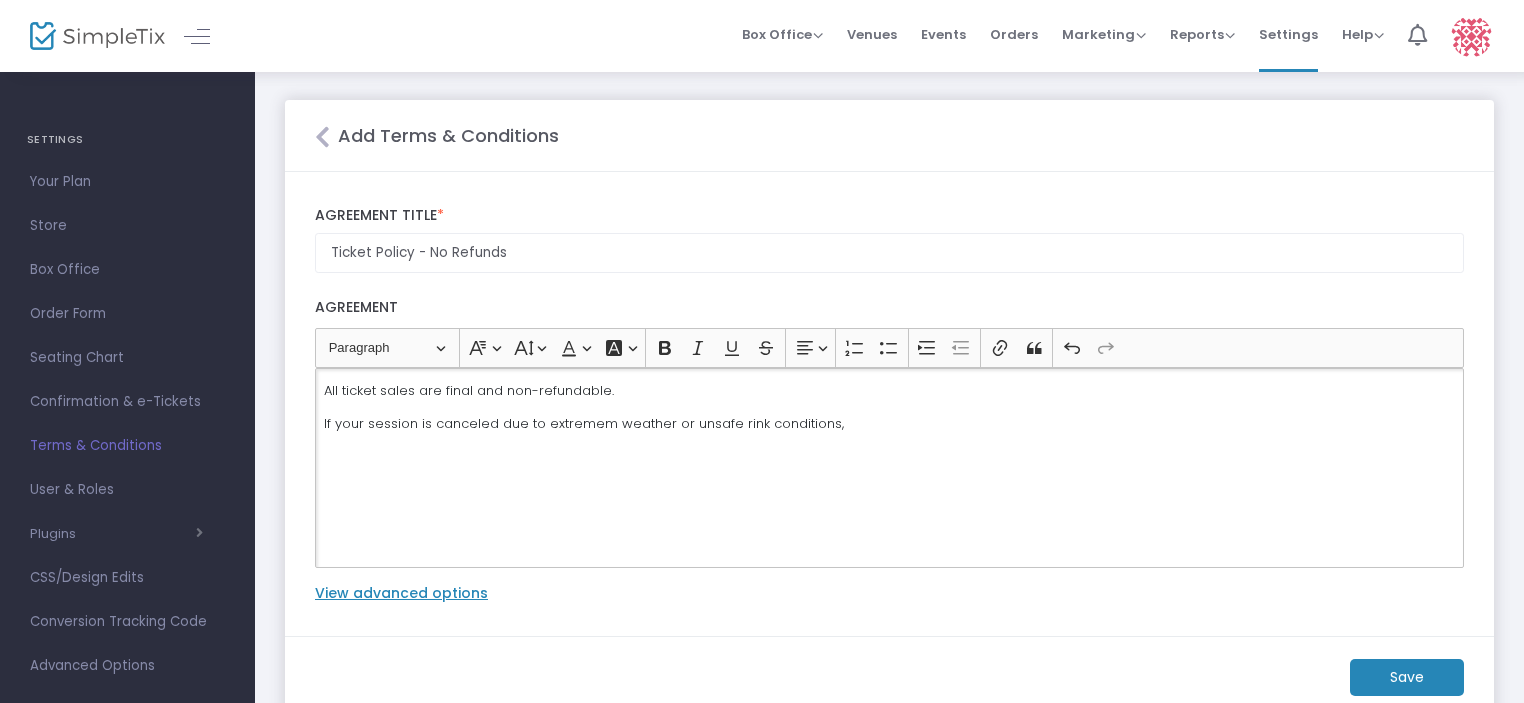 click on "If your session is canceled due to extremem weather or unsafe rink conditions," 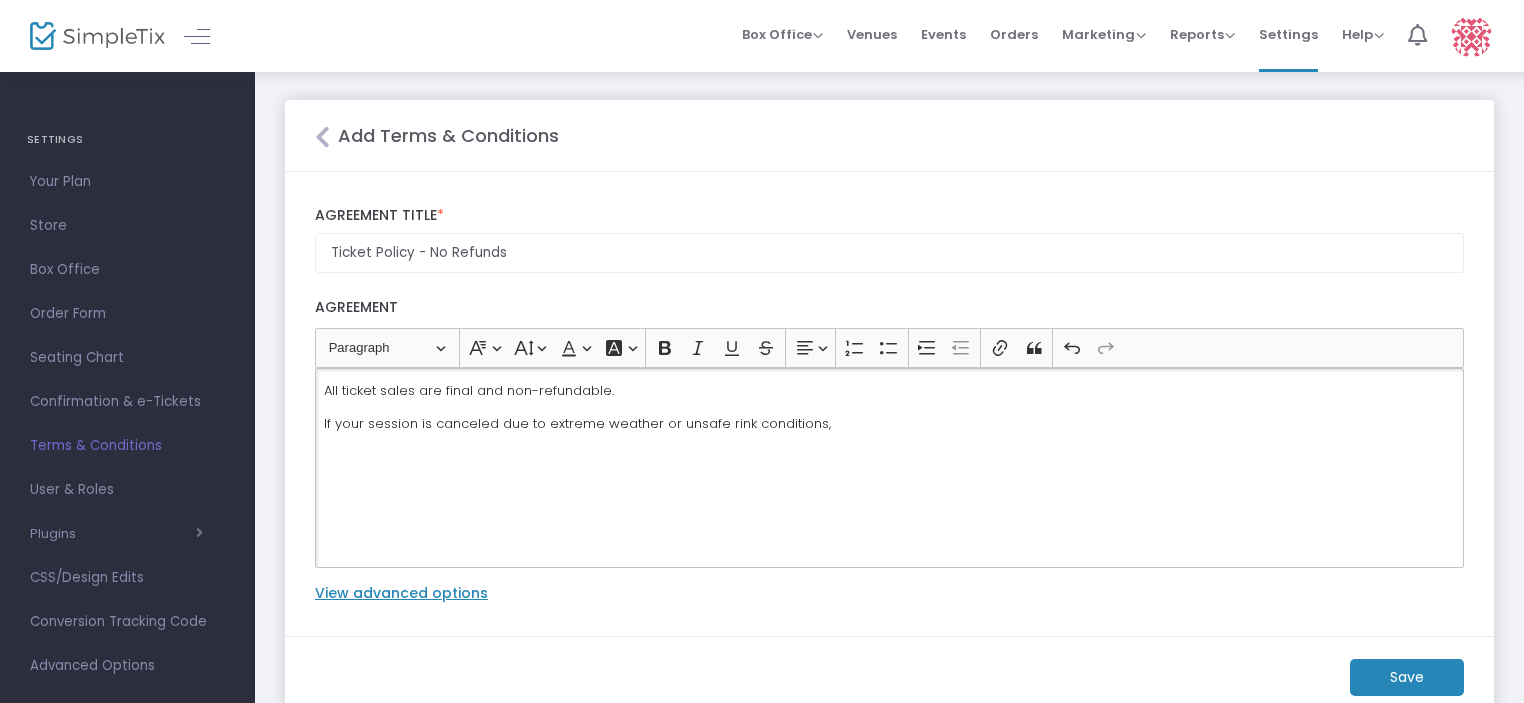 click on "If your session is canceled due to extreme weather or unsafe rink conditions," 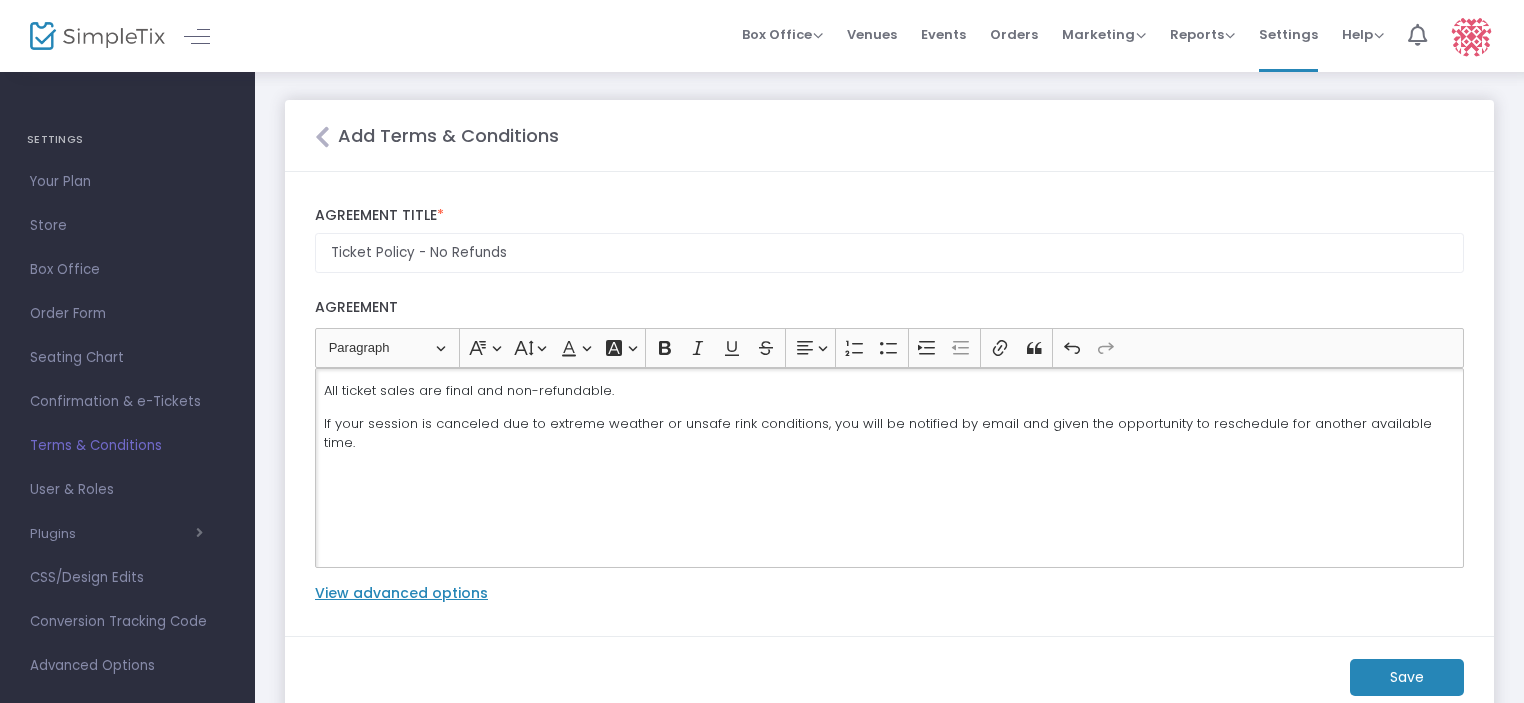 click on "All ticket sales are final and non-refundable." 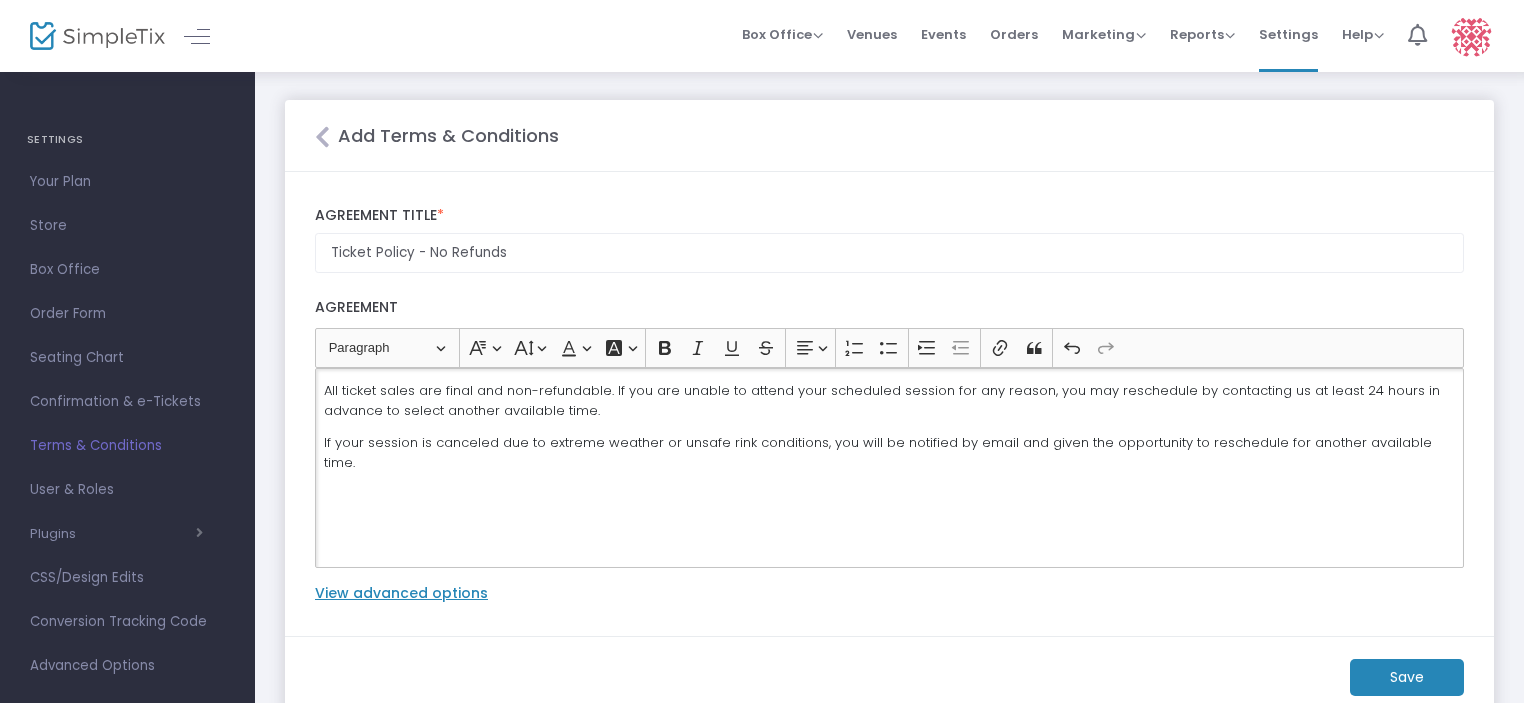 click on "All ticket sales are final and non-refundable. If you are unable to attend your scheduled session for any reason, you may reschedule by contacting us at least 24 hours in advance to select another available time." 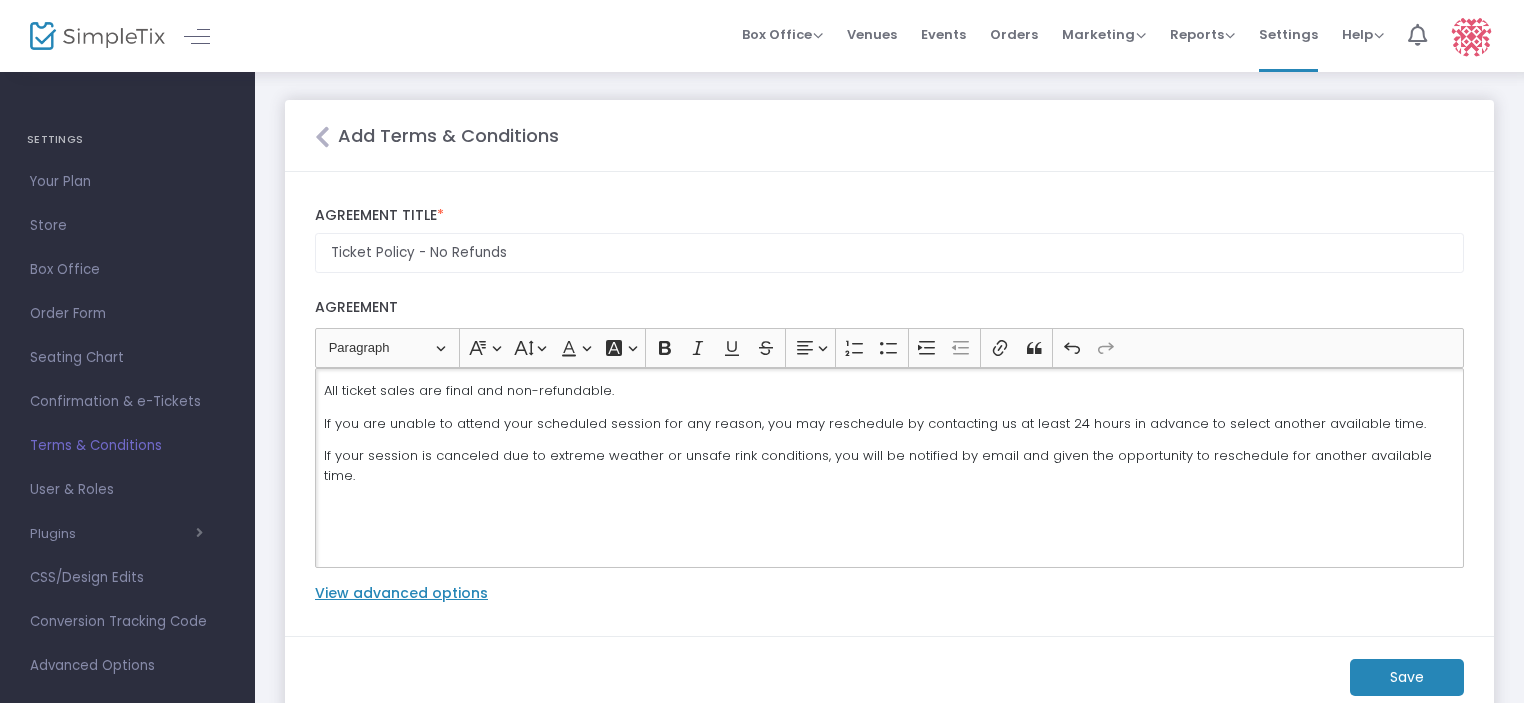 click on "If you are unable to attend your scheduled session for any reason, you may reschedule by contacting us at least 24 hours in advance to select another available time." 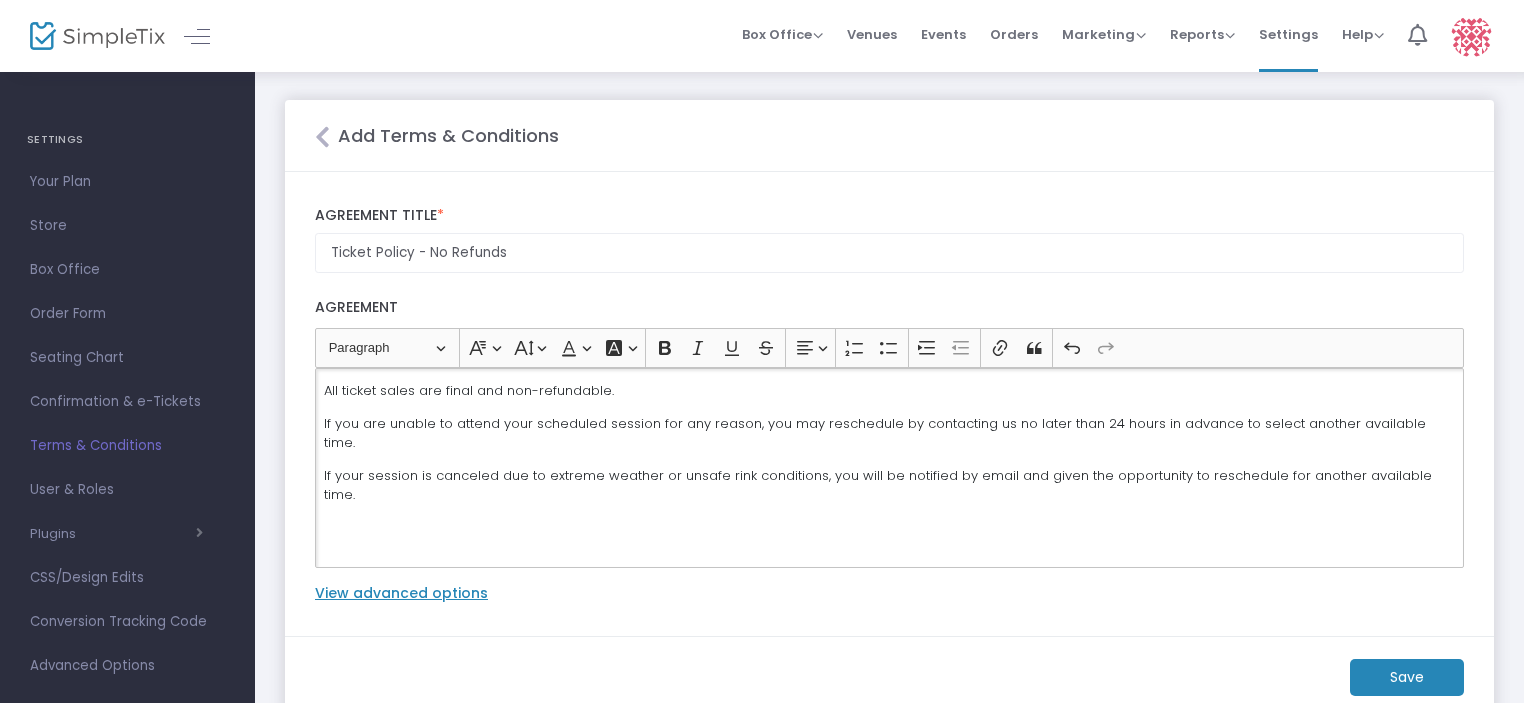 click on "View advanced options" 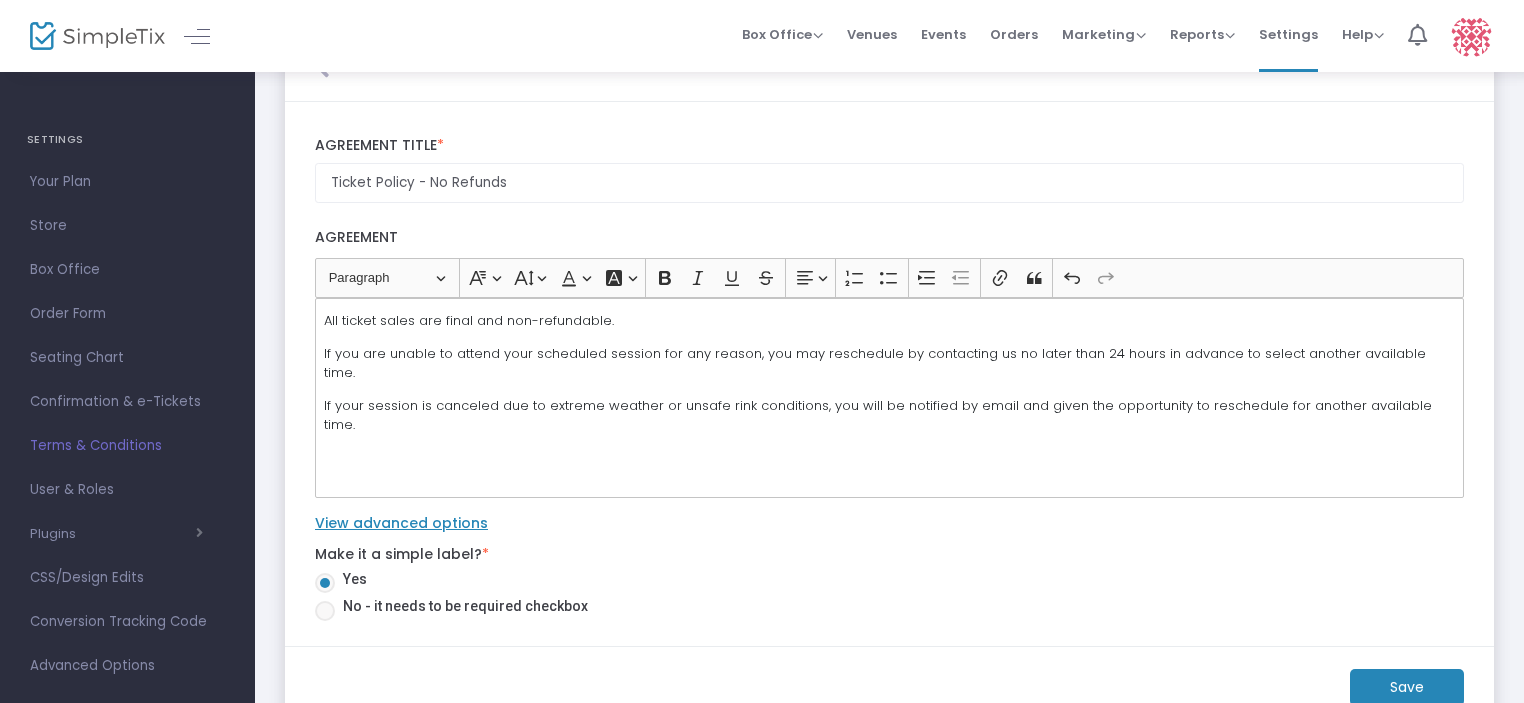 scroll, scrollTop: 100, scrollLeft: 0, axis: vertical 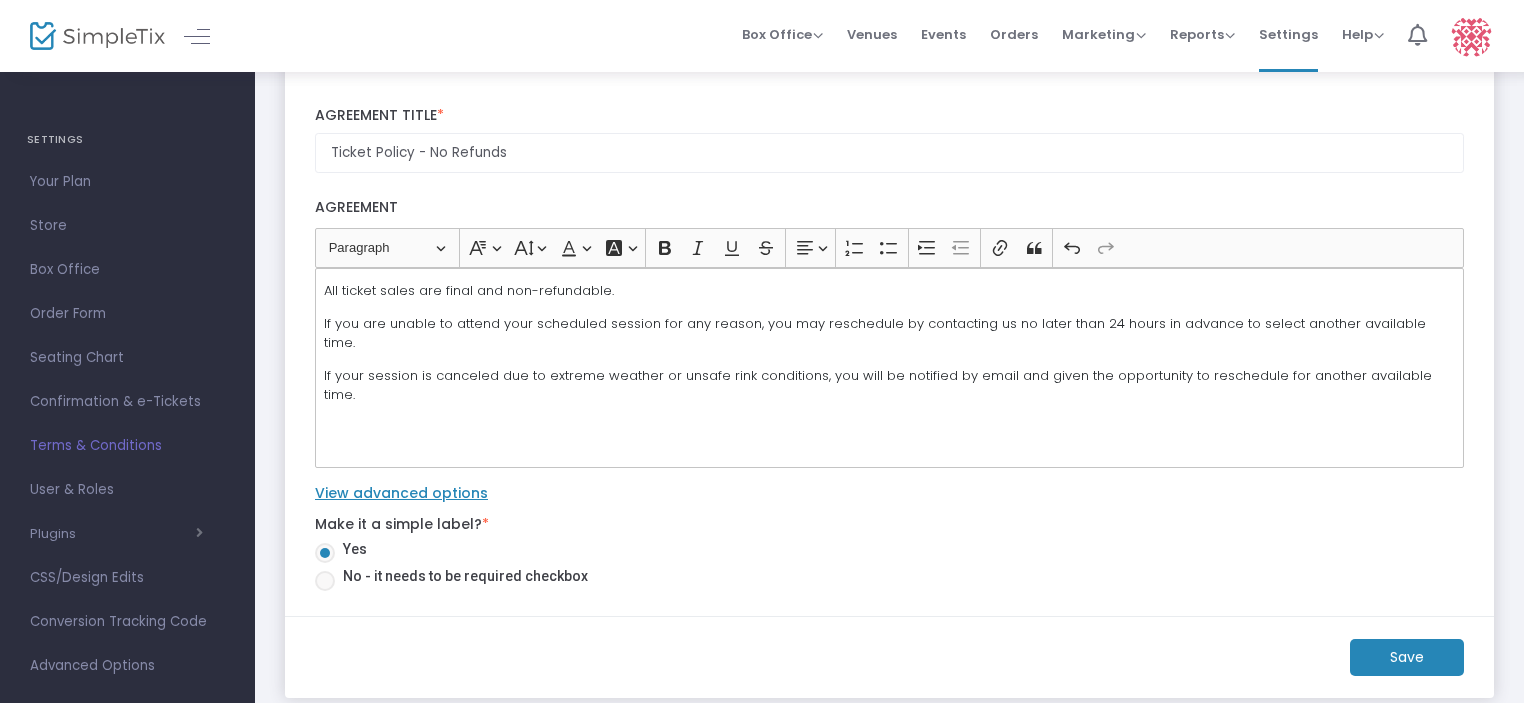 click at bounding box center (325, 581) 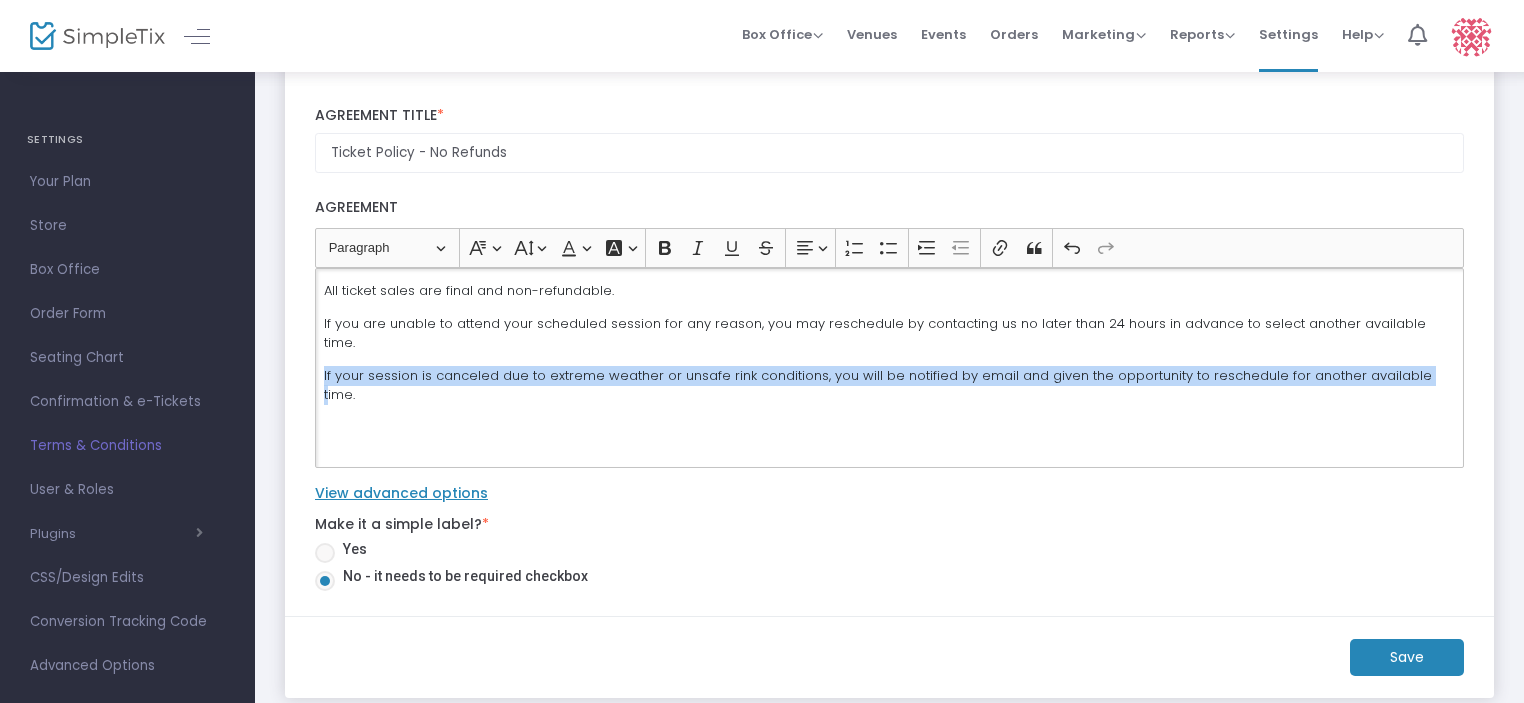 drag, startPoint x: 322, startPoint y: 353, endPoint x: 1391, endPoint y: 378, distance: 1069.2922 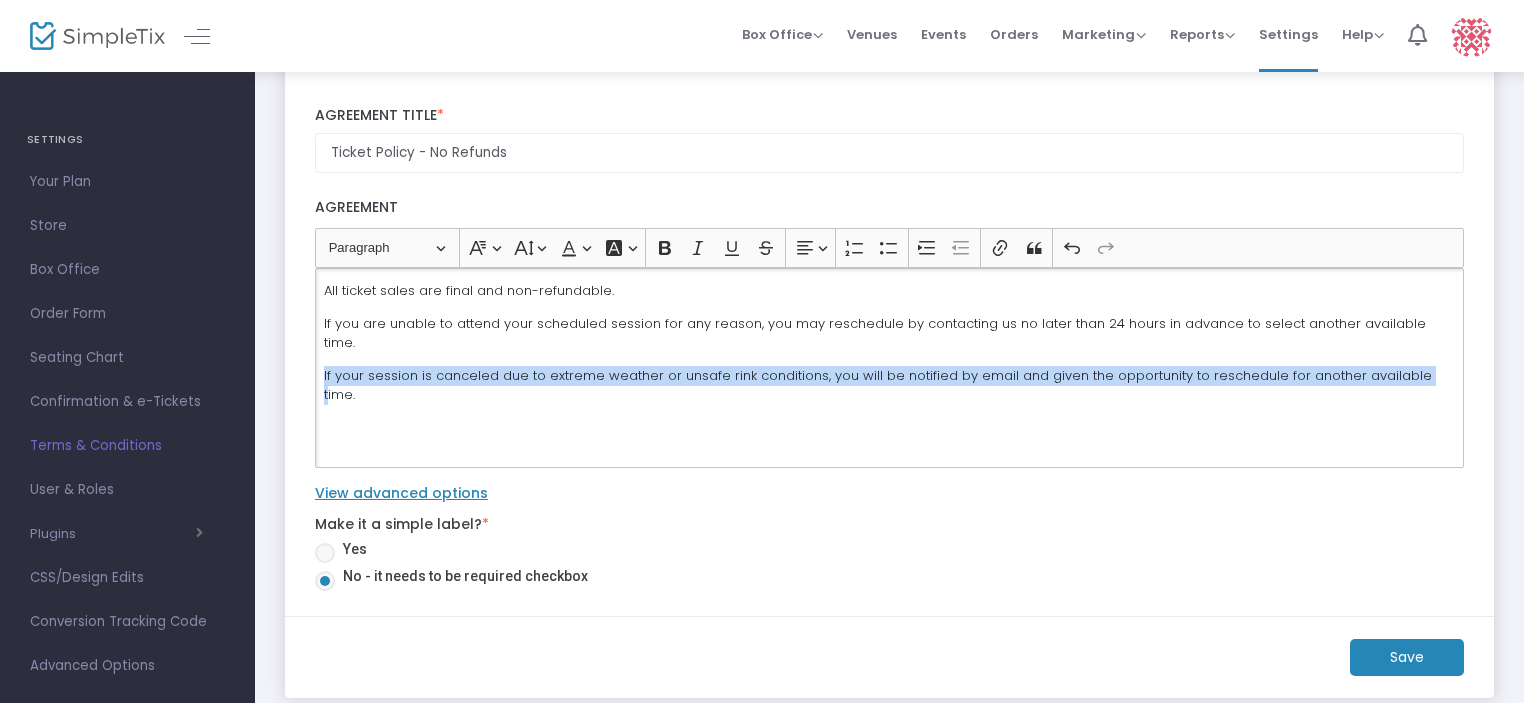 click on "All ticket sales are final and non-refundable.  If you are unable to attend your scheduled session for any reason, you may reschedule by contacting us no later than 24 hours in advance to select another available time. If your session is canceled due to extreme weather or unsafe rink conditions, you will be notified by email and given the opportunity to reschedule for another available time." 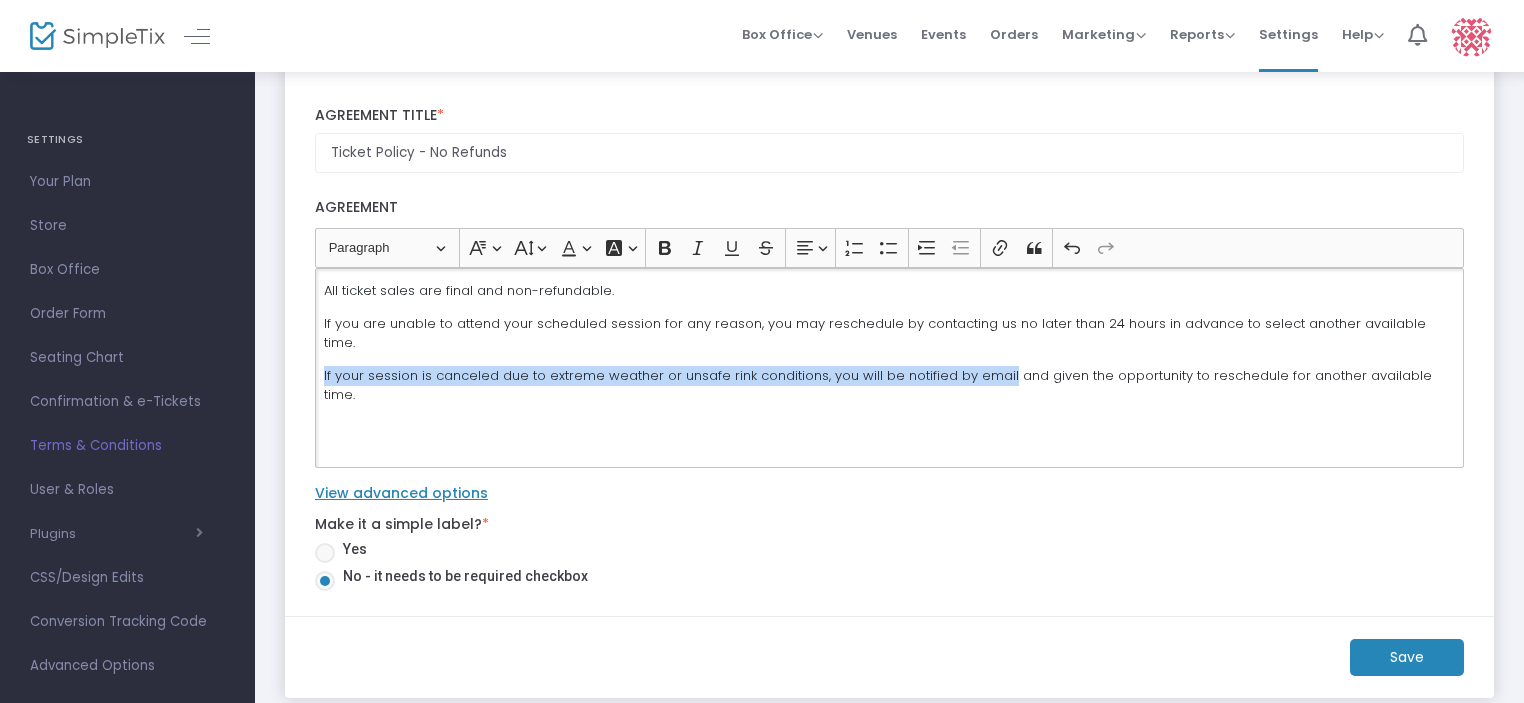 drag, startPoint x: 321, startPoint y: 353, endPoint x: 993, endPoint y: 366, distance: 672.12573 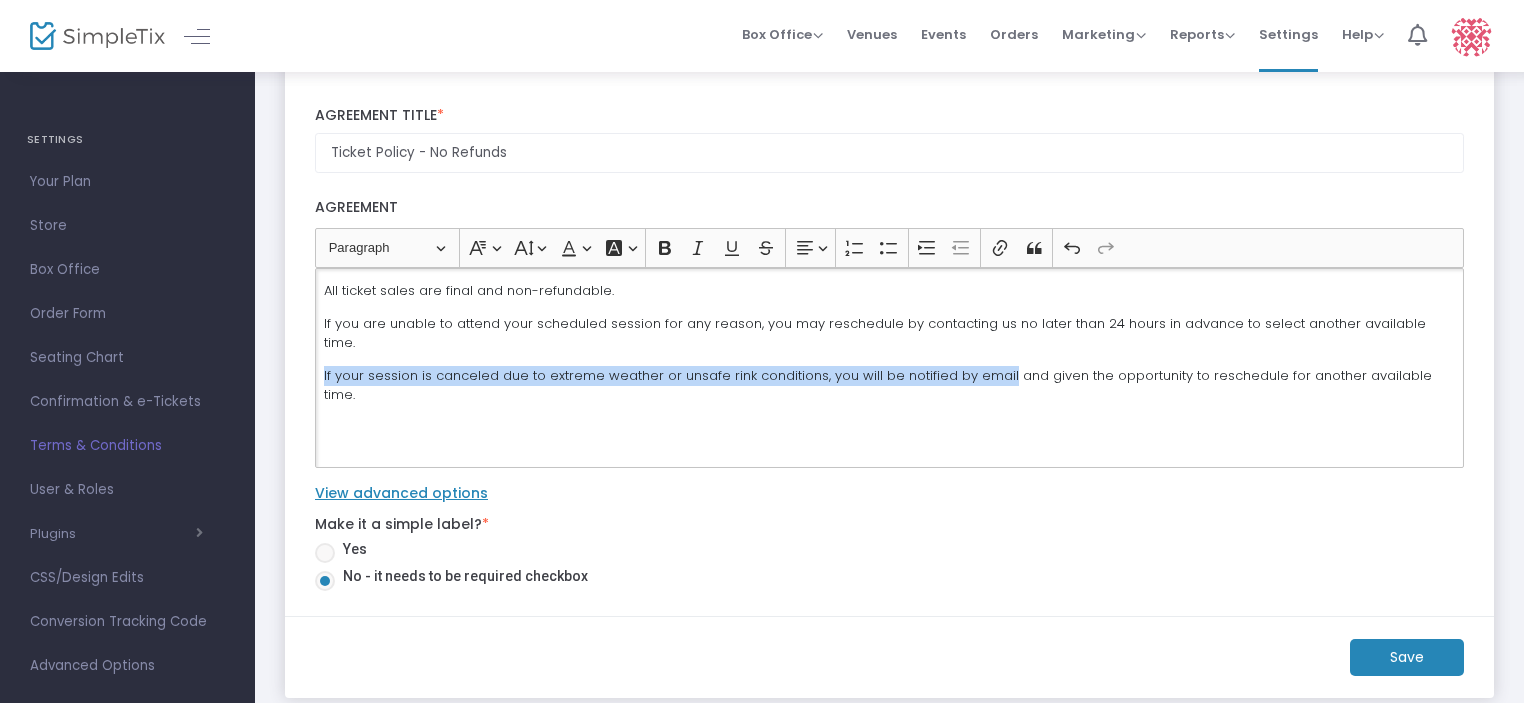 click on "All ticket sales are final and non-refundable.  If you are unable to attend your scheduled session for any reason, you may reschedule by contacting us no later than 24 hours in advance to select another available time. If your session is canceled due to extreme weather or unsafe rink conditions, you will be notified by email and given the opportunity to reschedule for another available time." 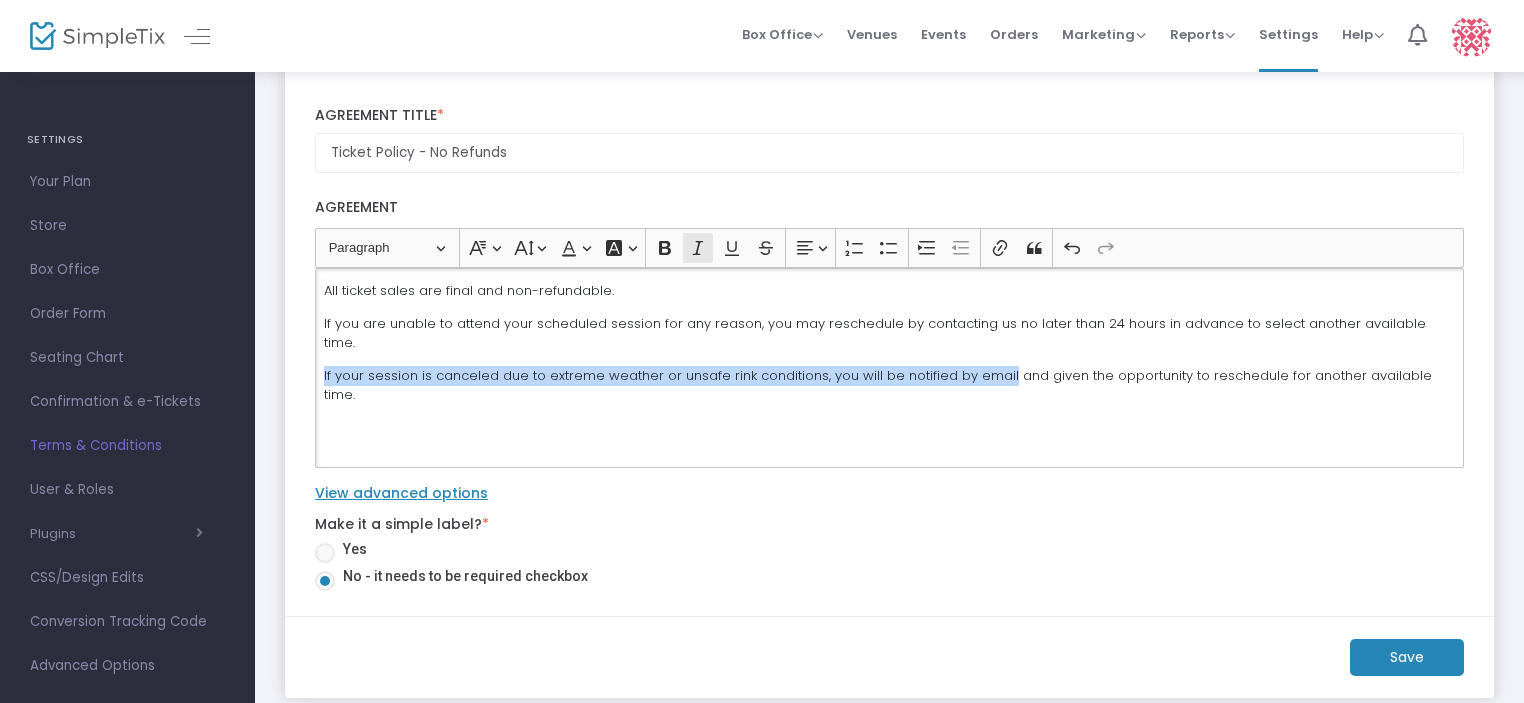 drag, startPoint x: 694, startPoint y: 247, endPoint x: 705, endPoint y: 249, distance: 11.18034 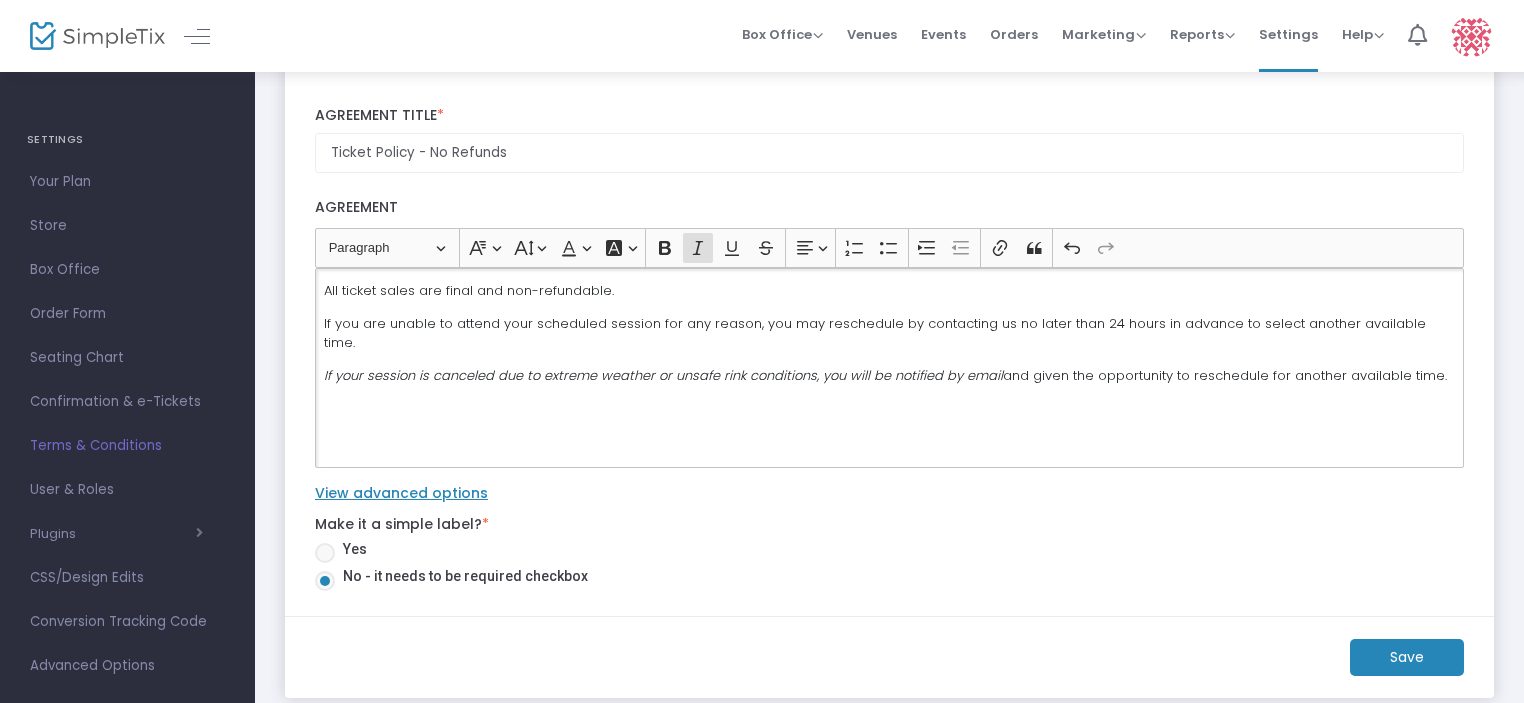 click on "All ticket sales are final and non-refundable.  If you are unable to attend your scheduled session for any reason, you may reschedule by contacting us no later than 24 hours in advance to select another available time. If your session is canceled due to extreme weather or unsafe rink conditions, you will be notified by email  and given the opportunity to reschedule for another available time." 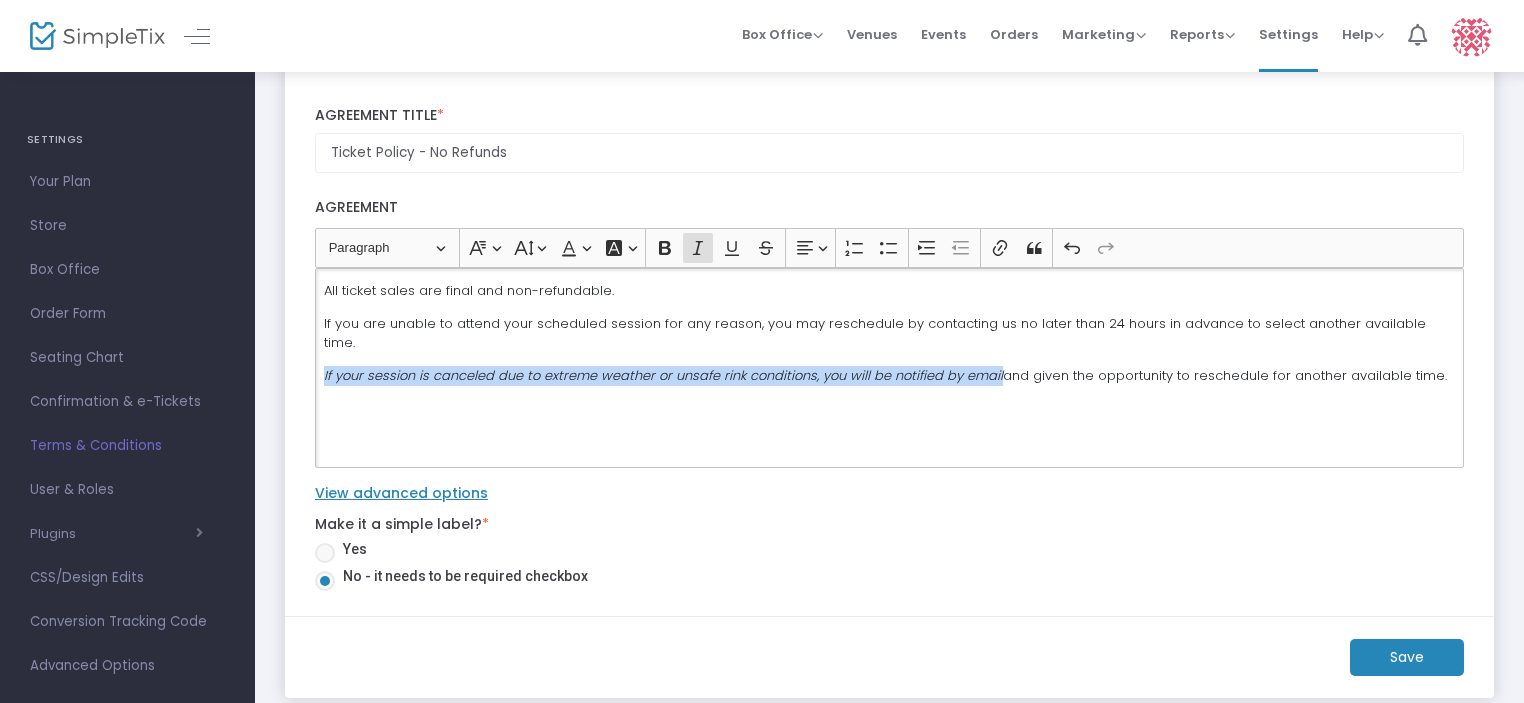 drag, startPoint x: 995, startPoint y: 353, endPoint x: 311, endPoint y: 344, distance: 684.0592 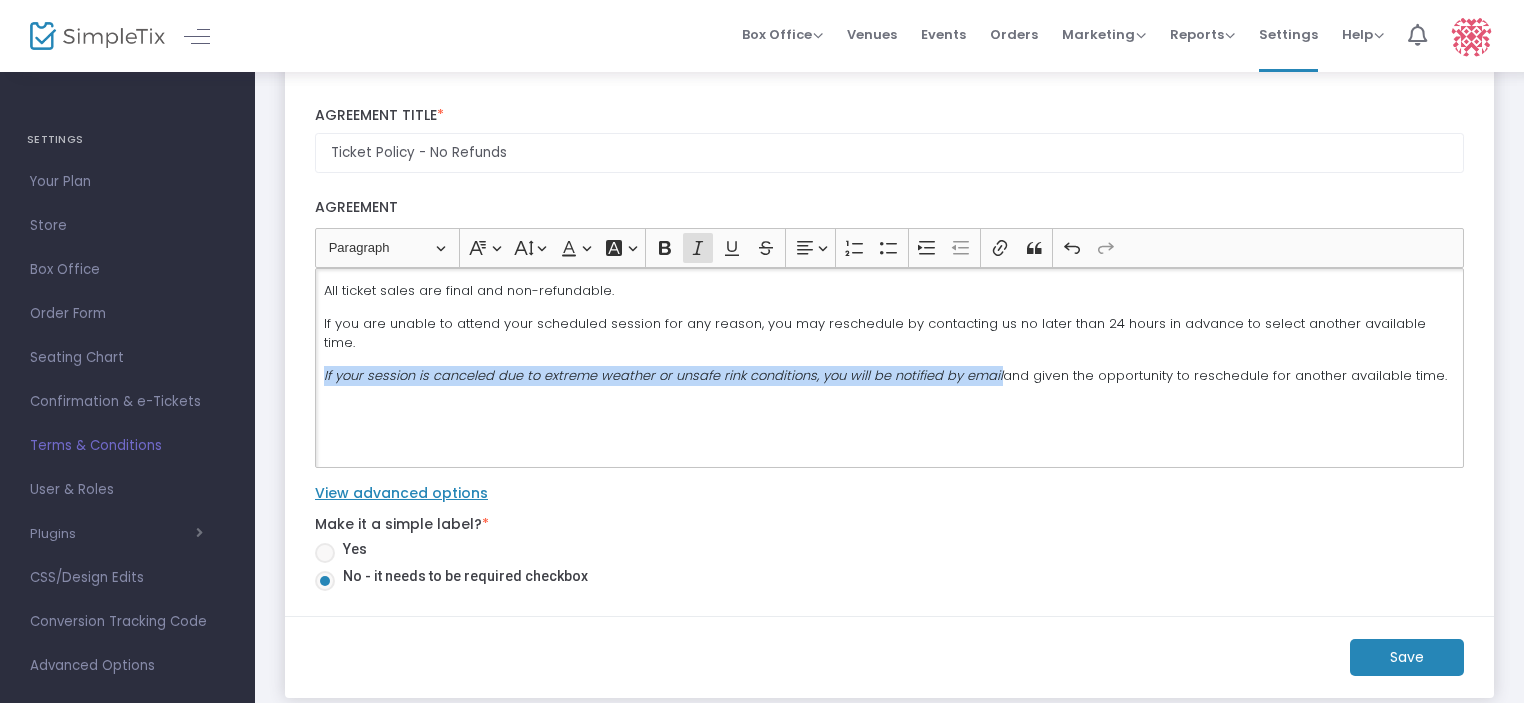 click on "Heading Paragraph Paragraph Heading 1 Heading 2 Heading 3 Font Family Font Family Default Arial Courier New Georgia Lucida Sans Unicode Tahoma Times New Roman Trebuchet MS Verdana Font Size Font Size 9 11 13 Default 17 19 21 Font Color Font Color Remove color Remove color Font Background Color Font Background Color Remove color Remove color Bold (CTRL+B) Bold Italic (CTRL+I) Italic Underline (CTRL+U) Underline Strikethrough (CTRL+SHIFT+X) Strikethrough Text alignment Text alignment Align left Align left Align right Align right Align center Align center Justify Justify Numbered List Numbered List Bulleted List Bulleted List Increase indent Increase indent Decrease indent Decrease indent Link (Ctrl+K) Link Block quote Block quote Undo (CTRL+Z) Undo Redo (CTRL+Y) Redo All ticket sales are final and non-refundable.  If you are unable to attend your scheduled session for any reason, you may reschedule by contacting us no later than 24 hours in advance to select another available time." 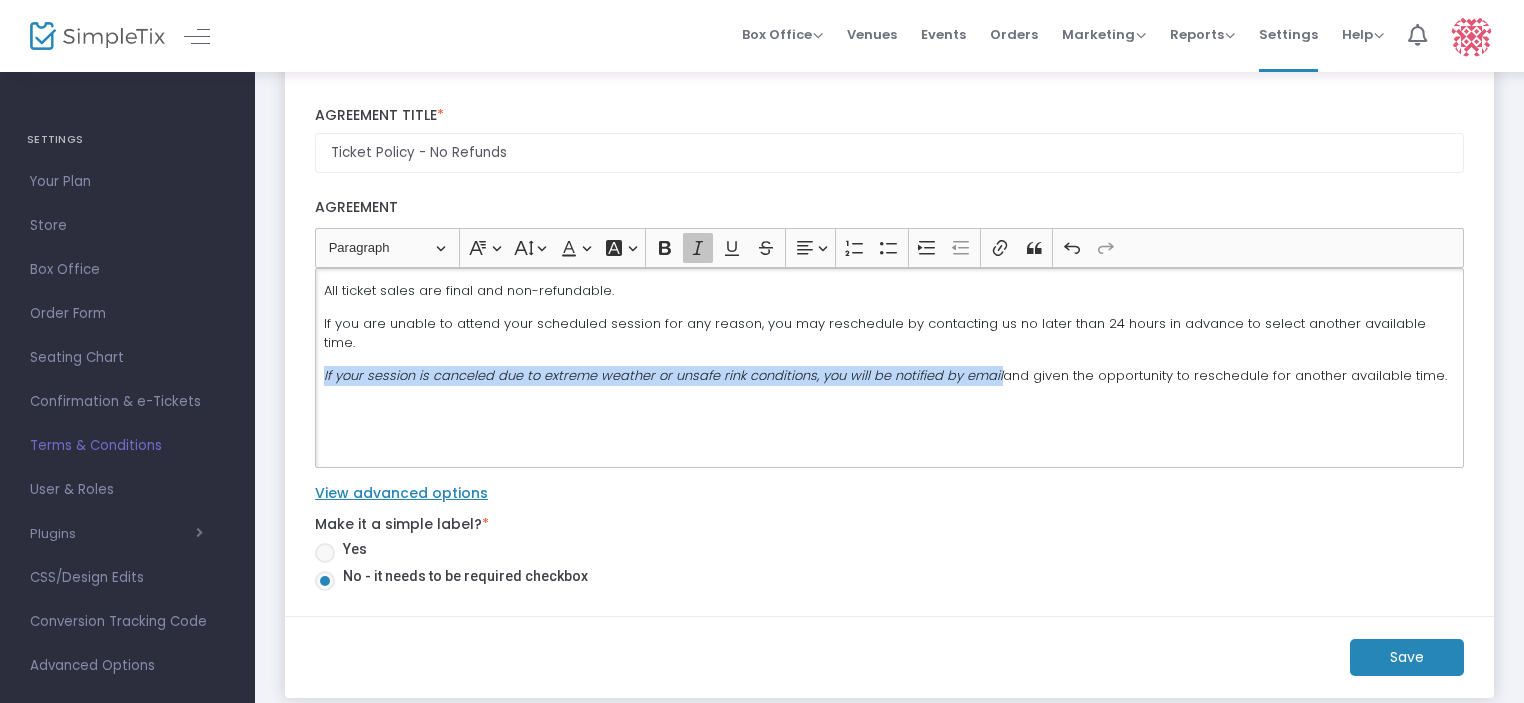 click 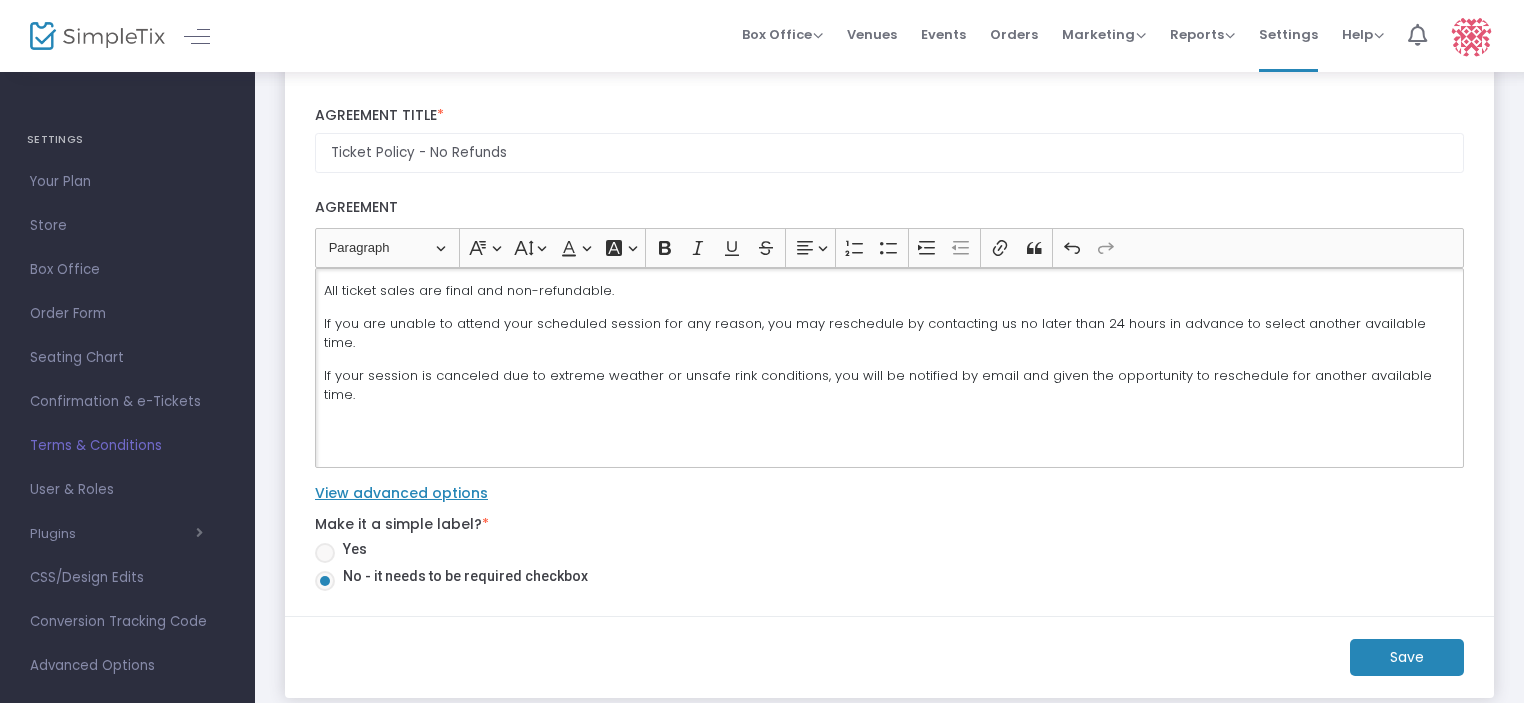 click on "All ticket sales are final and non-refundable.  If you are unable to attend your scheduled session for any reason, you may reschedule by contacting us no later than 24 hours in advance to select another available time. If your session is canceled due to extreme weather or unsafe rink conditions, you will be notified by email and given the opportunity to reschedule for another available time." 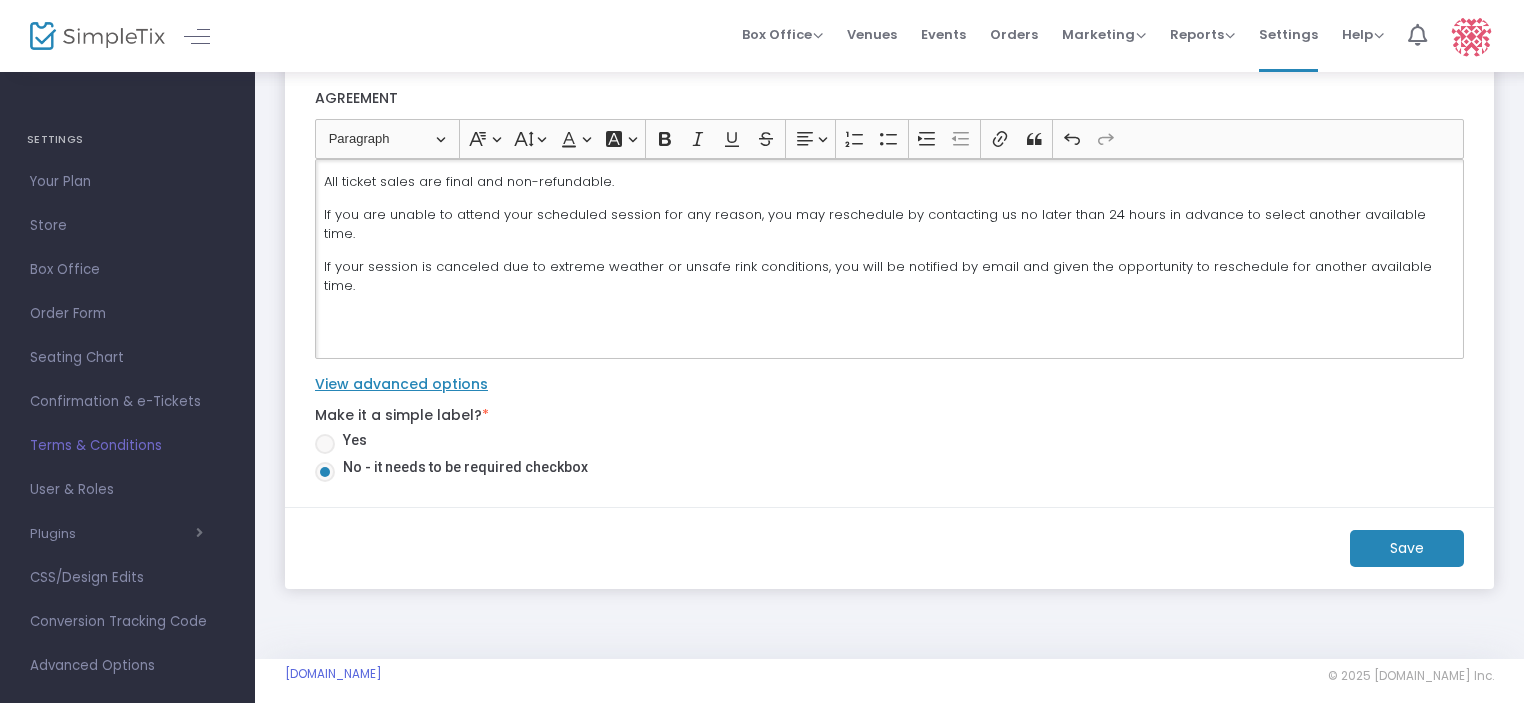 scroll, scrollTop: 222, scrollLeft: 0, axis: vertical 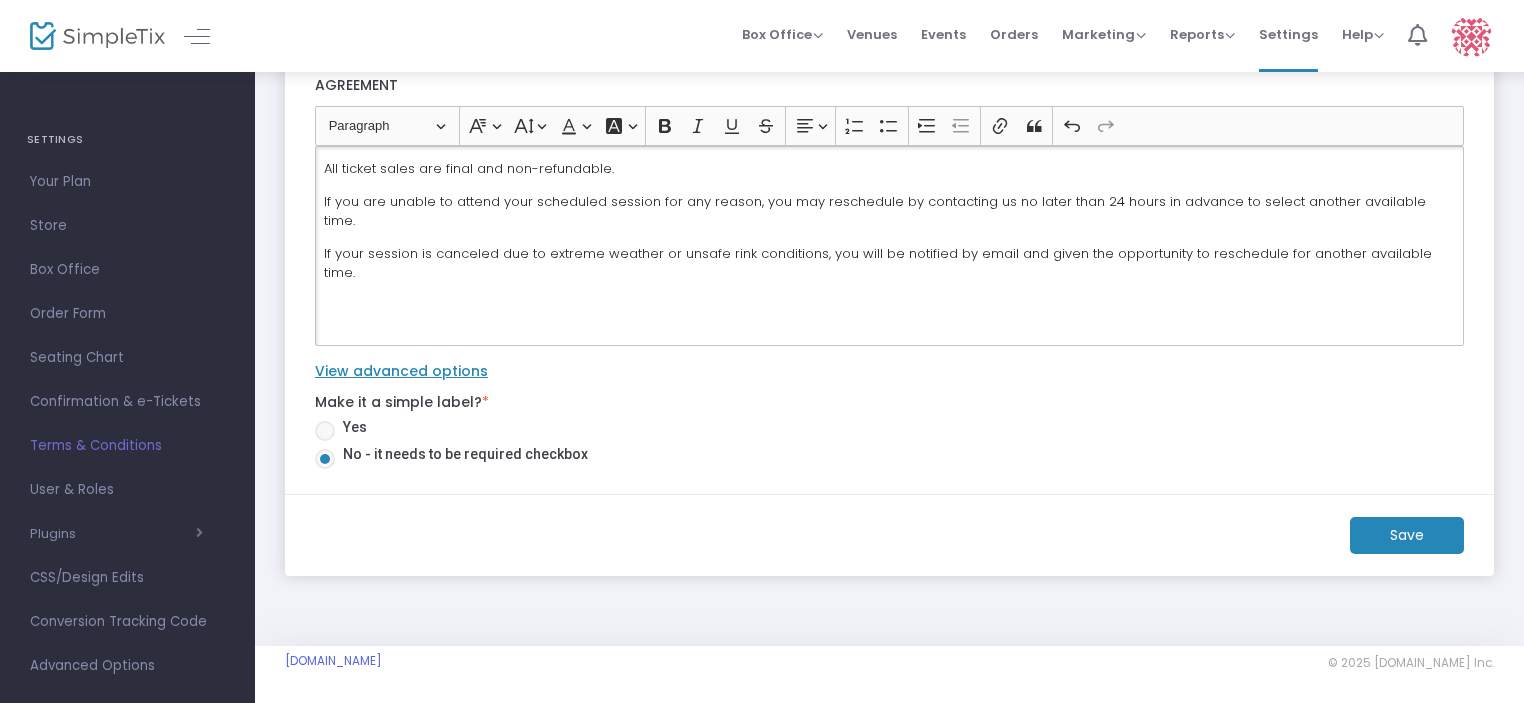 click on "Save" 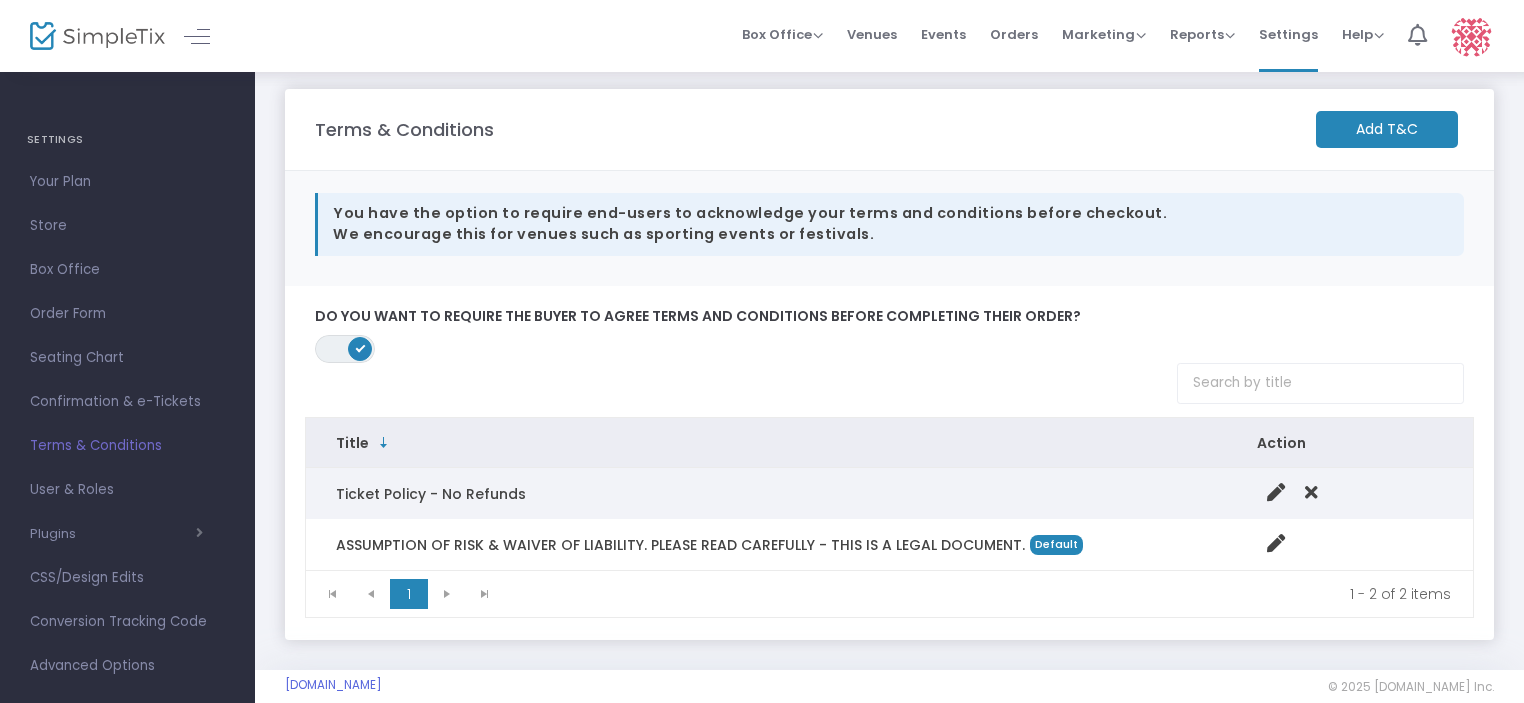 scroll, scrollTop: 0, scrollLeft: 0, axis: both 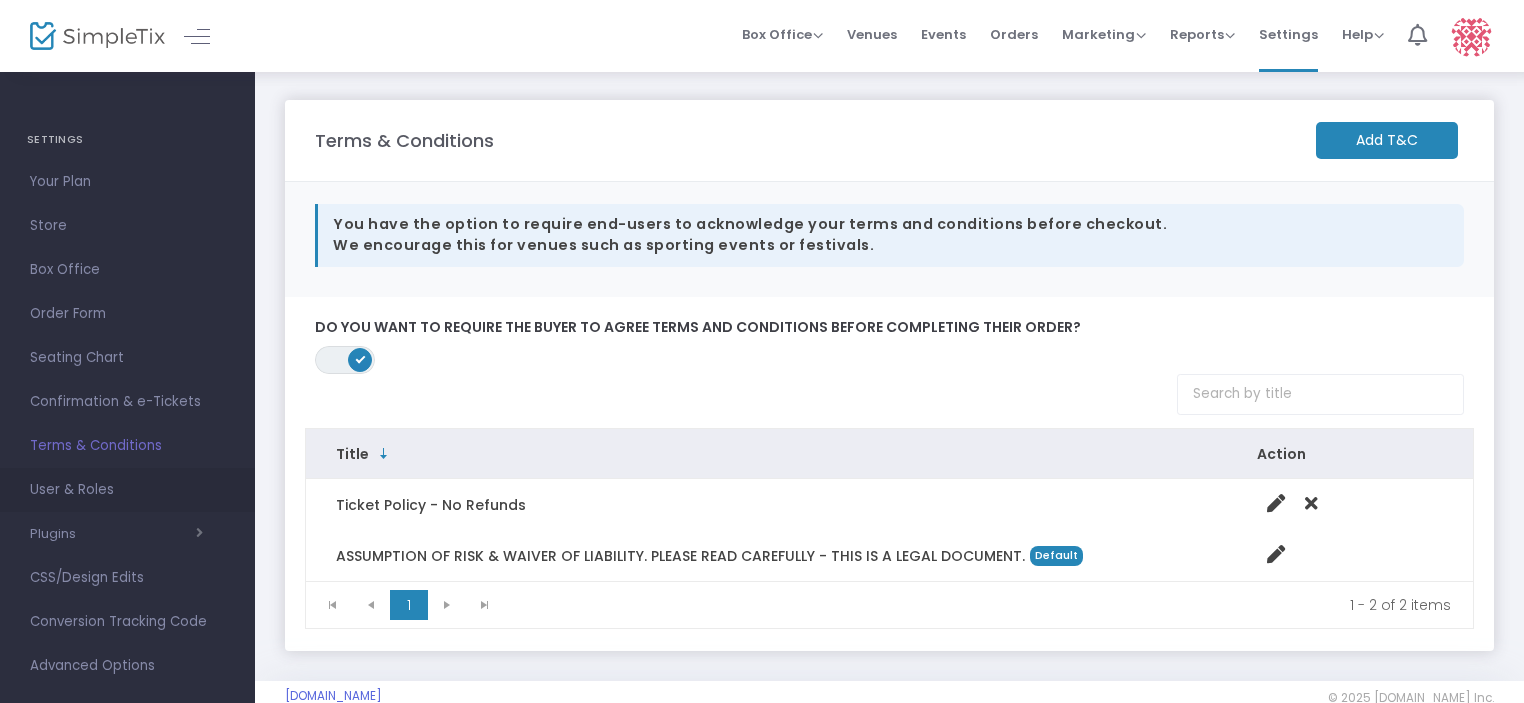 click on "User & Roles" at bounding box center (127, 490) 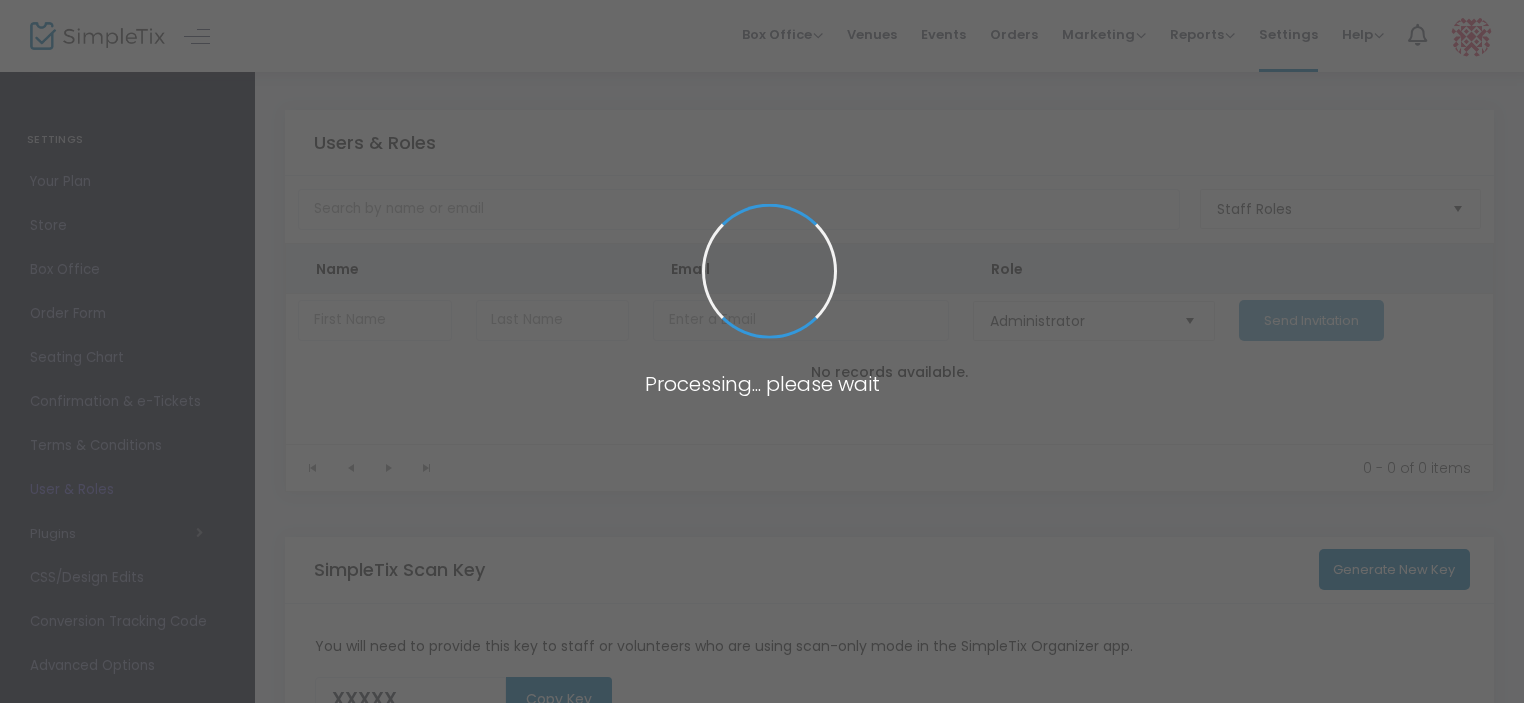 type on "E61UG" 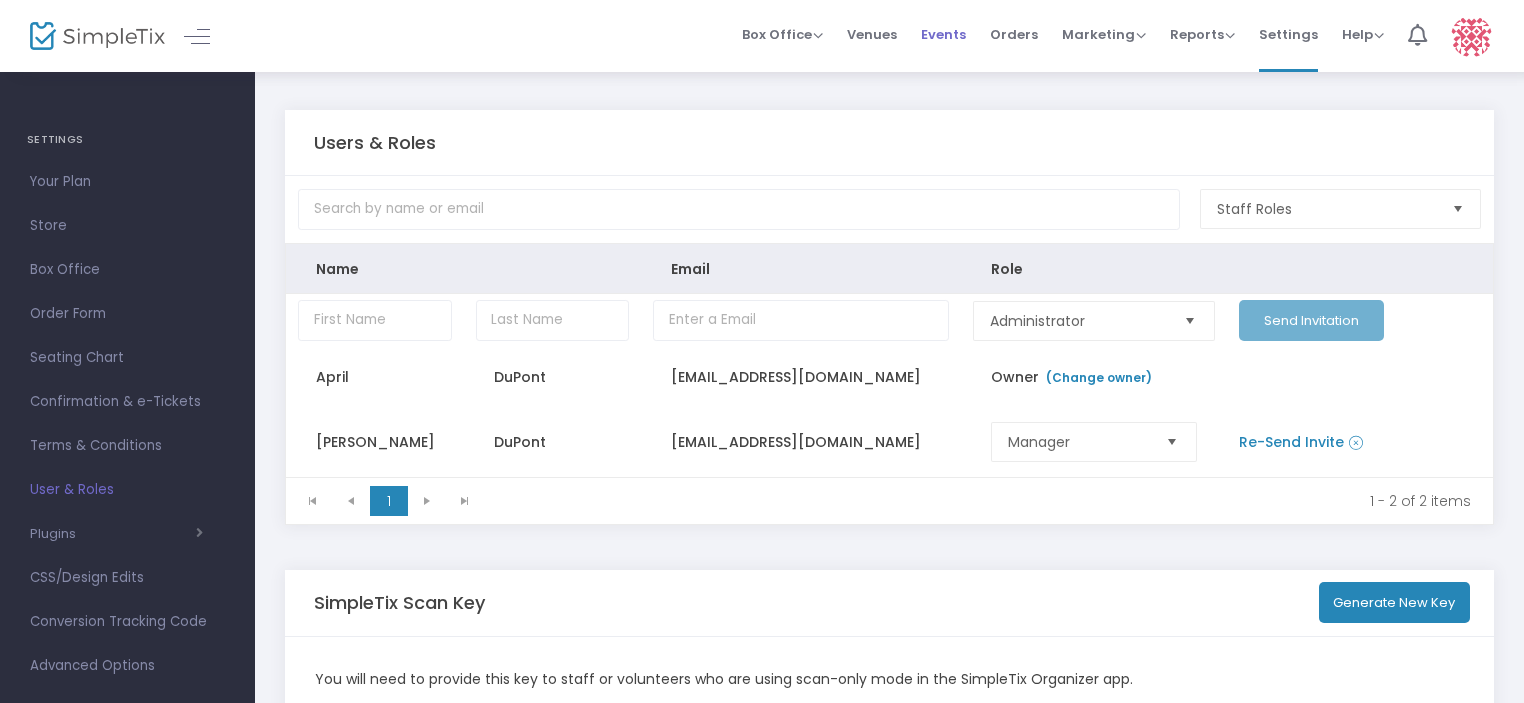 click on "Events" at bounding box center [943, 34] 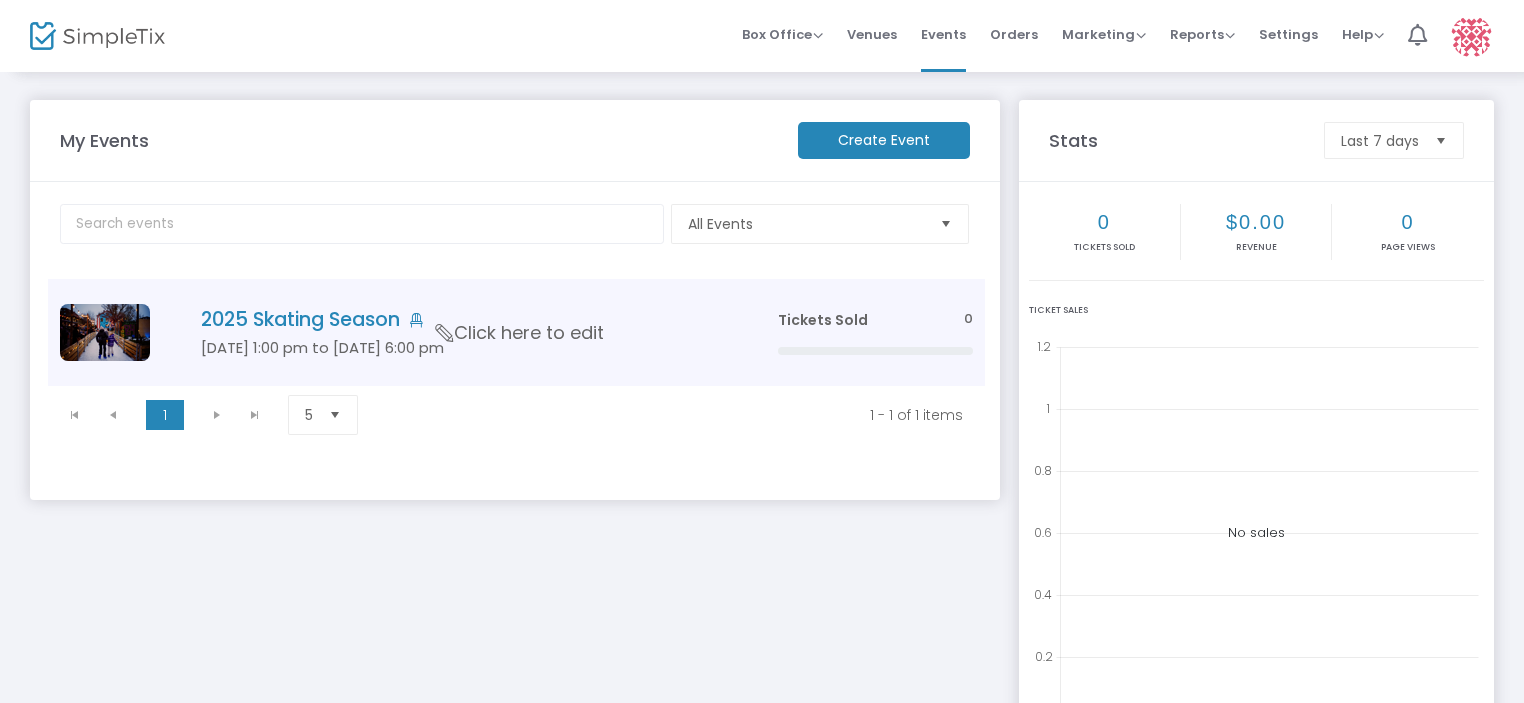 click on "Click here to edit" 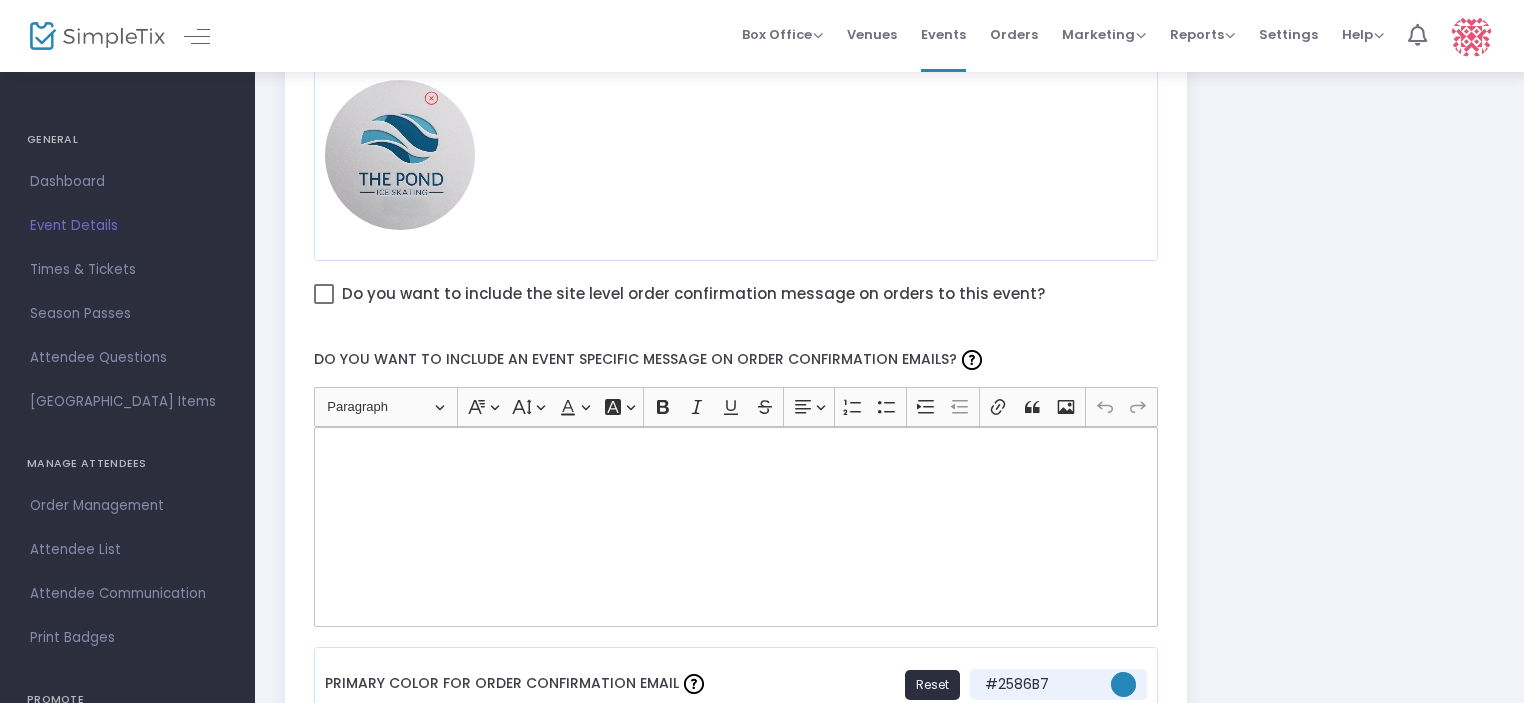scroll, scrollTop: 1000, scrollLeft: 0, axis: vertical 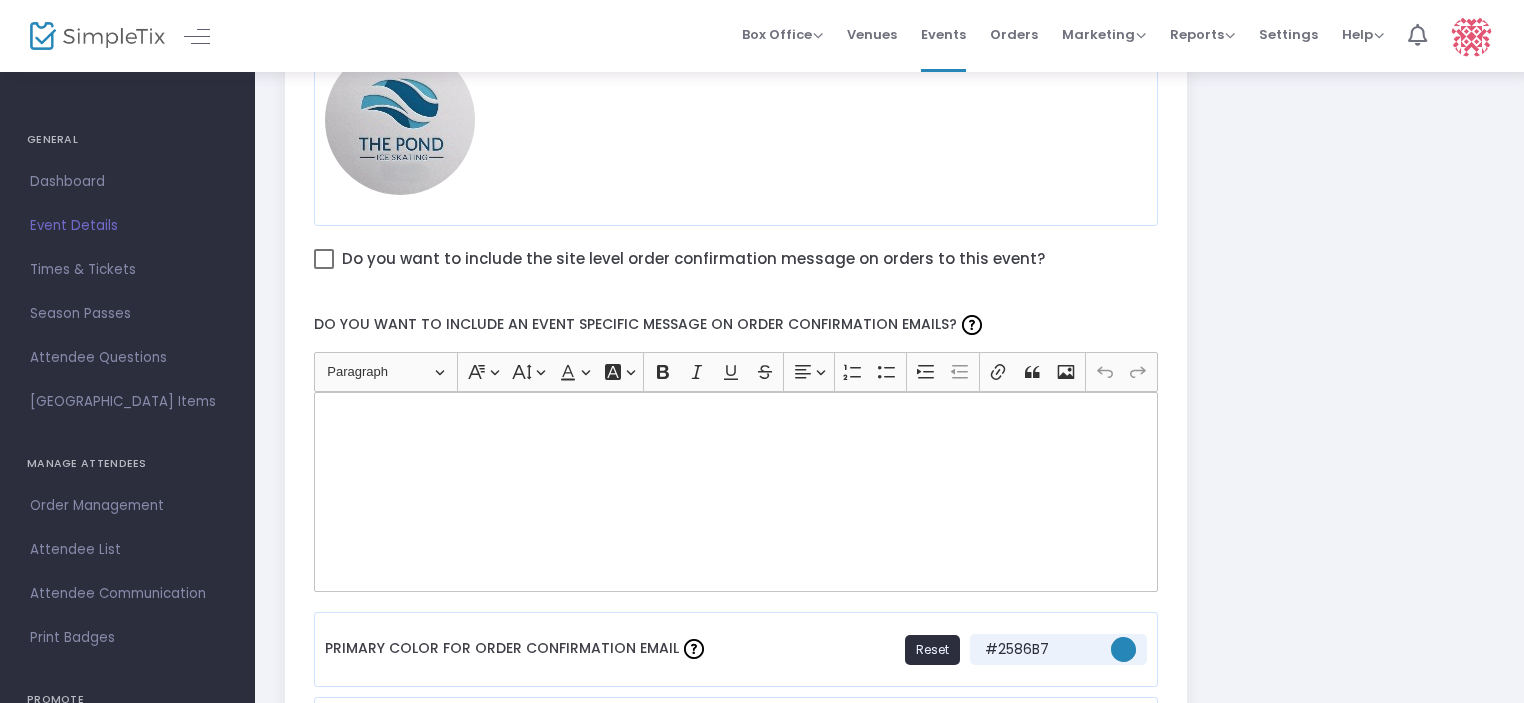 click 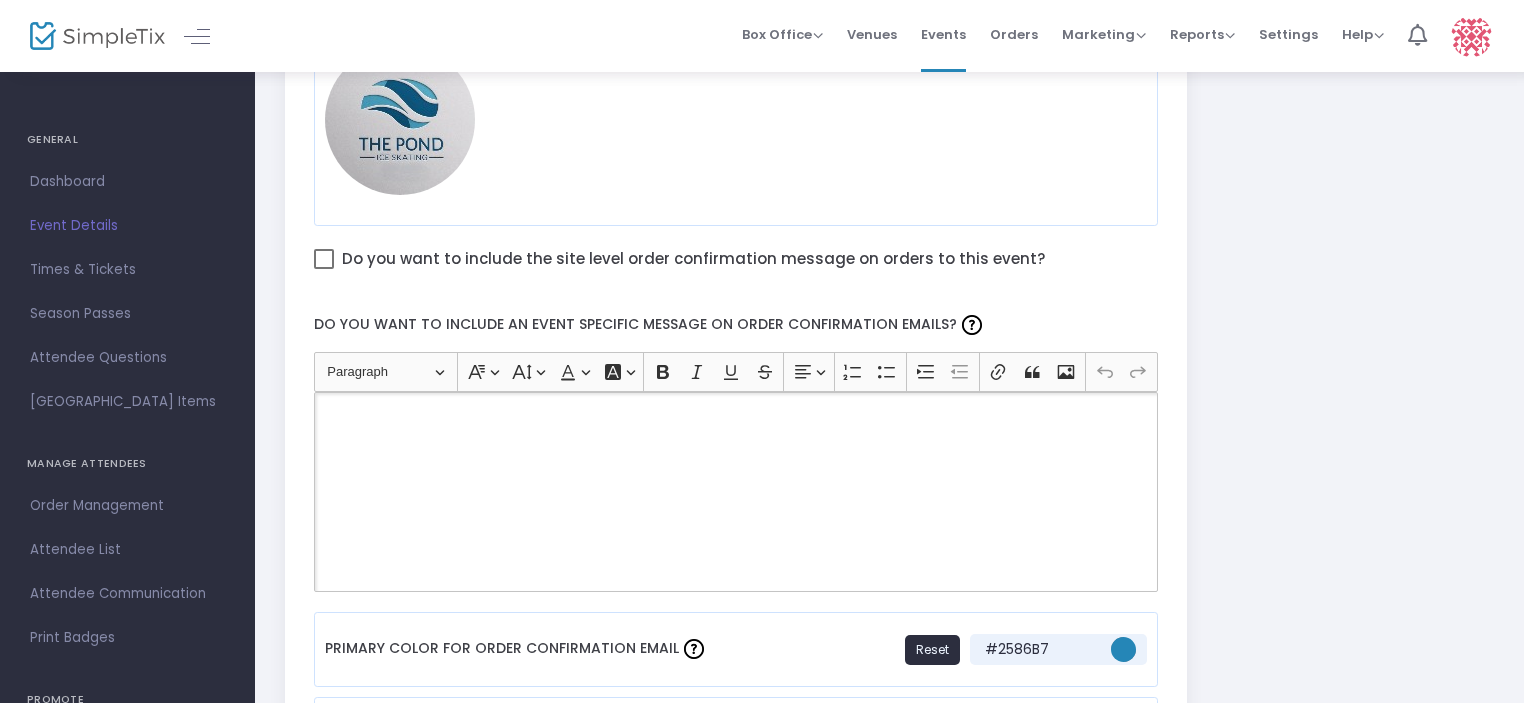 type 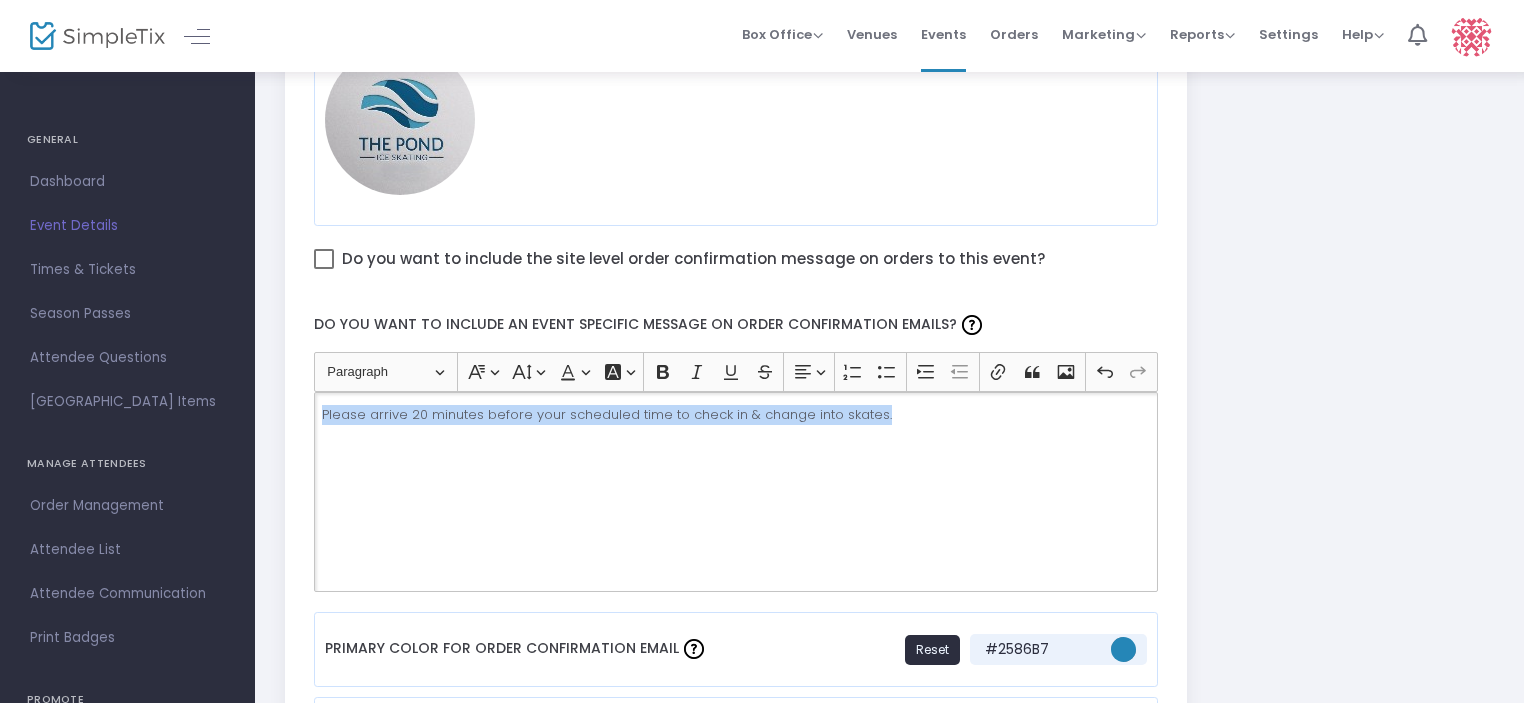 drag, startPoint x: 884, startPoint y: 413, endPoint x: 323, endPoint y: 418, distance: 561.0223 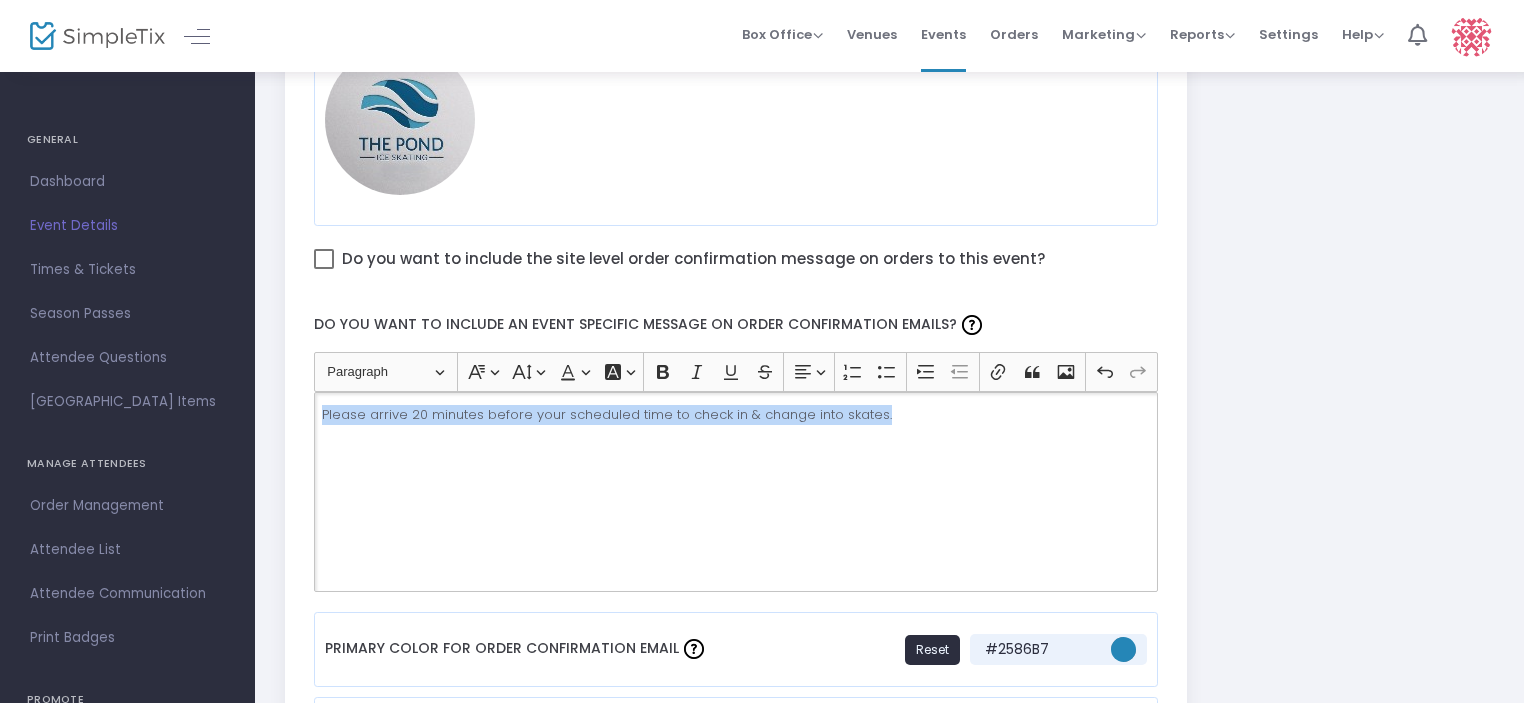 click on "Please arrive 20 minutes before your scheduled time to check in & change into skates." 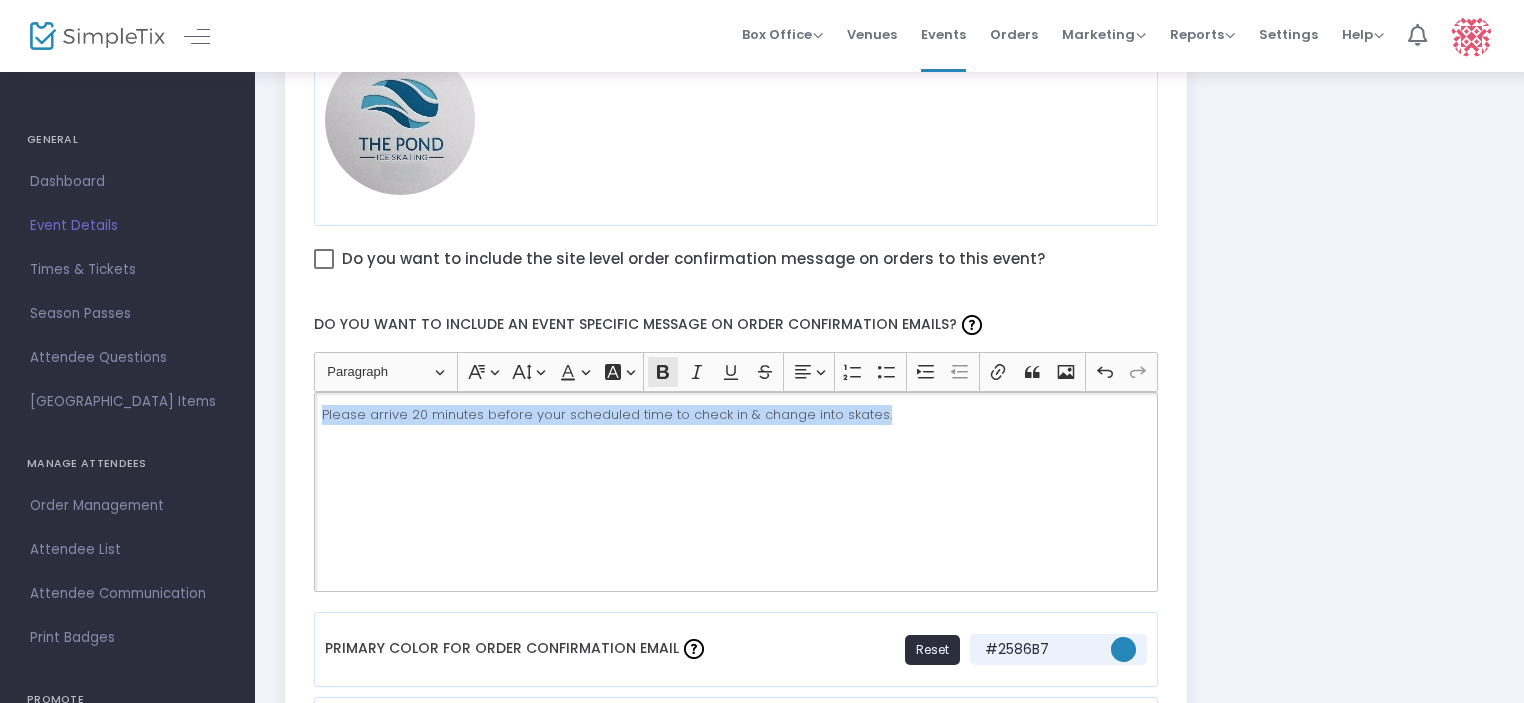 click 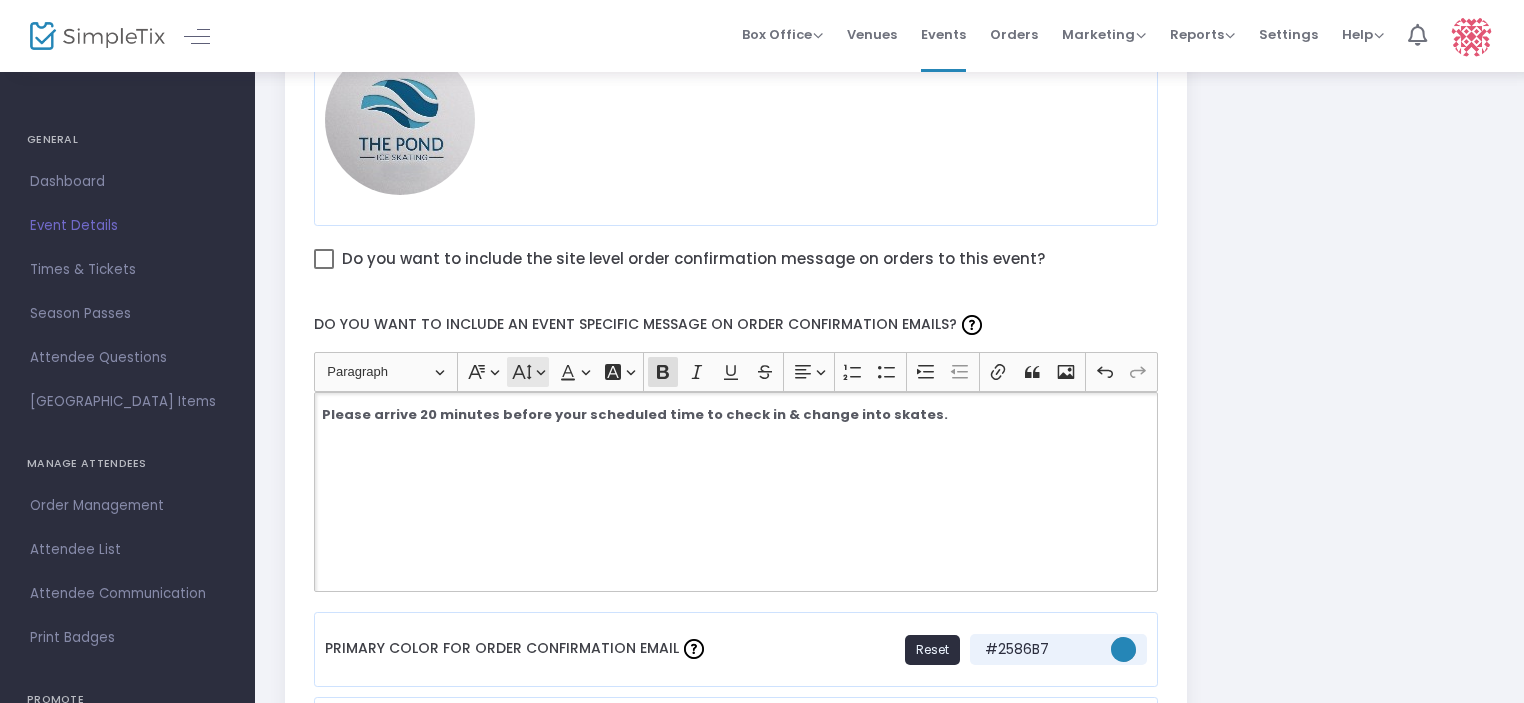click 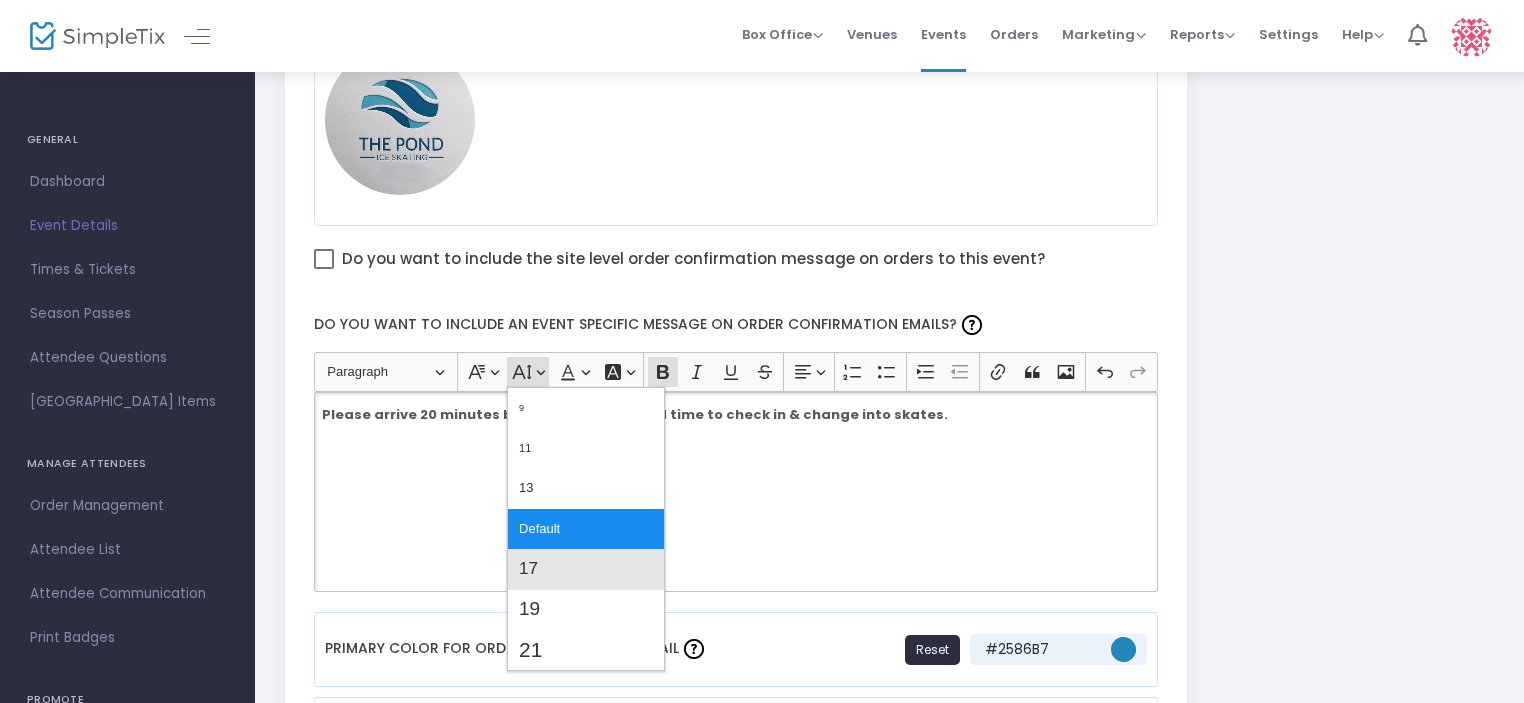click on "17" 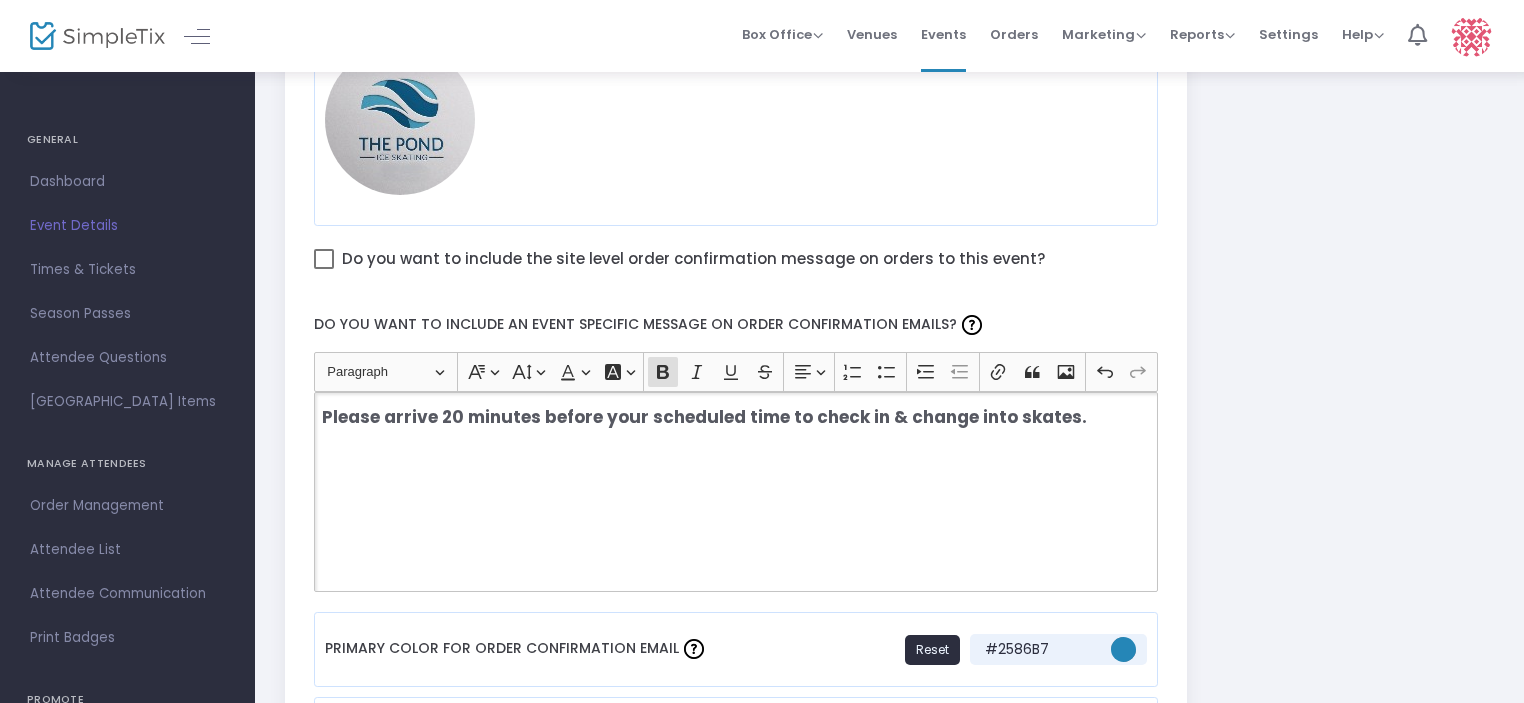 click on "Please arrive 20 minutes before your scheduled time to check in & change into skates." 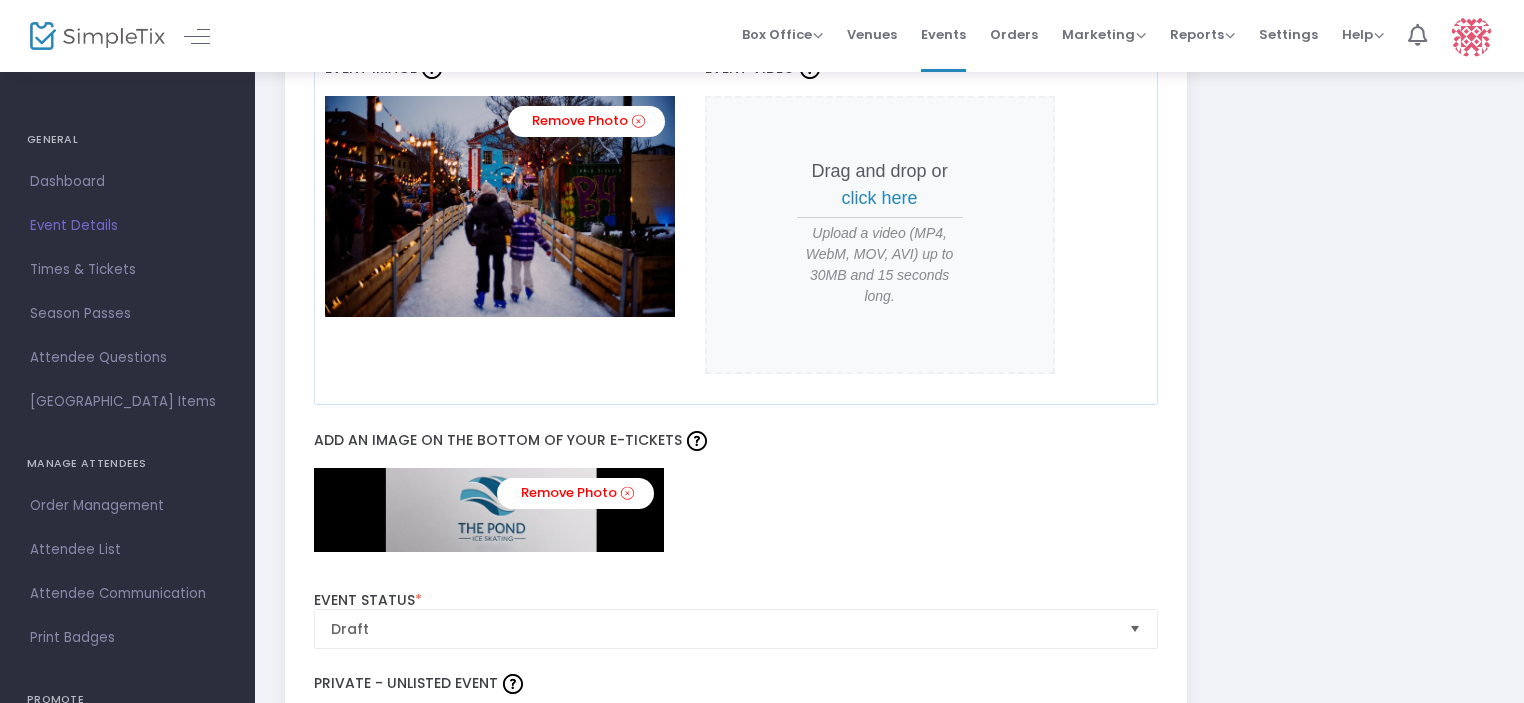 scroll, scrollTop: 1700, scrollLeft: 0, axis: vertical 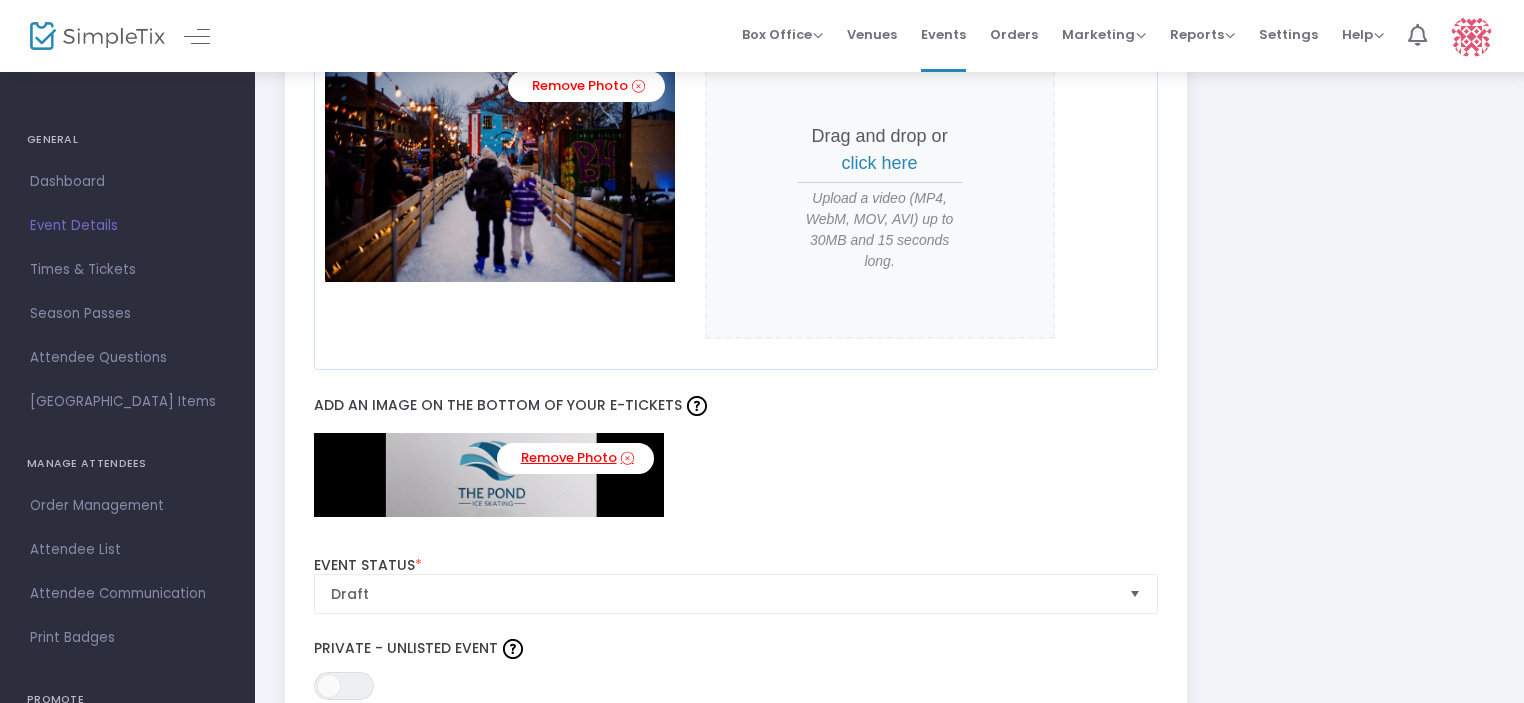click at bounding box center [627, 458] 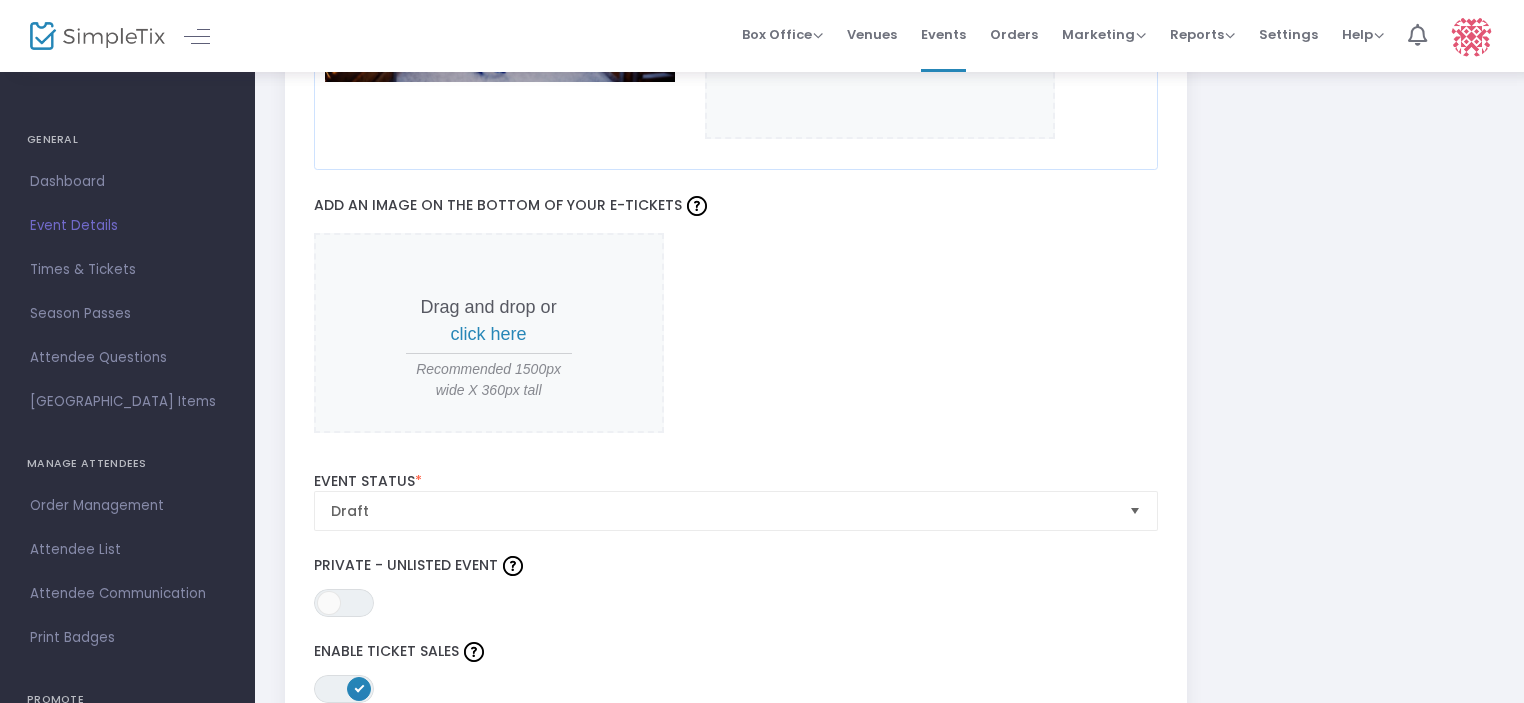 scroll, scrollTop: 1900, scrollLeft: 0, axis: vertical 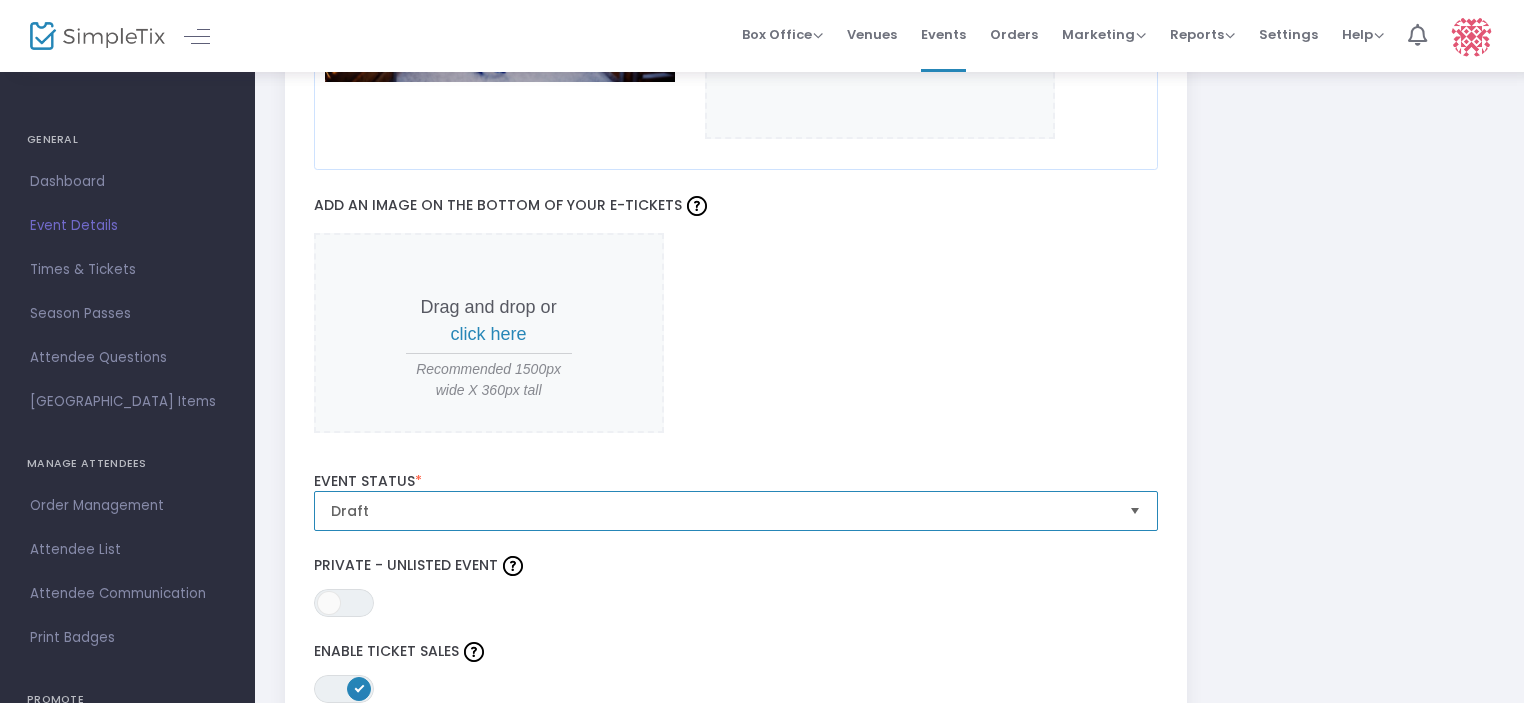 click on "Draft" at bounding box center [722, 511] 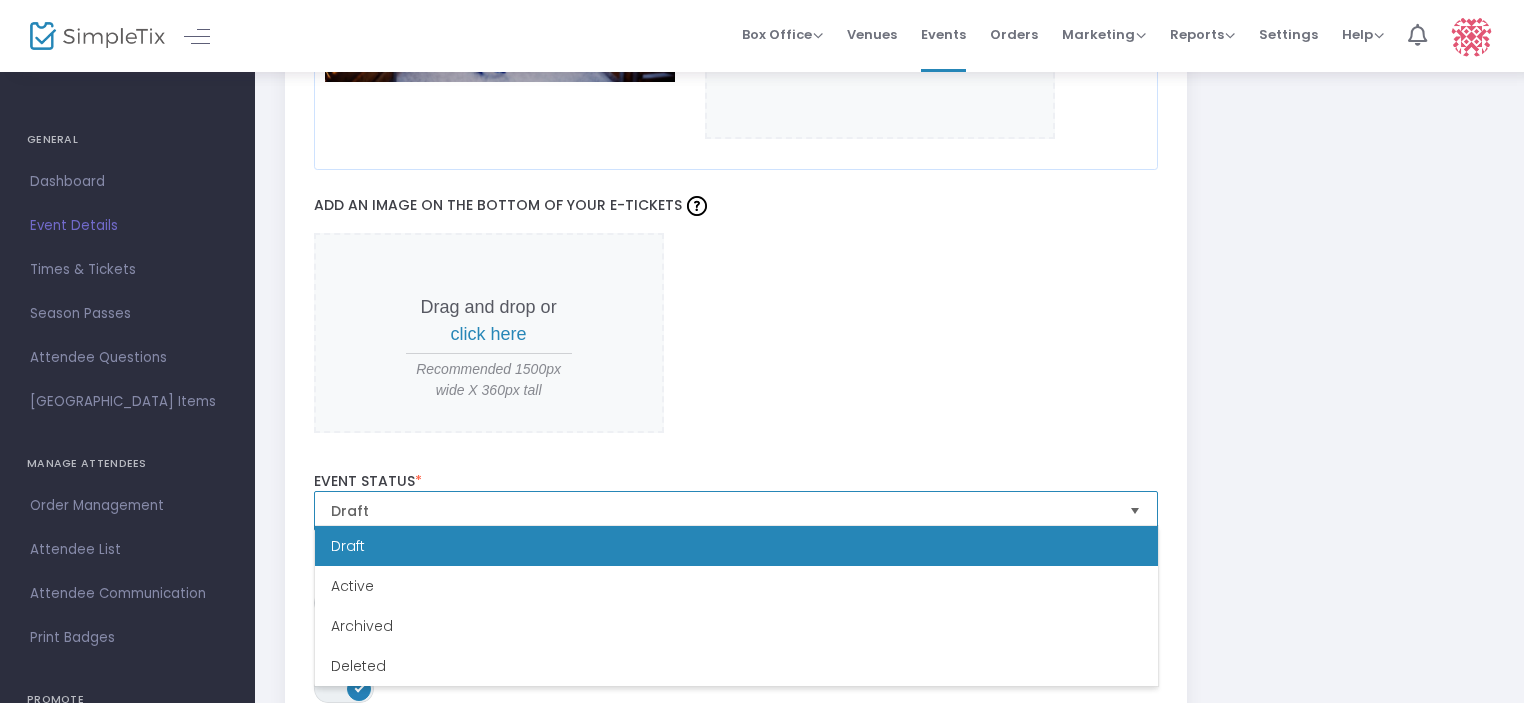 click on "Draft" at bounding box center [722, 511] 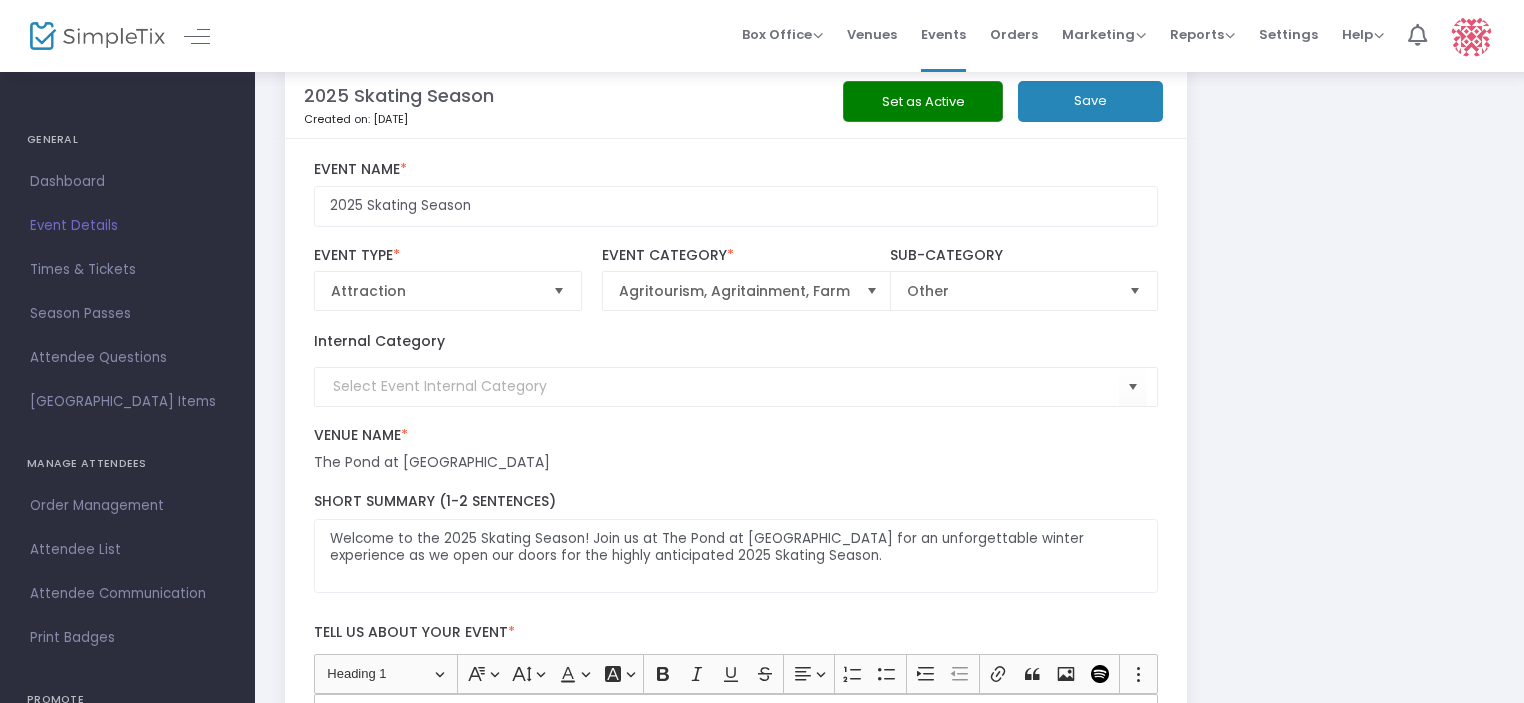 scroll, scrollTop: 0, scrollLeft: 0, axis: both 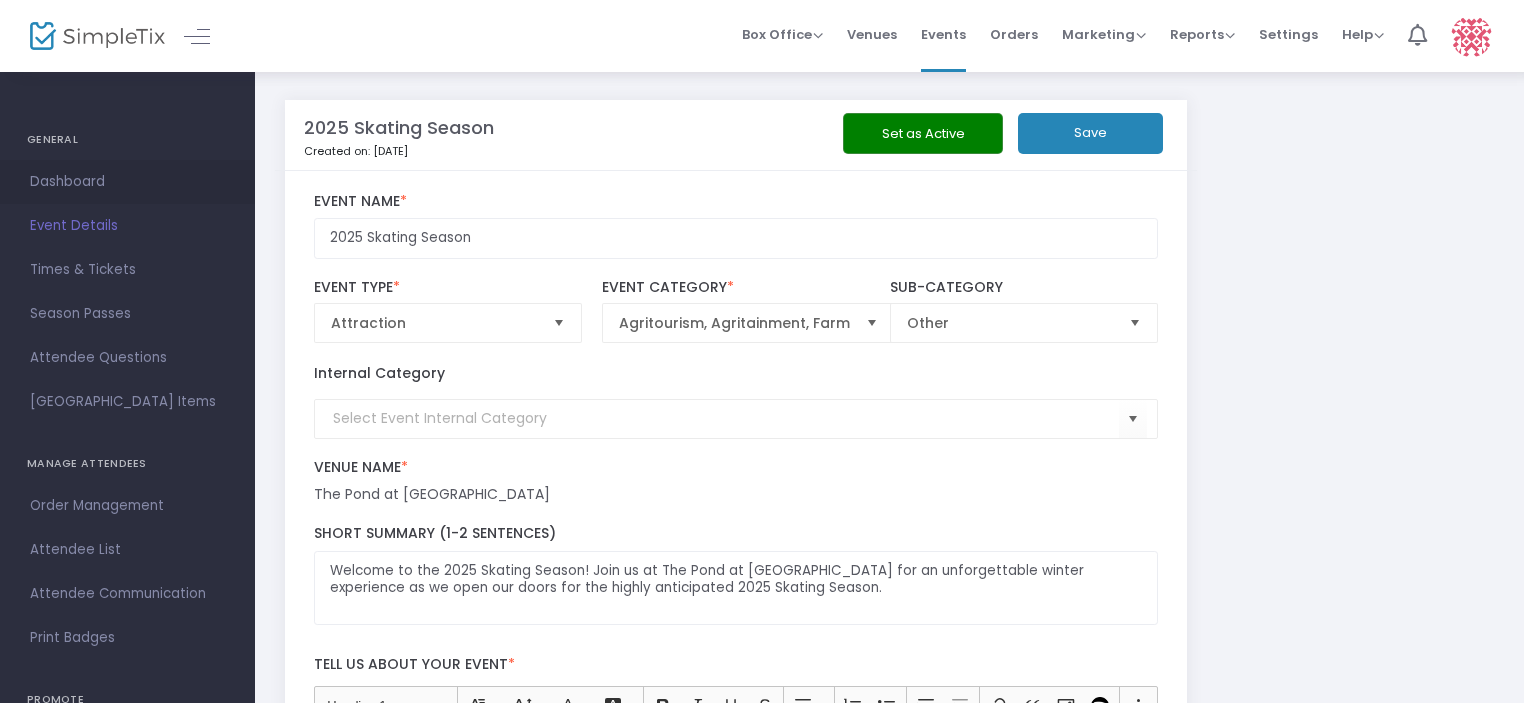 click on "Dashboard" at bounding box center [127, 182] 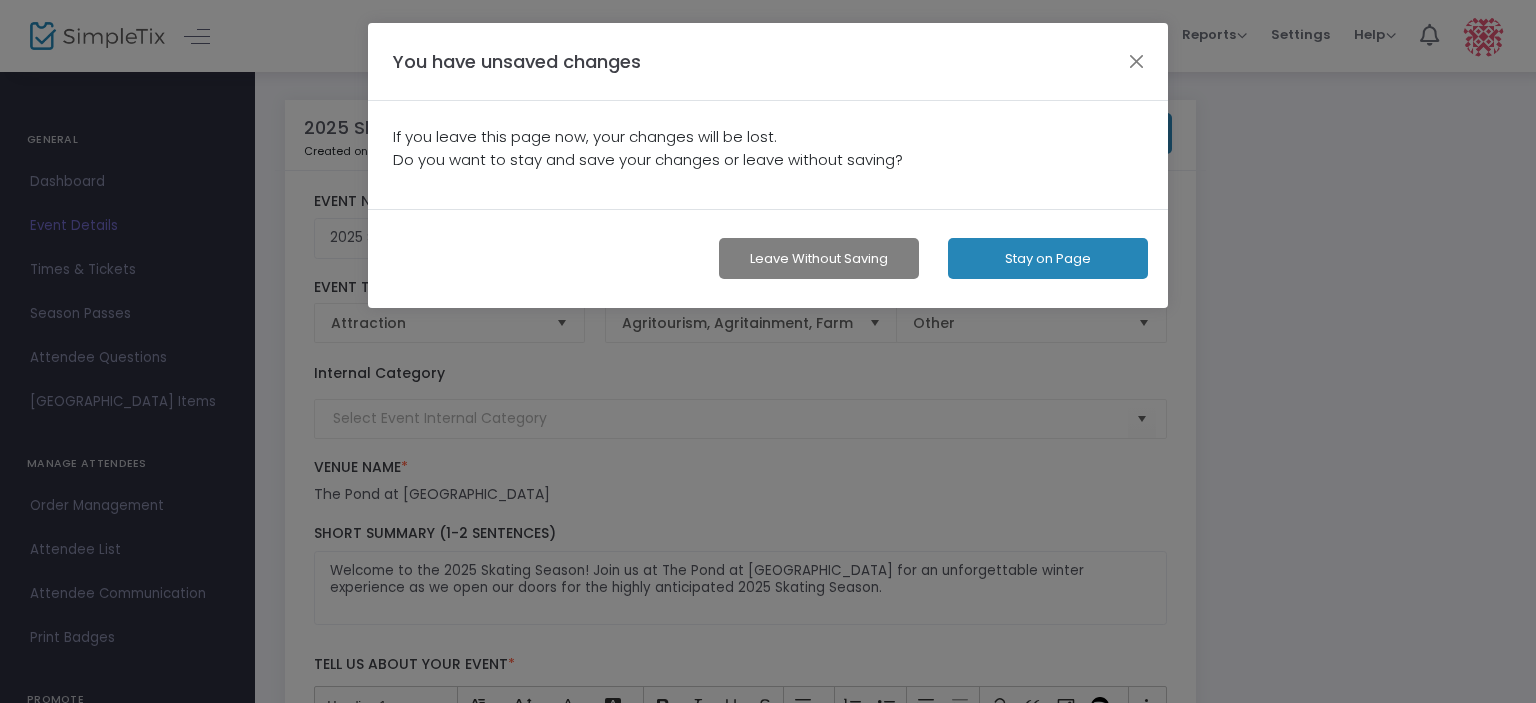 click on "Stay on Page" 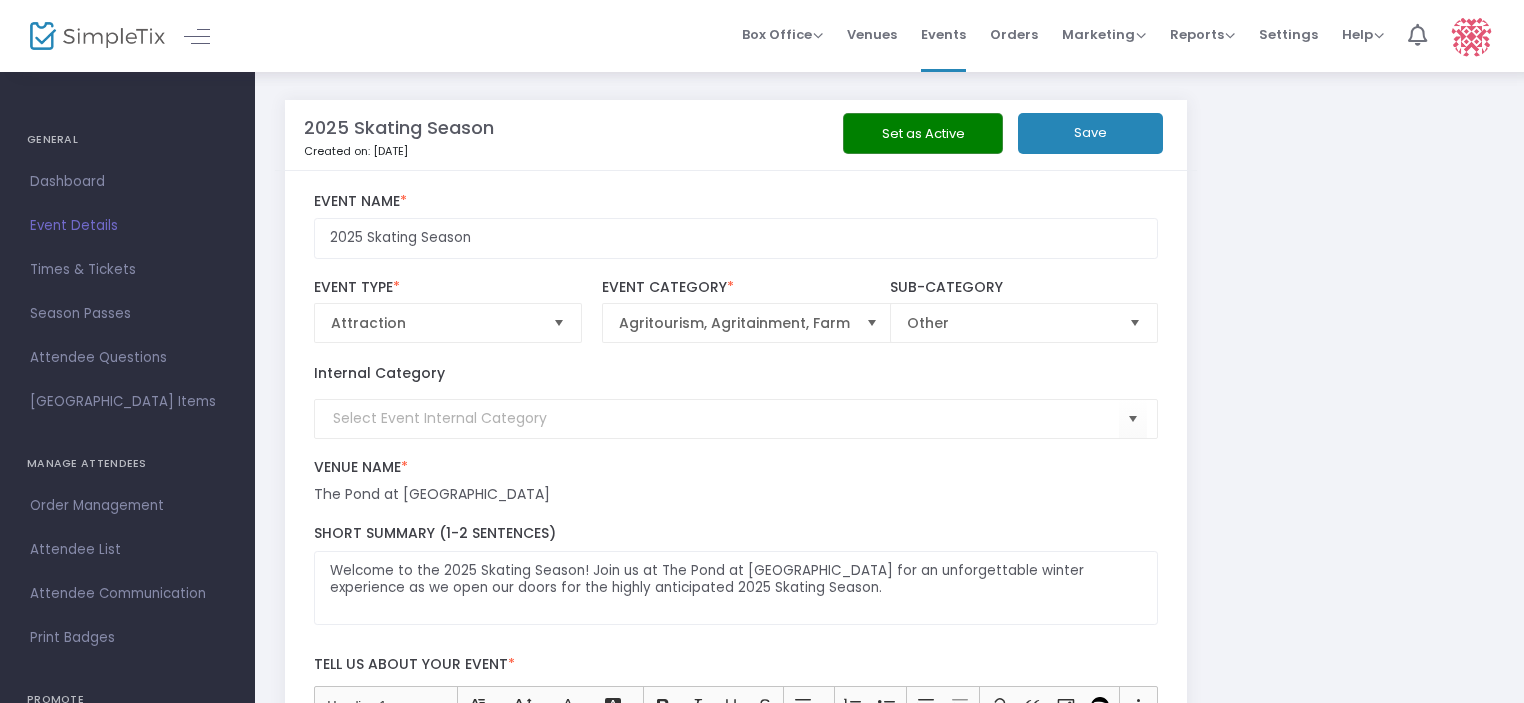 click on "Save" 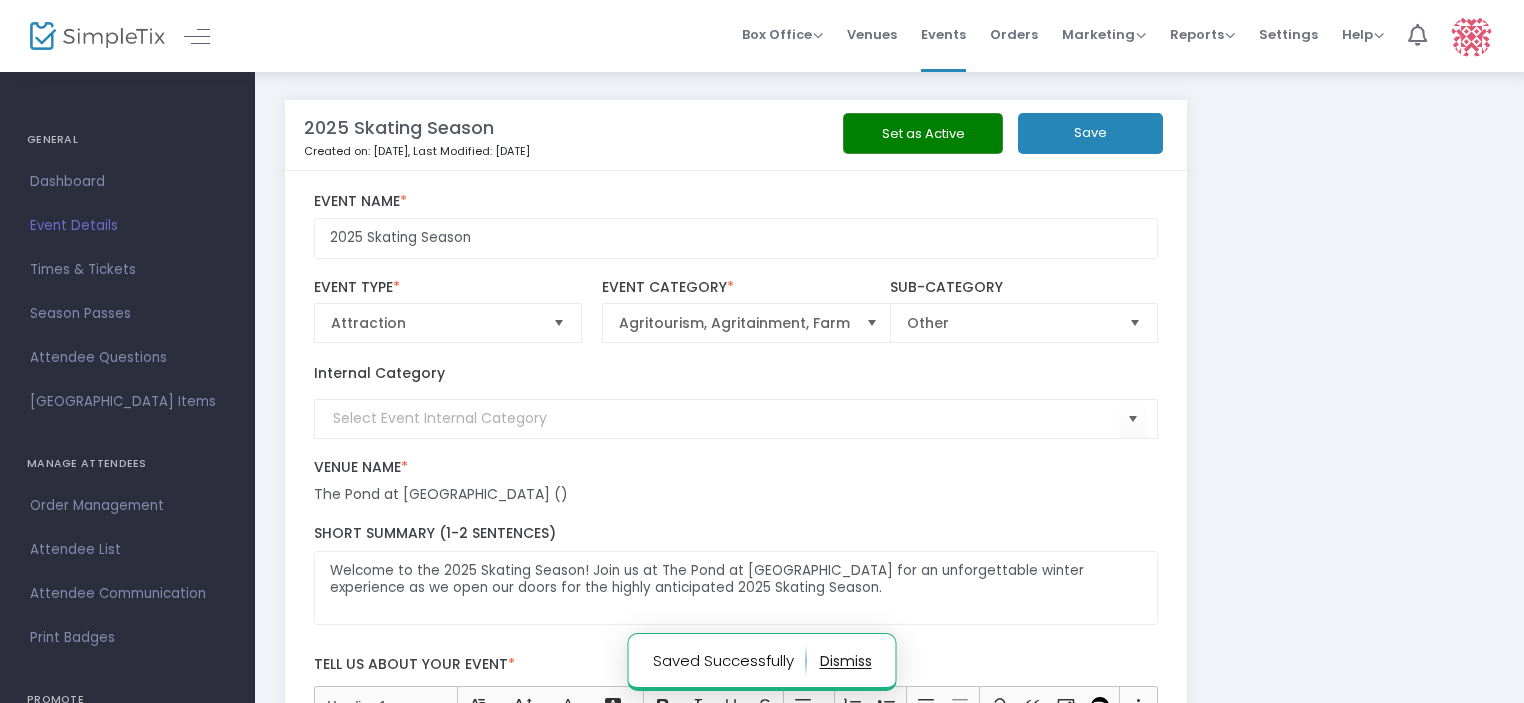 drag, startPoint x: 101, startPoint y: 179, endPoint x: 117, endPoint y: 176, distance: 16.27882 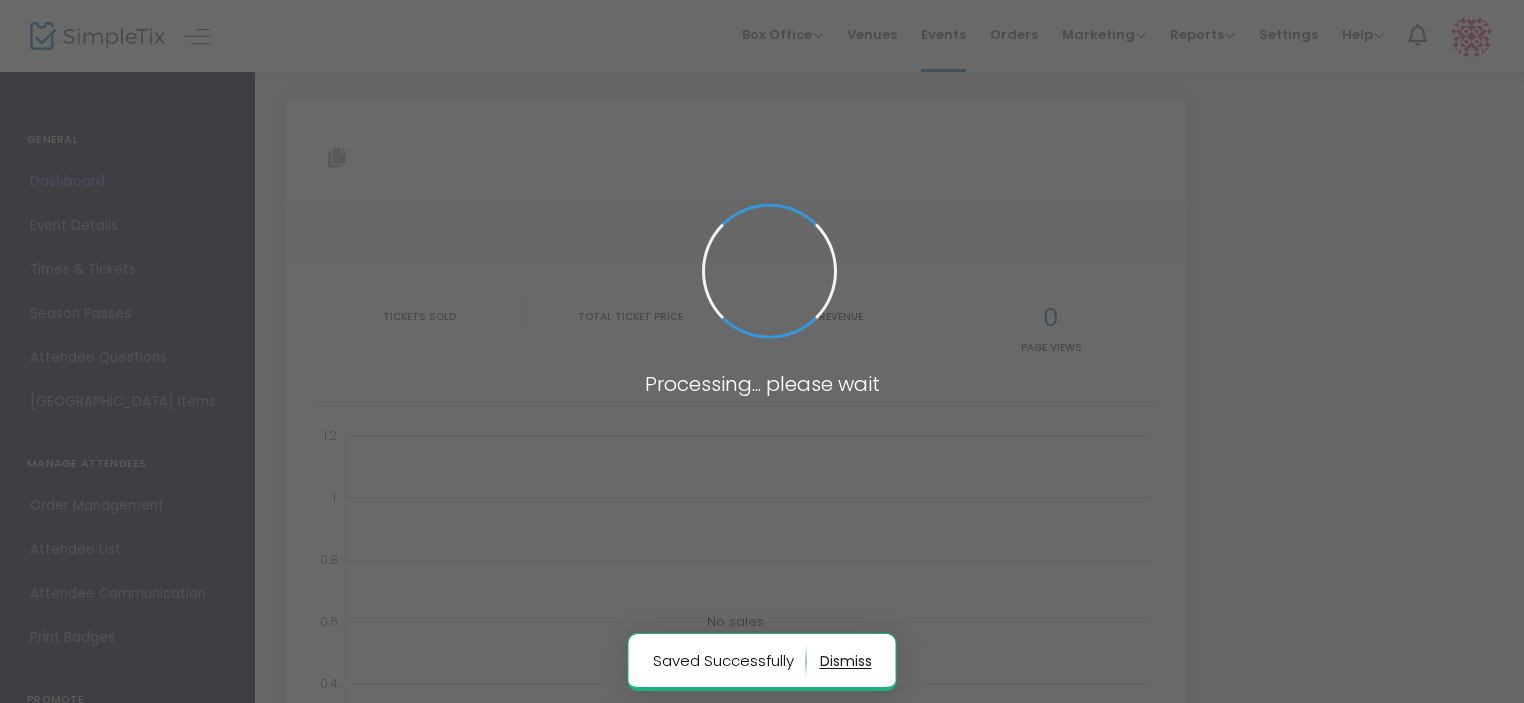 type on "[URL][DOMAIN_NAME]" 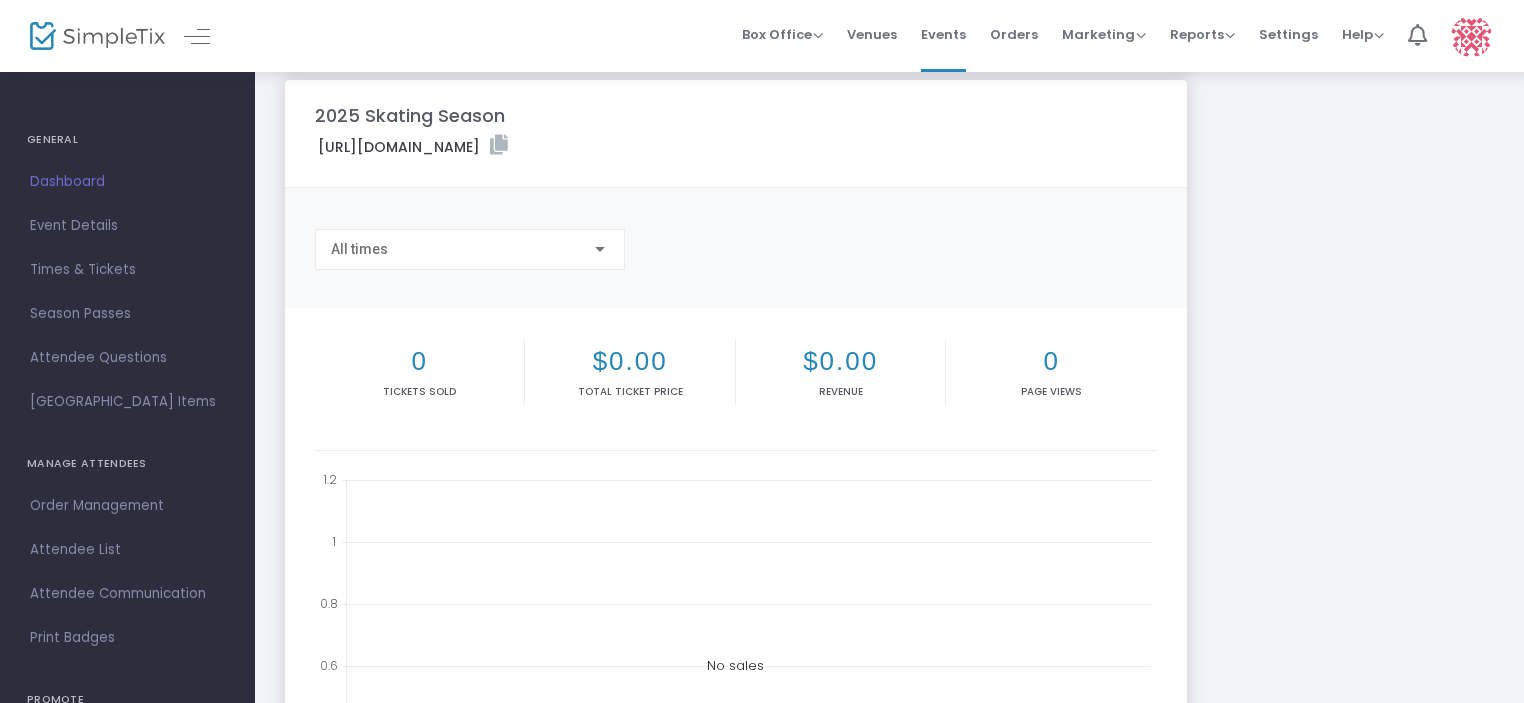 scroll, scrollTop: 5, scrollLeft: 0, axis: vertical 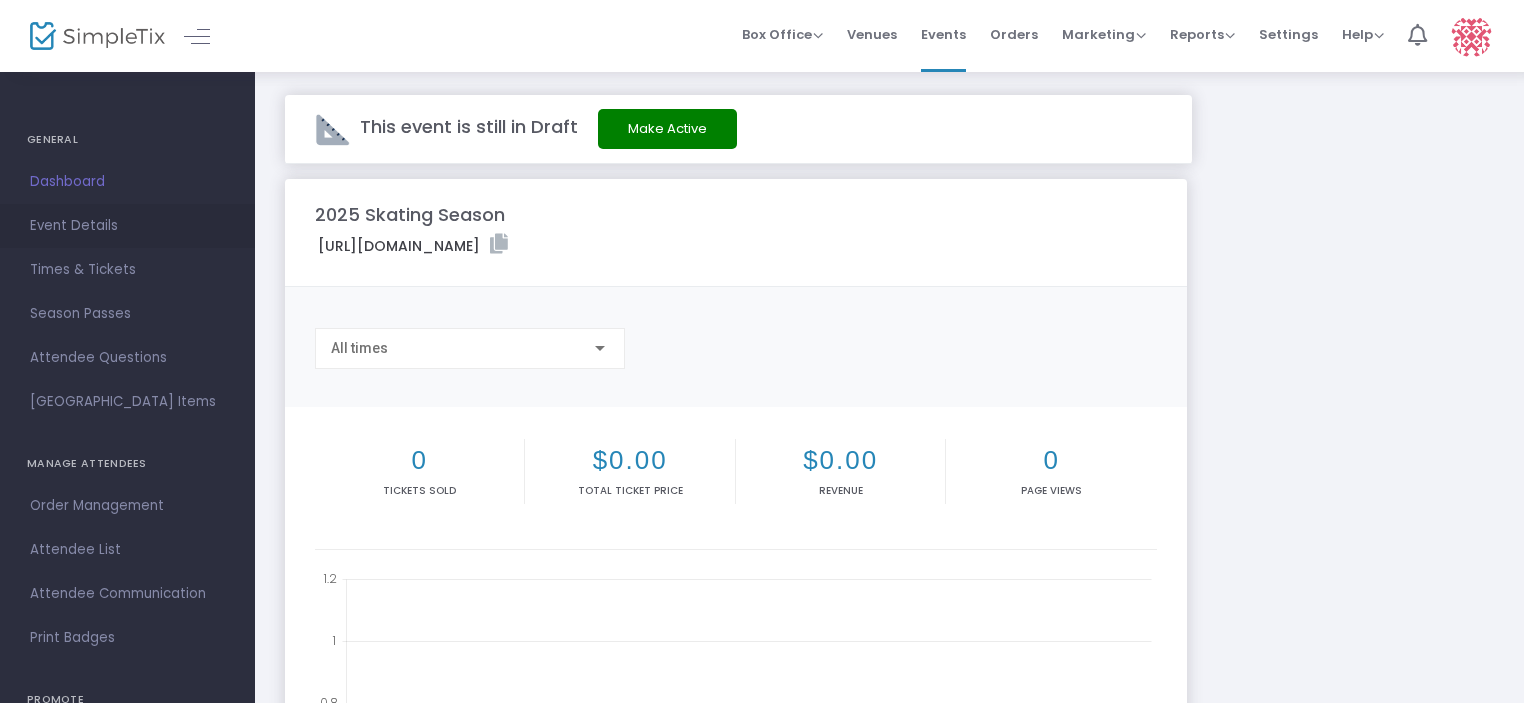 click on "Event Details" at bounding box center (127, 226) 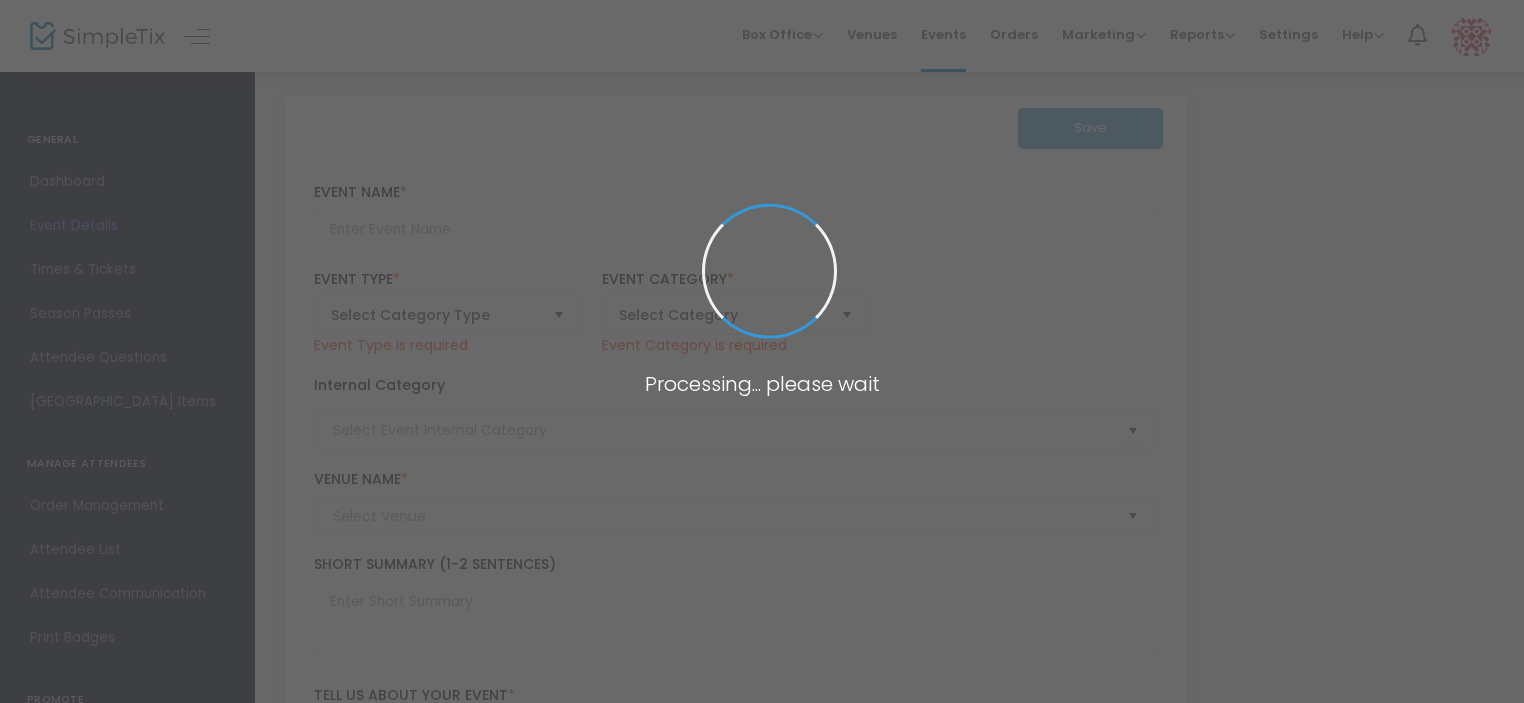 type on "2025 Skating Season" 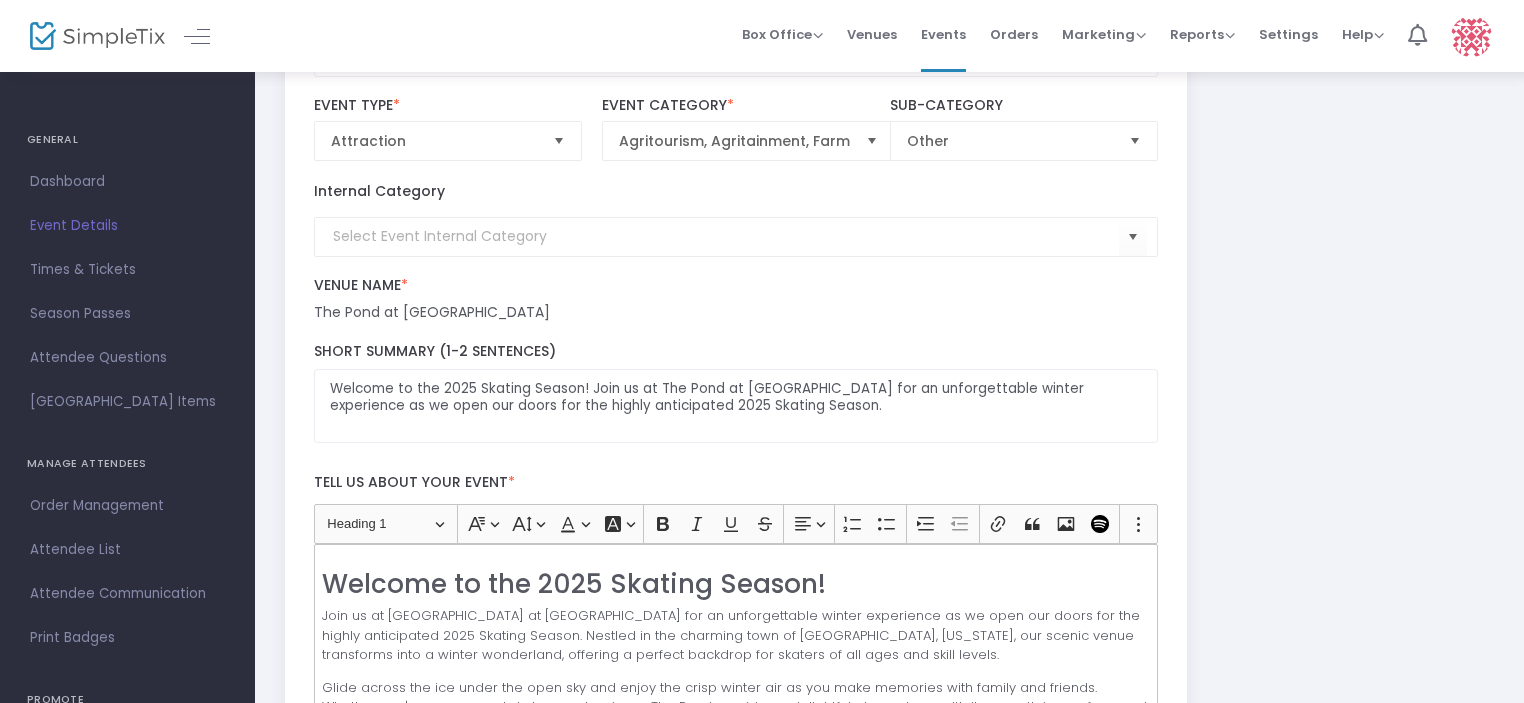 scroll, scrollTop: 205, scrollLeft: 0, axis: vertical 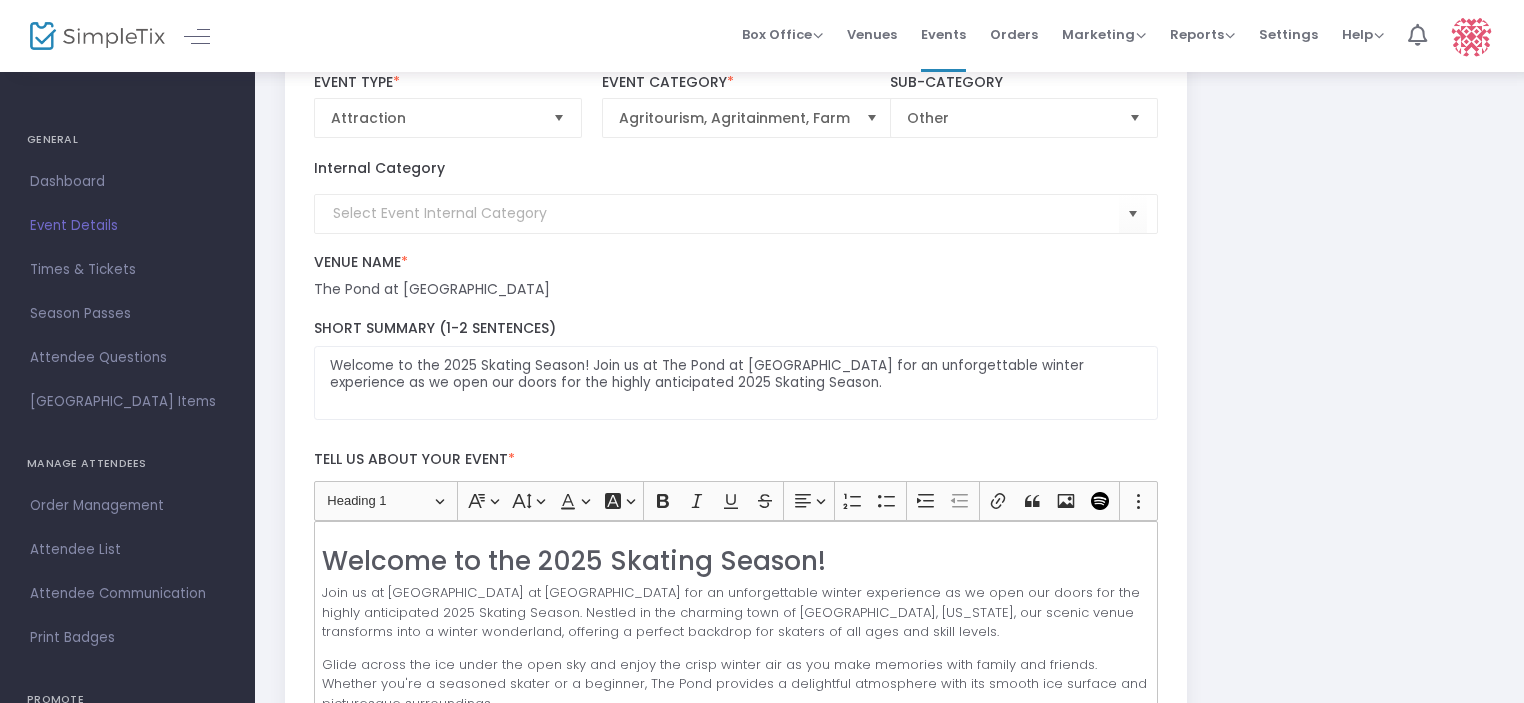 click at bounding box center (559, 118) 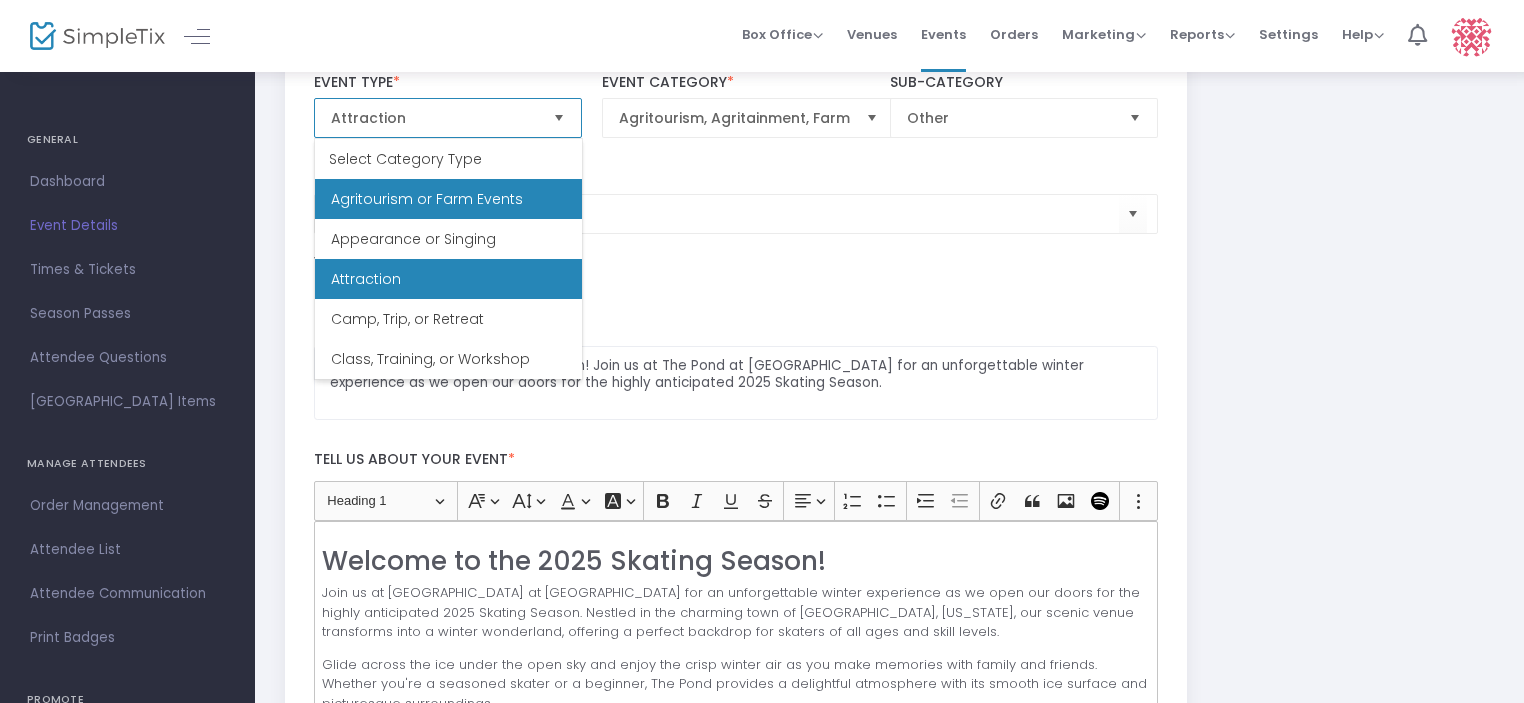 click on "Agritourism or Farm Events" at bounding box center (448, 199) 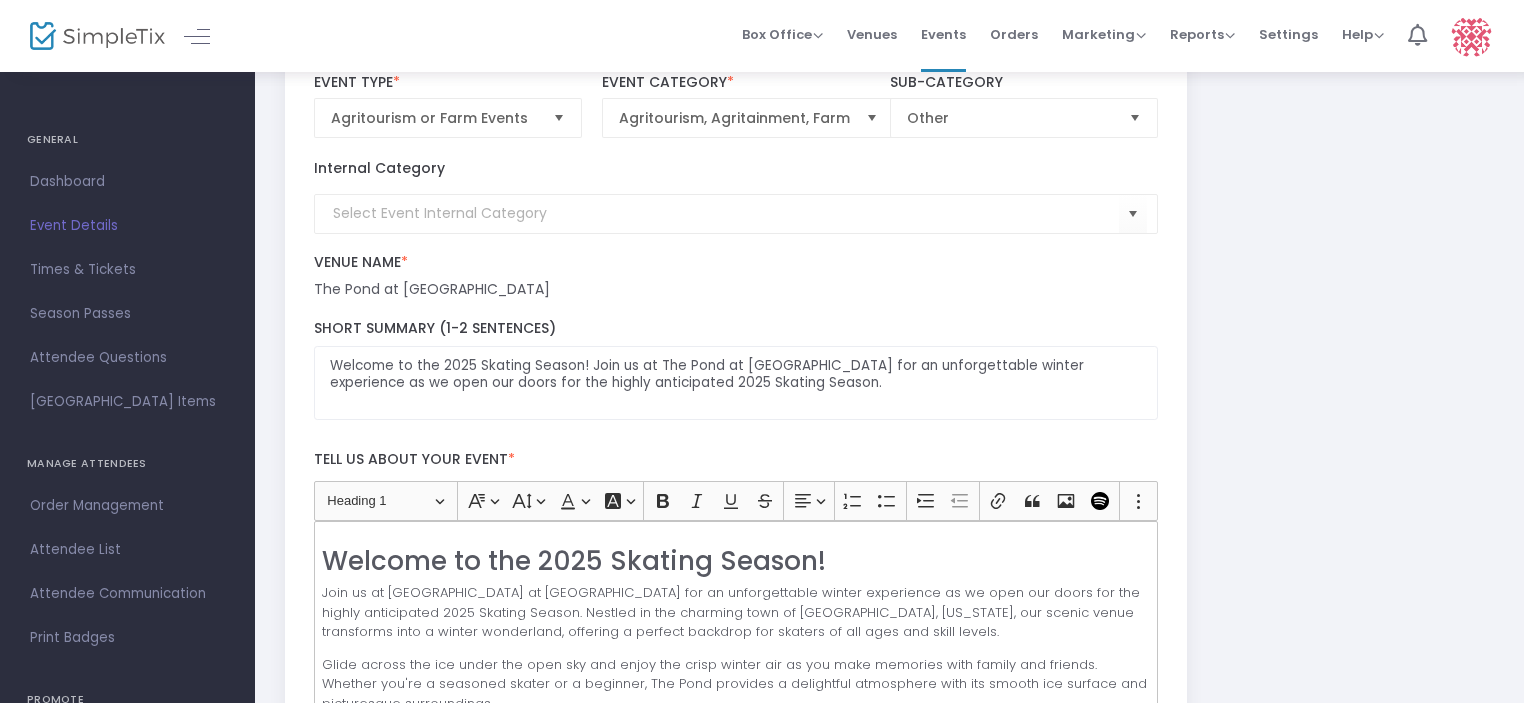 click on "Internal Category" 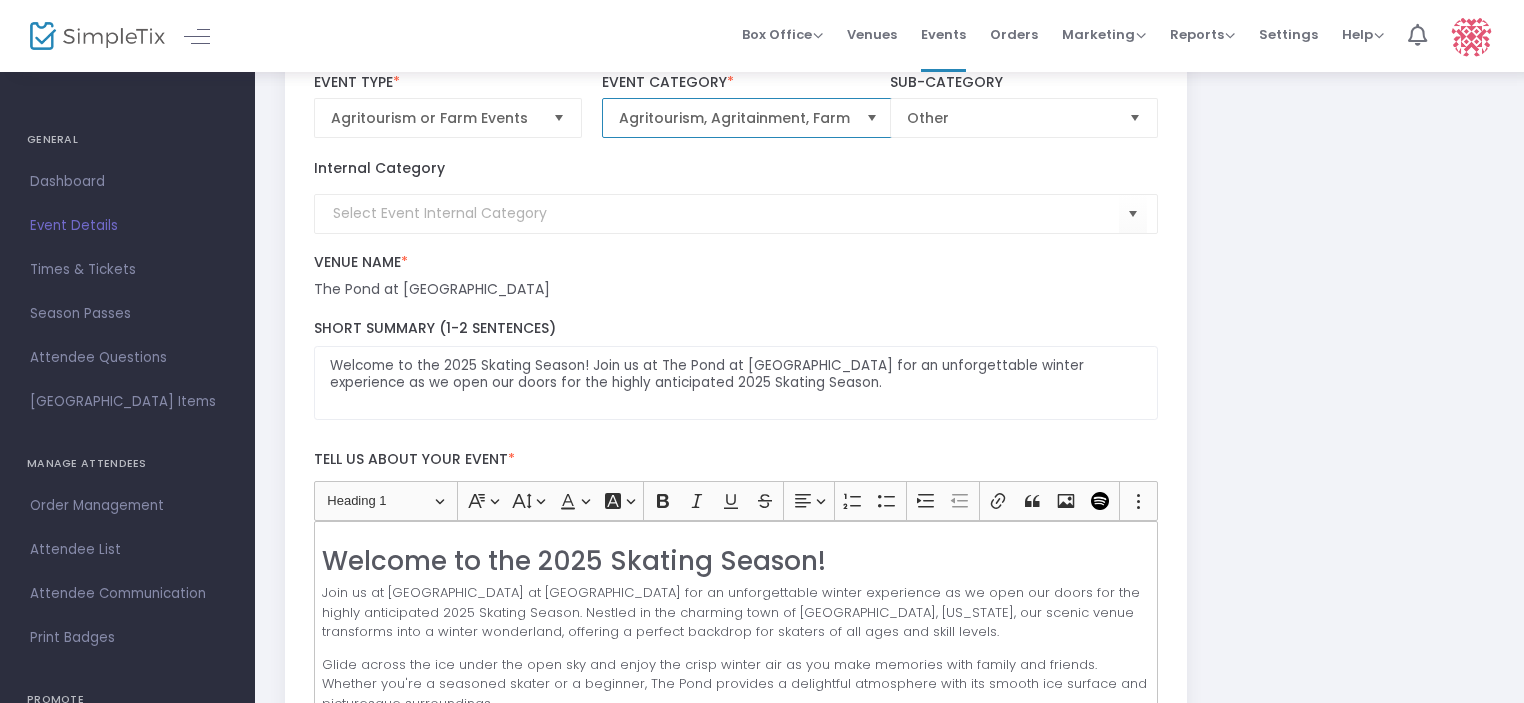 drag, startPoint x: 809, startPoint y: 121, endPoint x: 798, endPoint y: 120, distance: 11.045361 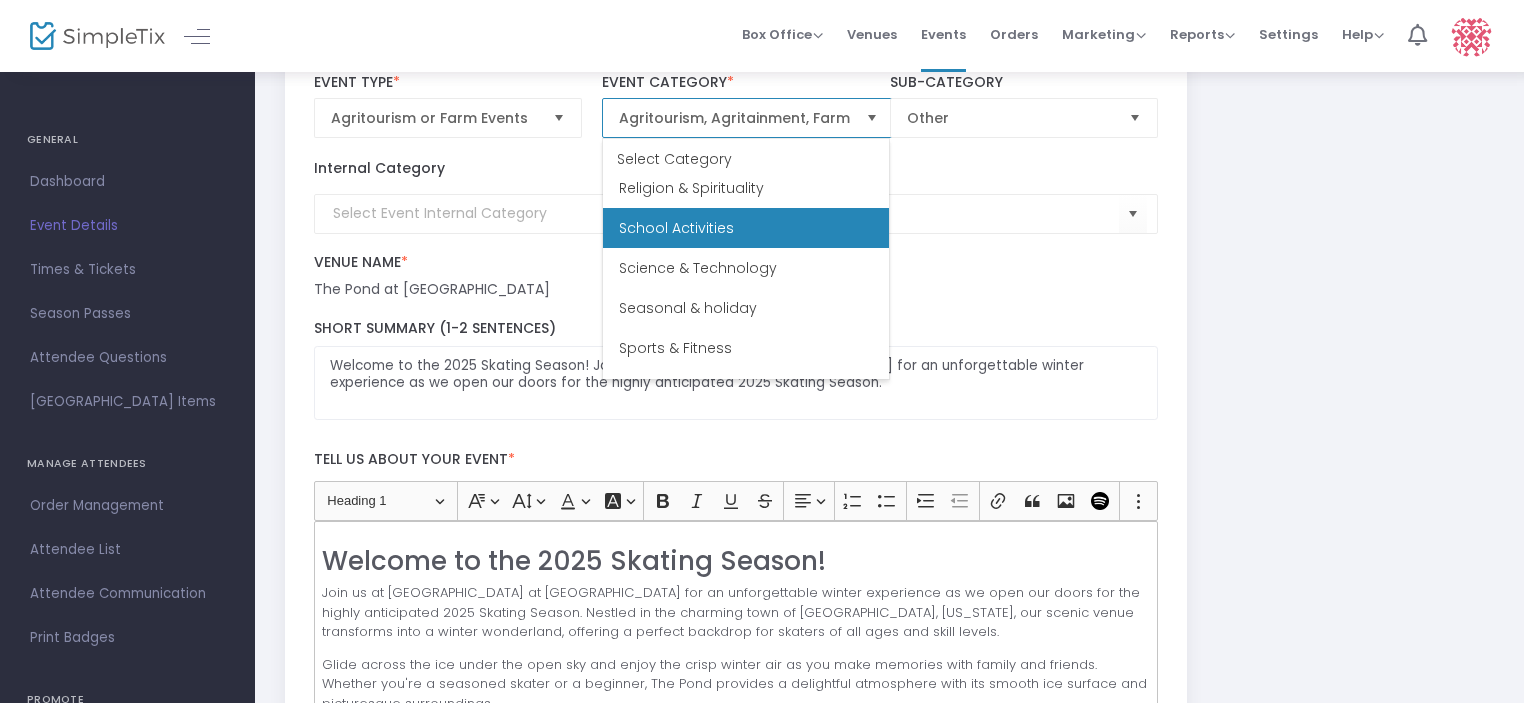scroll, scrollTop: 680, scrollLeft: 0, axis: vertical 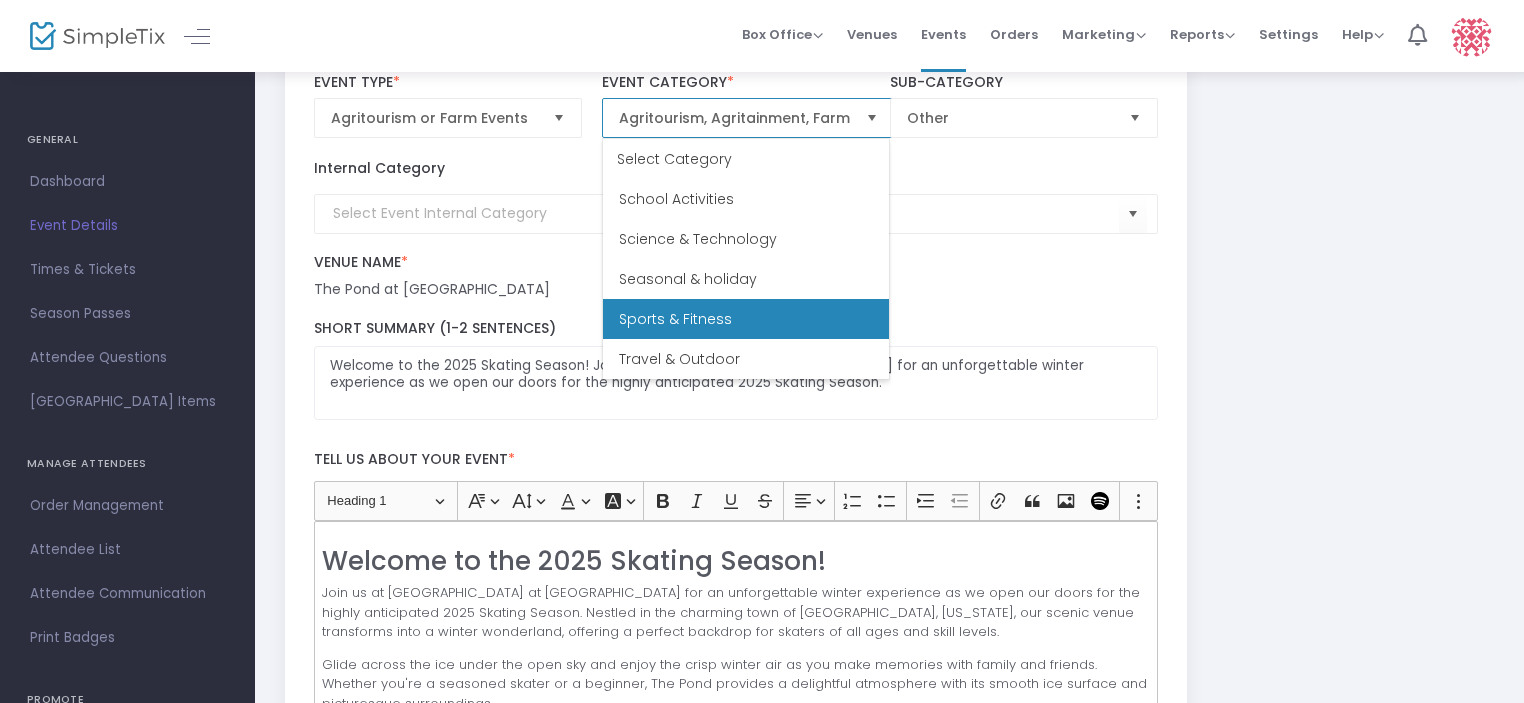 click on "Sports & Fitness" at bounding box center (675, 319) 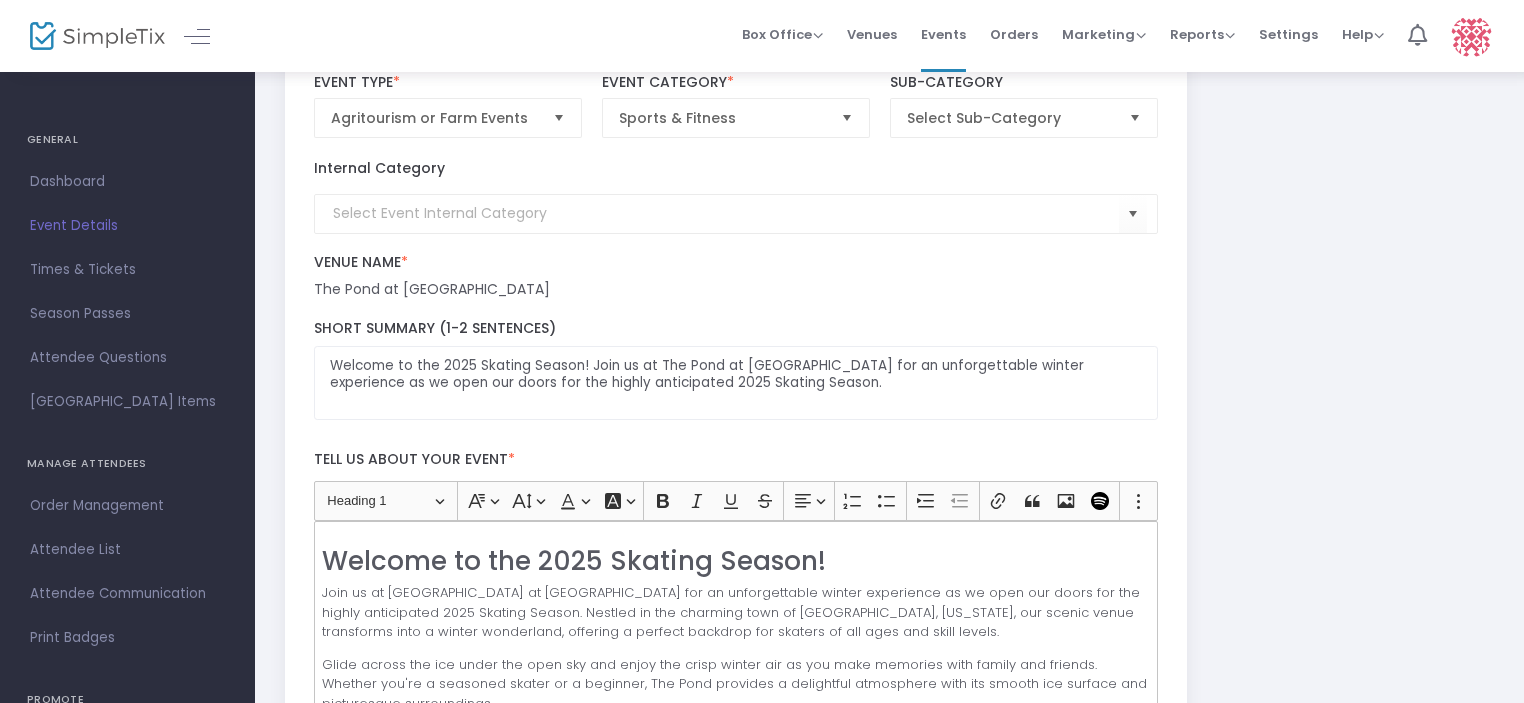 click on "The Pond at [GEOGRAPHIC_DATA]" 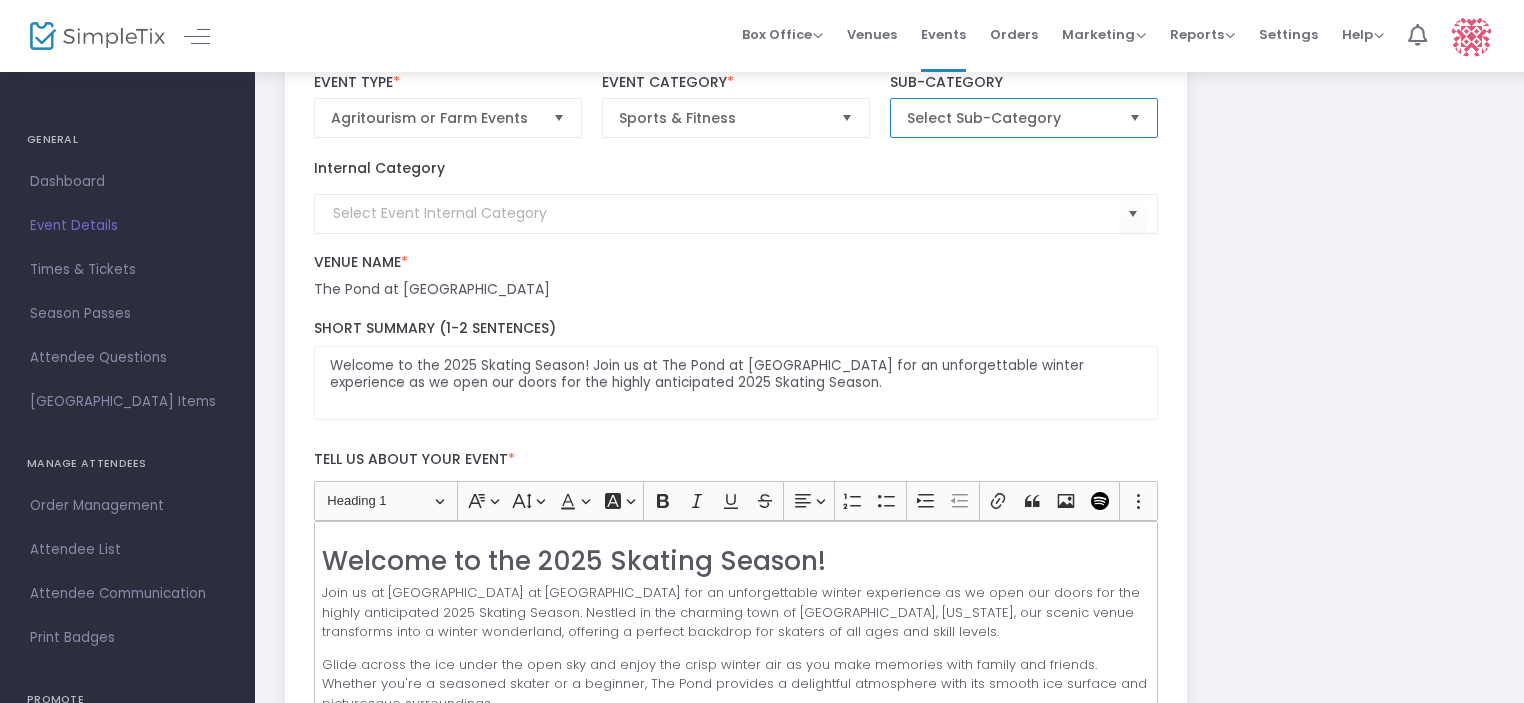 click on "Select Sub-Category" at bounding box center (1010, 118) 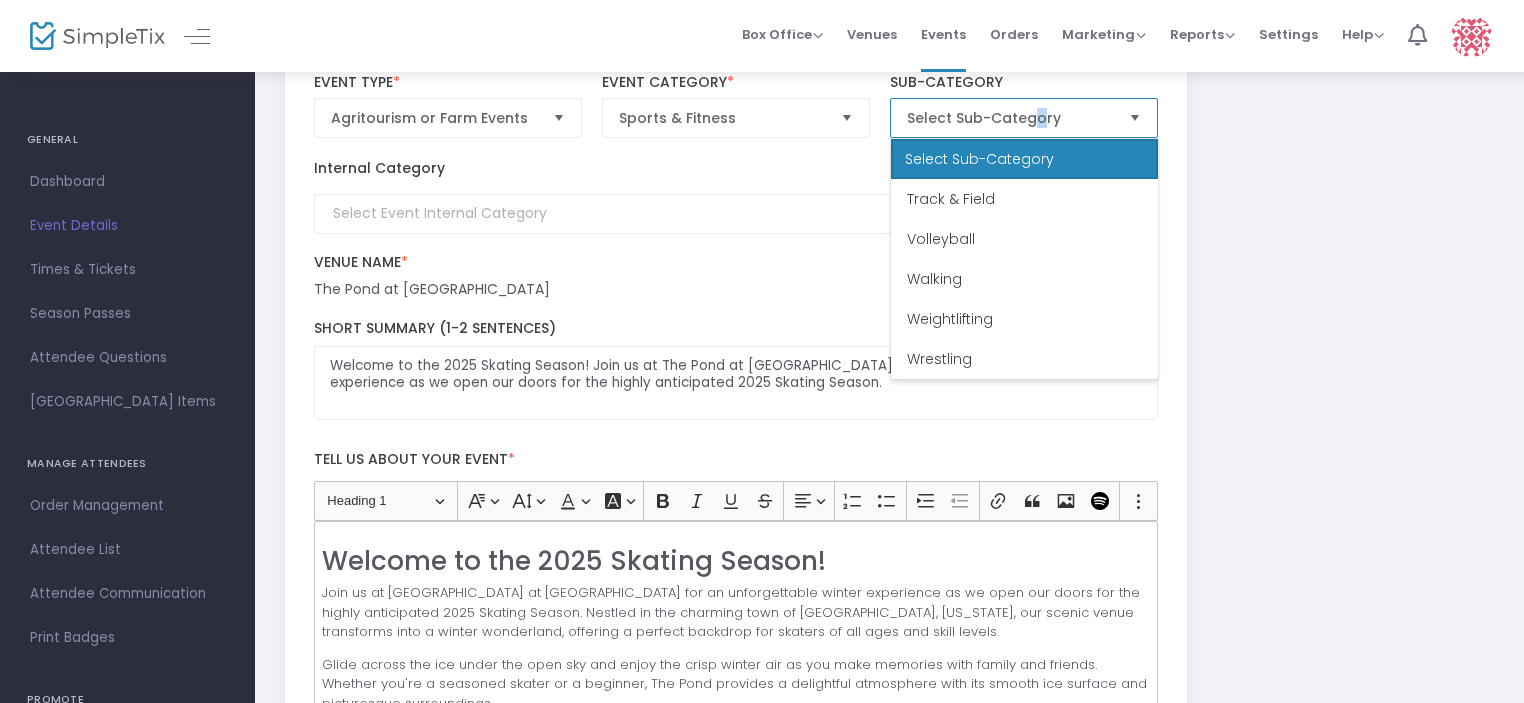 scroll, scrollTop: 1080, scrollLeft: 0, axis: vertical 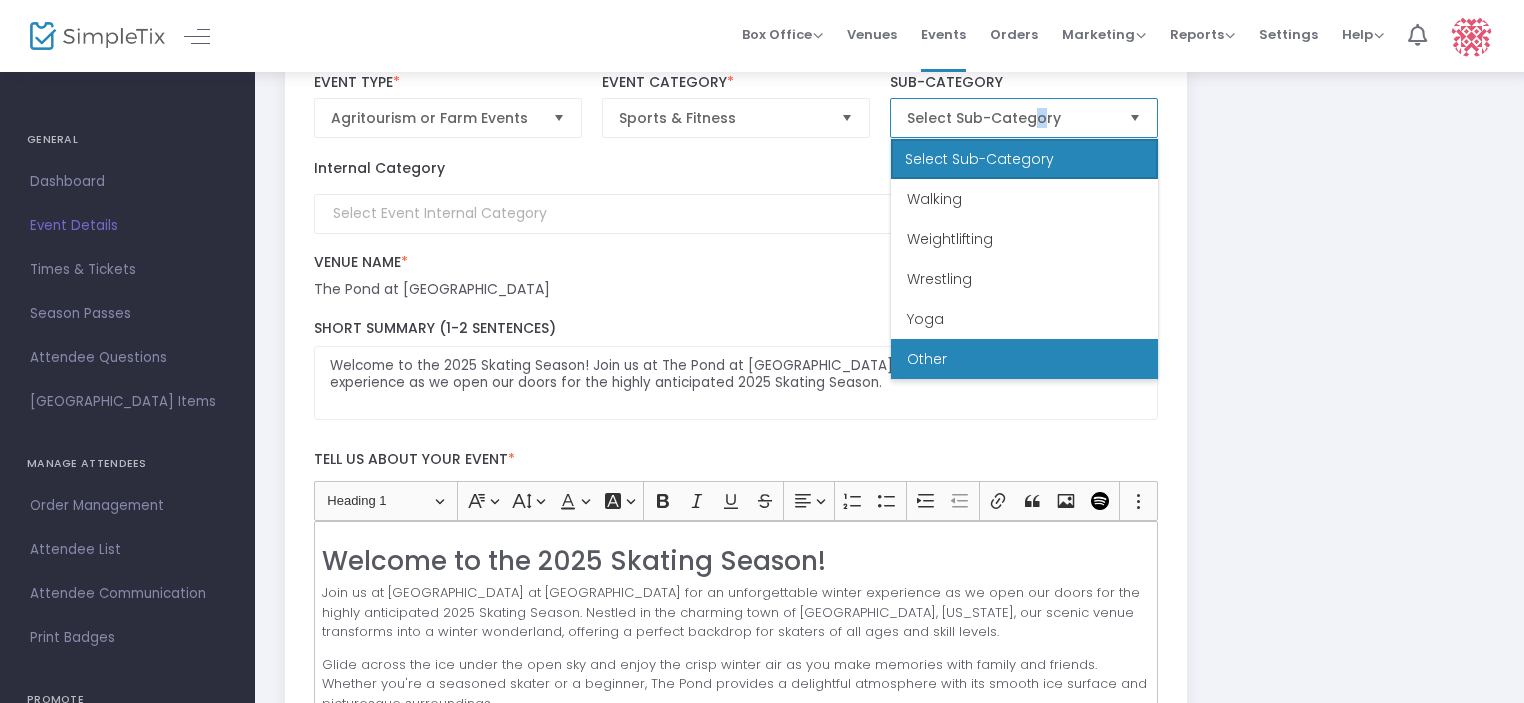 click on "Other" at bounding box center (1024, 359) 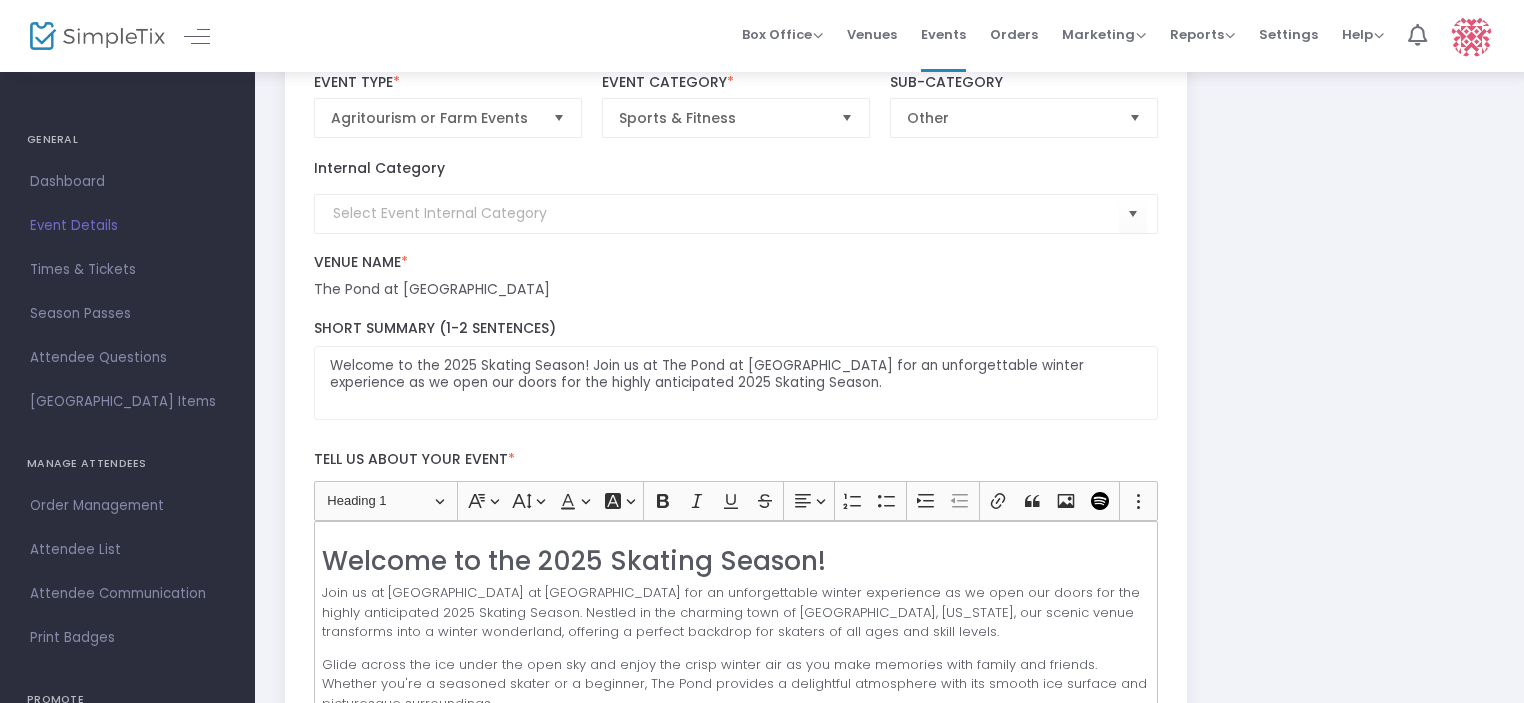 click on "The Pond at [GEOGRAPHIC_DATA]" 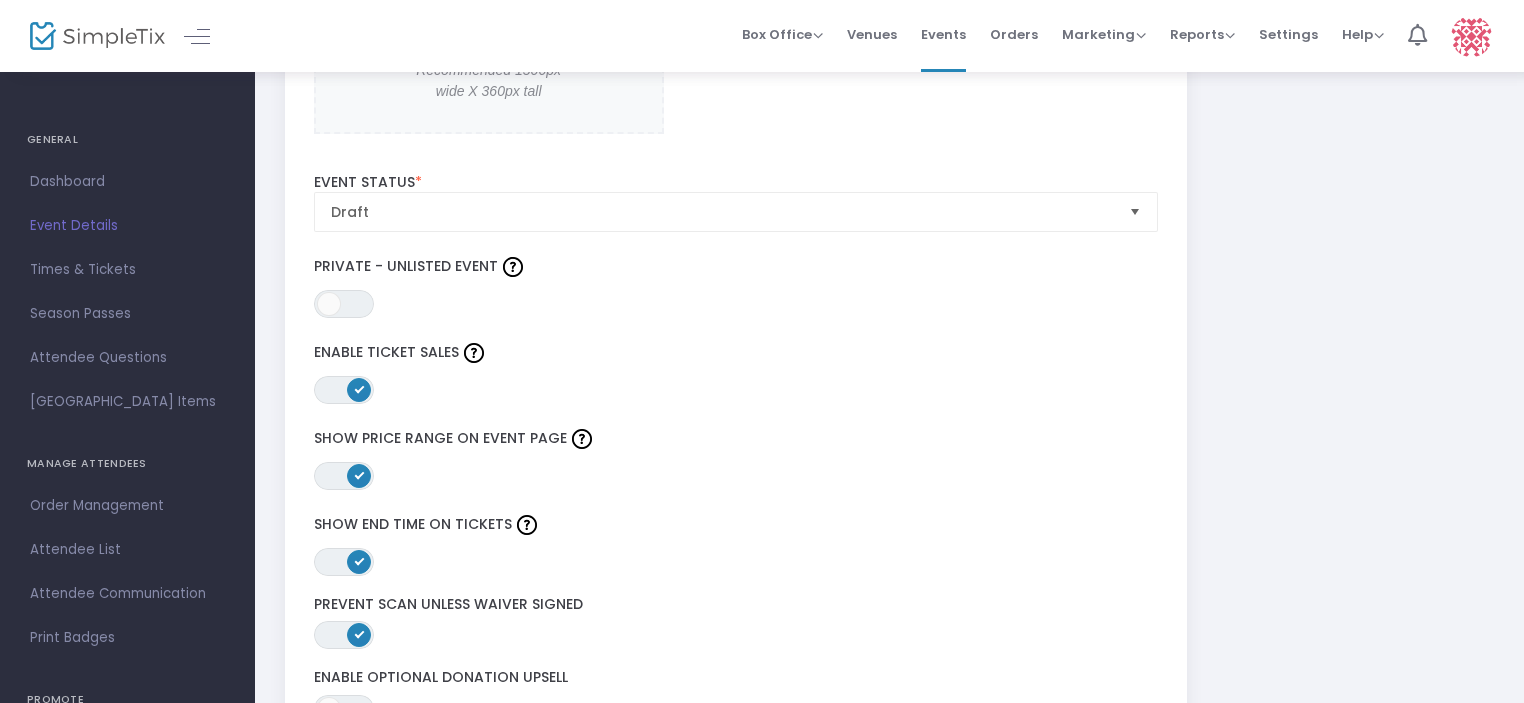 scroll, scrollTop: 2205, scrollLeft: 0, axis: vertical 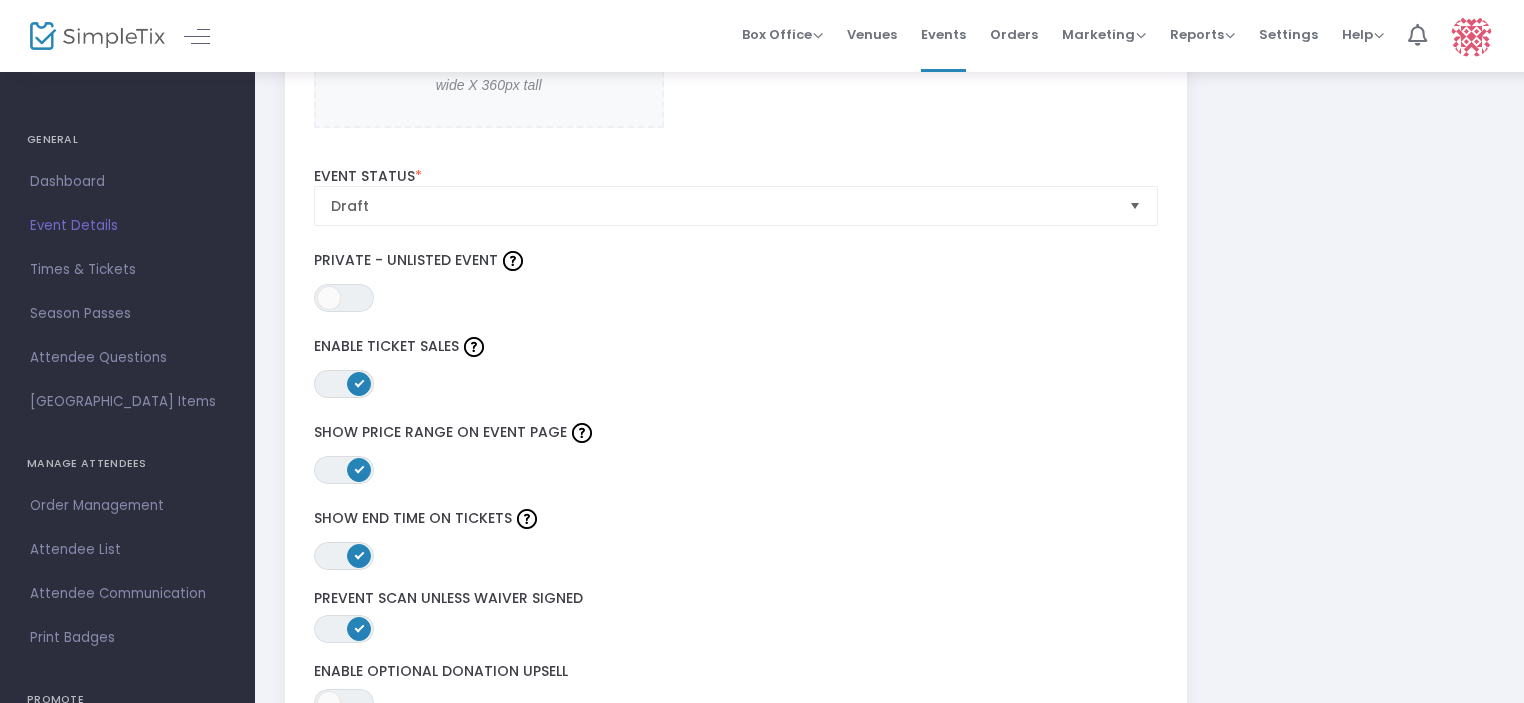 drag, startPoint x: 326, startPoint y: 380, endPoint x: 342, endPoint y: 380, distance: 16 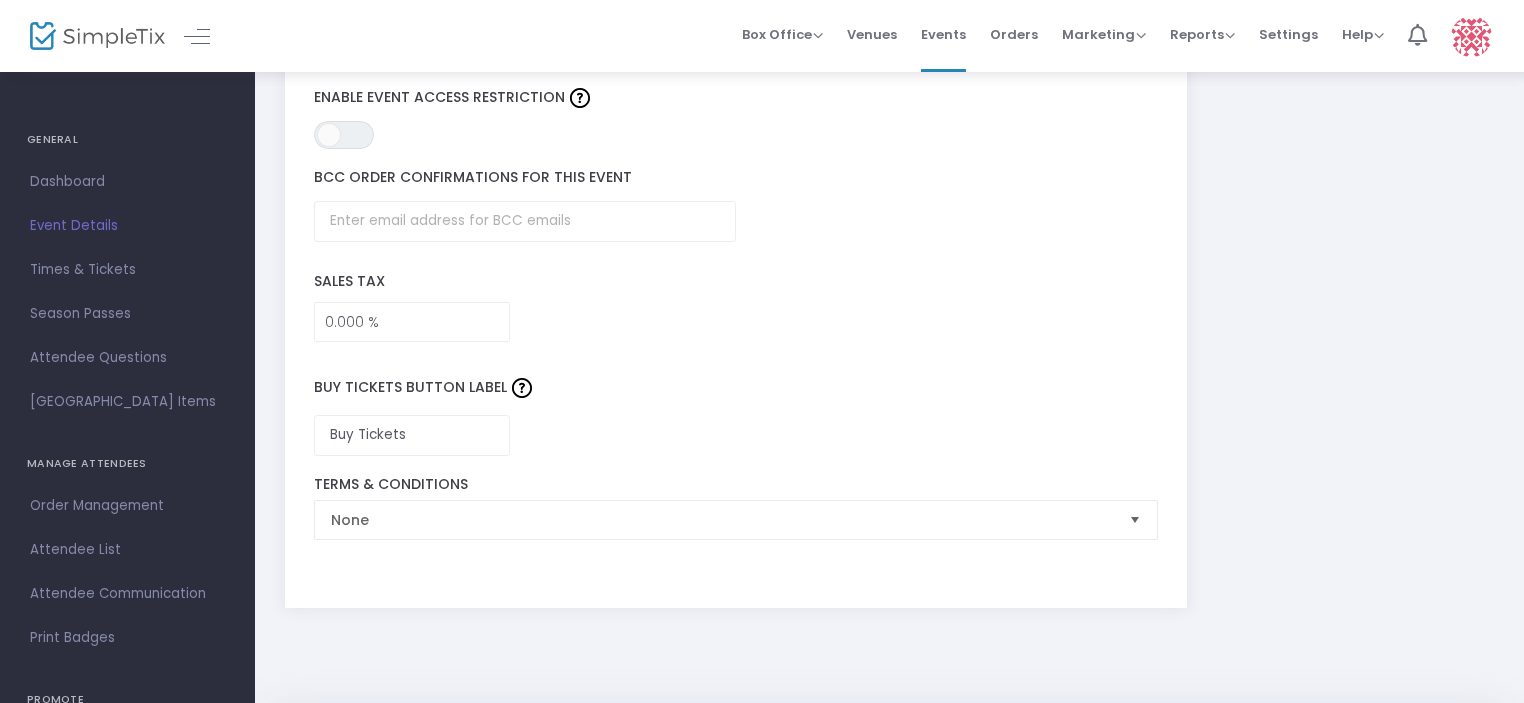 scroll, scrollTop: 2905, scrollLeft: 0, axis: vertical 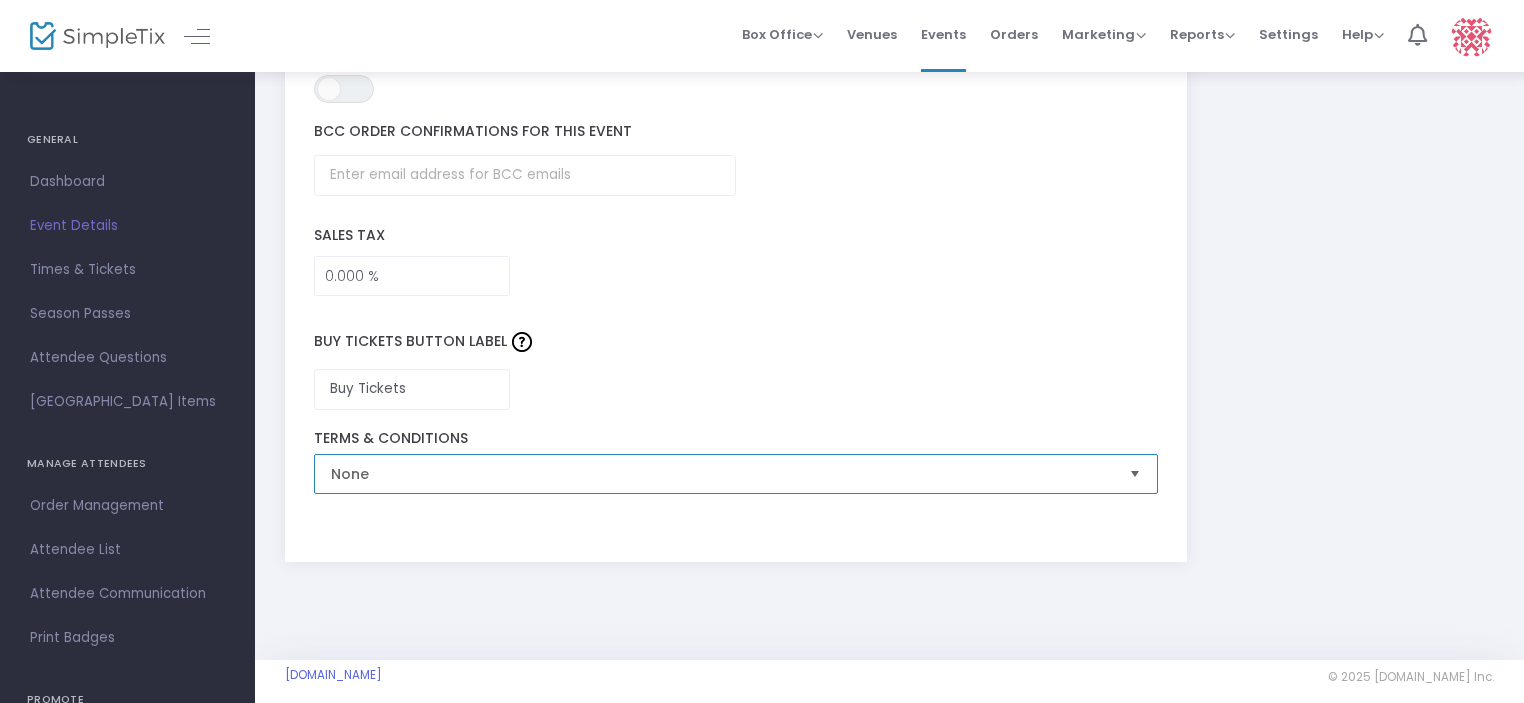 click on "None" at bounding box center [722, 474] 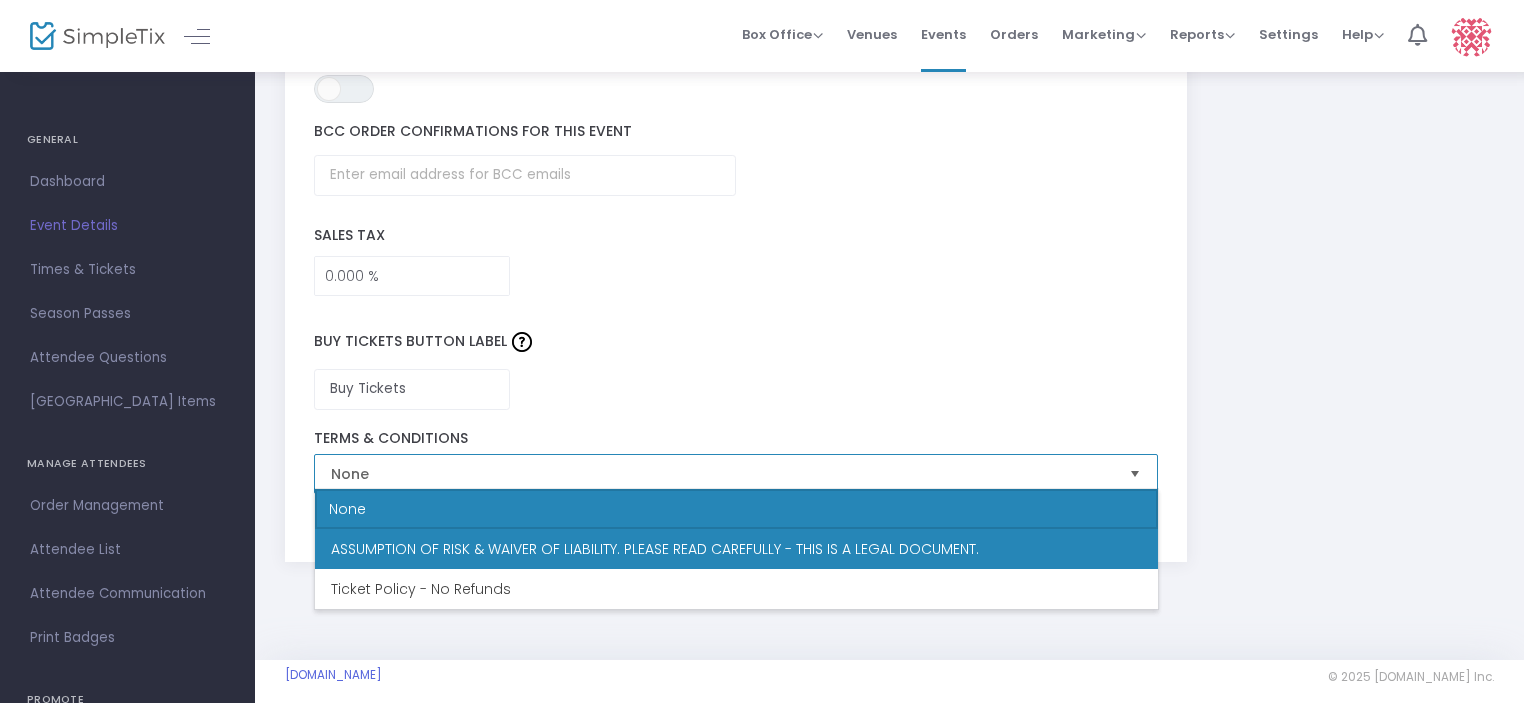 click on "ASSUMPTION OF RISK & WAIVER OF LIABILITY. PLEASE READ CAREFULLY - THIS IS A LEGAL DOCUMENT." at bounding box center [655, 549] 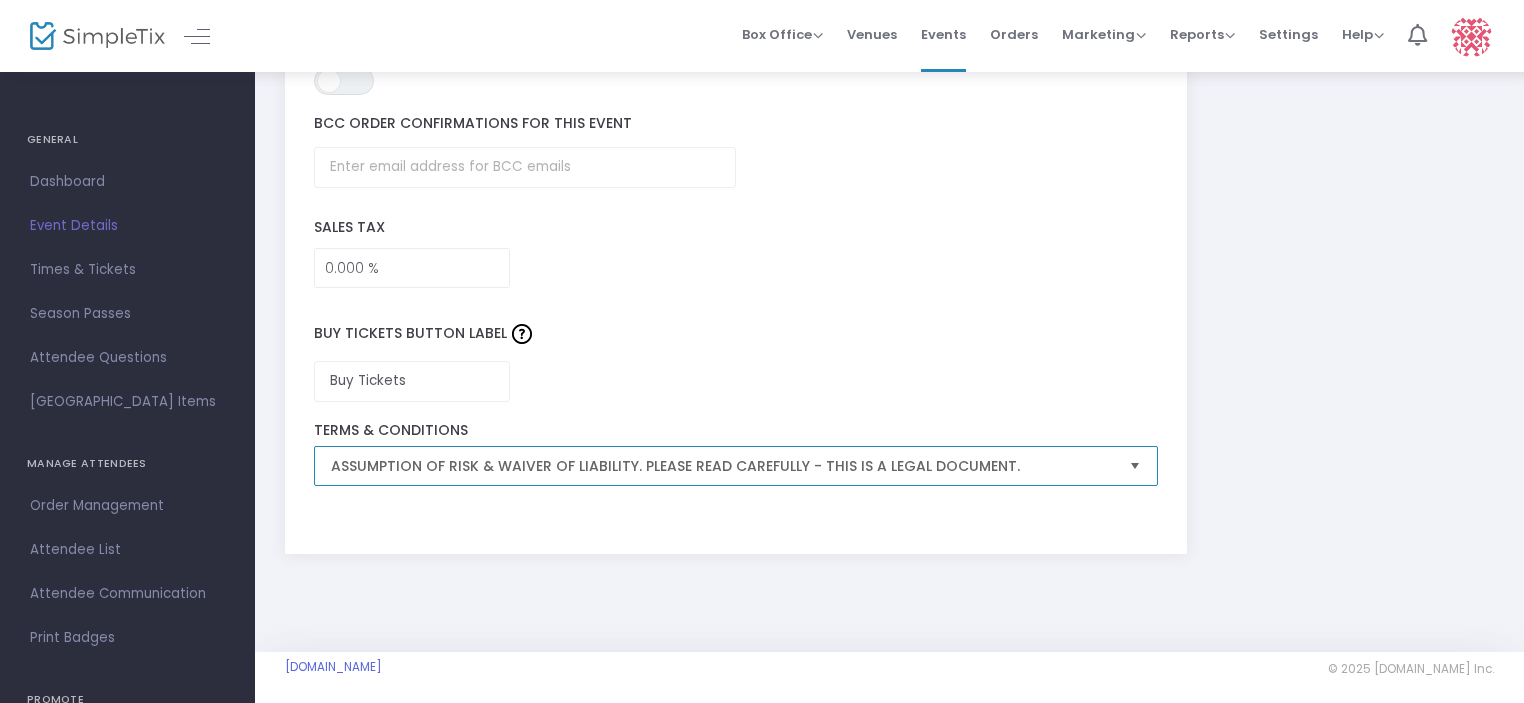scroll, scrollTop: 2915, scrollLeft: 0, axis: vertical 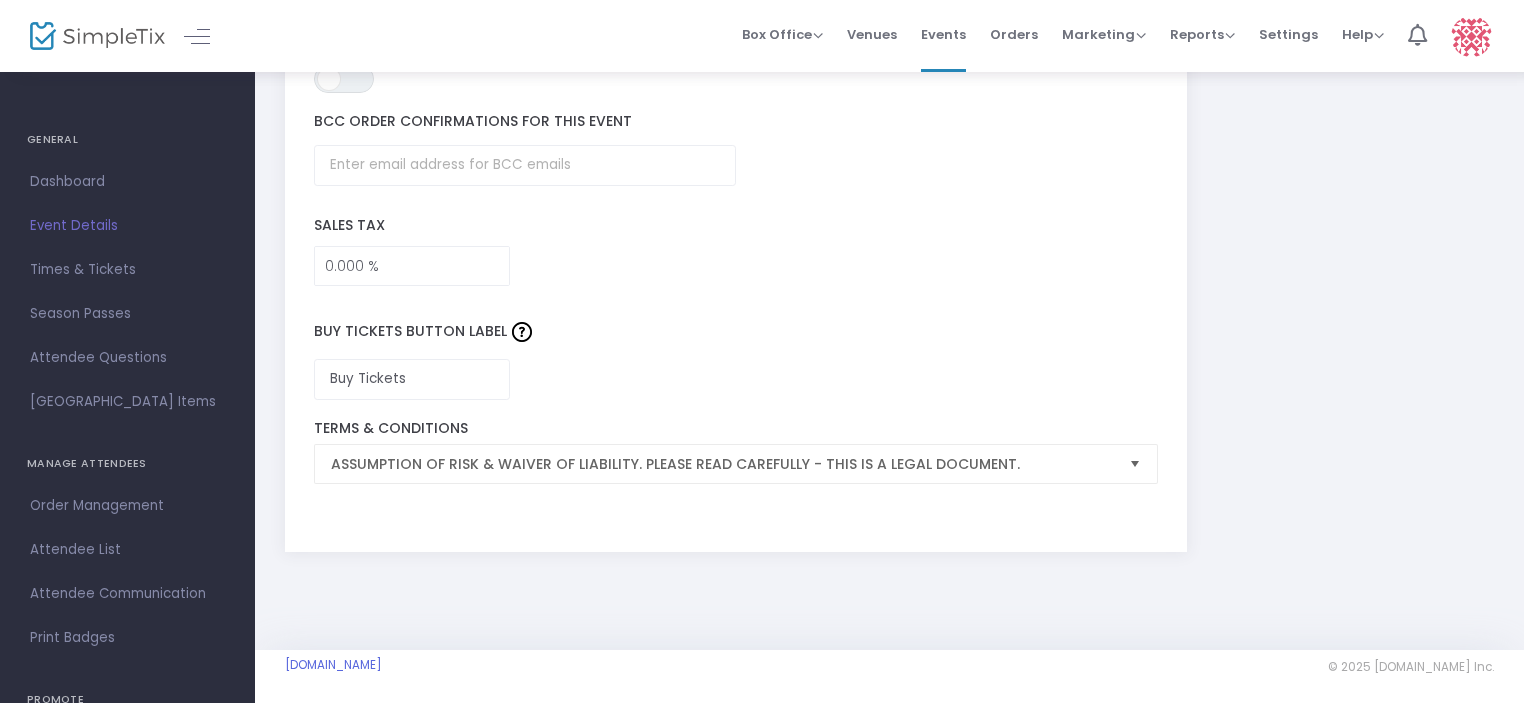 click on "Sales Tax  0.000 %" 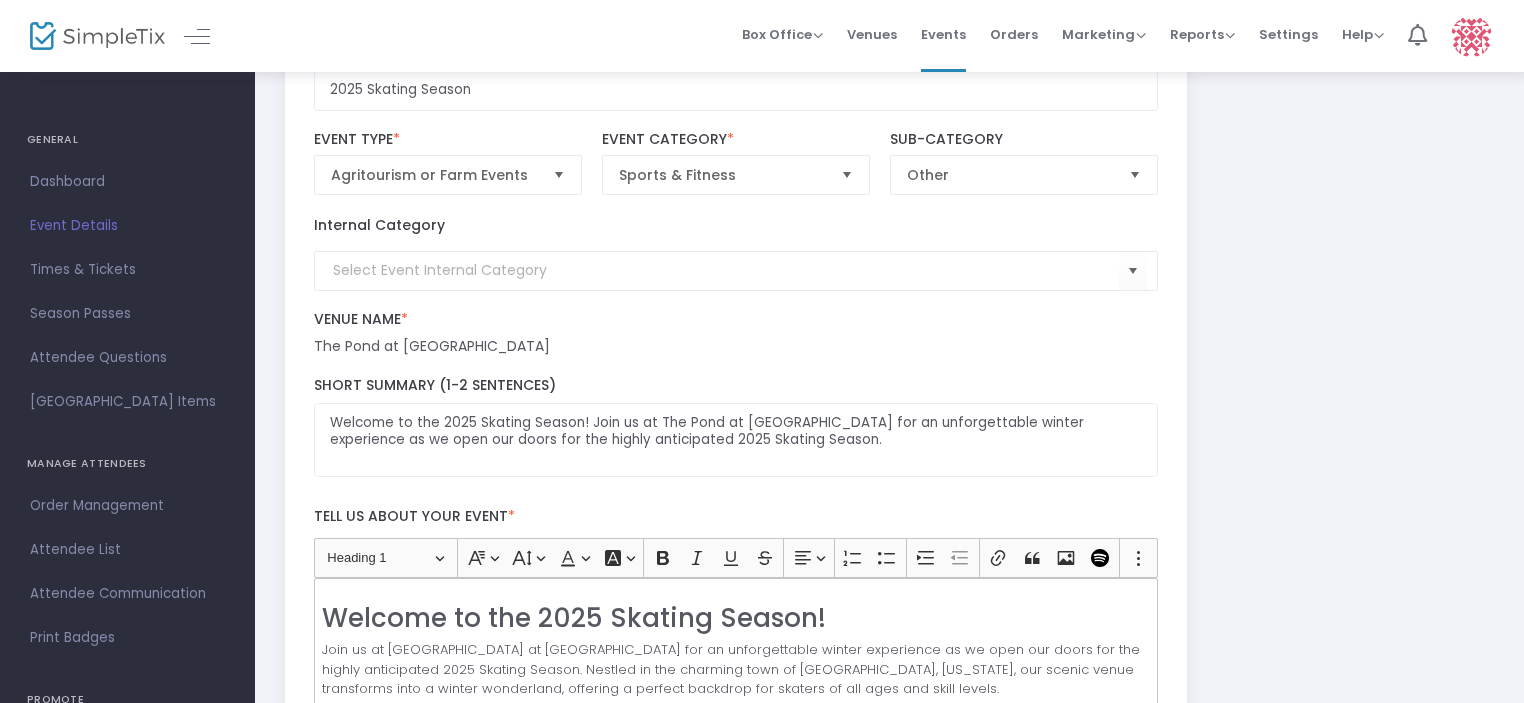 scroll, scrollTop: 0, scrollLeft: 0, axis: both 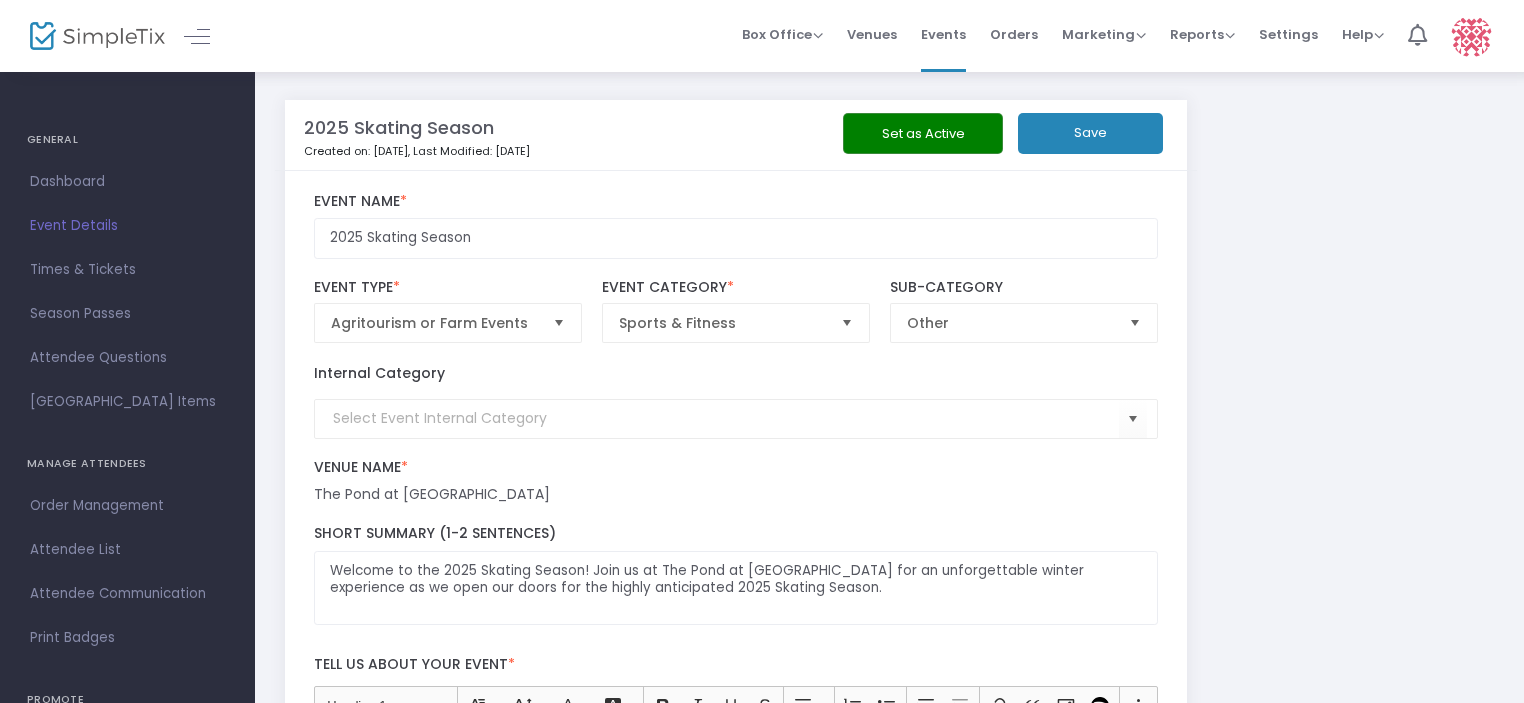 click on "Save" 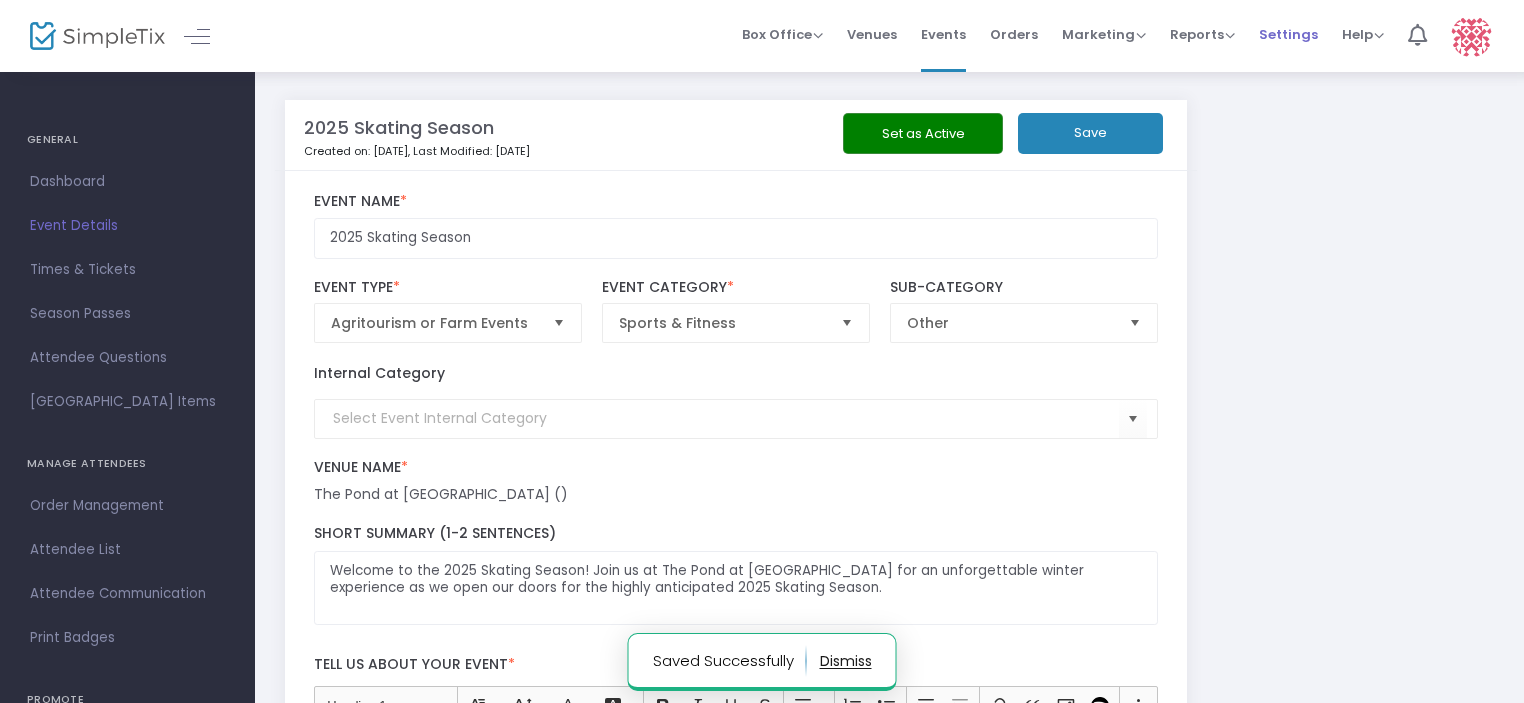click on "Settings" at bounding box center (1288, 34) 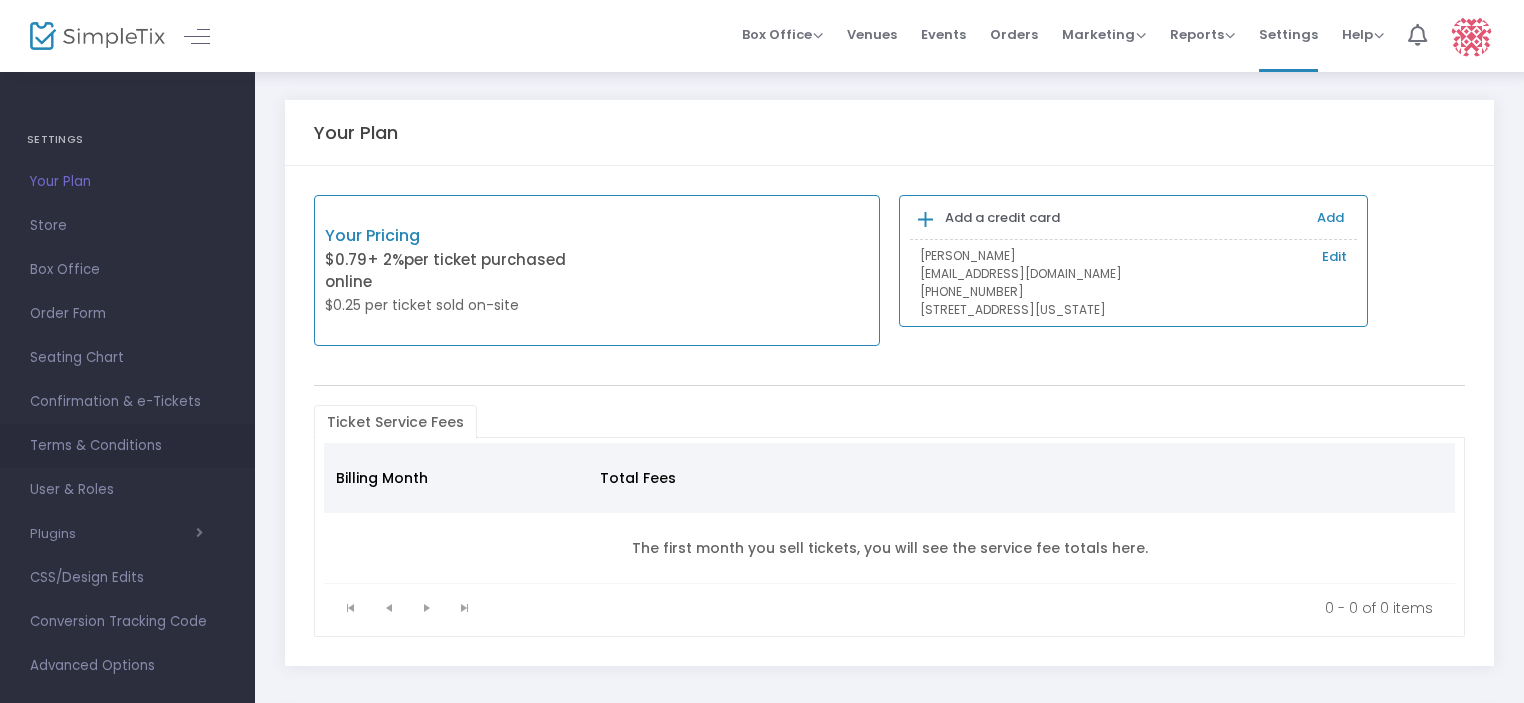 click on "Terms & Conditions" at bounding box center [127, 446] 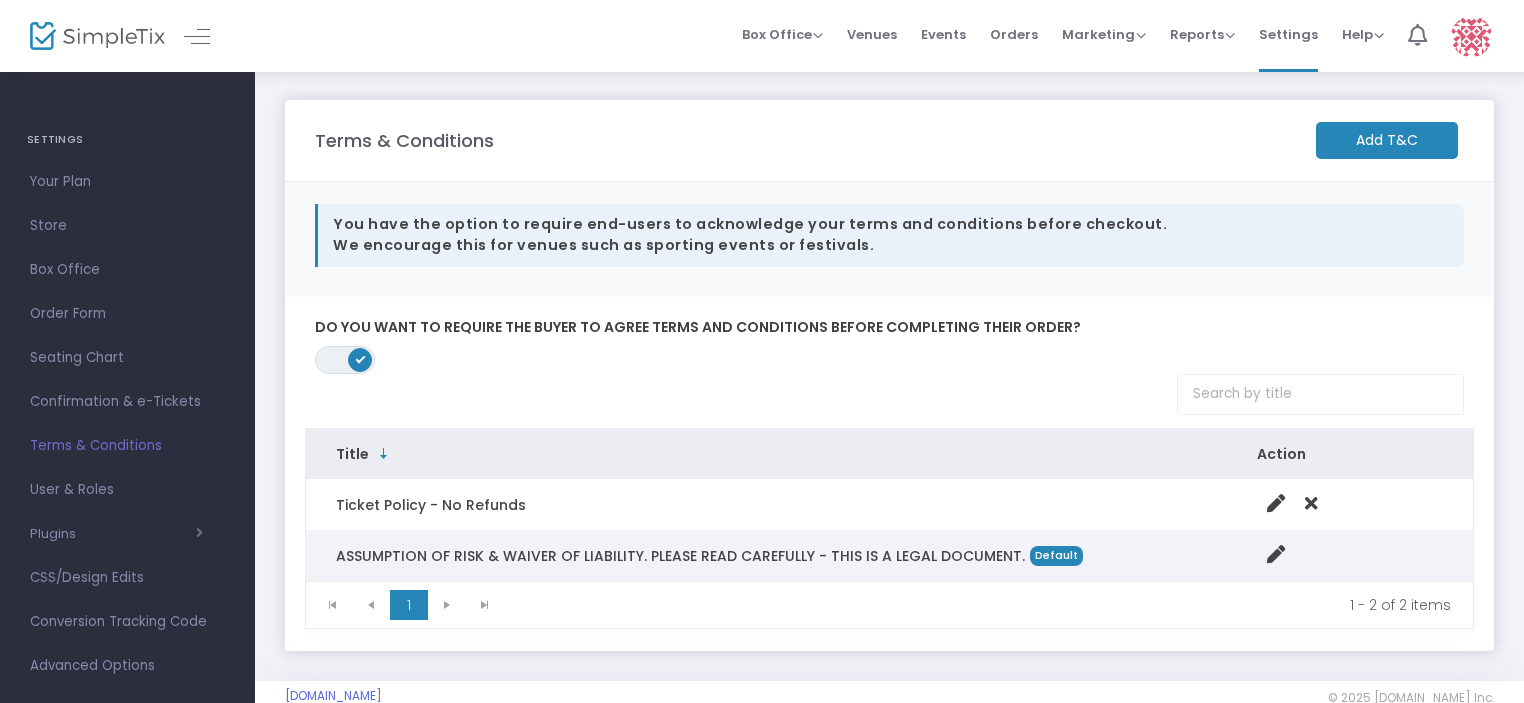 scroll, scrollTop: 36, scrollLeft: 0, axis: vertical 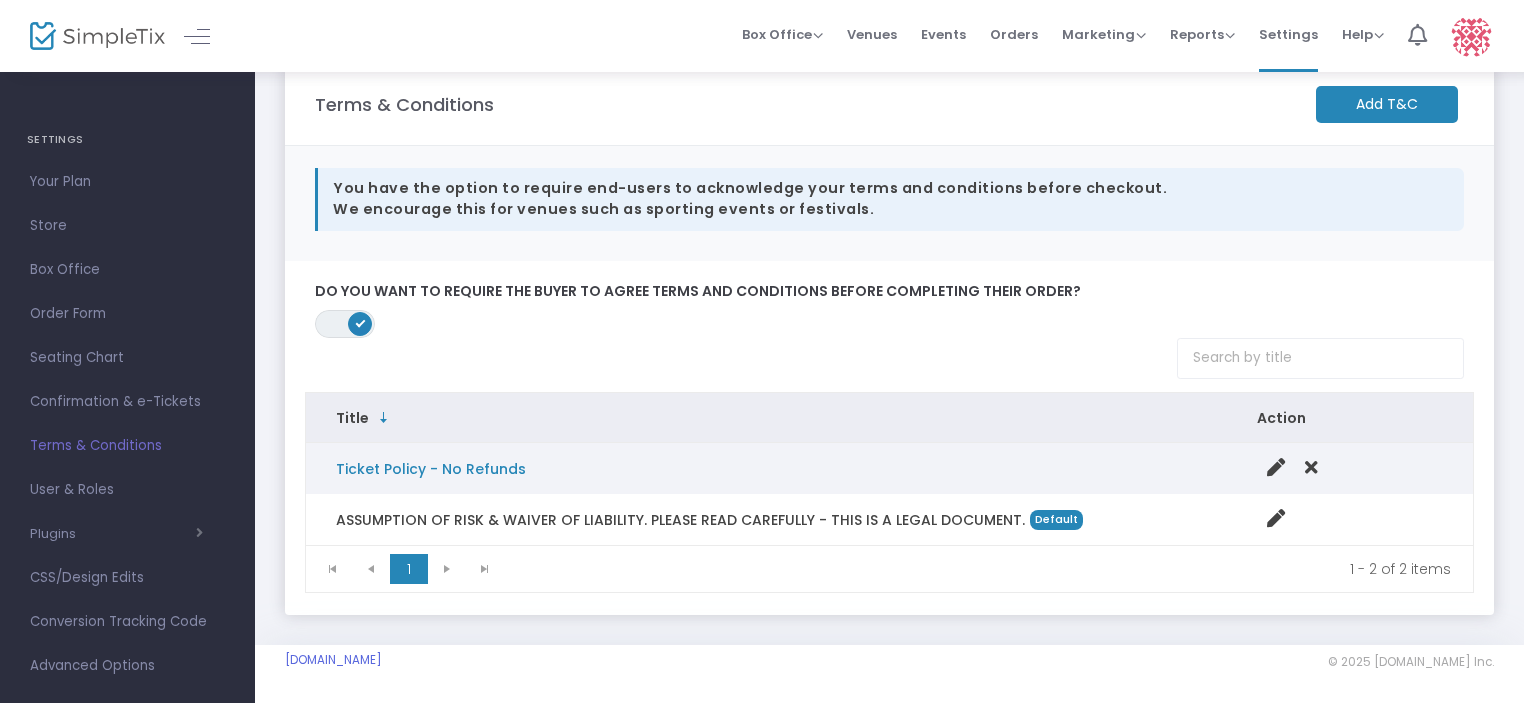click on "Ticket Policy - No Refunds" 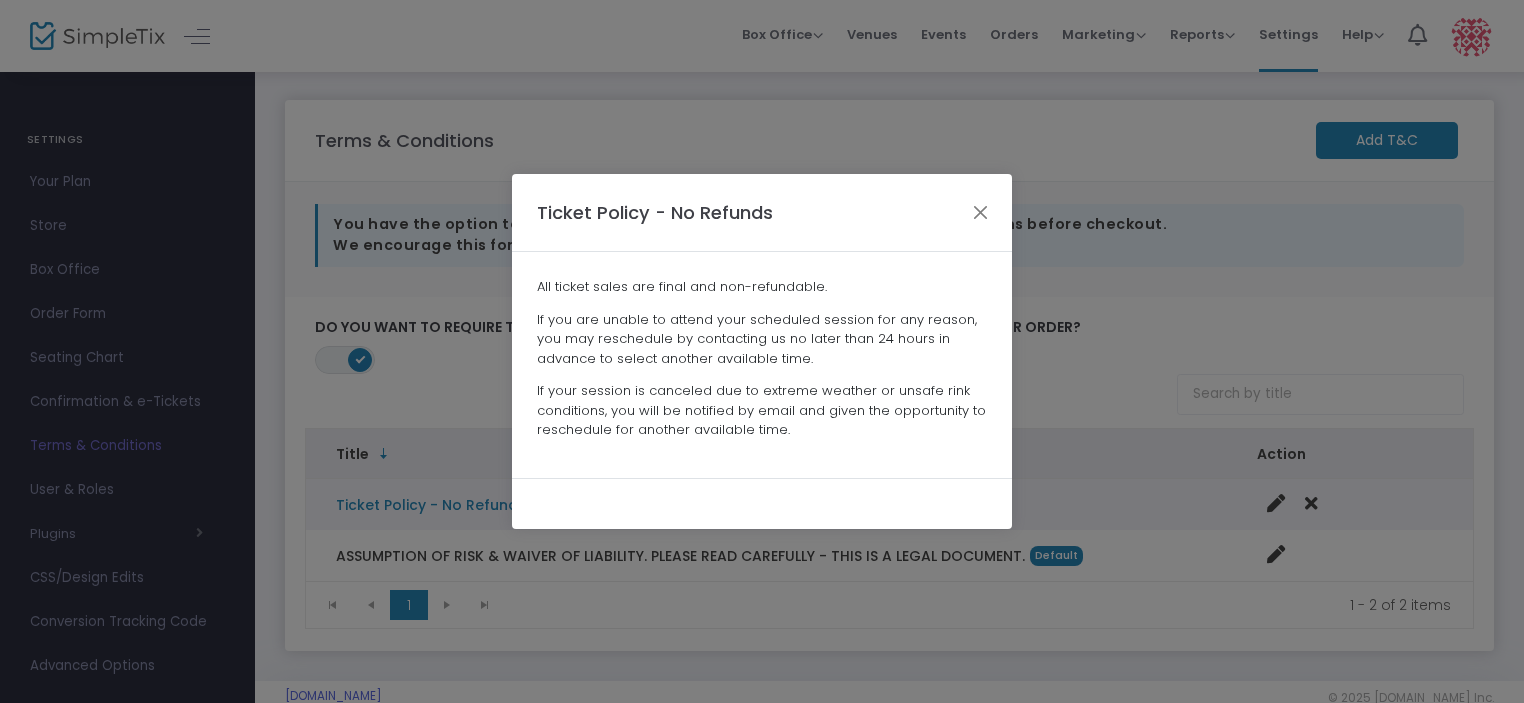 scroll, scrollTop: 0, scrollLeft: 0, axis: both 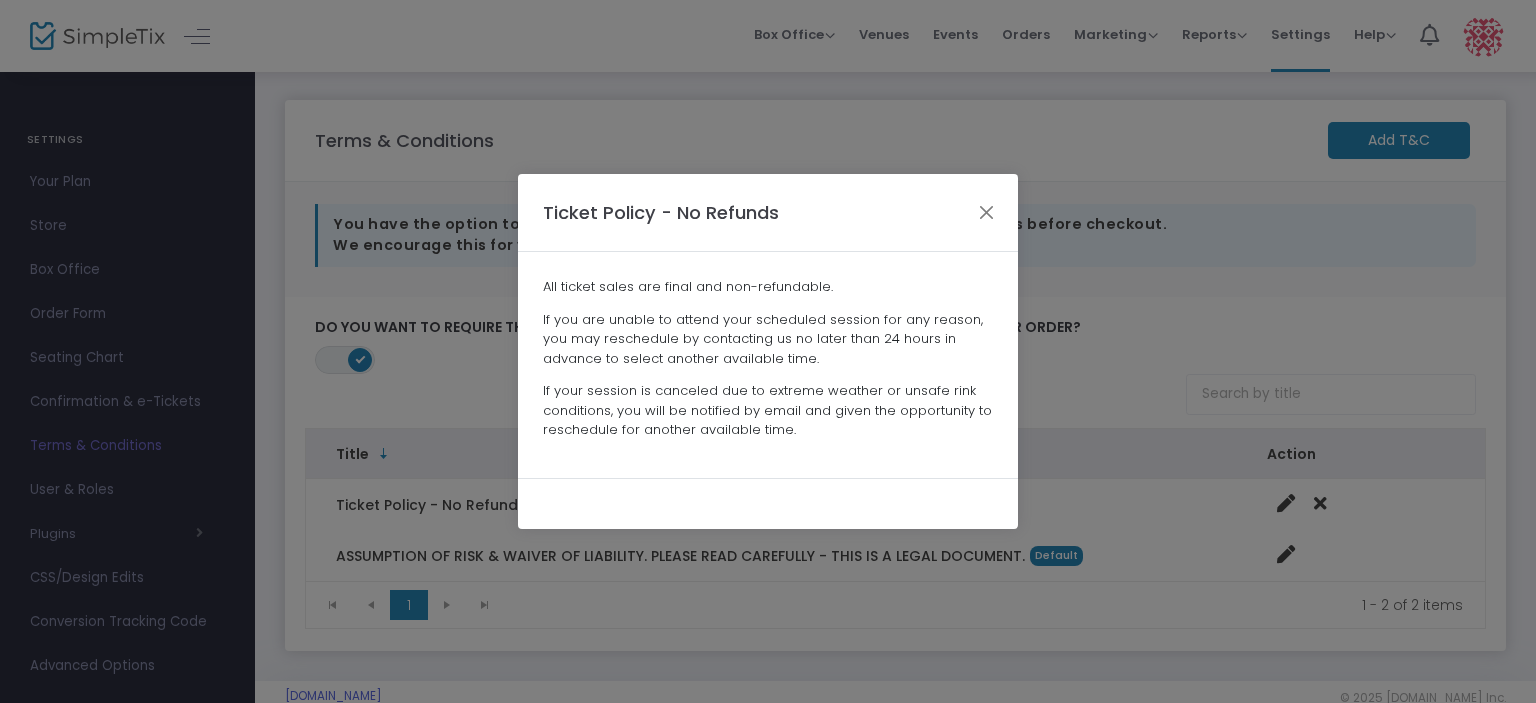 drag, startPoint x: 546, startPoint y: 283, endPoint x: 887, endPoint y: 435, distance: 373.34302 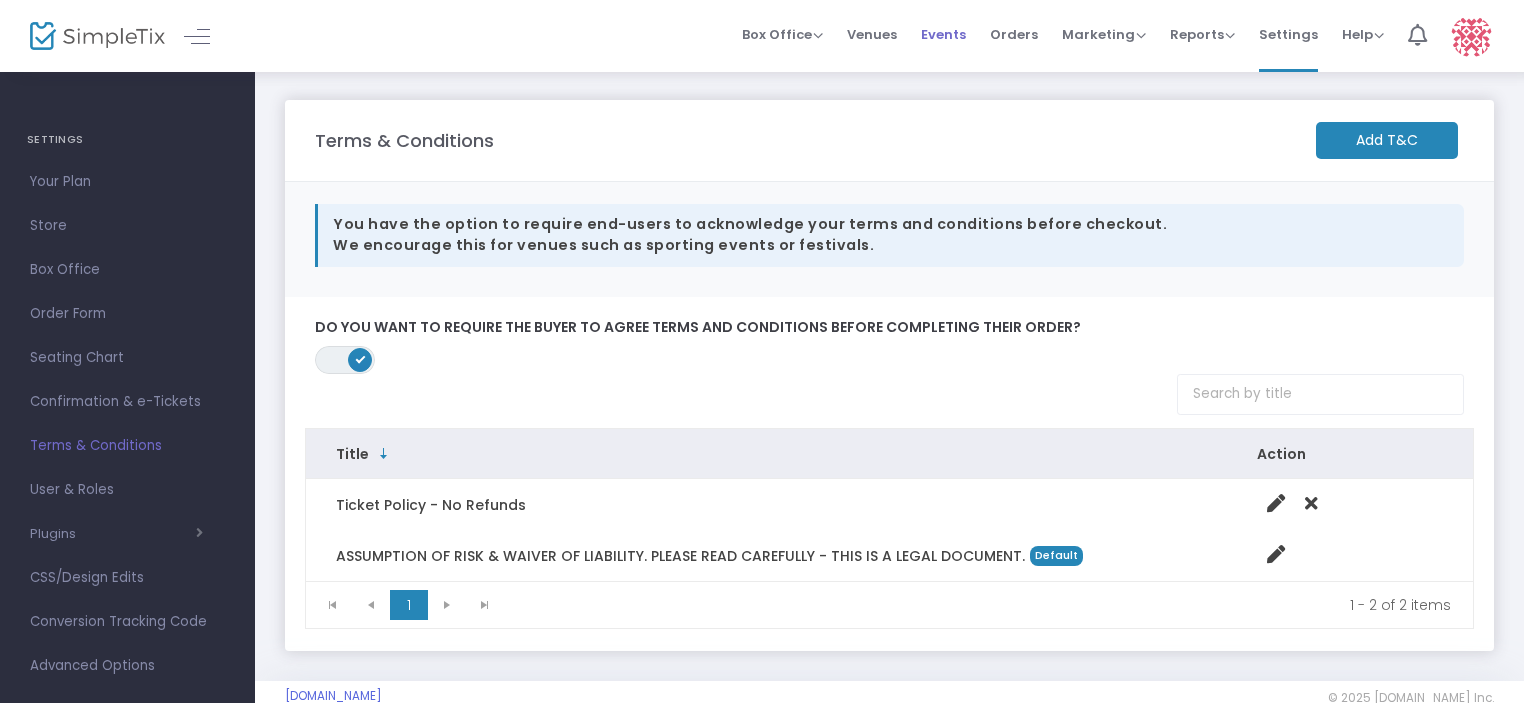 click on "Events" at bounding box center (943, 34) 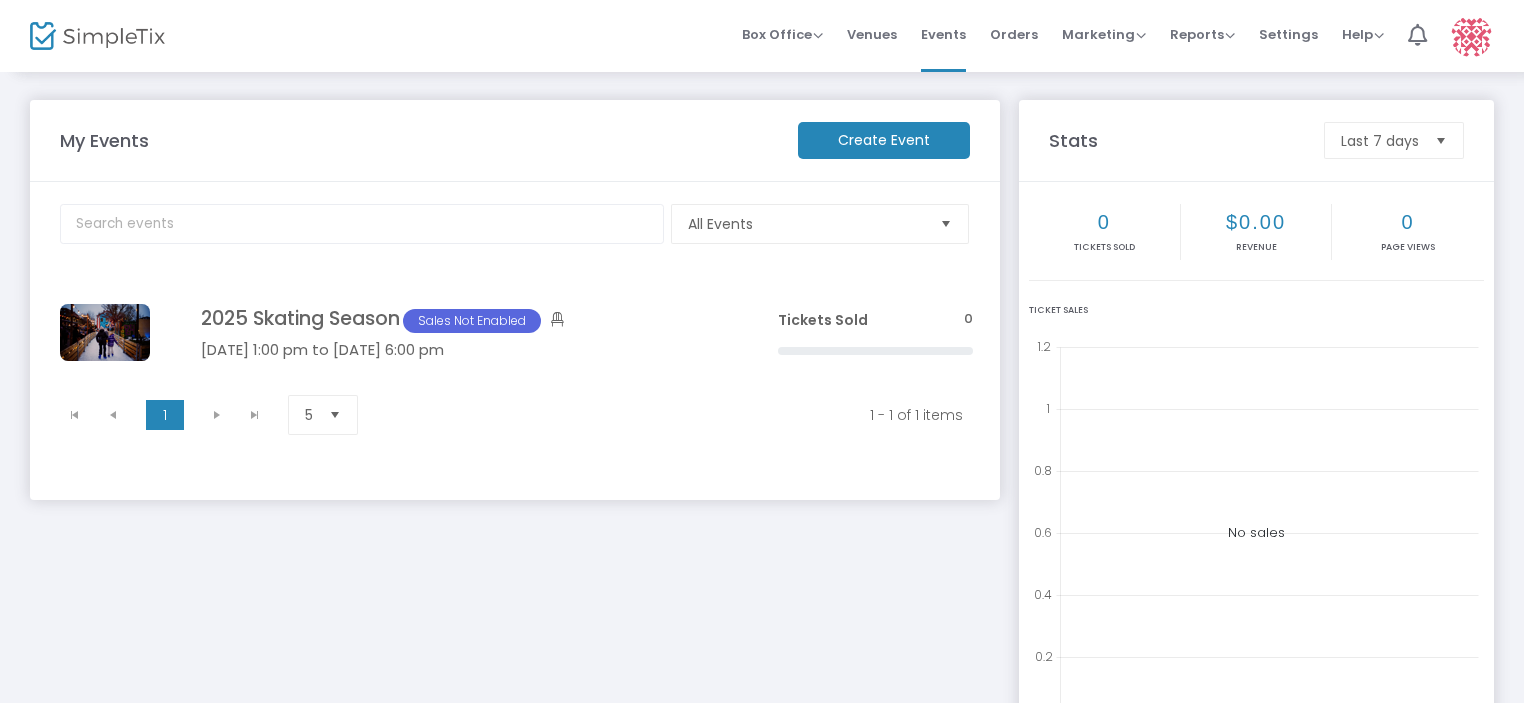 click on "Click here to edit" 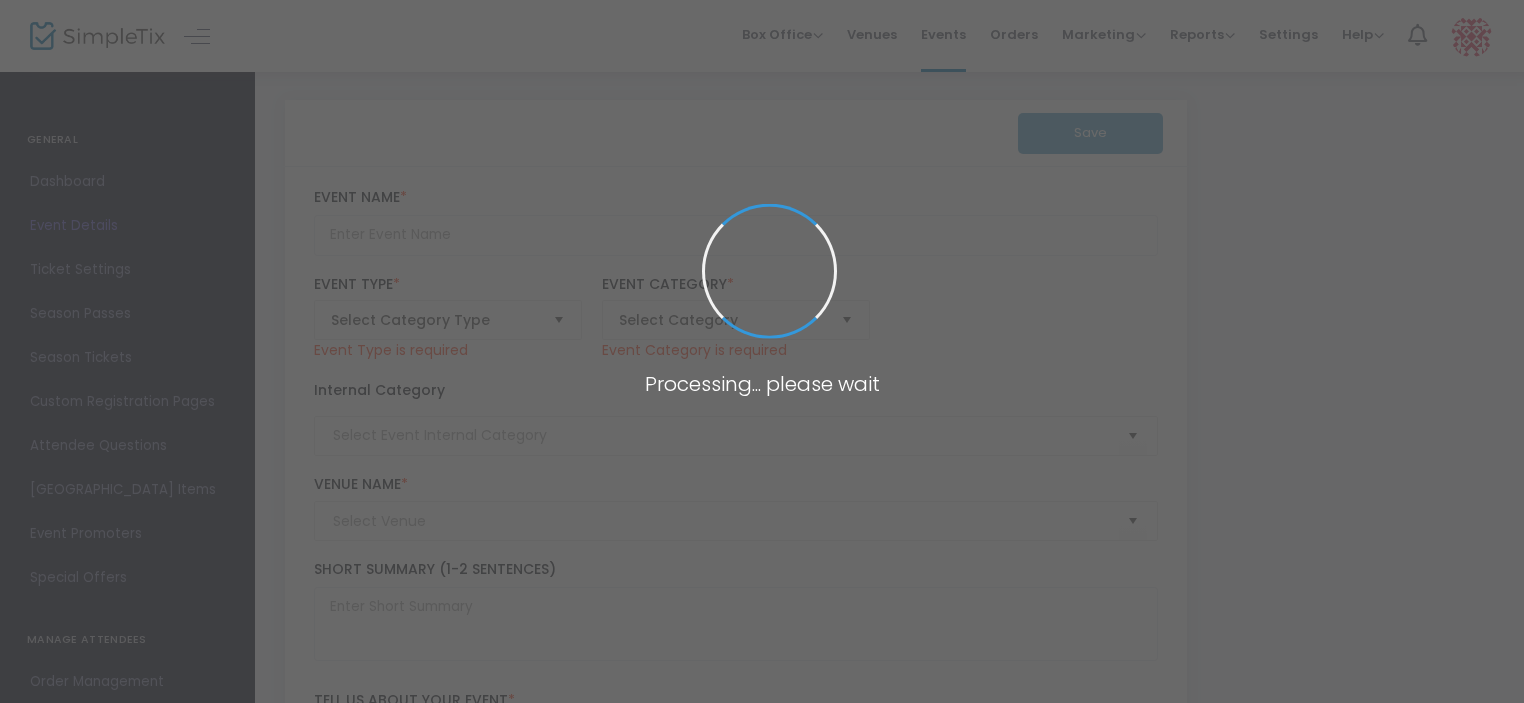 type on "2025 Skating Season" 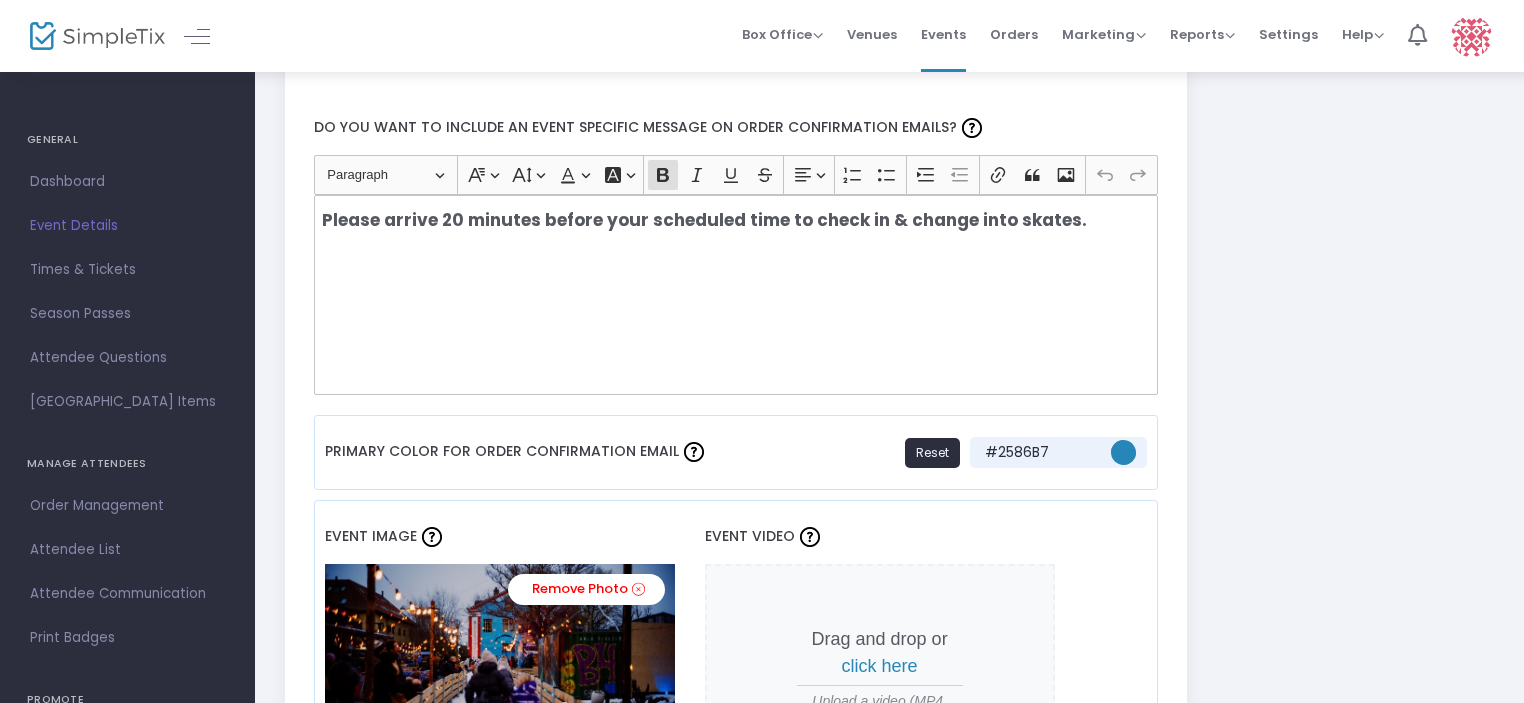 scroll, scrollTop: 1200, scrollLeft: 0, axis: vertical 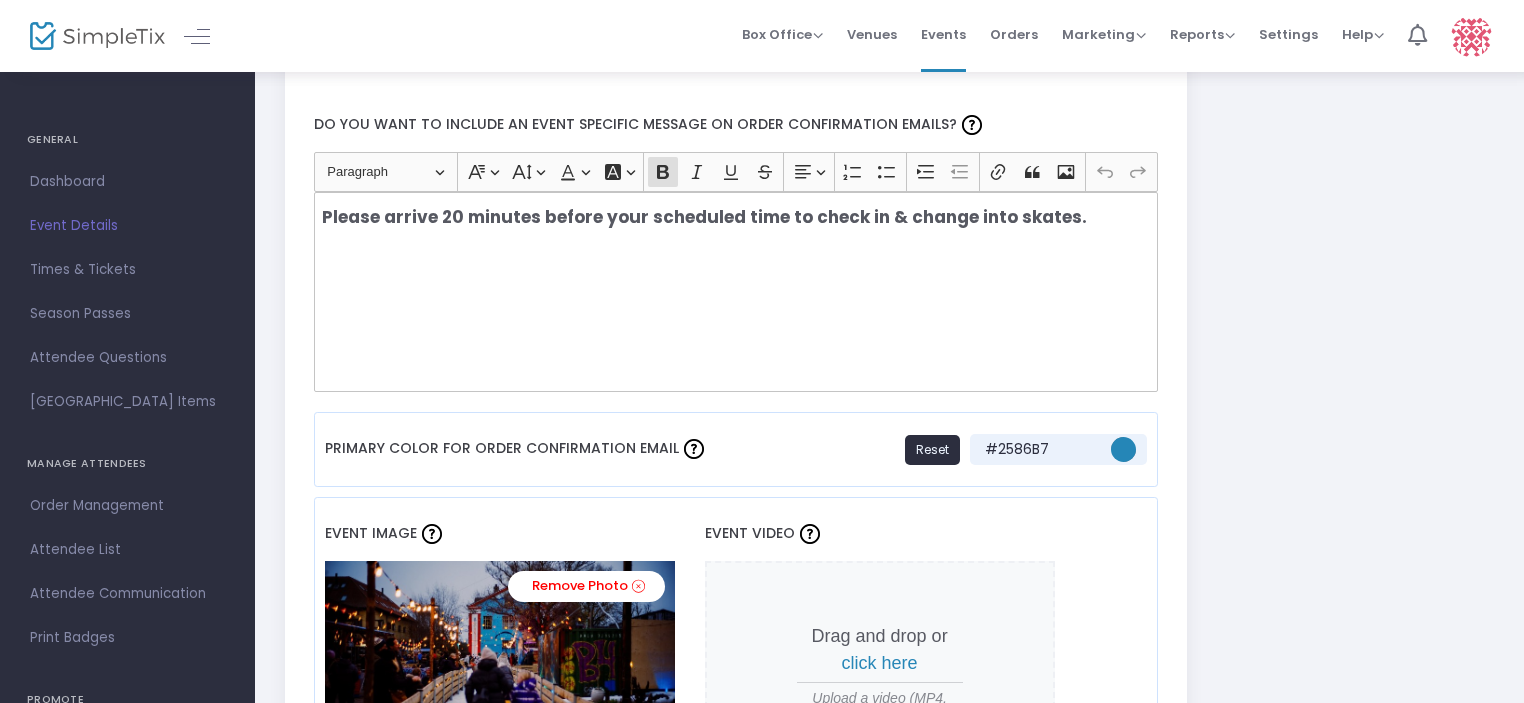 click on "Please arrive 20 minutes before your scheduled time to check in & change into skates." 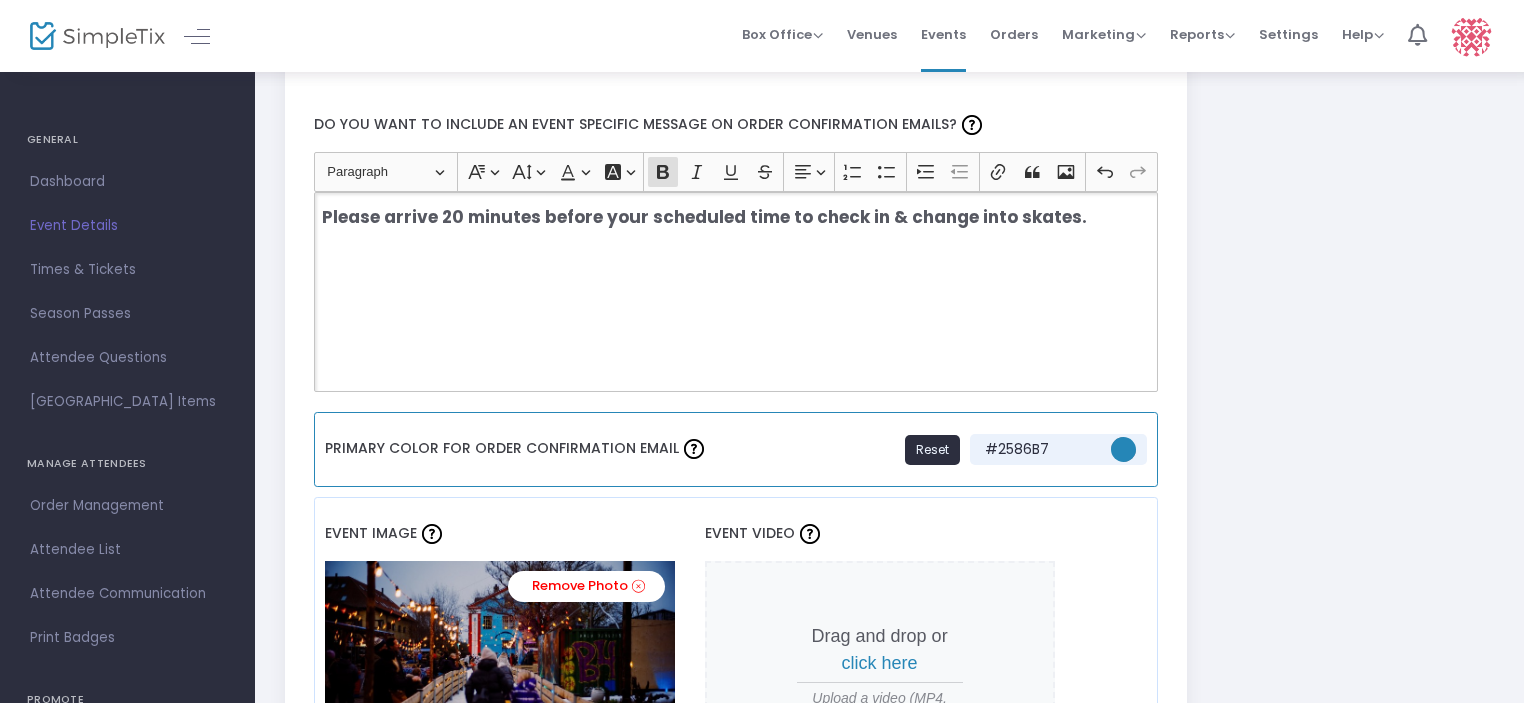 scroll, scrollTop: 8, scrollLeft: 0, axis: vertical 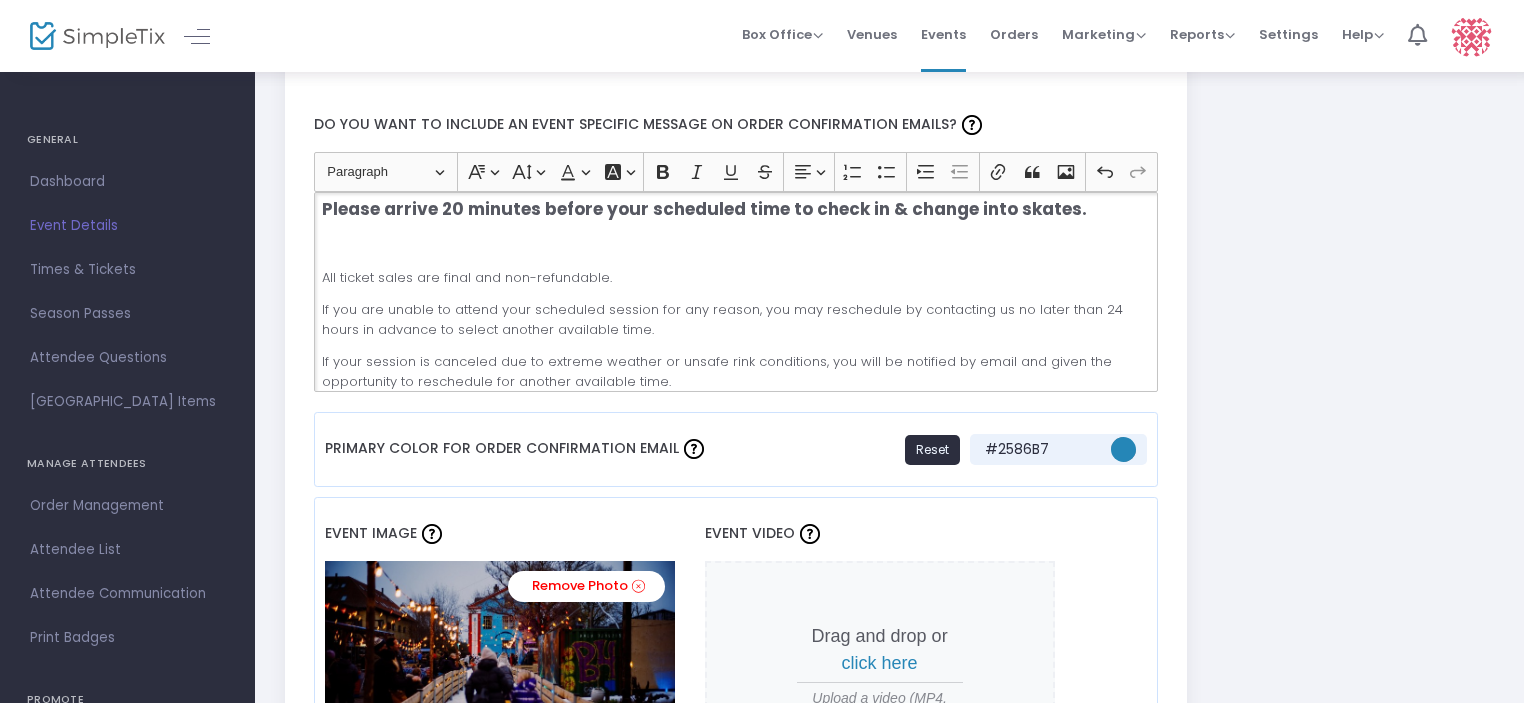 click 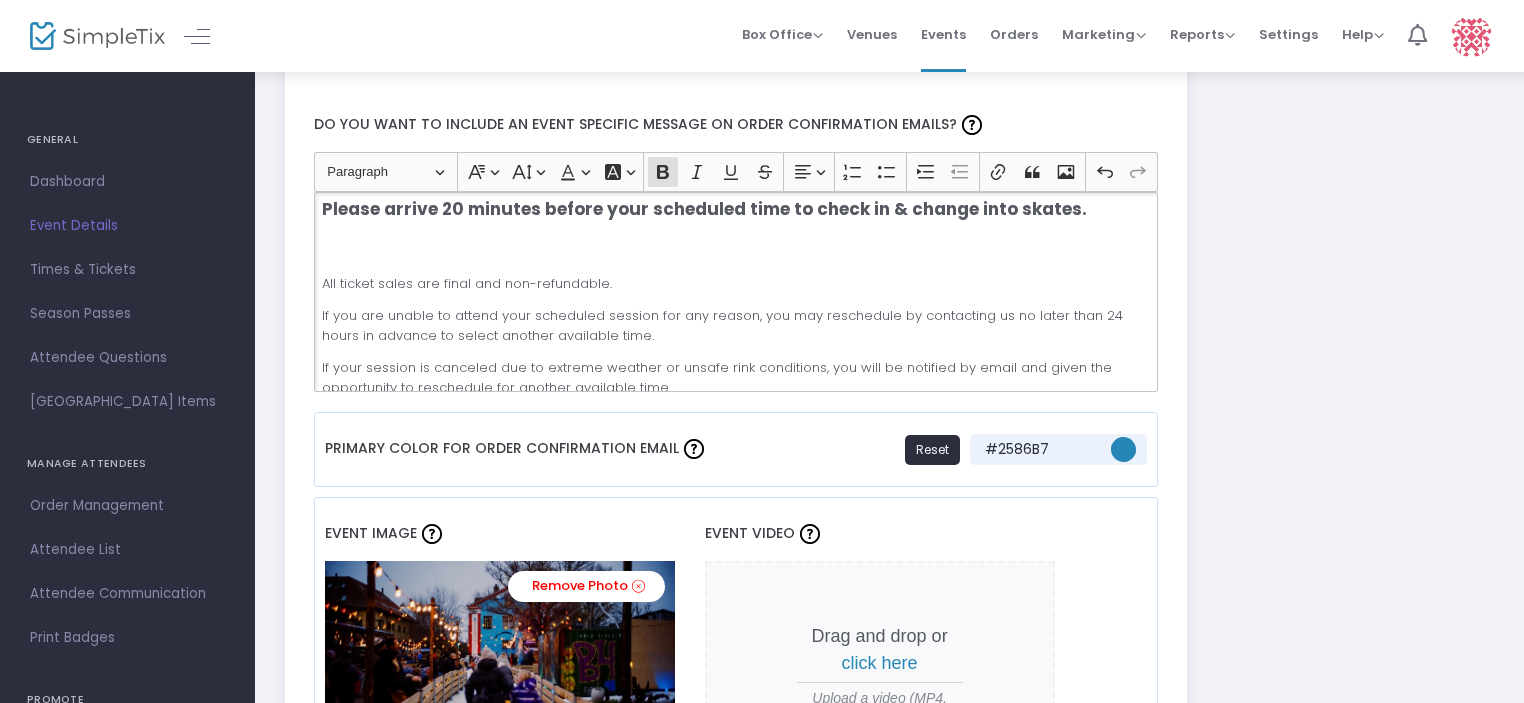 scroll, scrollTop: 0, scrollLeft: 0, axis: both 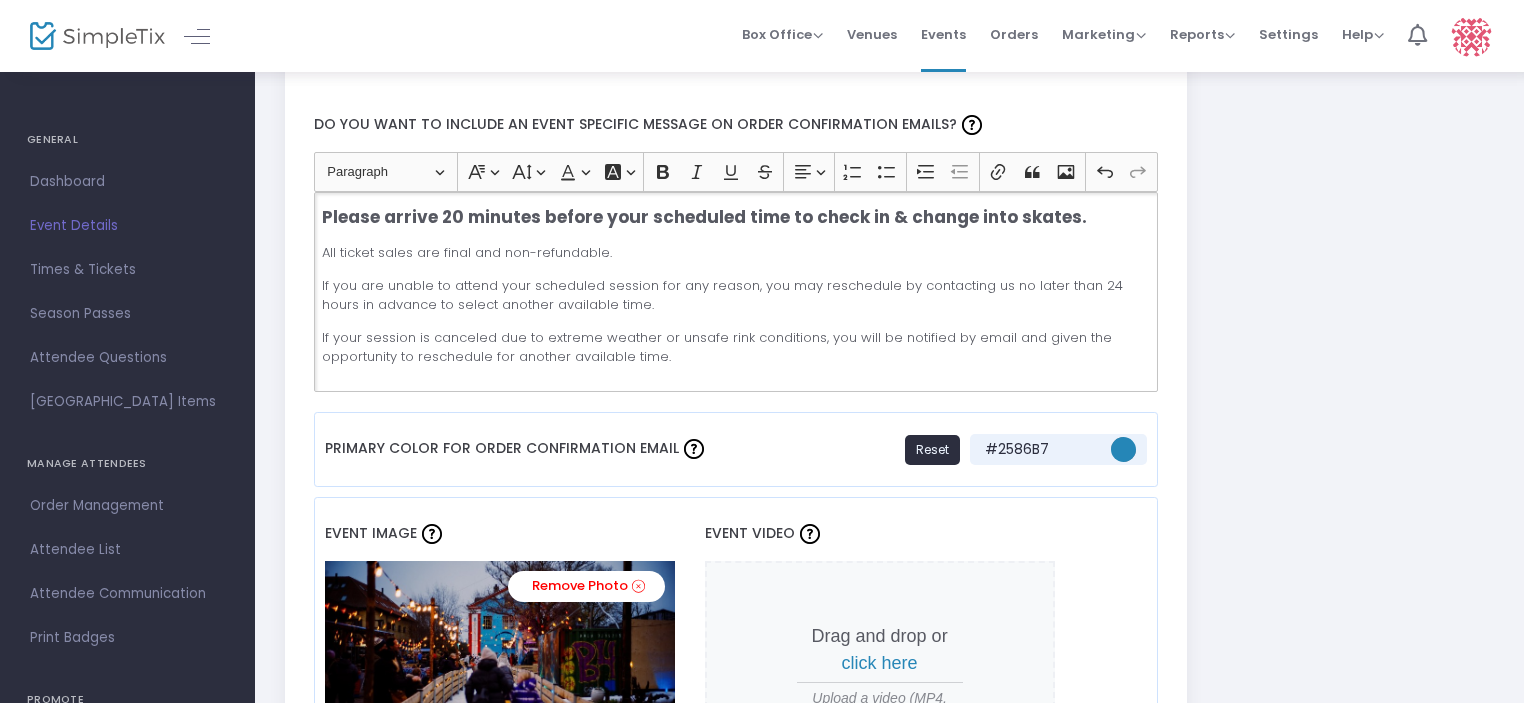 click on "All ticket sales are final and non-refundable." 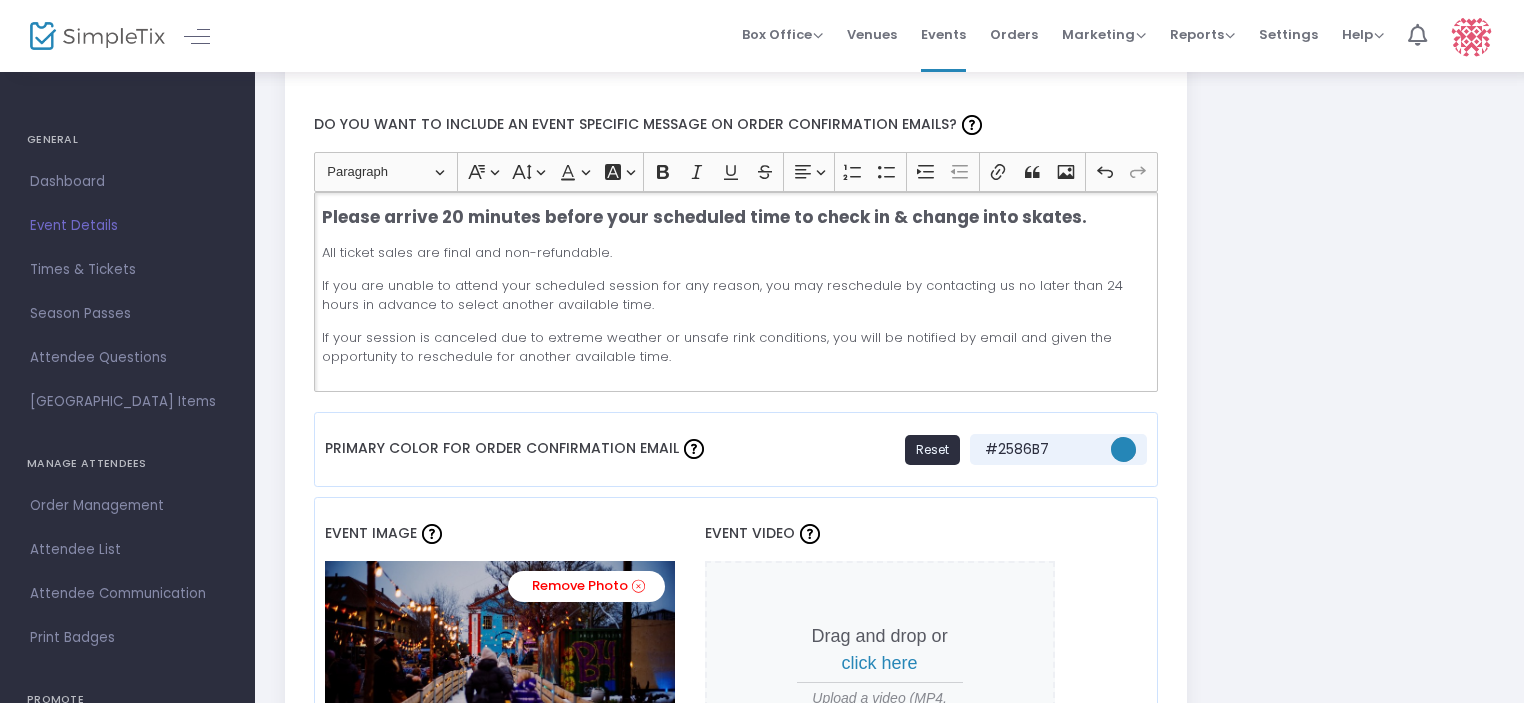 drag, startPoint x: 318, startPoint y: 251, endPoint x: 624, endPoint y: 251, distance: 306 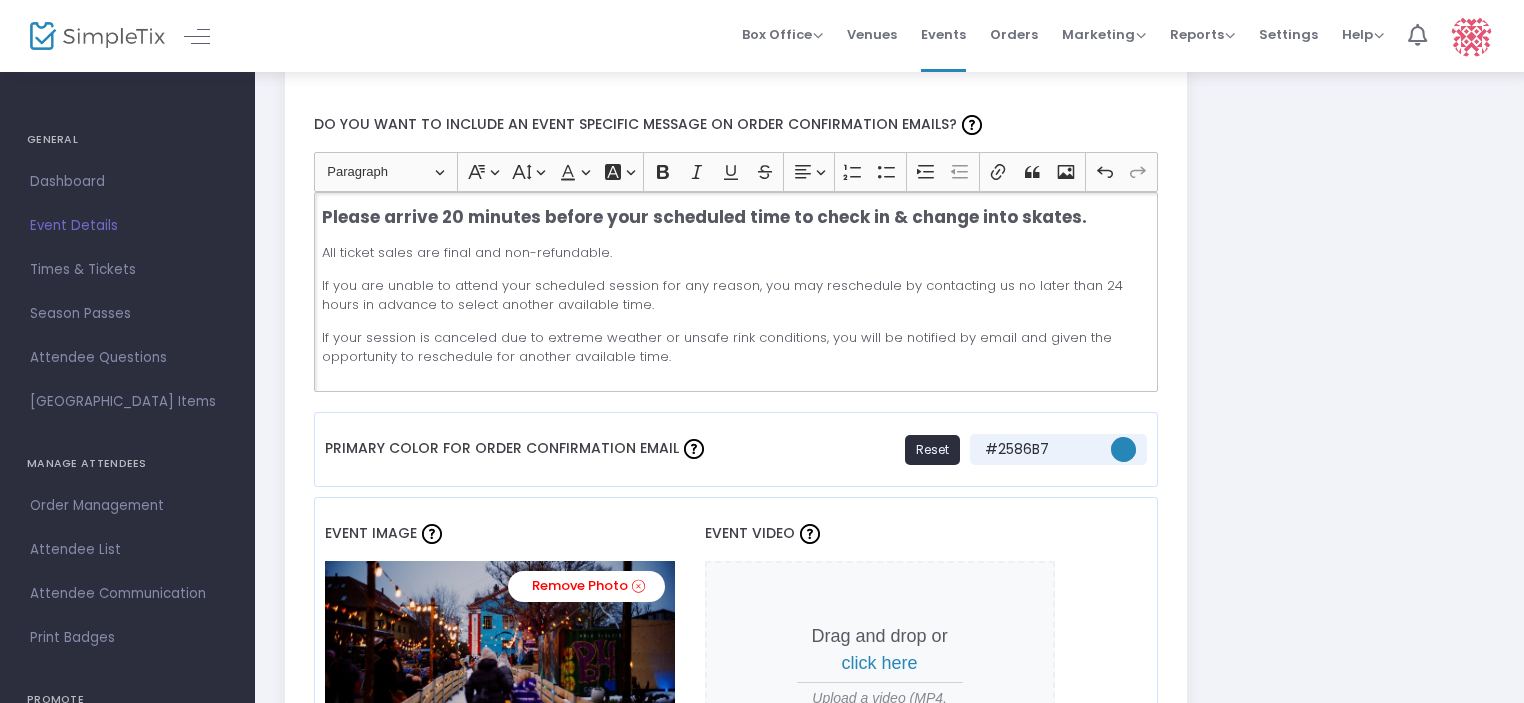 click on "Please arrive 20 minutes before your scheduled time to check in & change into skates. All ticket sales are final and non-refundable.  If you are unable to attend your scheduled session for any reason, you may reschedule by contacting us no later than 24 hours in advance to select another available time. If your session is canceled due to extreme weather or unsafe rink conditions, you will be notified by email and given the opportunity to reschedule for another available time." 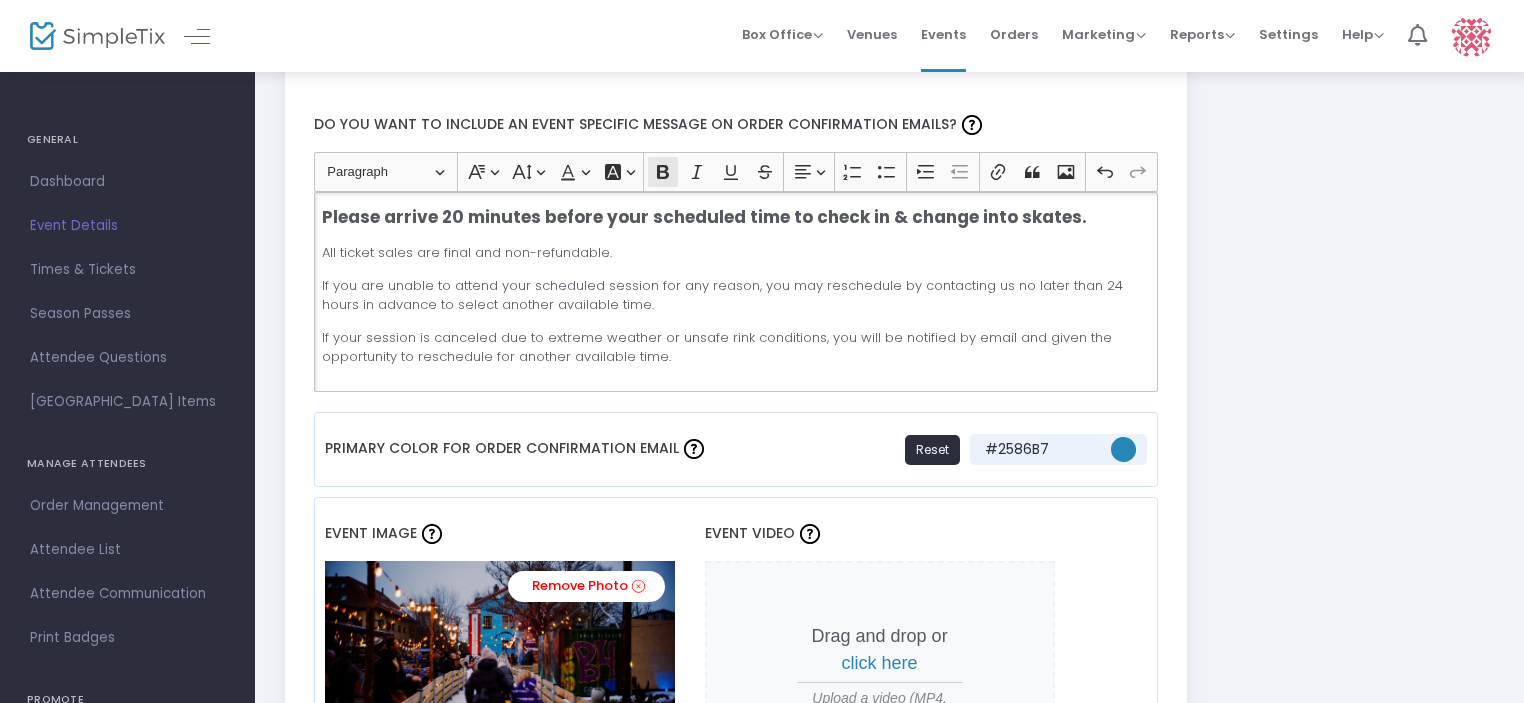 click 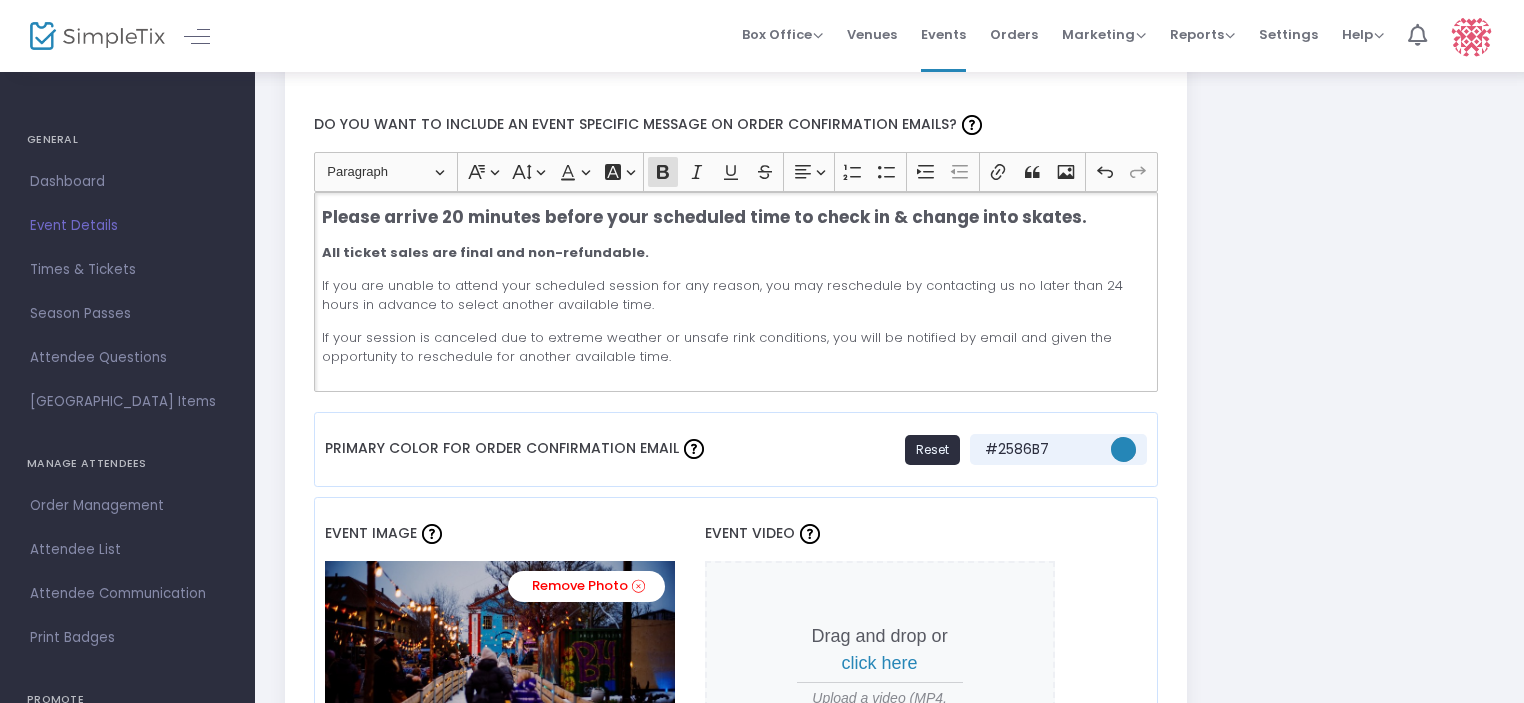 click on "All ticket sales are final and non-refundable." 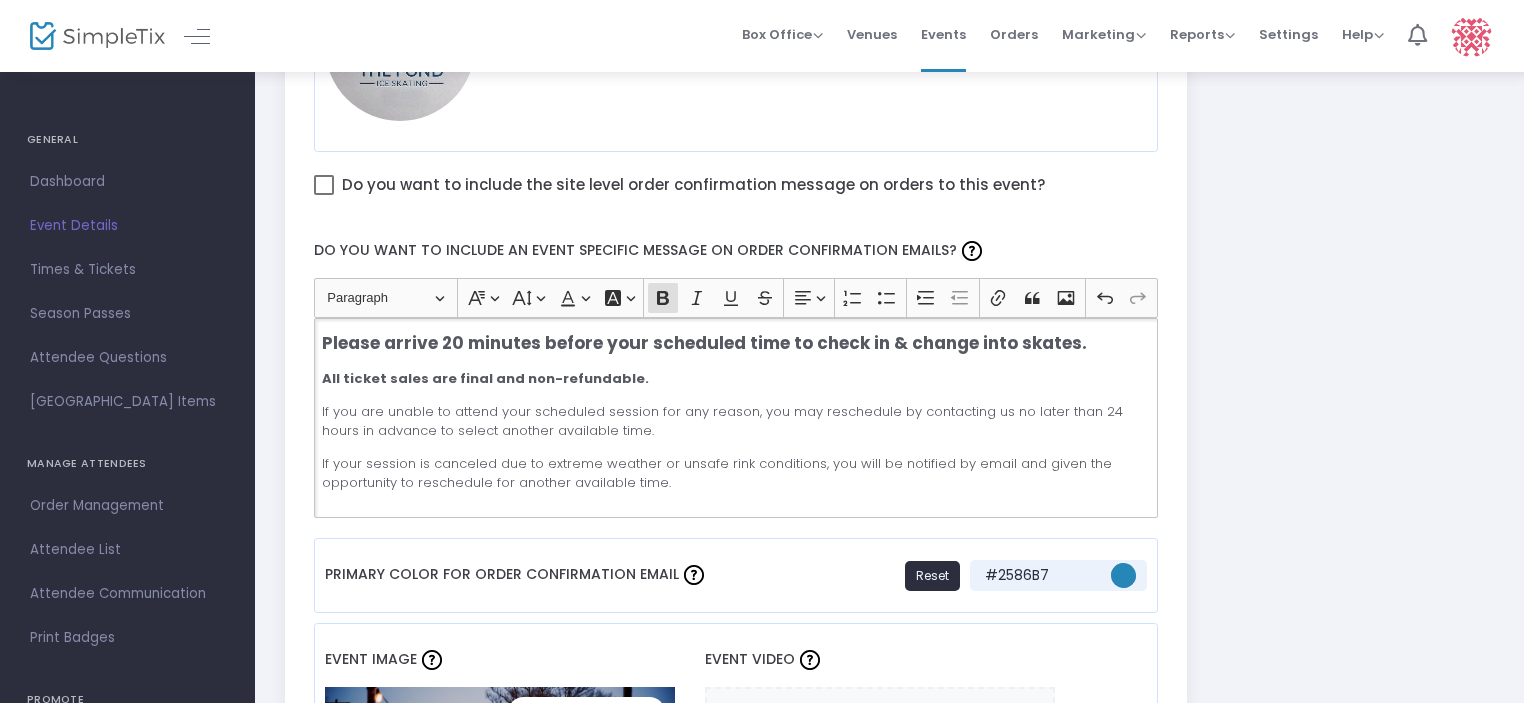 scroll, scrollTop: 1000, scrollLeft: 0, axis: vertical 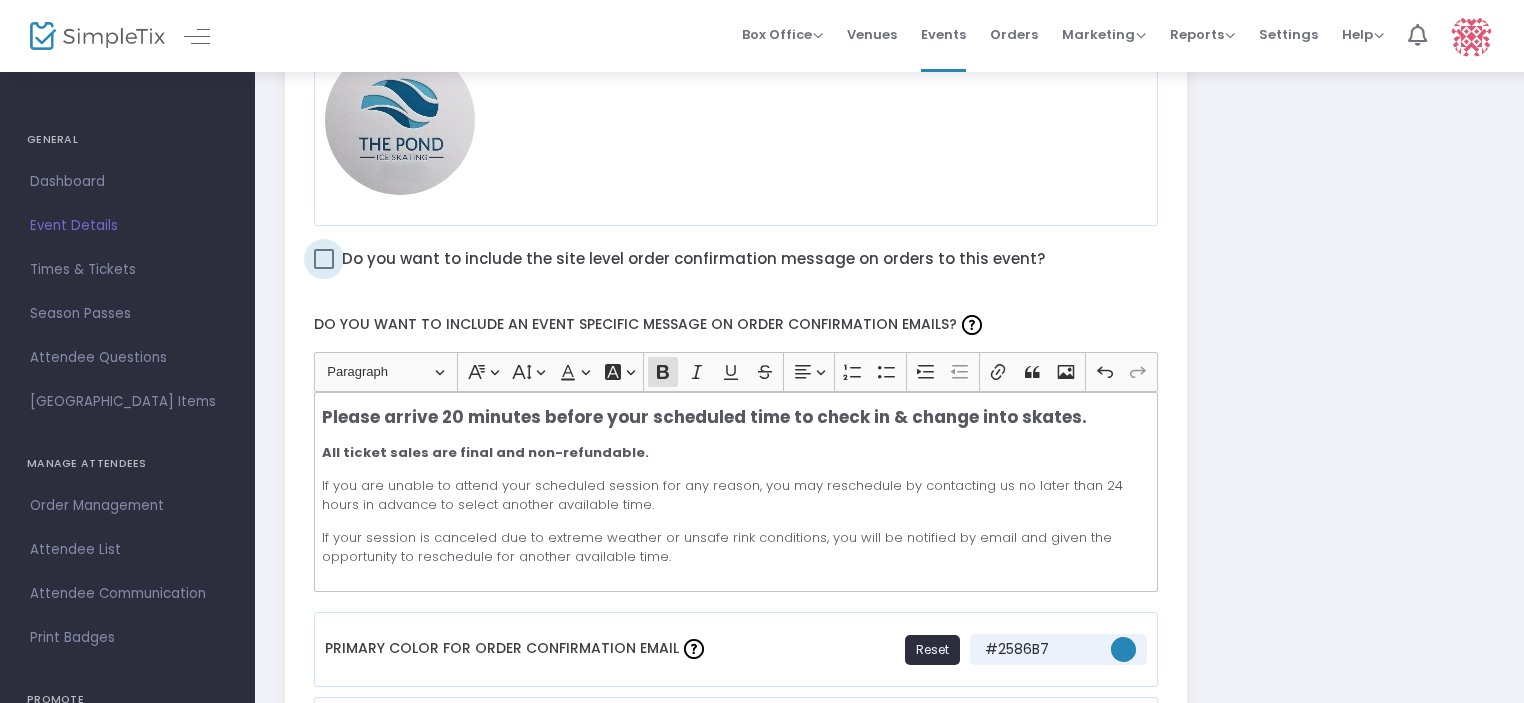click on "Do you want to include the site level order confirmation message on orders to this event?" at bounding box center (679, 259) 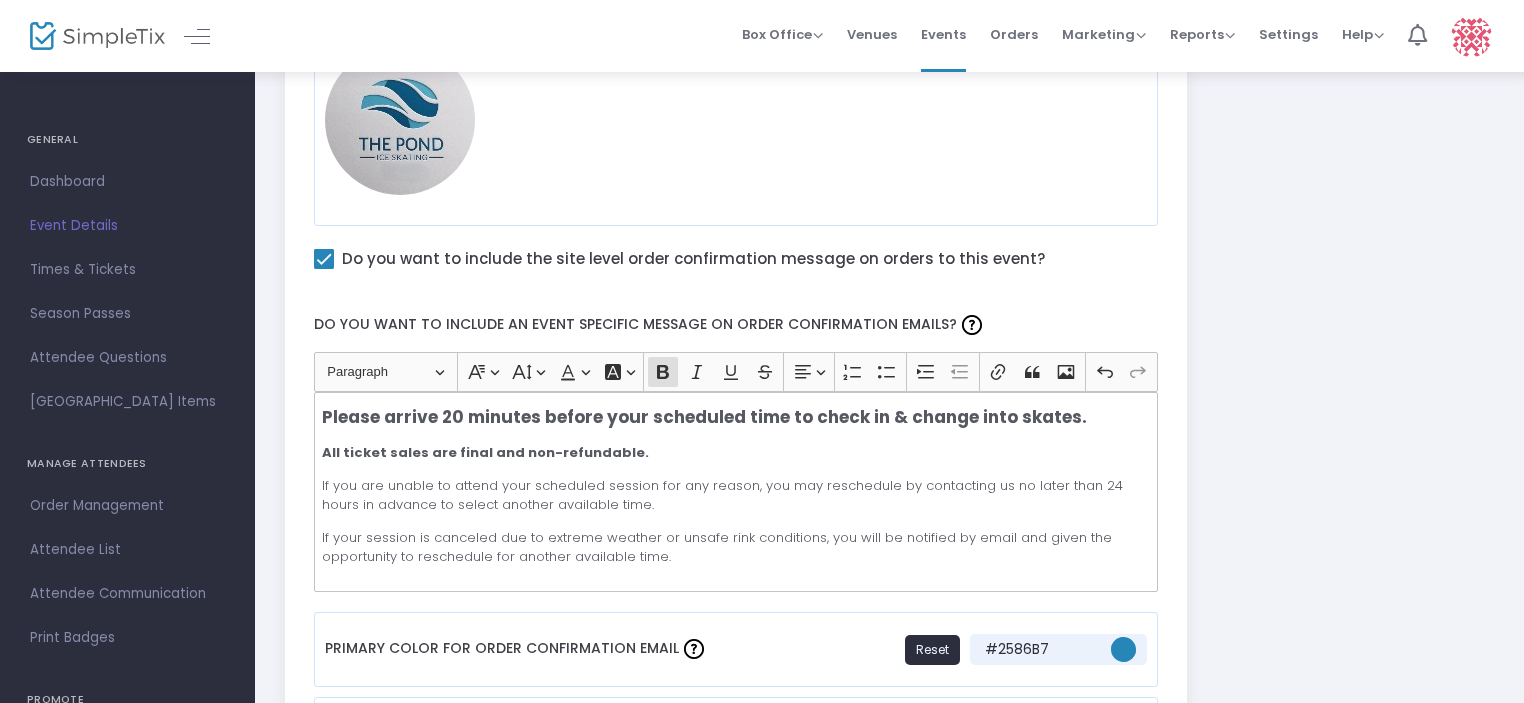click at bounding box center [324, 259] 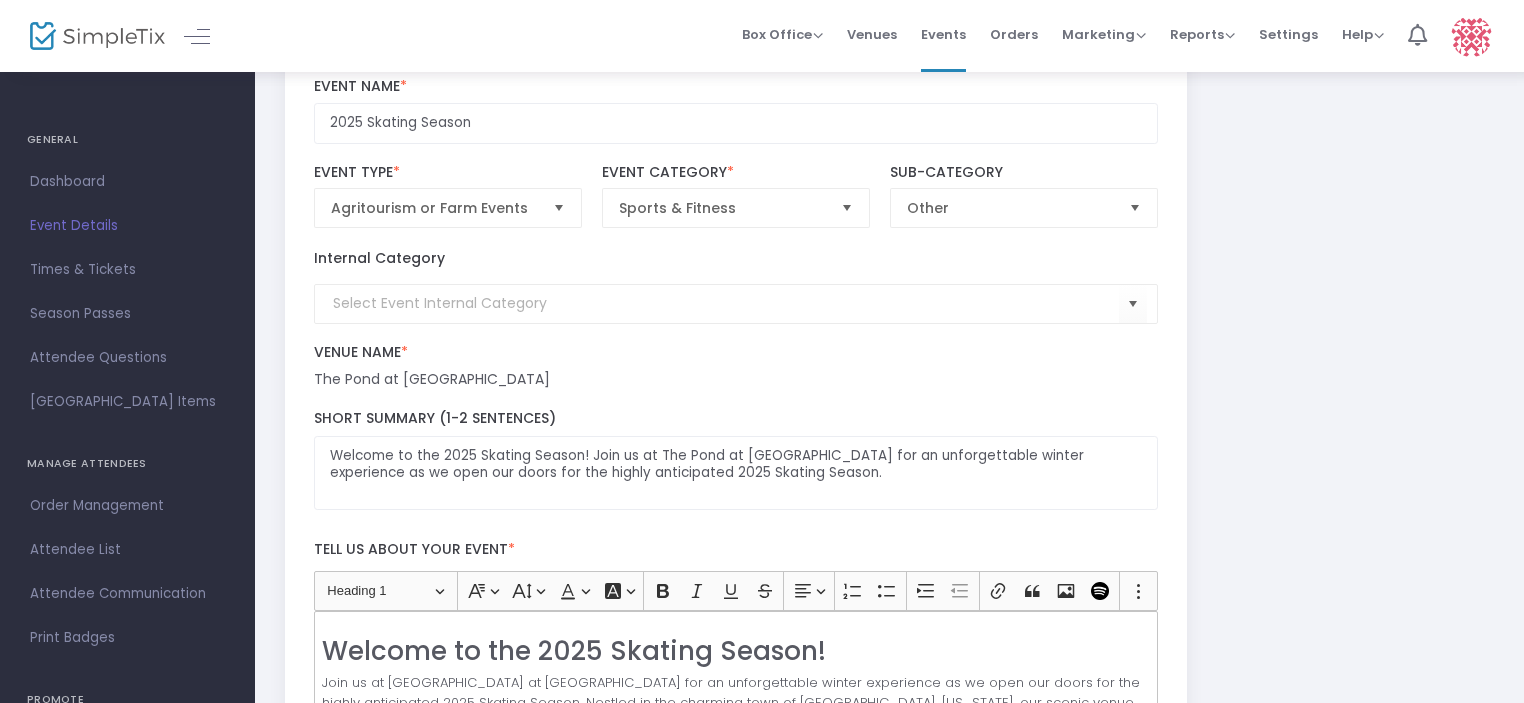 scroll, scrollTop: 0, scrollLeft: 0, axis: both 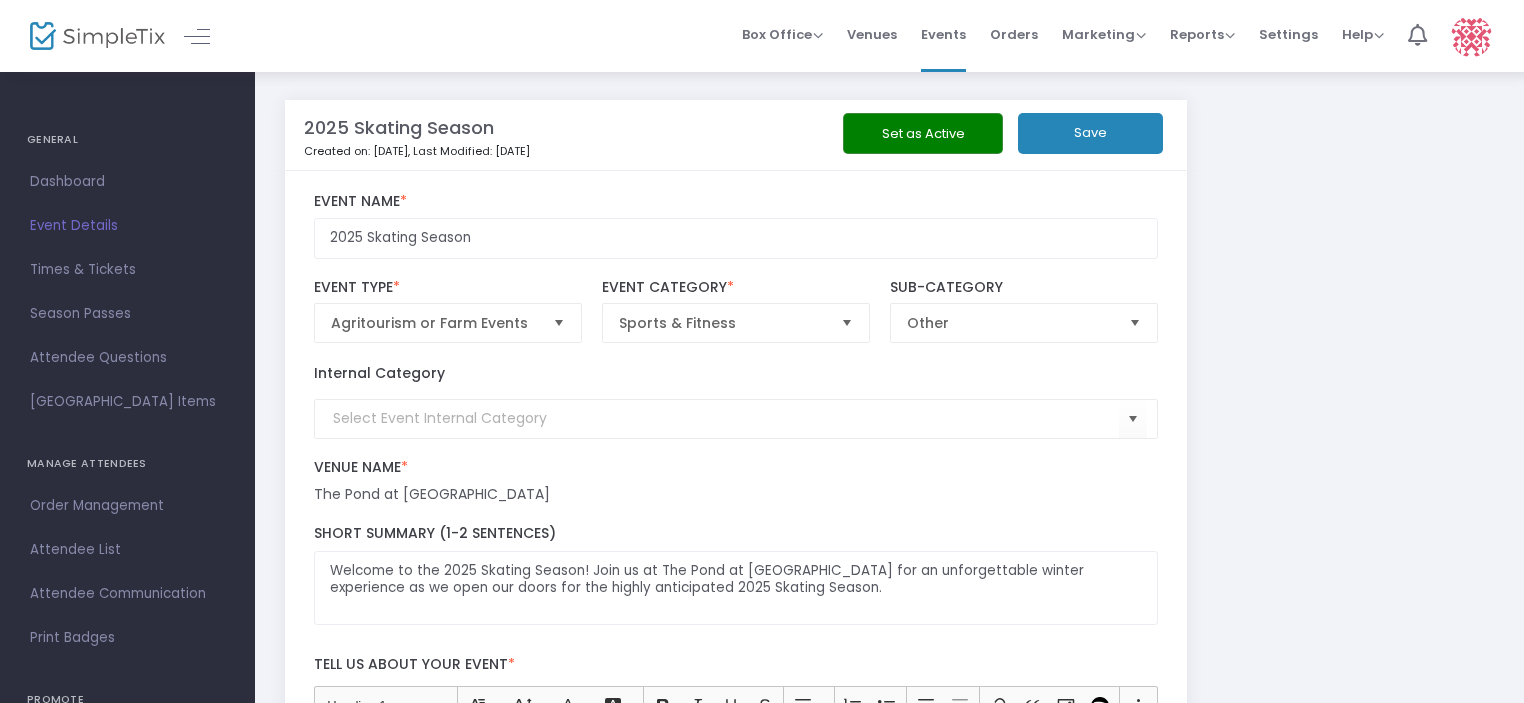 click on "Save" 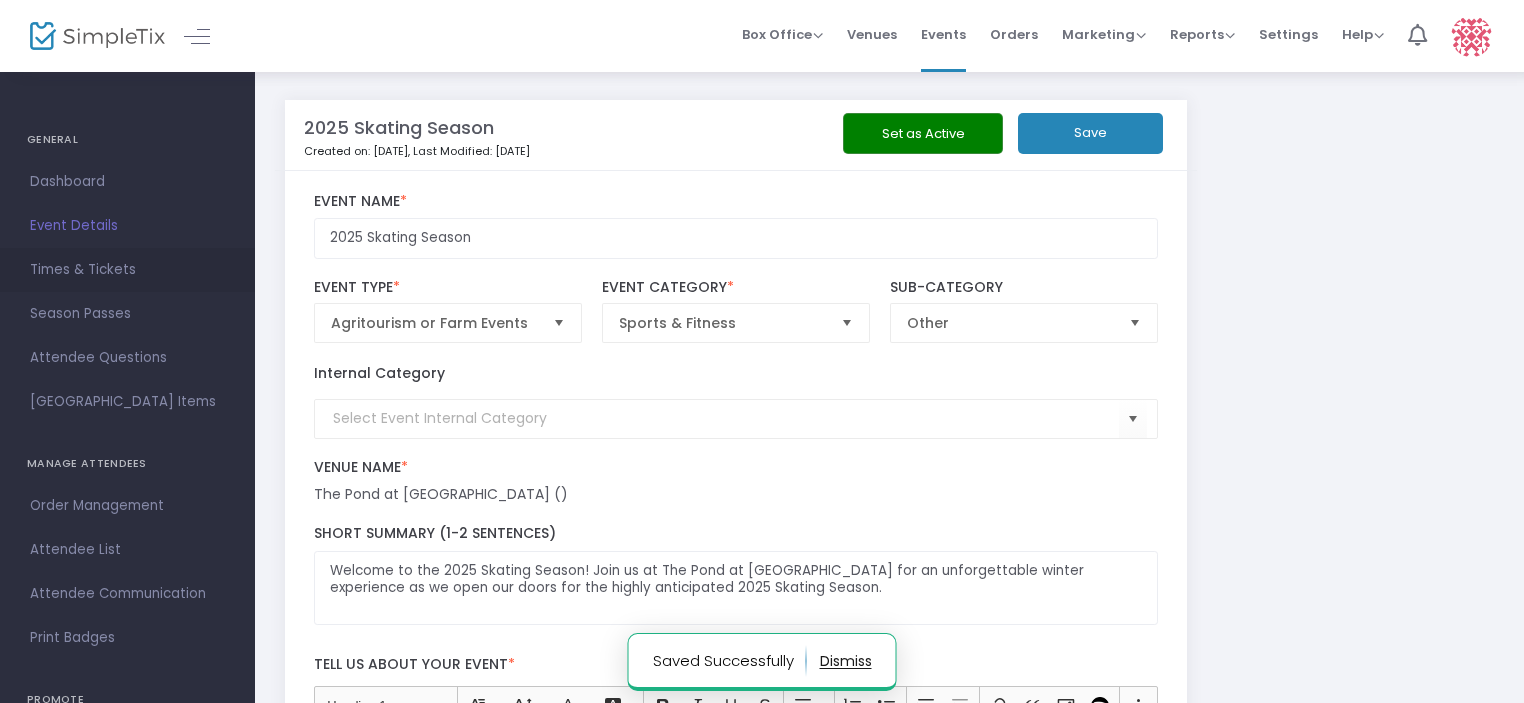 click on "Times & Tickets" at bounding box center [127, 270] 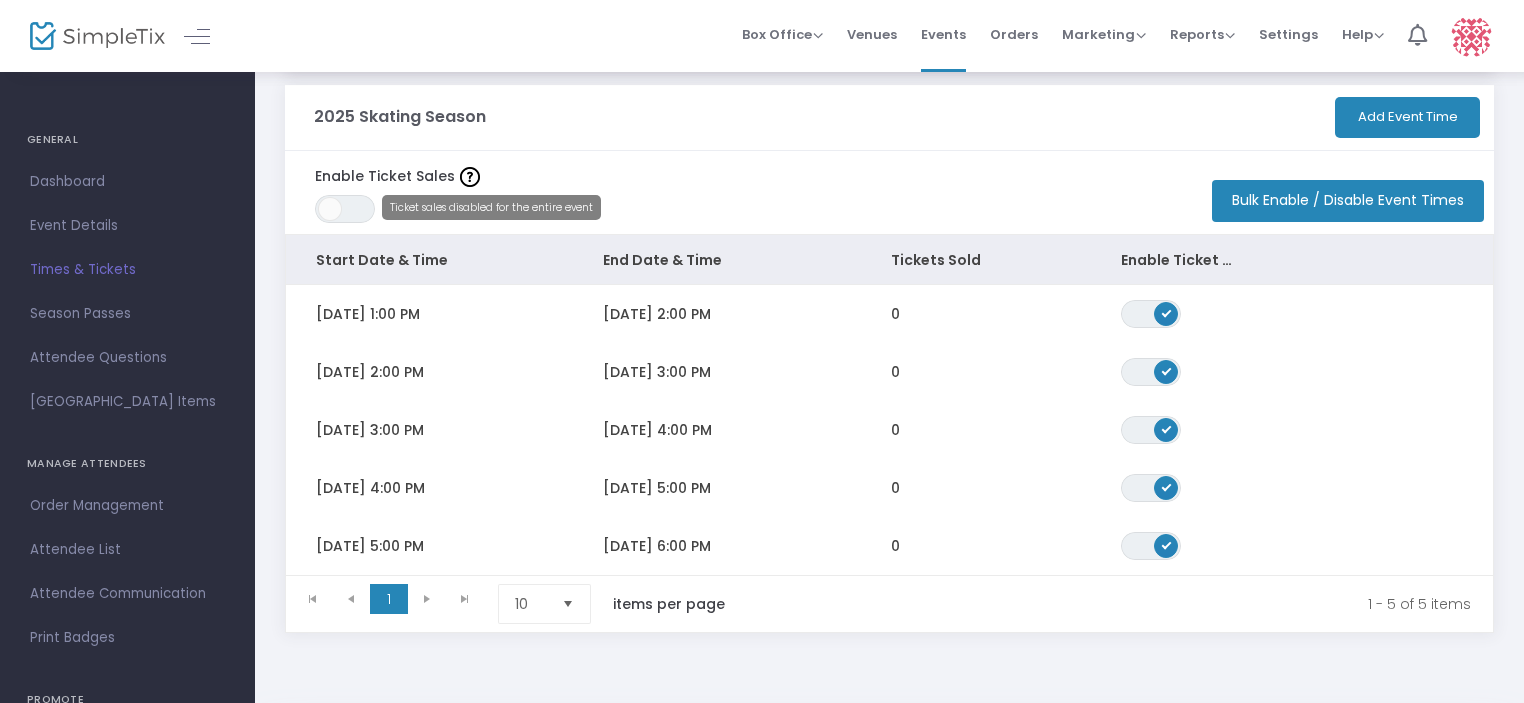 scroll, scrollTop: 100, scrollLeft: 0, axis: vertical 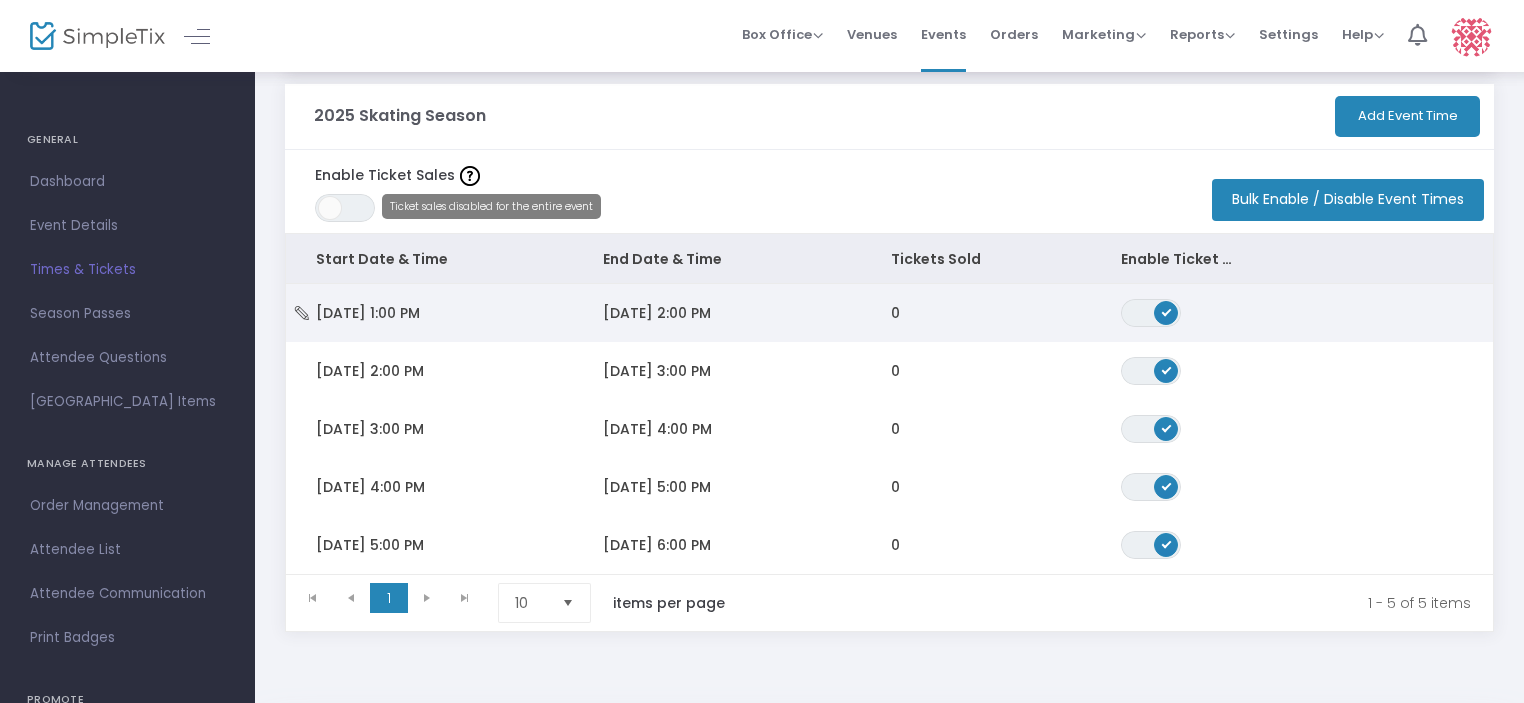 click on "9/15/2025 2:00 PM" 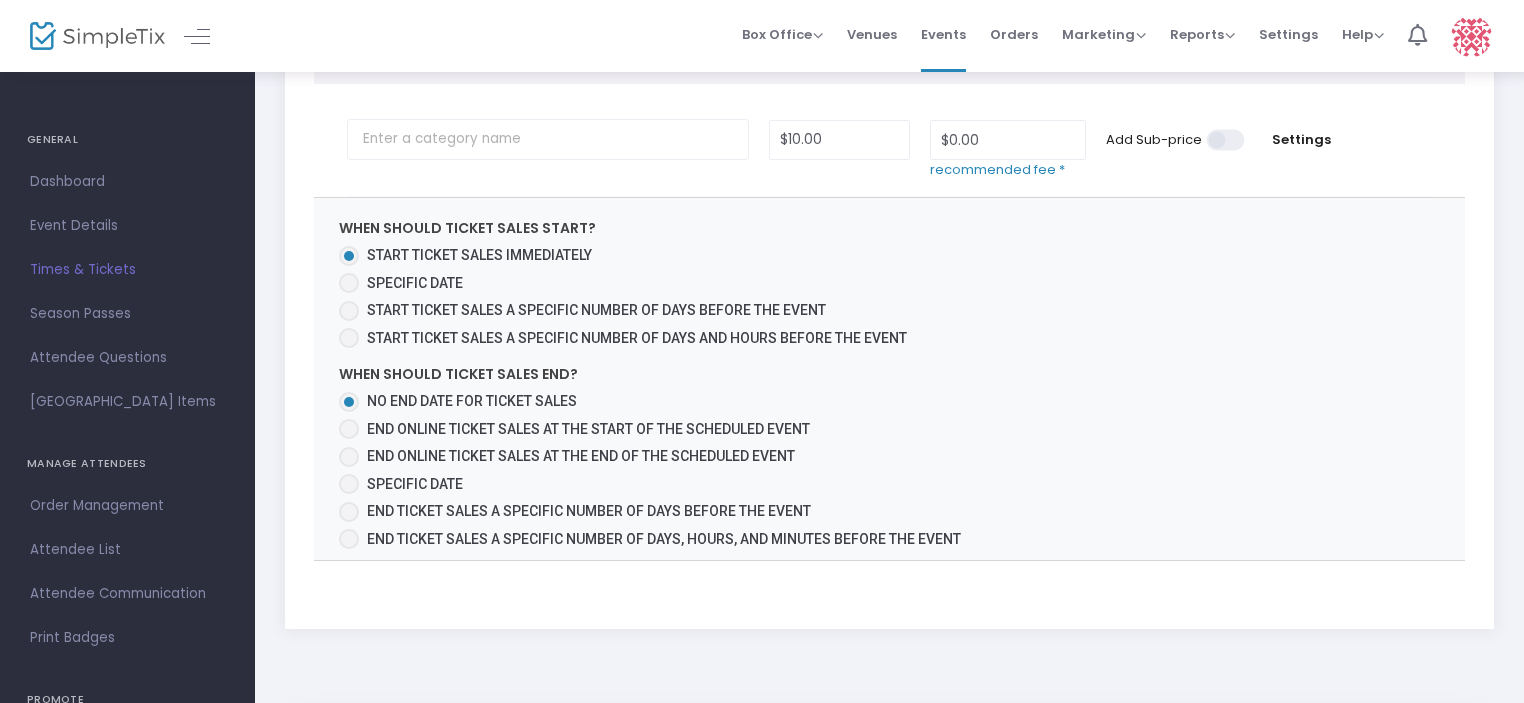scroll, scrollTop: 290, scrollLeft: 0, axis: vertical 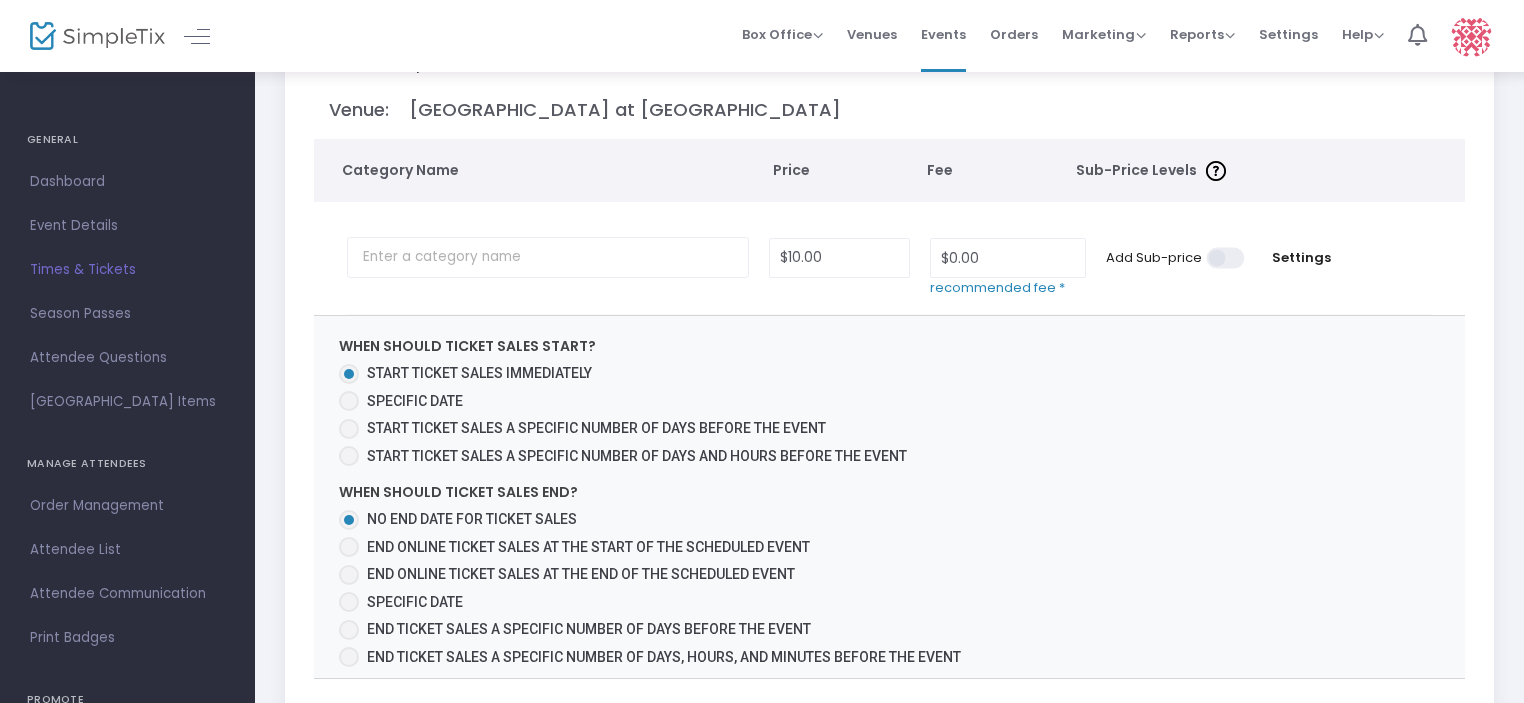click on "$10.00" at bounding box center [839, 258] 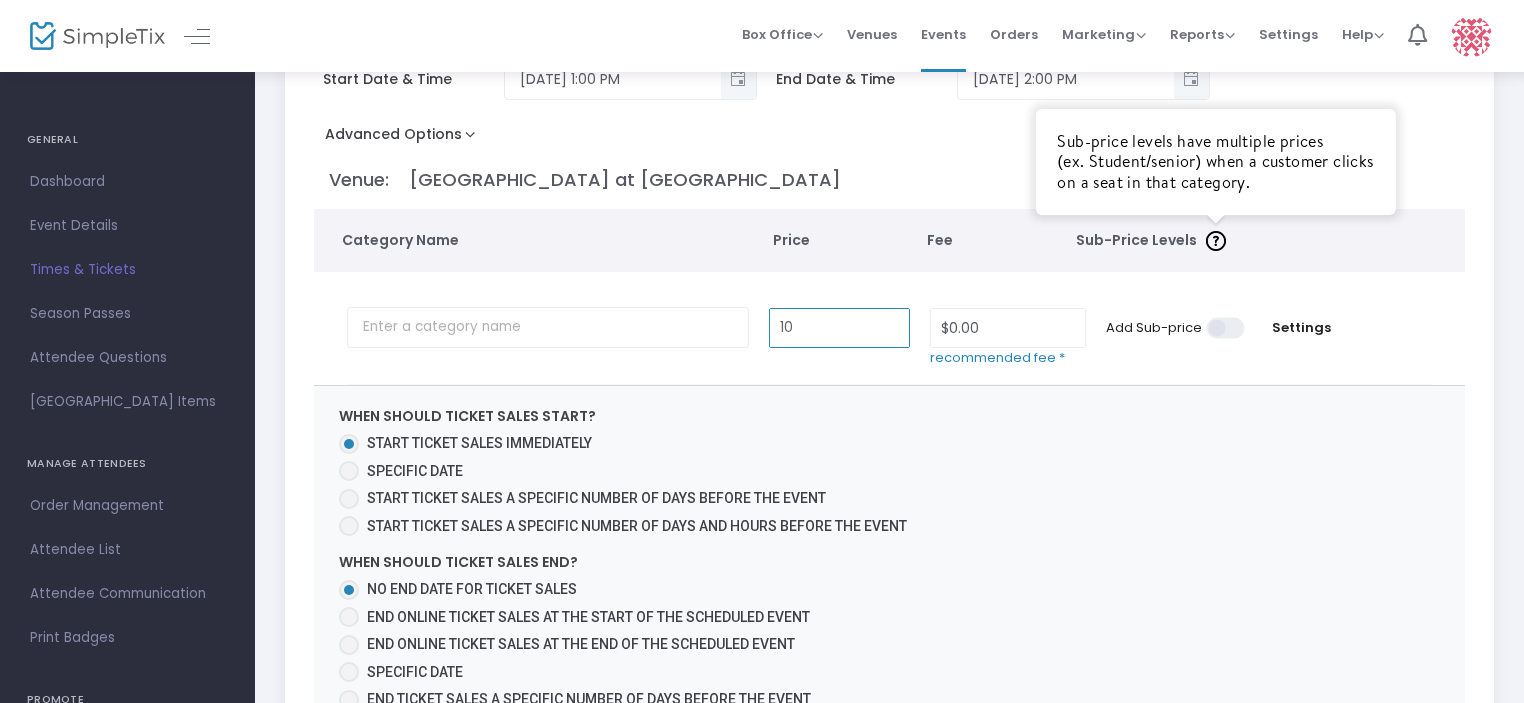 scroll, scrollTop: 190, scrollLeft: 0, axis: vertical 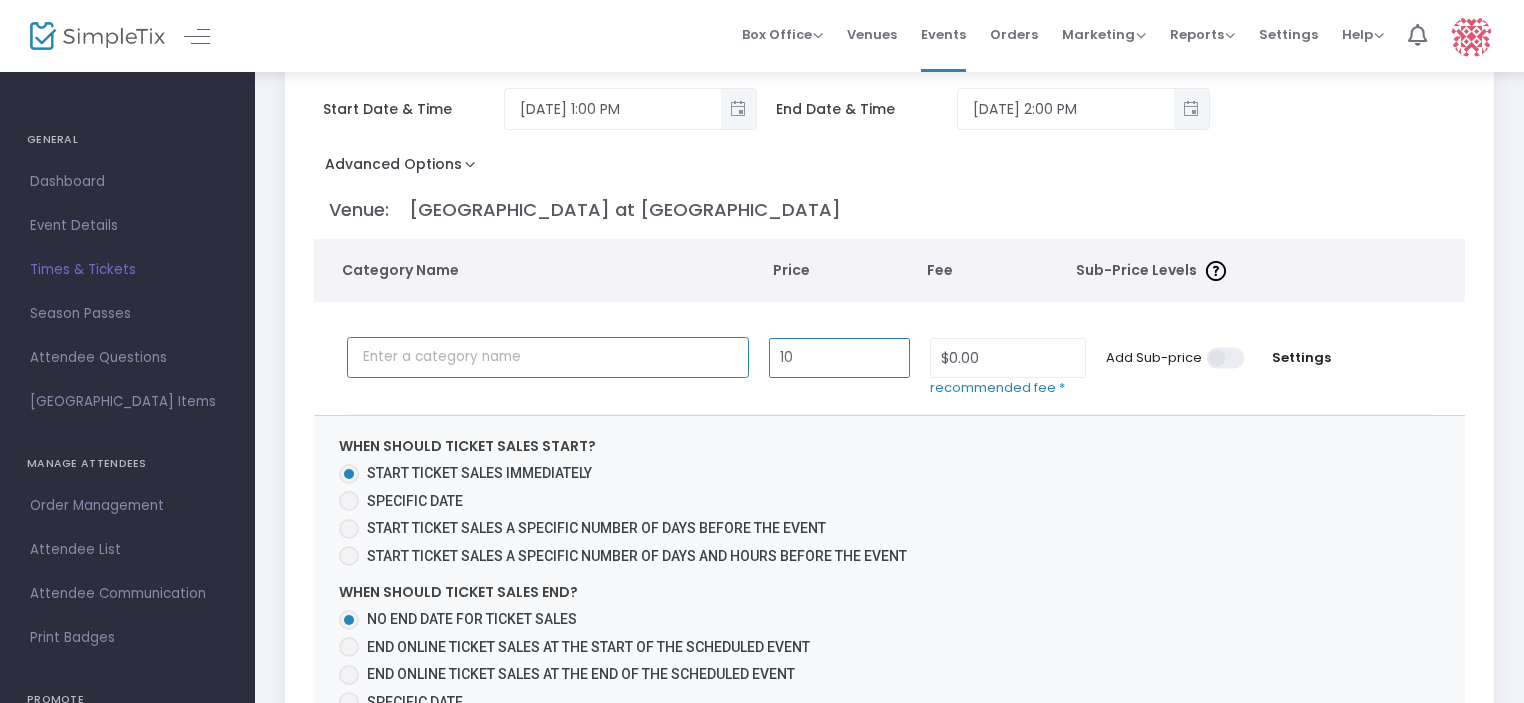type on "$10.00" 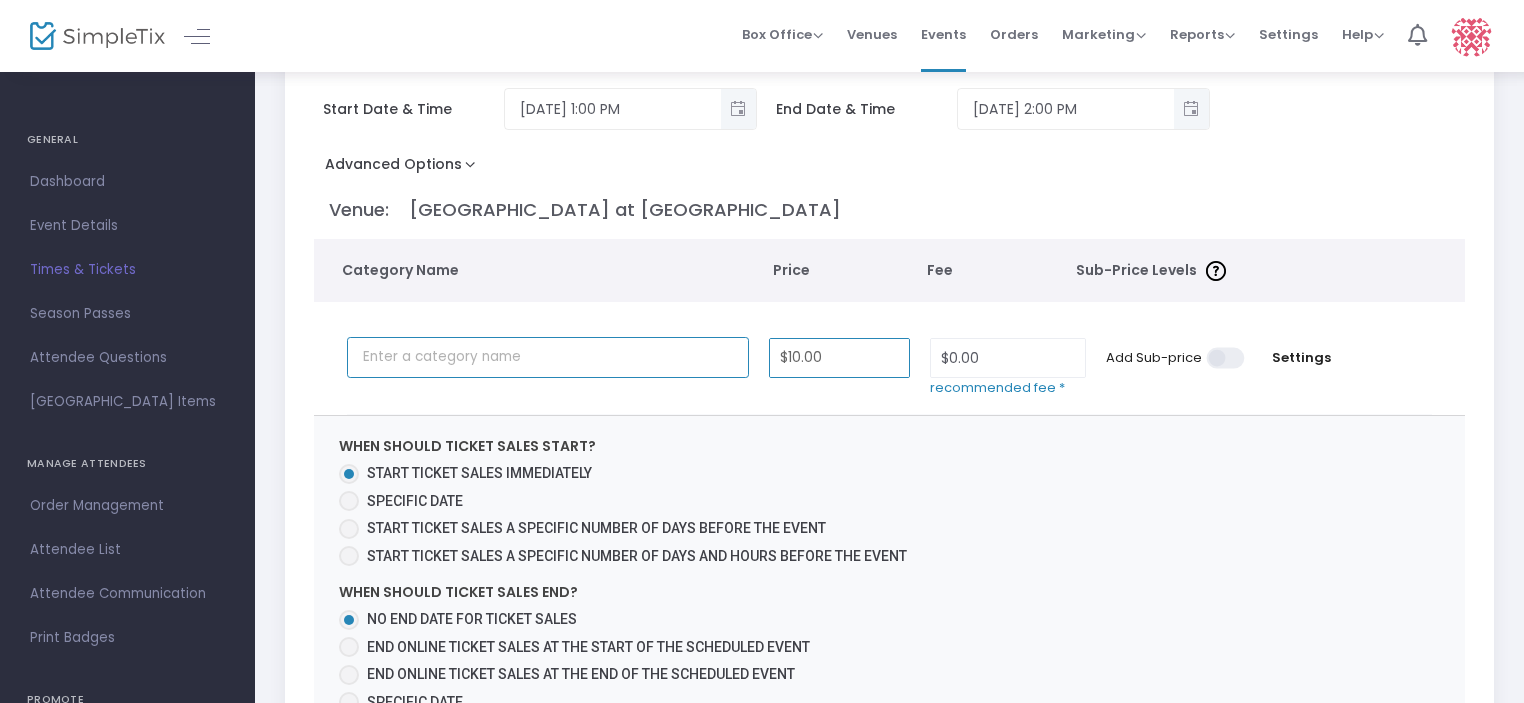 click at bounding box center [548, 357] 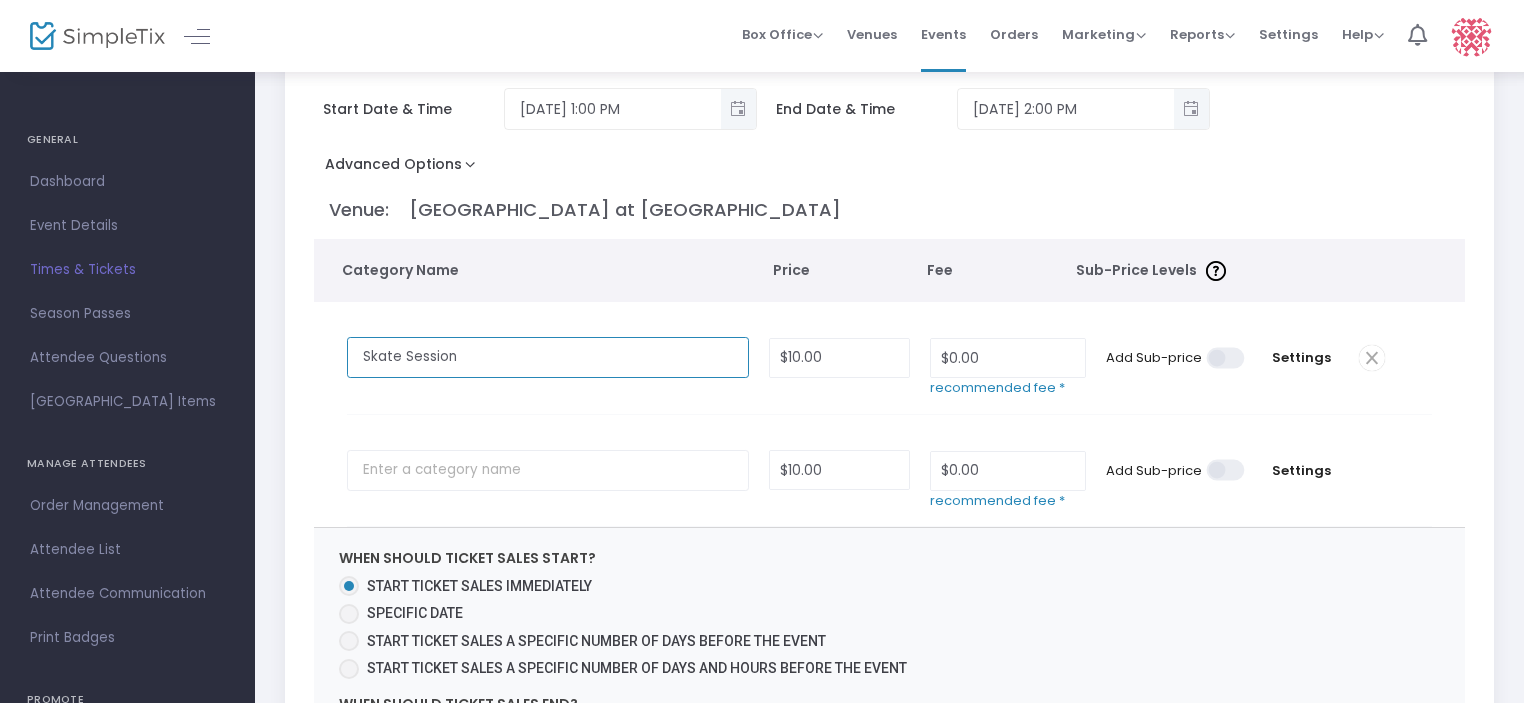 type on "Skate Session" 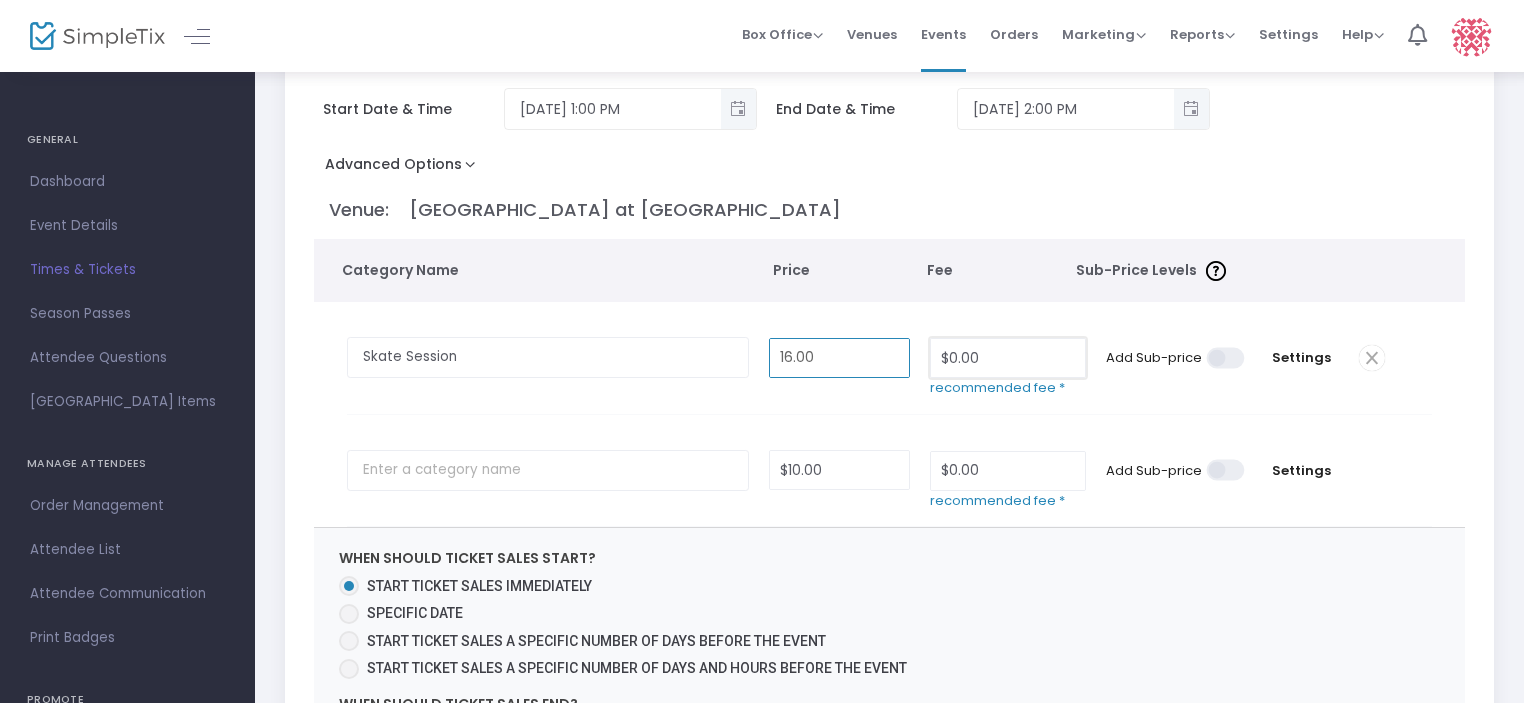 type on "$16.00" 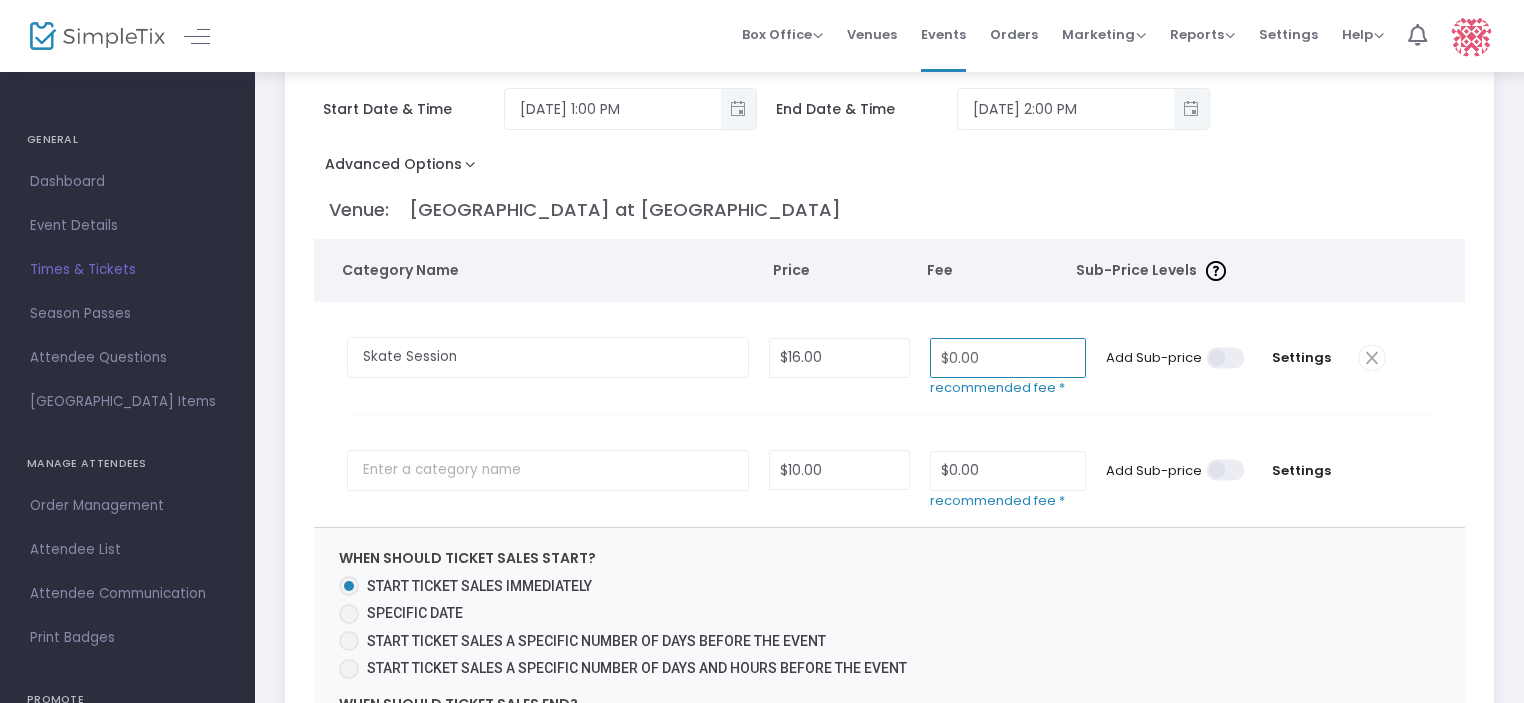 click on "recommended fee *" at bounding box center (1008, 388) 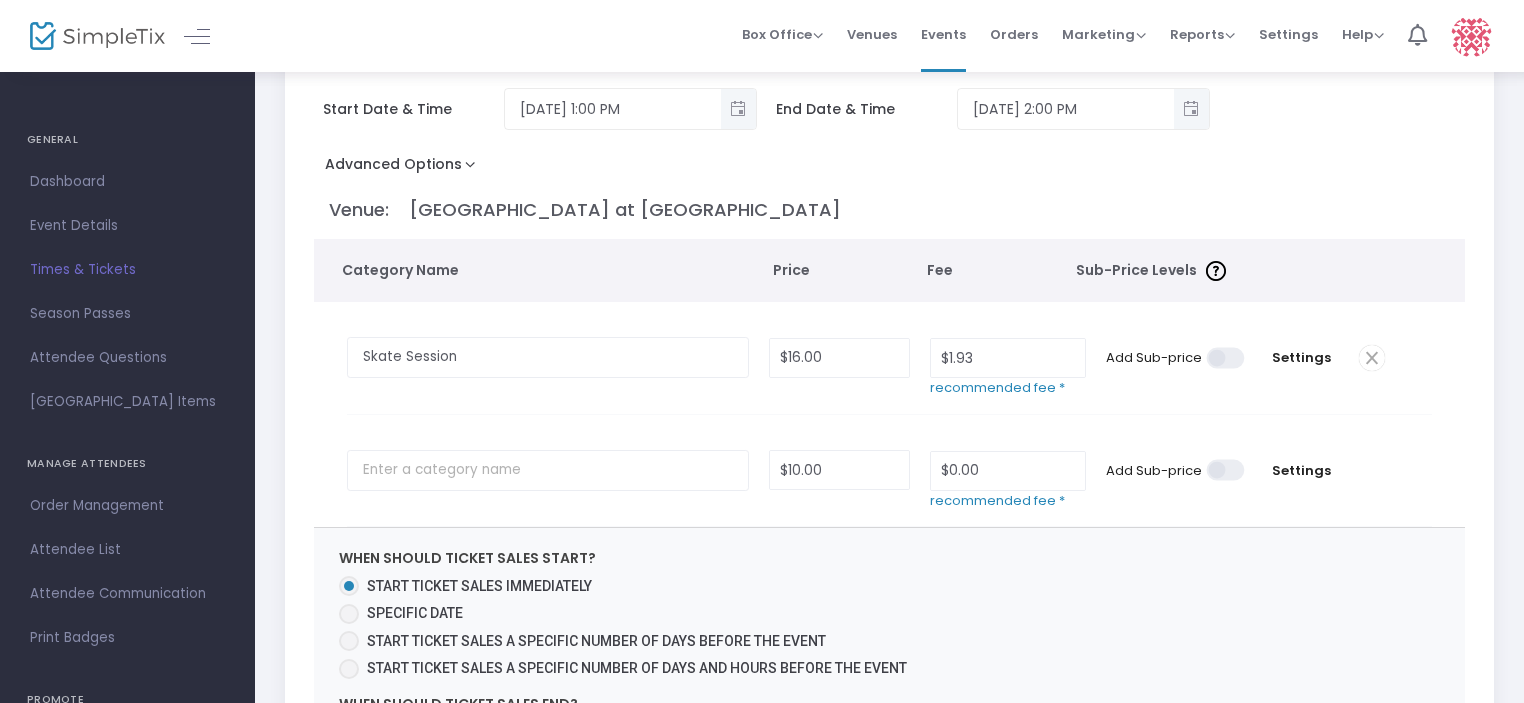 click on "recommended fee *" at bounding box center [1008, 388] 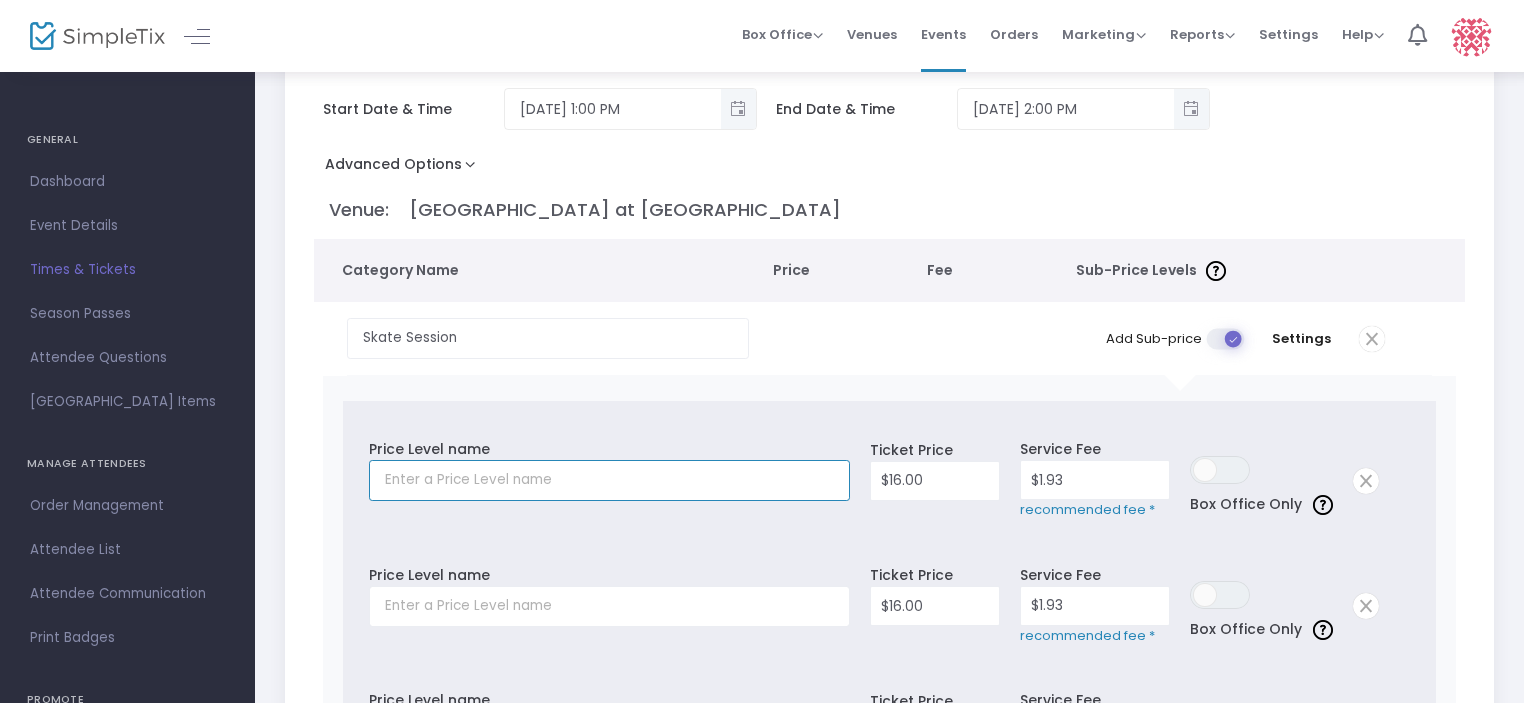 click at bounding box center (609, 480) 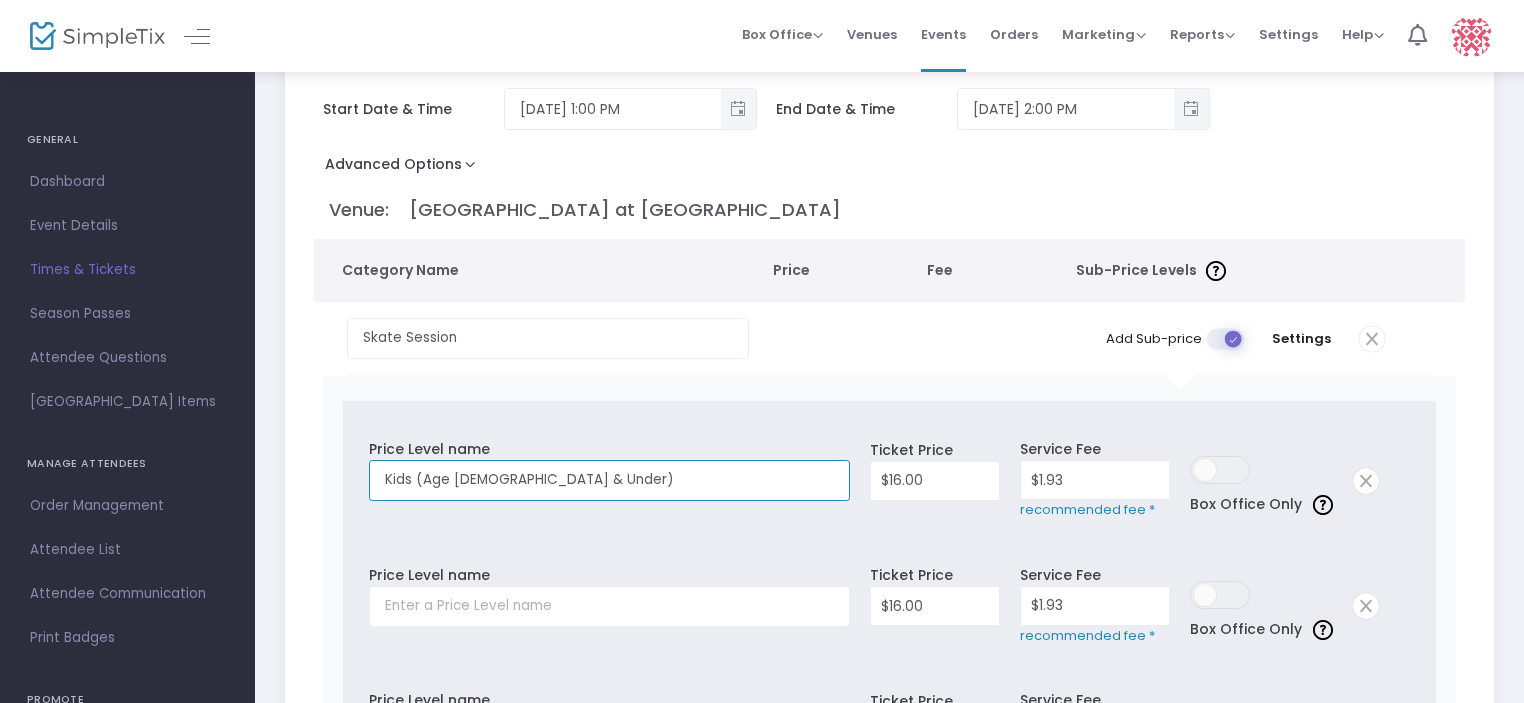 type on "Kids (Age 5 & Under)" 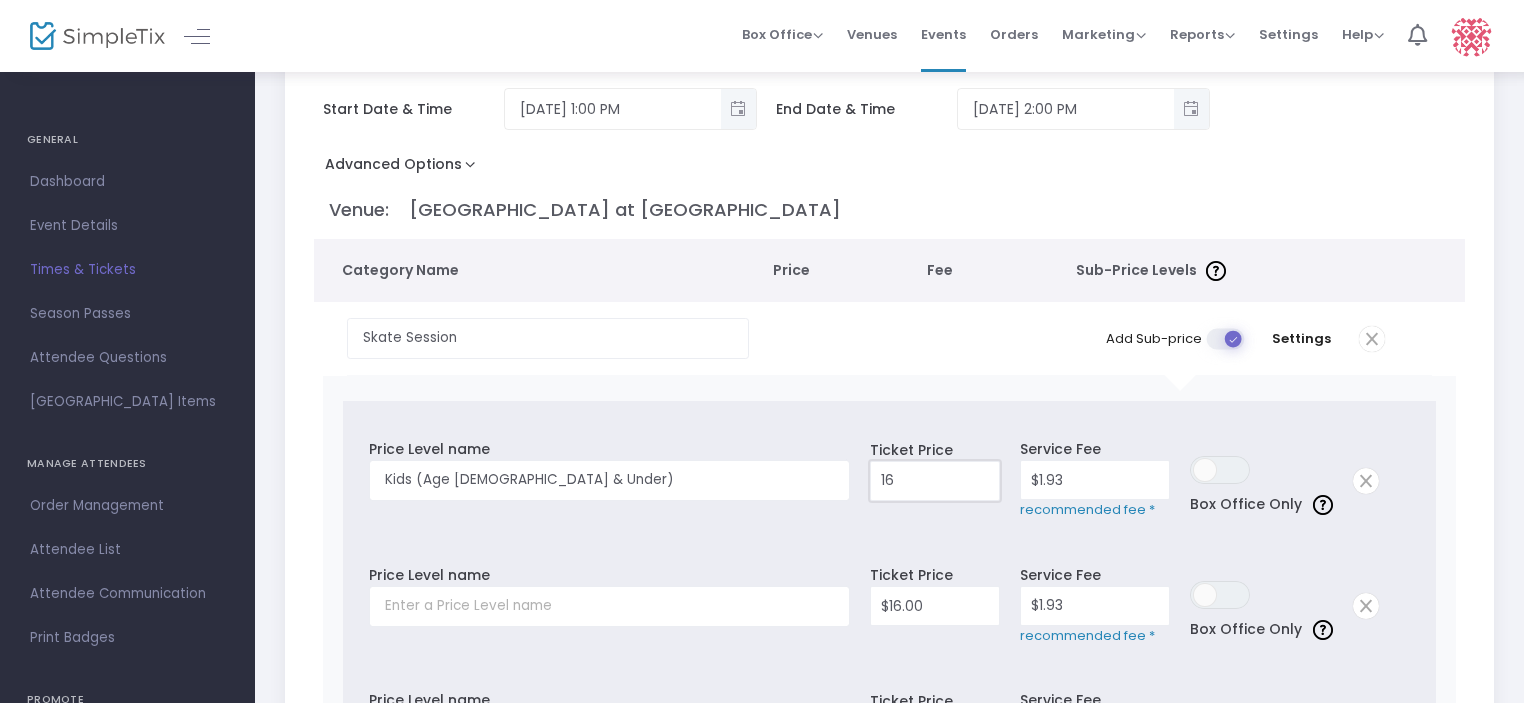 click on "16" at bounding box center [935, 481] 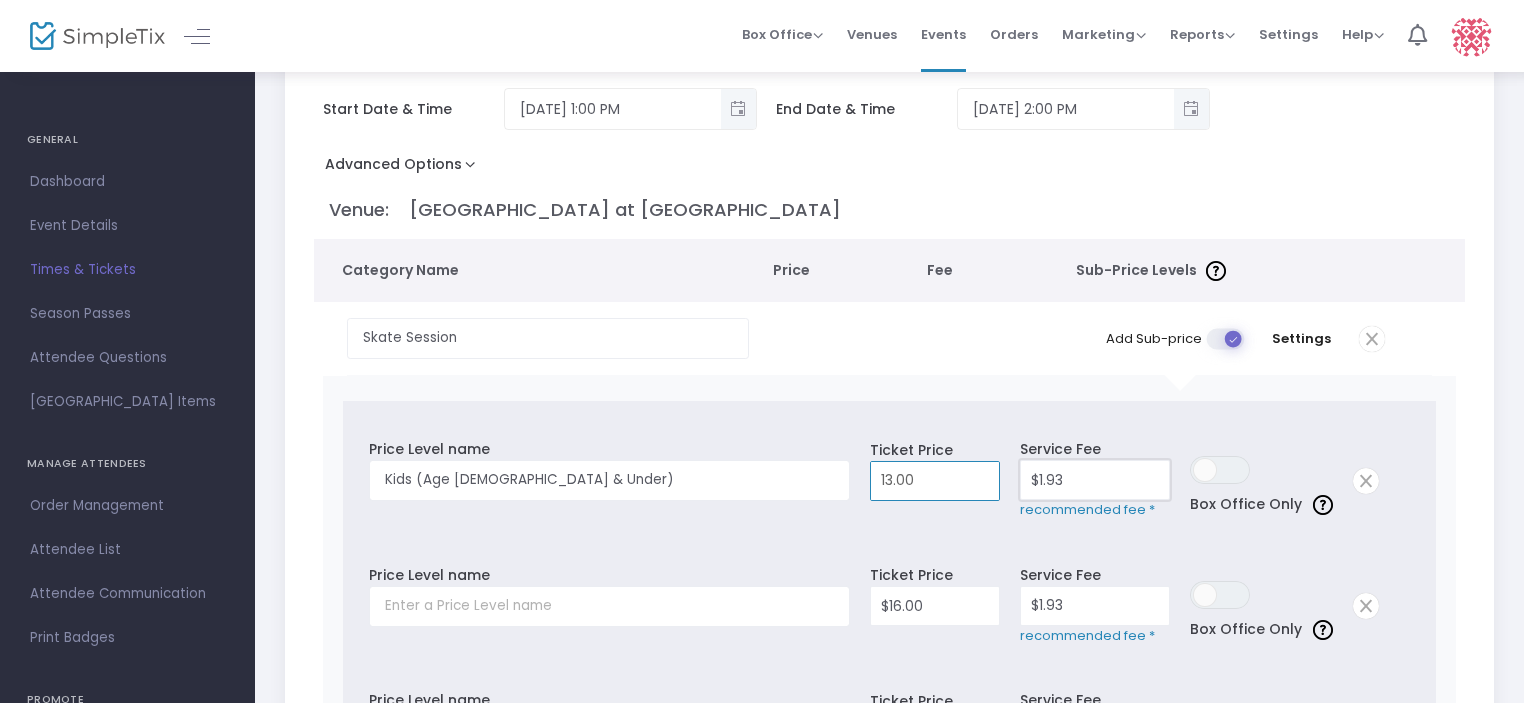 type on "$13.00" 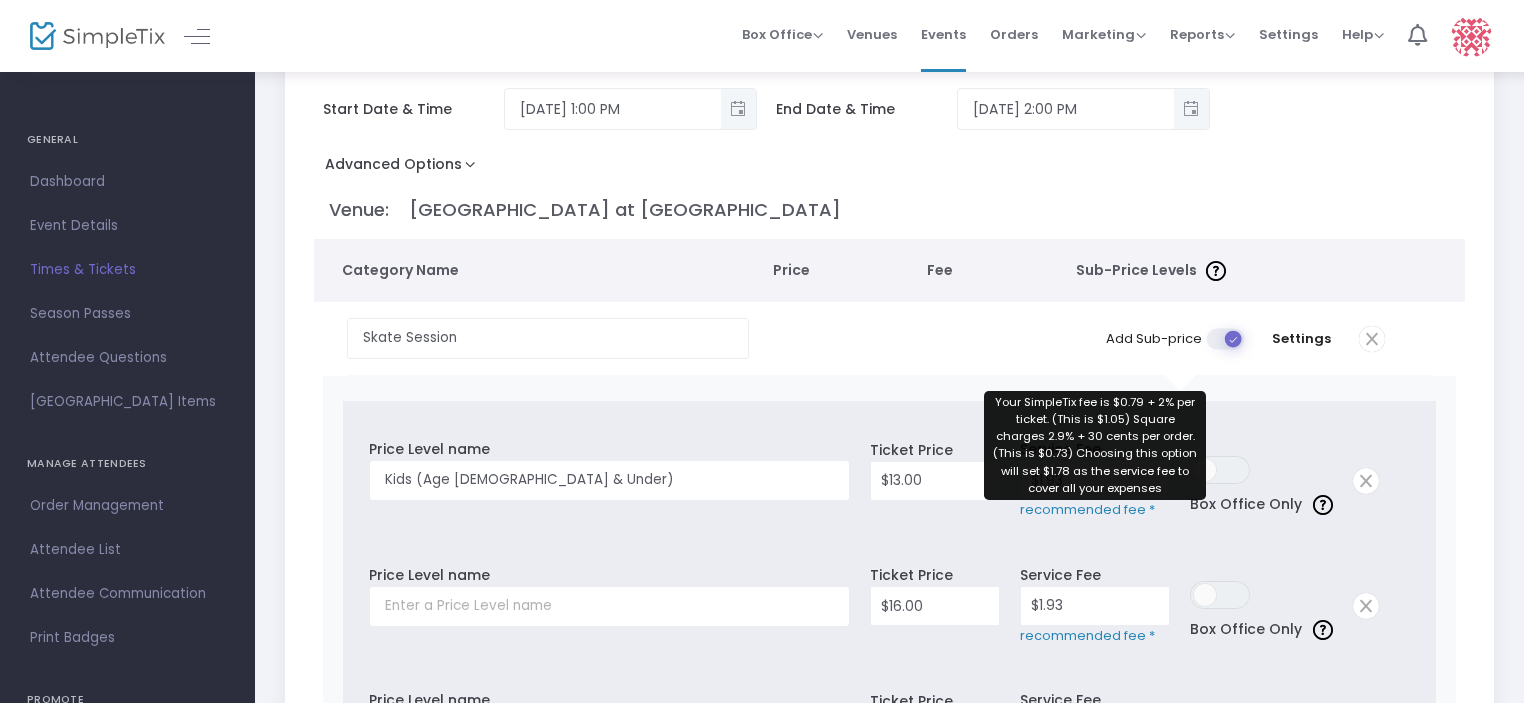 click on "recommended fee *" at bounding box center (1095, 510) 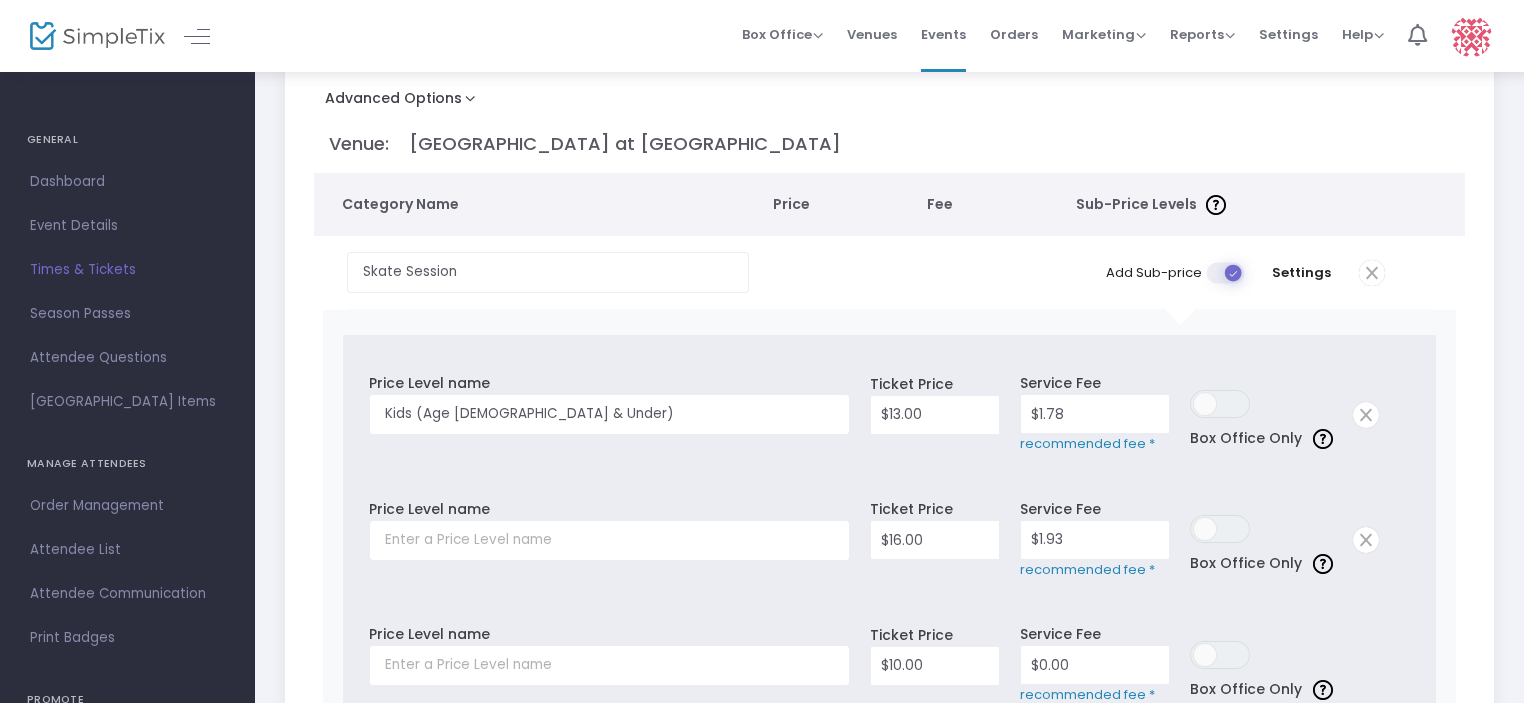 scroll, scrollTop: 290, scrollLeft: 0, axis: vertical 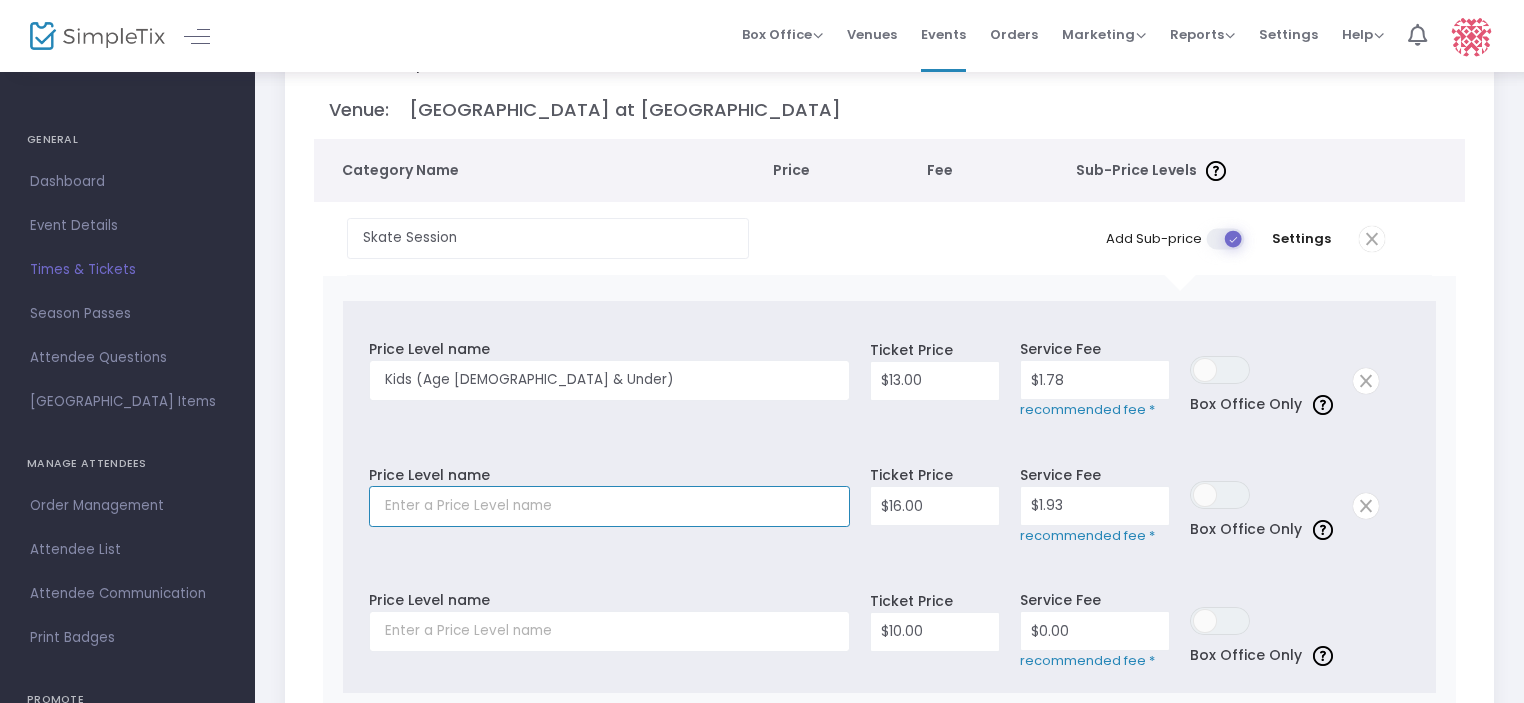 click at bounding box center (609, 506) 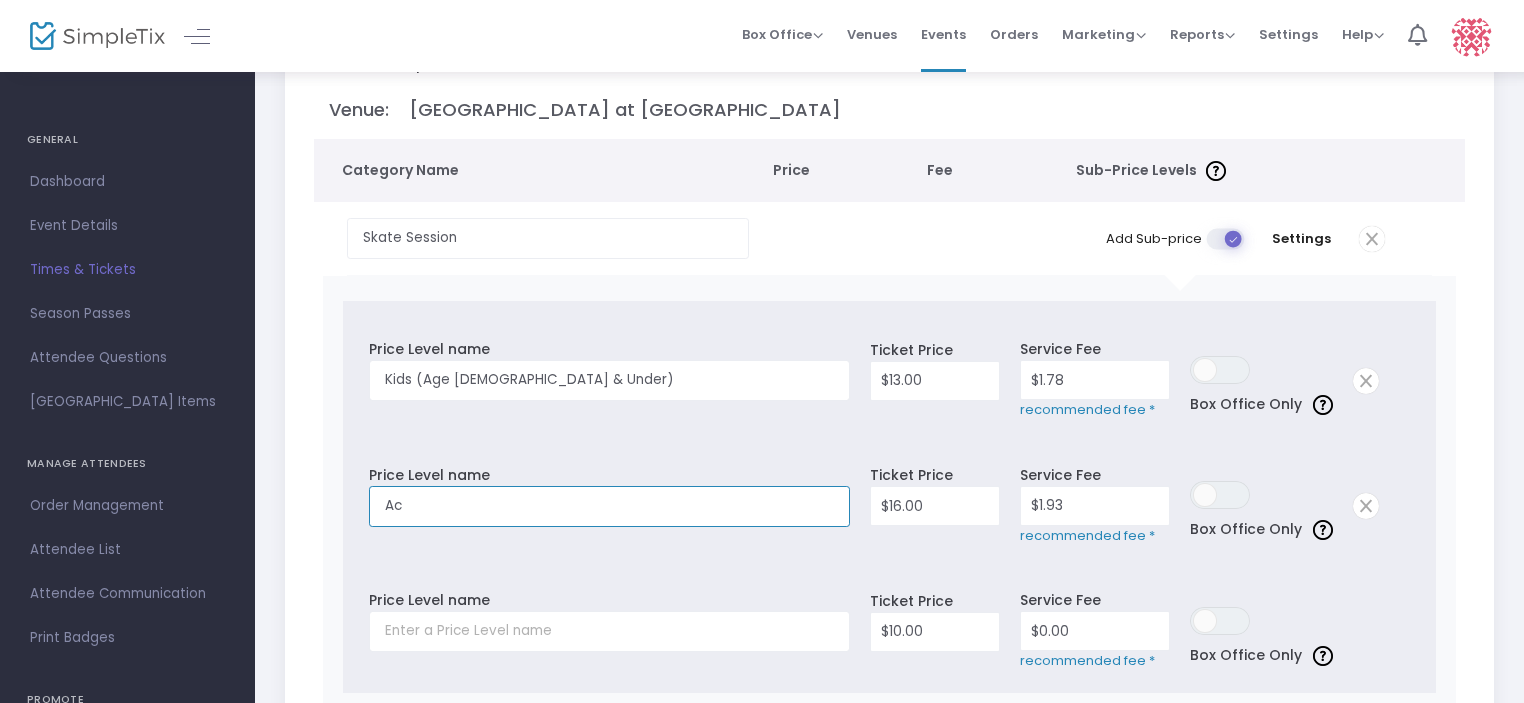 type on "A" 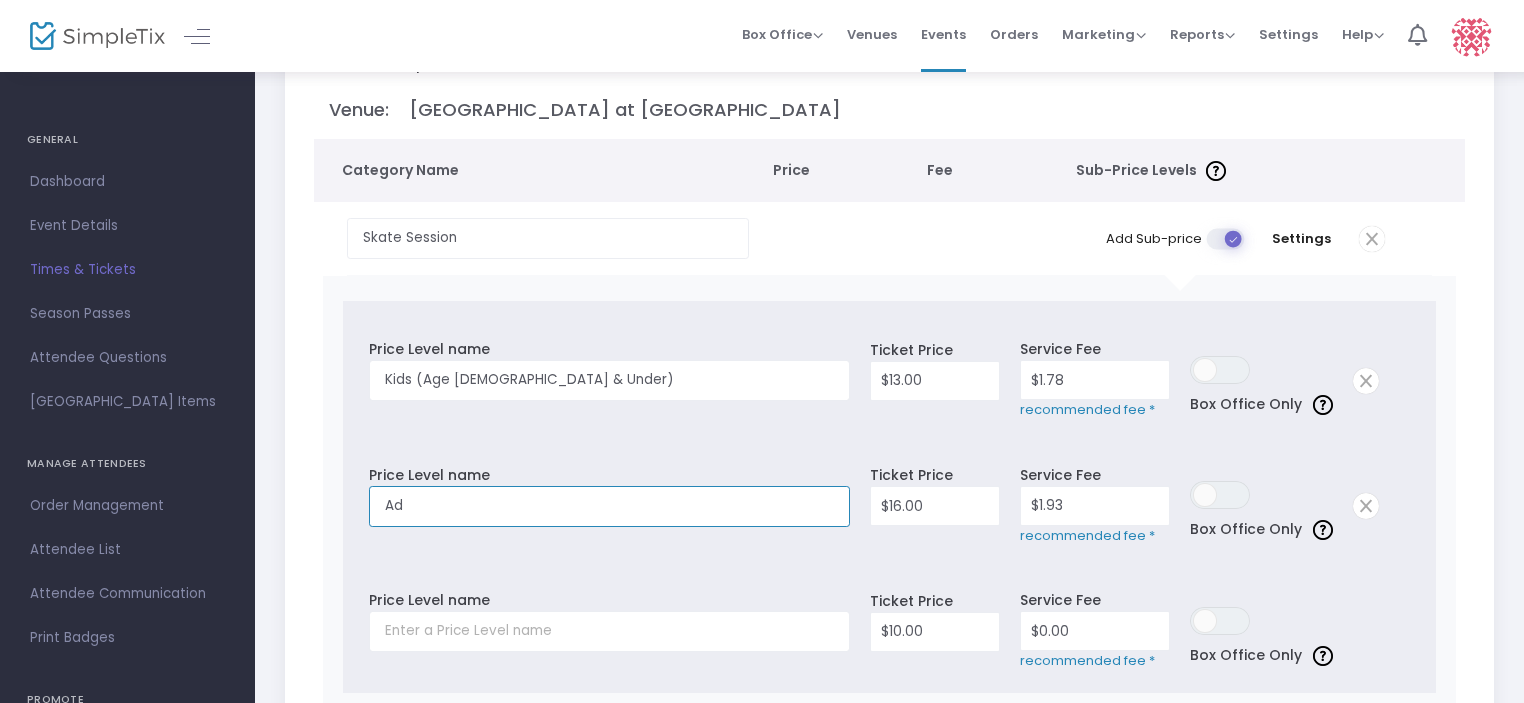 type on "A" 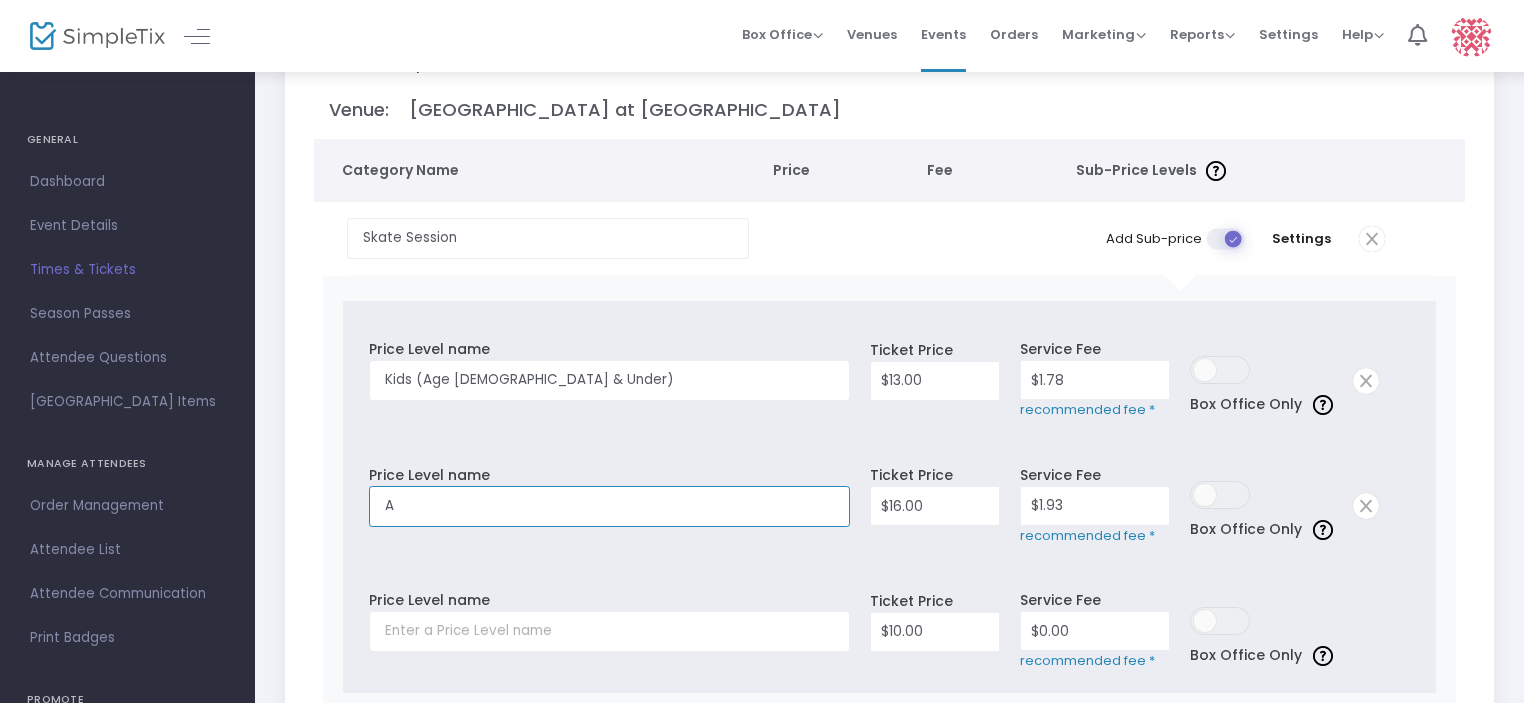 type 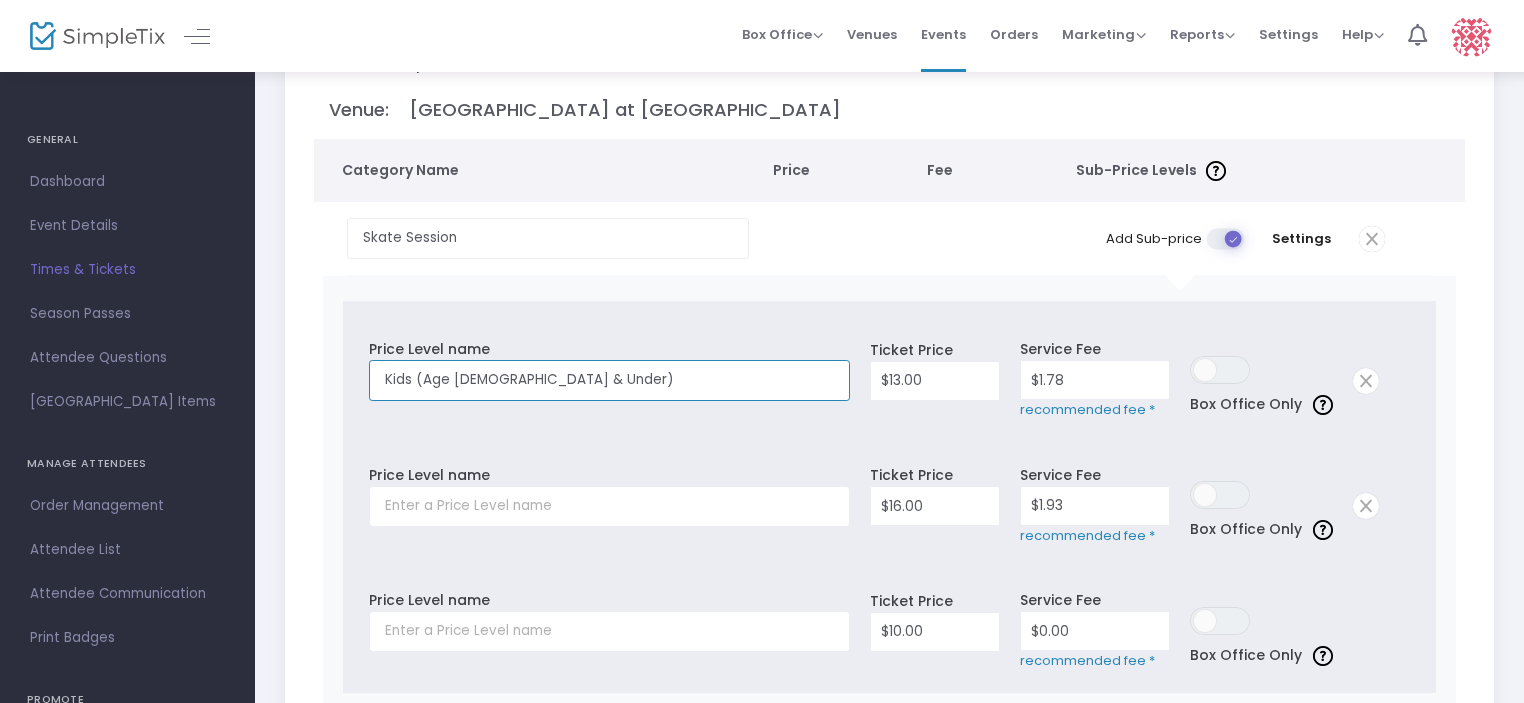 click on "Kids (Age 5 & Under)" at bounding box center [609, 380] 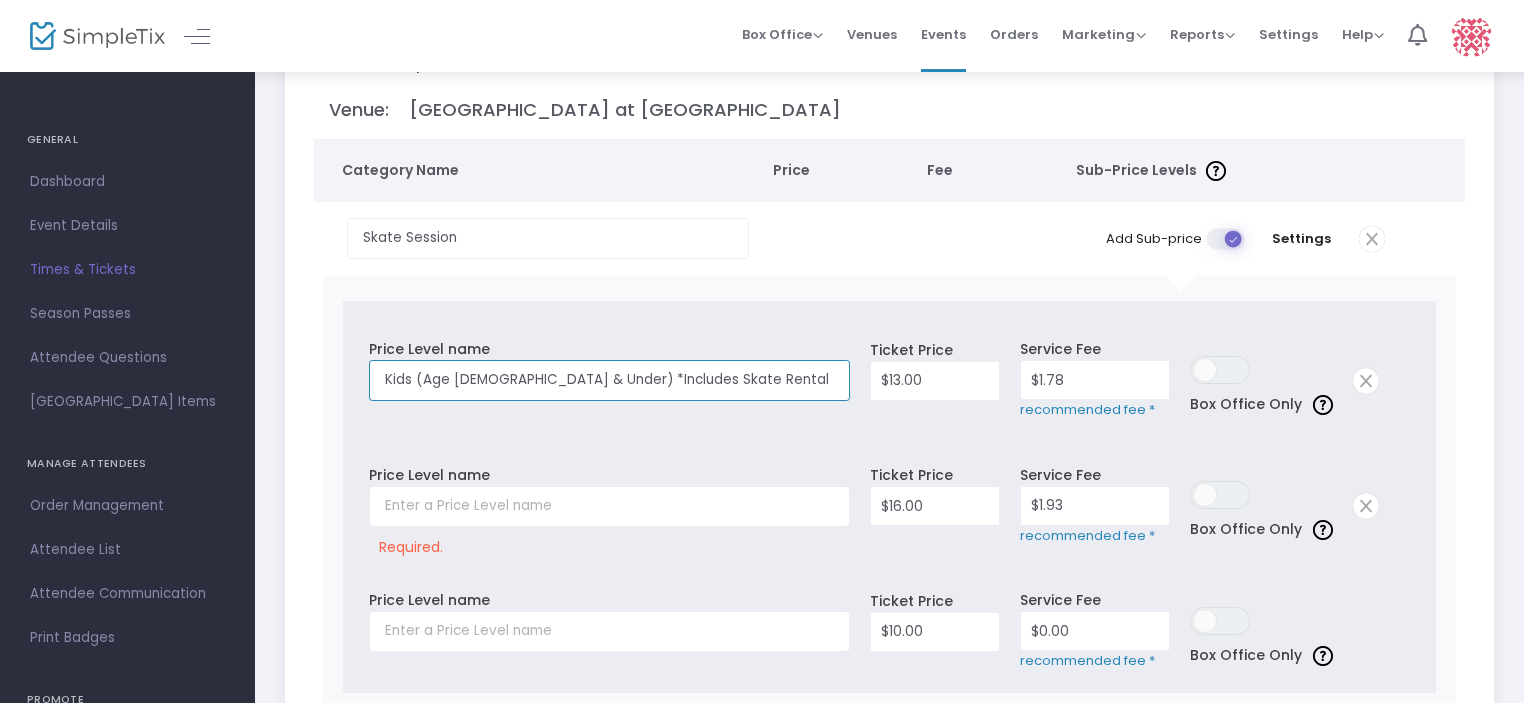 type on "Kids (Age 5 & Under) *Includes Skate Rental" 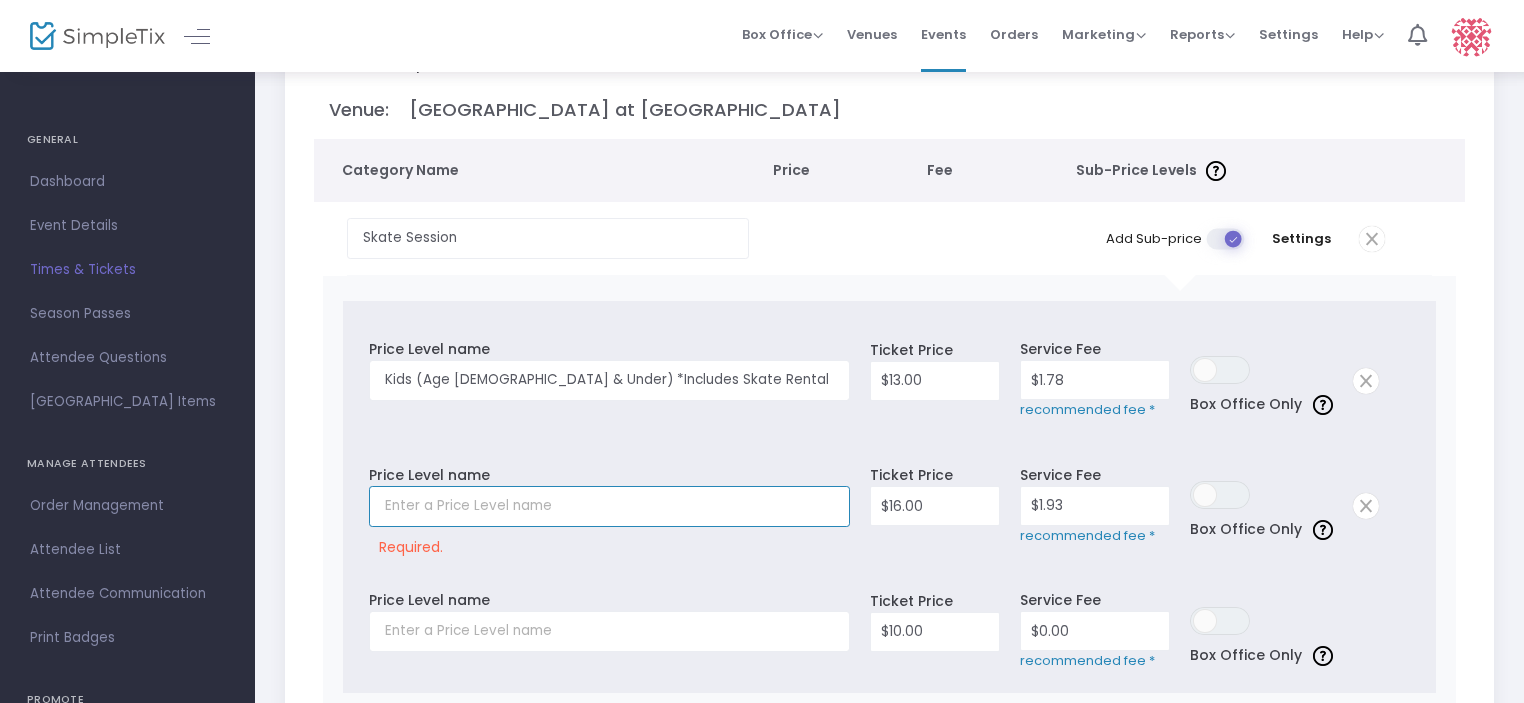 click at bounding box center (609, 506) 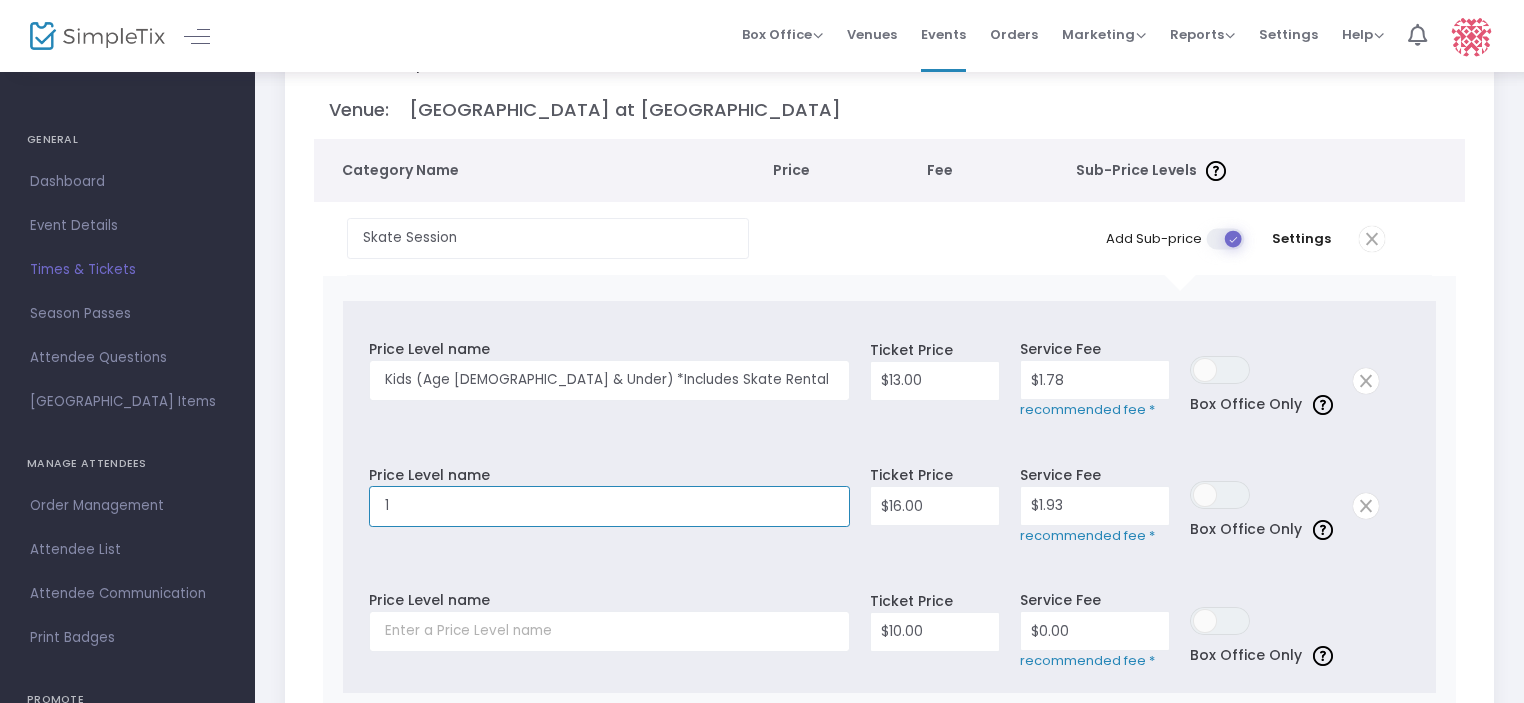 type on "1" 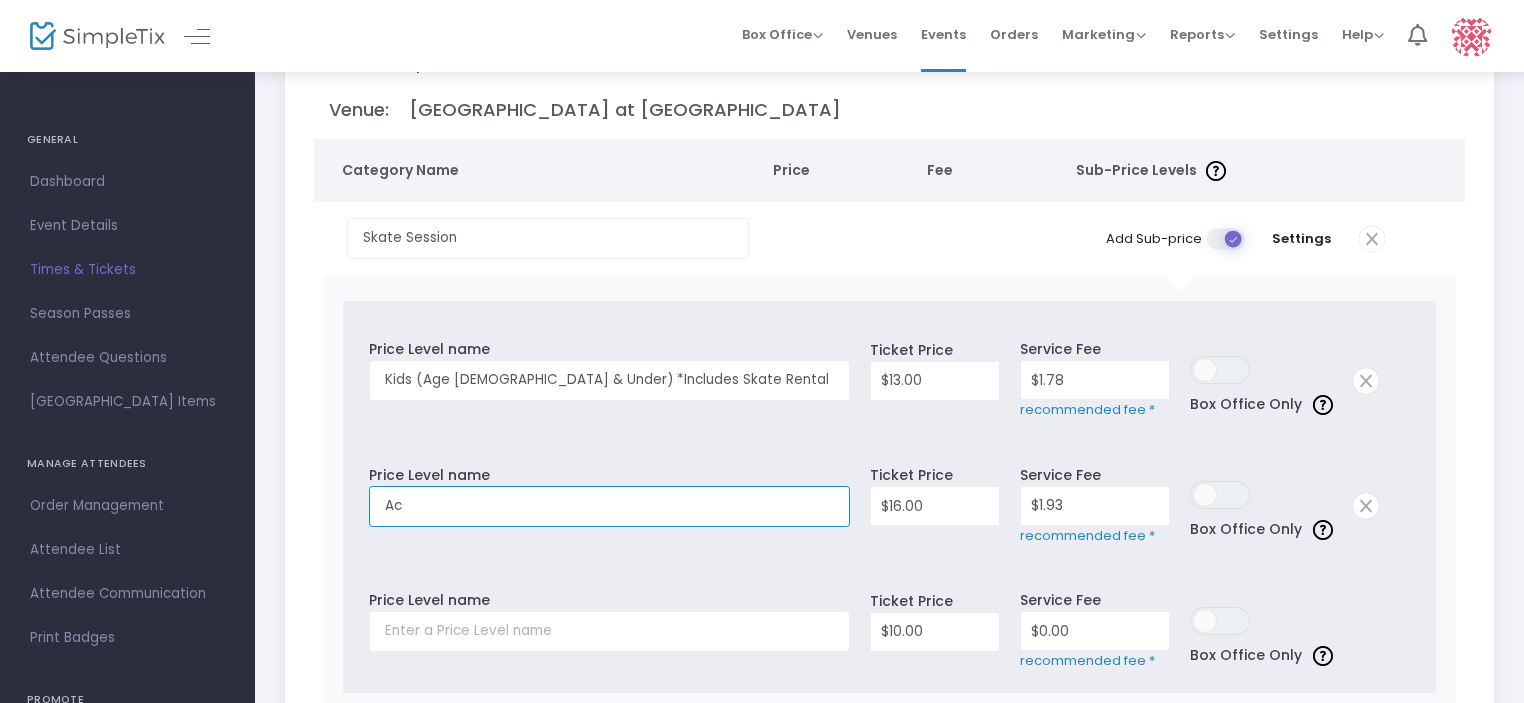 type on "A" 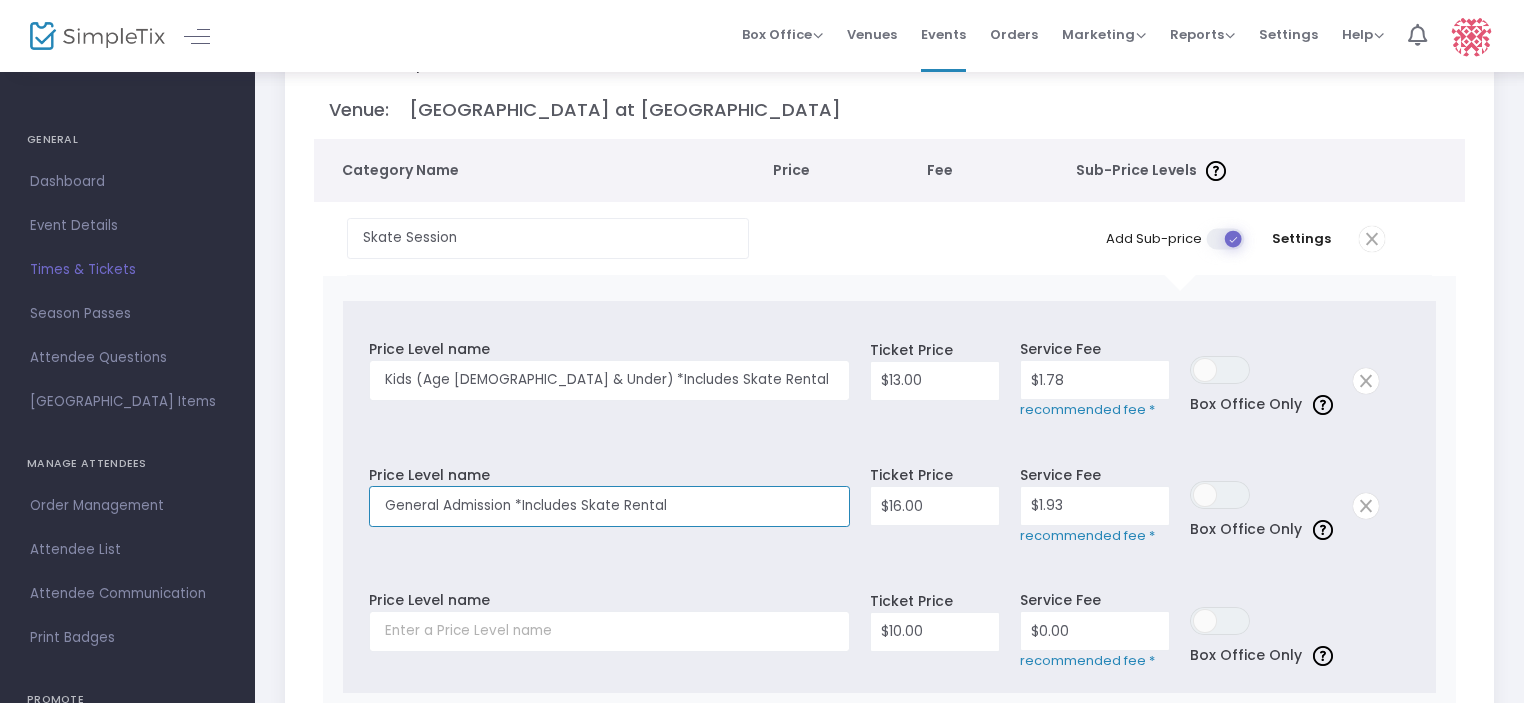 type on "General Admission *Includes Skate Rental" 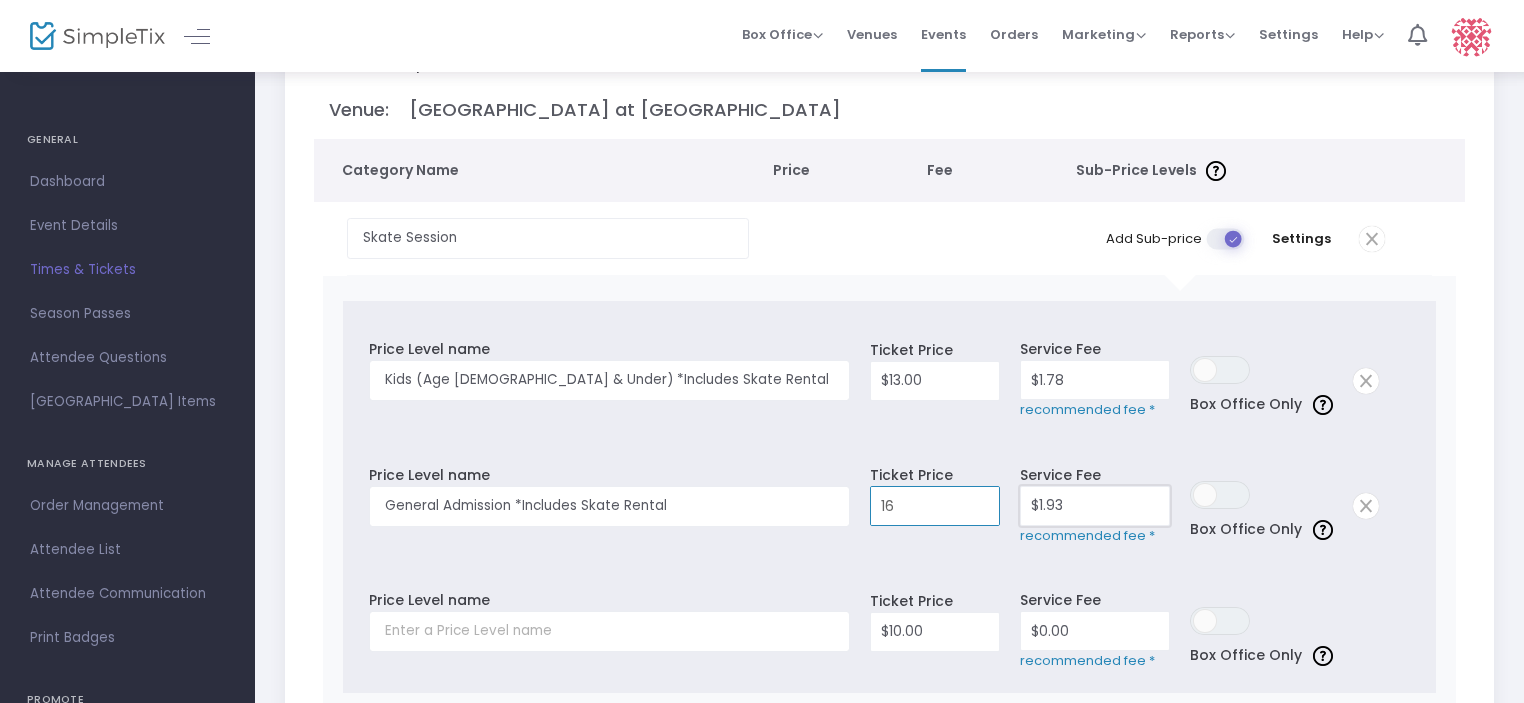 type on "$16.00" 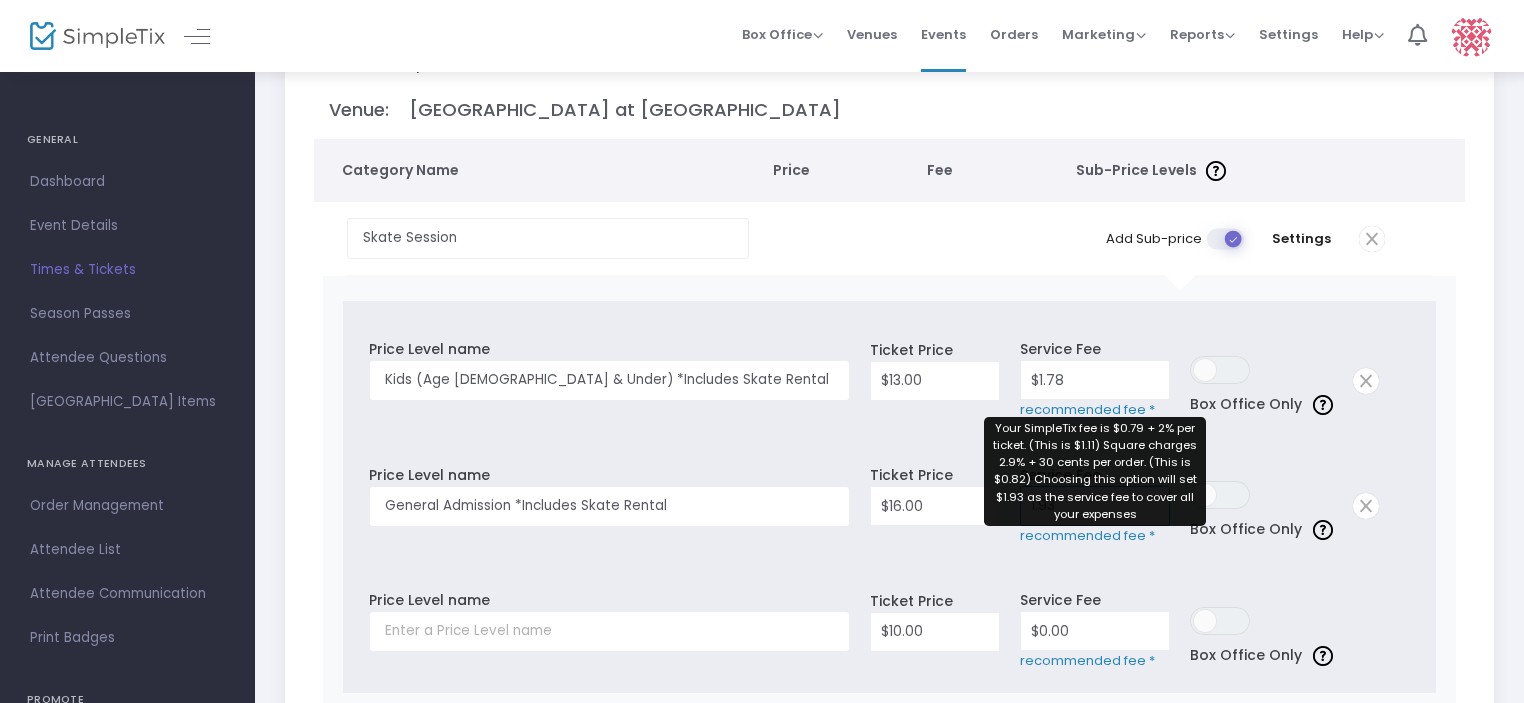 type on "$1.93" 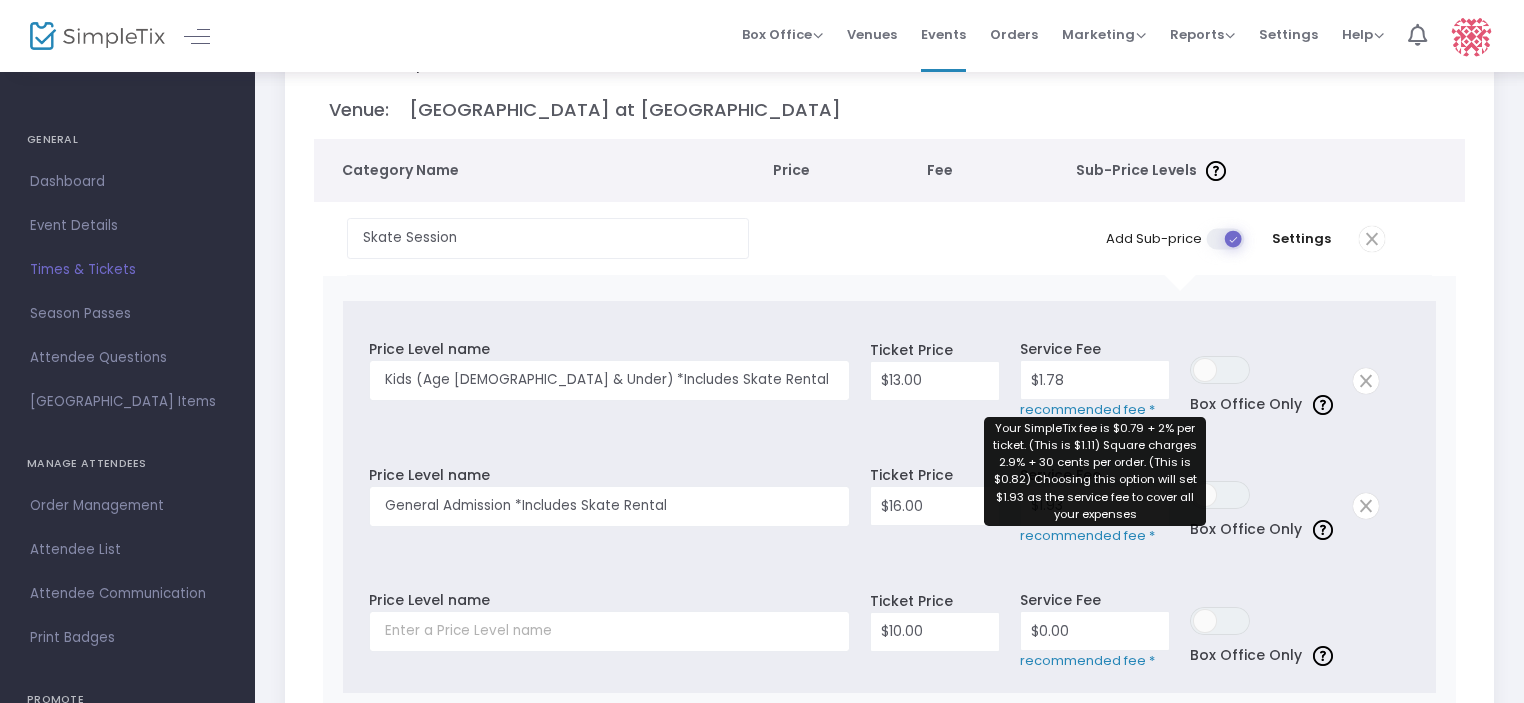 click on "recommended fee *" at bounding box center (1095, 536) 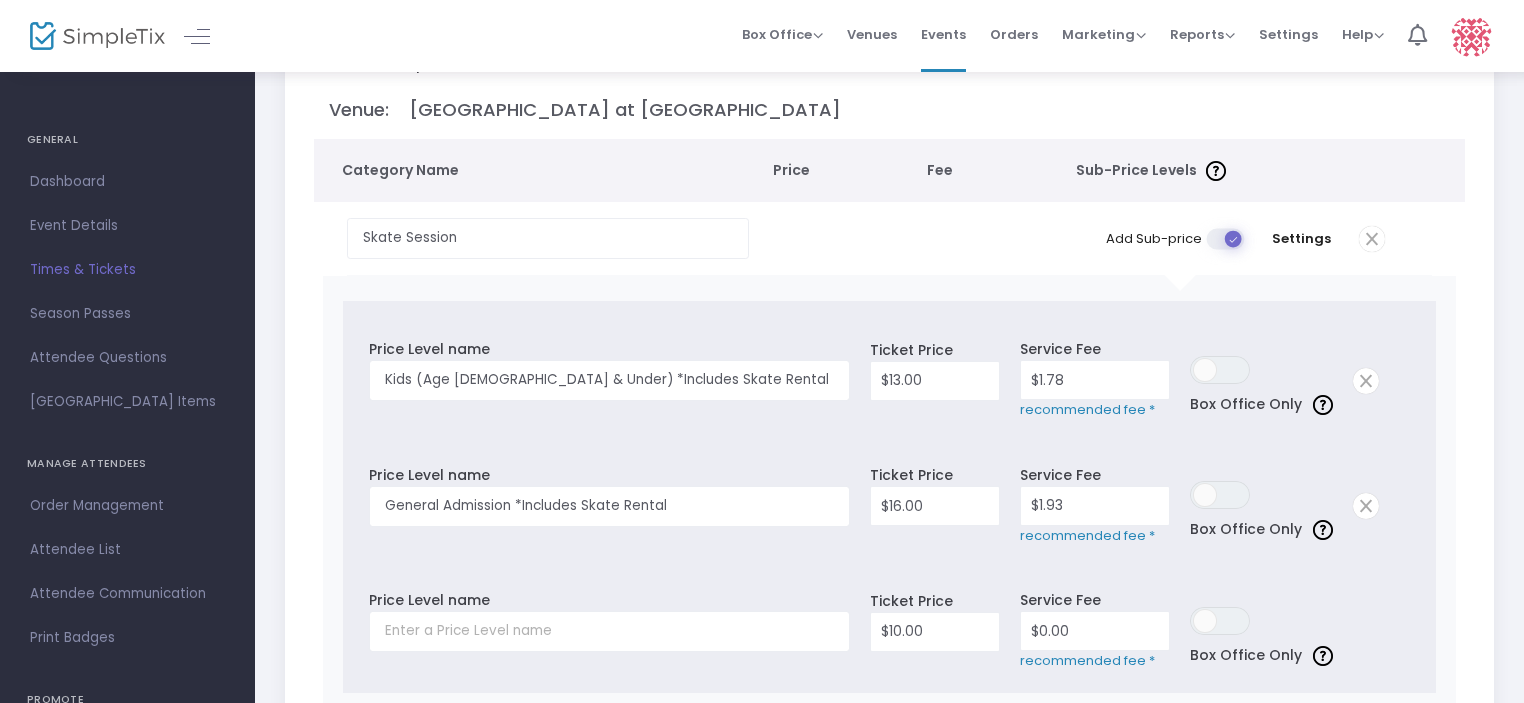 click on "Price Level name General Admission *Includes Skate Rental  Required.  Ticket Price $16.00 Service Fee $1.93  Required.   recommended fee *  ON OFF Box Office Only  delete" at bounding box center [889, 505] 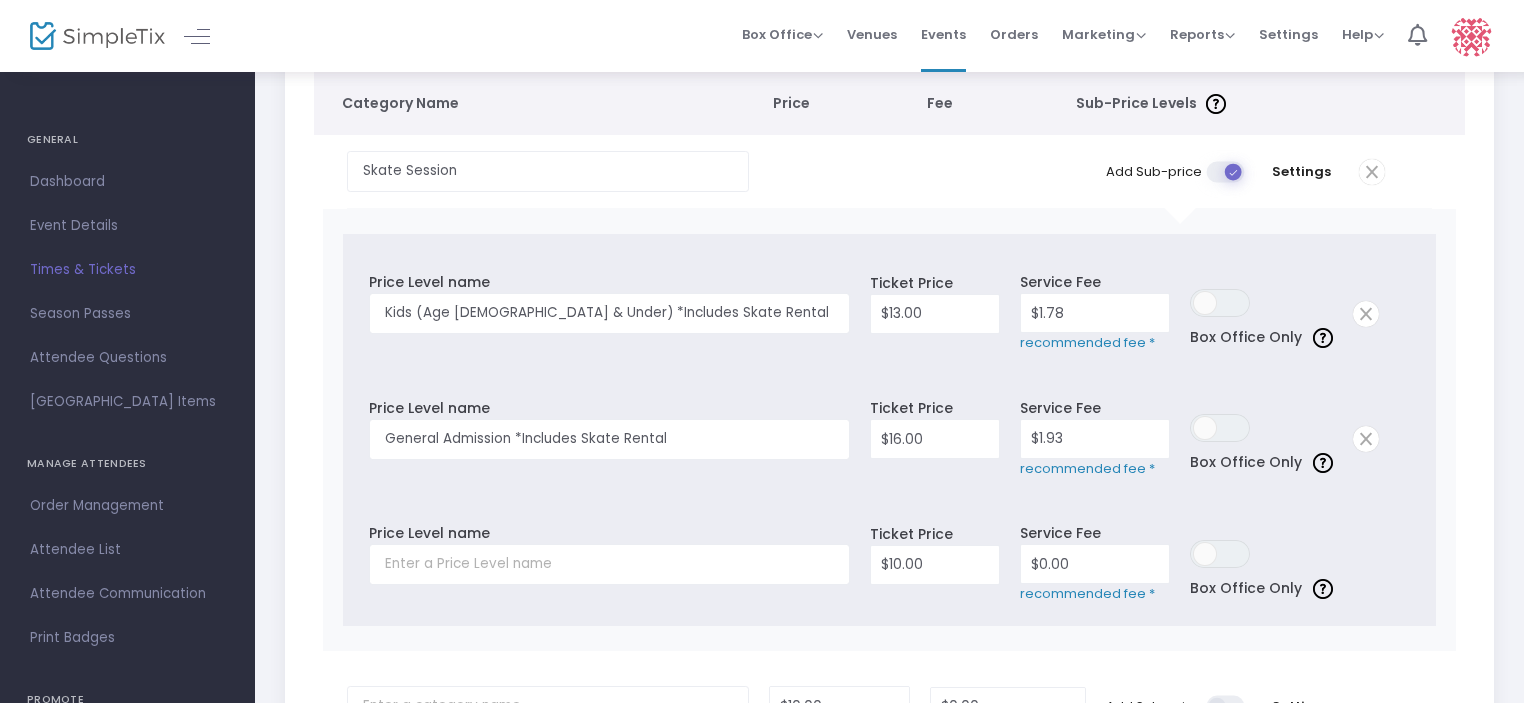 scroll, scrollTop: 390, scrollLeft: 0, axis: vertical 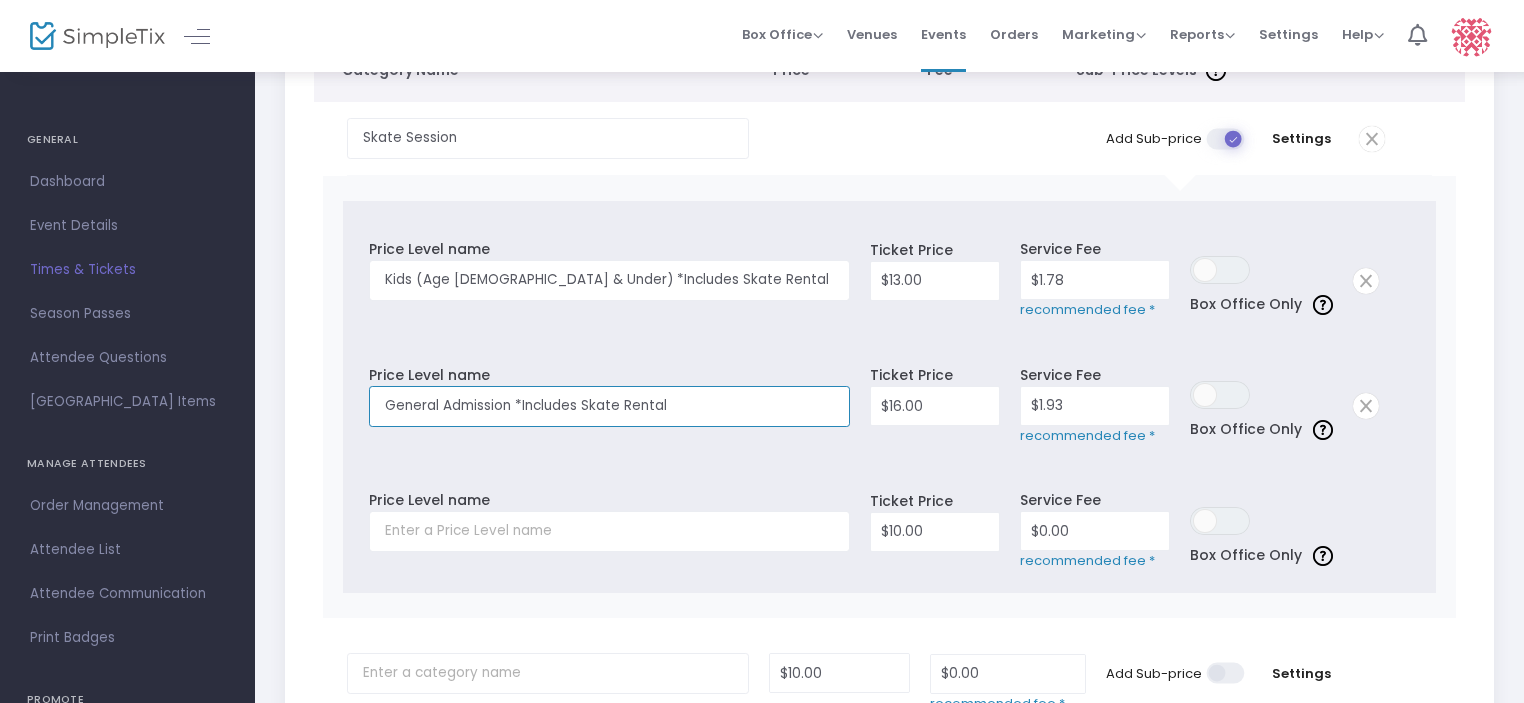 drag, startPoint x: 682, startPoint y: 401, endPoint x: 337, endPoint y: 401, distance: 345 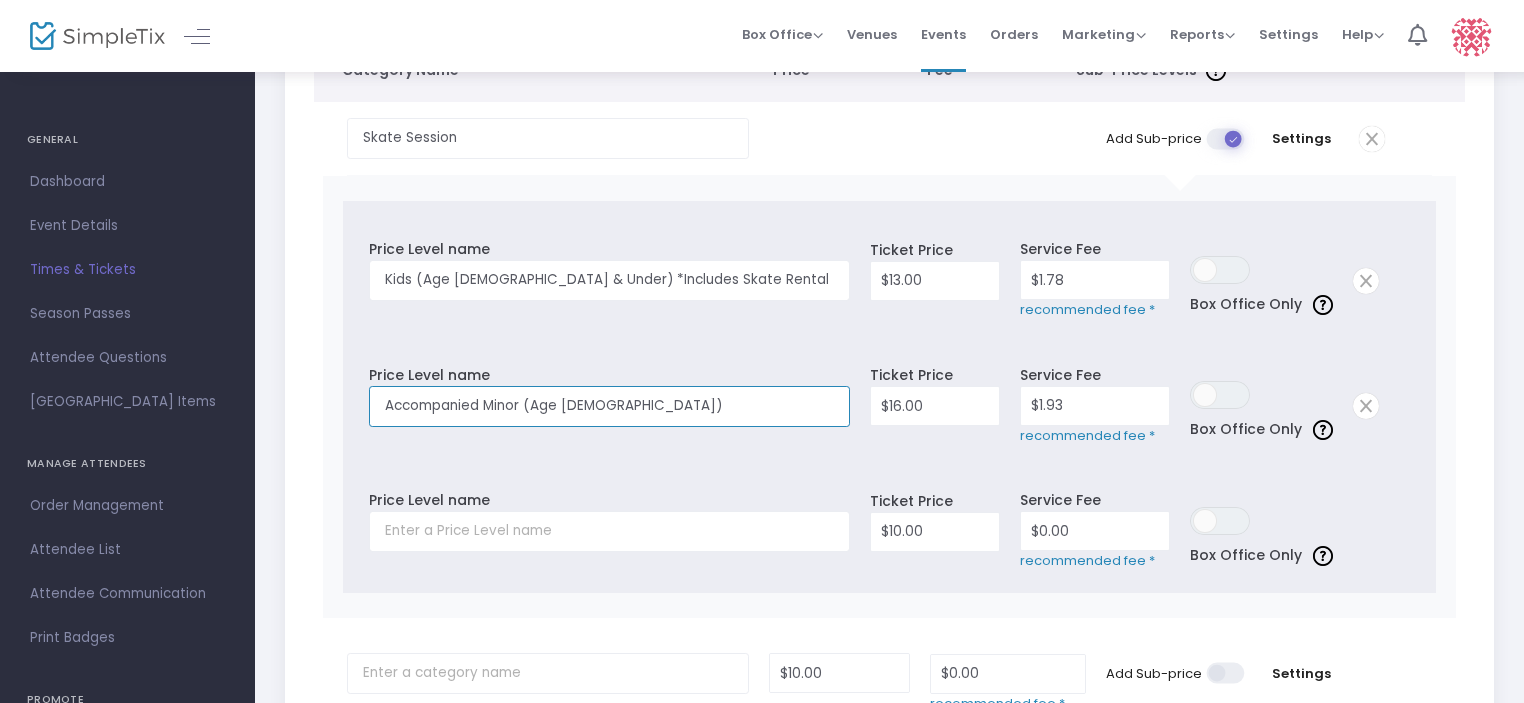 type on "Accompanied Minor (Age 6-14)" 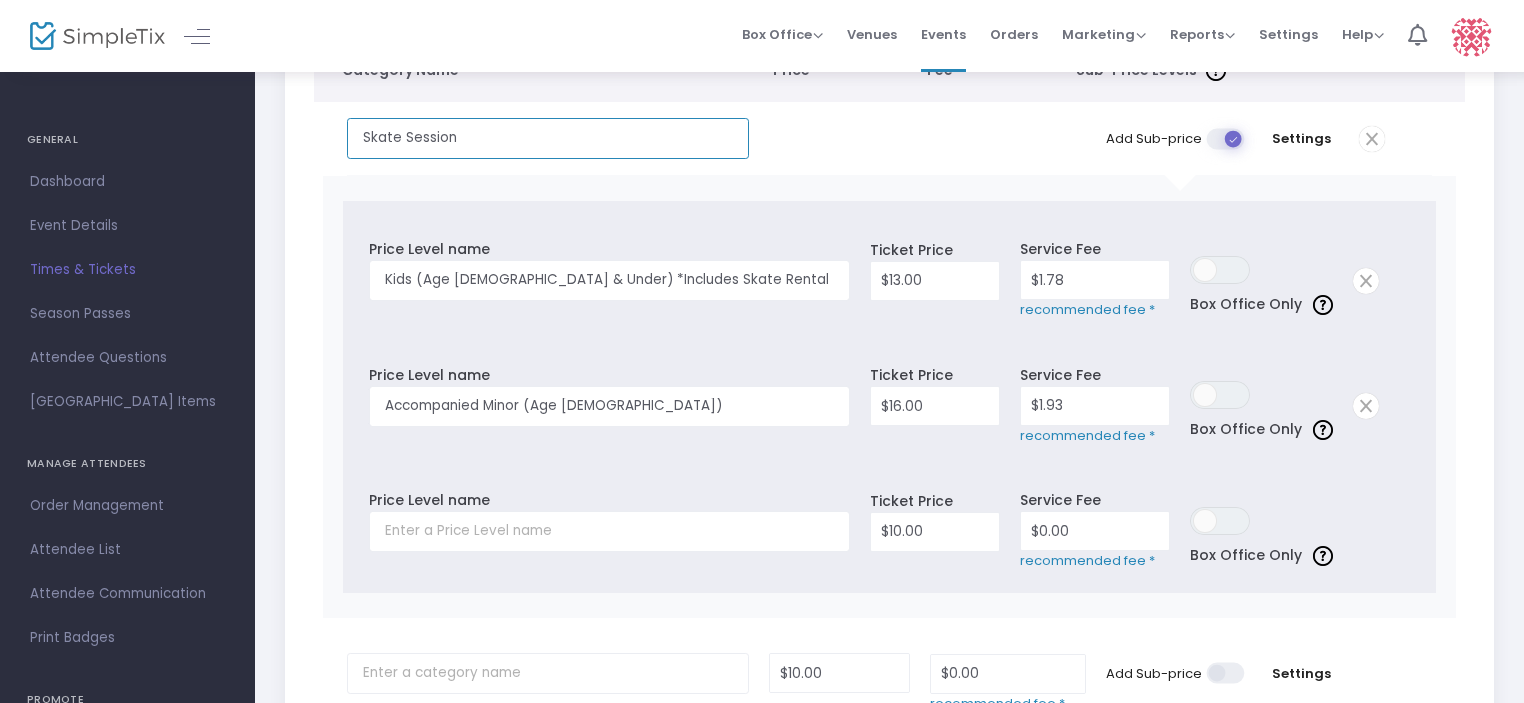 click on "Skate Session" at bounding box center (548, 138) 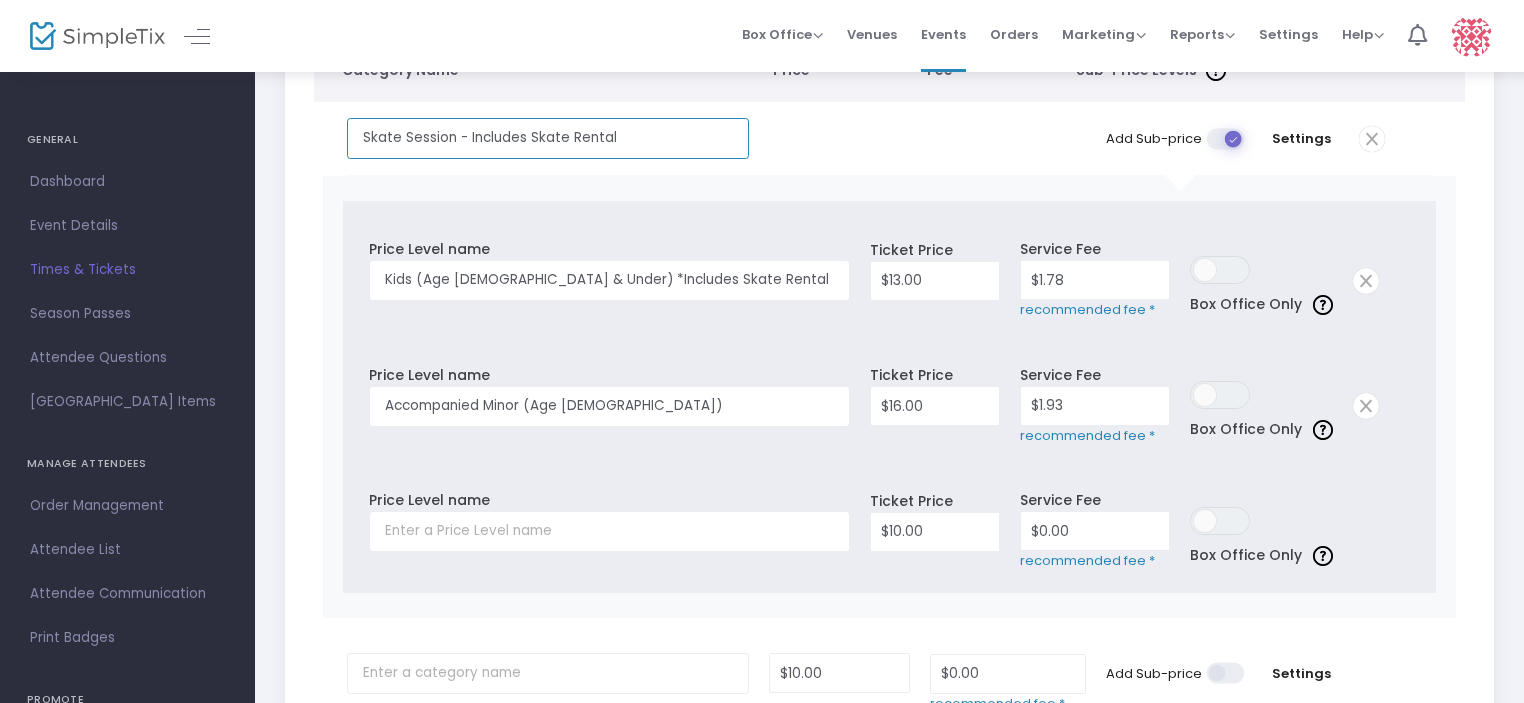 type on "Skate Session - Includes Skate Rental" 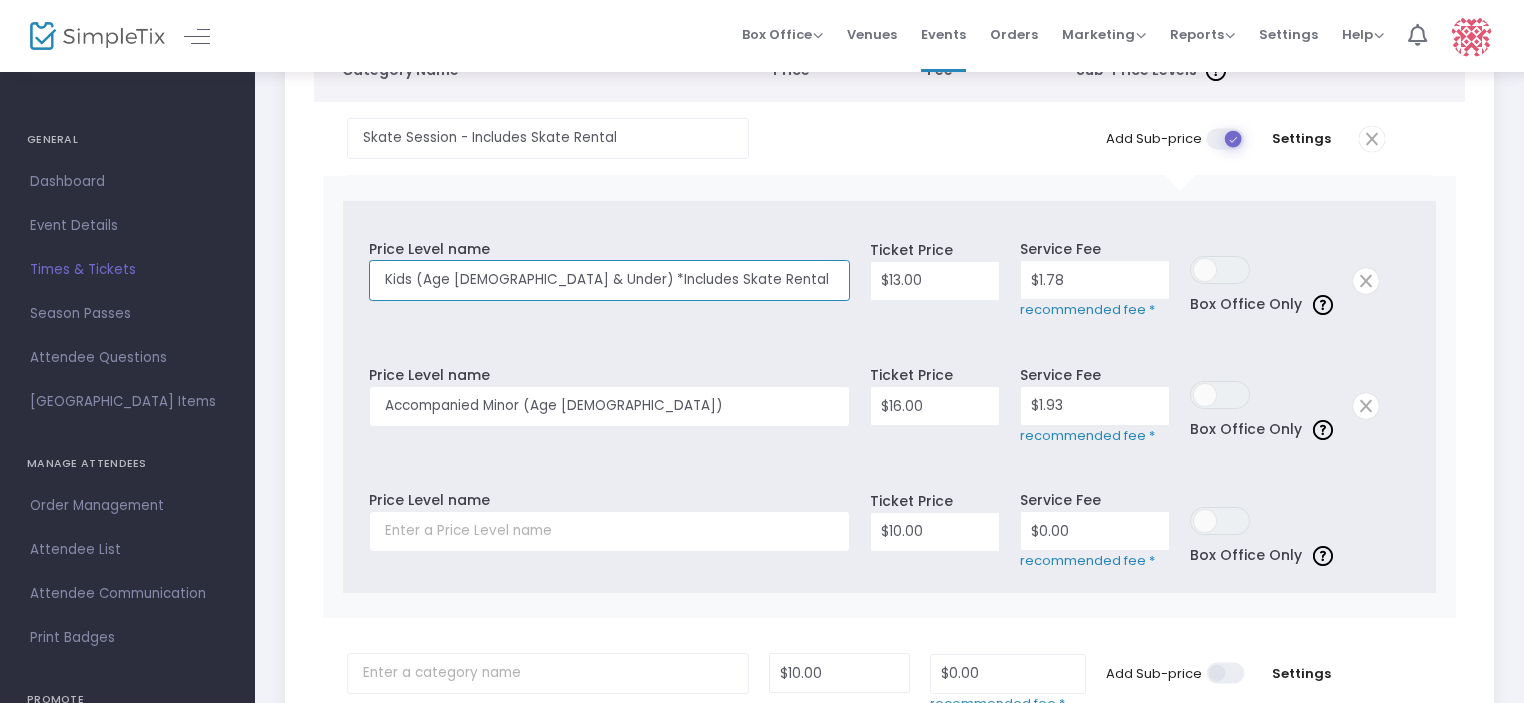 drag, startPoint x: 724, startPoint y: 271, endPoint x: 552, endPoint y: 256, distance: 172.65283 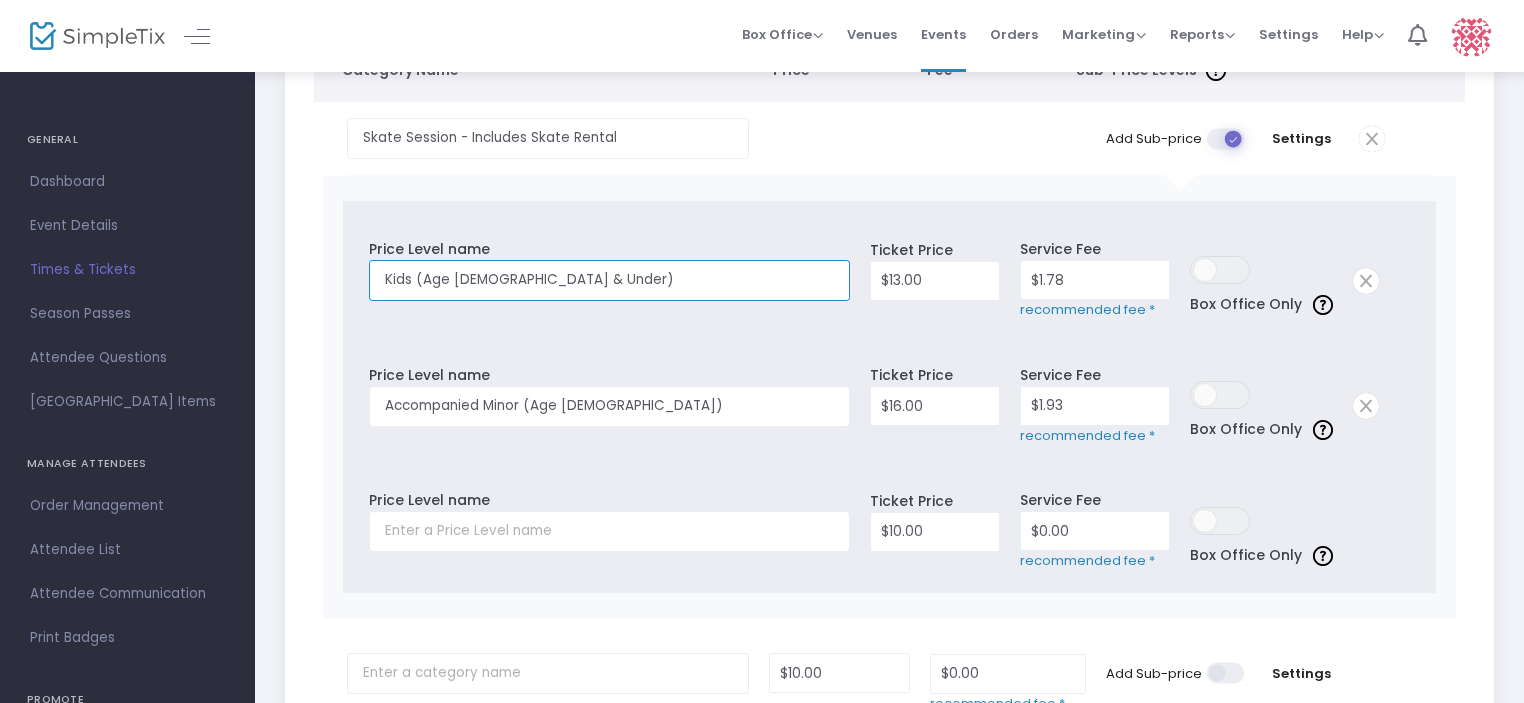type on "Kids (Age 5 & Under)" 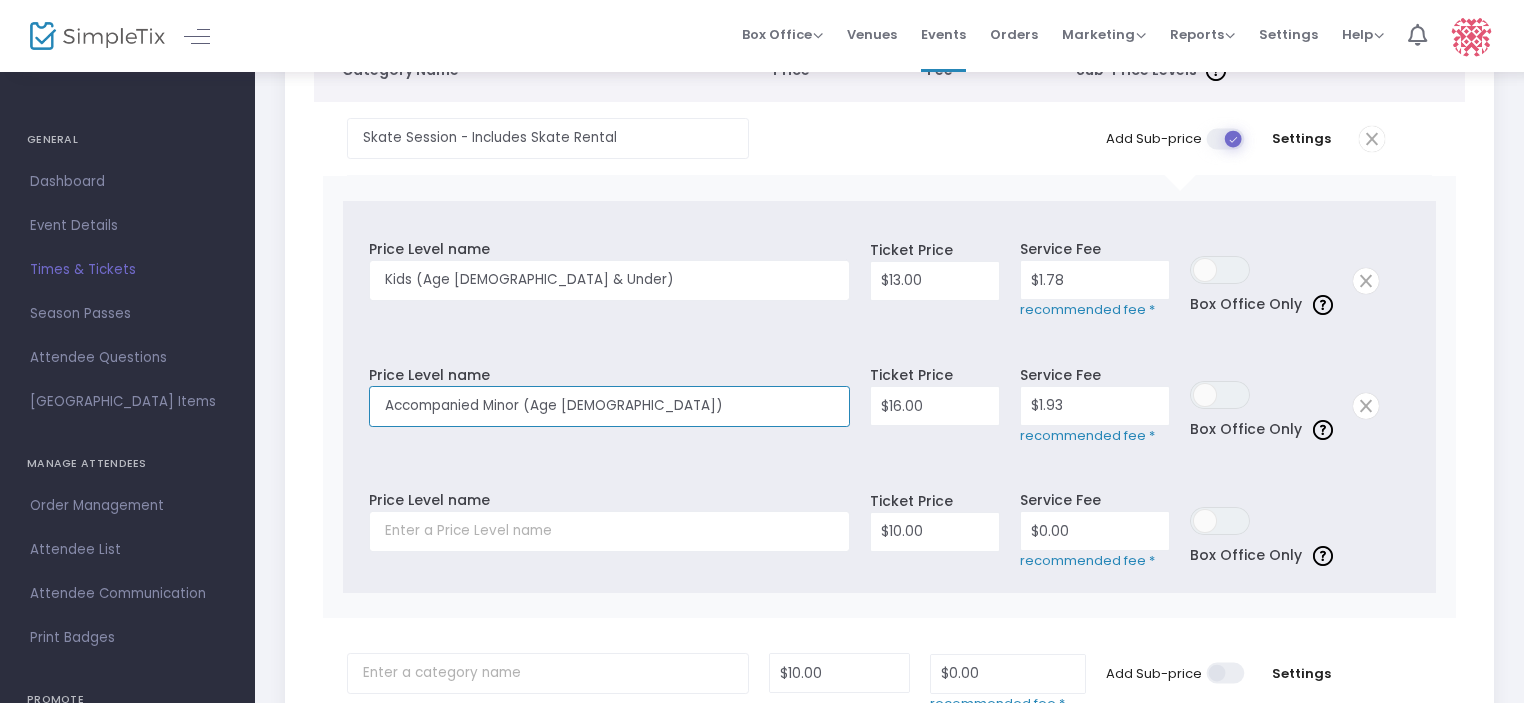click on "Accompanied Minor (Age 6-14)" at bounding box center [609, 406] 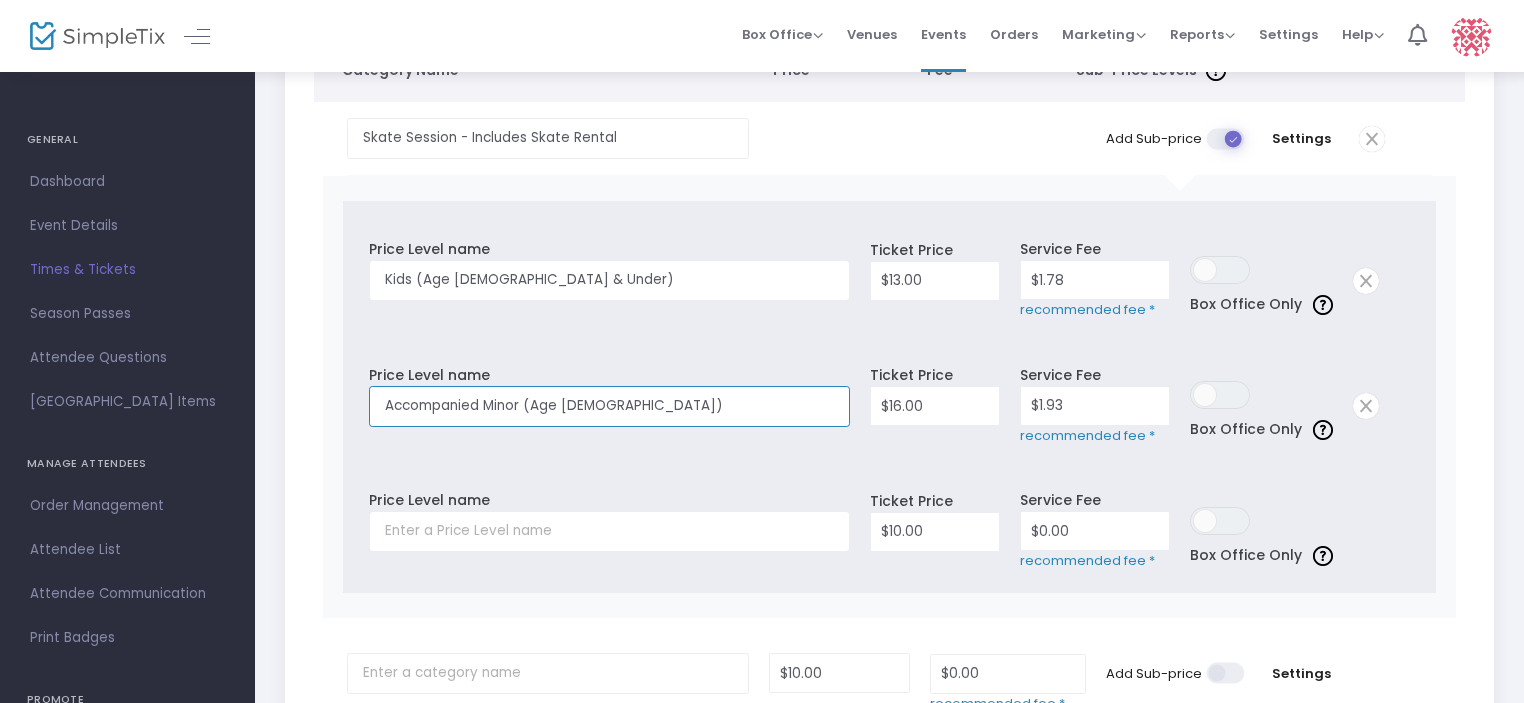 drag, startPoint x: 480, startPoint y: 403, endPoint x: 344, endPoint y: 404, distance: 136.00368 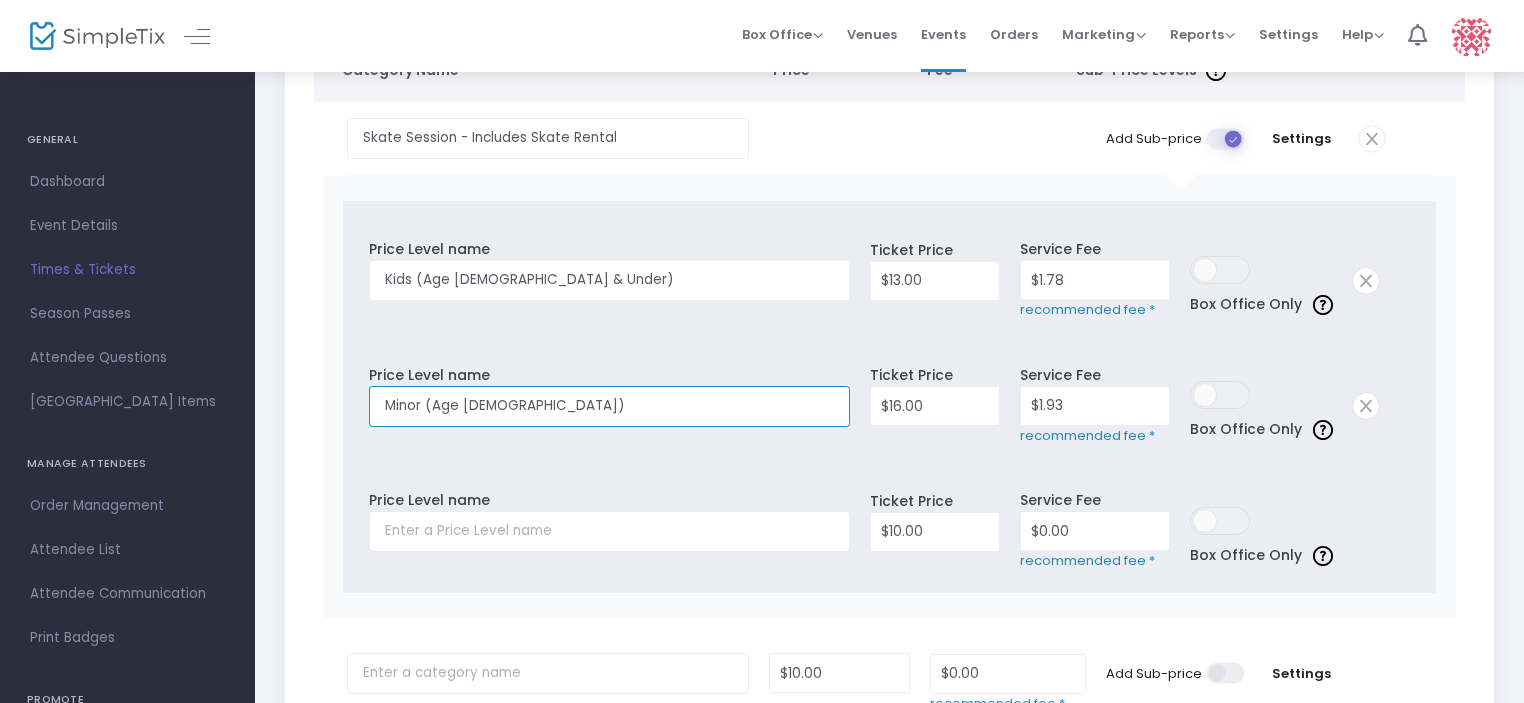 click on "Minor (Age 6-14)" at bounding box center (609, 406) 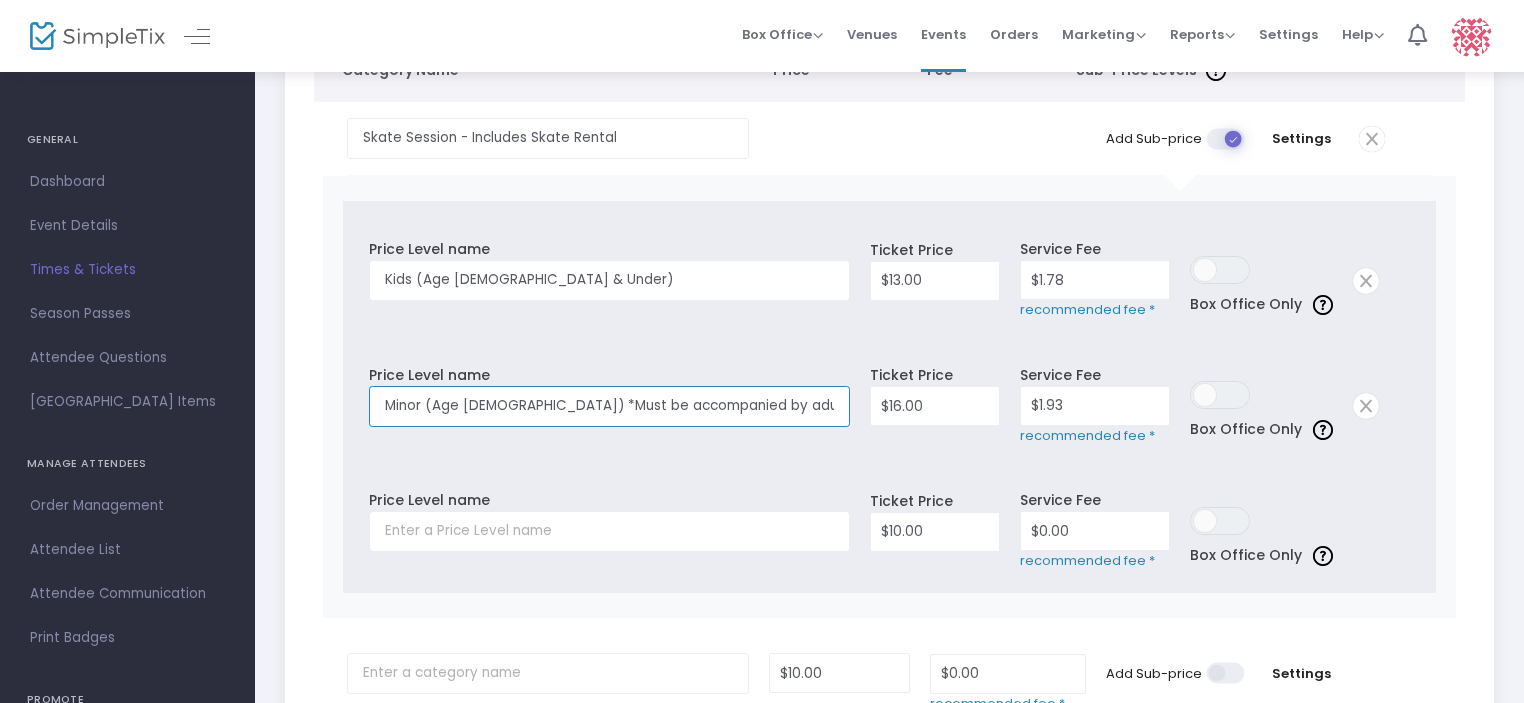 type on "Minor (Age 6-14) *Must be accompanied by adult" 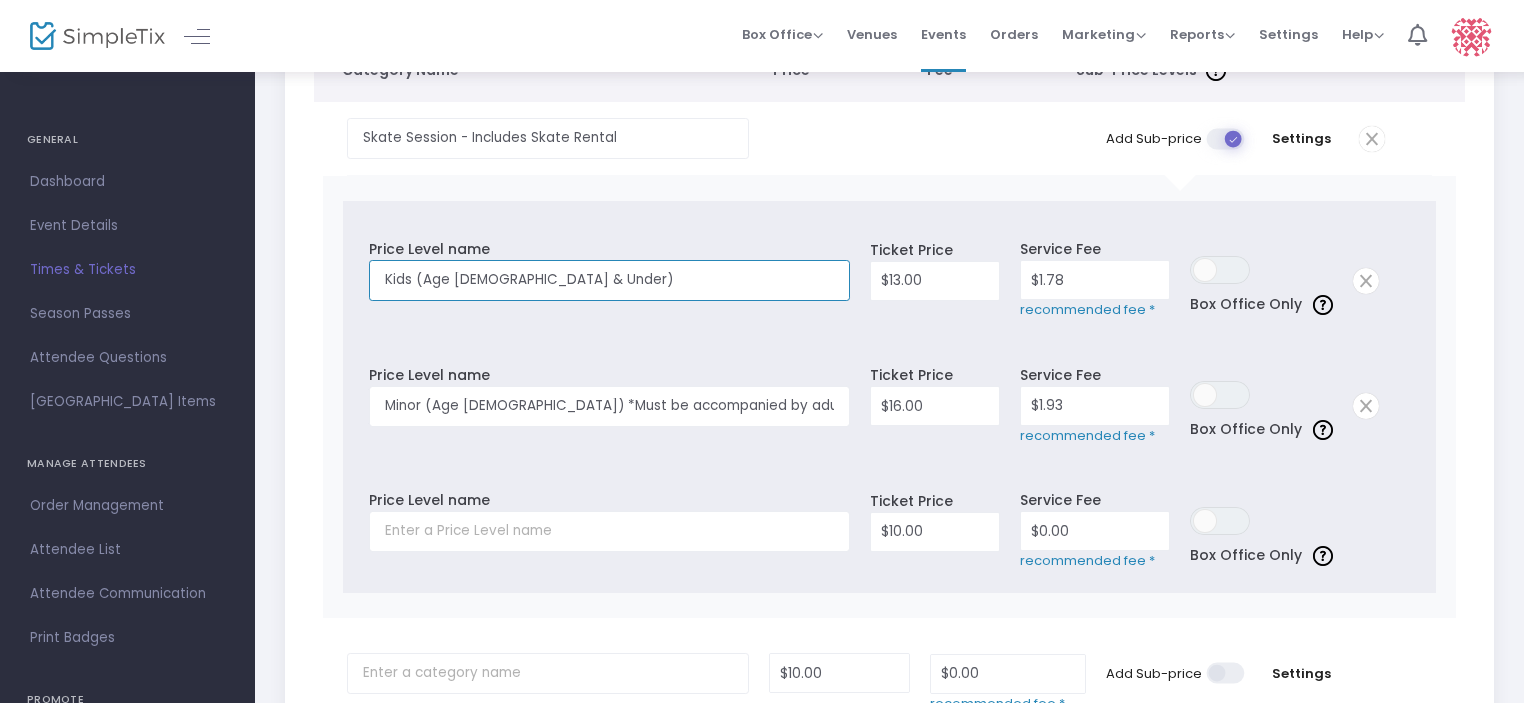 click on "Kids (Age 5 & Under)" at bounding box center [609, 280] 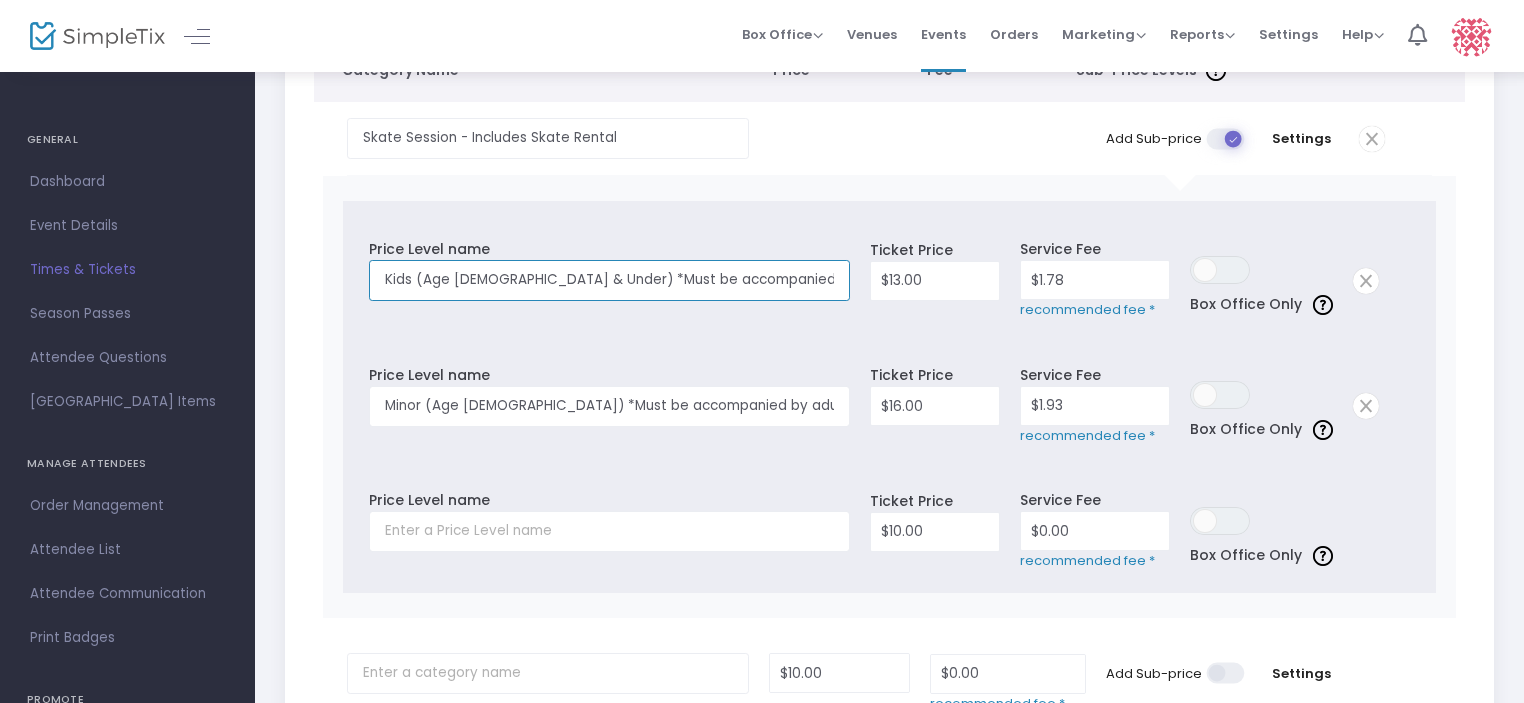 click on "Kids (Age 5 & Under) *Must be accompanied by adul" at bounding box center [609, 280] 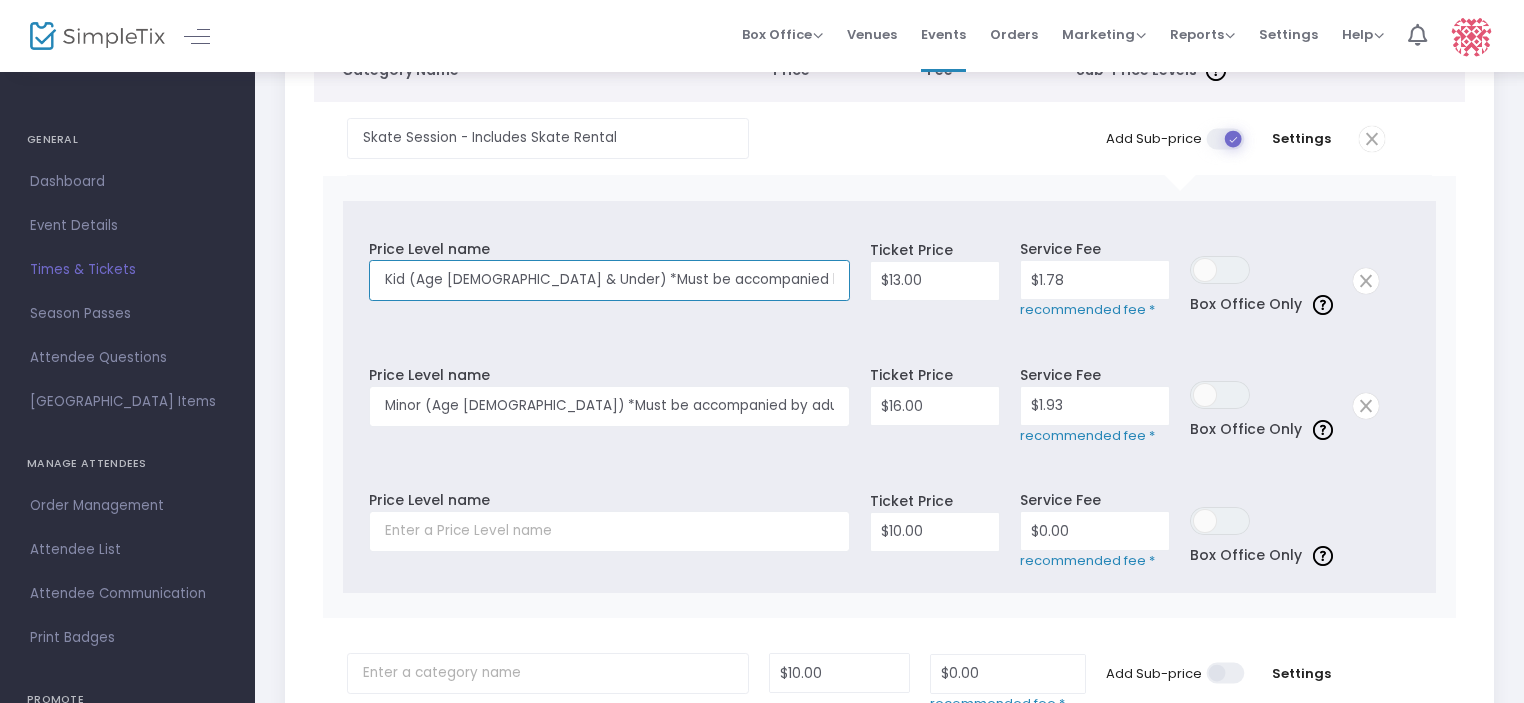 click on "Kid (Age 5 & Under) *Must be accompanied by adul" at bounding box center (609, 280) 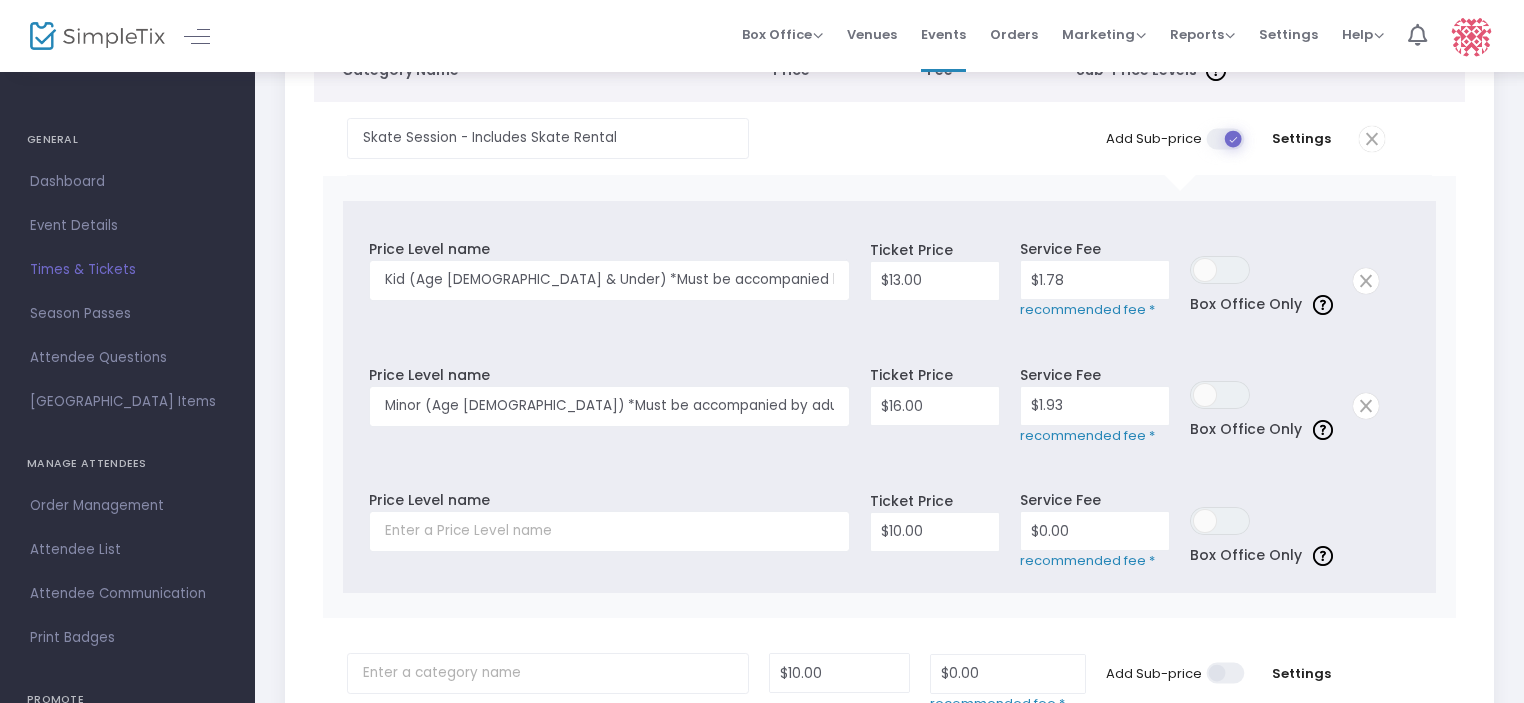 click on "Price Level name" at bounding box center [614, 527] 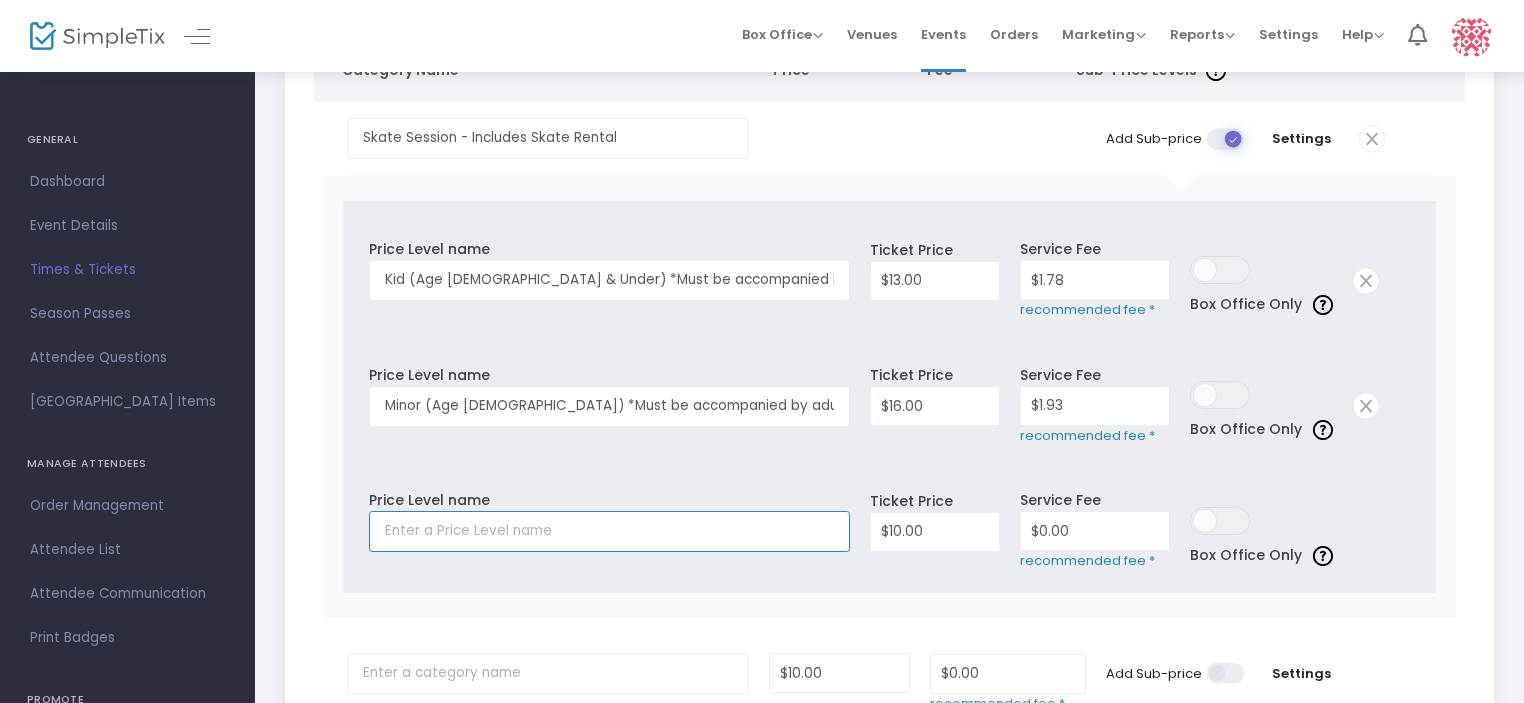 click at bounding box center [609, 531] 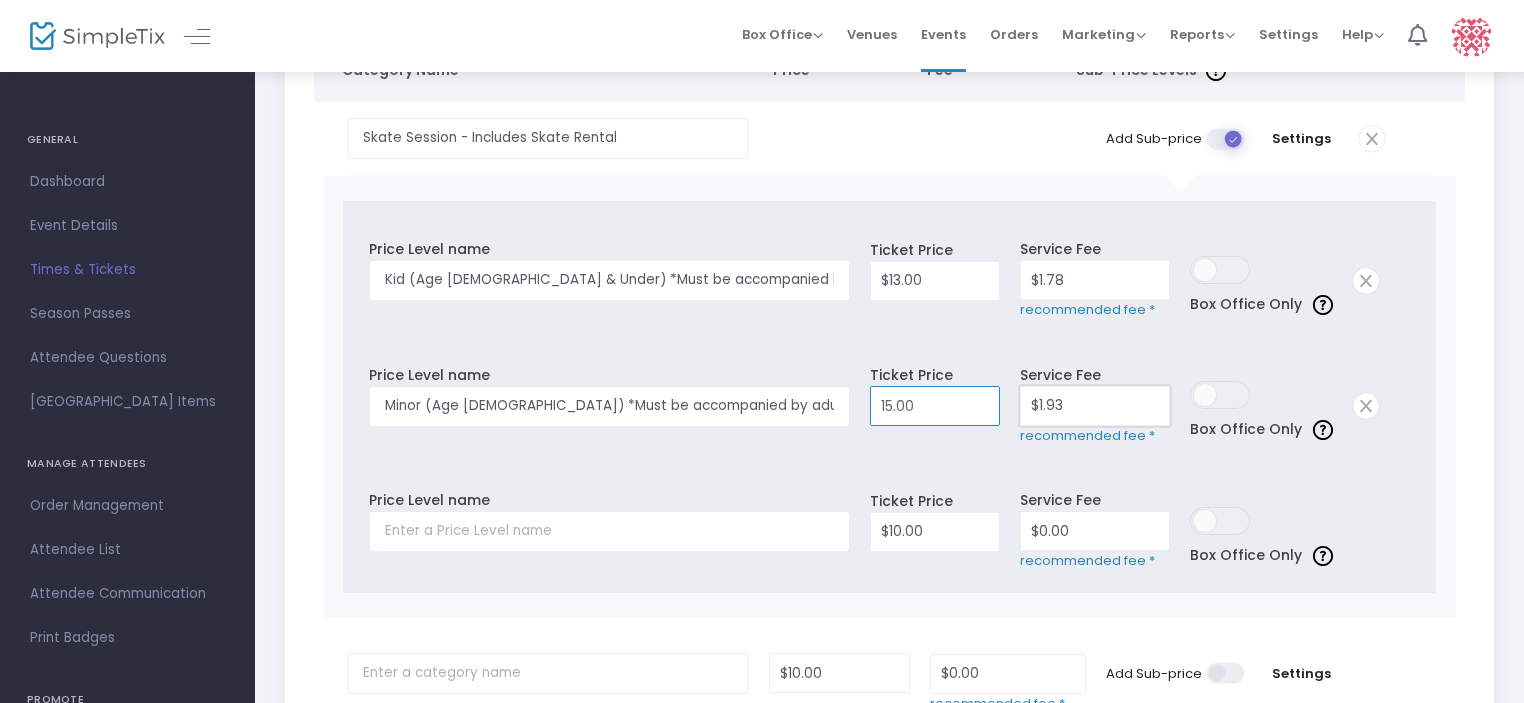 type on "$15.00" 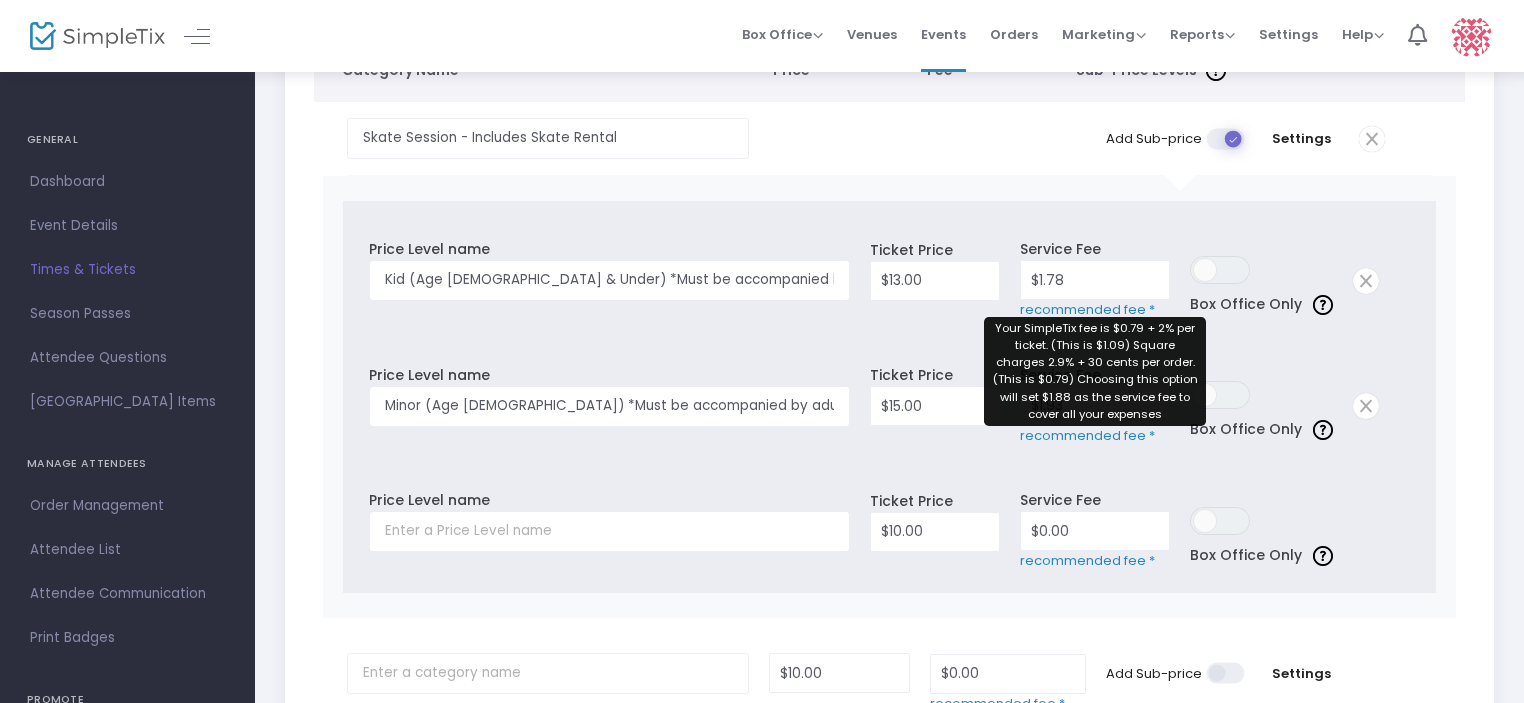 click on "recommended fee *" at bounding box center (1095, 436) 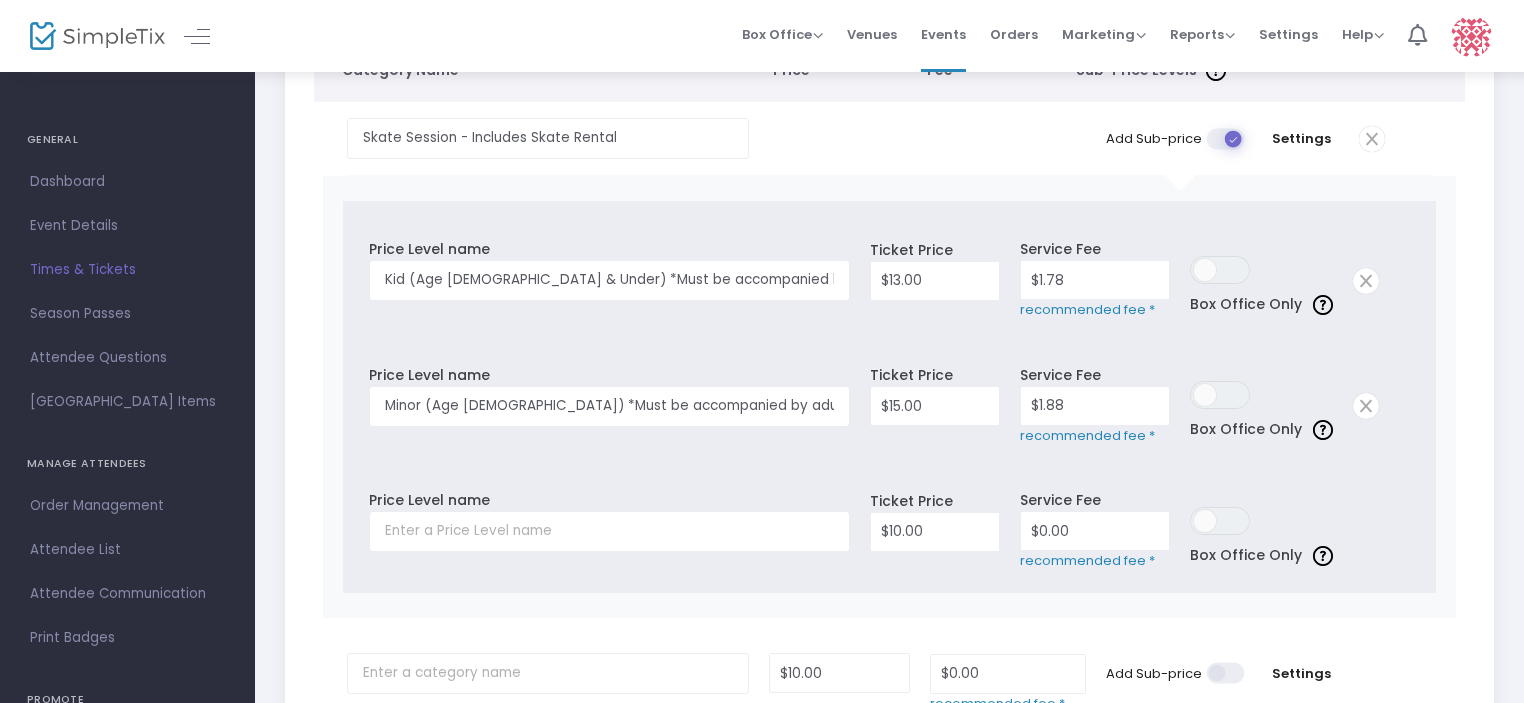 click on "Ticket Price $15.00" at bounding box center [935, 402] 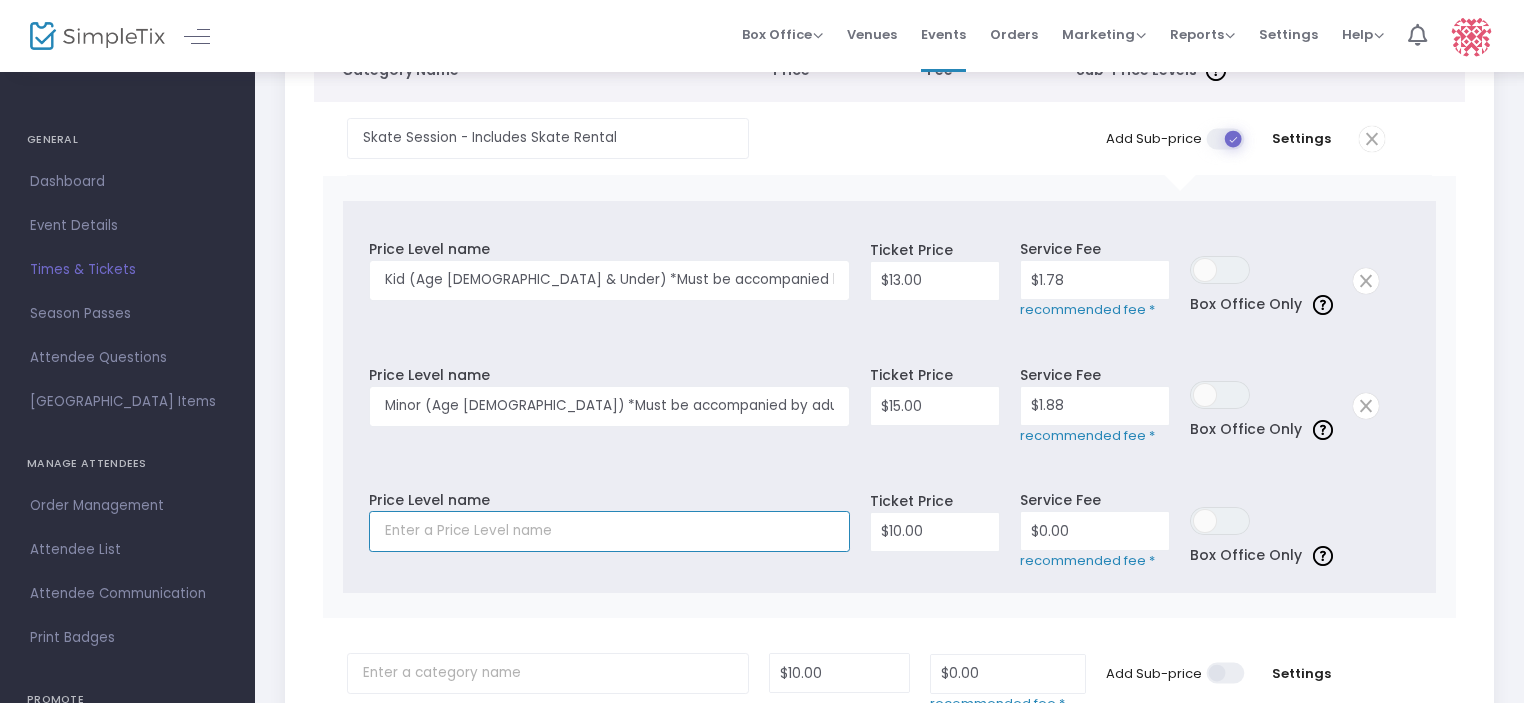 click at bounding box center [609, 531] 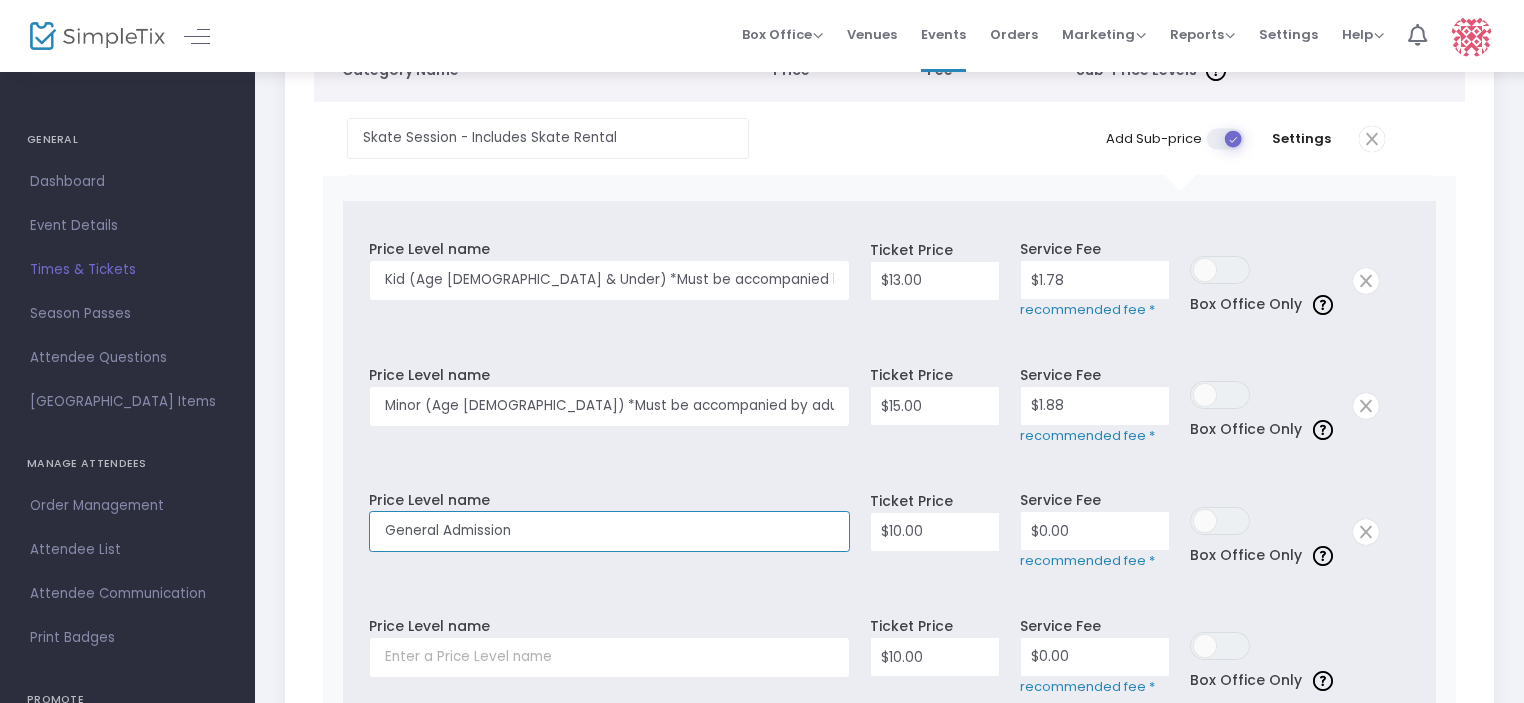 type on "General Admission" 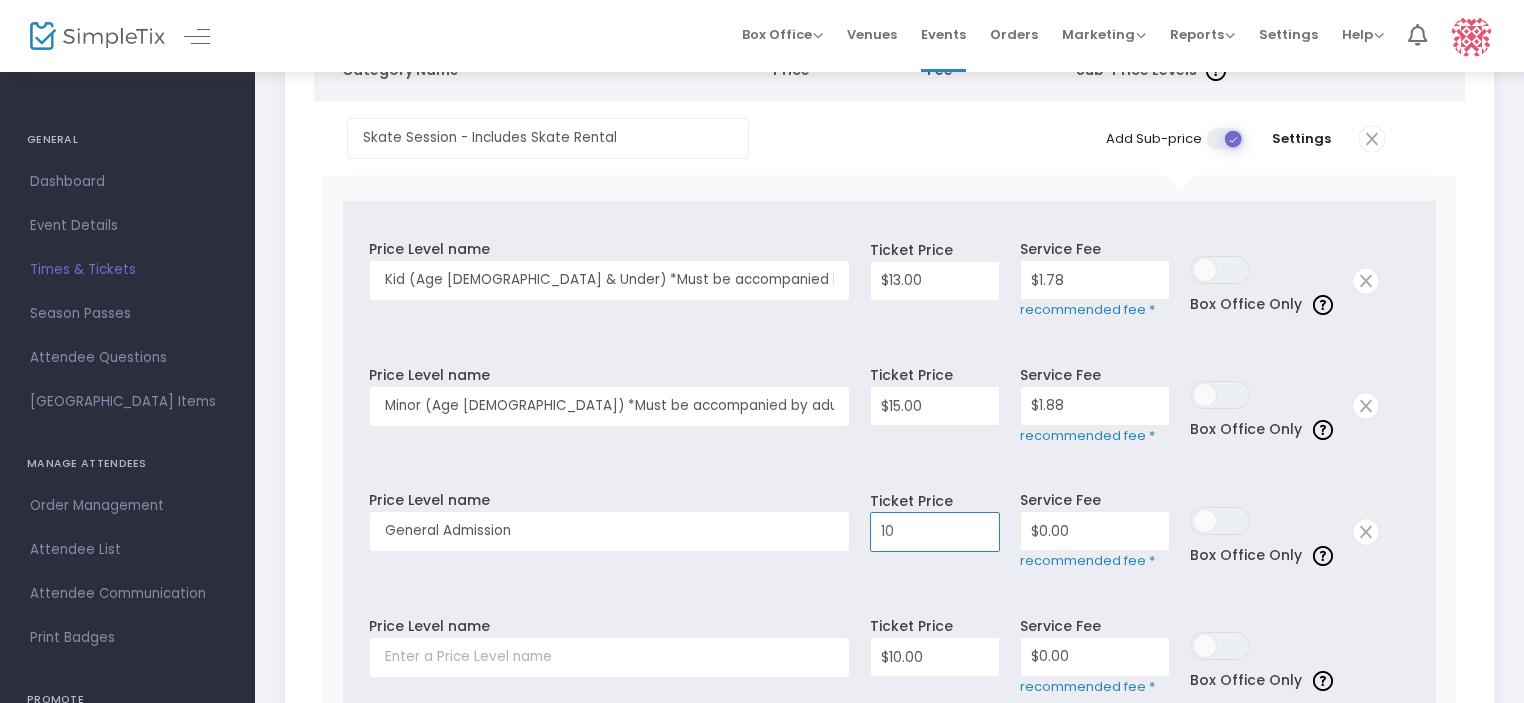 click on "10" at bounding box center (935, 532) 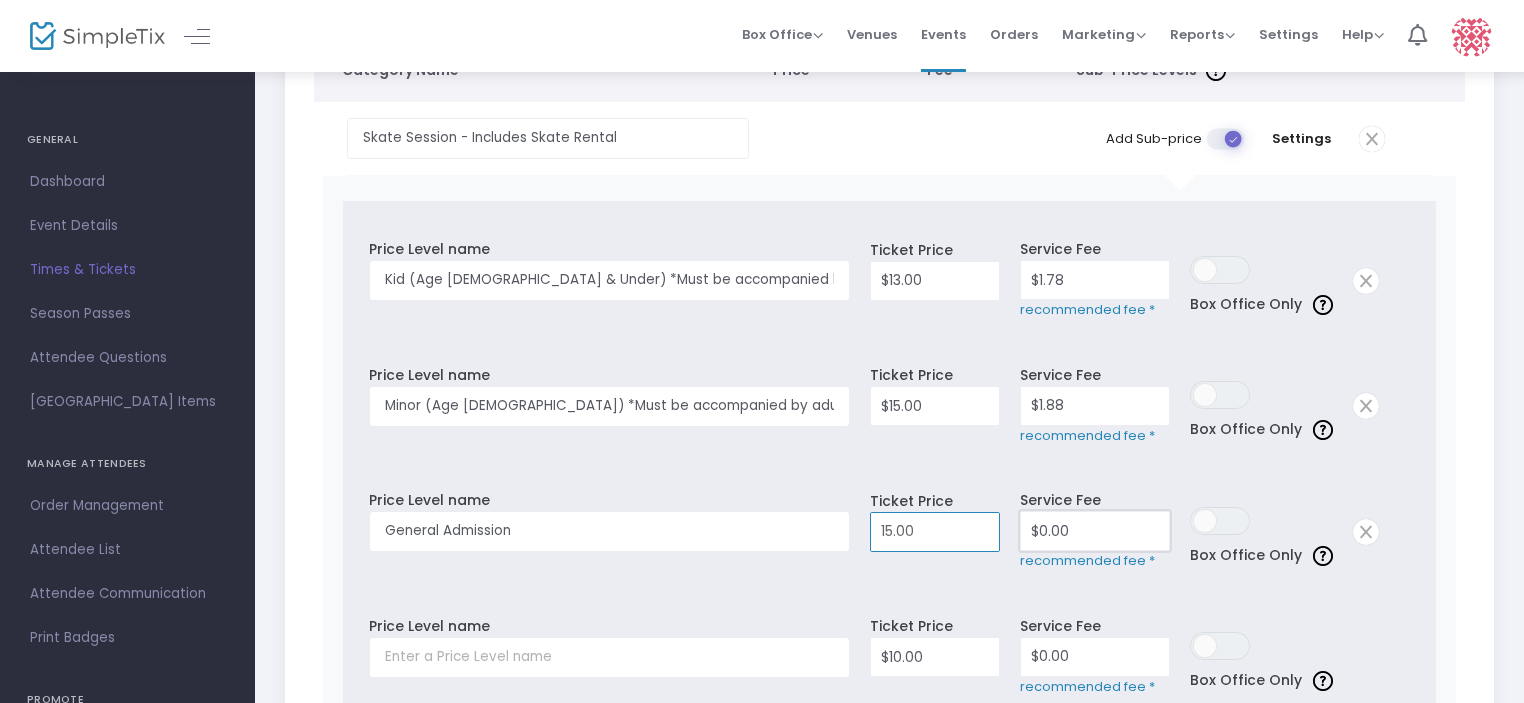 type on "$15.00" 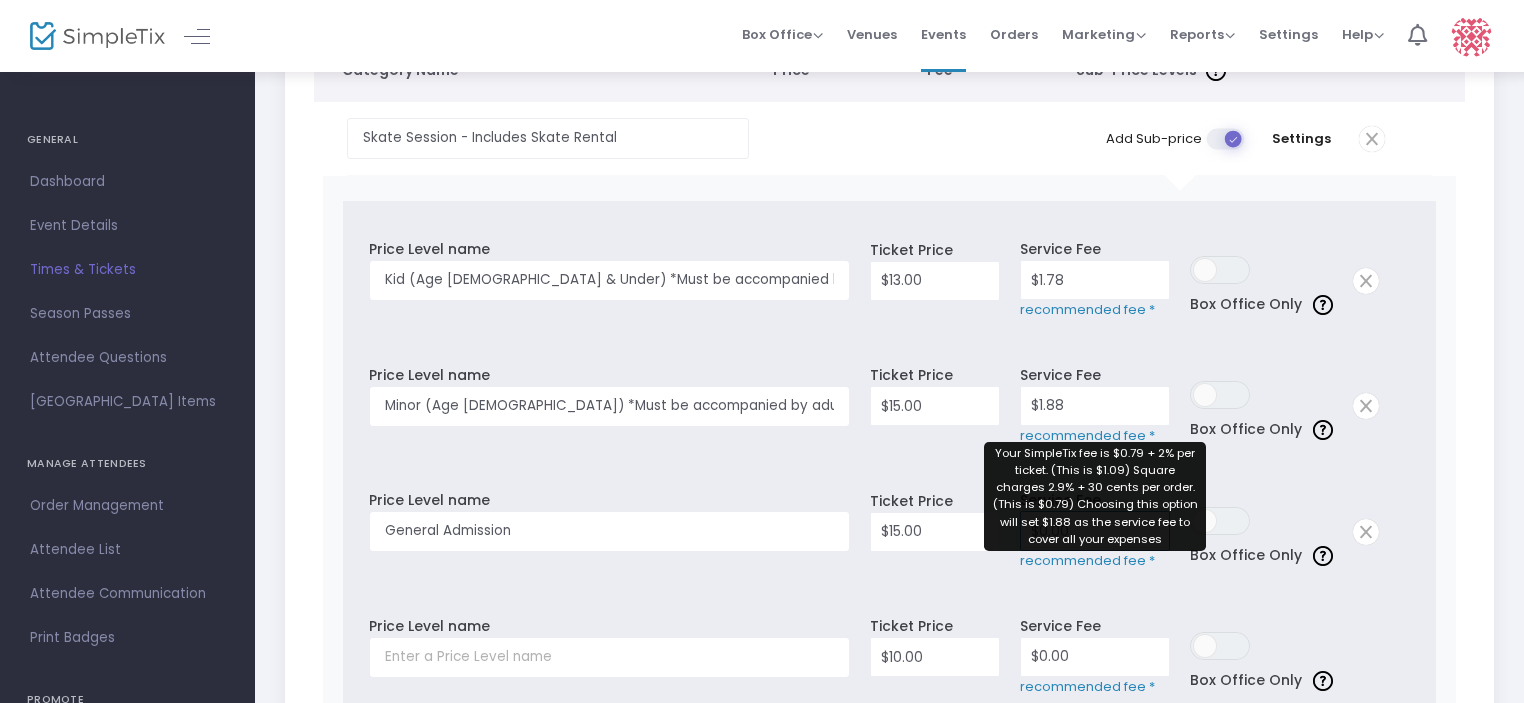 click on "recommended fee *" at bounding box center [1095, 561] 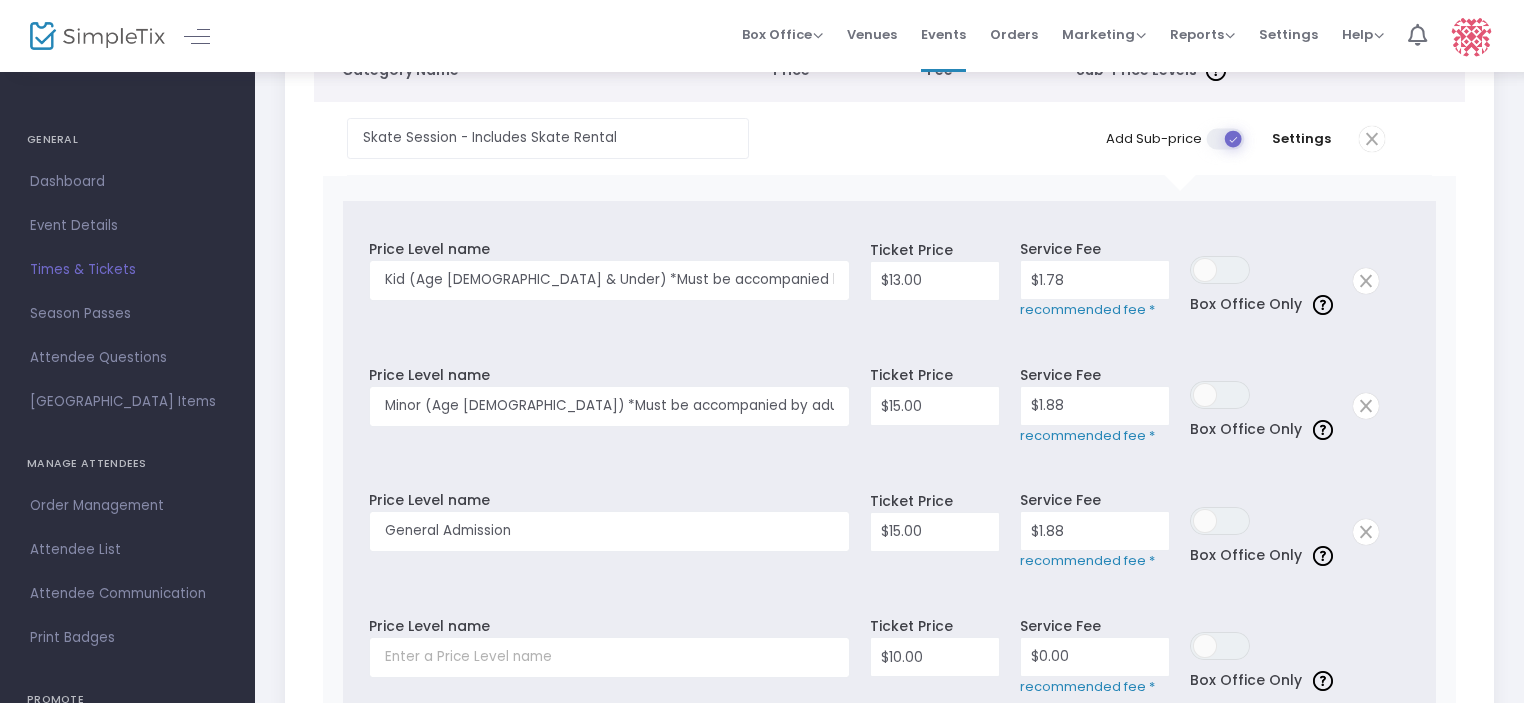 click on "Price Level name General Admission  Required." at bounding box center (614, 527) 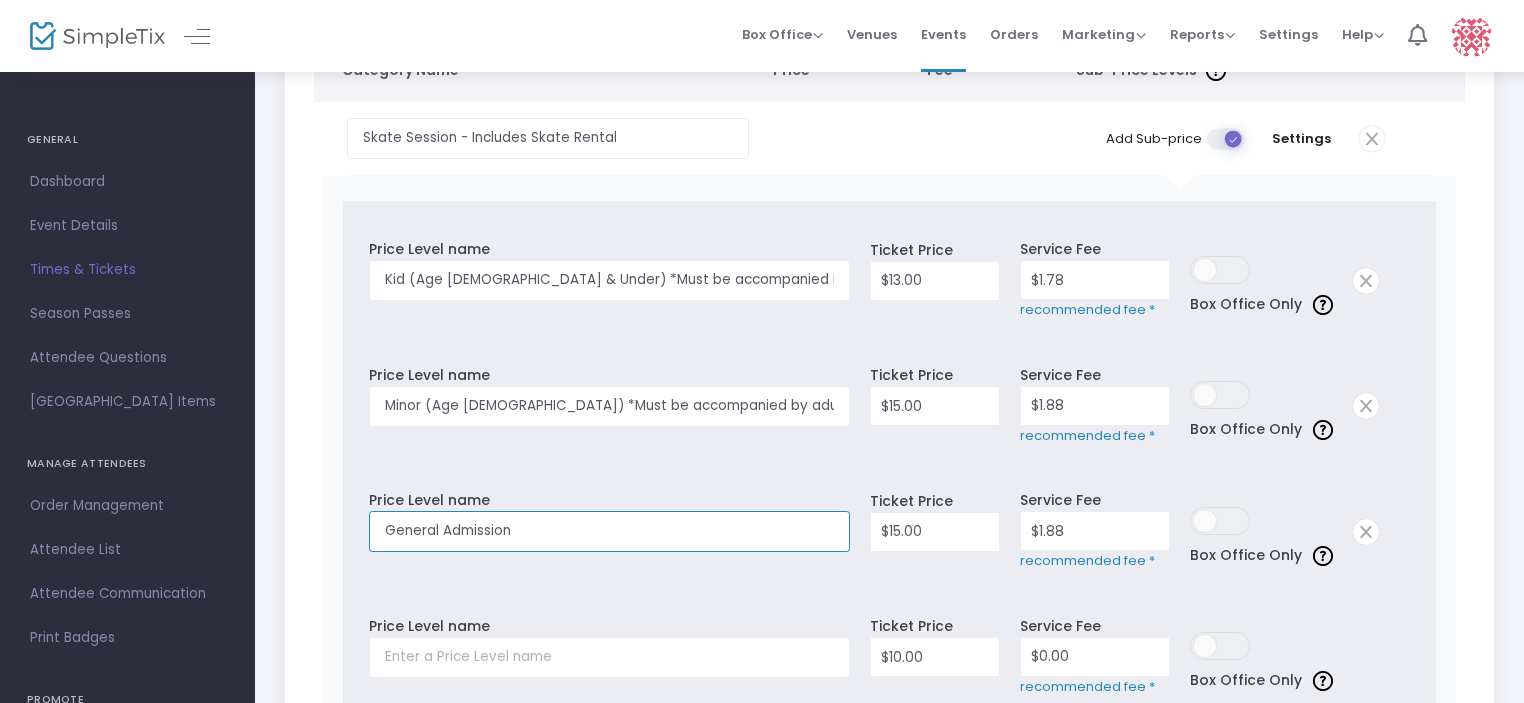 drag, startPoint x: 517, startPoint y: 526, endPoint x: 359, endPoint y: 523, distance: 158.02847 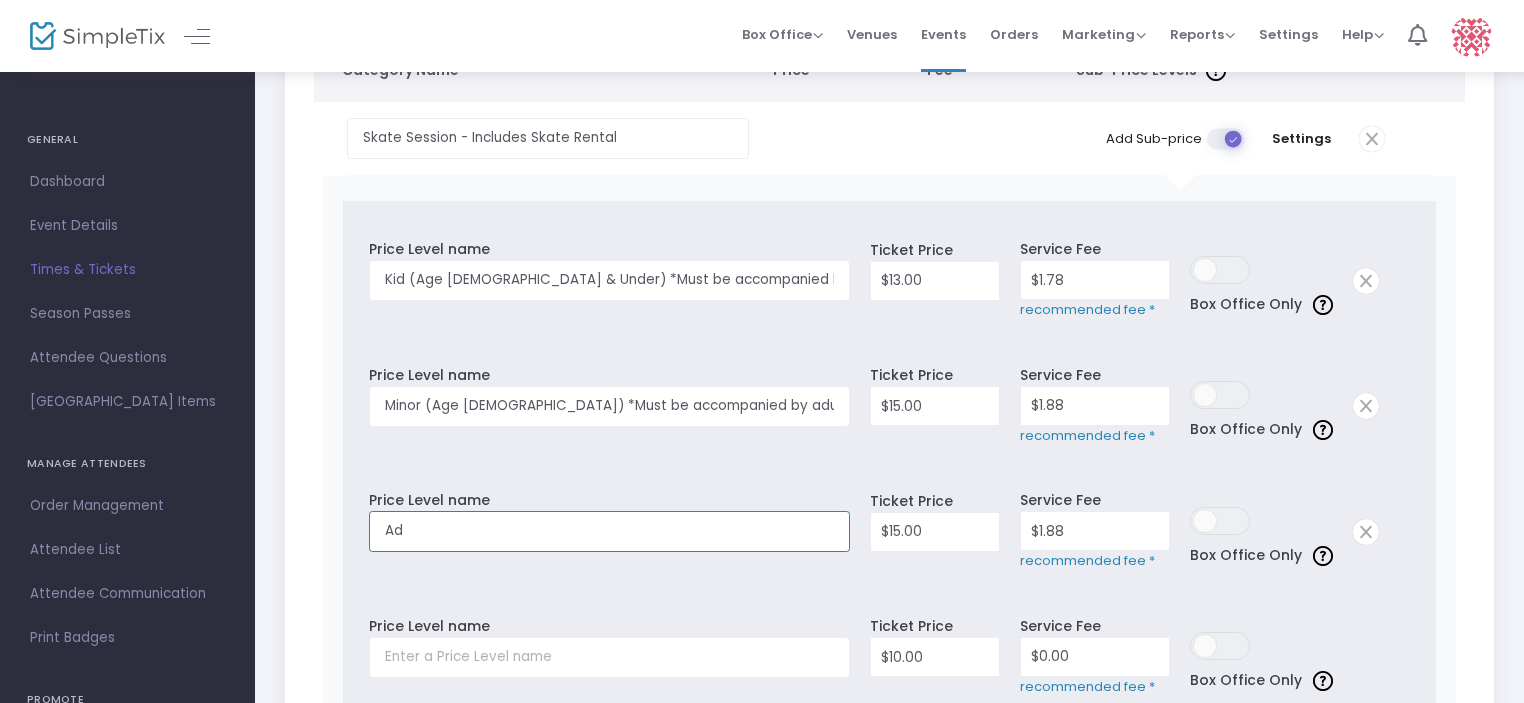 type on "A" 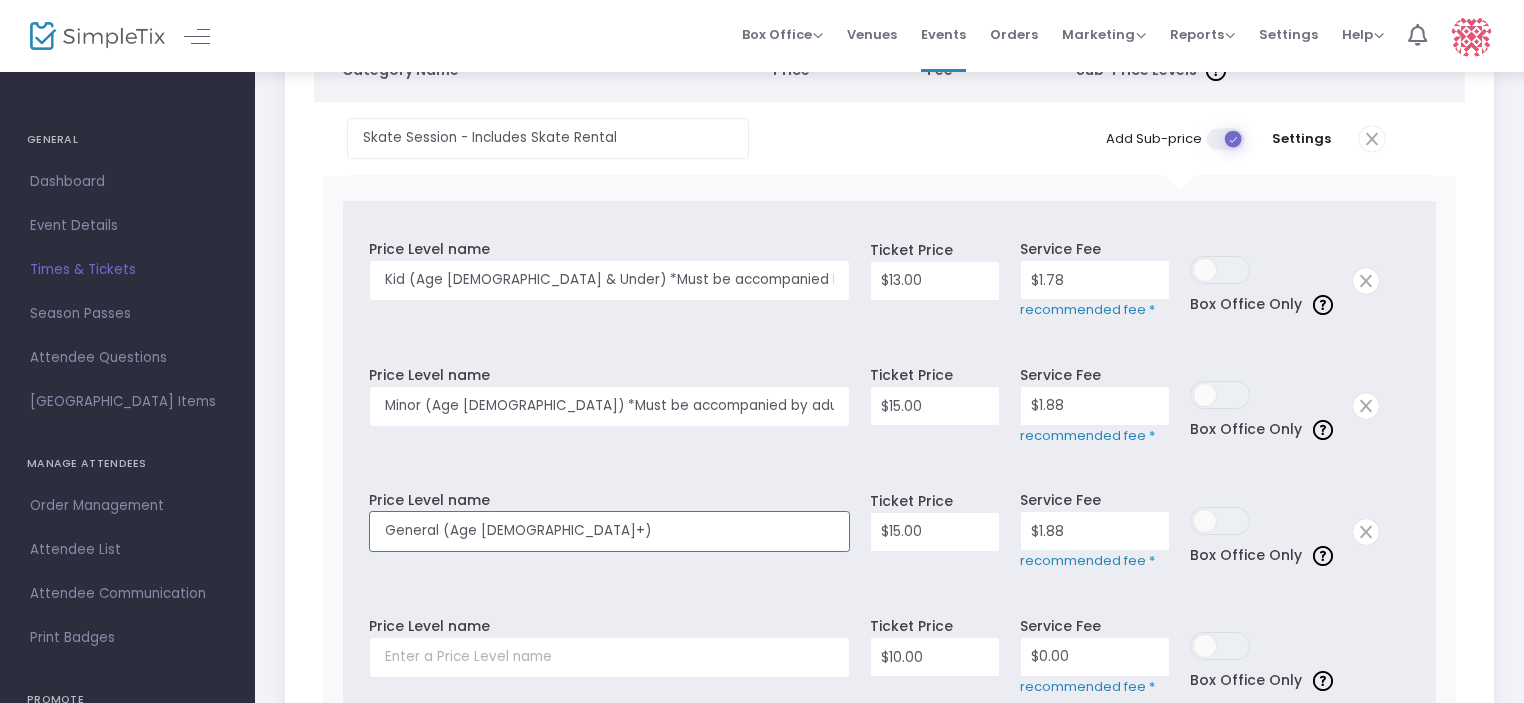 type on "General (Age 15+)" 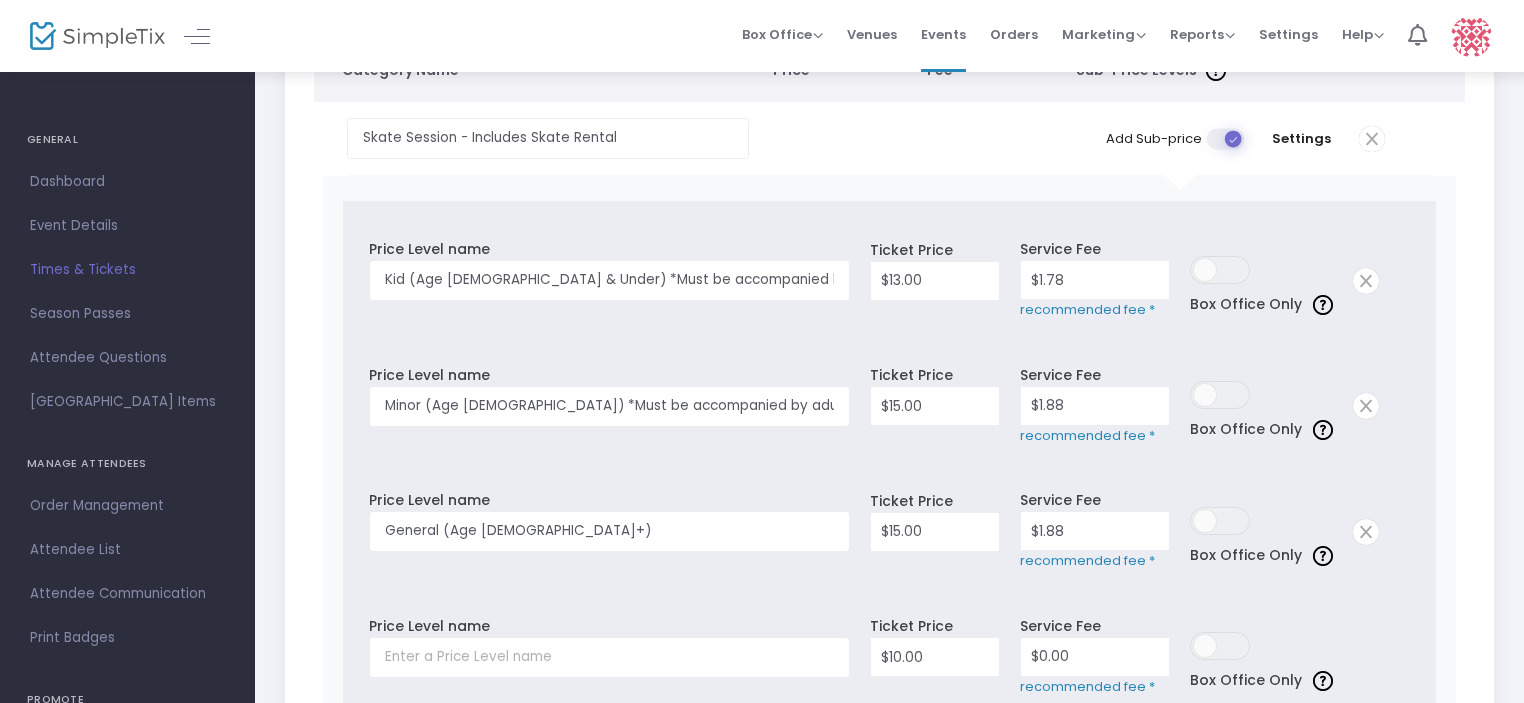 click on "Price Level name General (Age 15+)  Required." at bounding box center [614, 527] 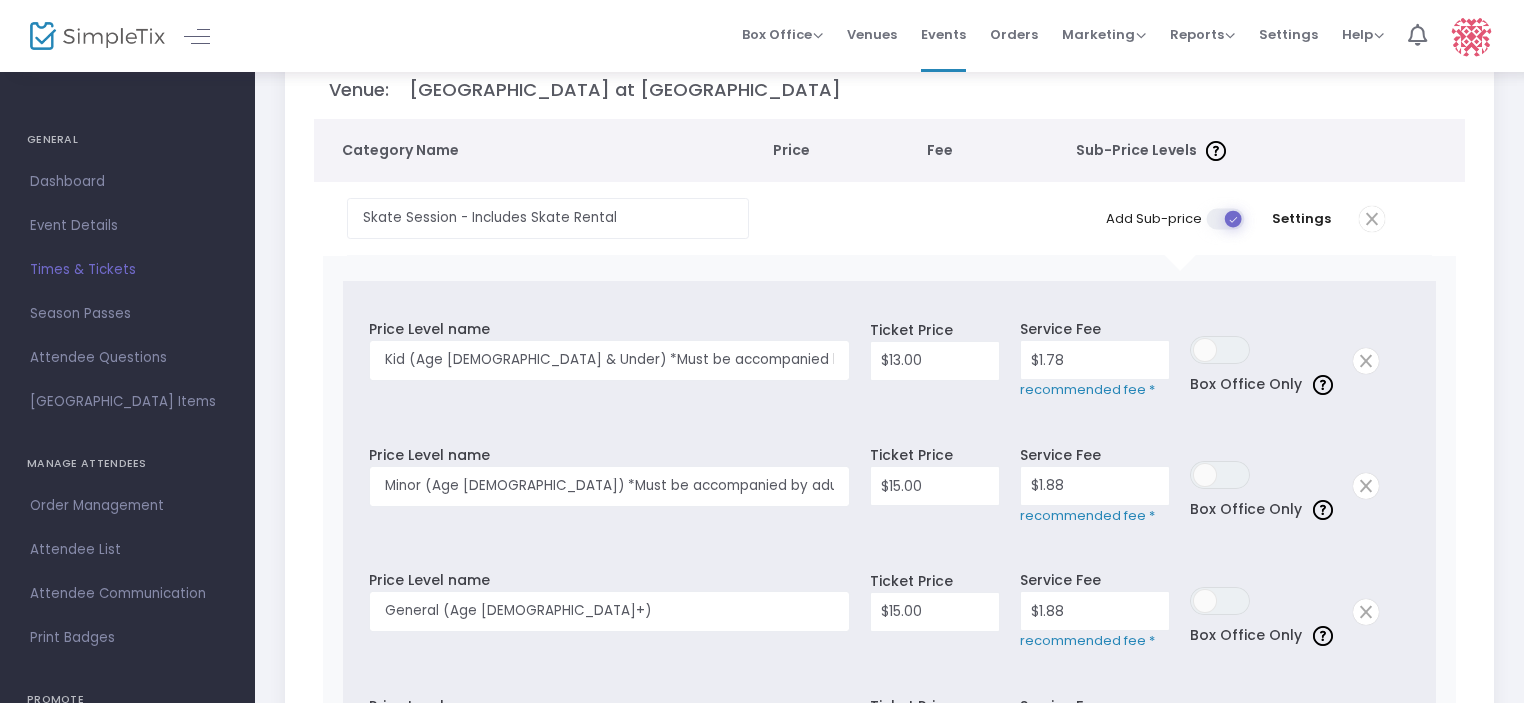 scroll, scrollTop: 290, scrollLeft: 0, axis: vertical 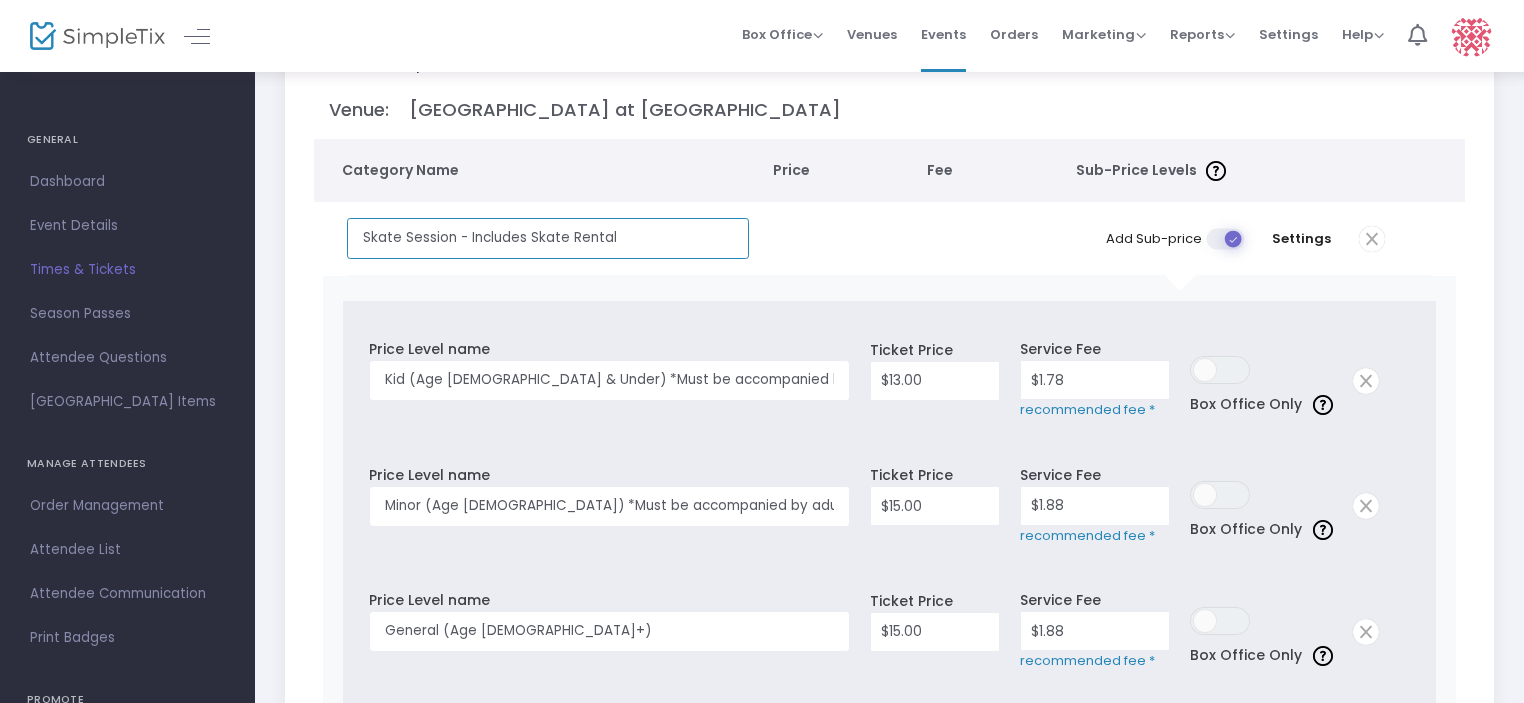 click on "Skate Session - Includes Skate Rental" at bounding box center (548, 238) 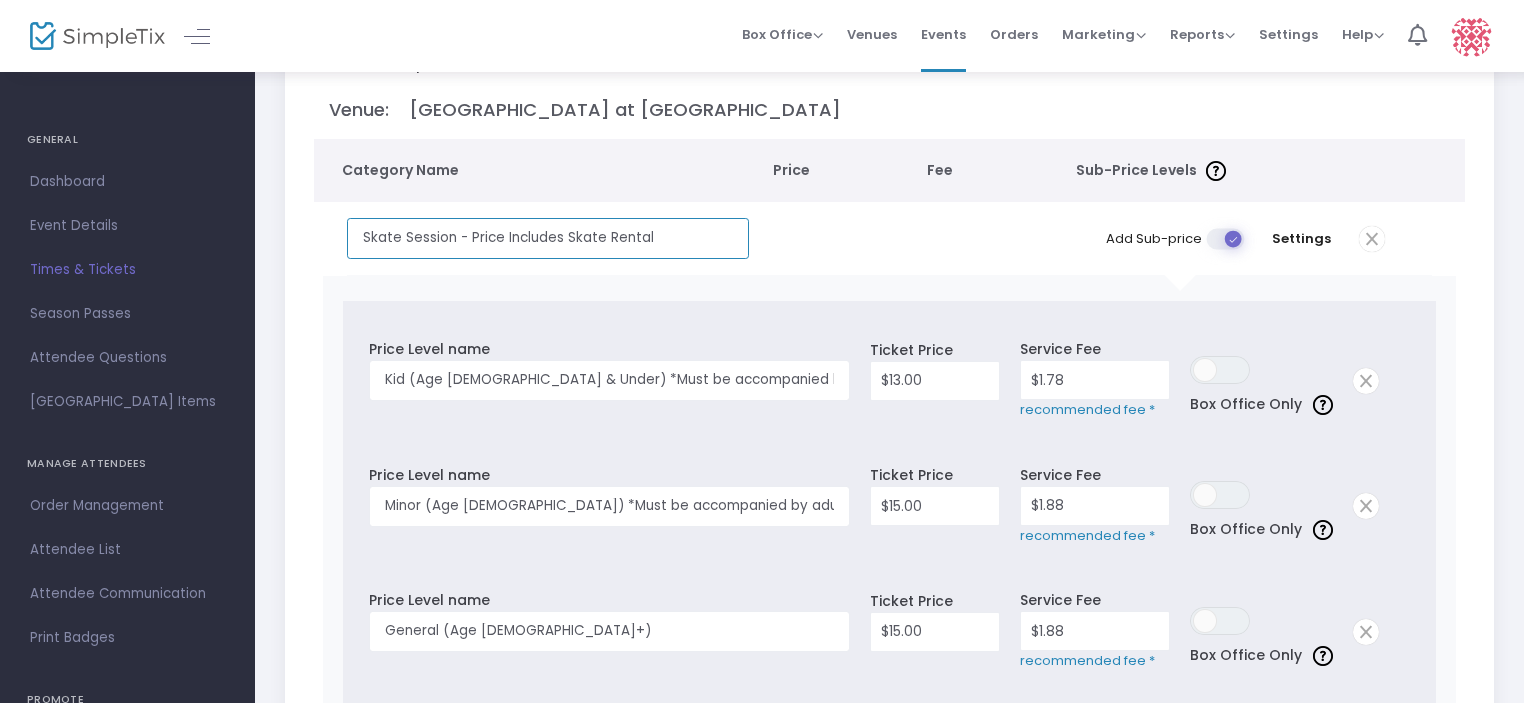 click on "Skate Session - Price Includes Skate Rental" at bounding box center (548, 238) 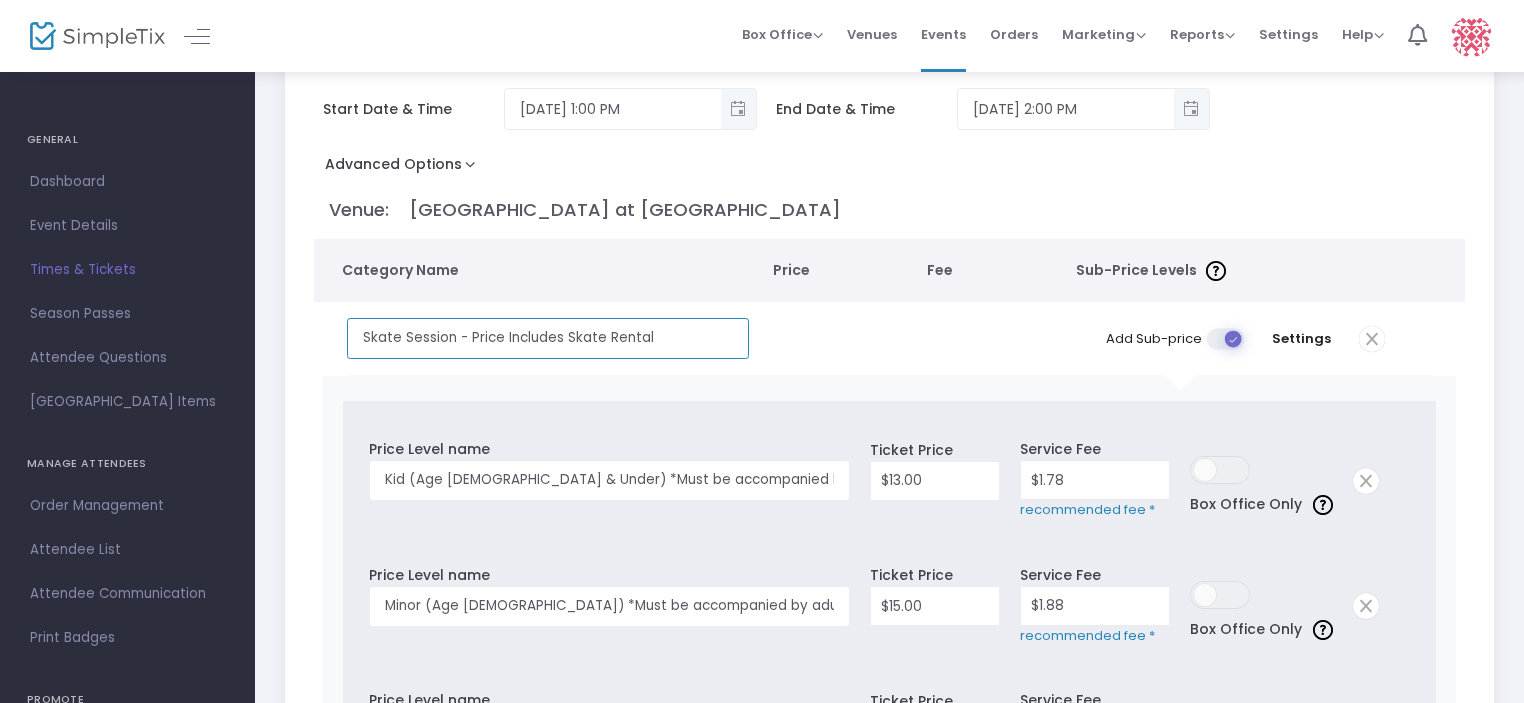 scroll, scrollTop: 90, scrollLeft: 0, axis: vertical 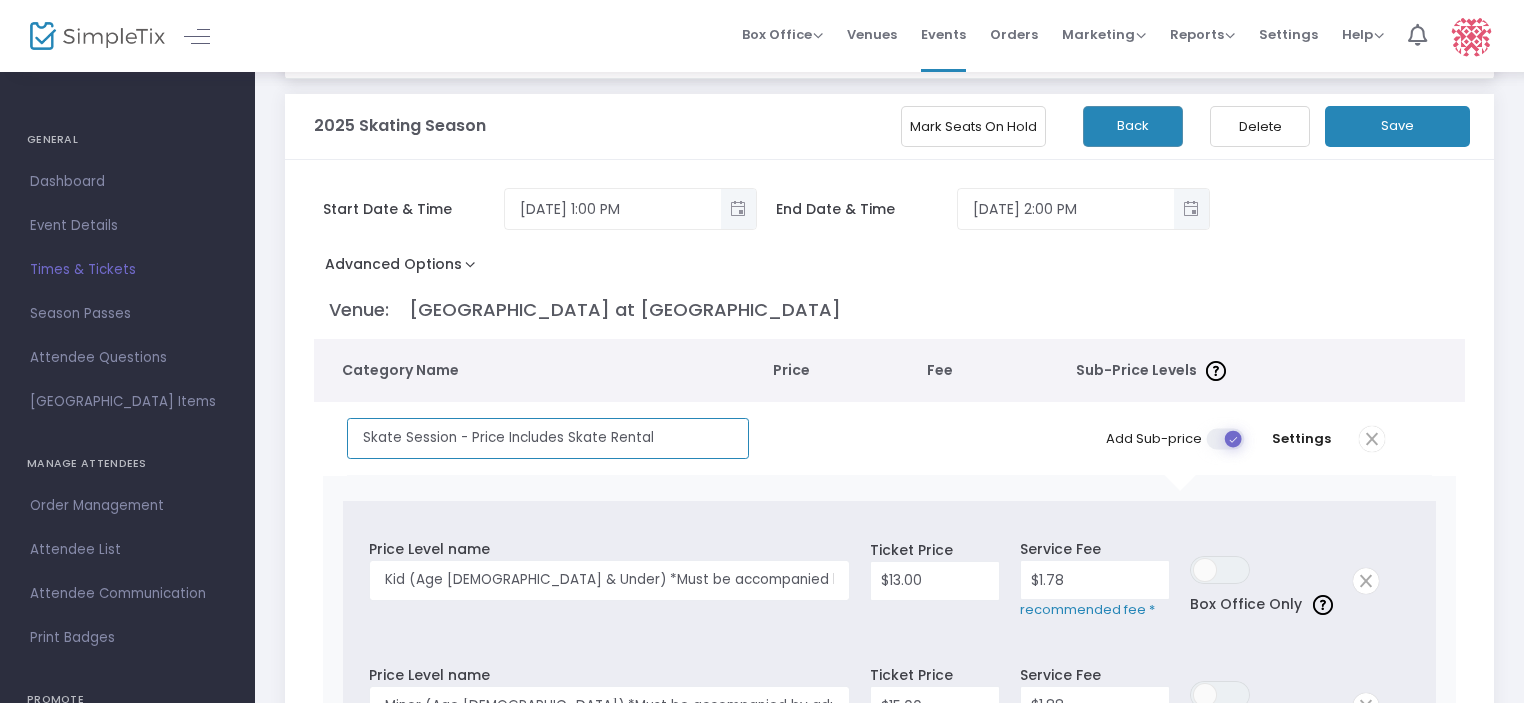 type on "Skate Session - Price Includes Skate Rental" 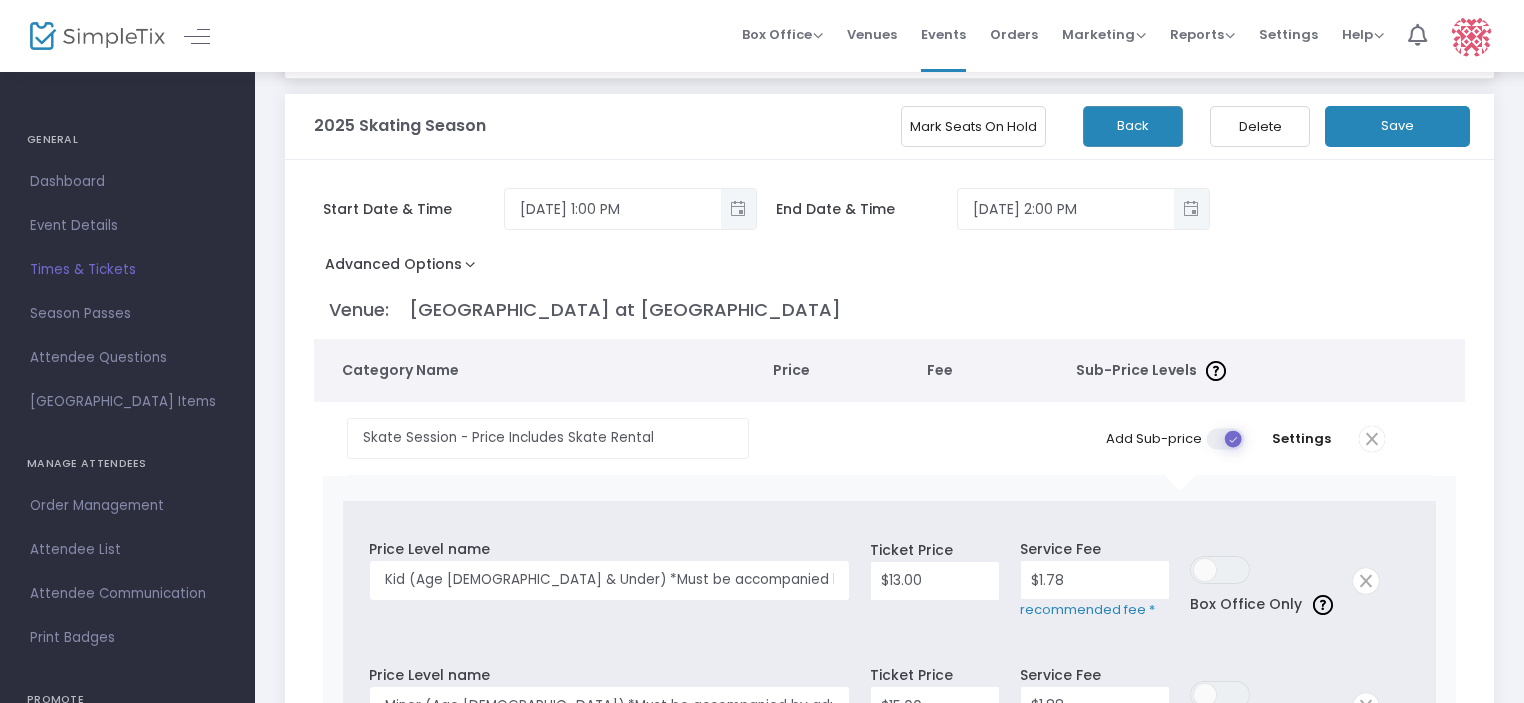 click on "Save" 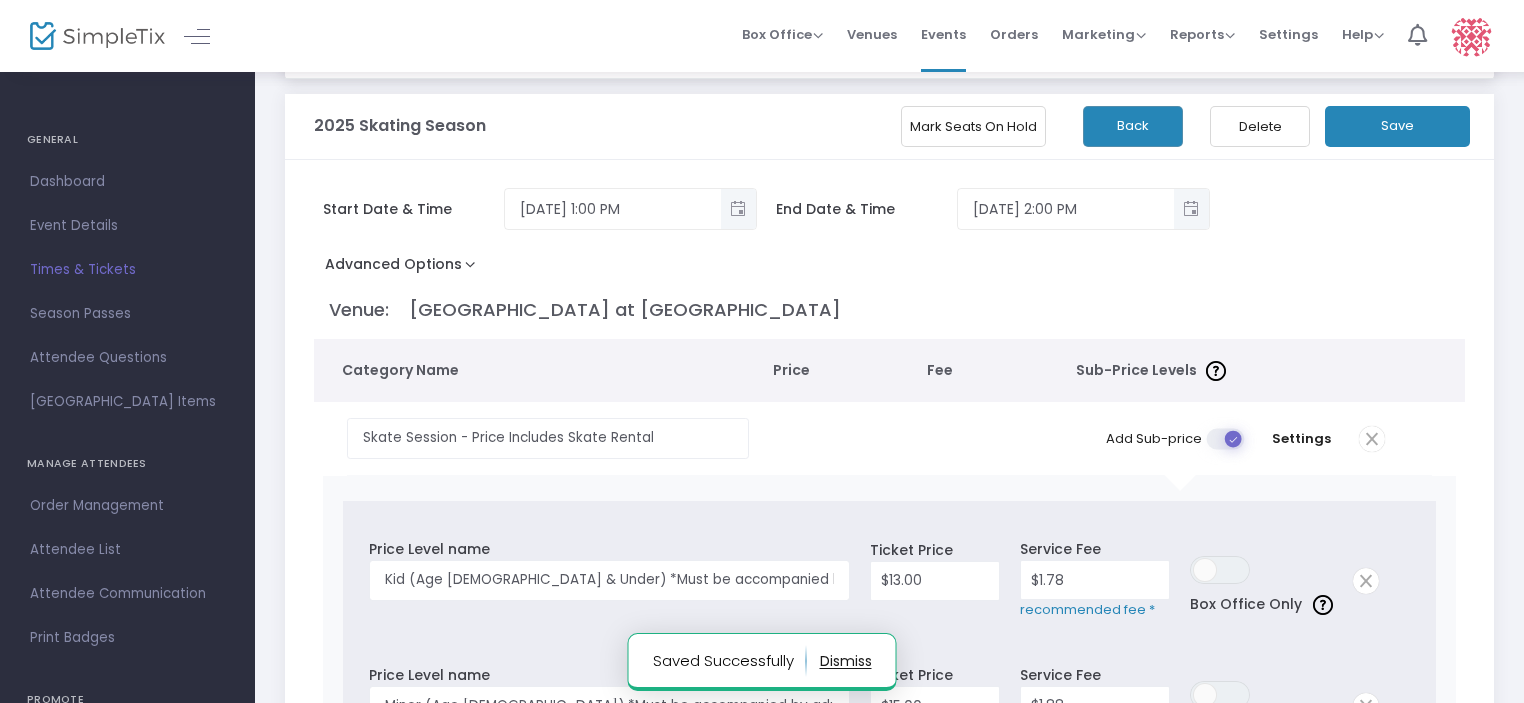 click on "Mark Seats On Hold" 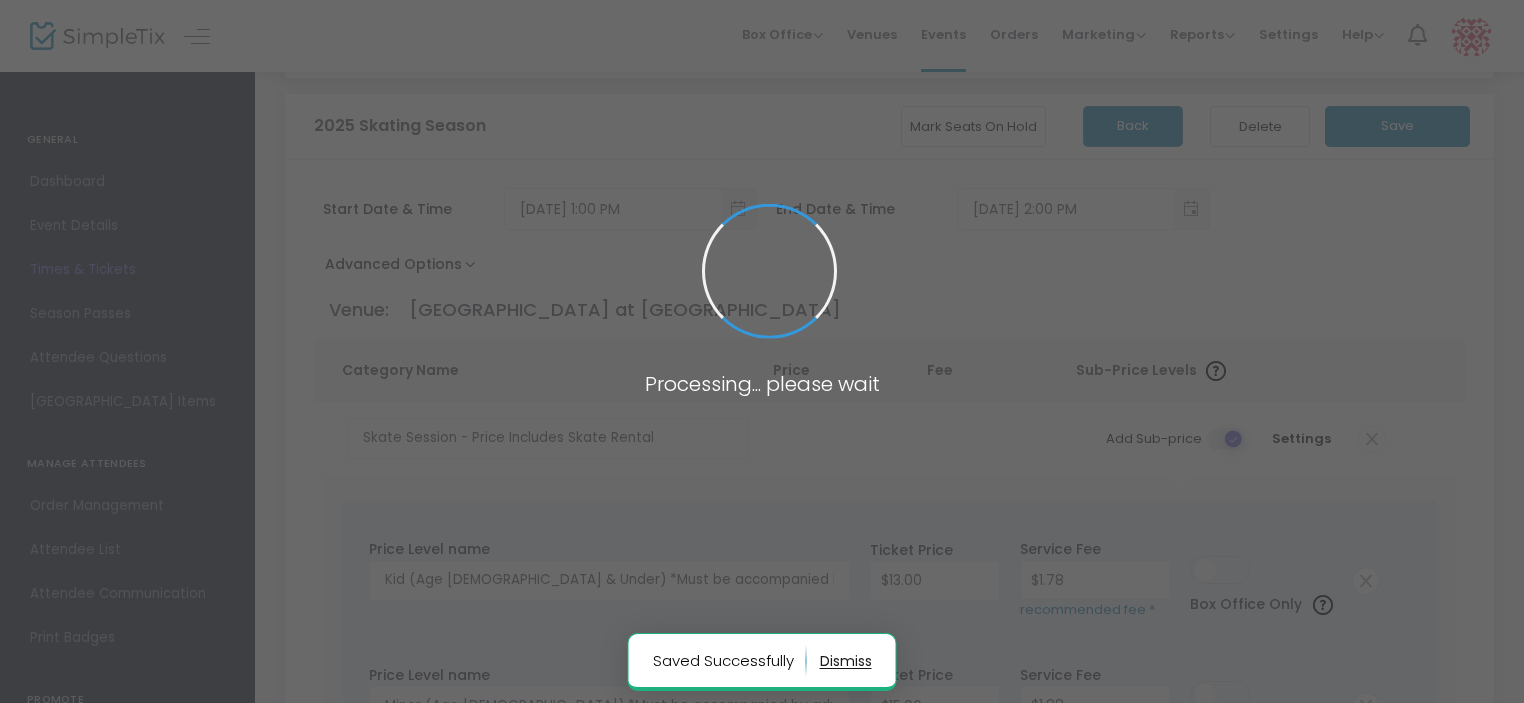 scroll, scrollTop: 0, scrollLeft: 0, axis: both 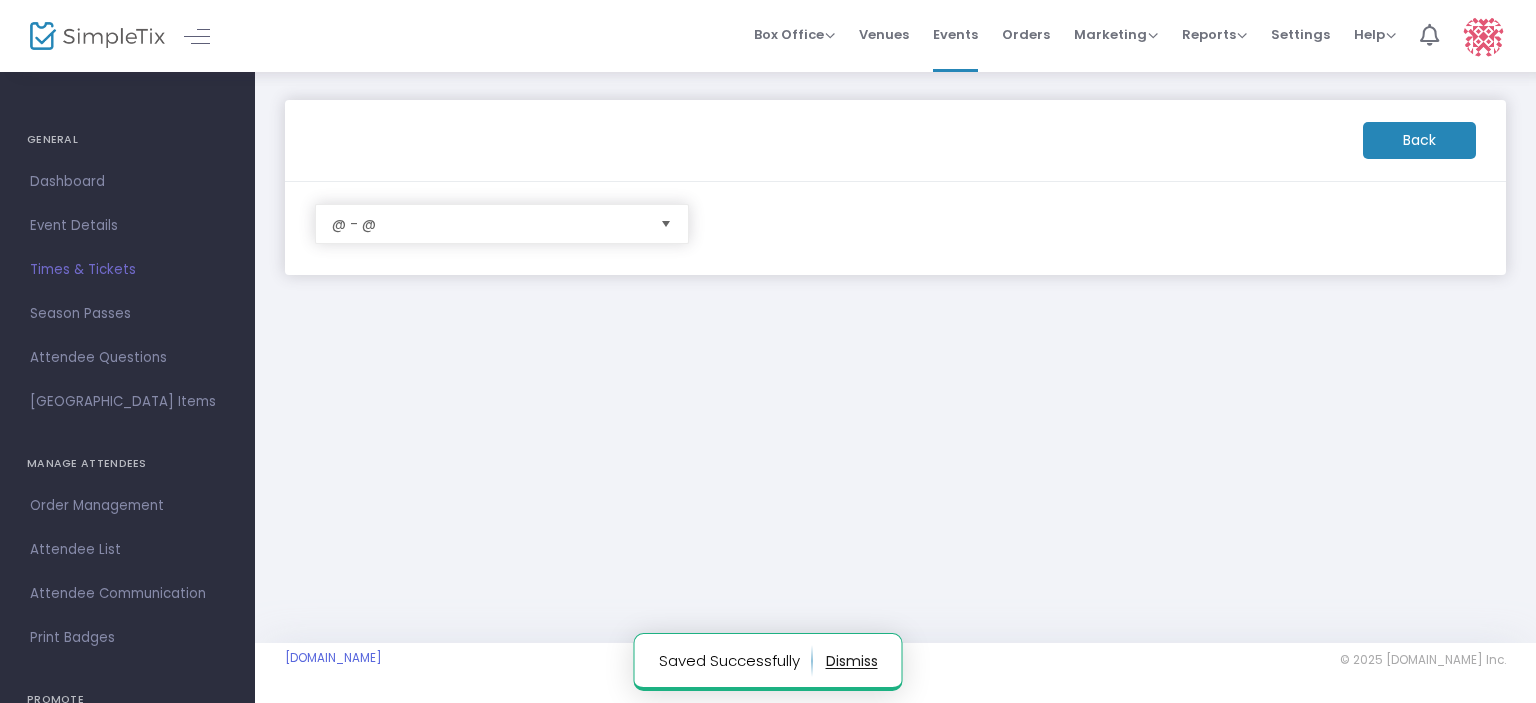 click at bounding box center [666, 224] 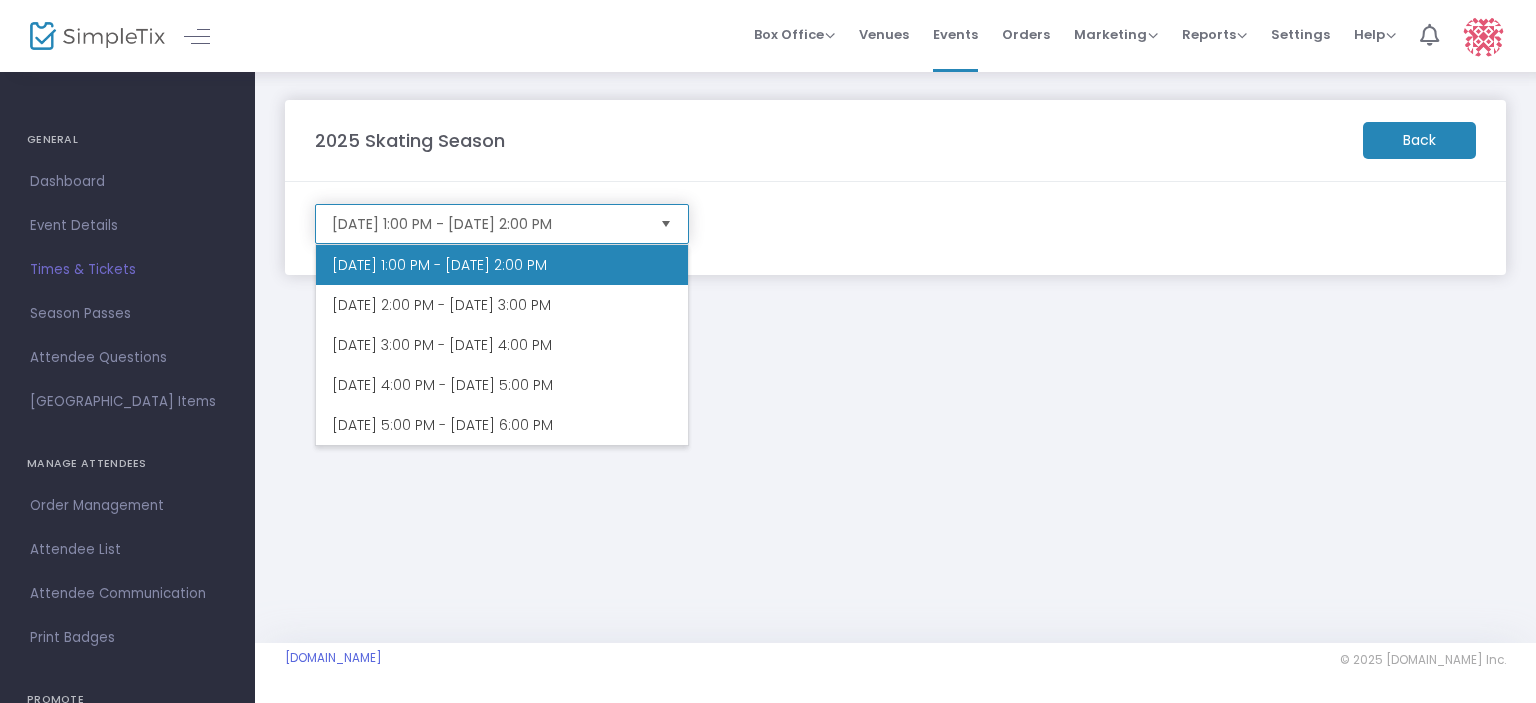 click at bounding box center [666, 224] 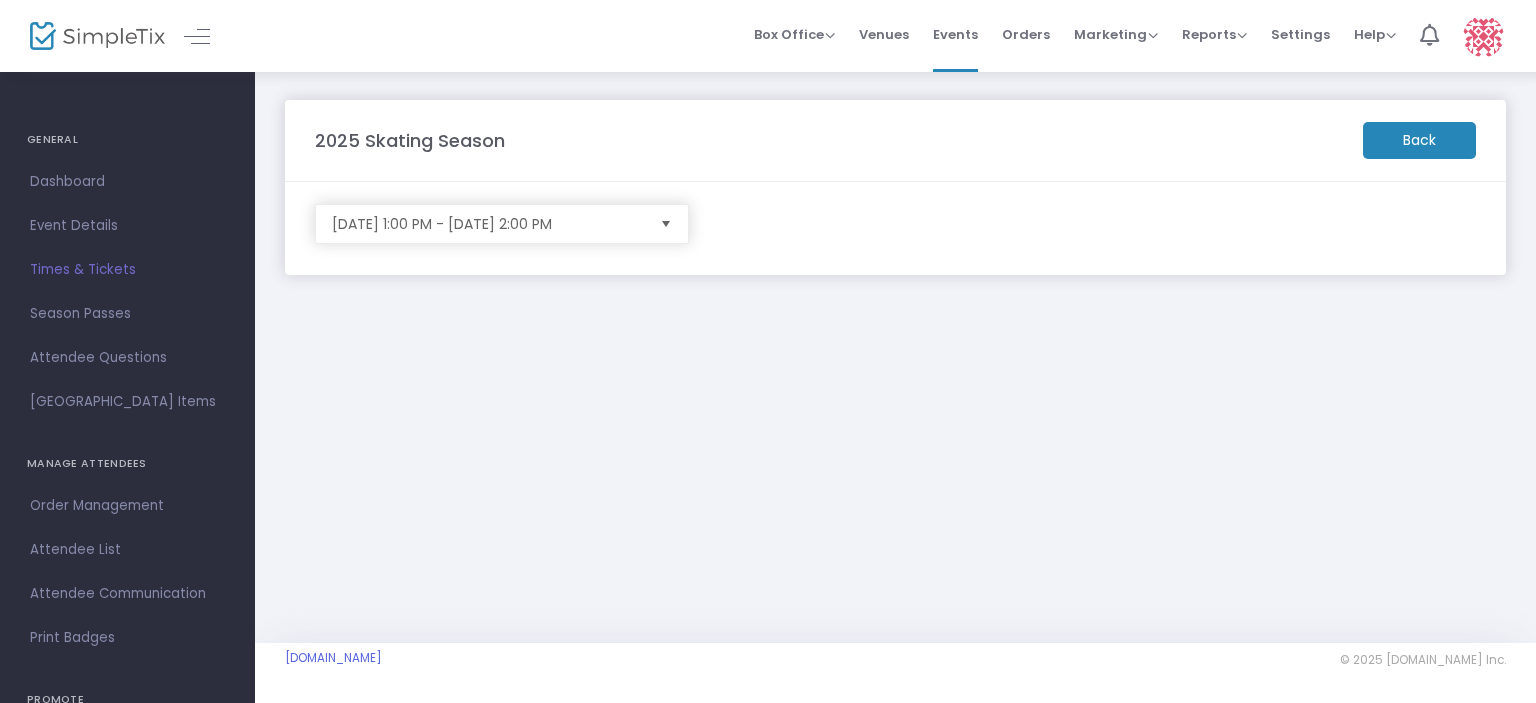 click on "Back" 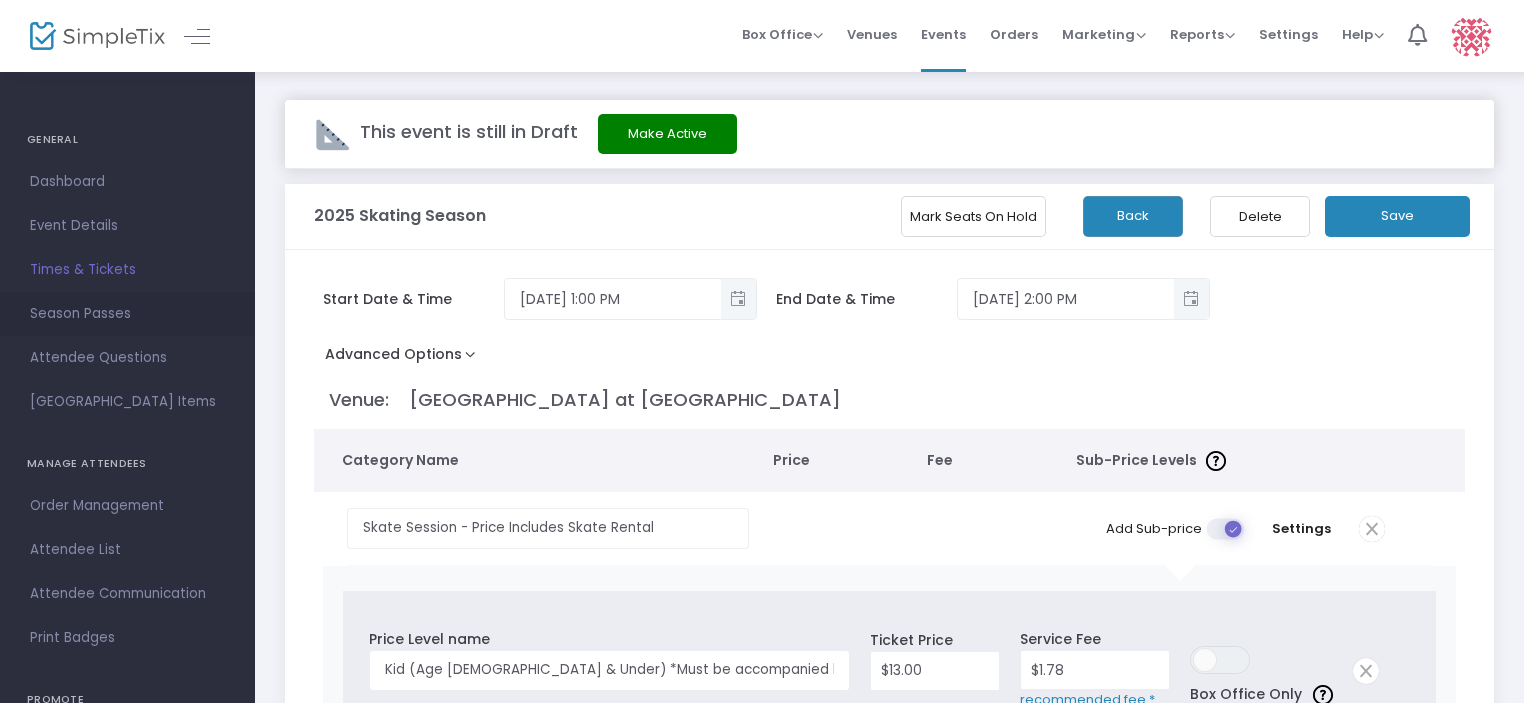 click on "Season Passes" at bounding box center [127, 314] 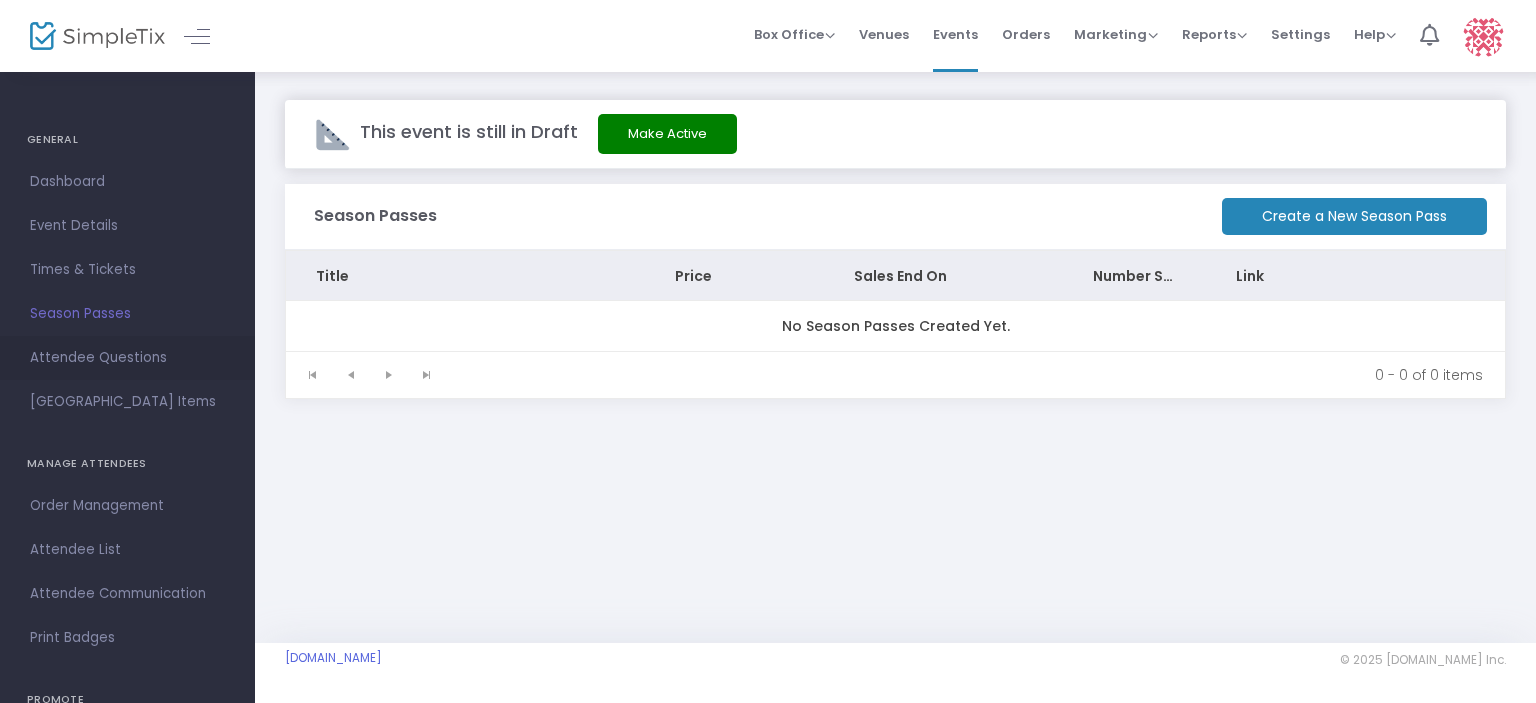 click on "Attendee Questions" at bounding box center [127, 358] 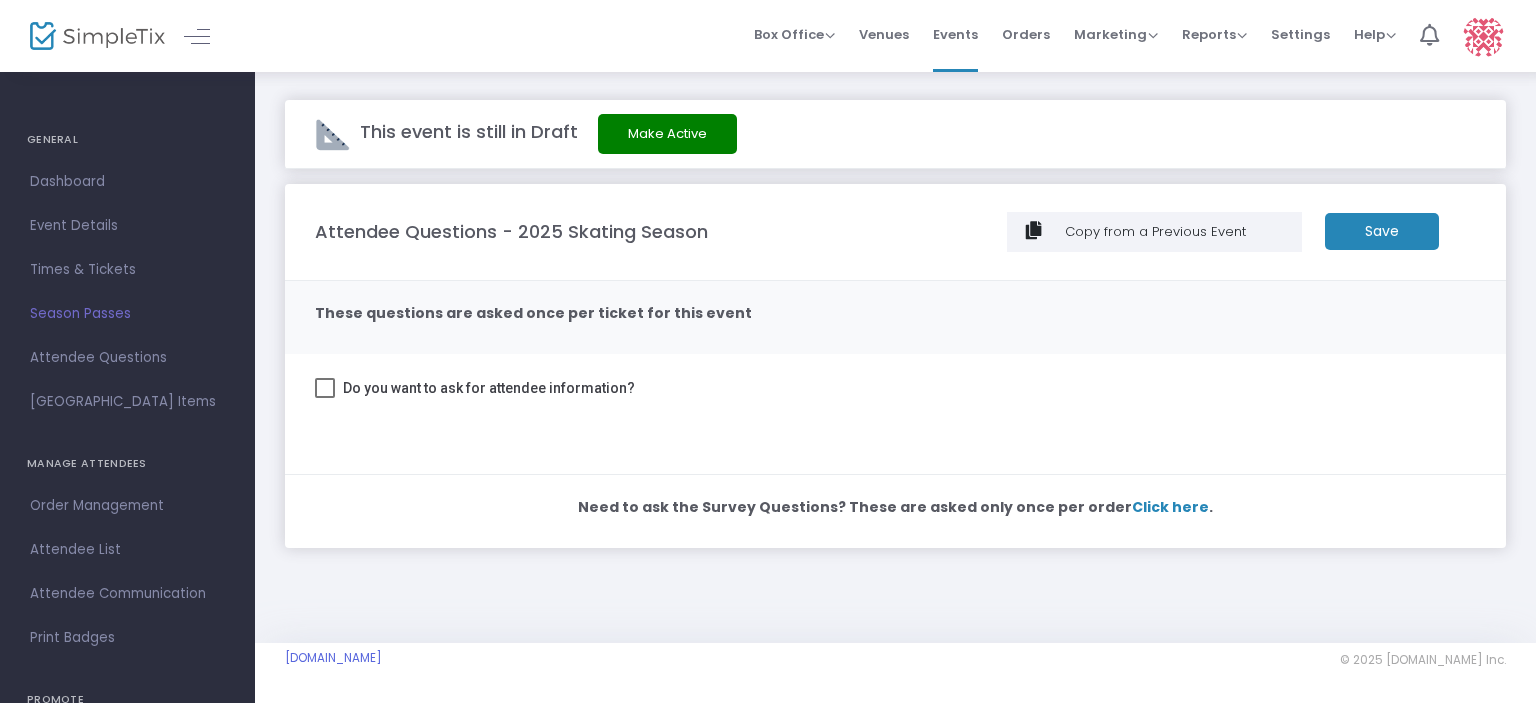 click at bounding box center [325, 388] 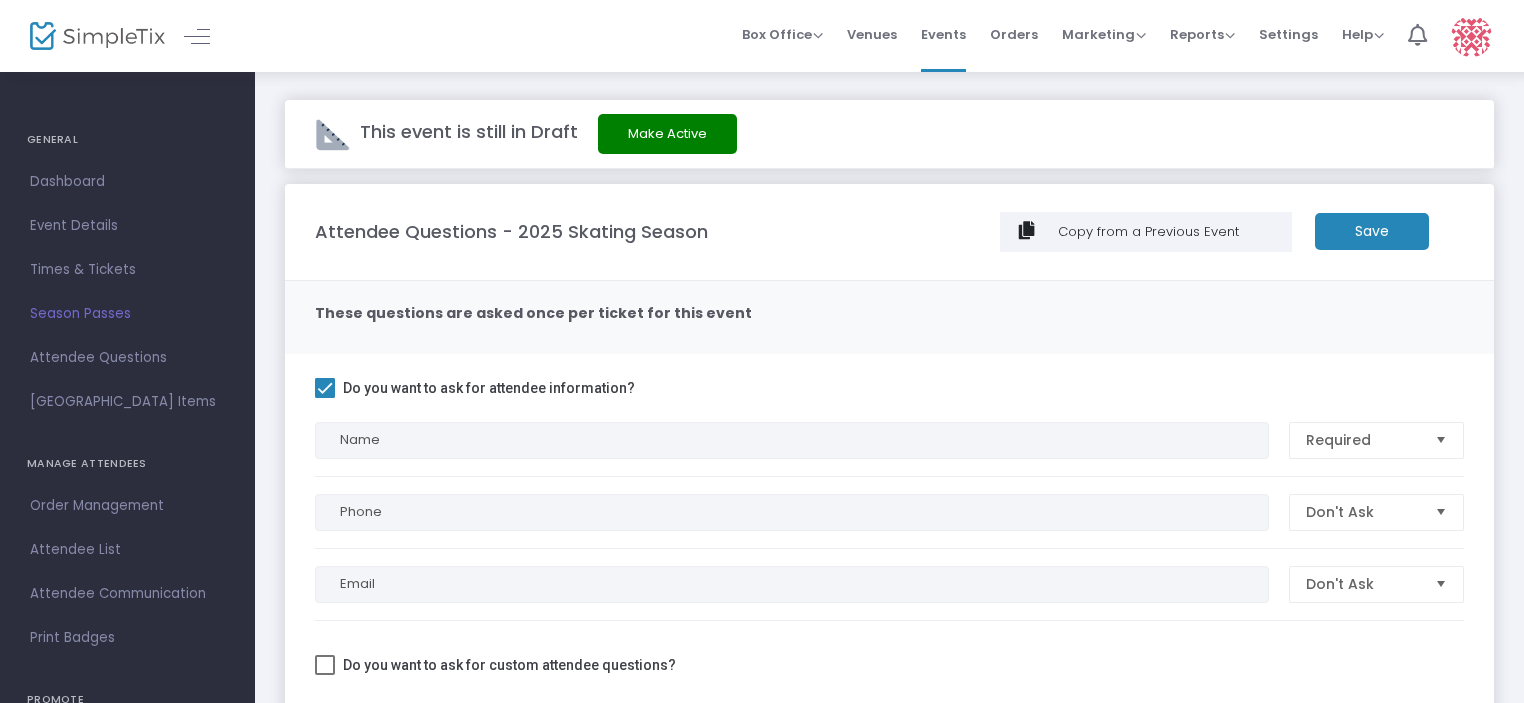 click at bounding box center (1441, 440) 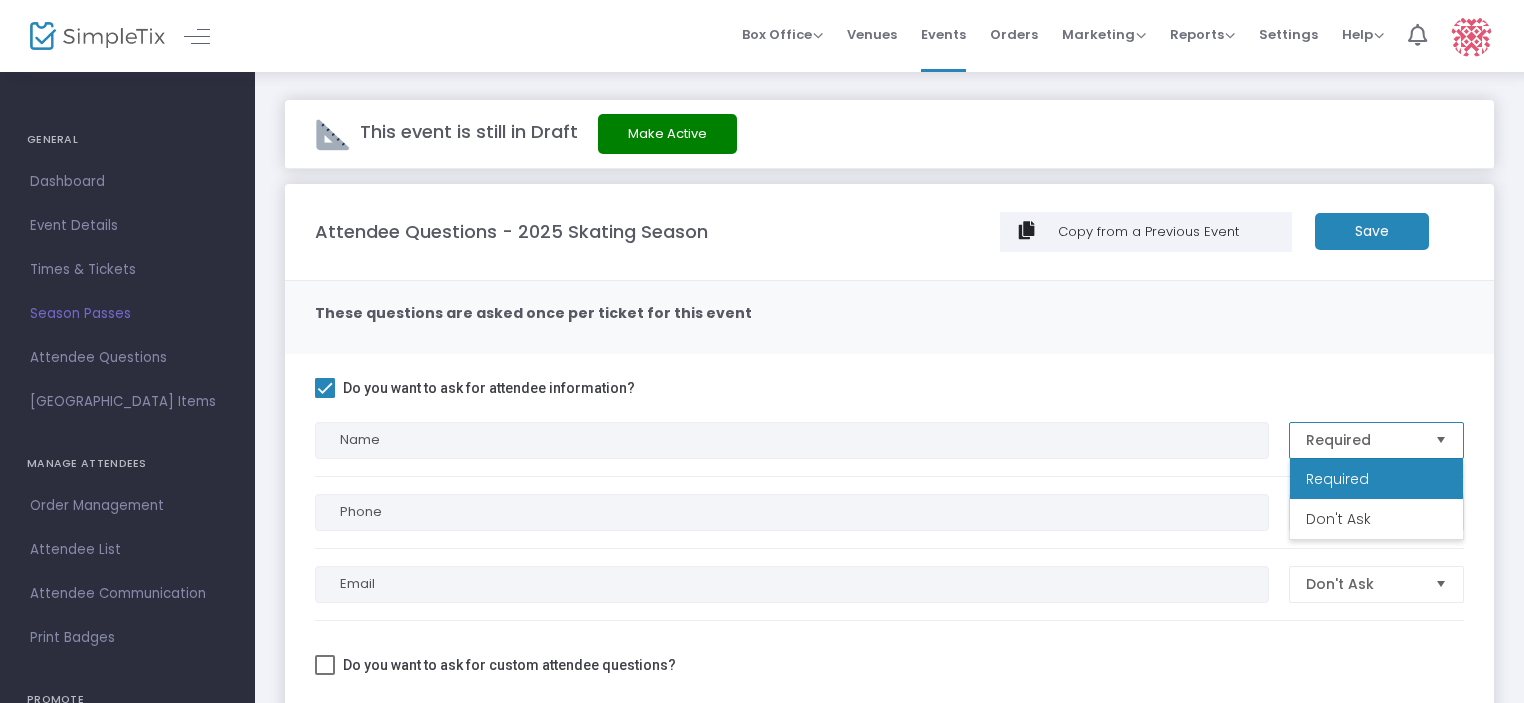 click at bounding box center (1441, 440) 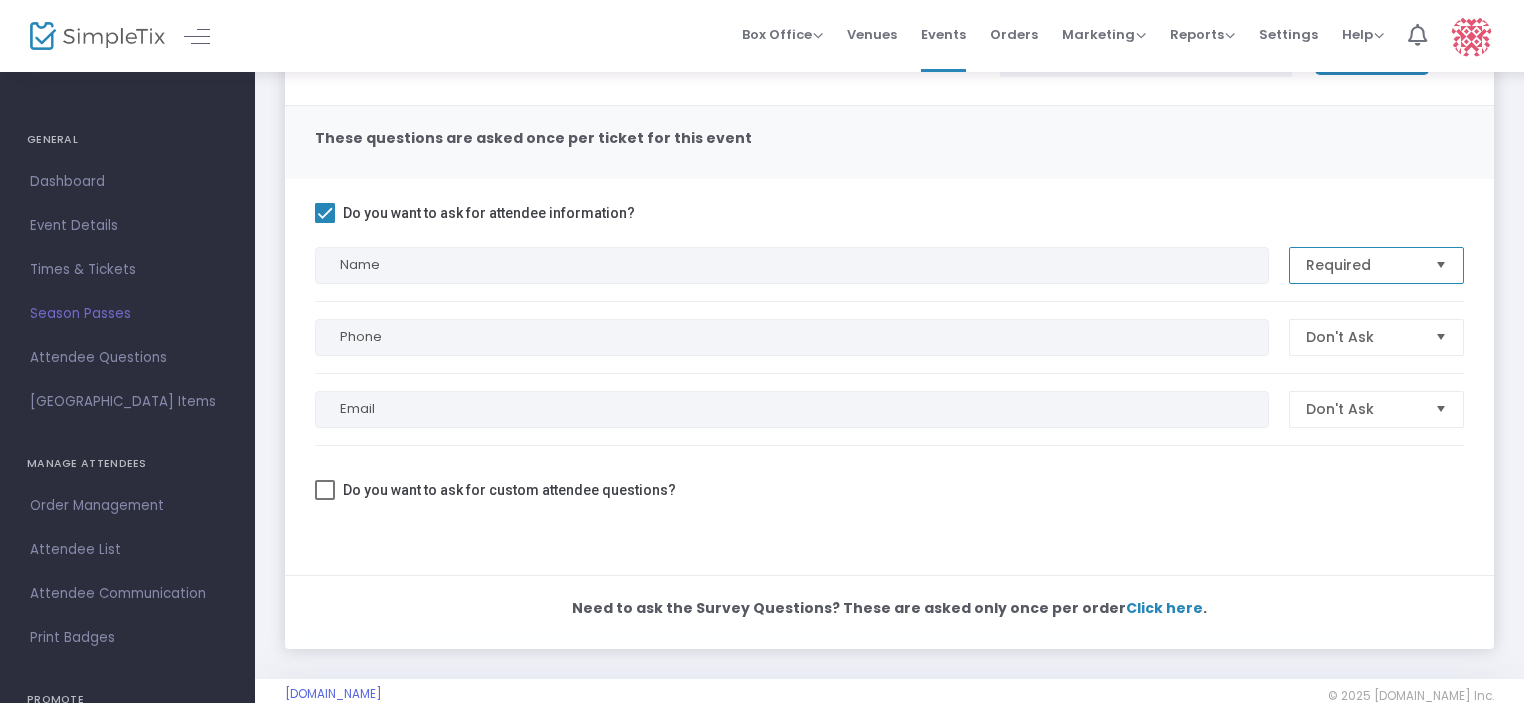 scroll, scrollTop: 200, scrollLeft: 0, axis: vertical 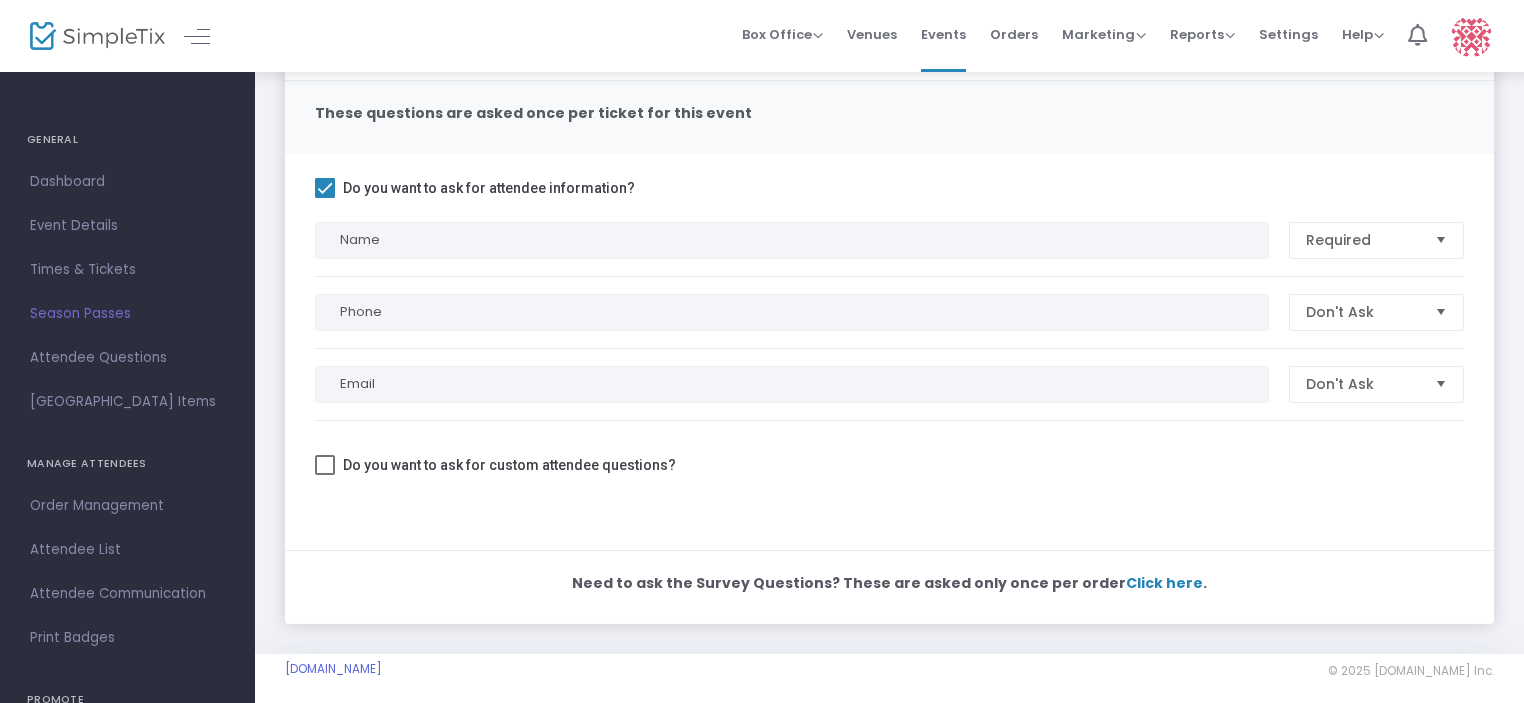 click at bounding box center (325, 465) 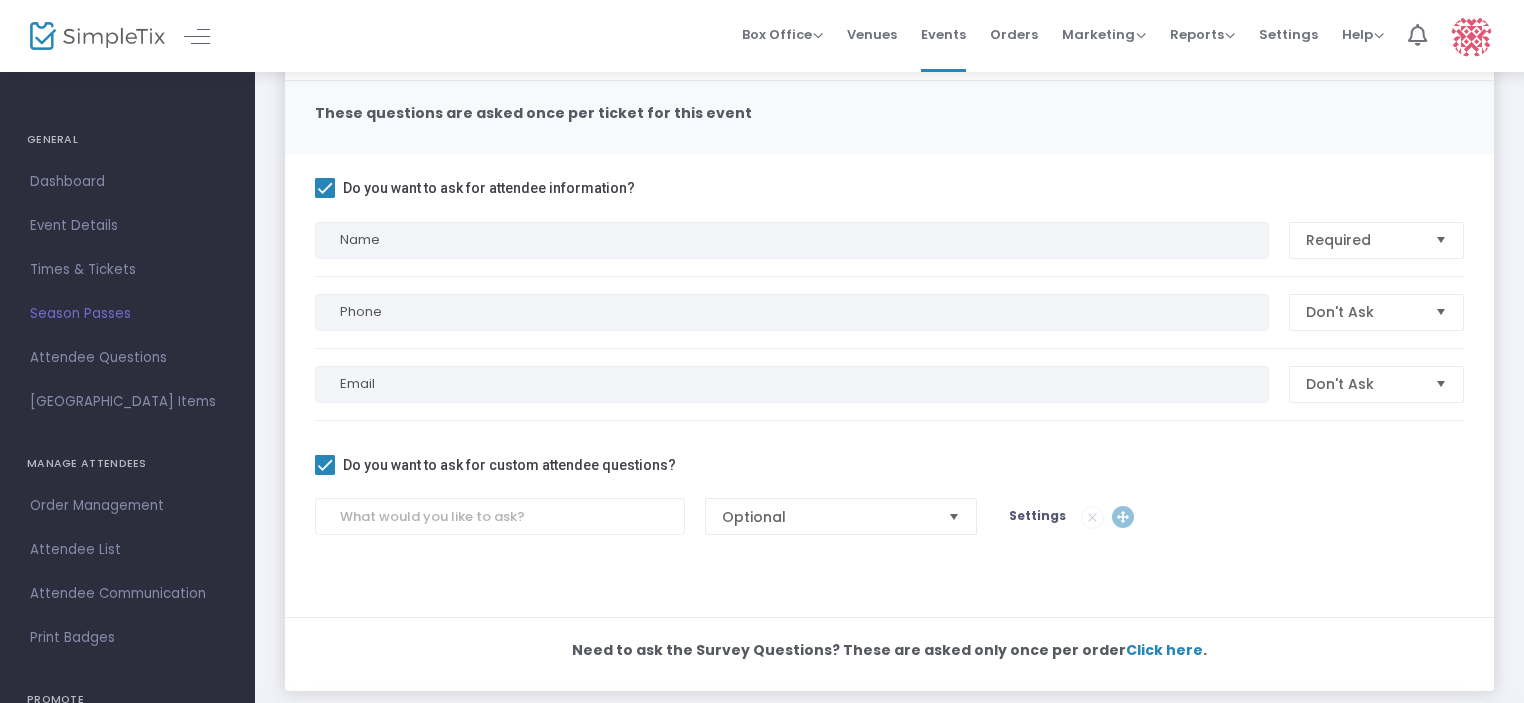 click at bounding box center (954, 516) 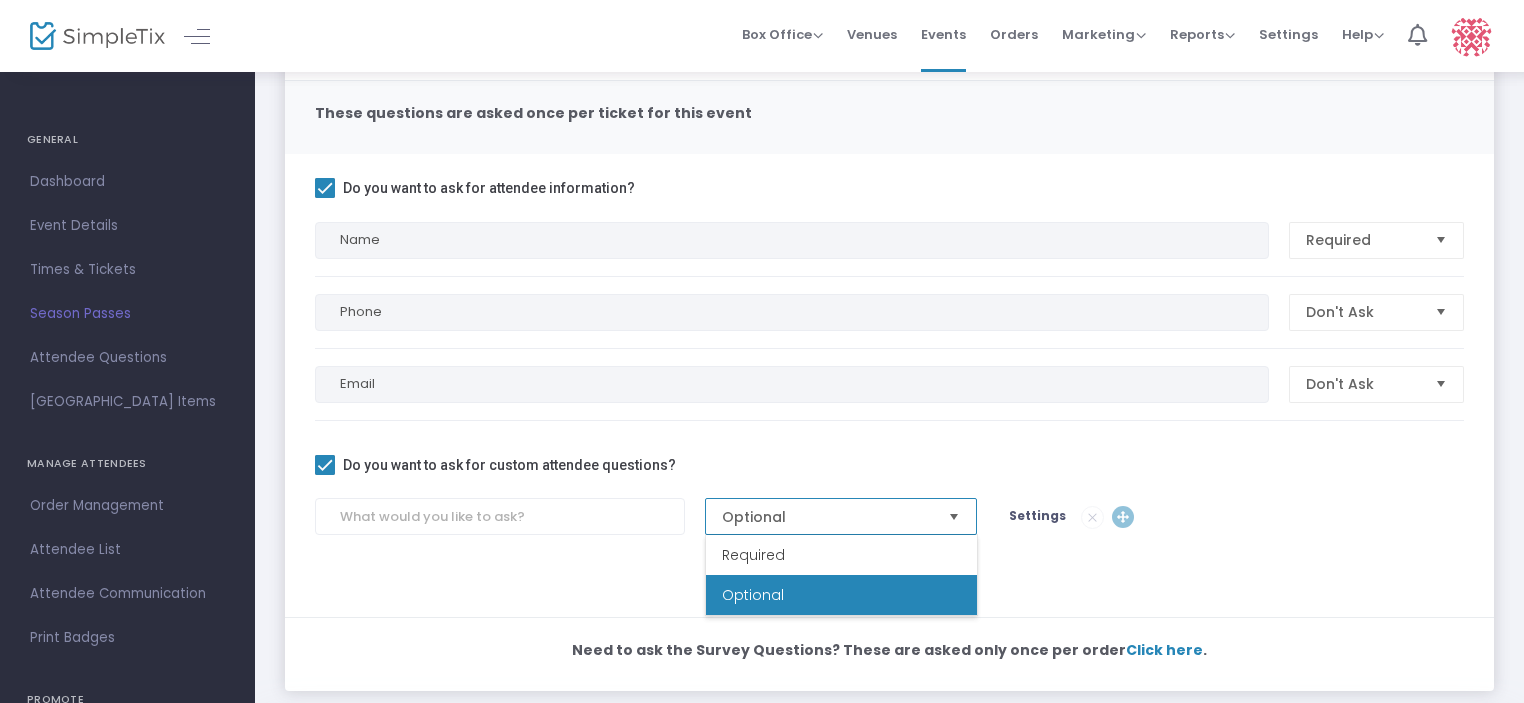 click at bounding box center [954, 516] 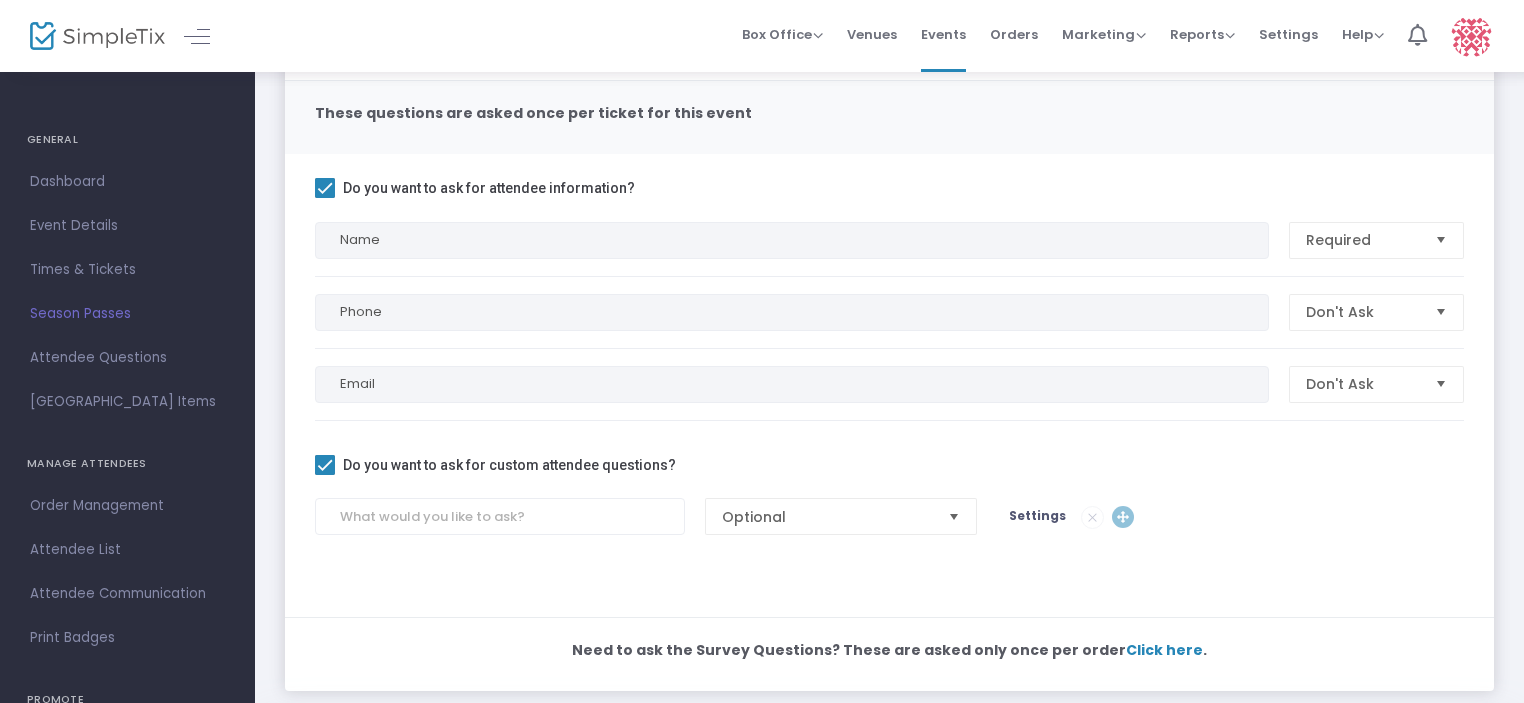 click 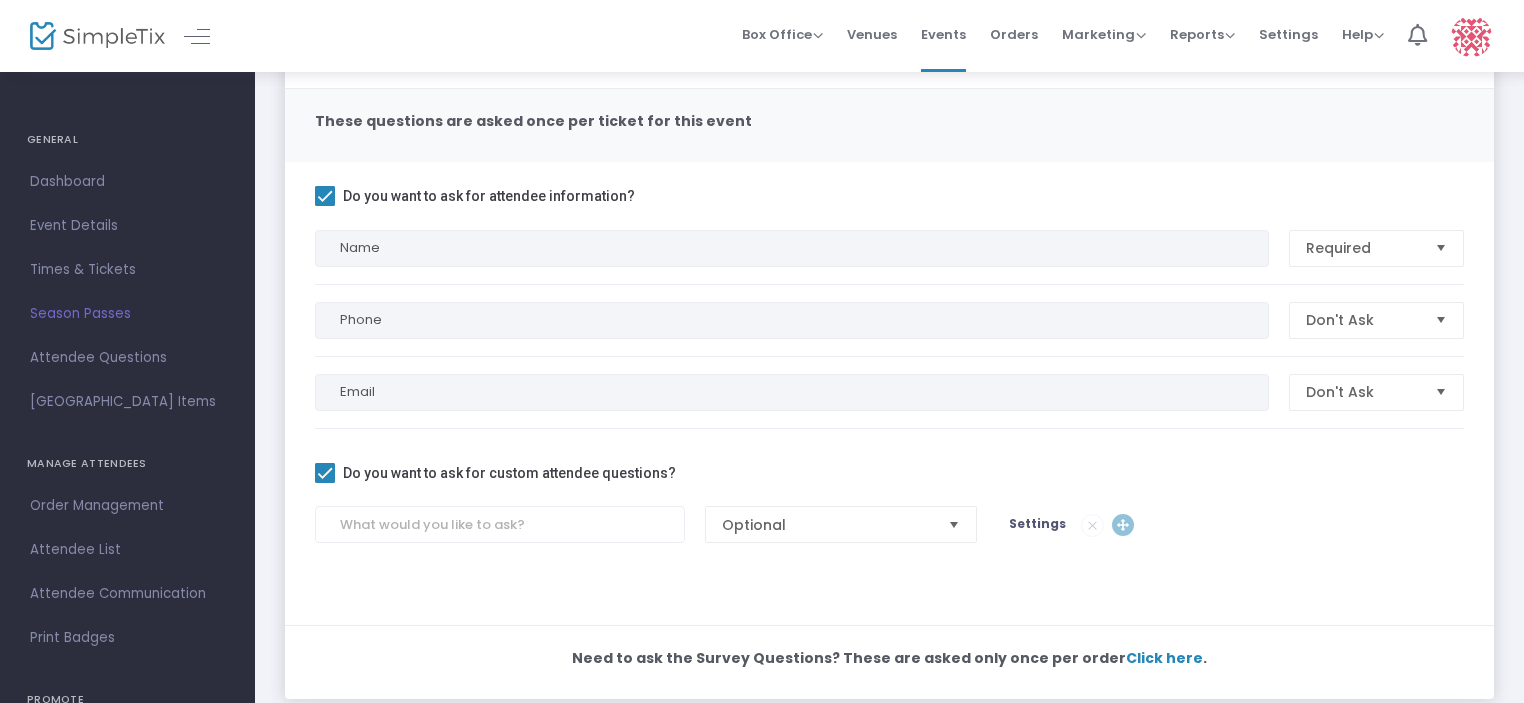 scroll, scrollTop: 200, scrollLeft: 0, axis: vertical 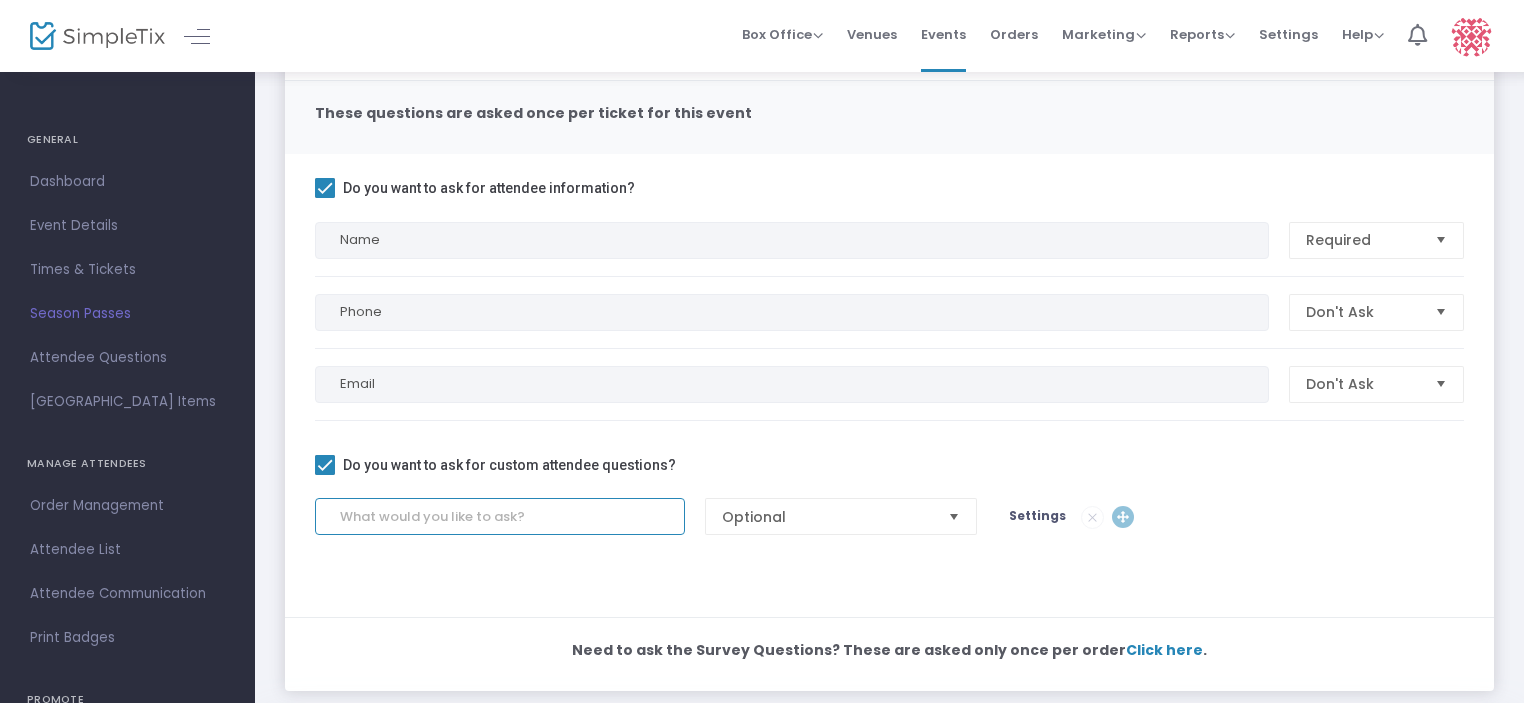 click 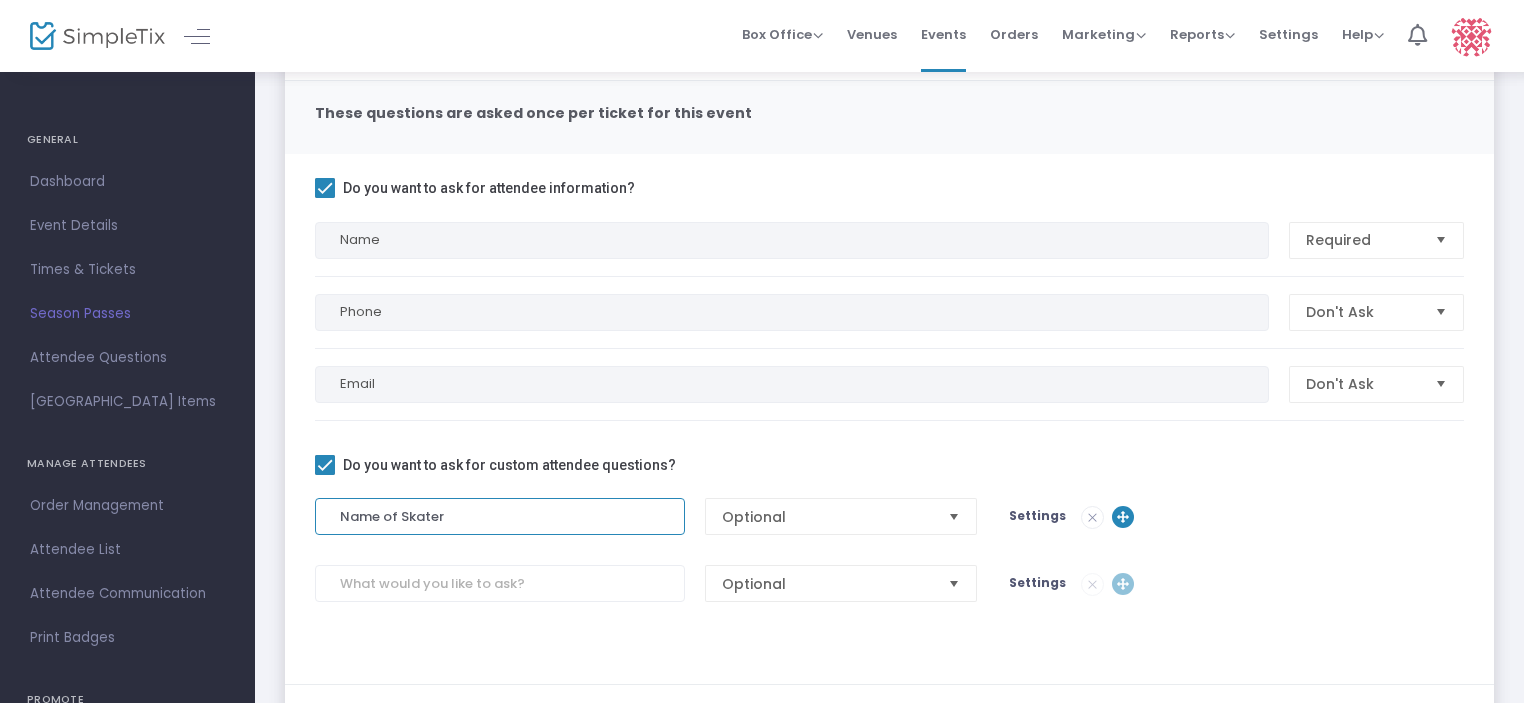 click on "Name of Skater" 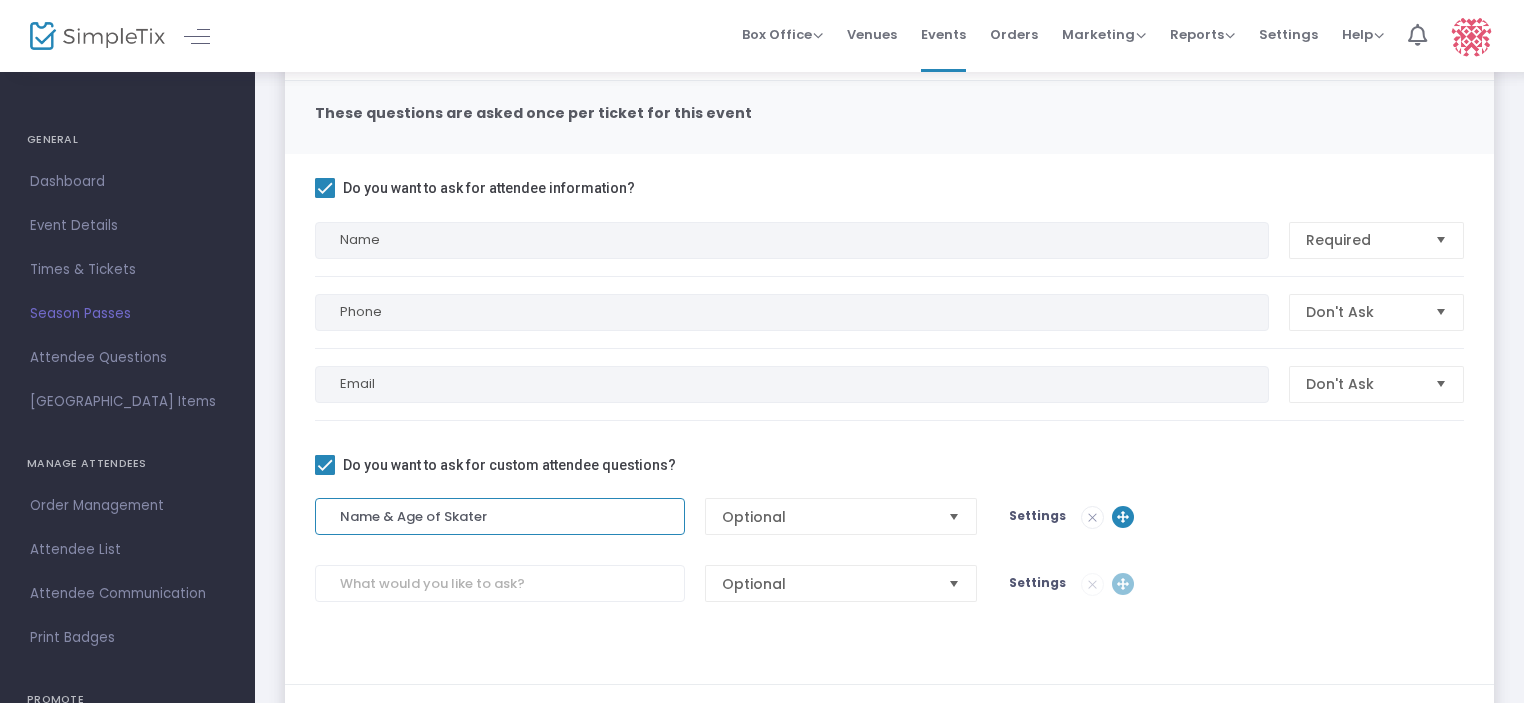 click on "Name & Age of Skater" 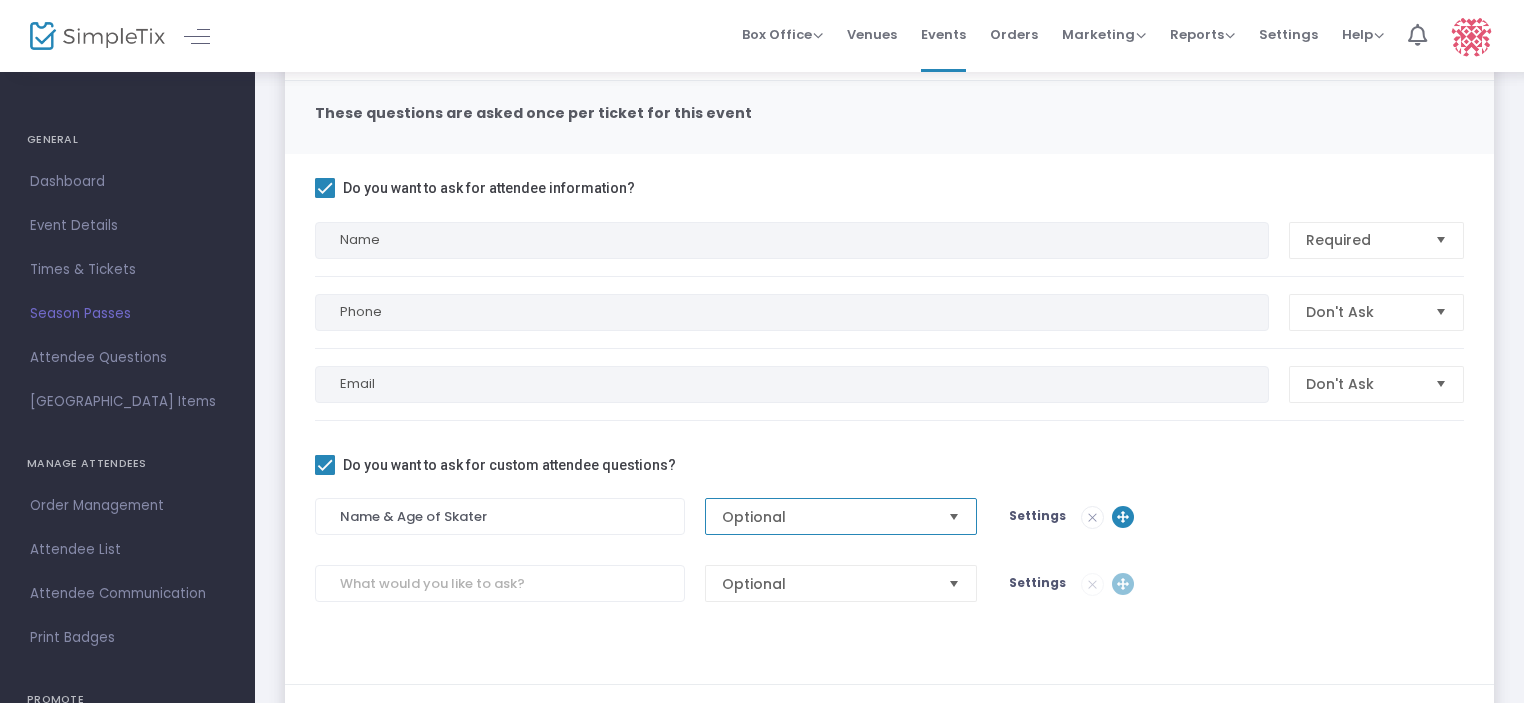 click on "Optional" at bounding box center (827, 517) 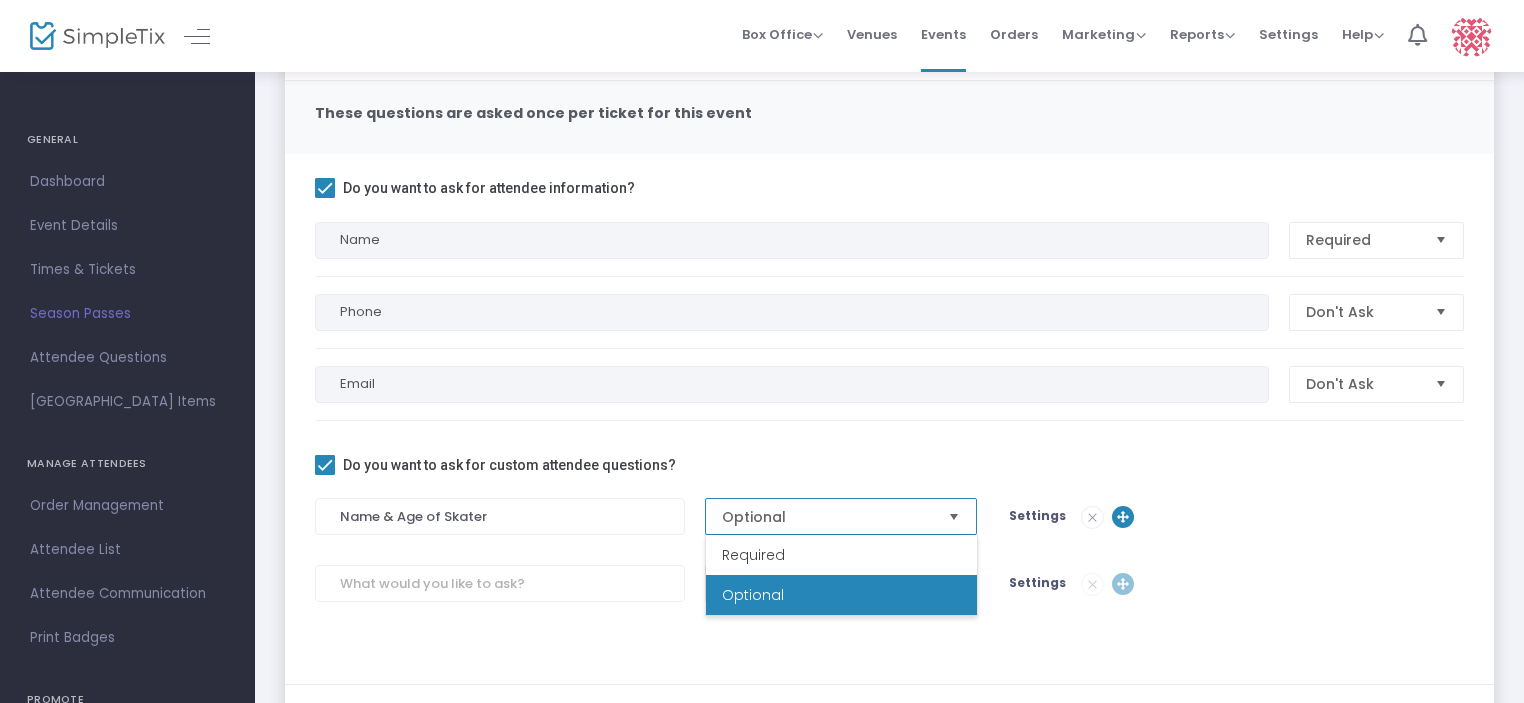 drag, startPoint x: 808, startPoint y: 551, endPoint x: 793, endPoint y: 551, distance: 15 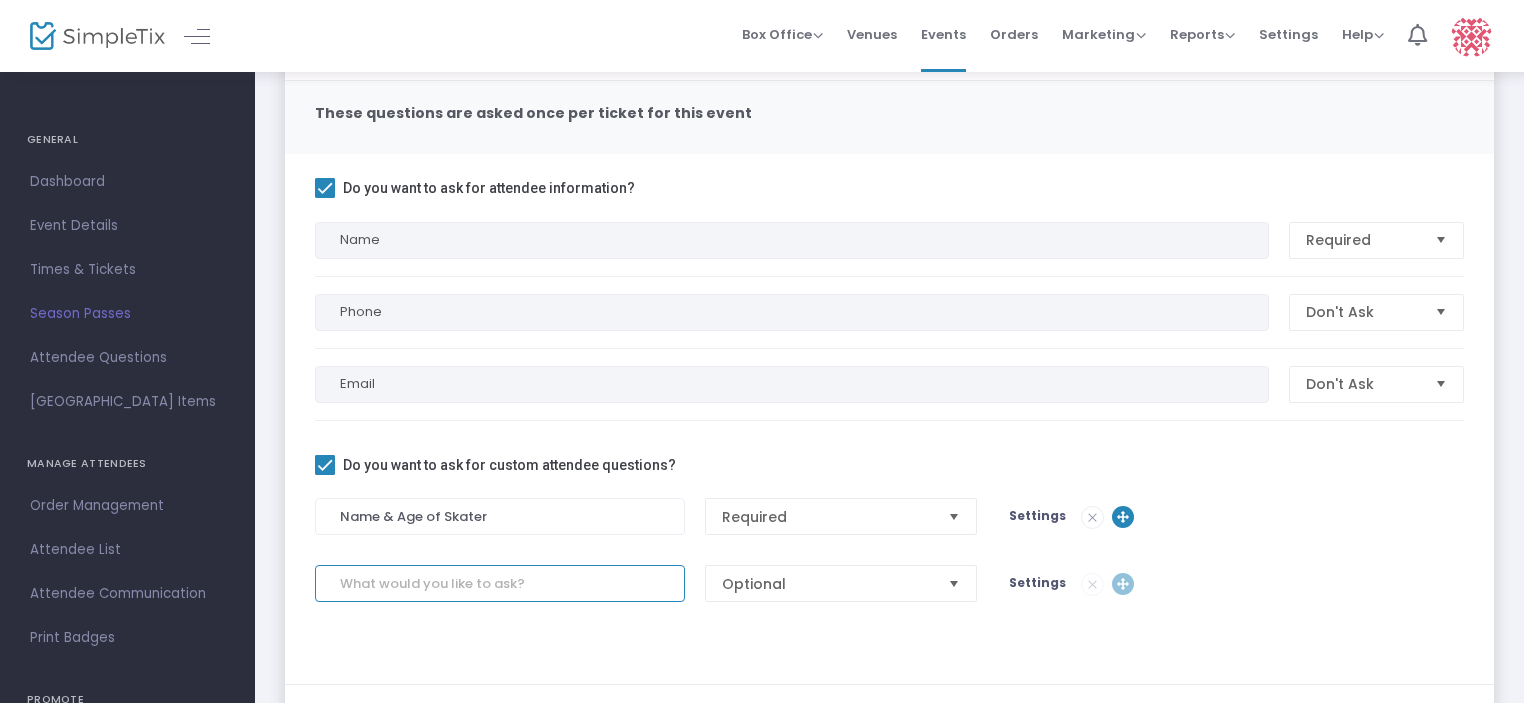 click 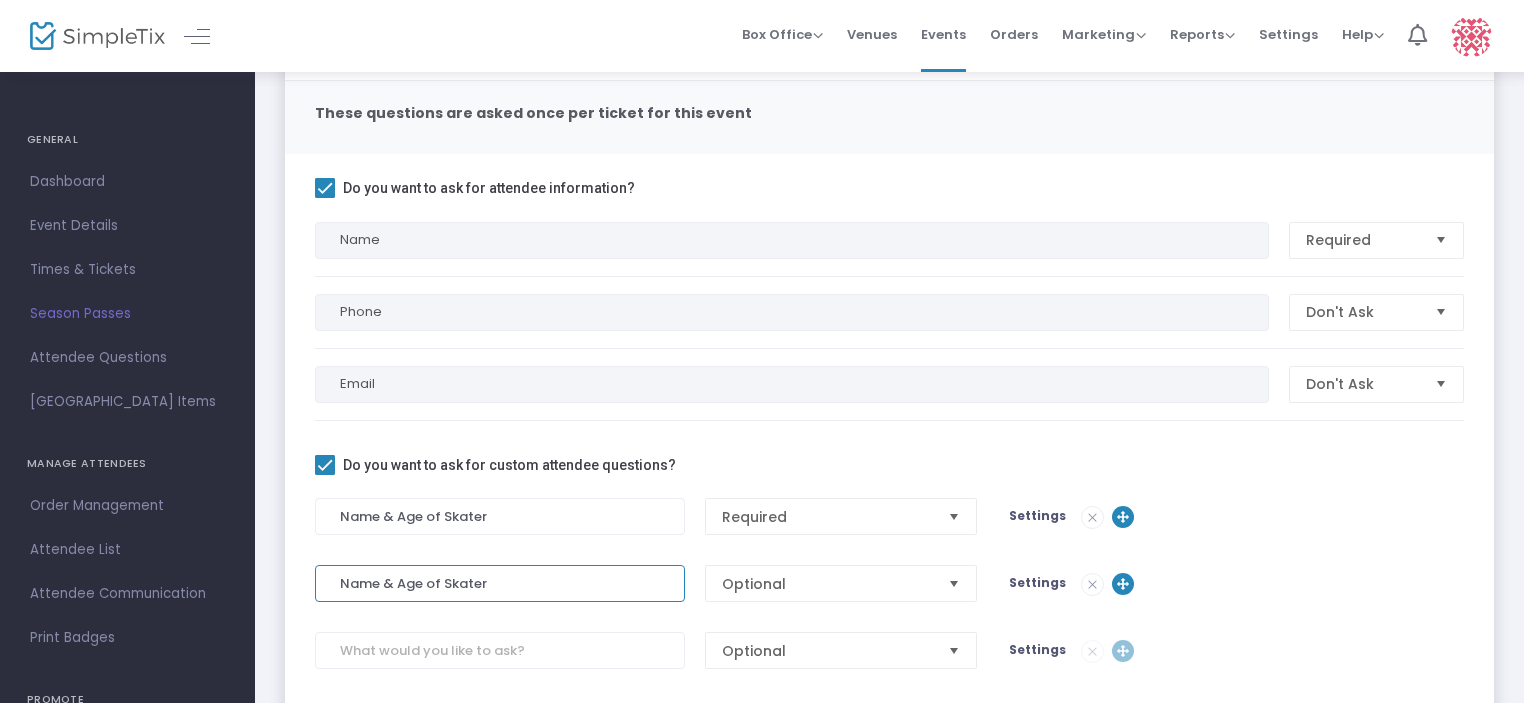 type on "Name & Age of Skater" 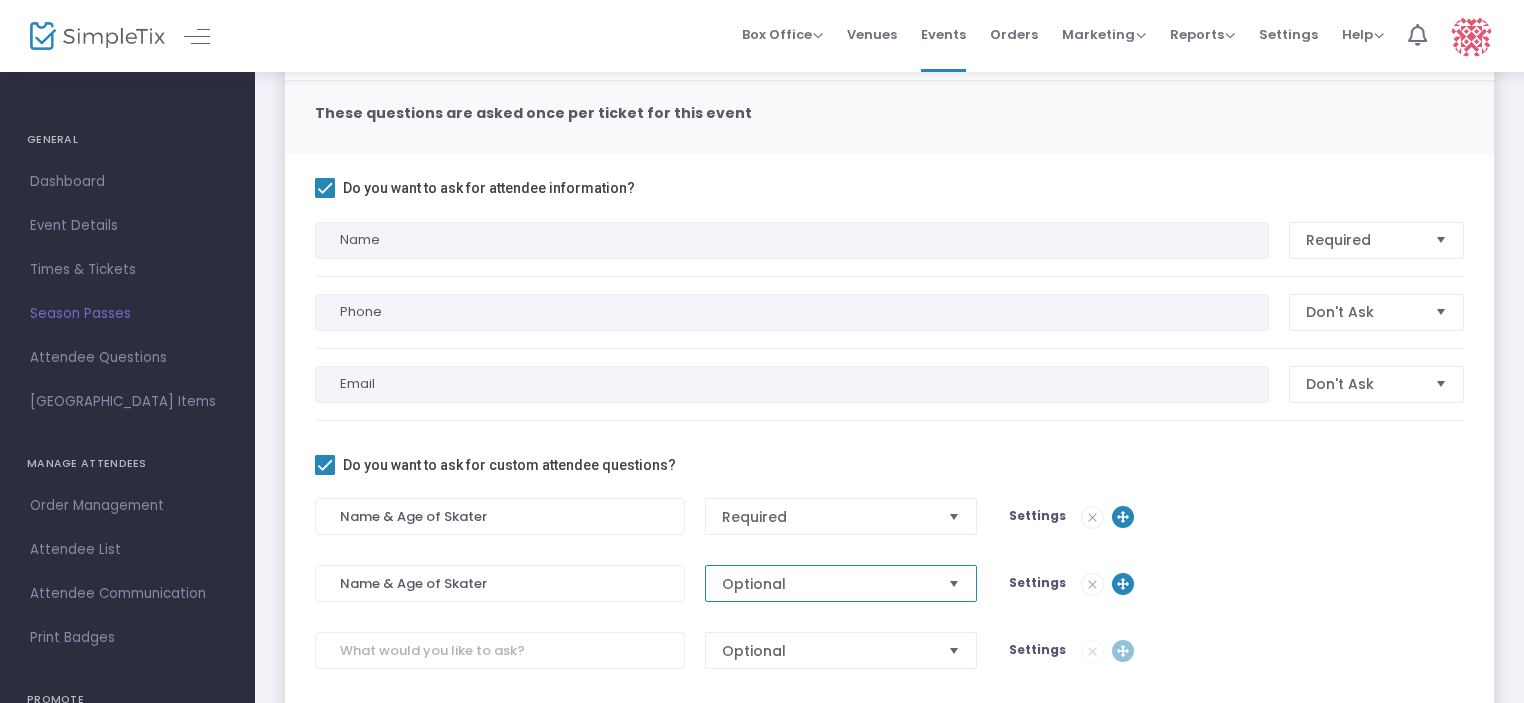 click on "Optional" at bounding box center [827, 584] 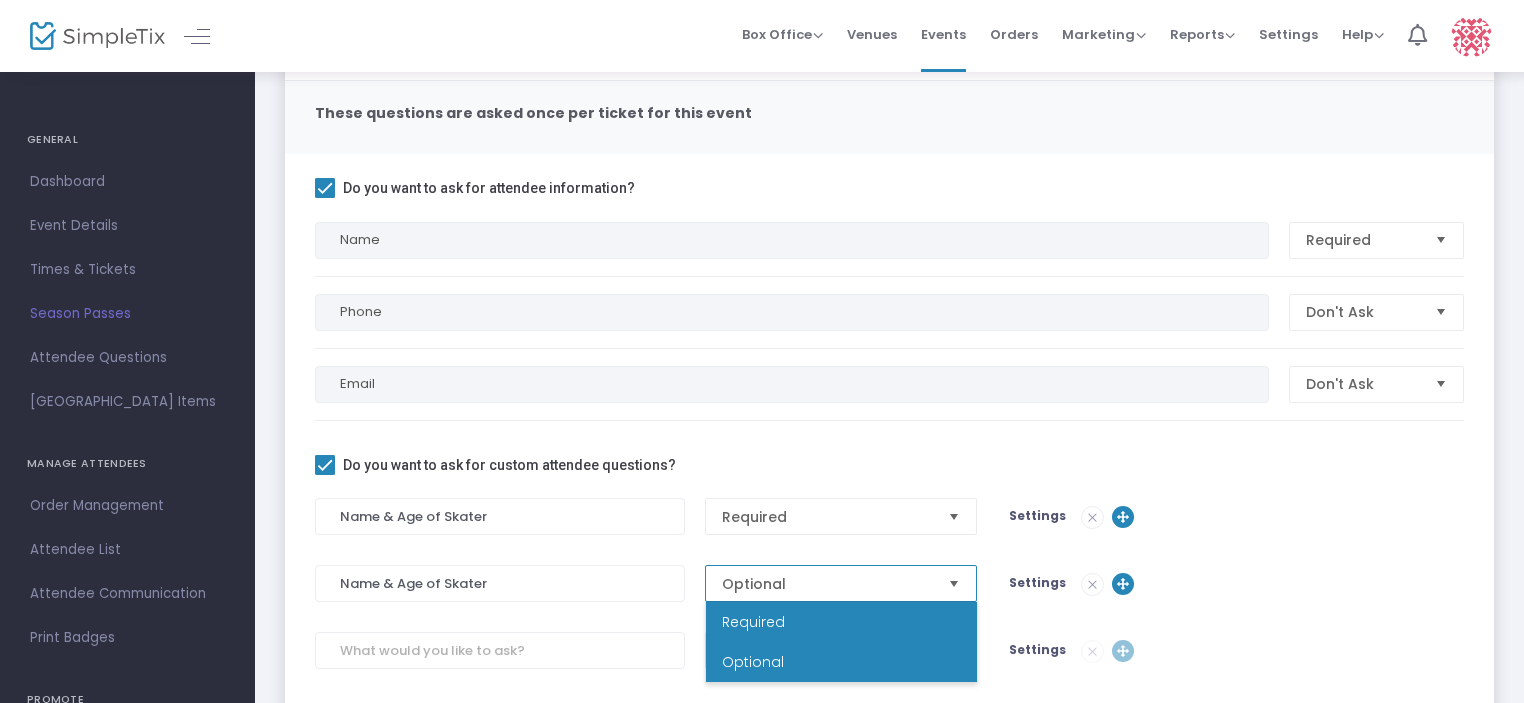 click on "Required" at bounding box center [841, 622] 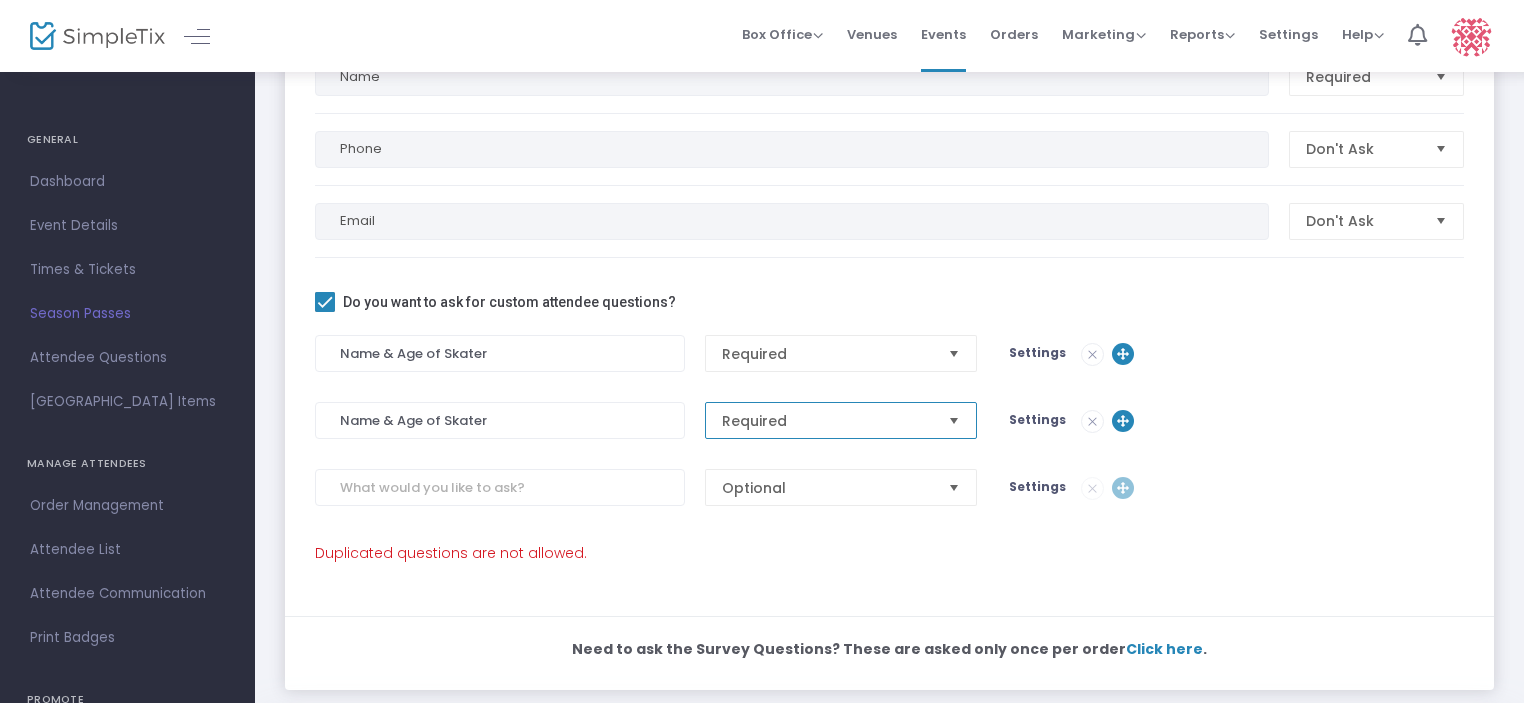 scroll, scrollTop: 400, scrollLeft: 0, axis: vertical 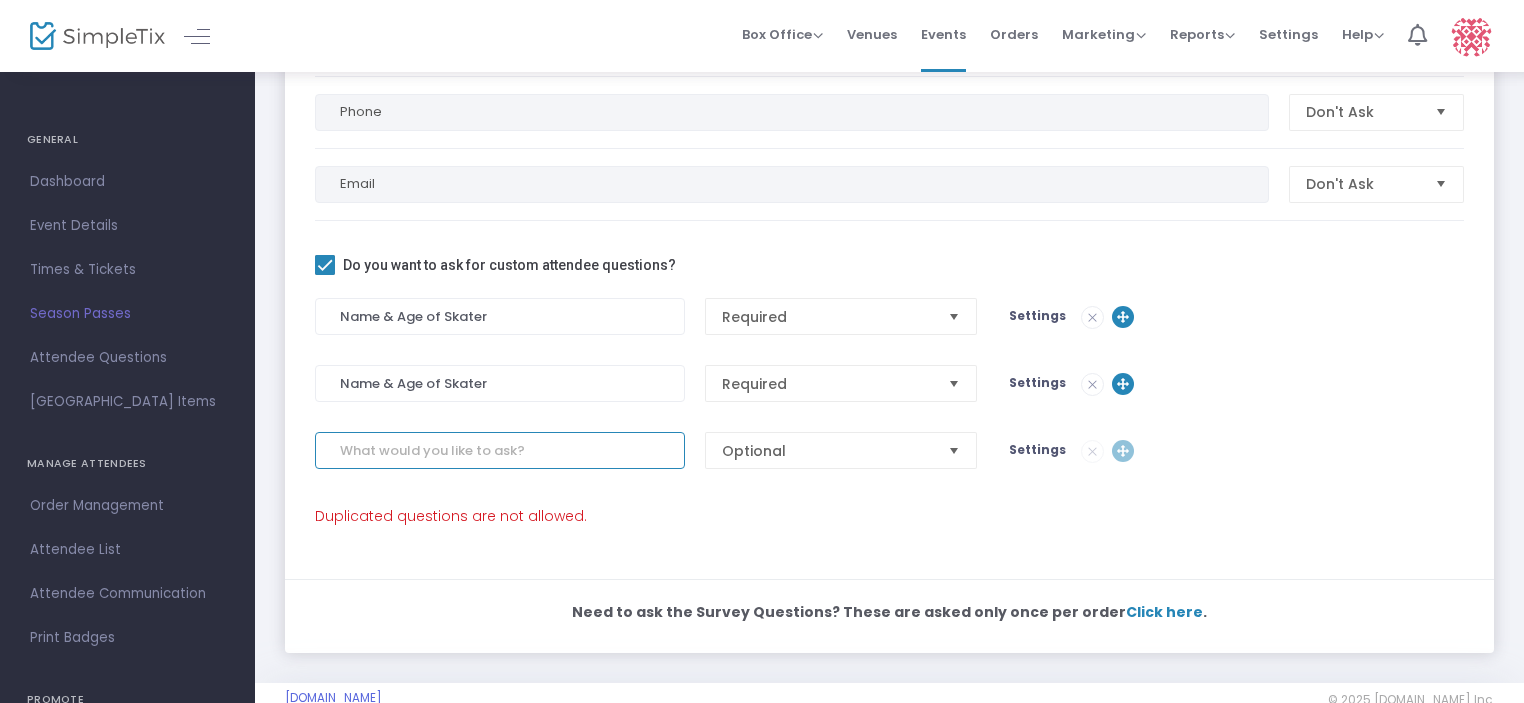 click 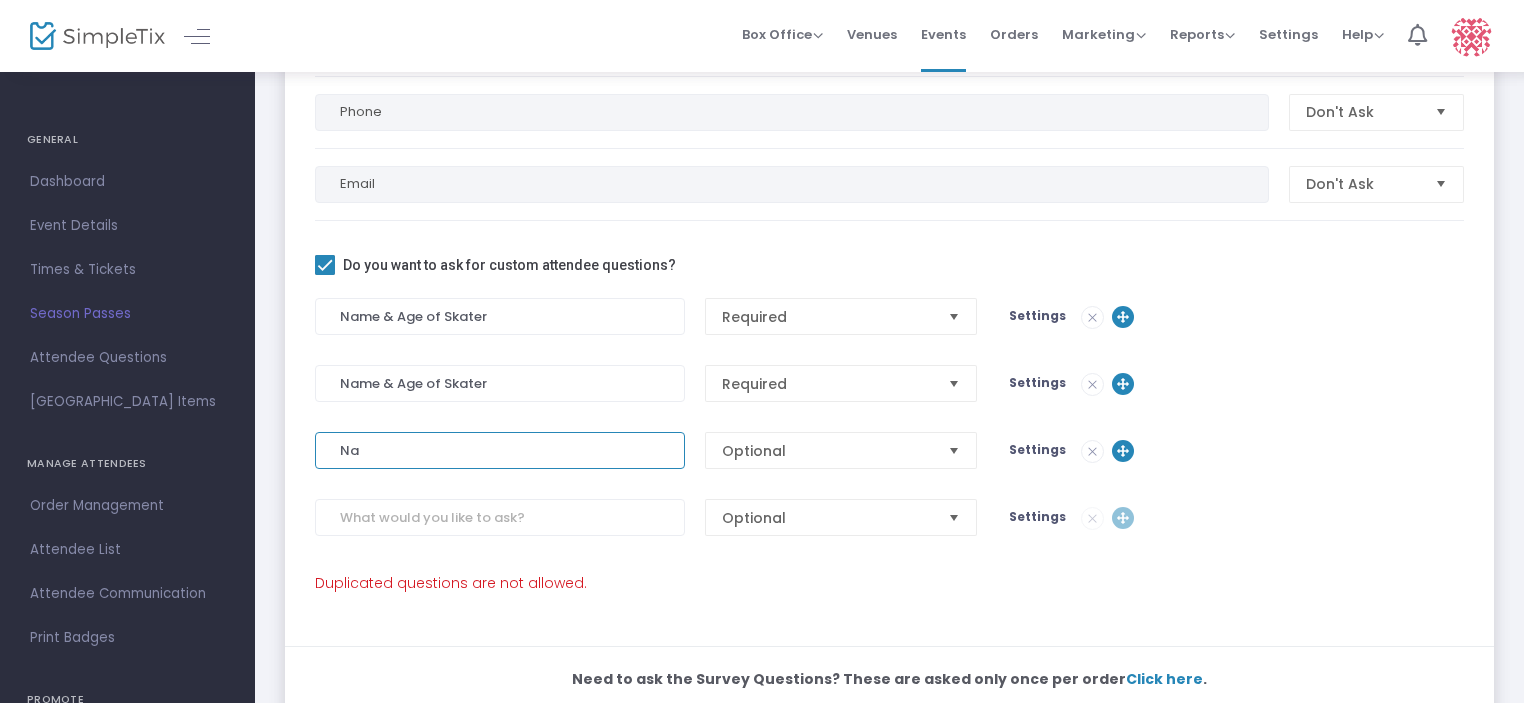 type on "N" 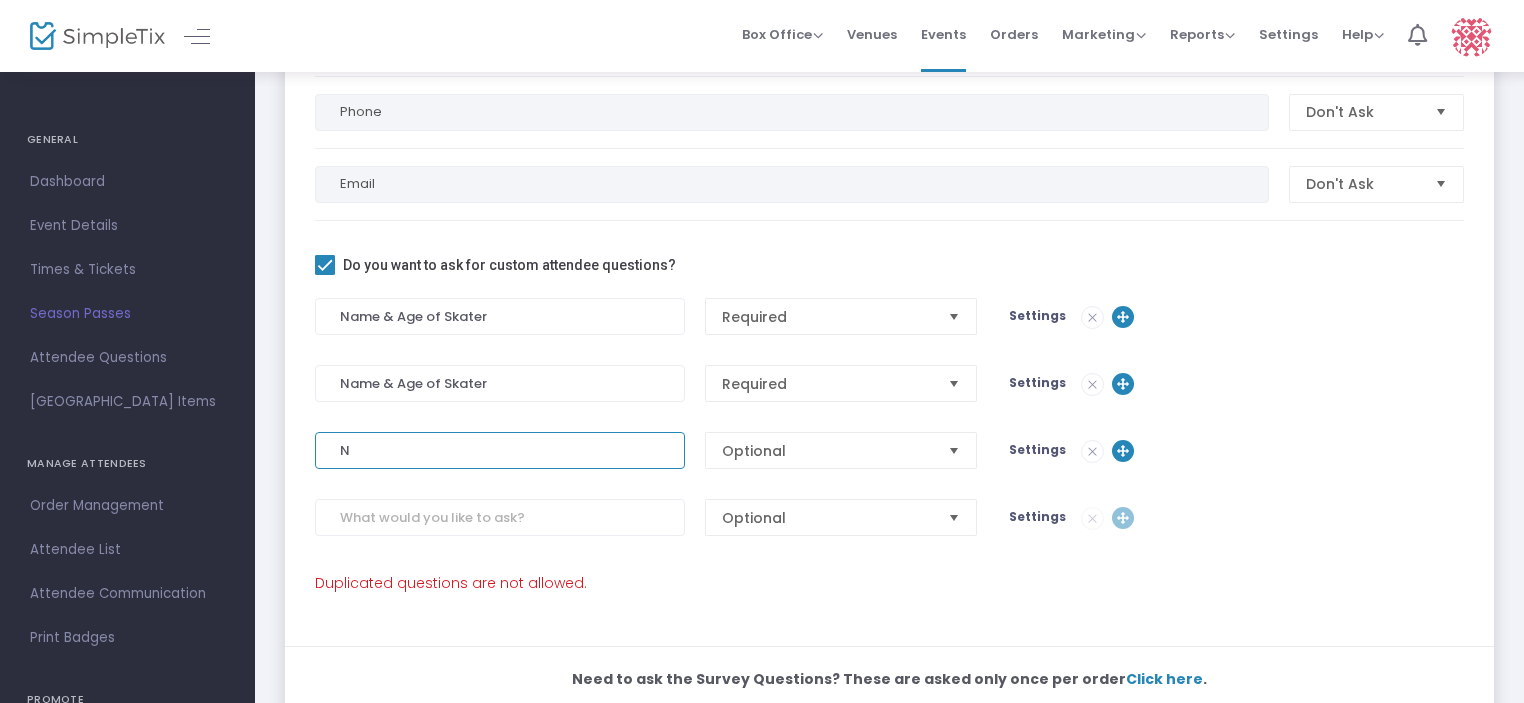 type 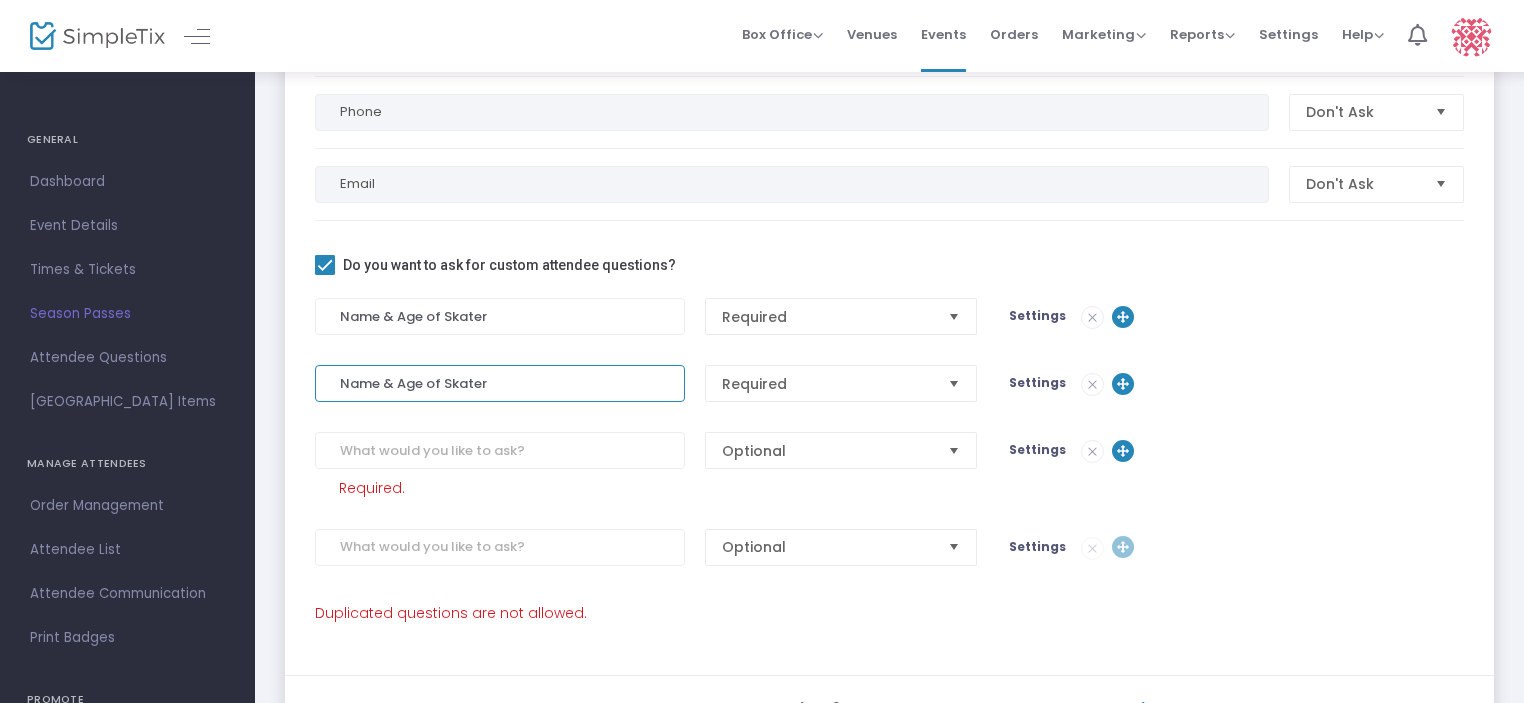 drag, startPoint x: 423, startPoint y: 381, endPoint x: 584, endPoint y: 393, distance: 161.44658 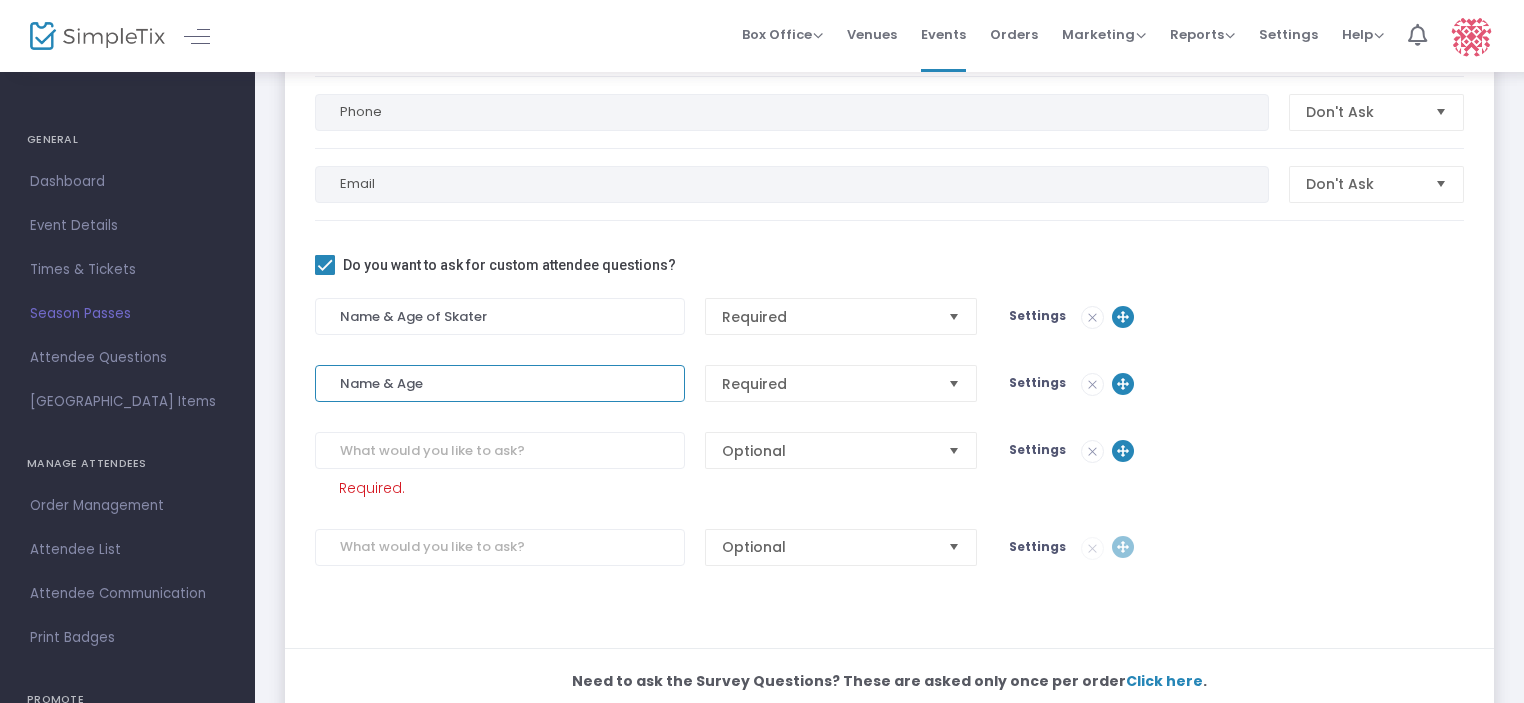 type on "Name & Age" 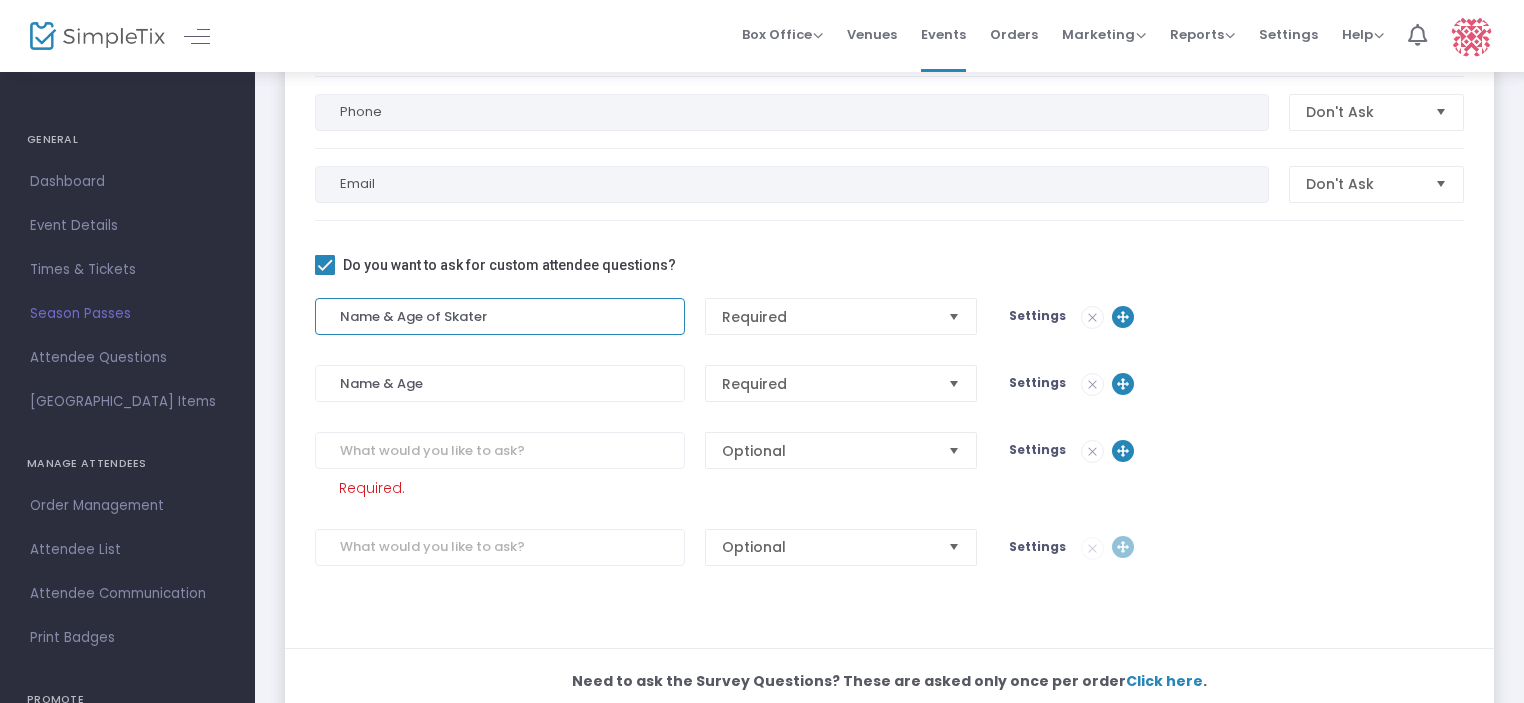 drag, startPoint x: 510, startPoint y: 309, endPoint x: 297, endPoint y: 328, distance: 213.84573 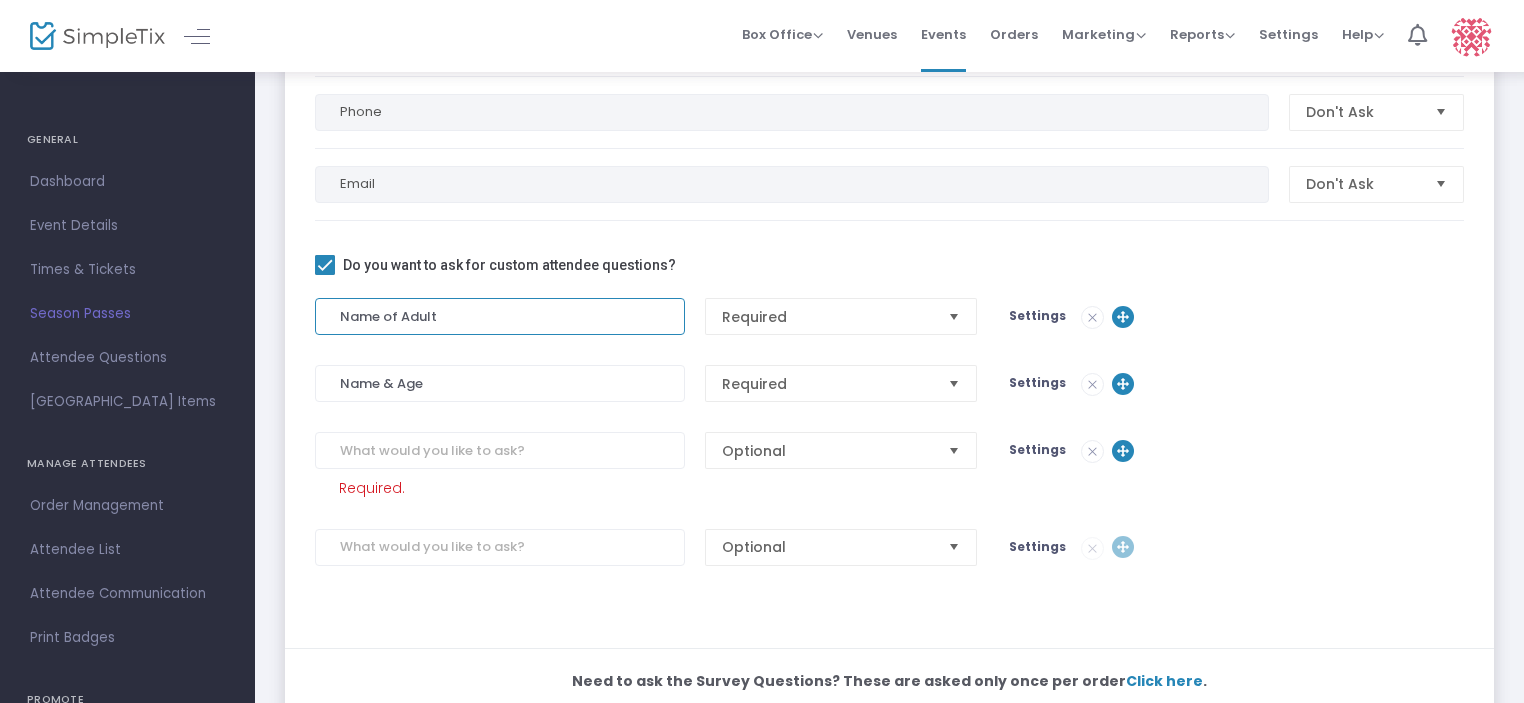 type on "Name of Adult" 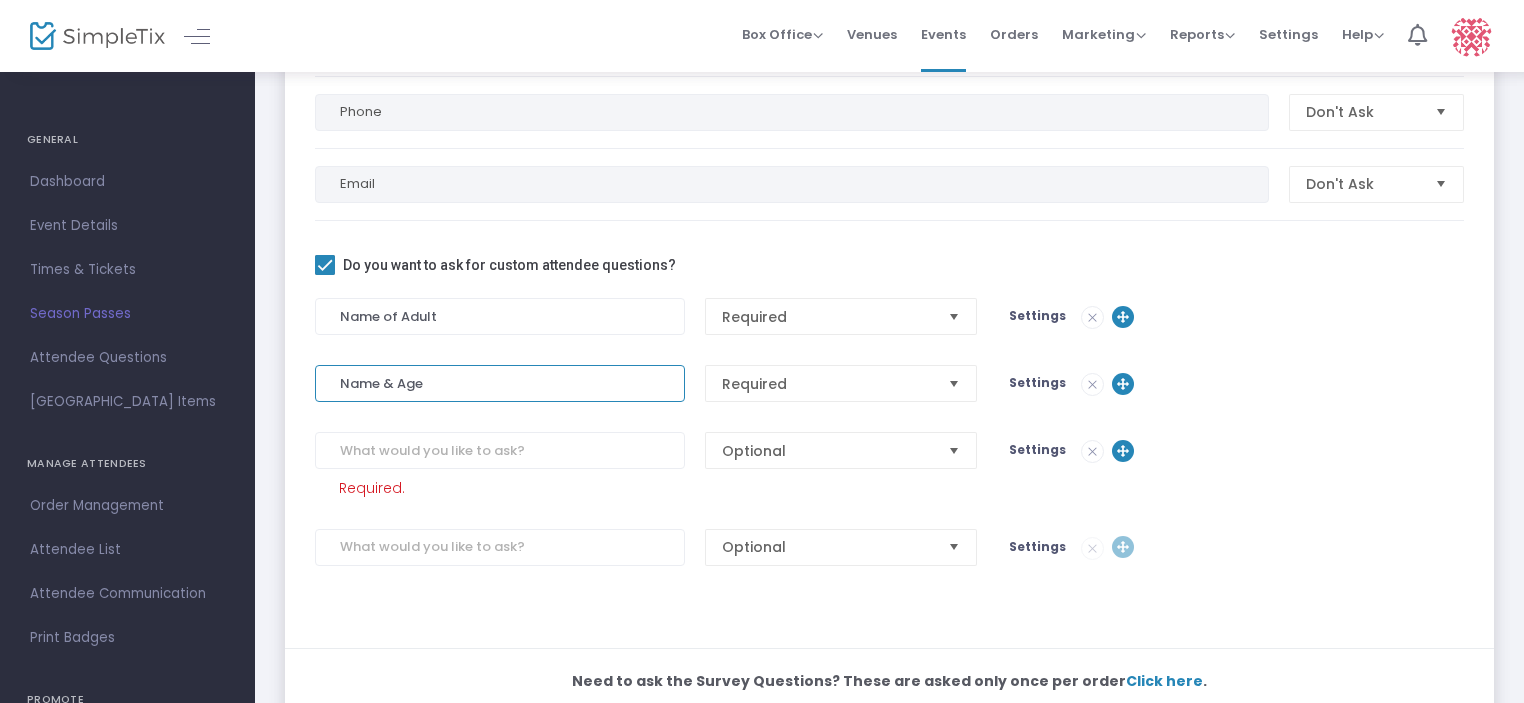 click on "Name & Age" 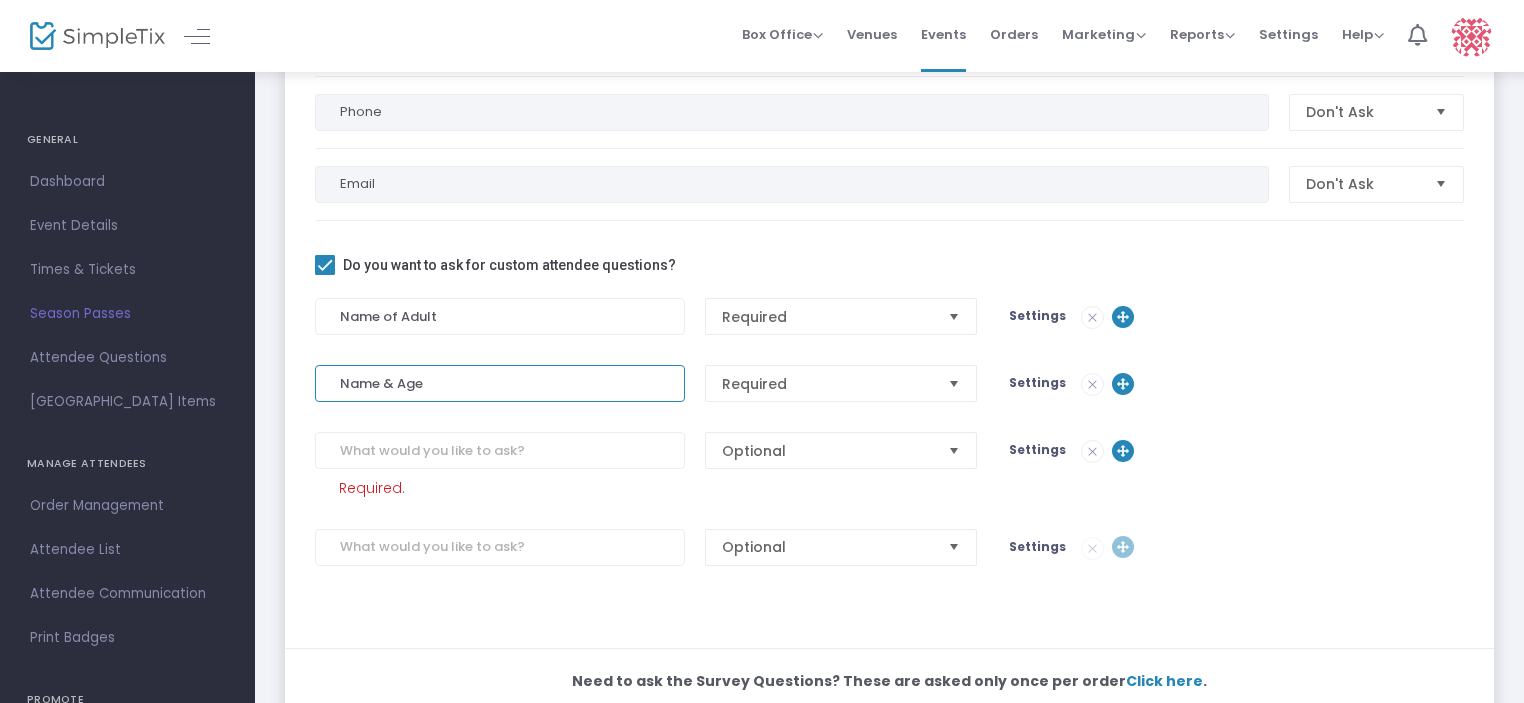 click on "Name & Age" 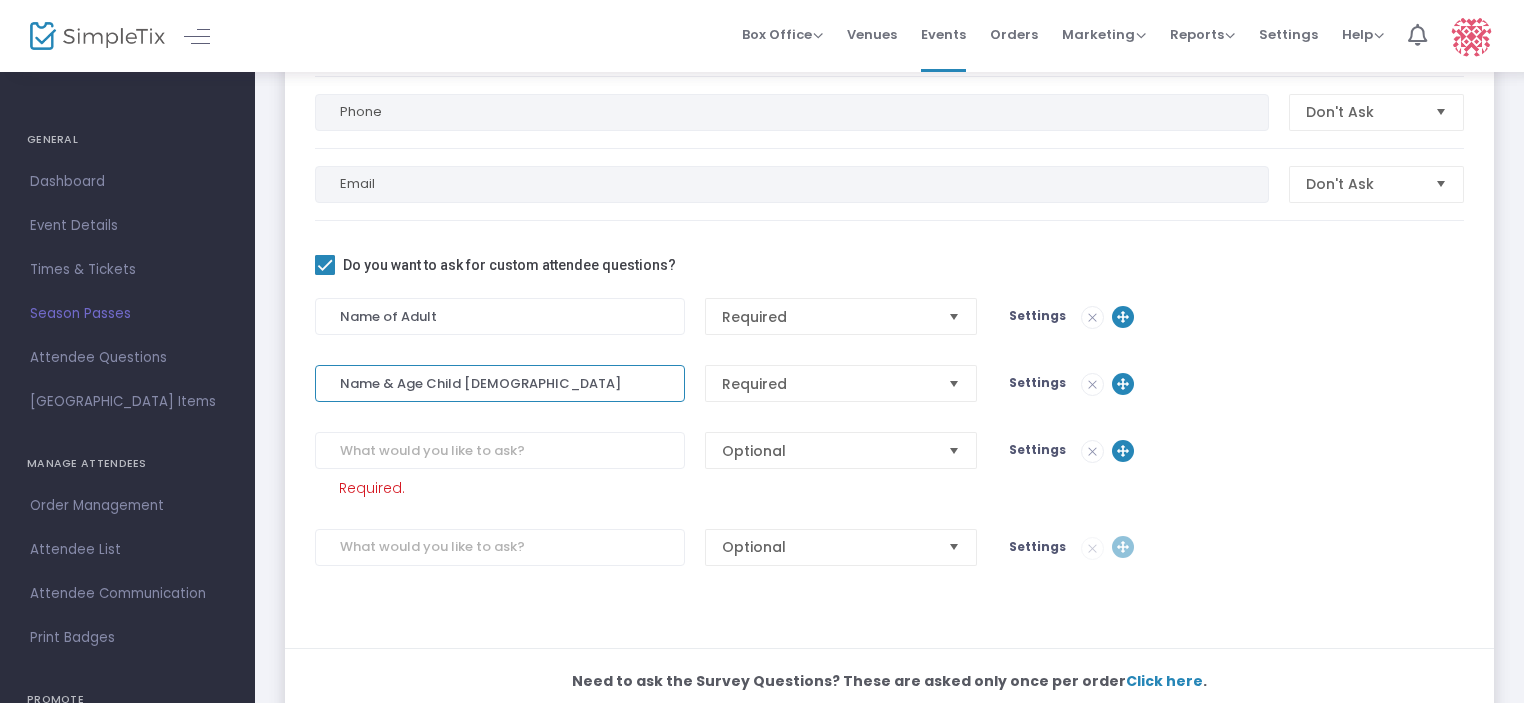type on "Name & Age Child 1" 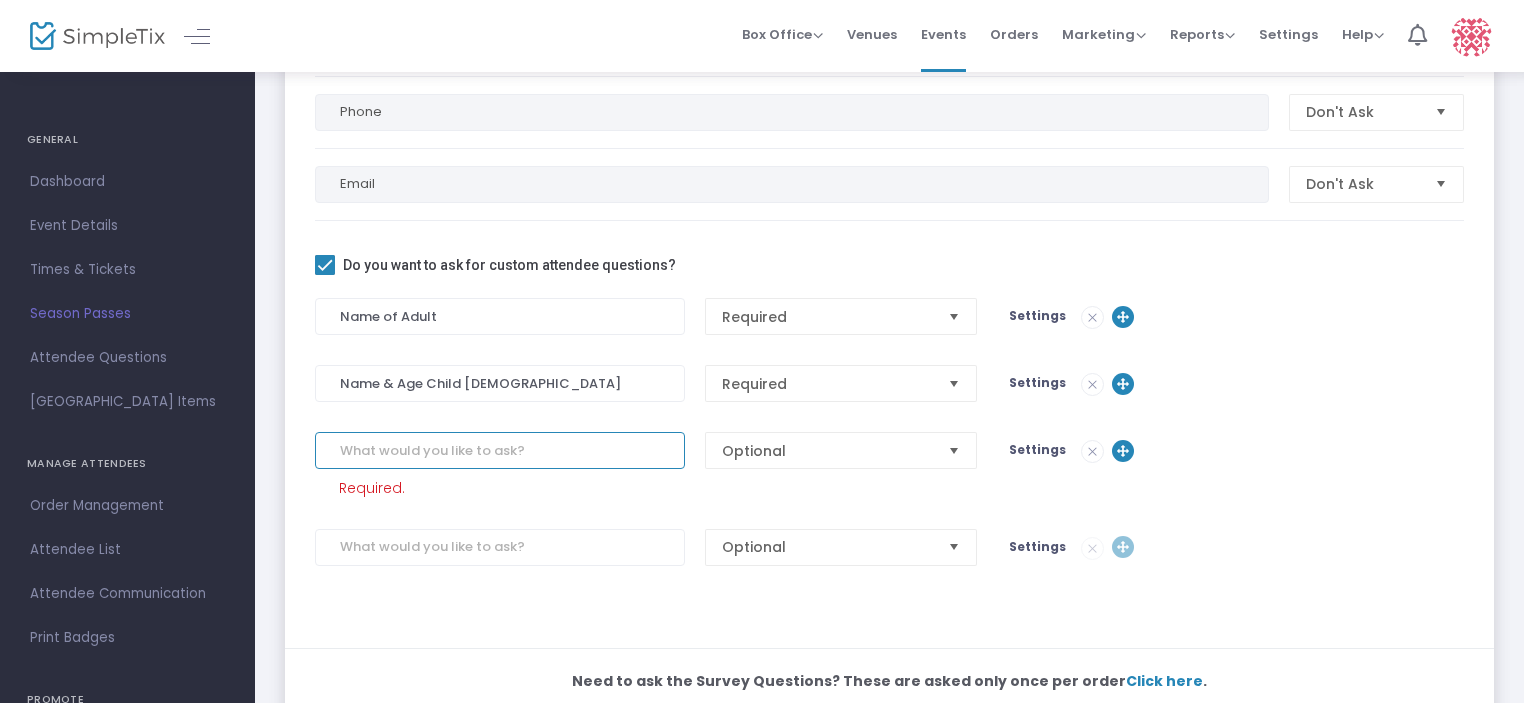 click 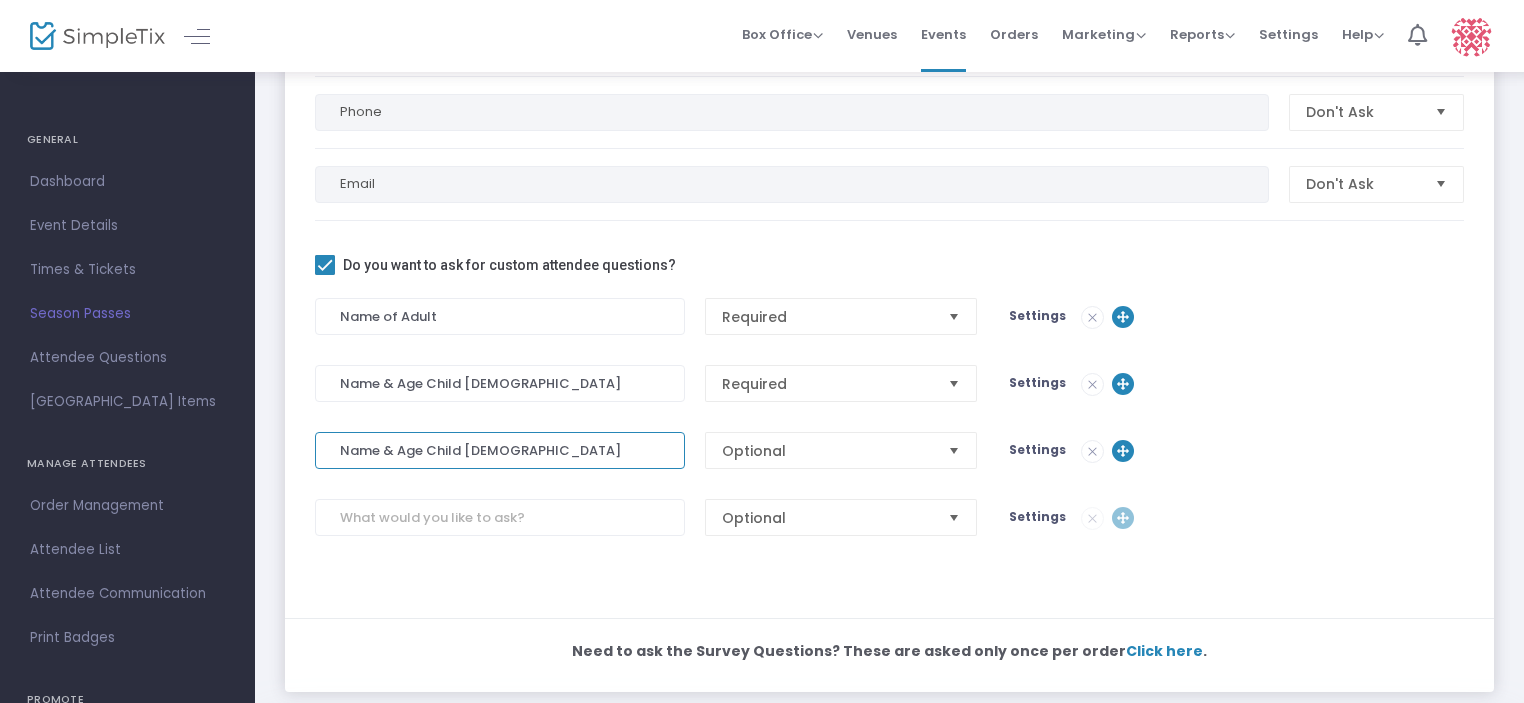 type on "Name & Age Child 2" 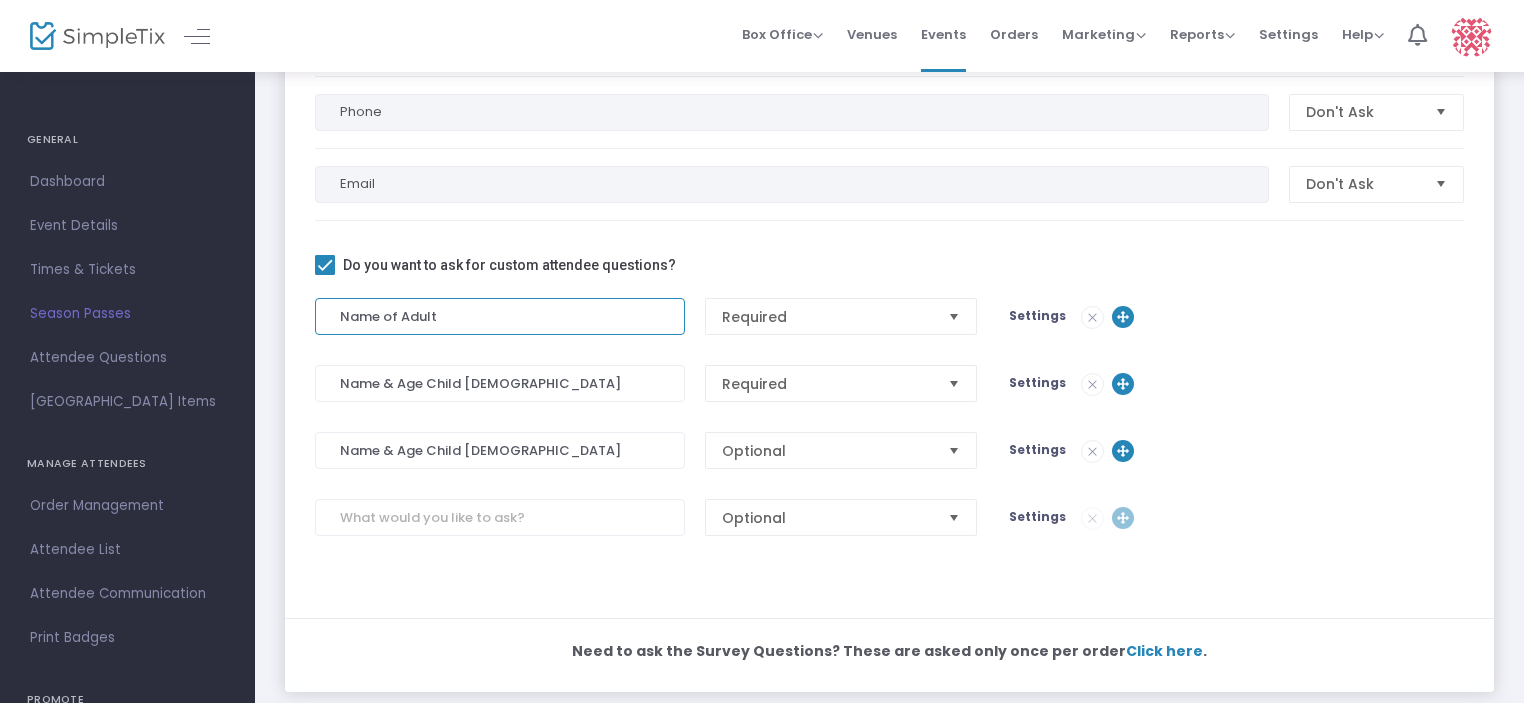 click on "Name of Adult" 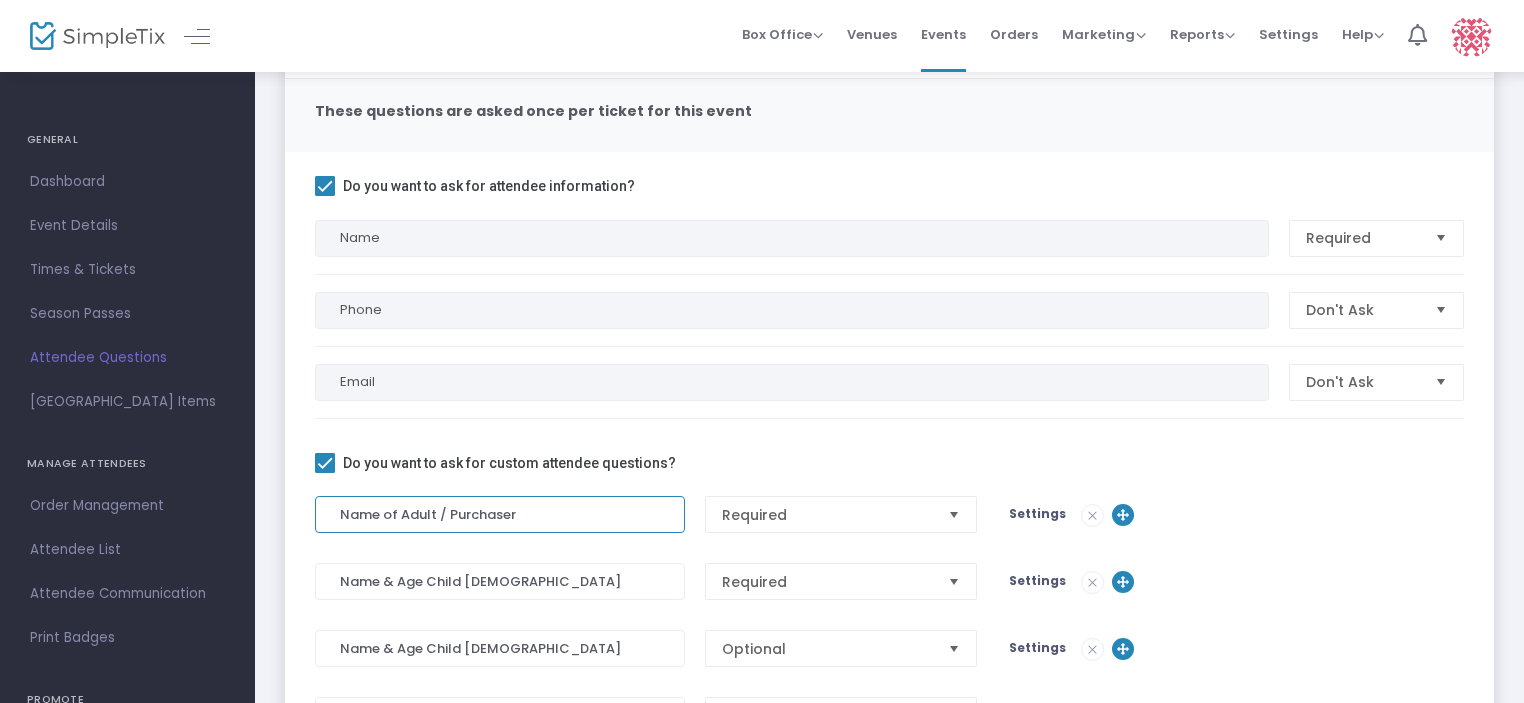 scroll, scrollTop: 200, scrollLeft: 0, axis: vertical 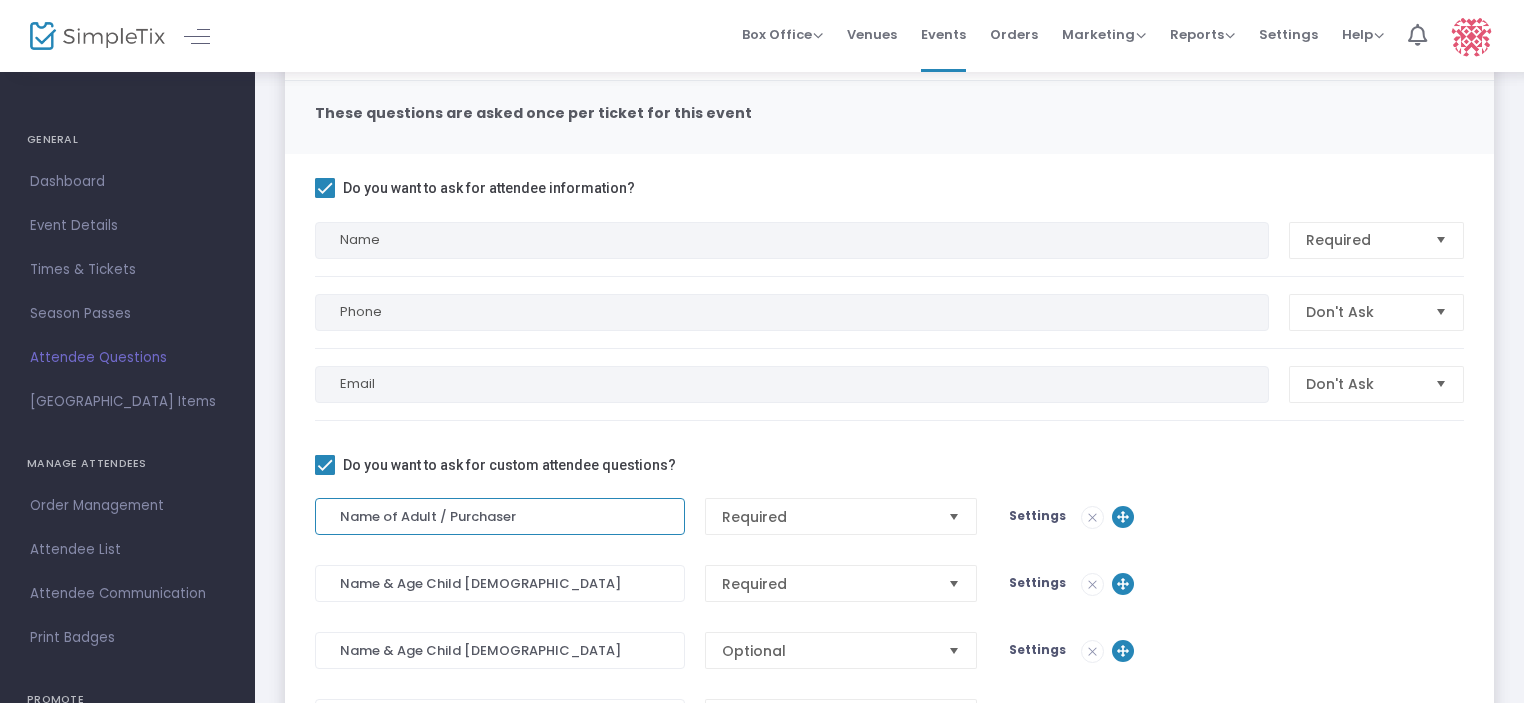 type on "Name of Adult / Purchaser" 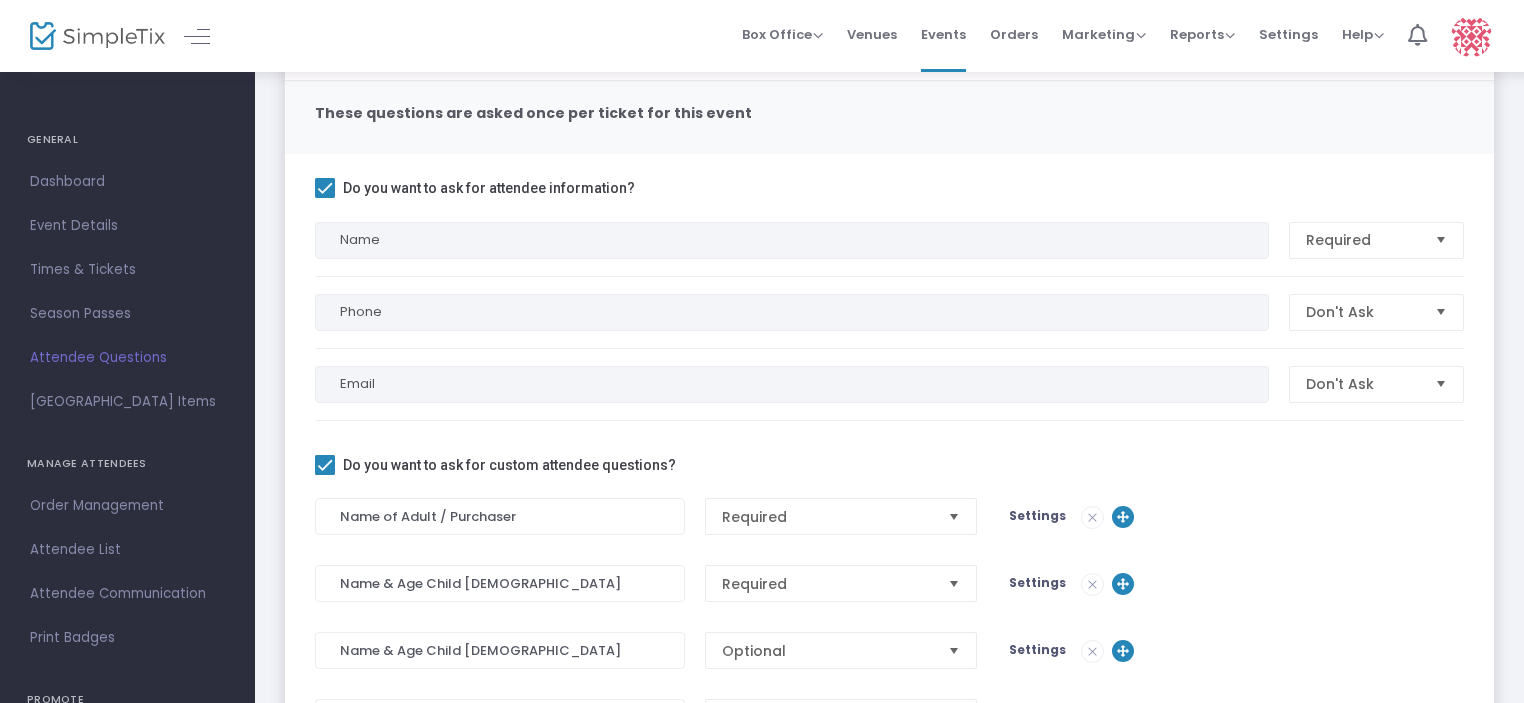 click on "Do you want to ask for attendee information?  Name Required Phone Don't Ask Email Don't Ask    Do you want to ask for custom attendee questions?  Name of Adult / Purchaser Required       Settings Name & Age Child 1 Required       Settings Name & Age Child 2 Optional       Settings Optional       Settings" 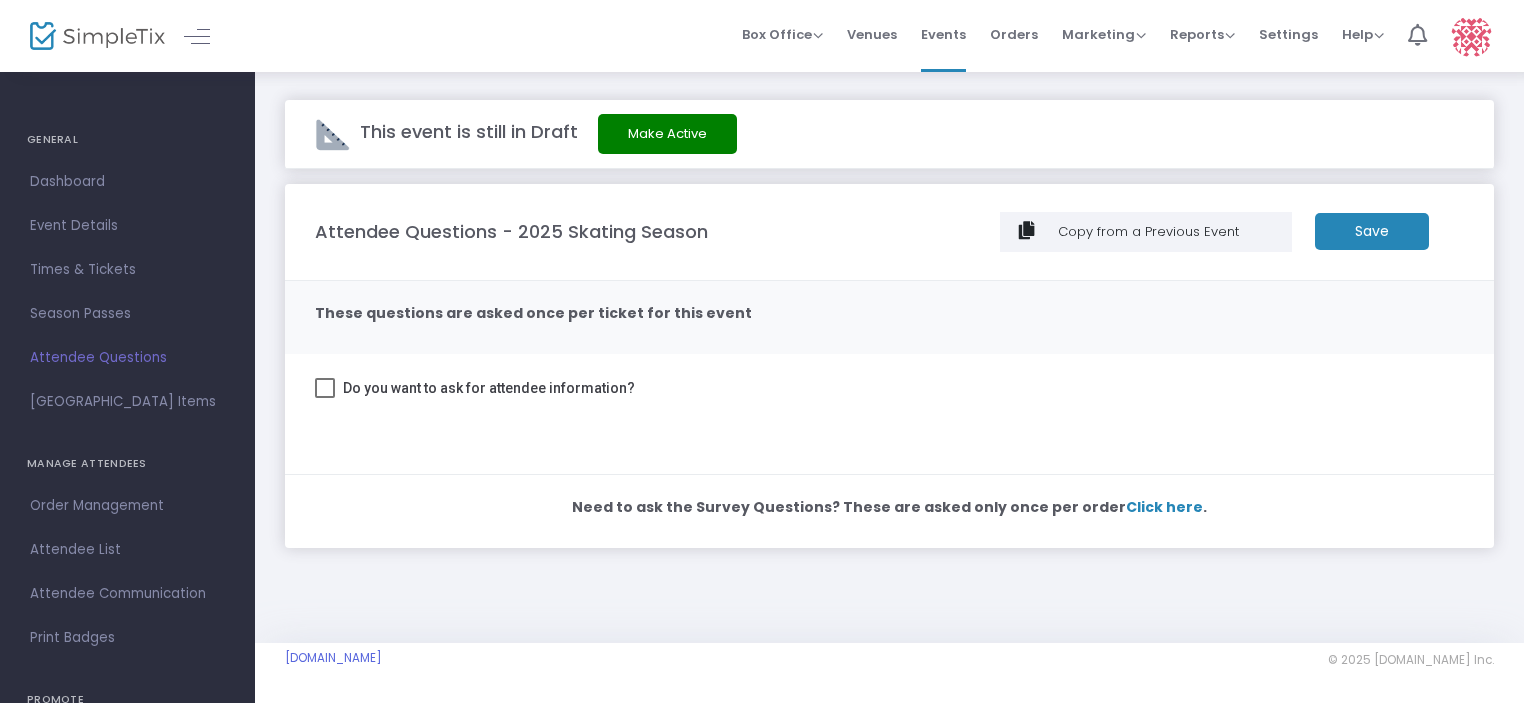 scroll, scrollTop: 0, scrollLeft: 0, axis: both 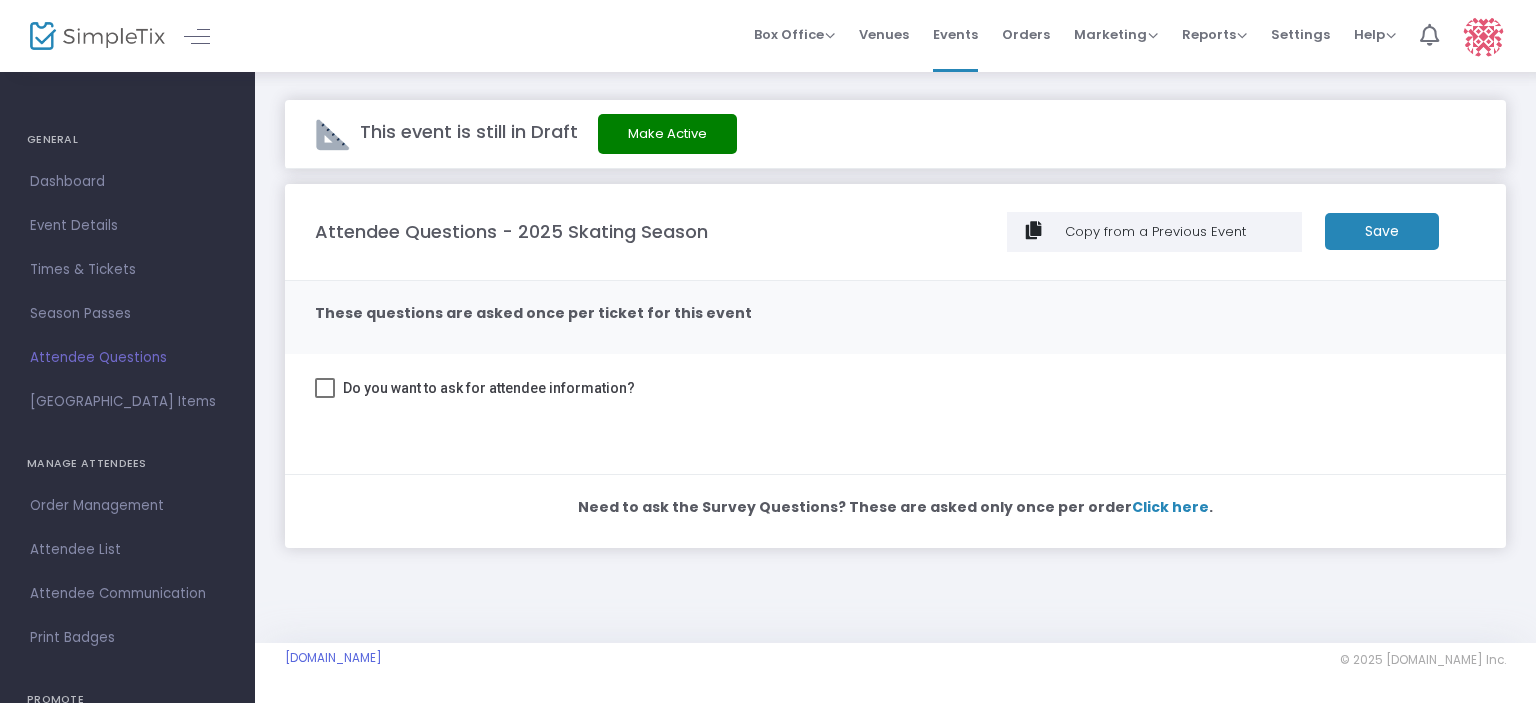 click at bounding box center [325, 388] 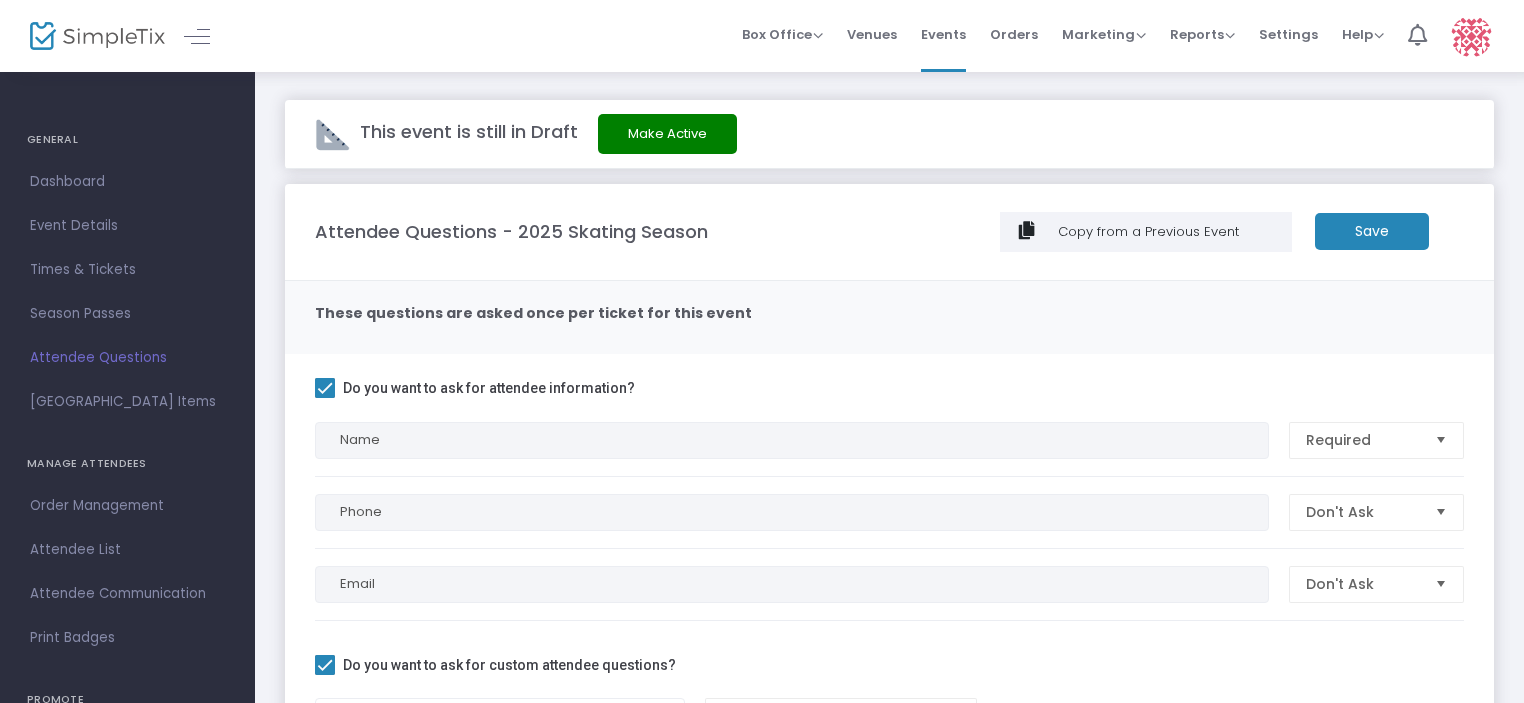scroll, scrollTop: 100, scrollLeft: 0, axis: vertical 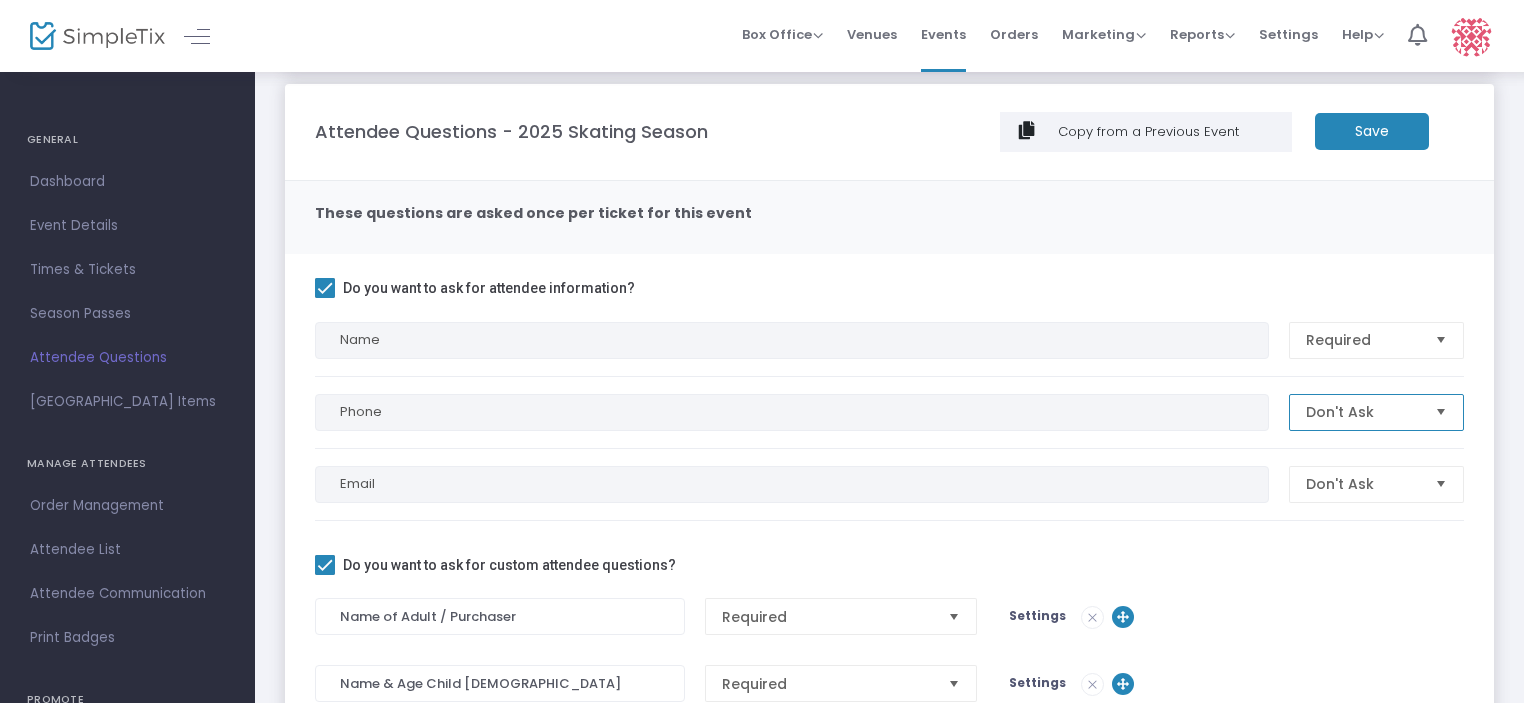 click on "Don't Ask" at bounding box center [1362, 412] 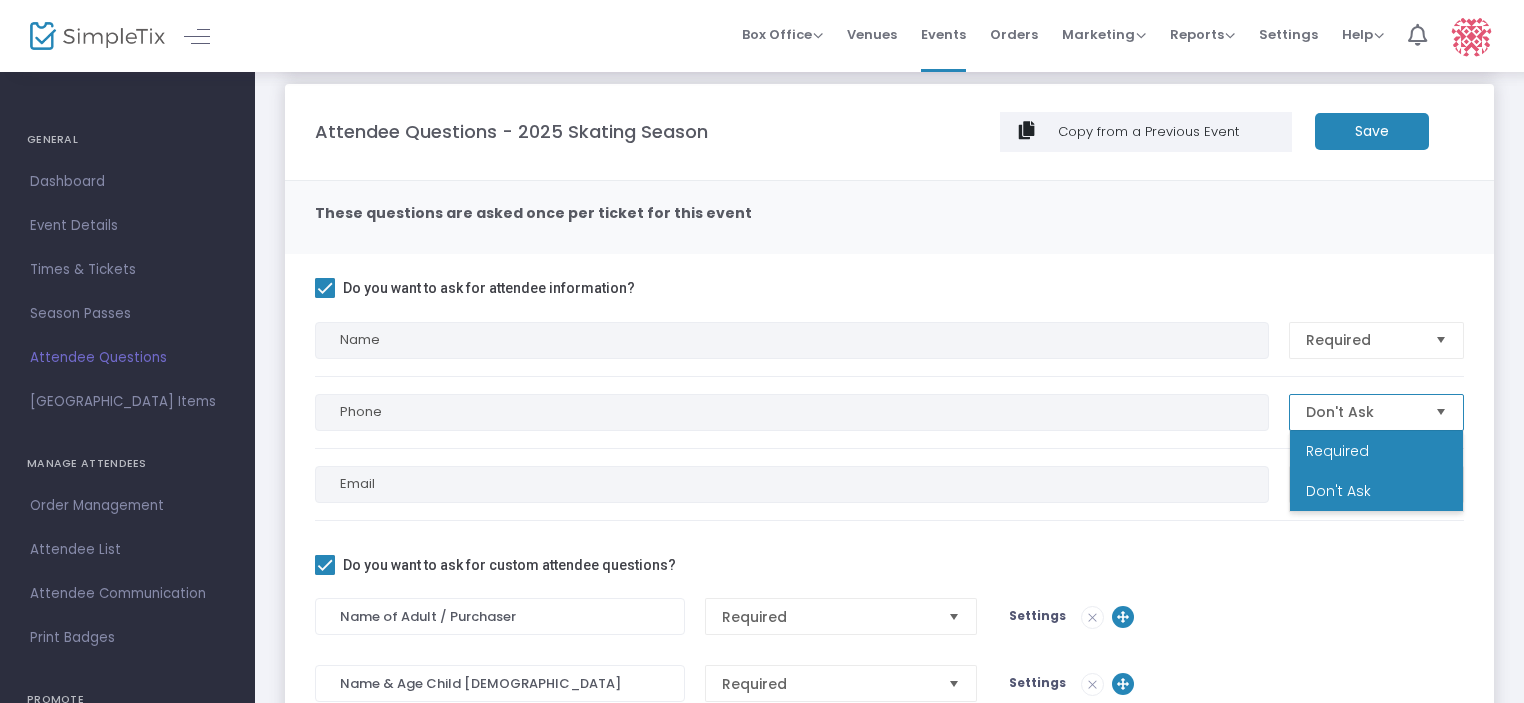 click on "Required" at bounding box center [1376, 451] 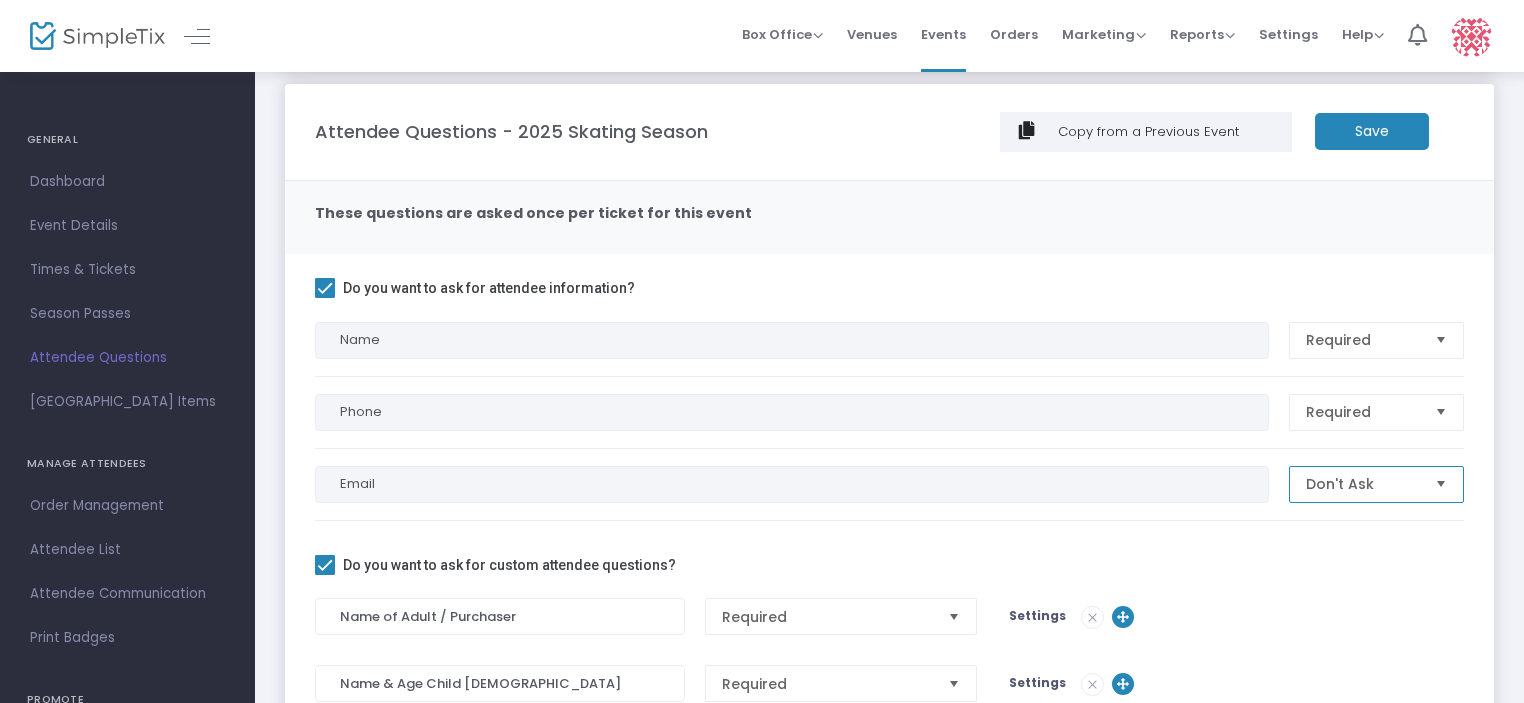 click on "Don't Ask" at bounding box center [1362, 484] 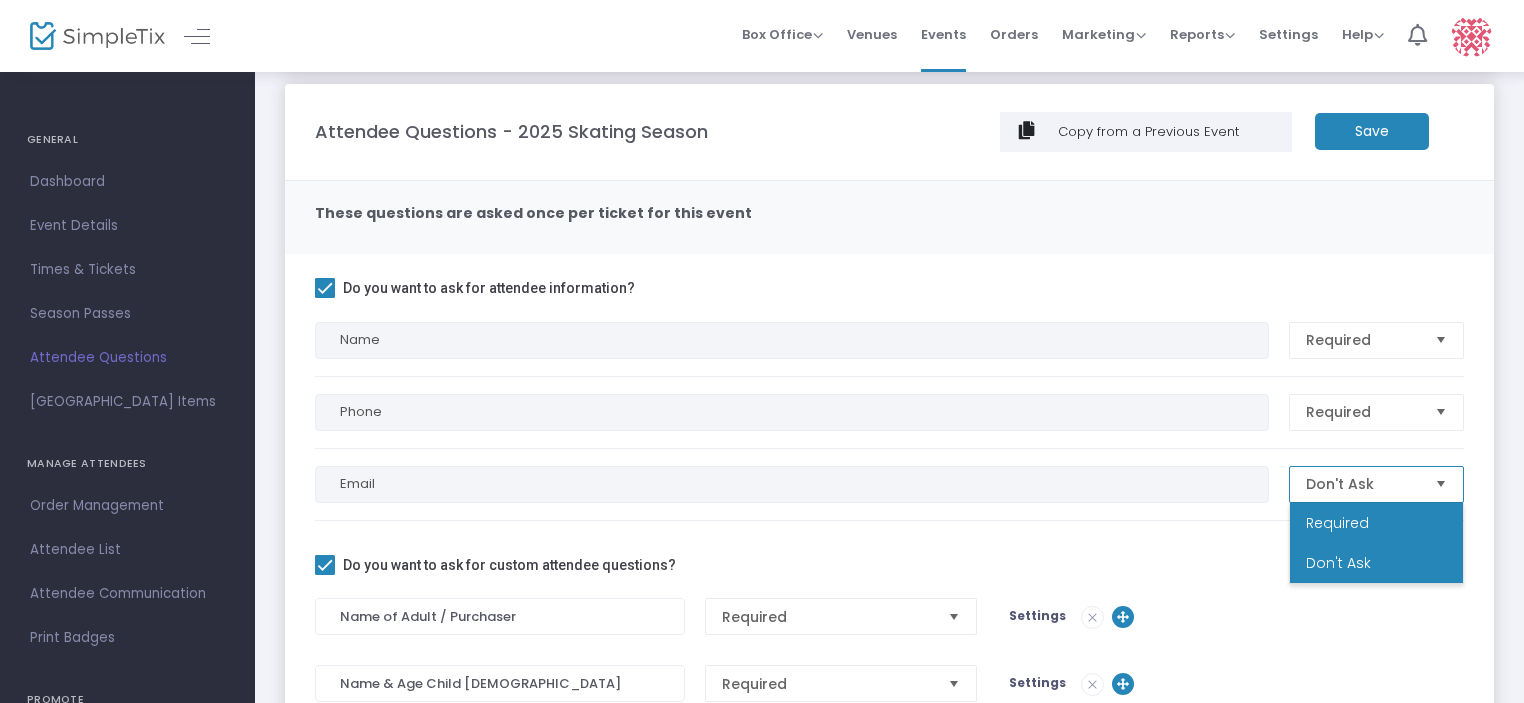 click on "Required" at bounding box center (1376, 523) 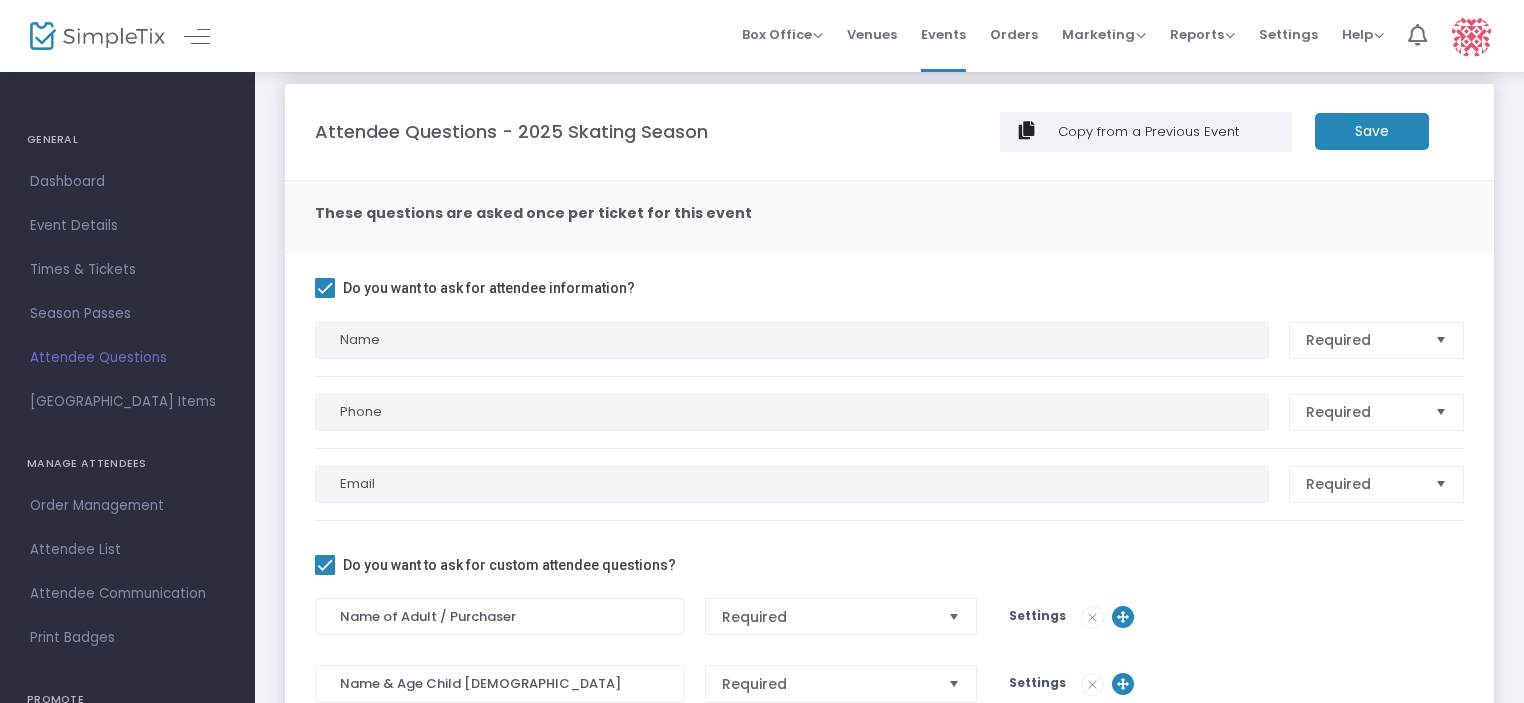 click on "Do you want to ask for attendee information?  Name Required Phone Required Email Required    Do you want to ask for custom attendee questions?  Name of Adult / Purchaser Required       Settings Name & Age Child 1 Required       Settings Name & Age Child 2 Optional       Settings Optional       Settings" 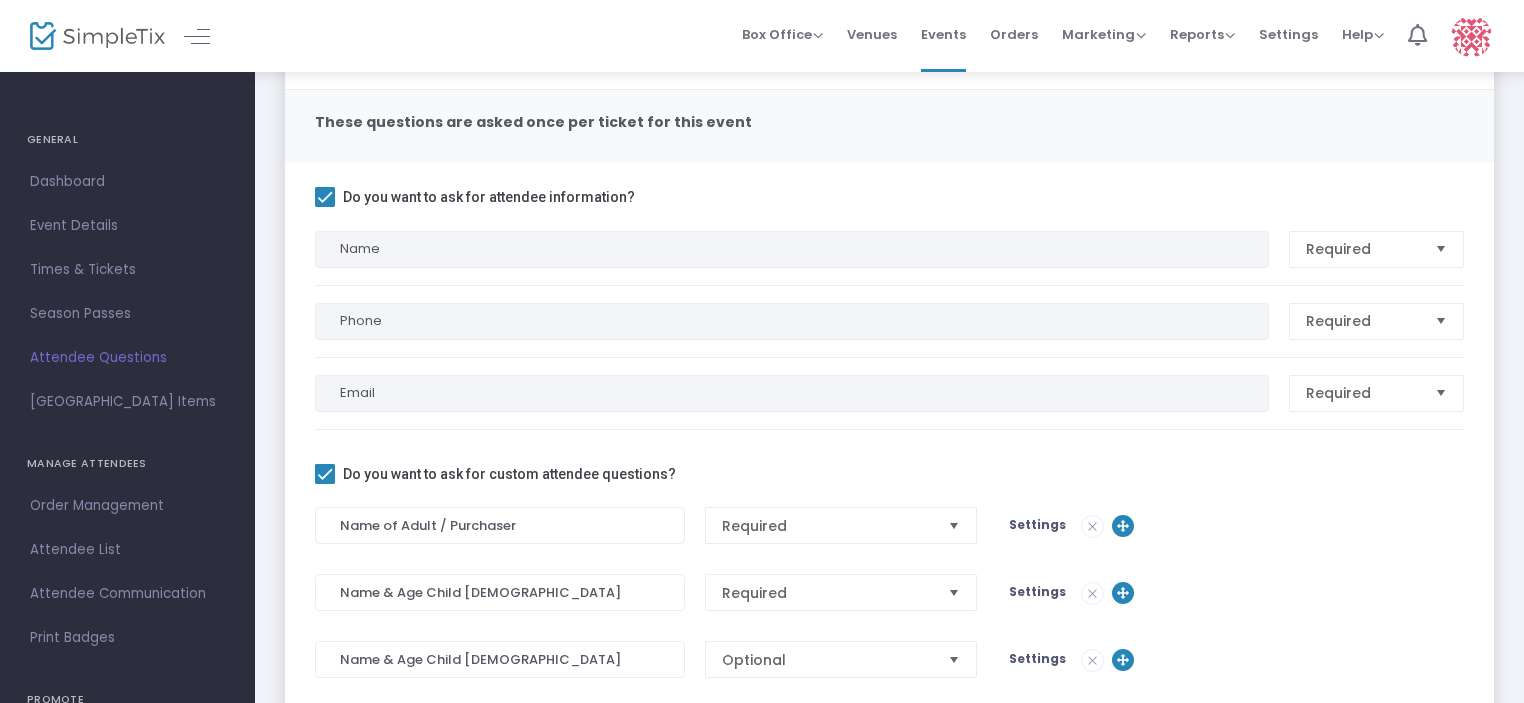 scroll, scrollTop: 300, scrollLeft: 0, axis: vertical 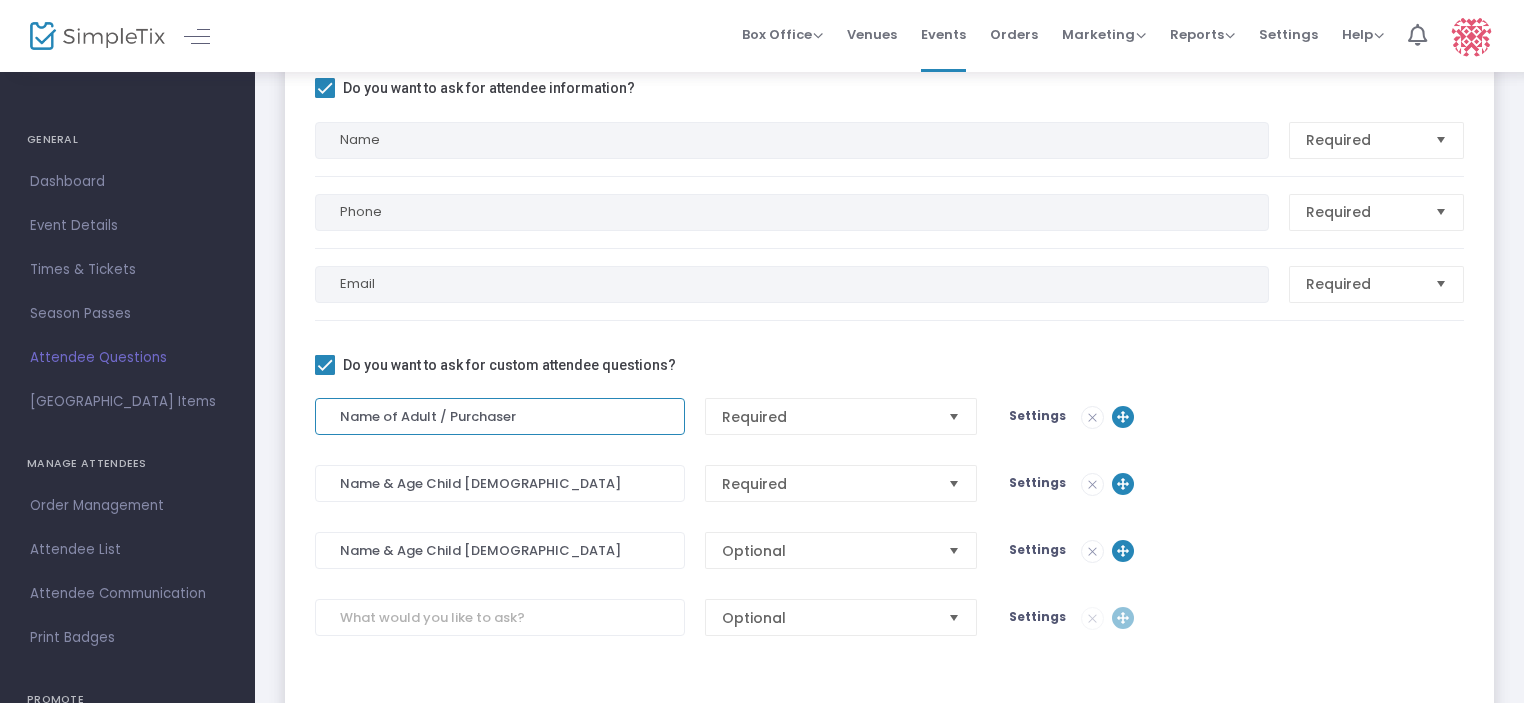 click on "Name of Adult / Purchaser" 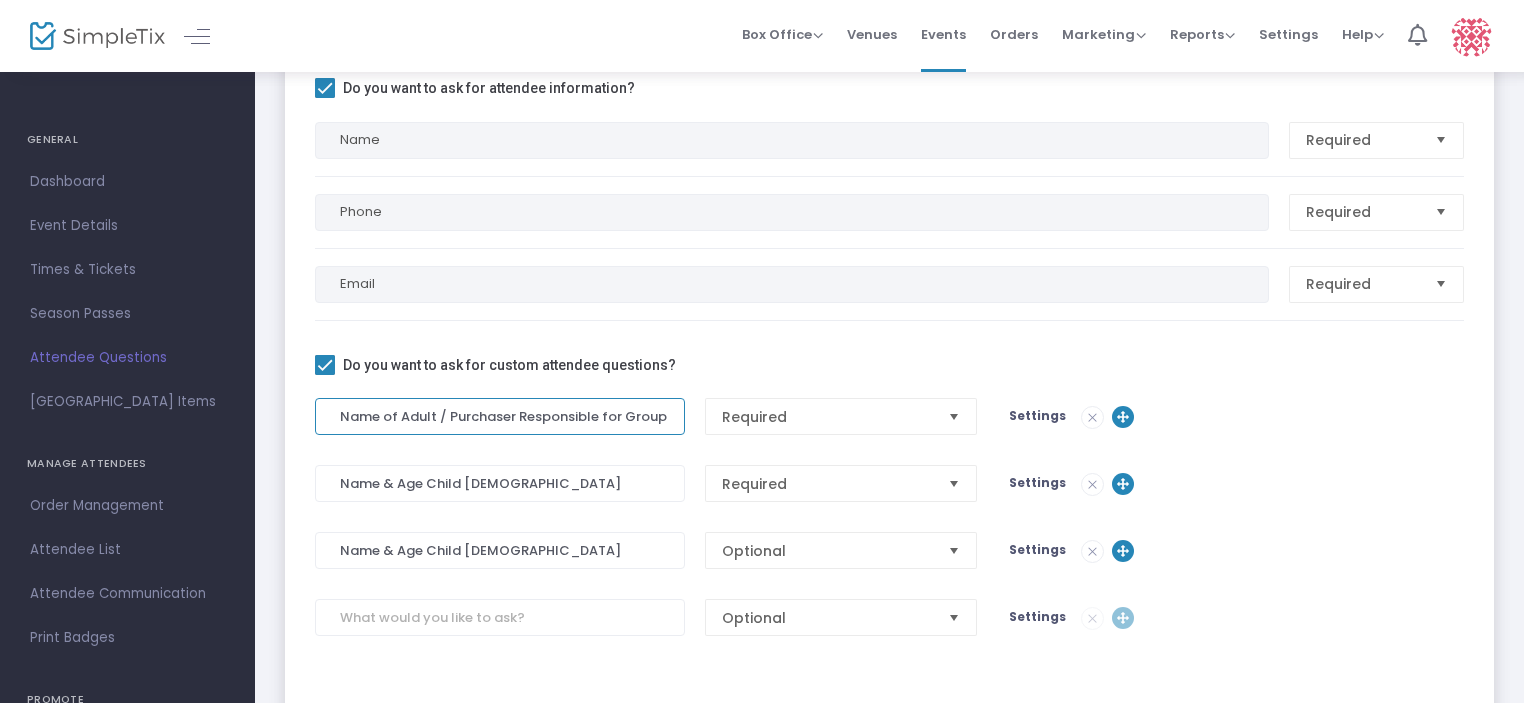 type on "Name of Adult / Purchaser Responsible for Group" 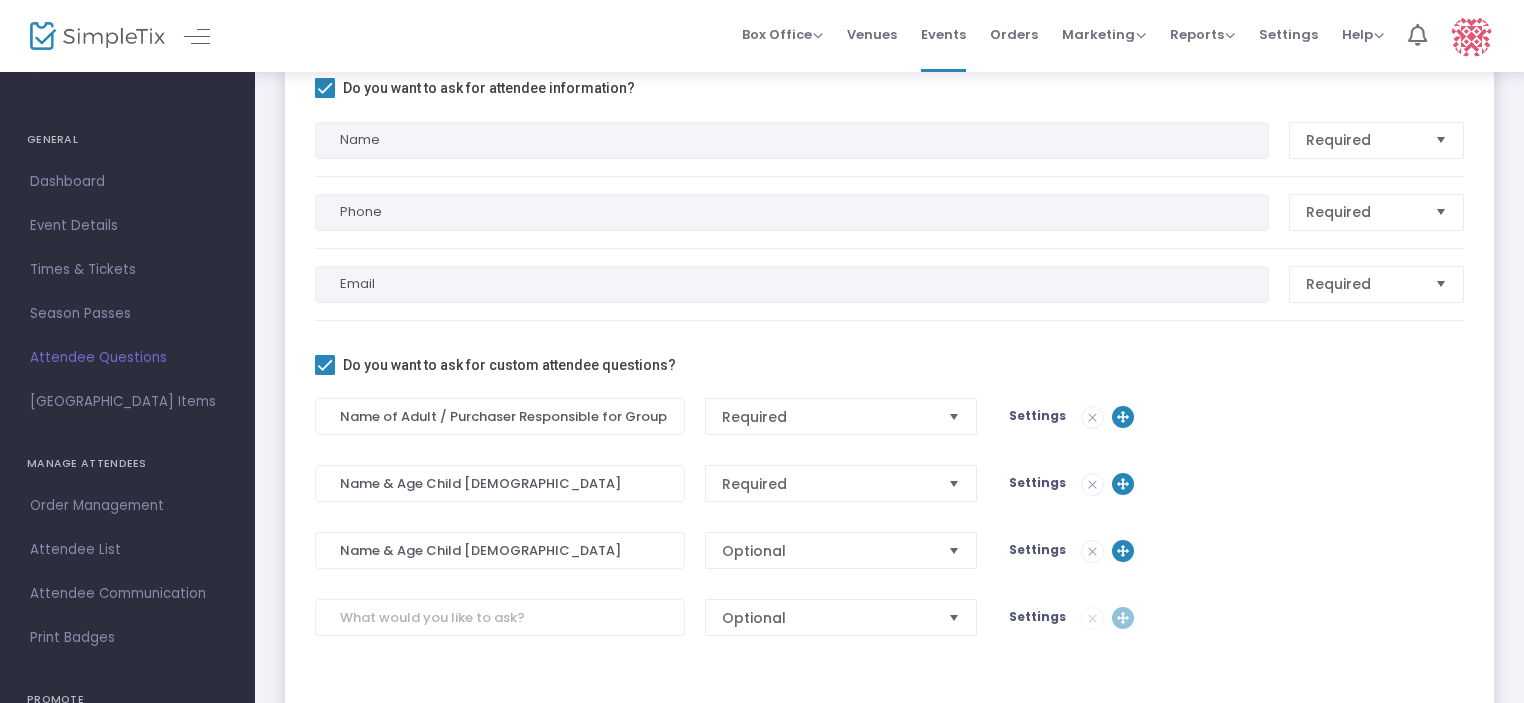 click 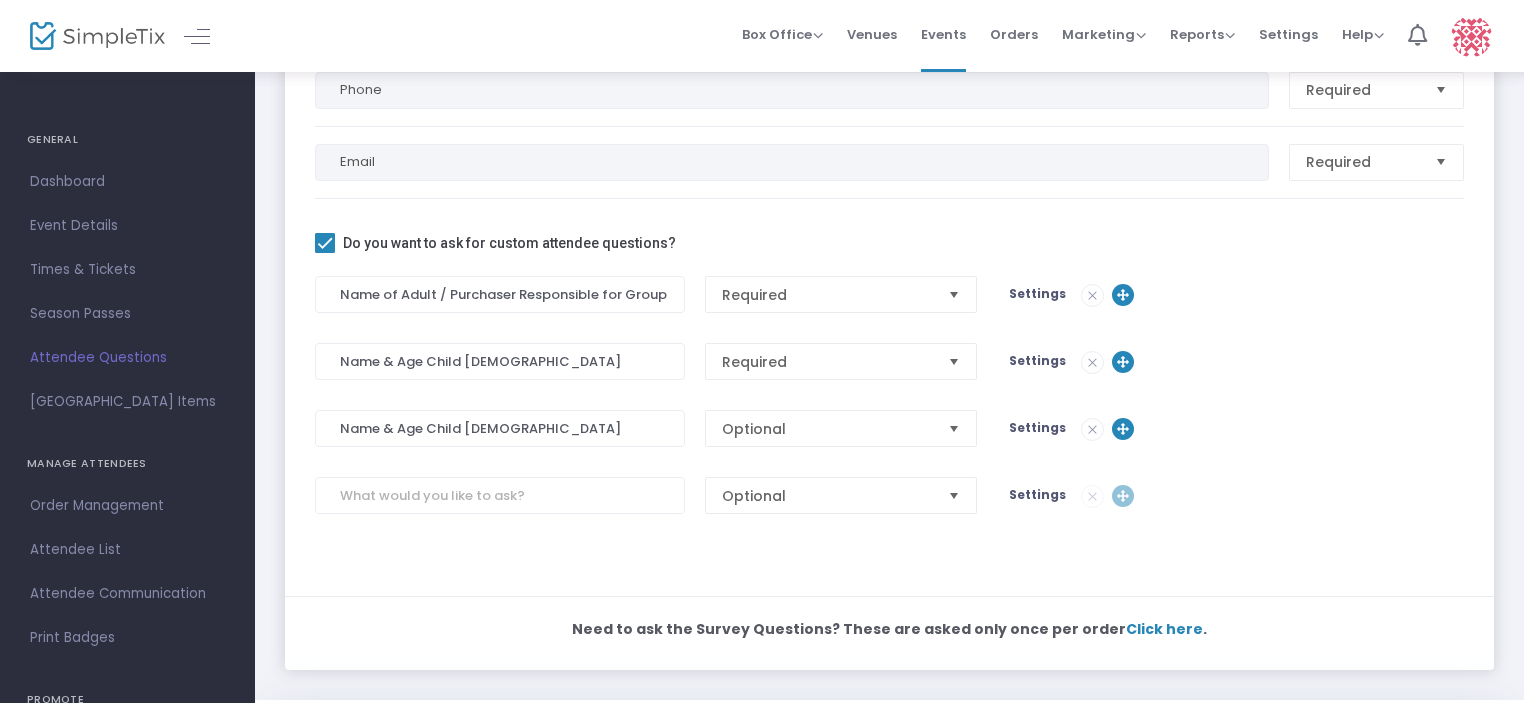 scroll, scrollTop: 477, scrollLeft: 0, axis: vertical 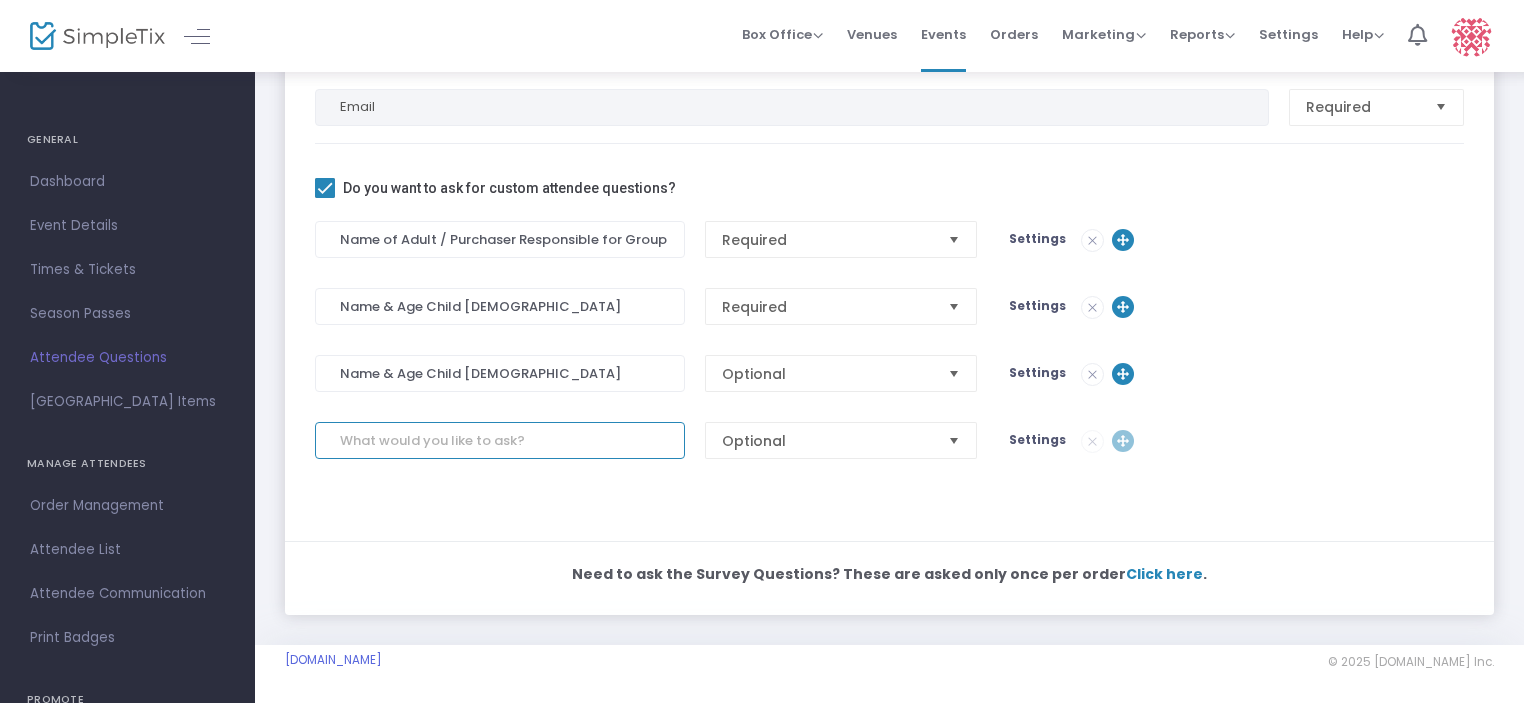 click 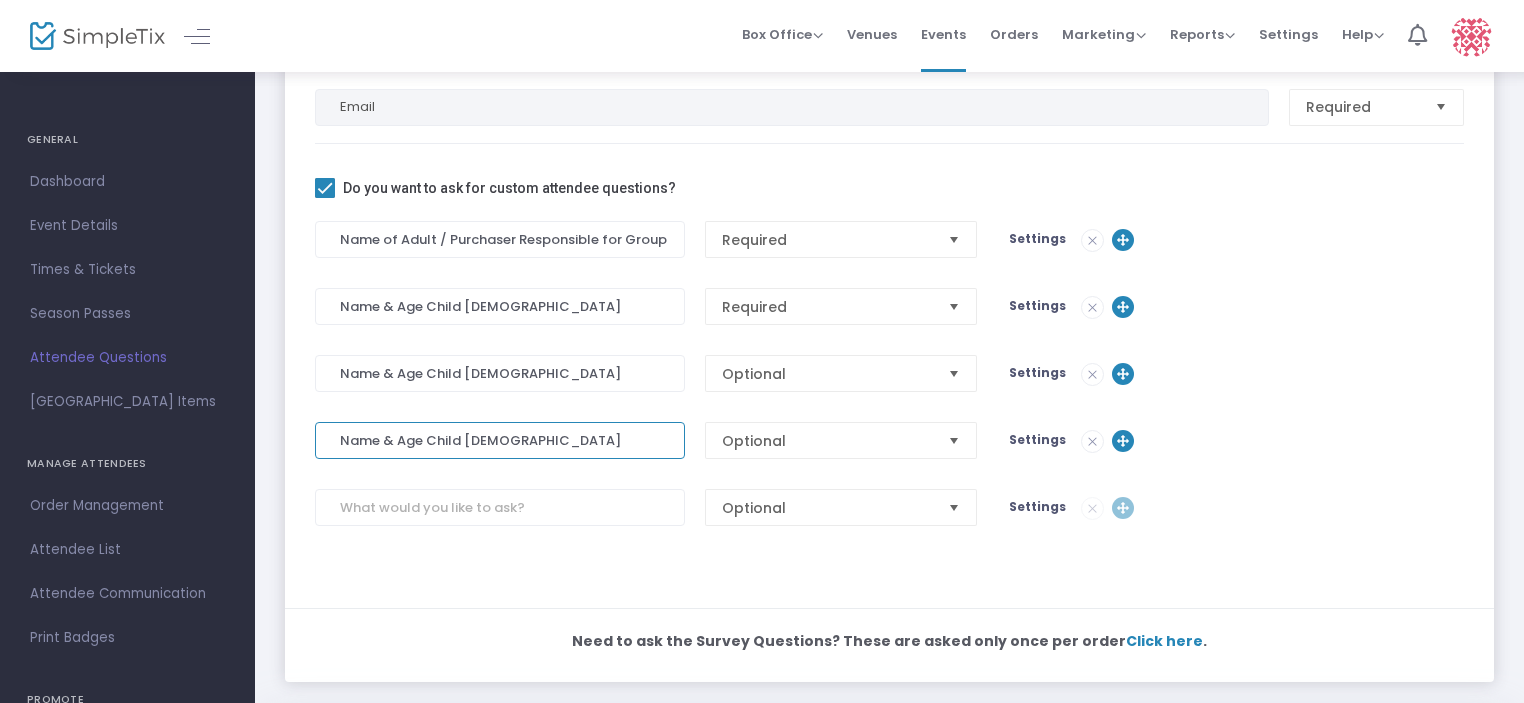 type on "Name & Age Child 3" 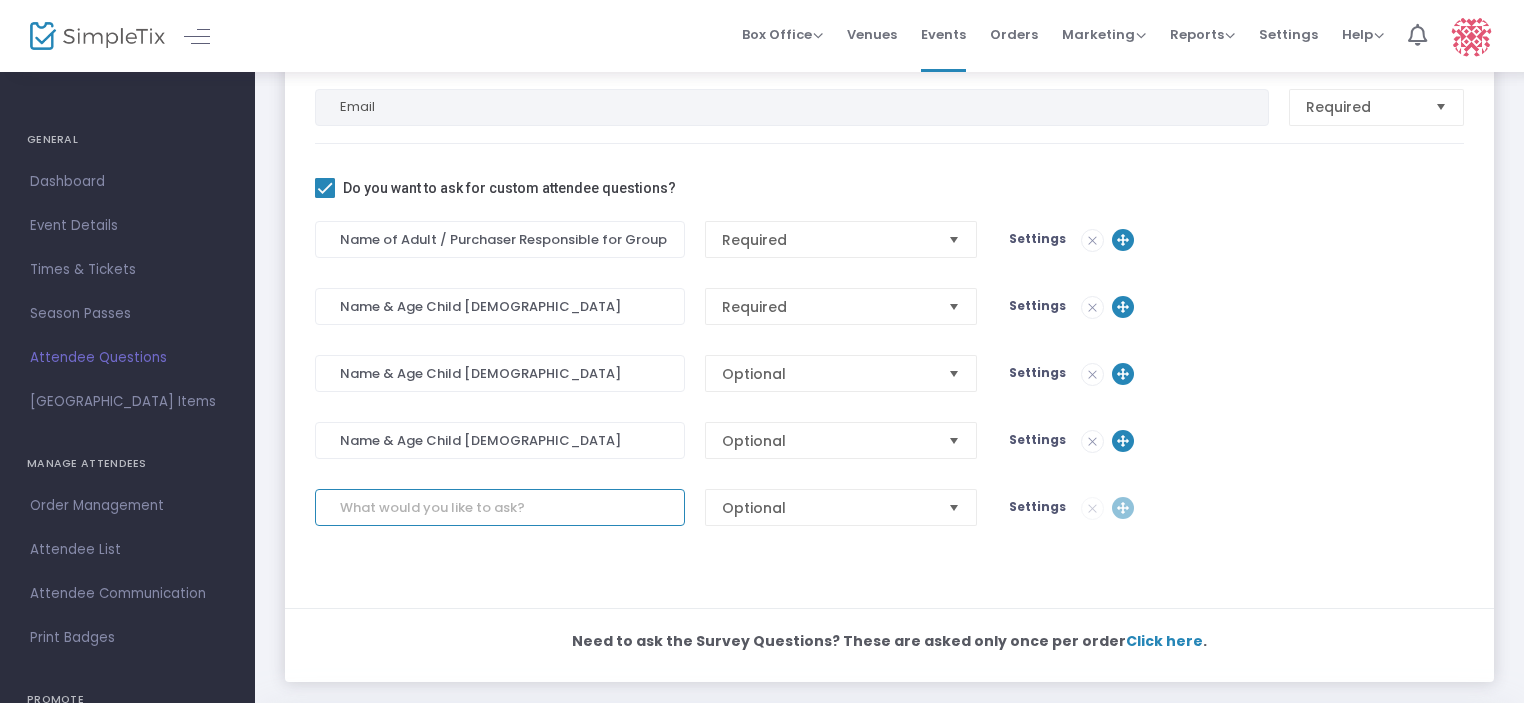click 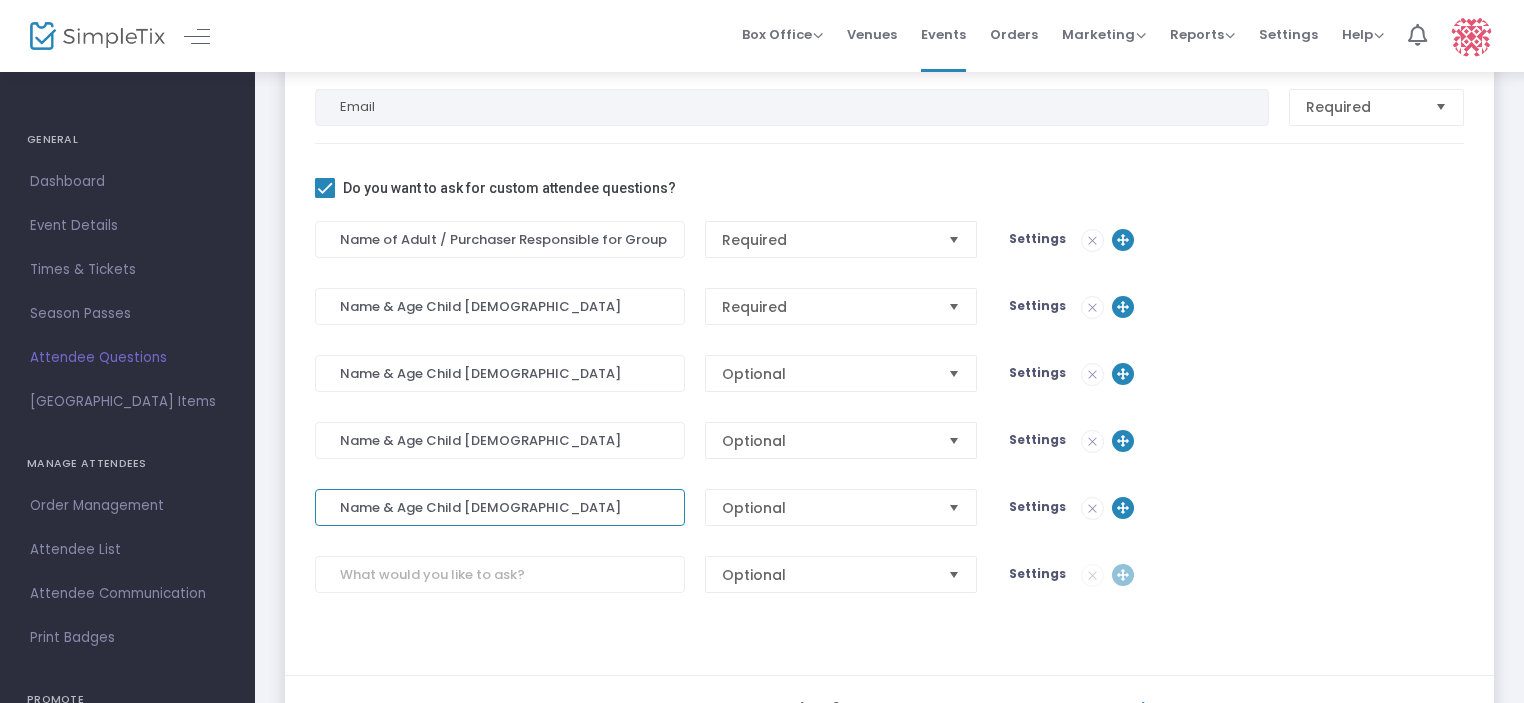 type on "Name & Age Child 4" 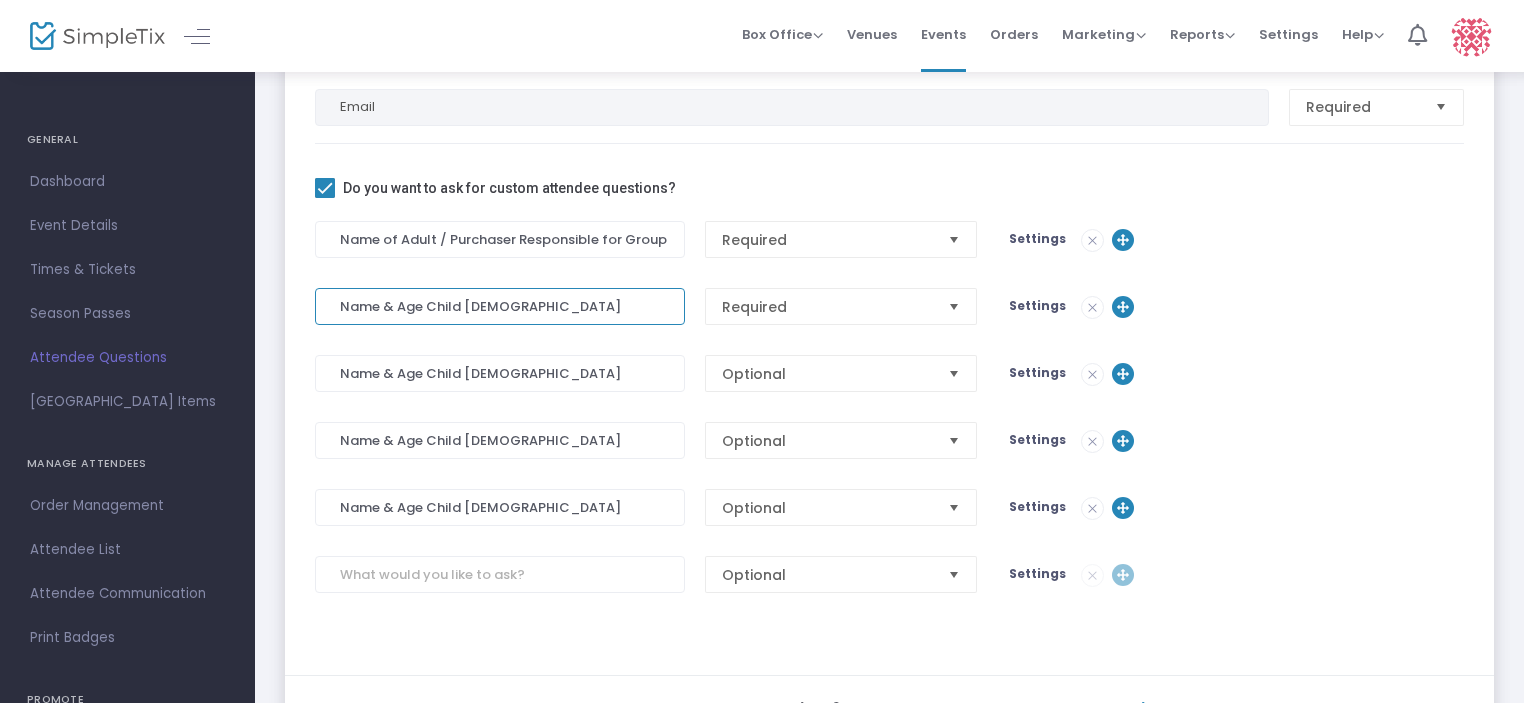 click on "Name & Age Child 1" 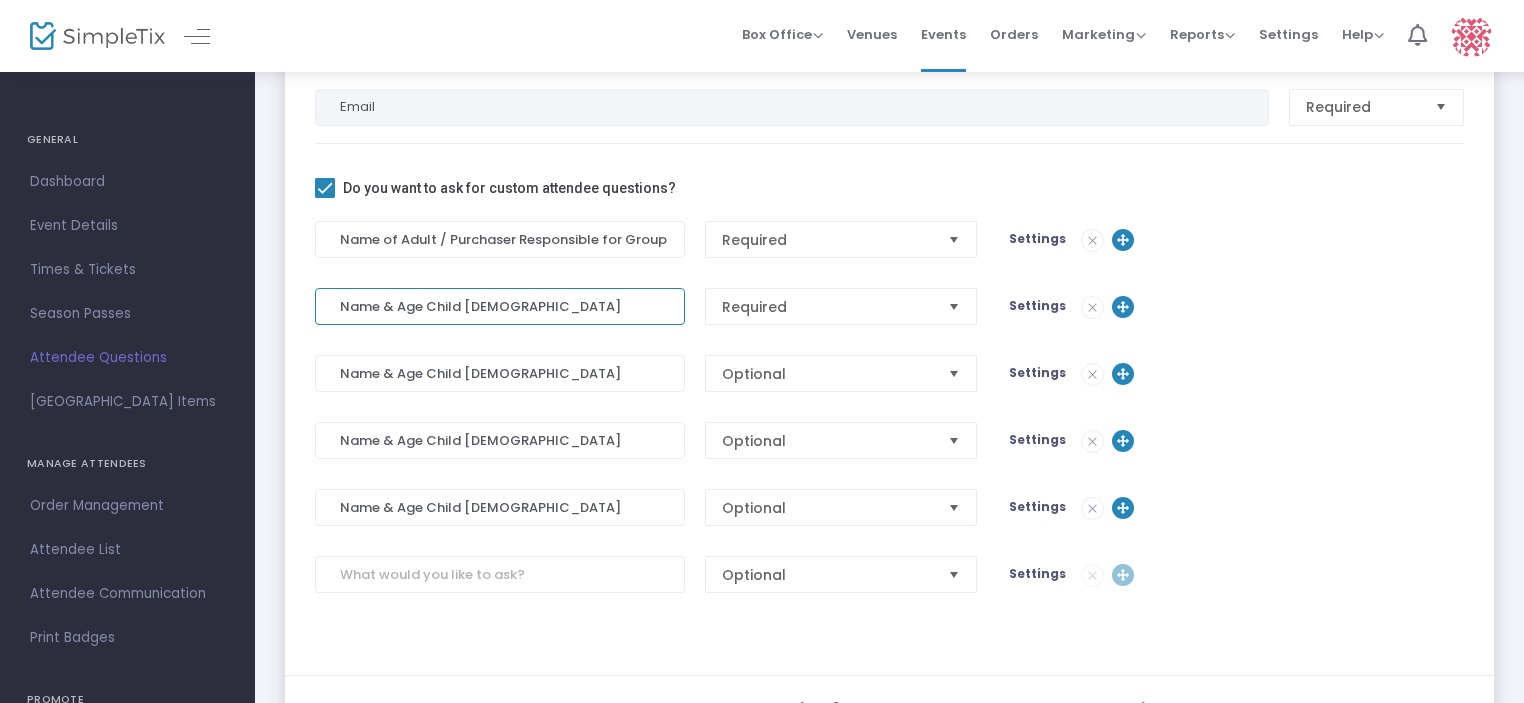 drag, startPoint x: 506, startPoint y: 303, endPoint x: 428, endPoint y: 311, distance: 78.40918 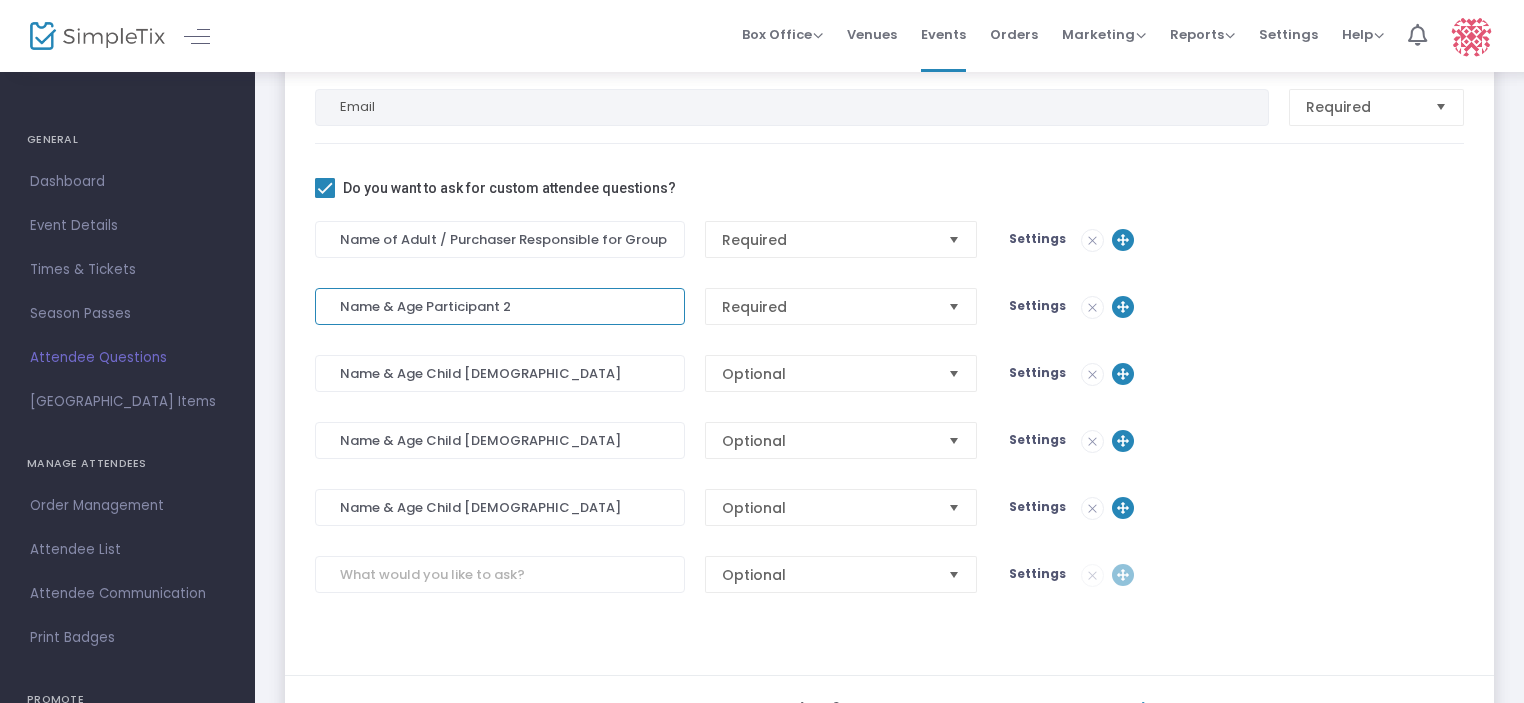 type on "Name & Age Participant 2" 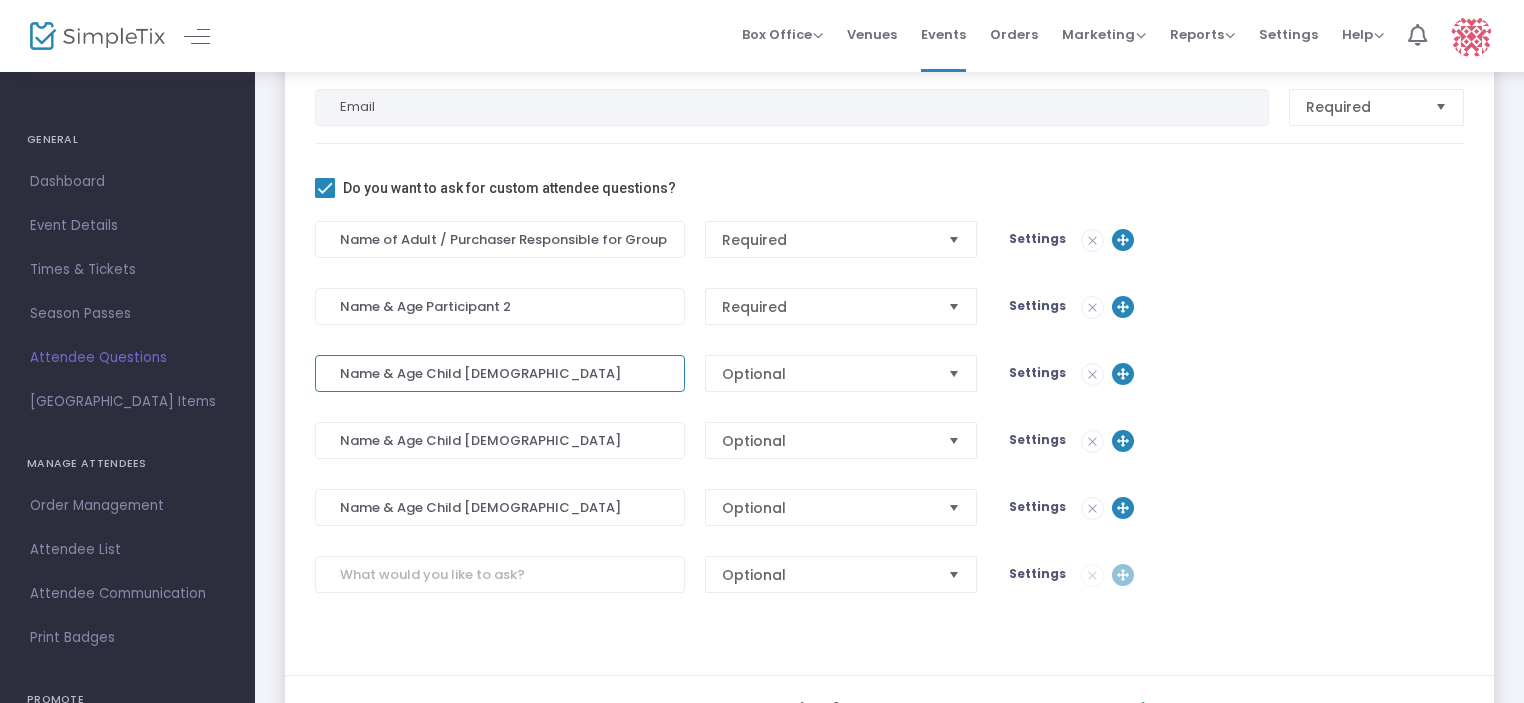 drag, startPoint x: 492, startPoint y: 378, endPoint x: 464, endPoint y: 375, distance: 28.160255 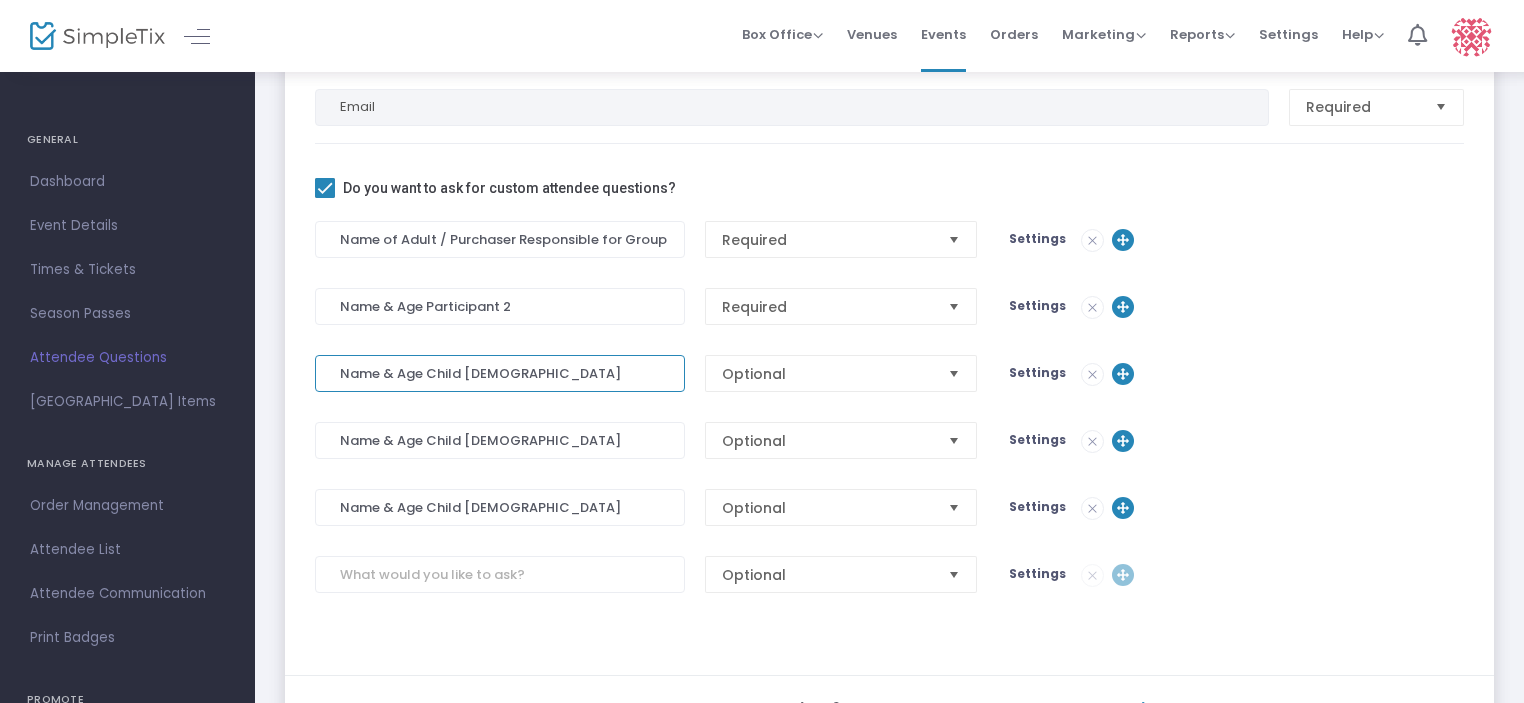 type on "Name & Age Child 1" 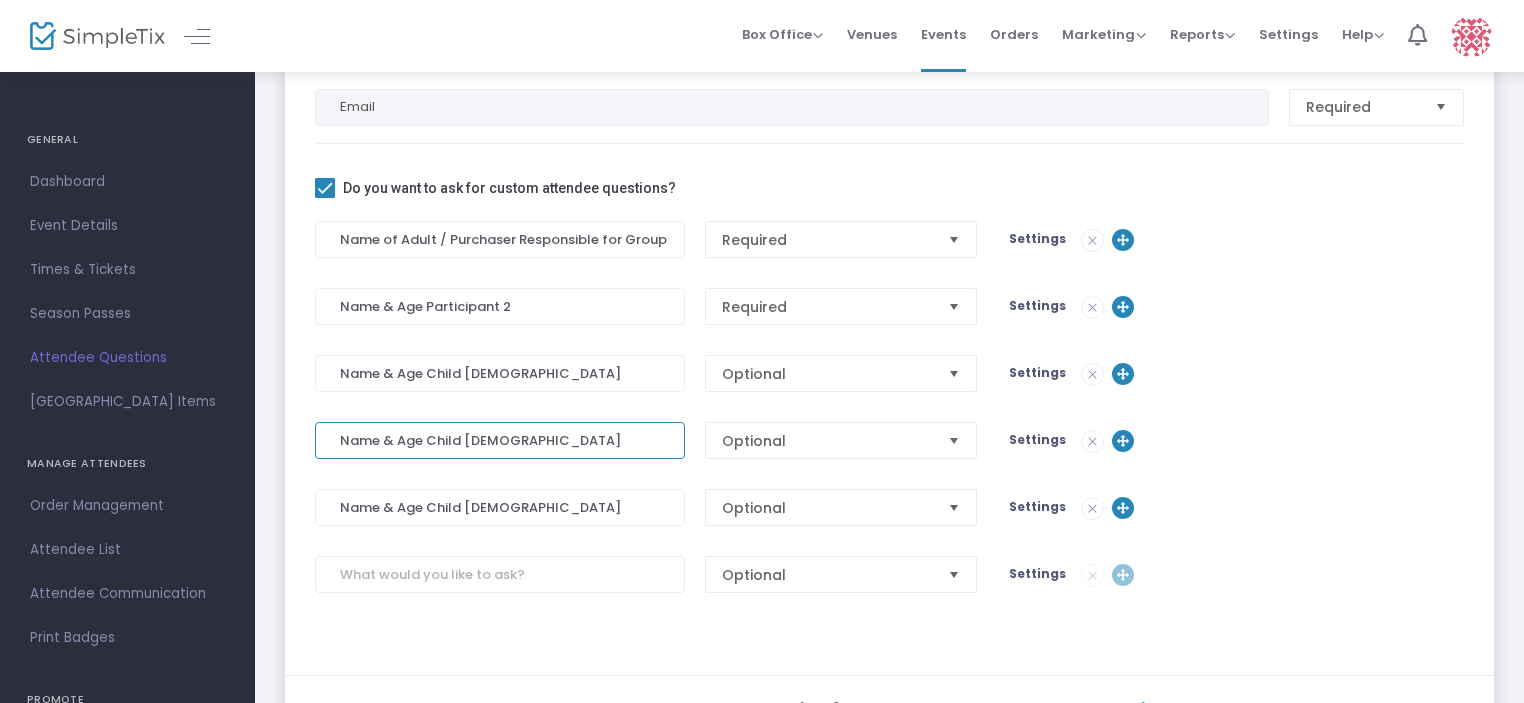drag, startPoint x: 483, startPoint y: 435, endPoint x: 463, endPoint y: 438, distance: 20.22375 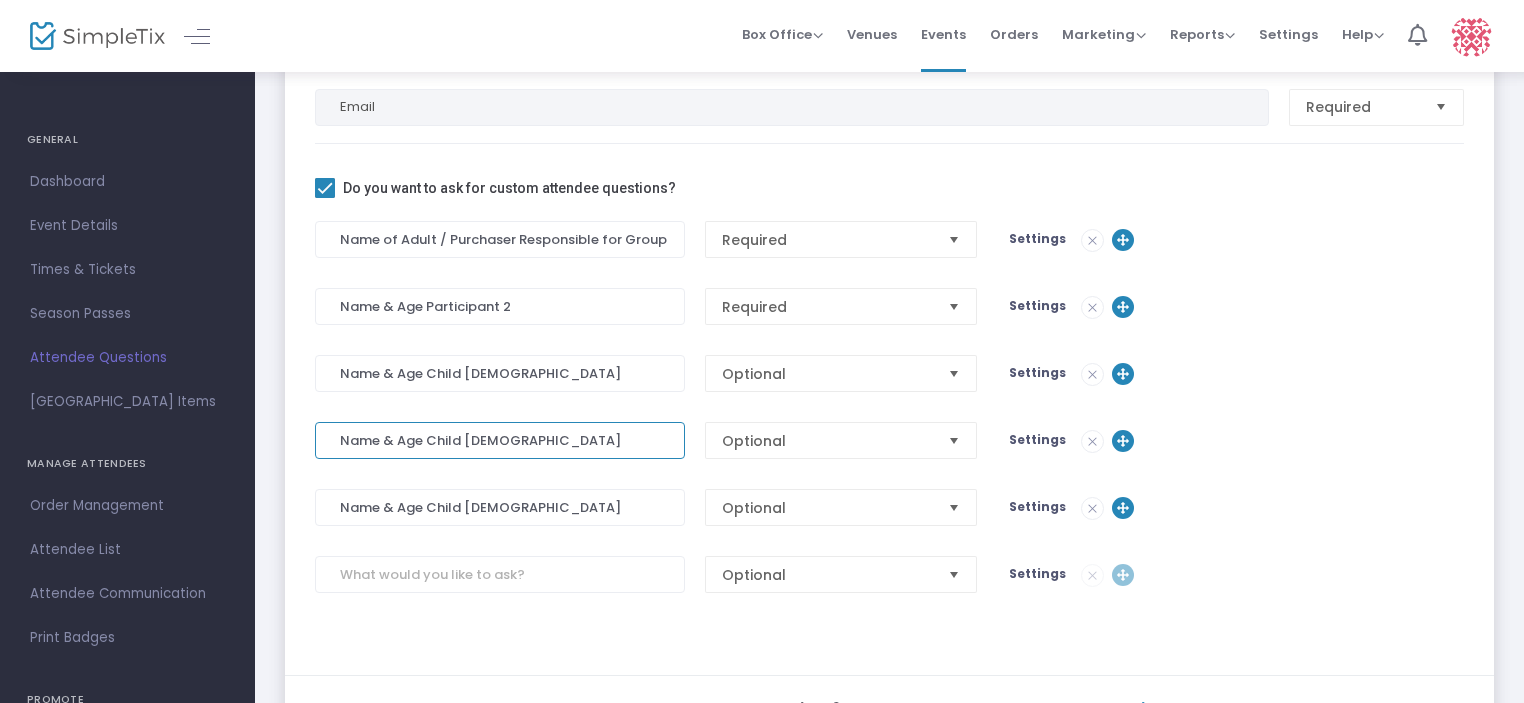type on "Name & Age Child 2" 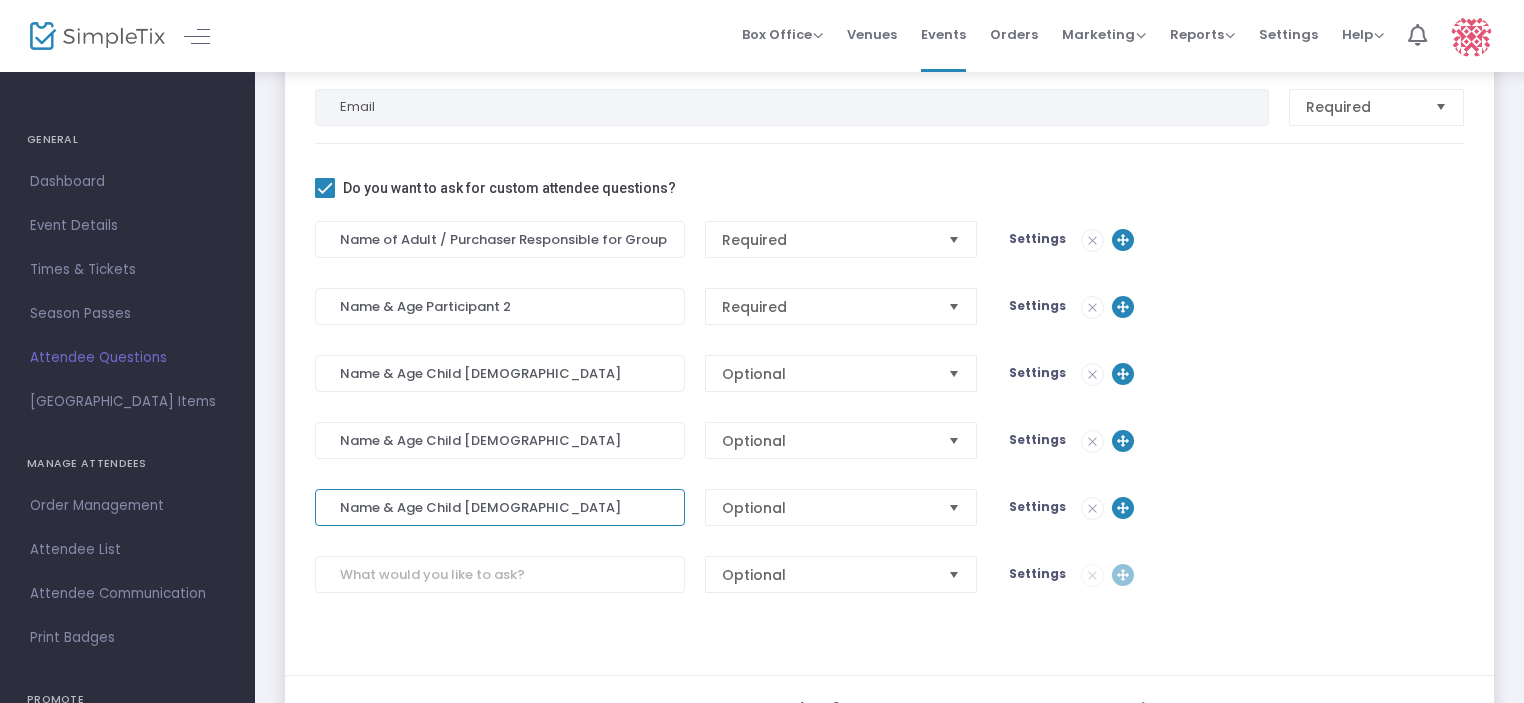 drag, startPoint x: 482, startPoint y: 506, endPoint x: 462, endPoint y: 507, distance: 20.024984 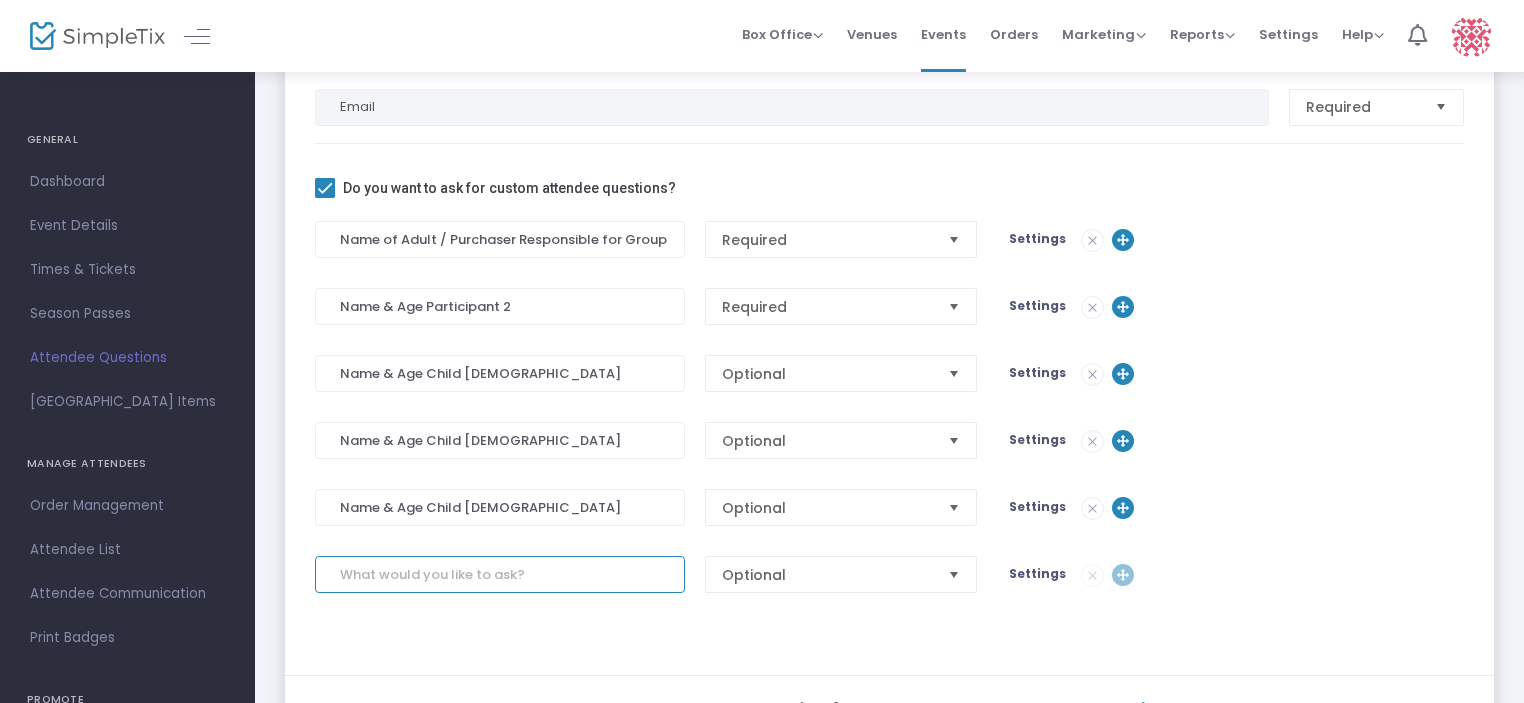 click 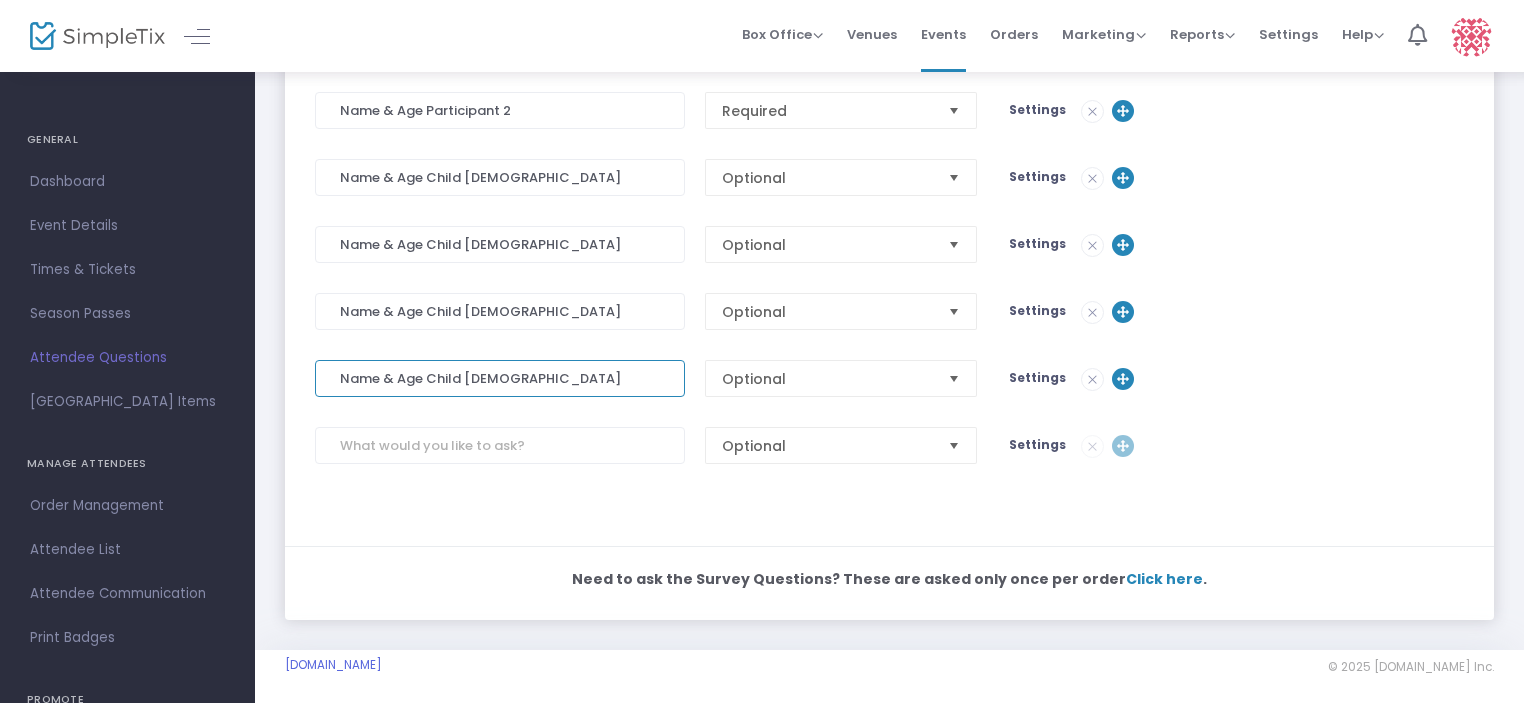 scroll, scrollTop: 677, scrollLeft: 0, axis: vertical 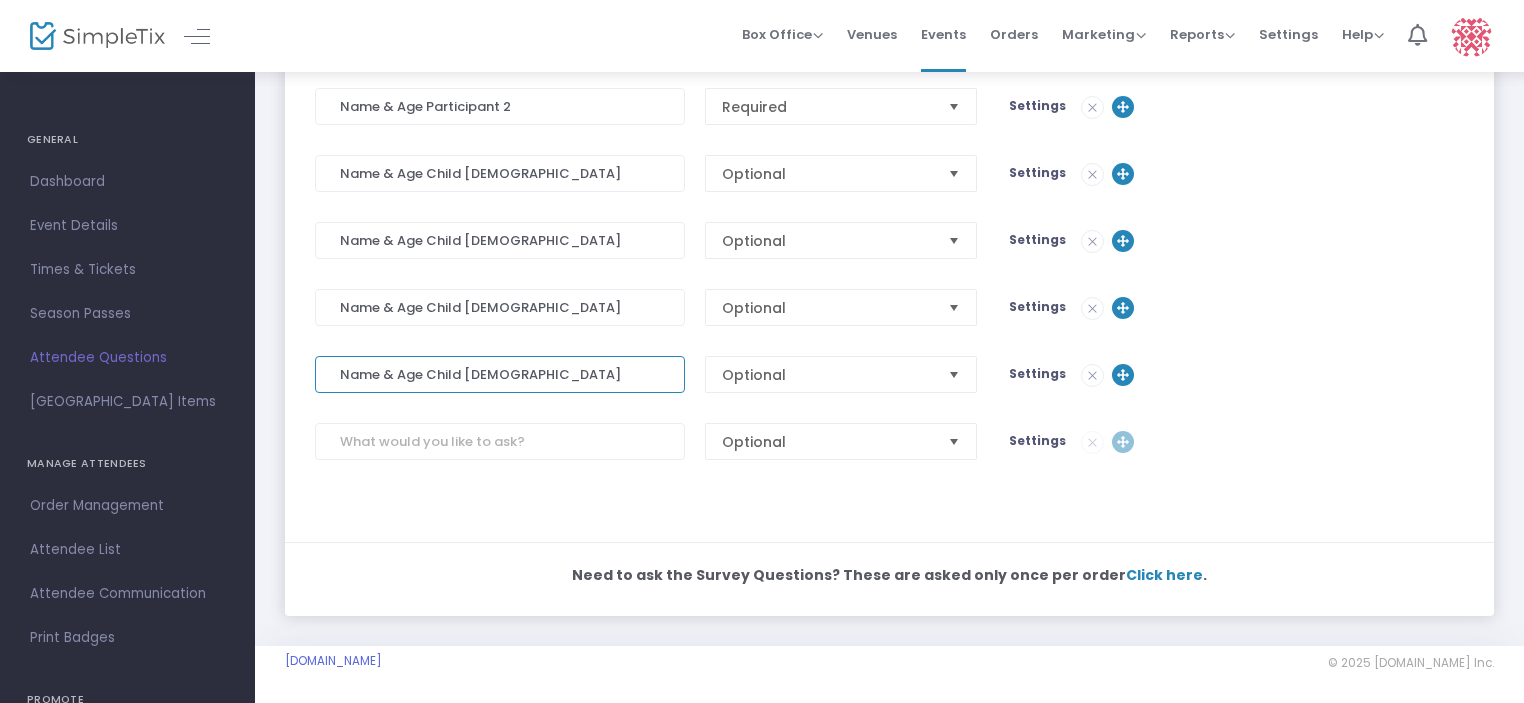 type on "Name & Age Child 4" 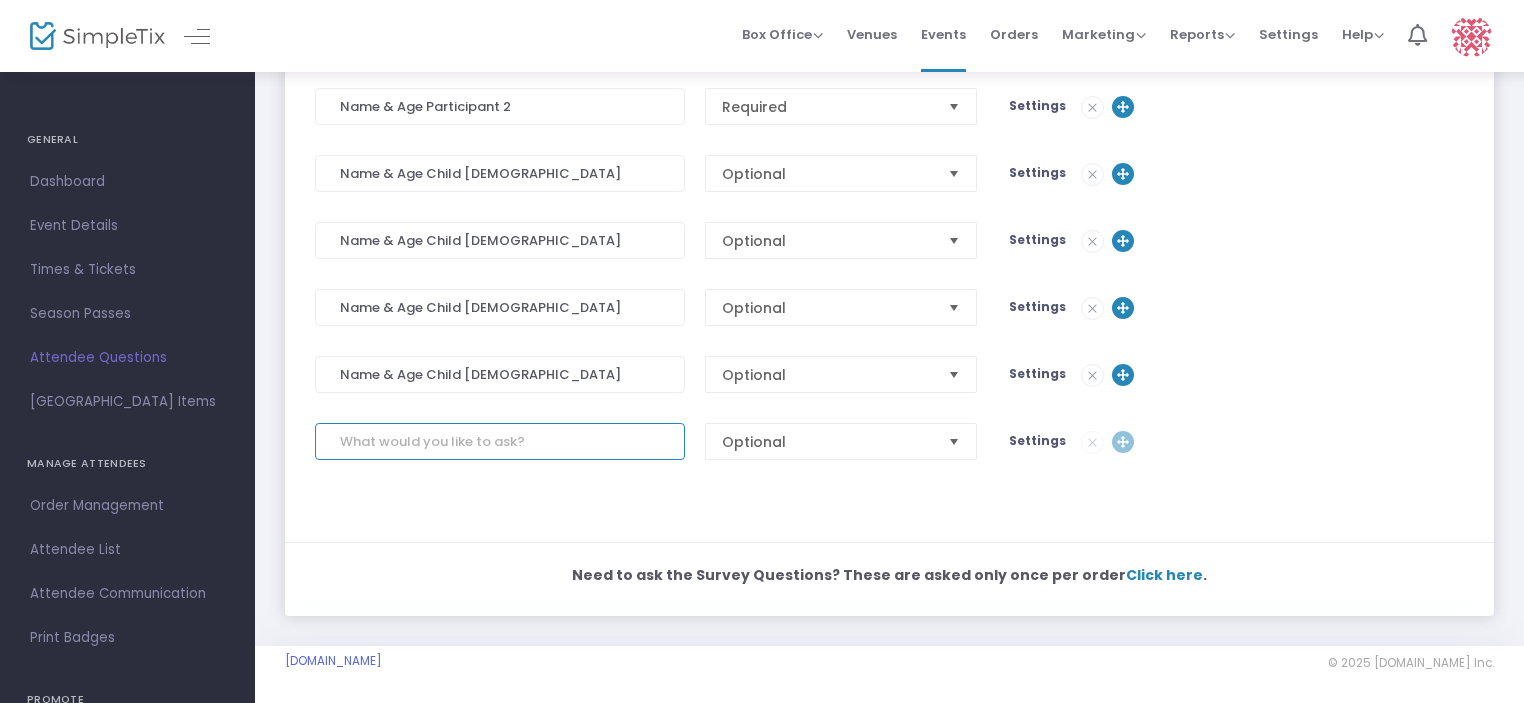 click 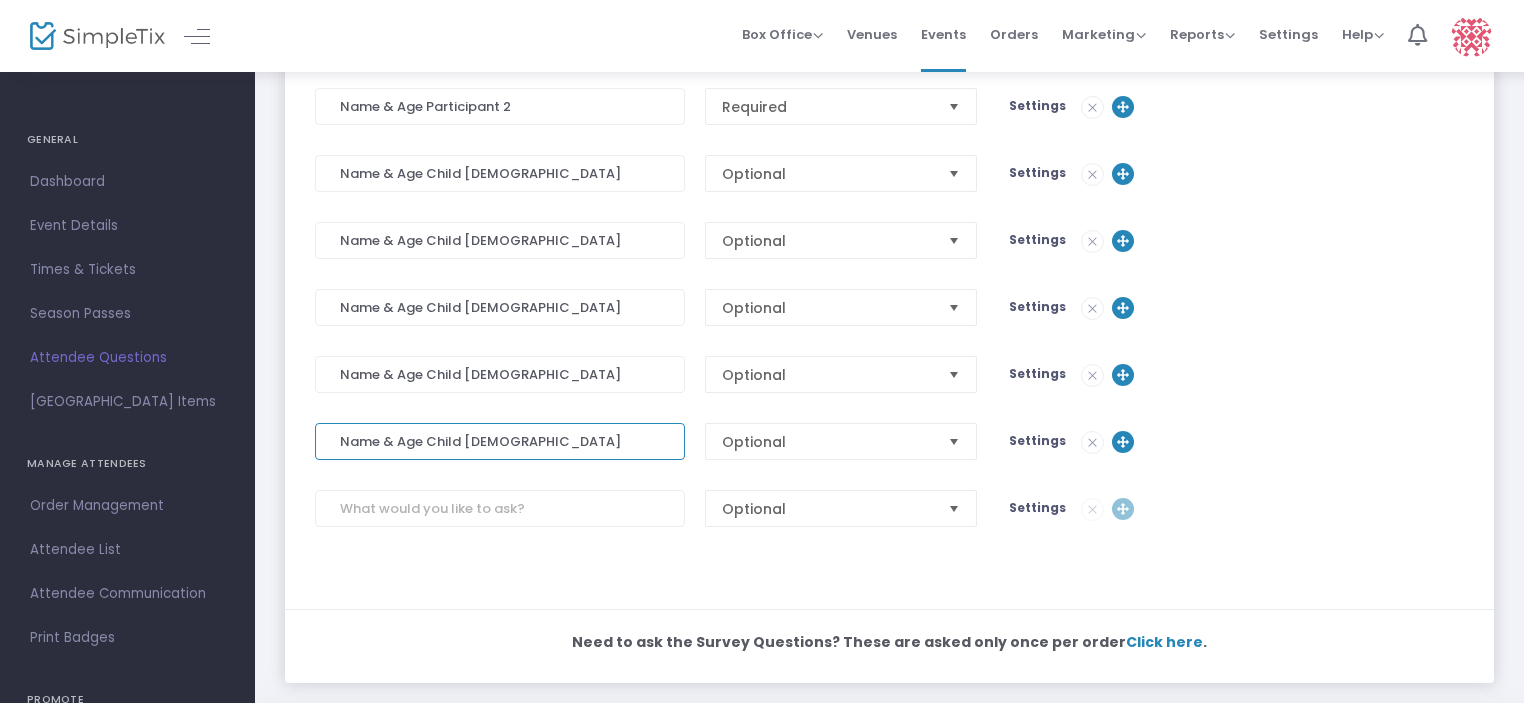 type on "Name & Age Child 5" 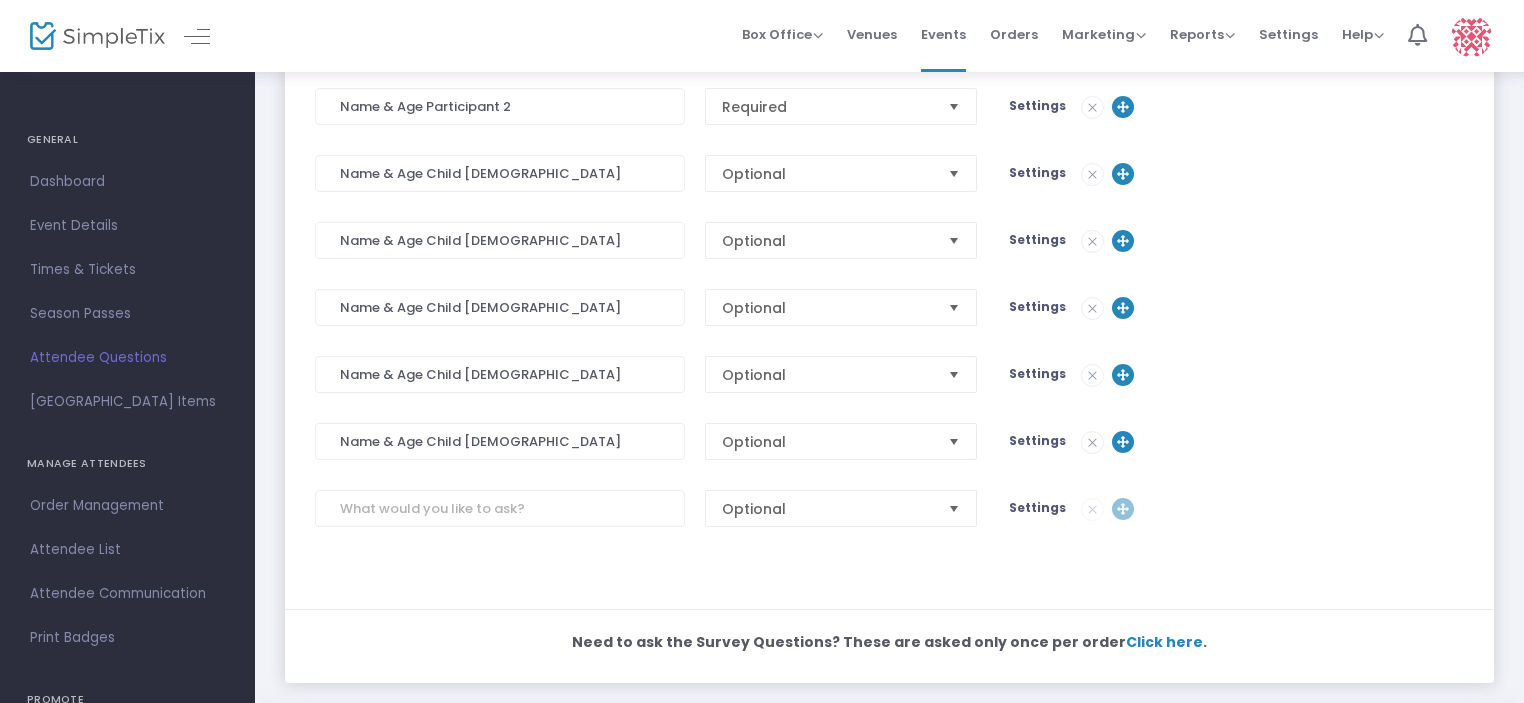 click on "Name & Age Child 5 Optional       Settings" 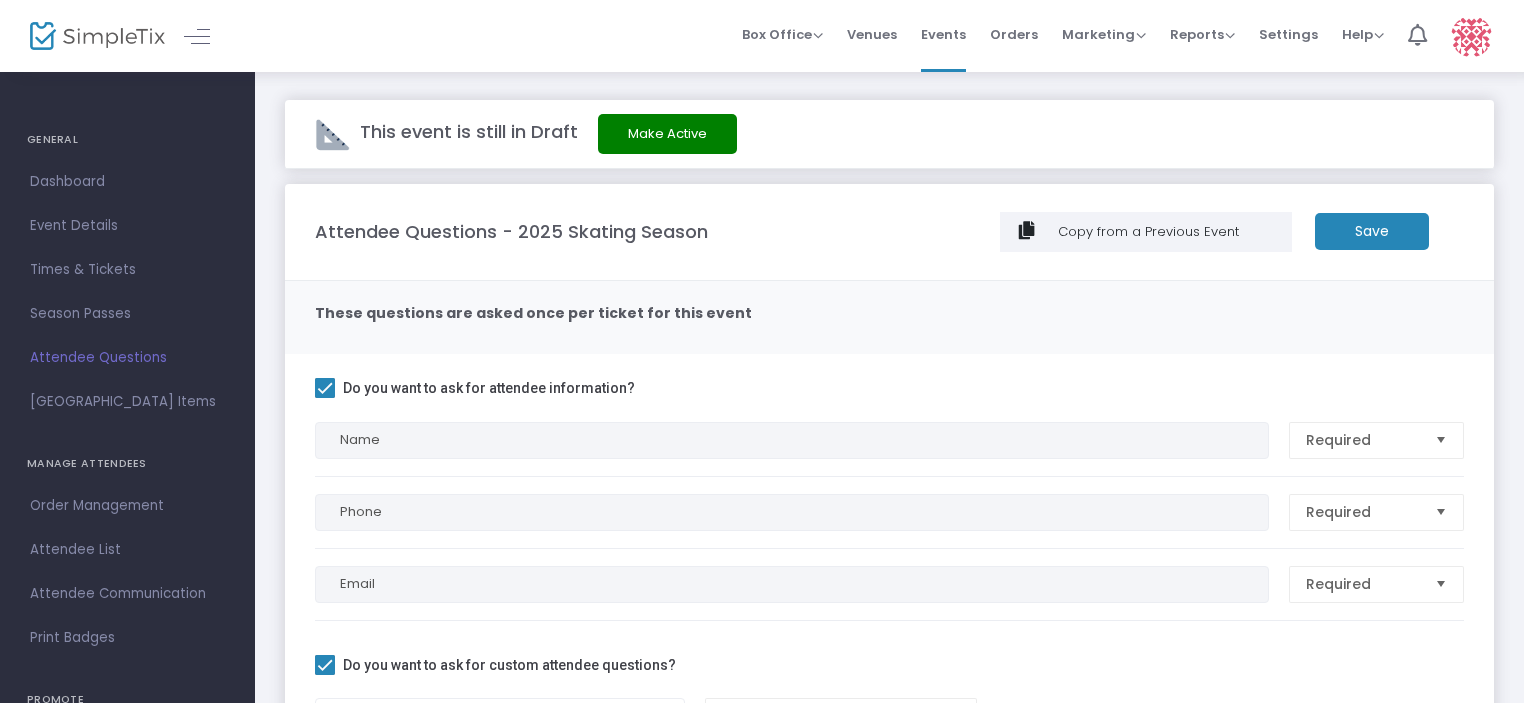 scroll, scrollTop: 0, scrollLeft: 0, axis: both 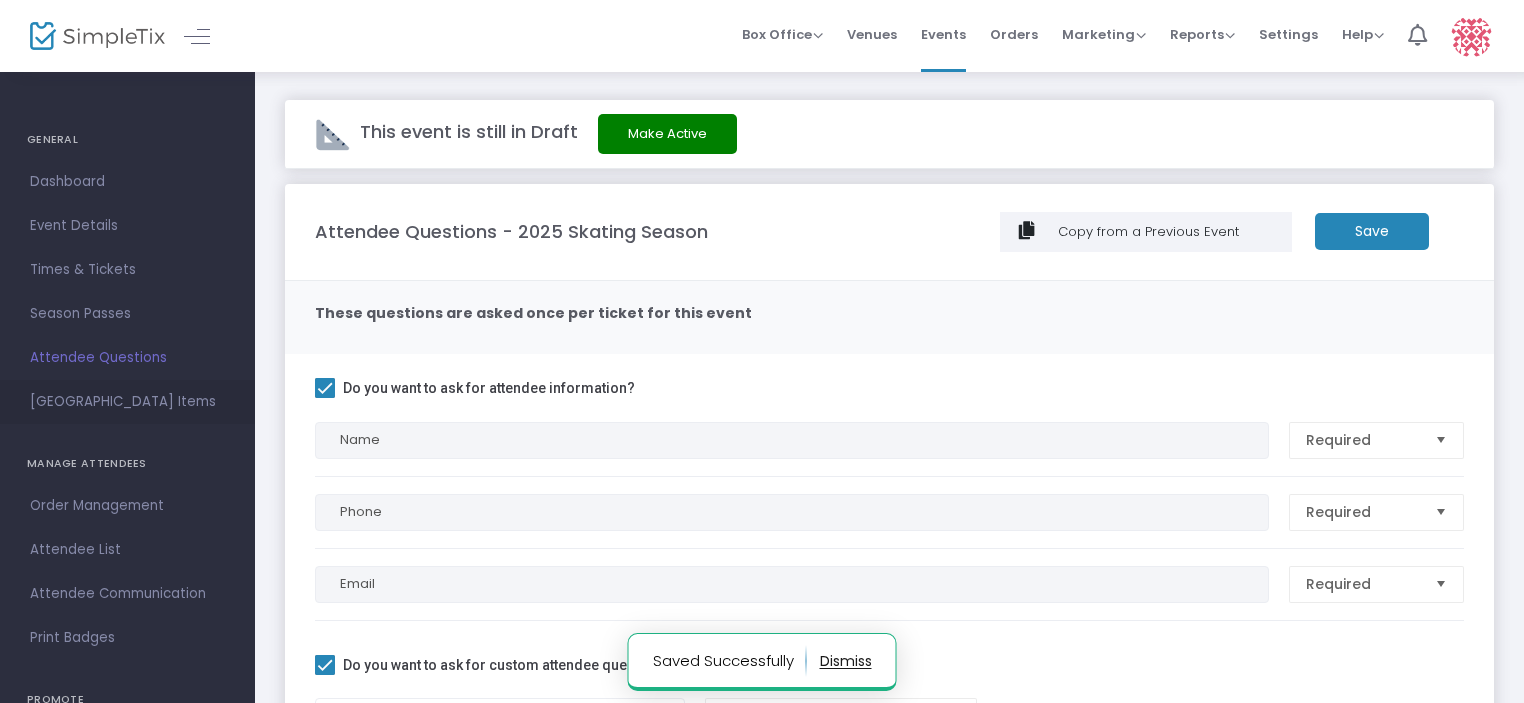 click on "[GEOGRAPHIC_DATA] Items" at bounding box center (127, 402) 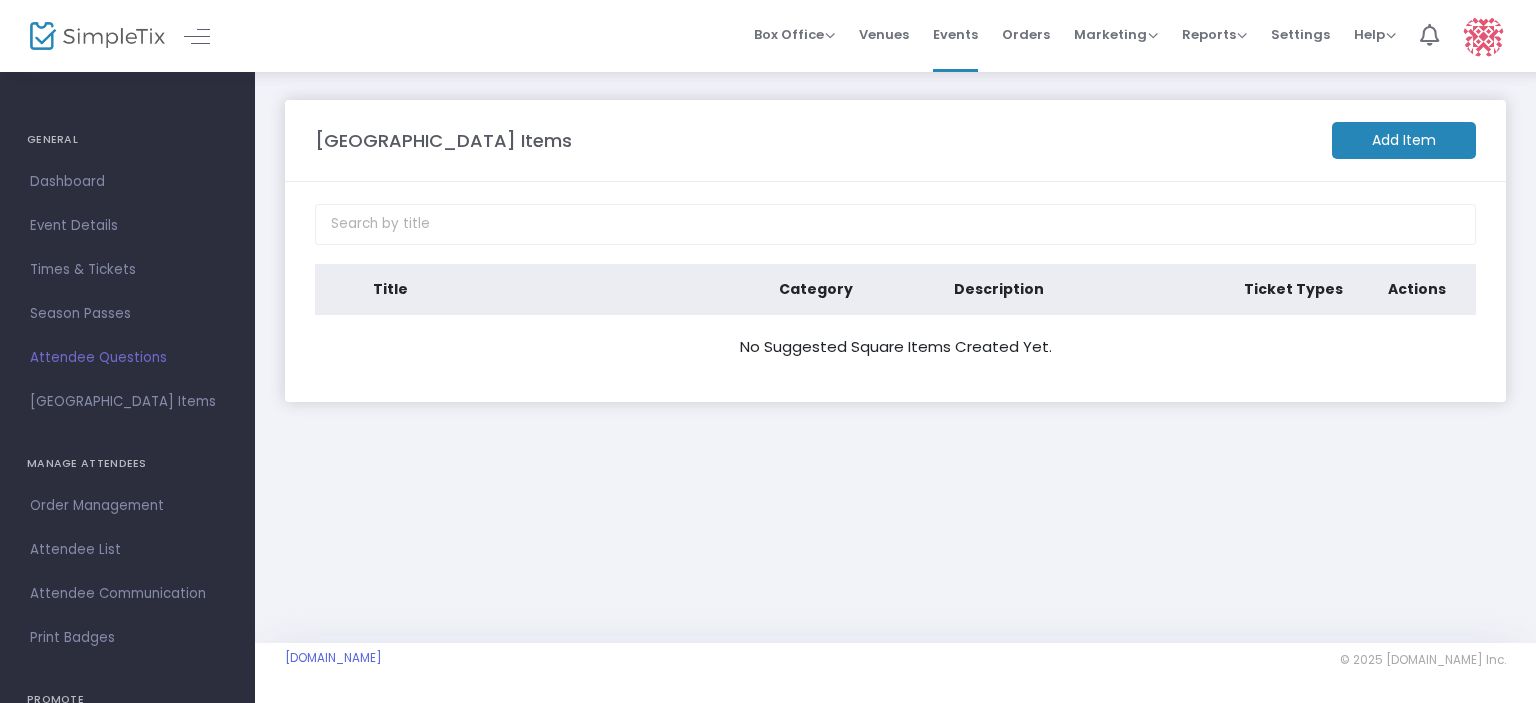 click on "Add Item" 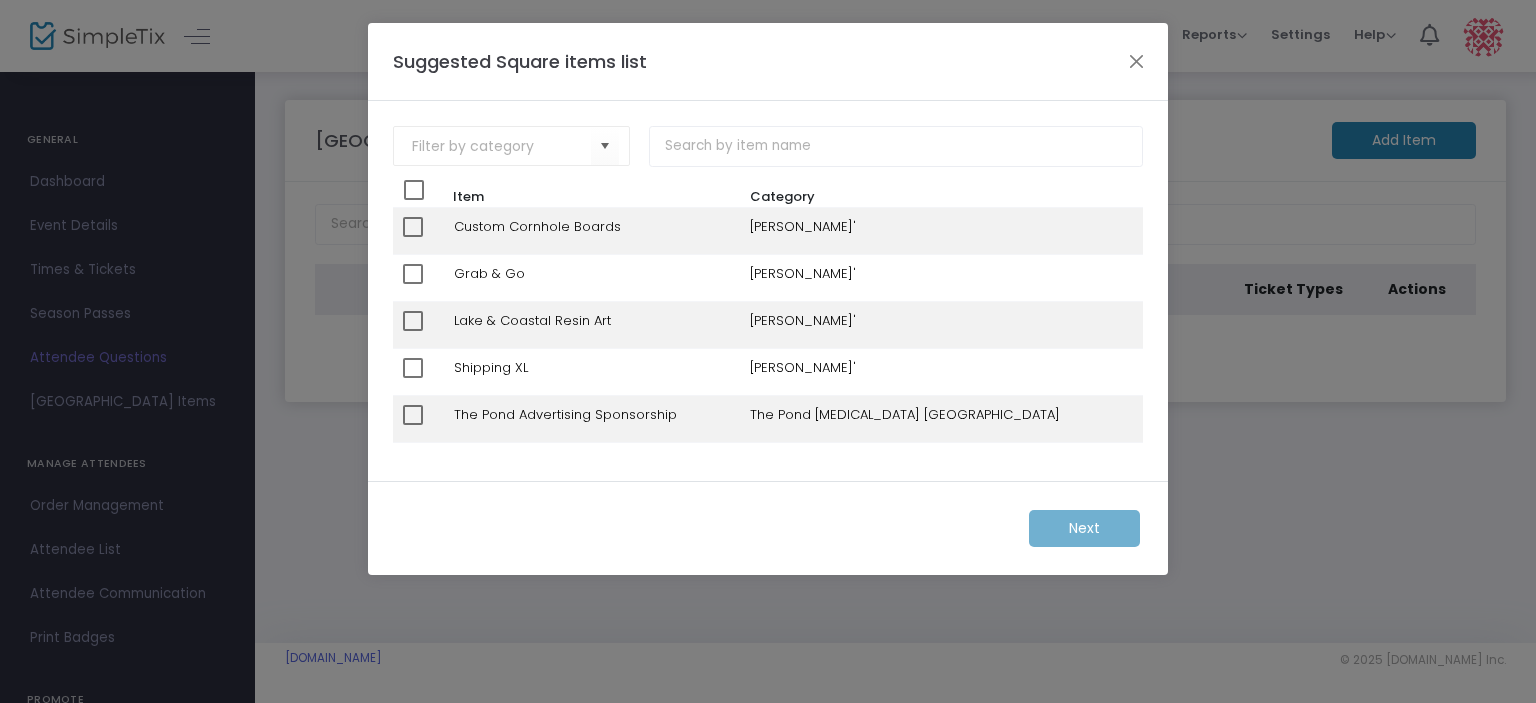 click on "Next" 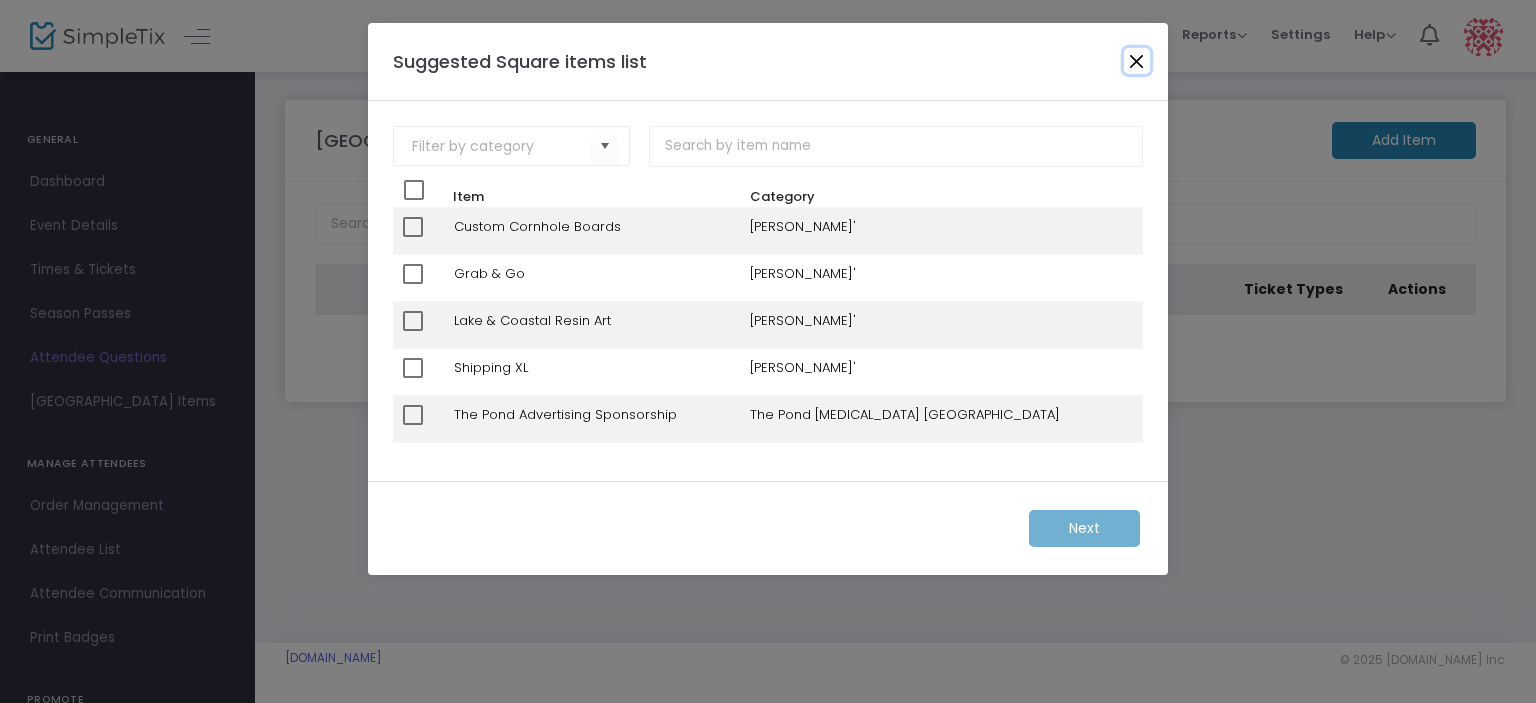 click 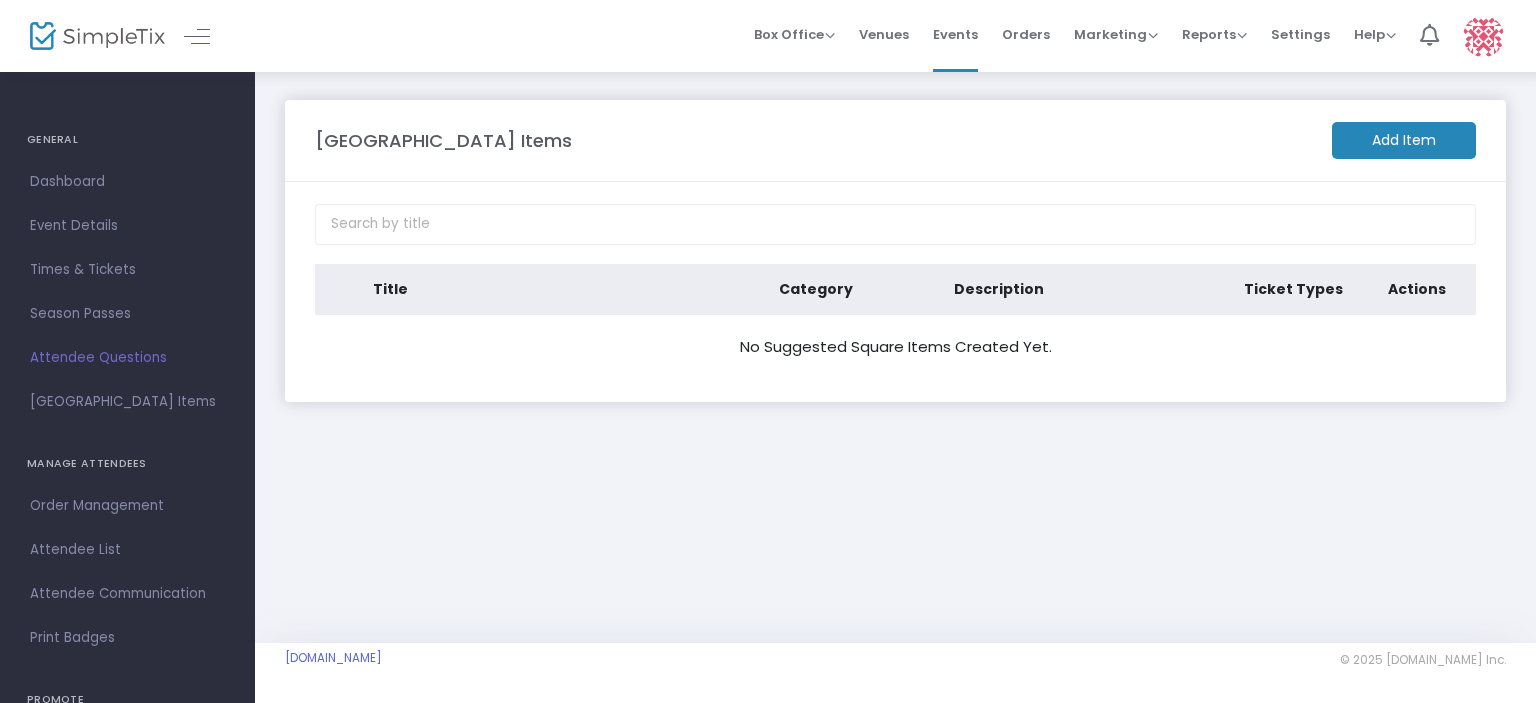 click on "Suggested Square Items   Add Item  Title Category Description Ticket Types Actions No Suggested Square Items Created Yet." 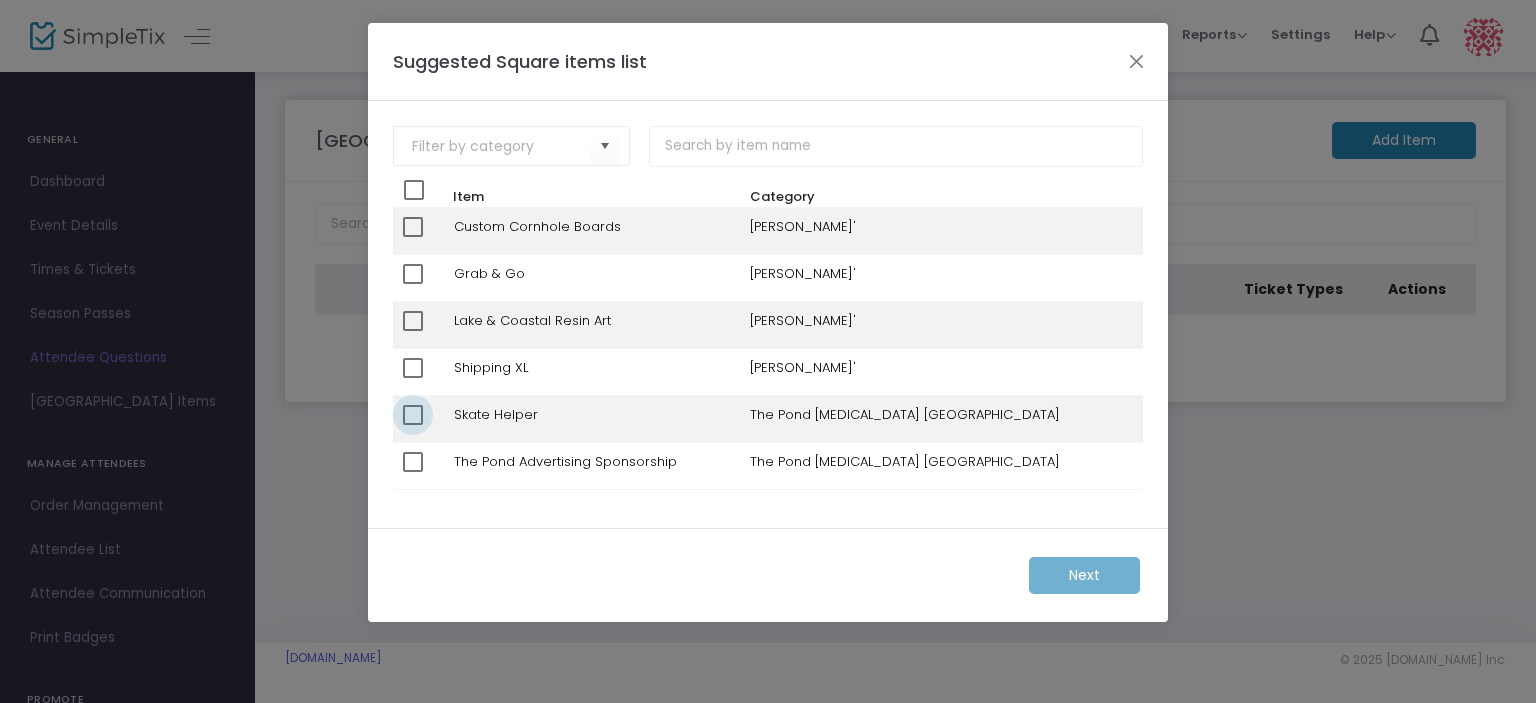 click at bounding box center [413, 415] 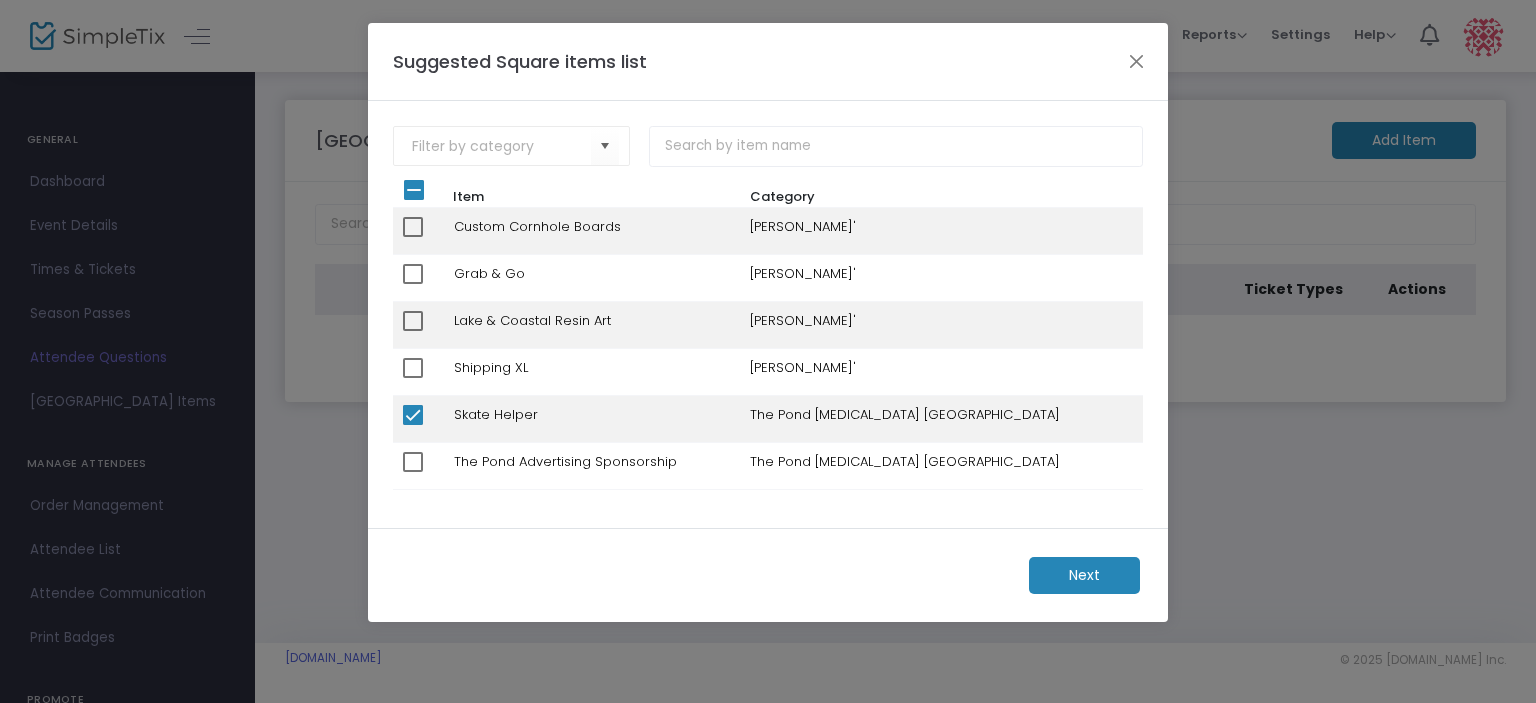 click on "Next" 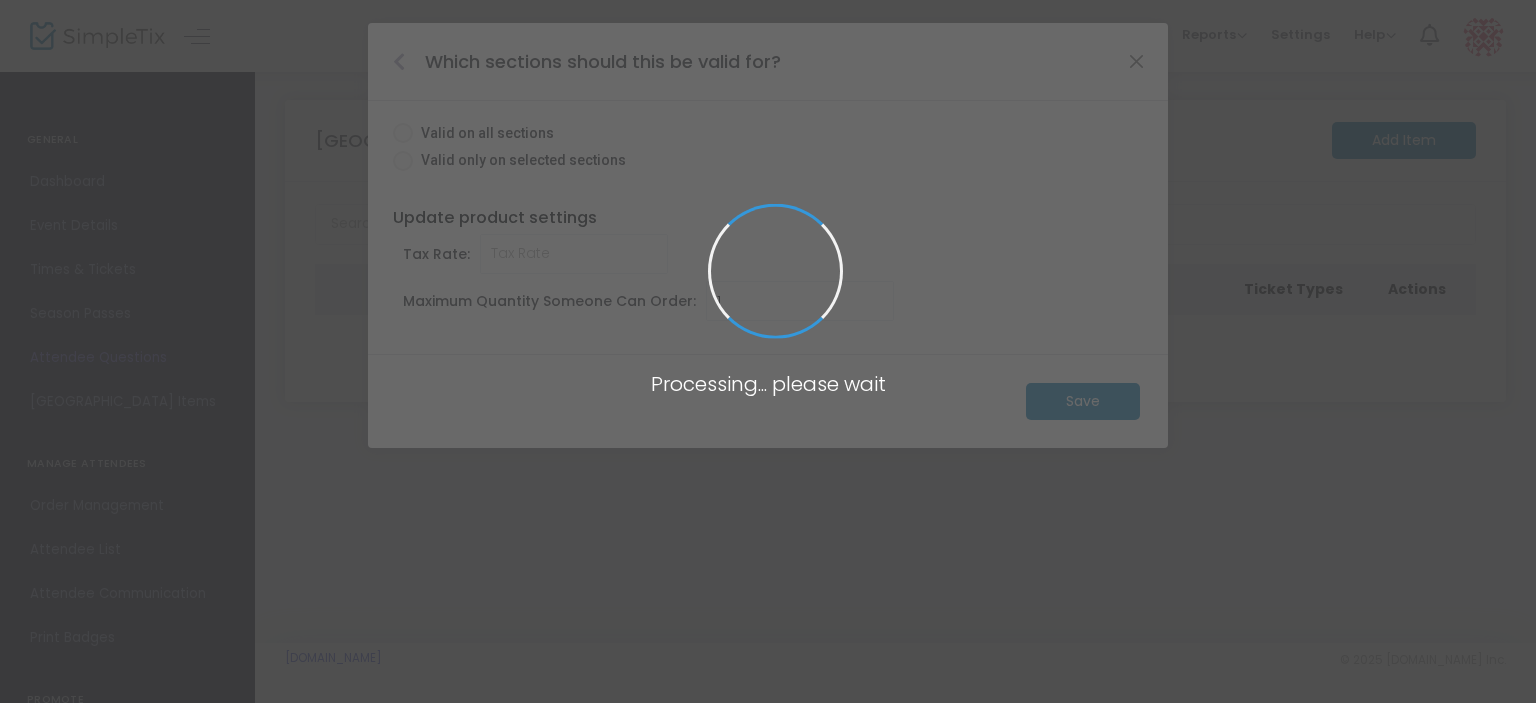 radio on "true" 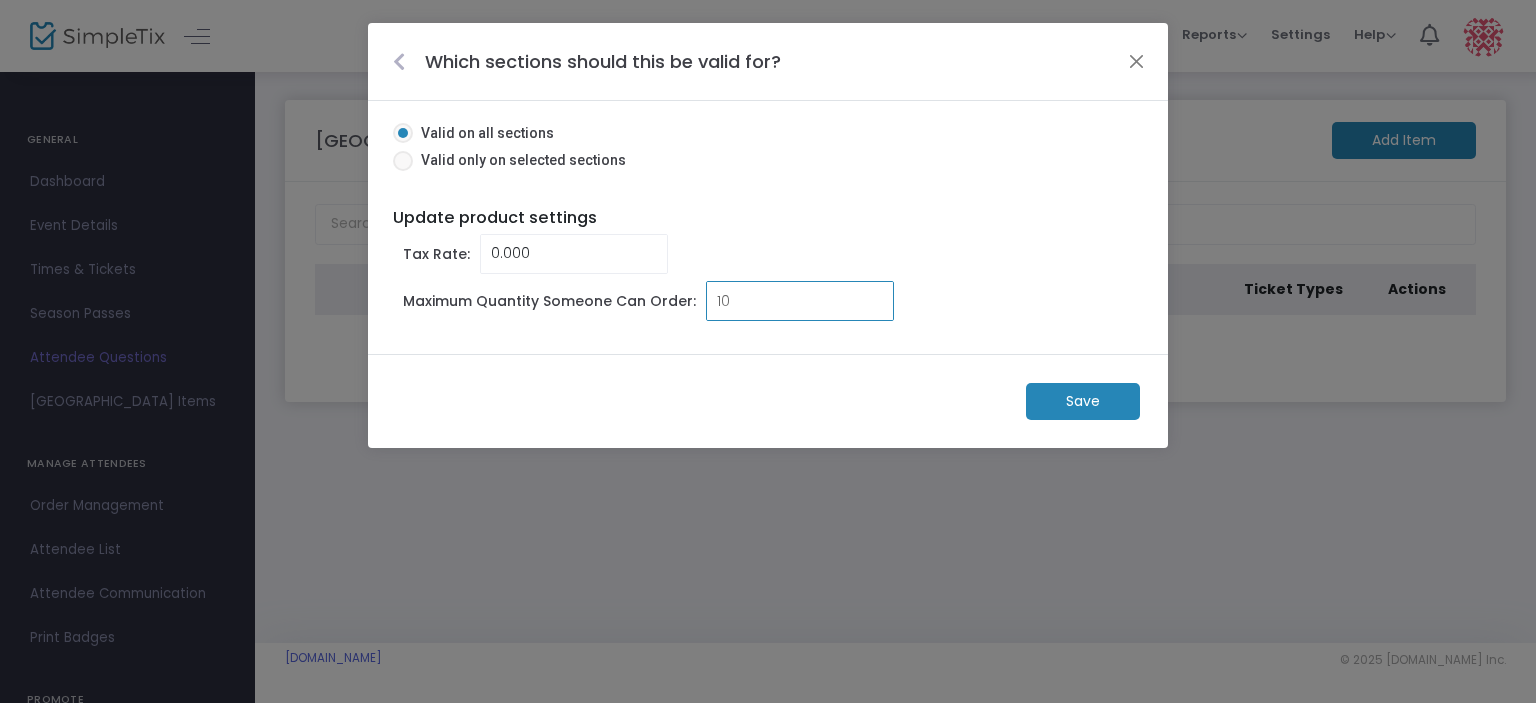 click on "10" at bounding box center (800, 301) 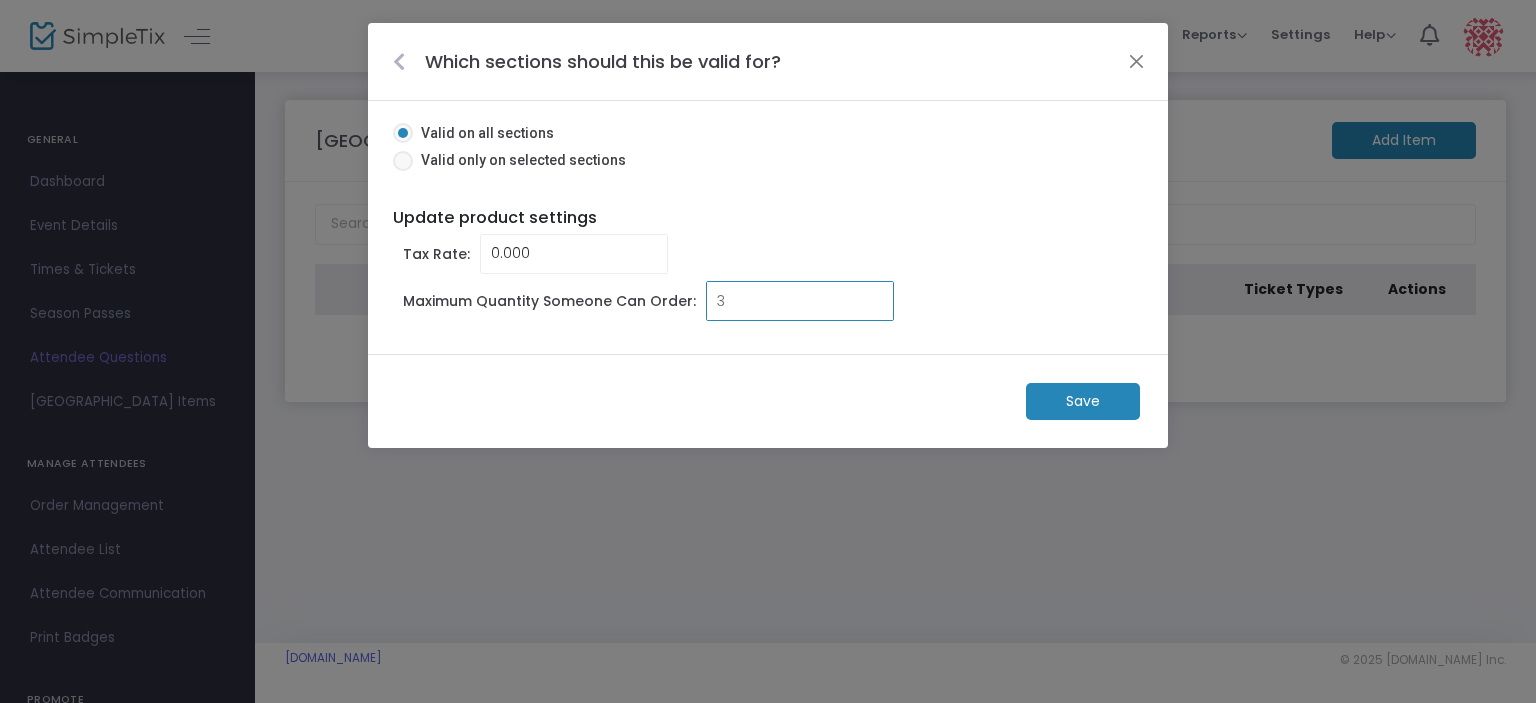 type on "3" 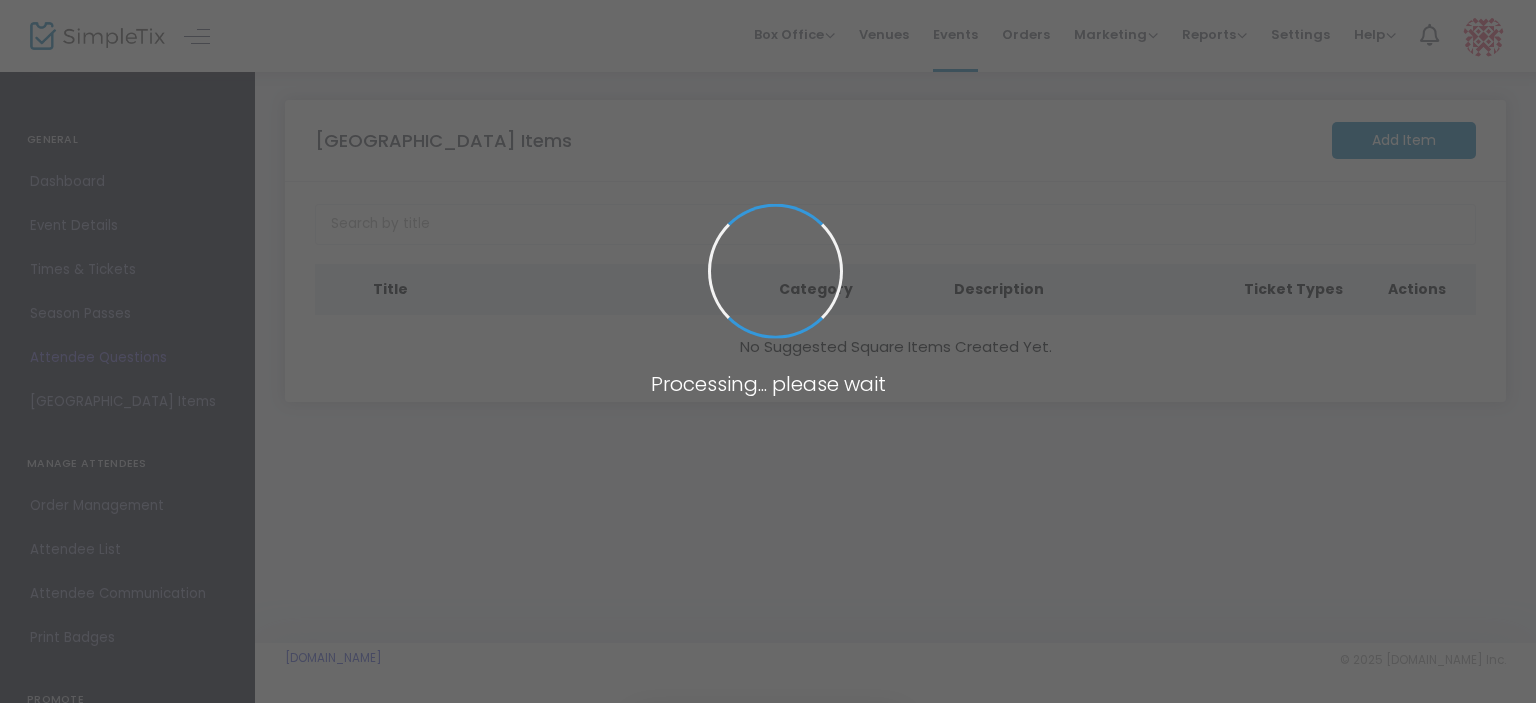 radio on "false" 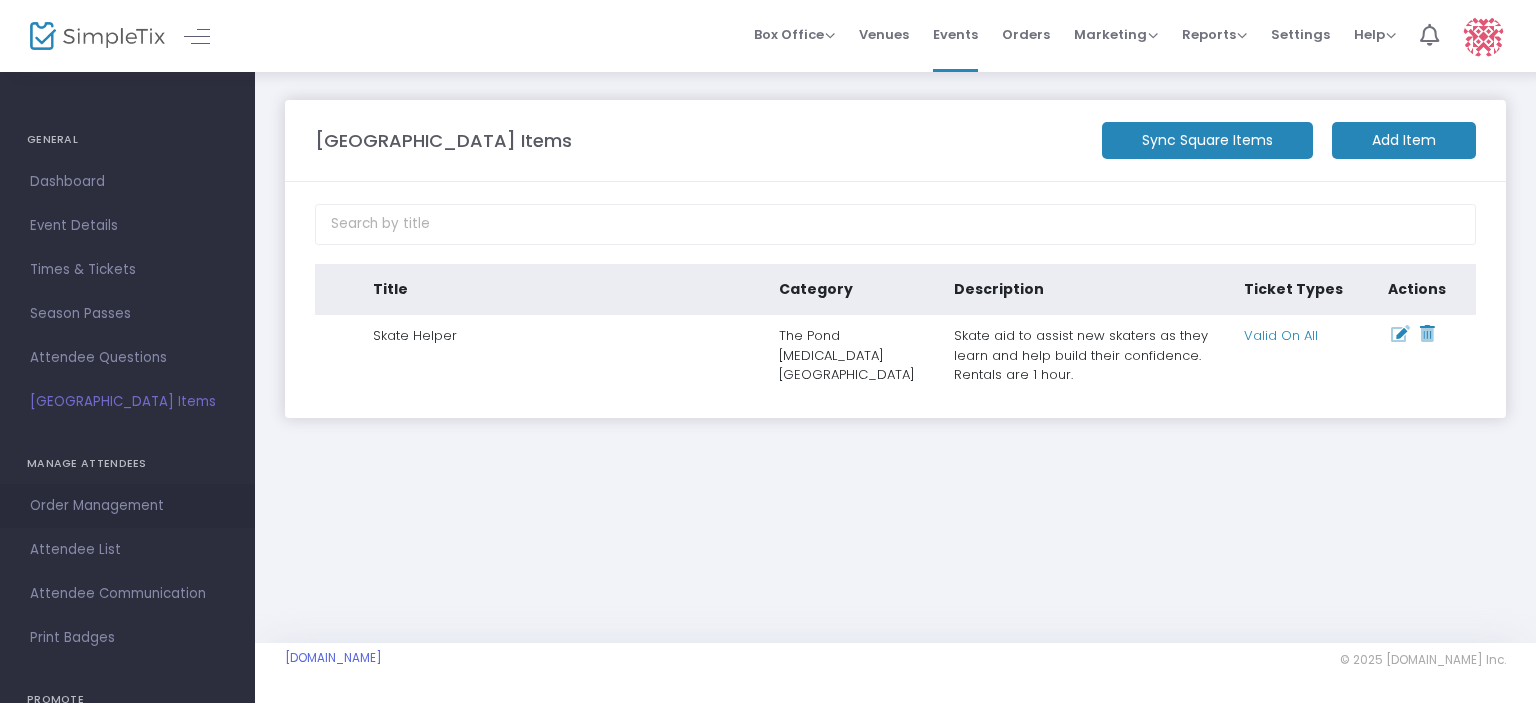 click on "Order Management" at bounding box center (127, 506) 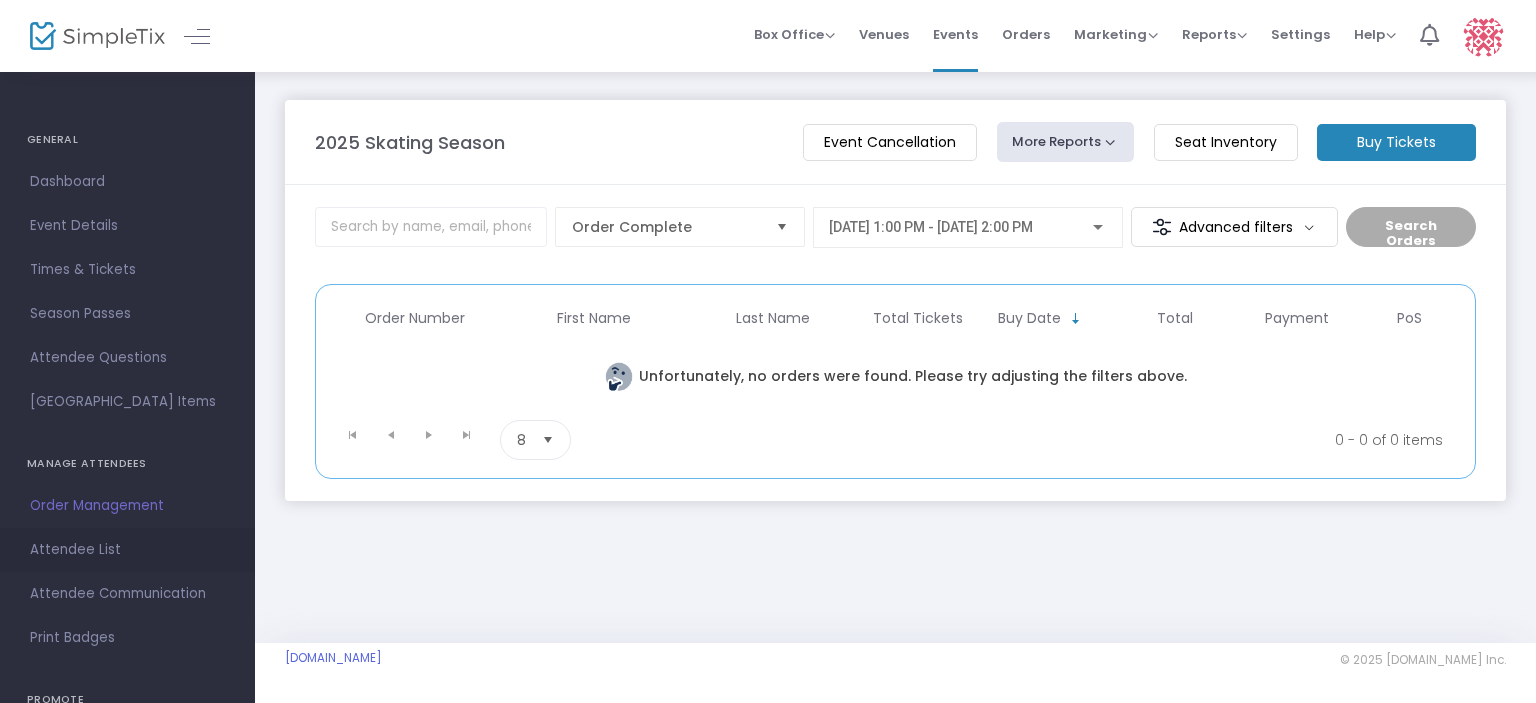 click on "Attendee List" at bounding box center (127, 550) 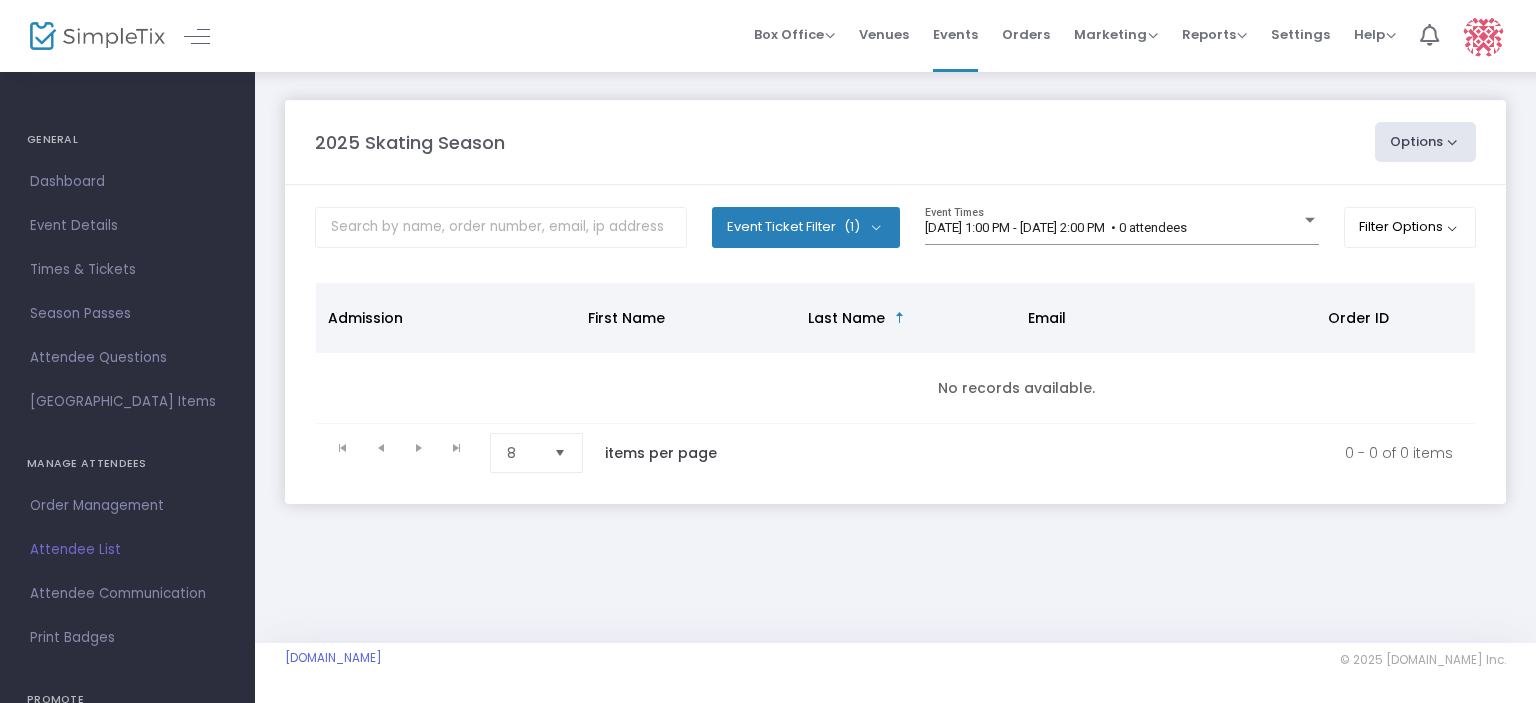click on "Attendee List" at bounding box center (127, 550) 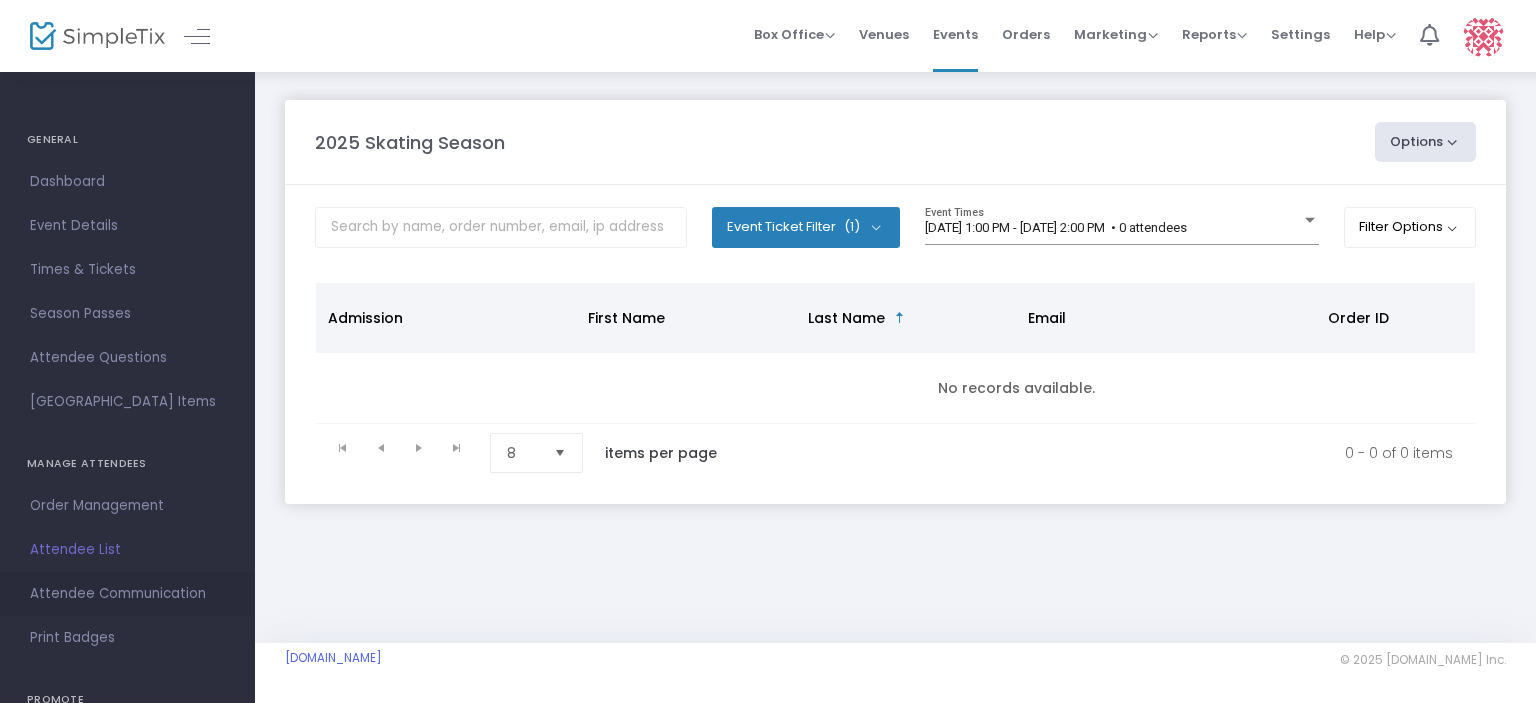 click on "Attendee Communication" at bounding box center (127, 594) 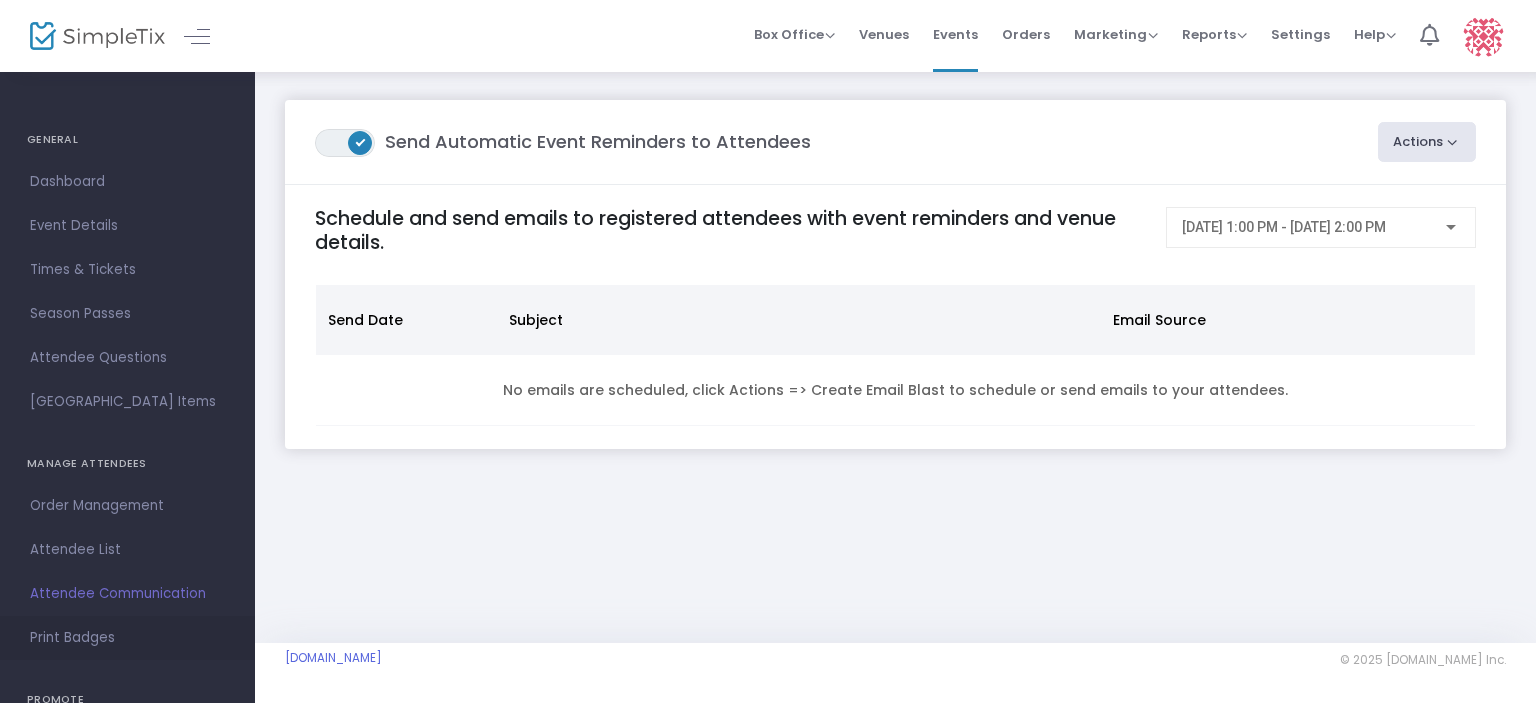 click on "Print Badges" at bounding box center [127, 638] 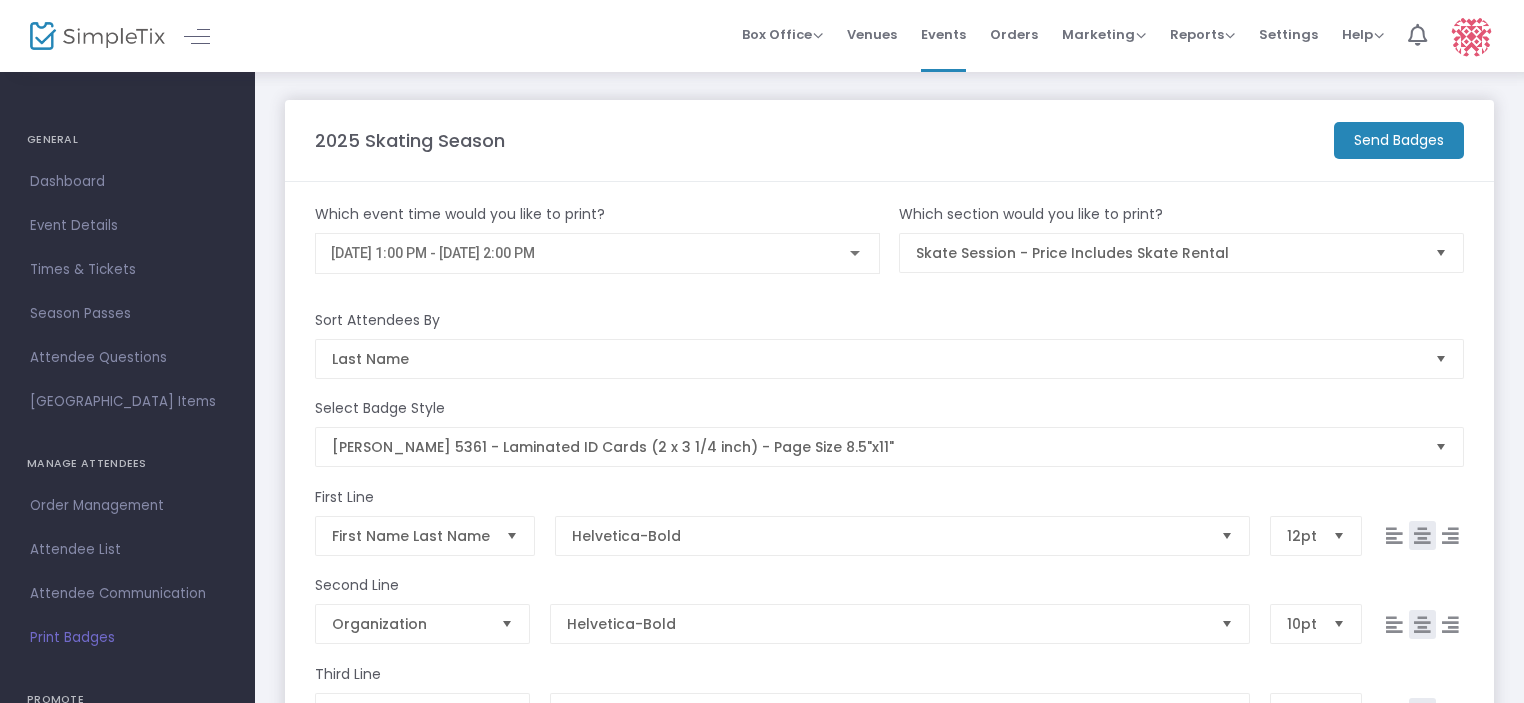 scroll, scrollTop: 0, scrollLeft: 0, axis: both 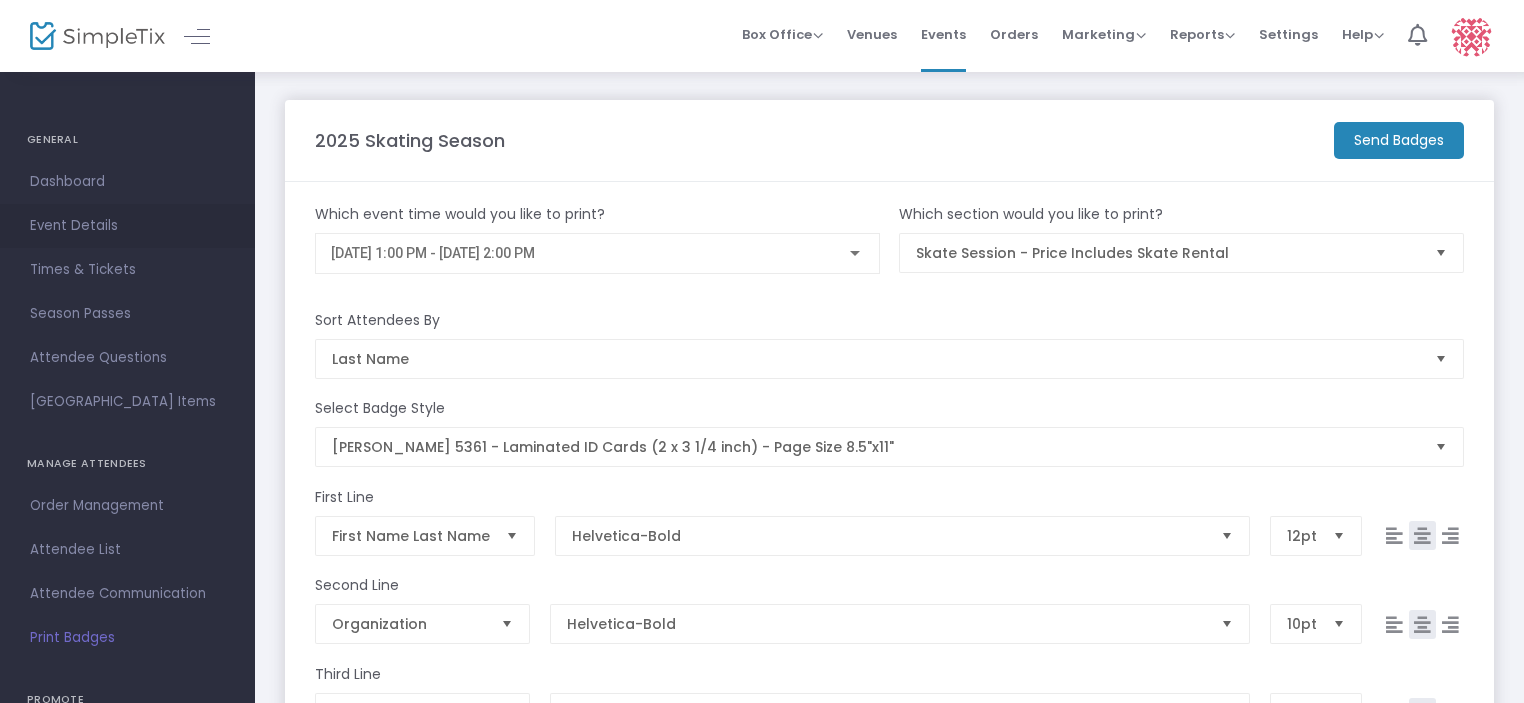 click on "Event Details" at bounding box center [127, 226] 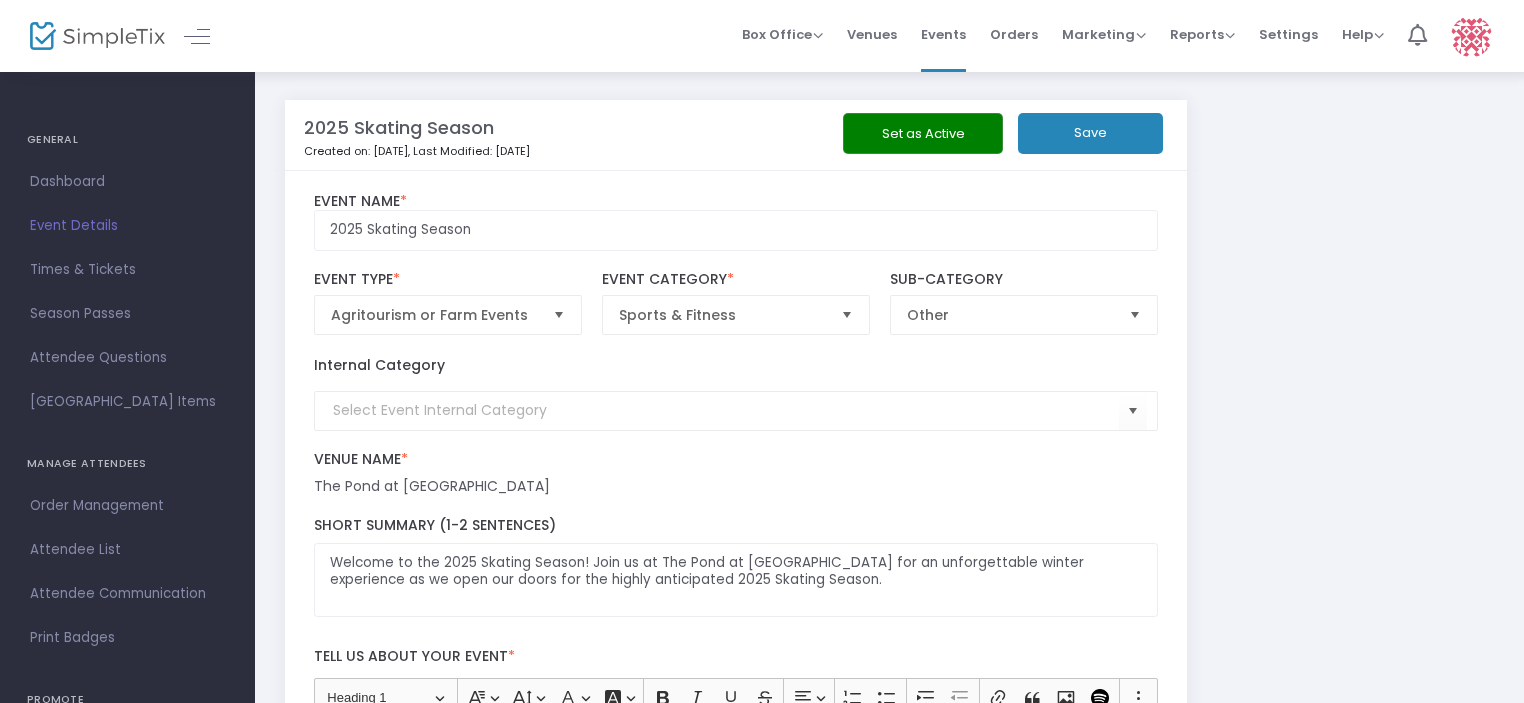 click on "Save" 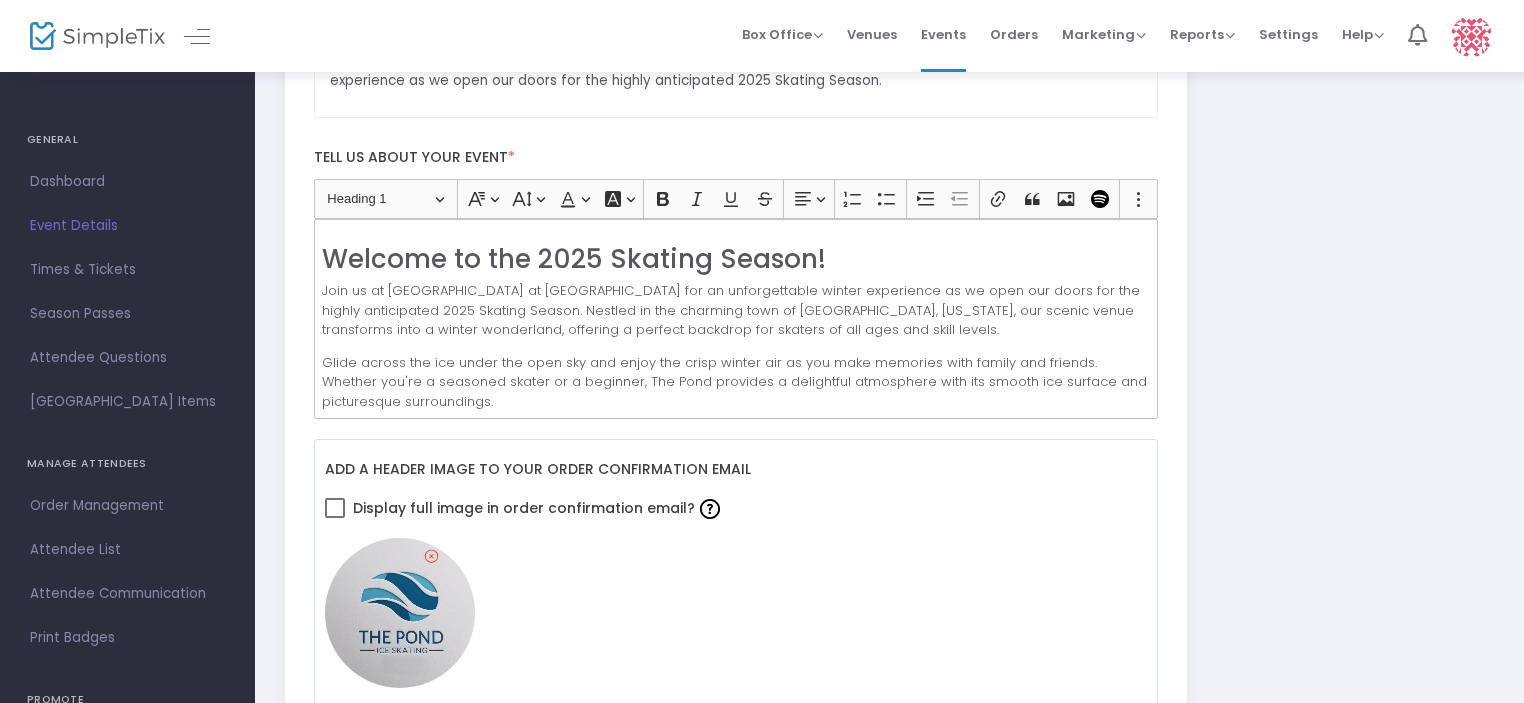 scroll, scrollTop: 0, scrollLeft: 0, axis: both 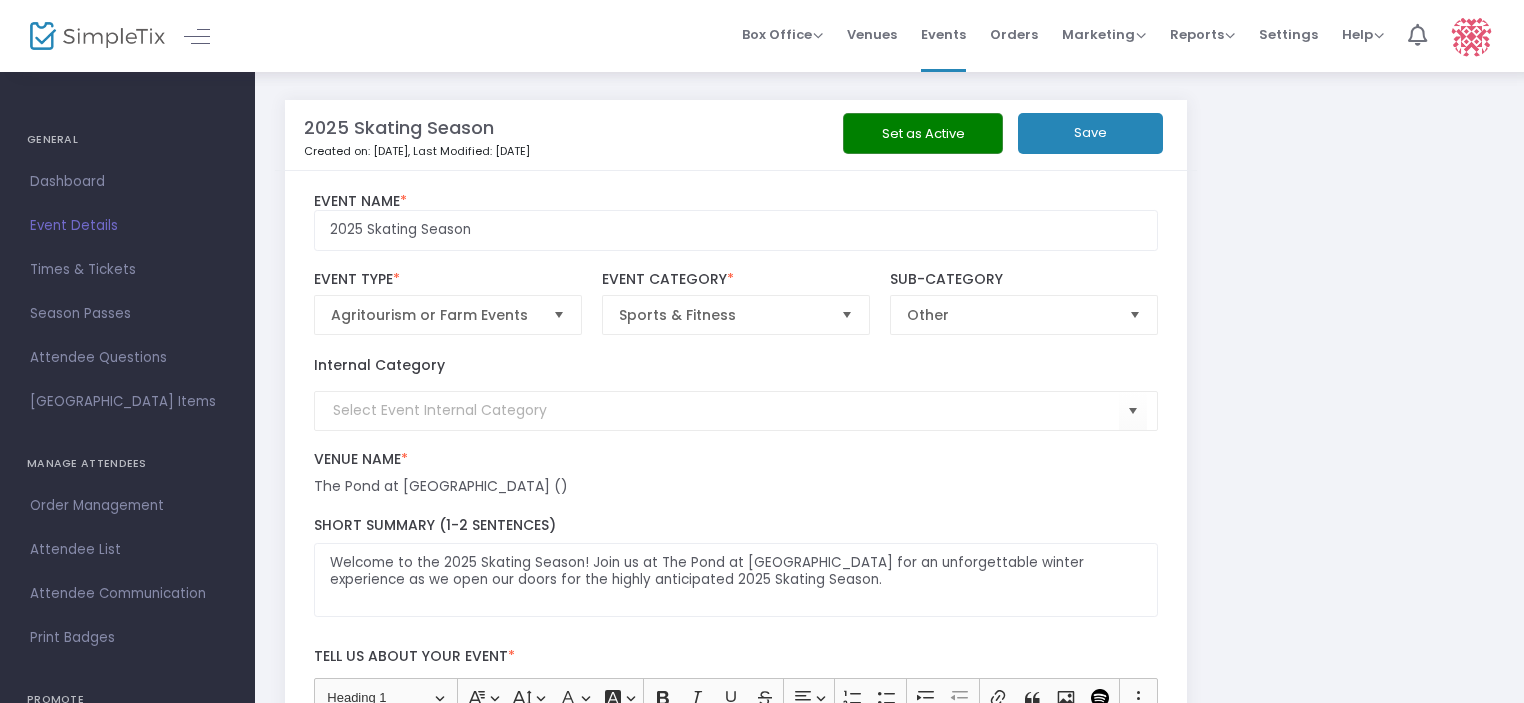 click on "Set as Active" 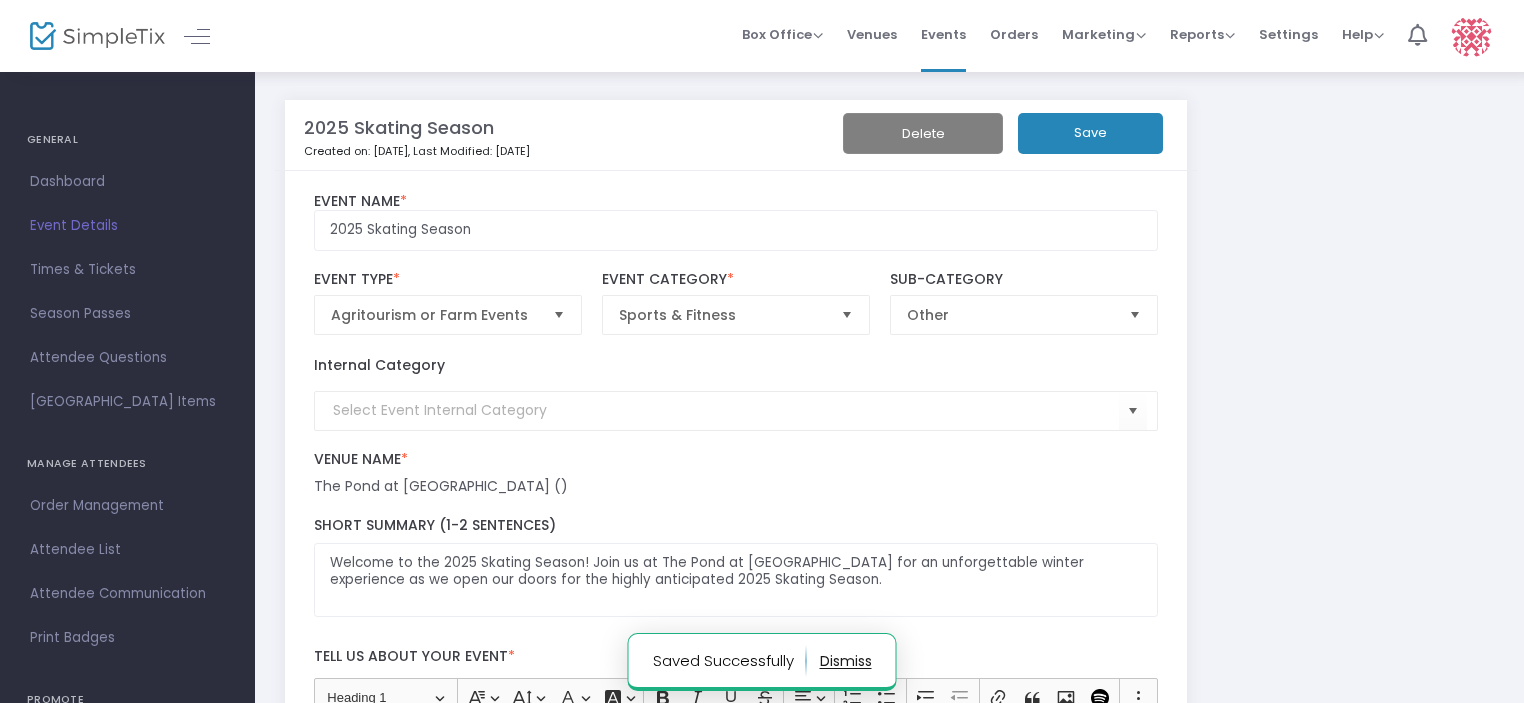 drag, startPoint x: 827, startPoint y: 667, endPoint x: 875, endPoint y: 666, distance: 48.010414 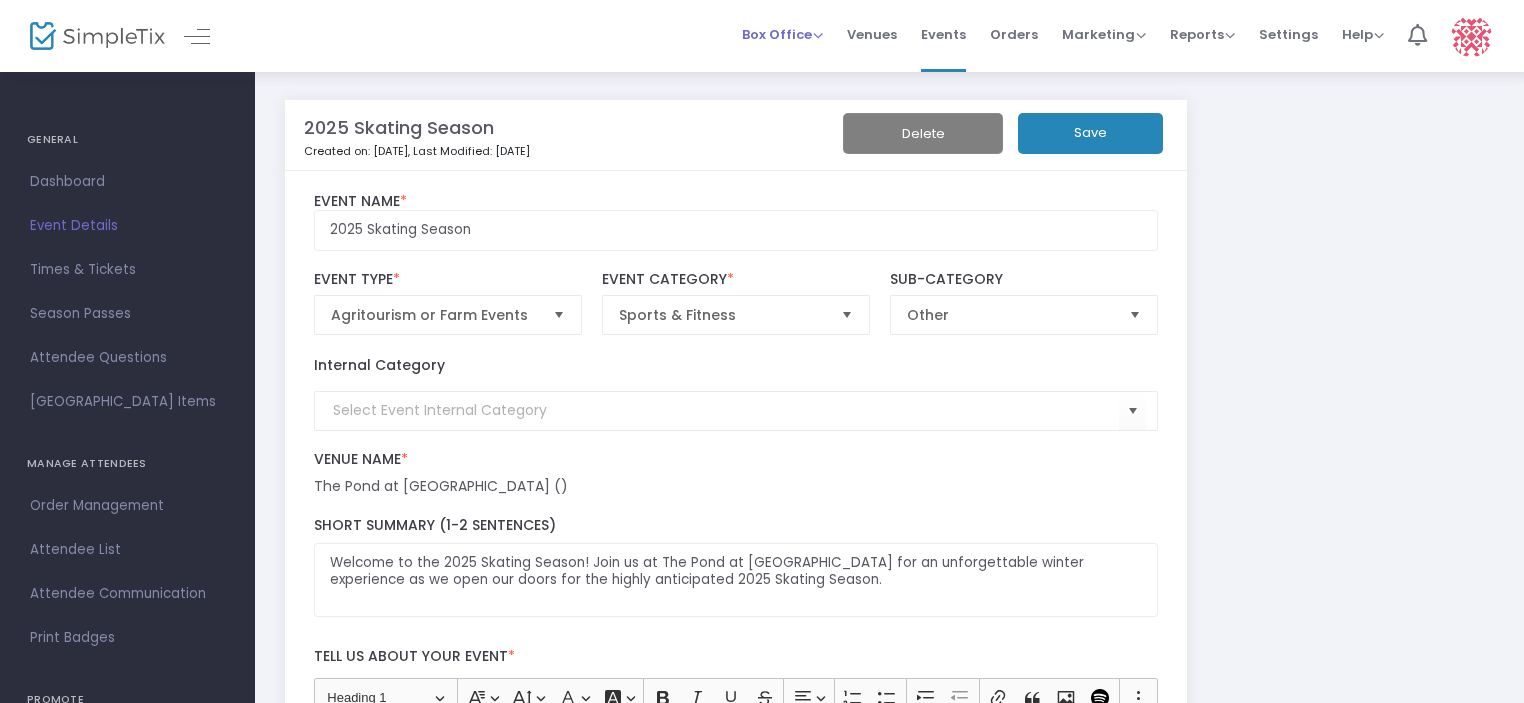 click on "Box Office" at bounding box center [782, 34] 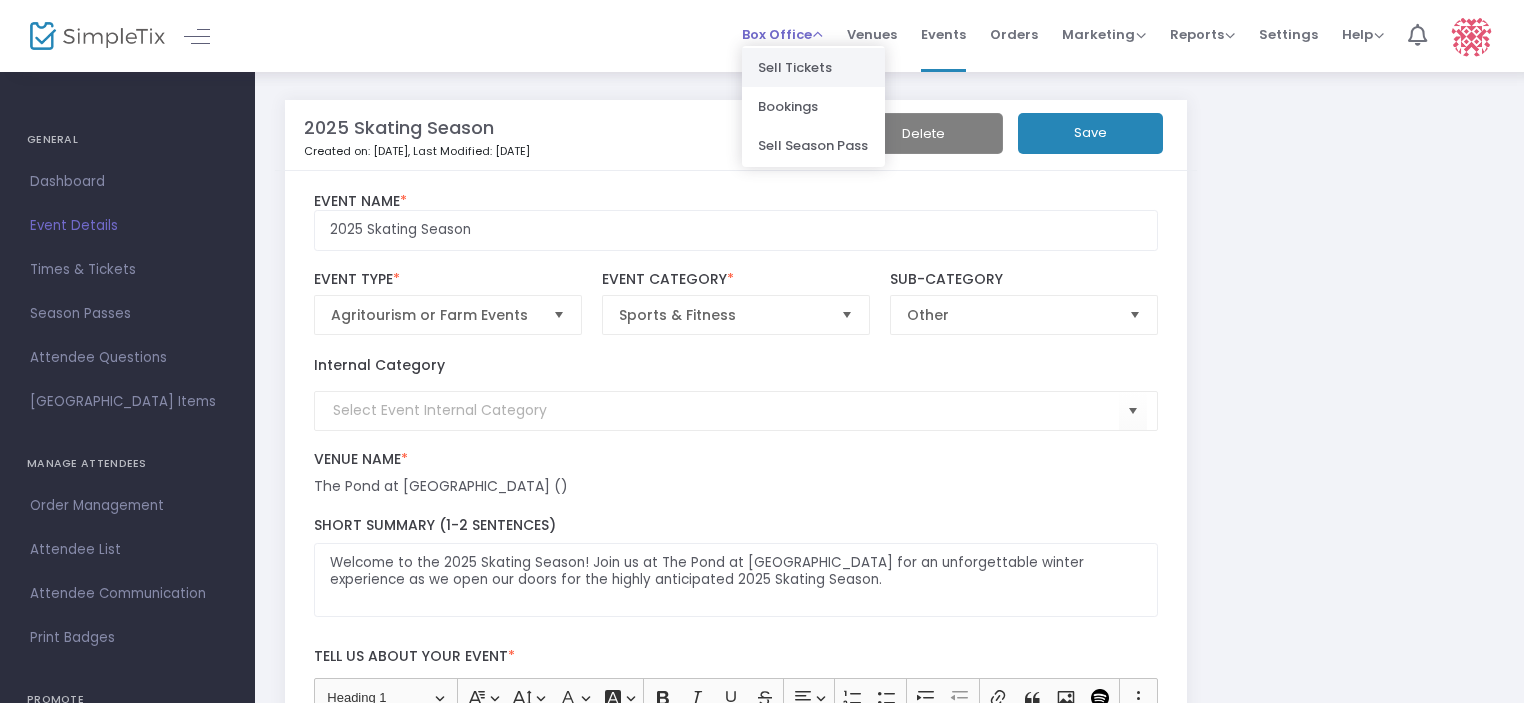 click on "Sell Tickets" at bounding box center (813, 67) 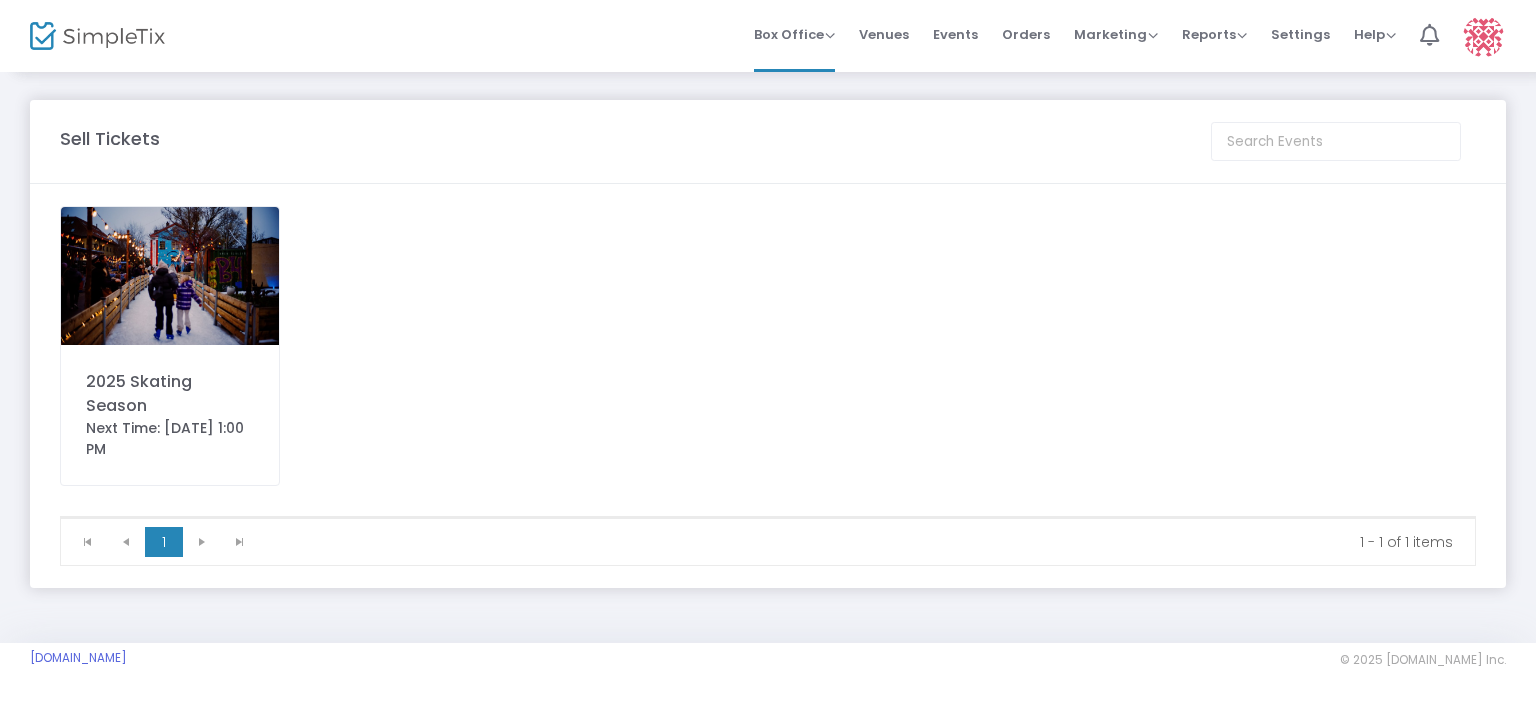 click 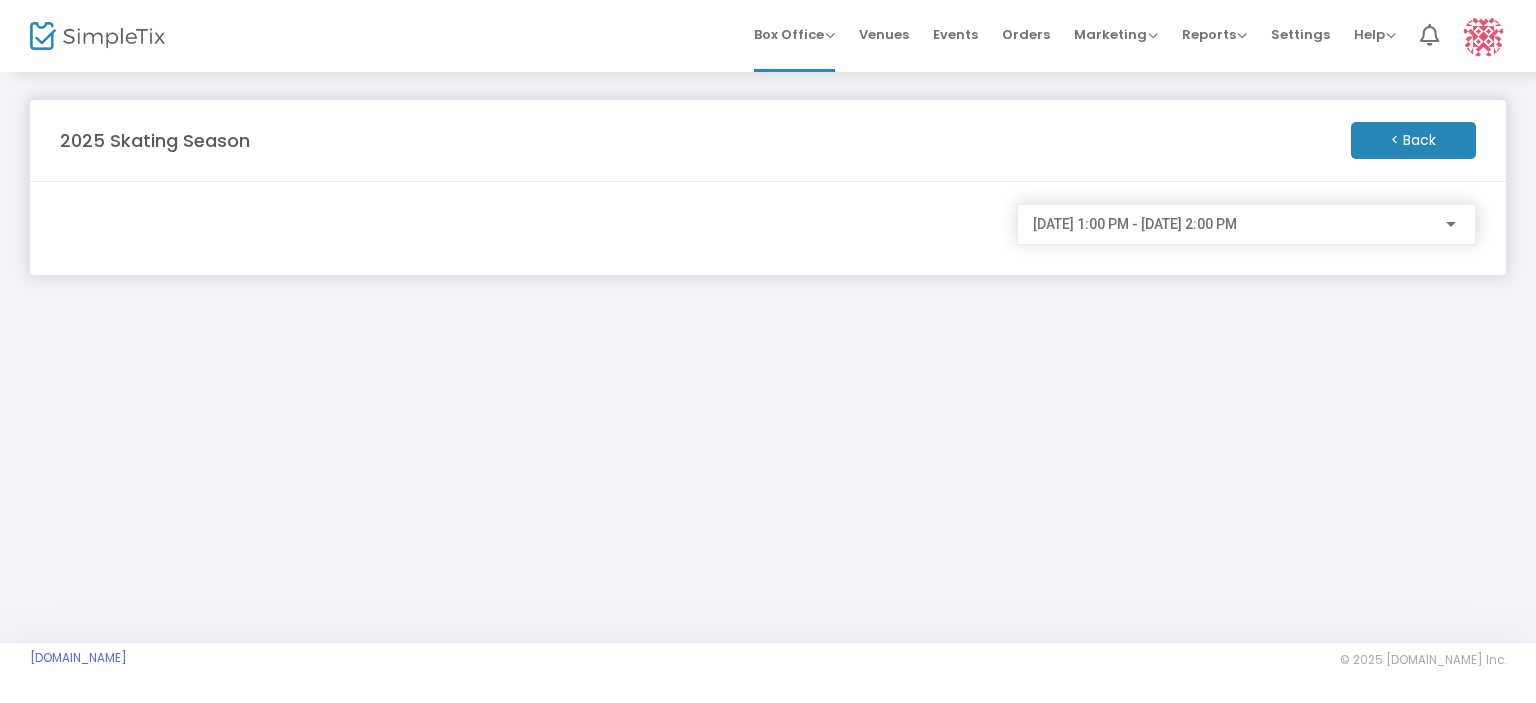 click on "9/15/2025 @ 1:00 PM - 9/15/2025 @ 2:00 PM" 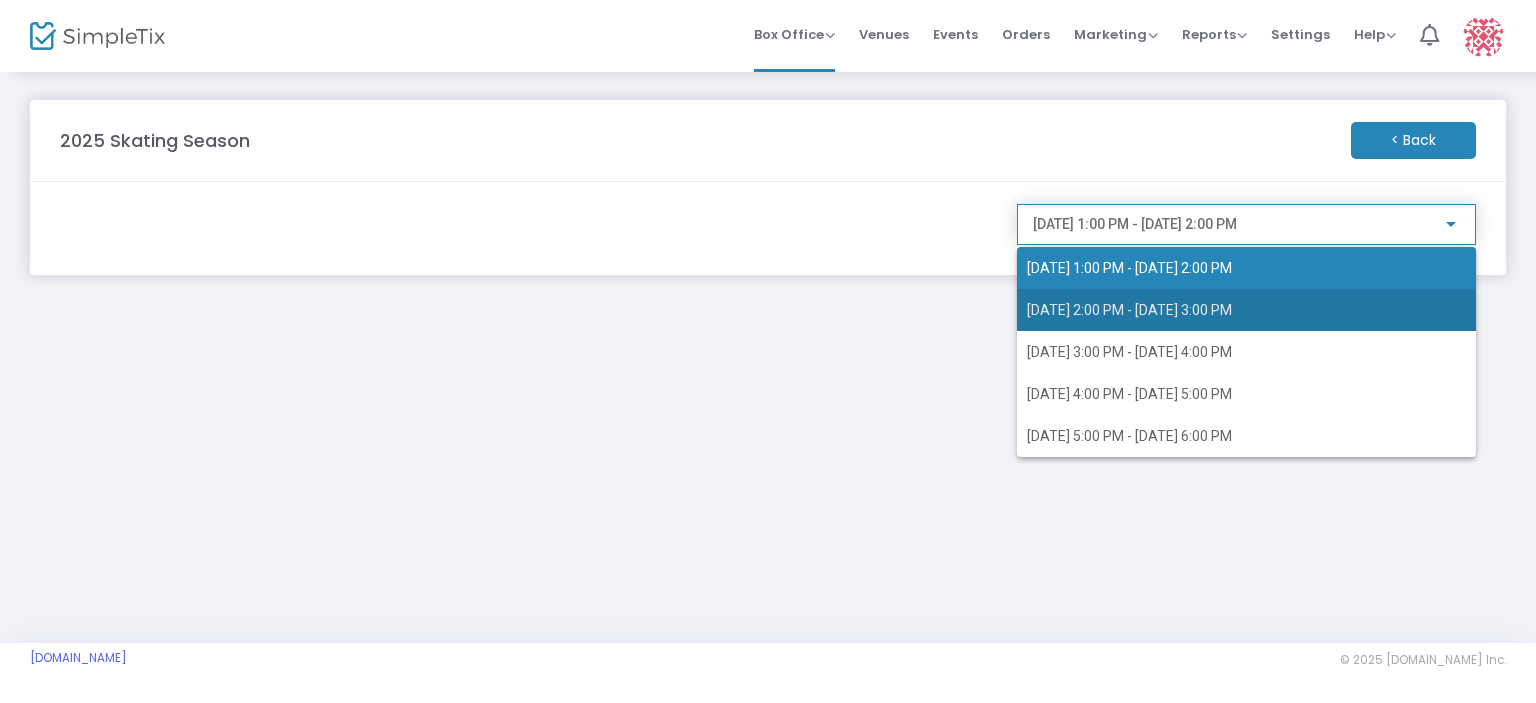 click on "9/15/2025 @ 2:00 PM - 9/15/2025 @ 3:00 PM" at bounding box center (1129, 310) 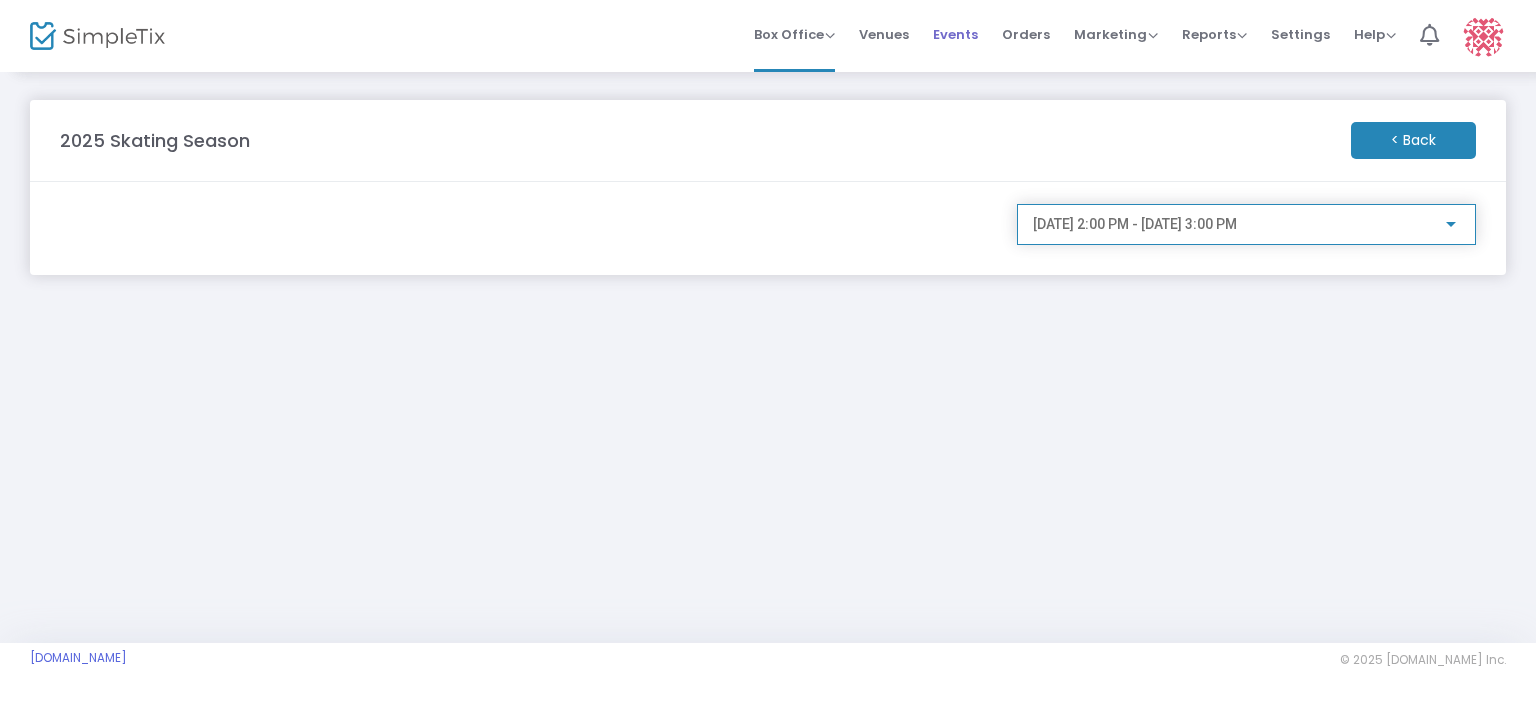 click on "Events" at bounding box center [955, 34] 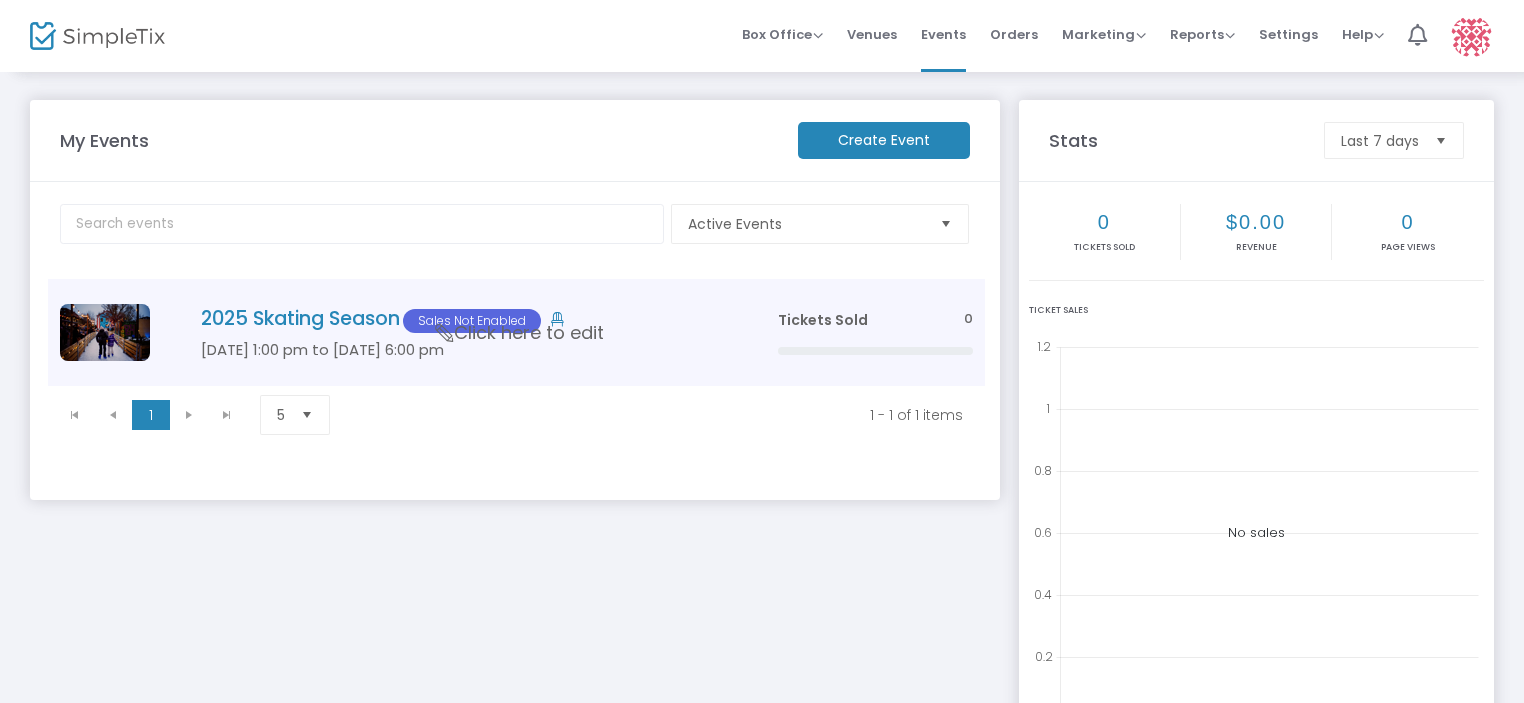click on "Click here to edit" 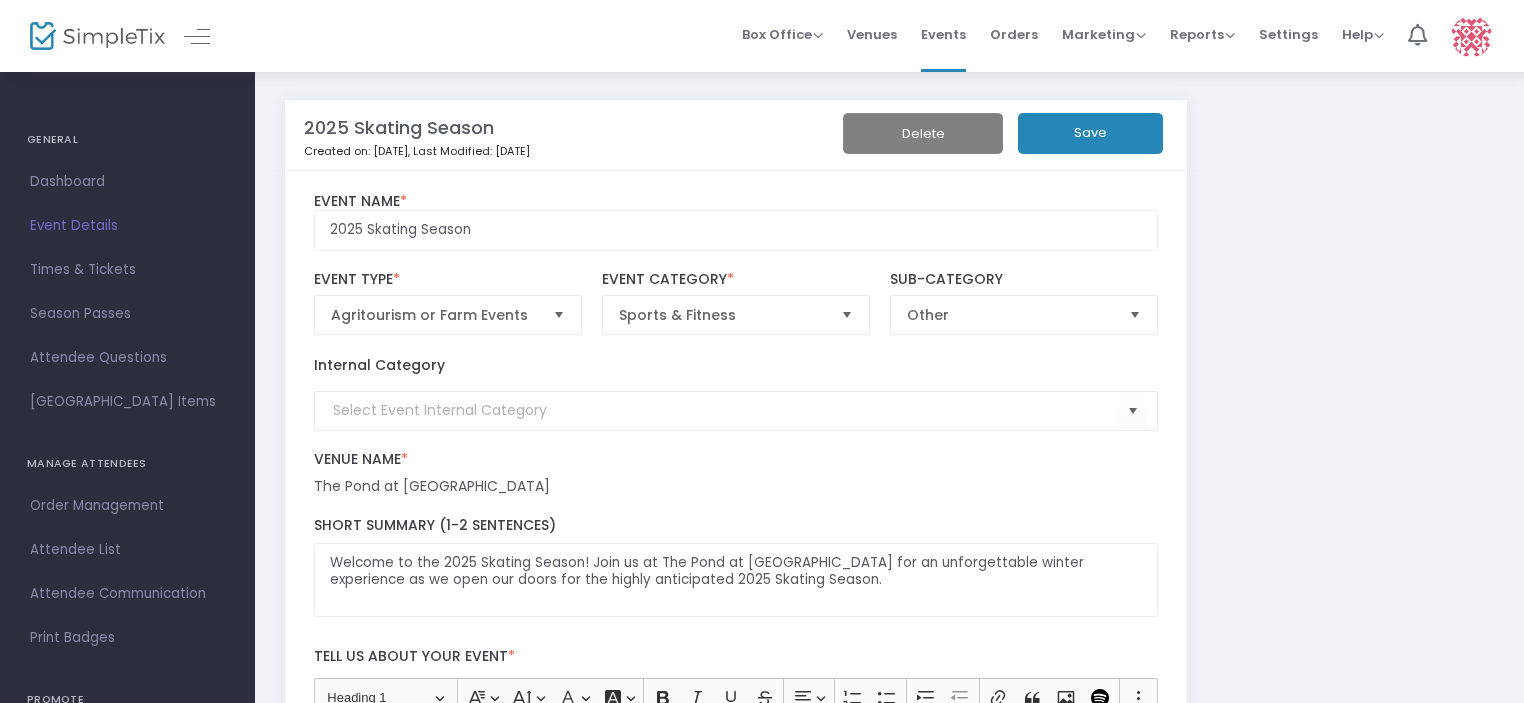click on "Save" 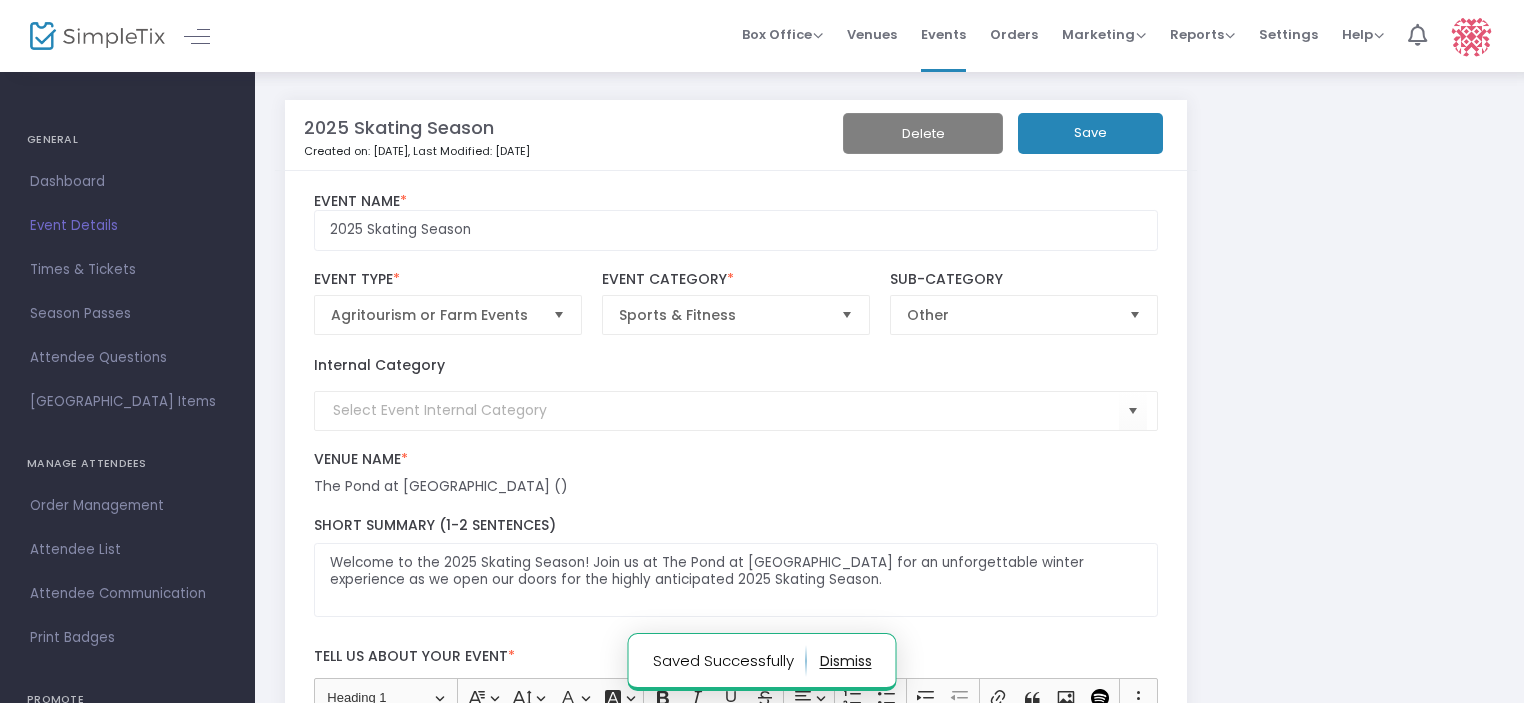 click on "2025 Skating Season   Created on: 7/9/2025  , Last Modified: 7/10/2025   Delete   Save  2025 Skating Season Event Name  * Agritourism or Farm Events  Event Type  *  Event Type is required  Sports & Fitness  Event Category  * Other  Sub-Category  Internal Category  Venue Name  *  Venue is required   The Pond at Piney Acres  ()  Venue Address Welcome to the 2025 Skating Season! Join us at The Pond at Piney Acres for an unforgettable winter experience as we open our doors for the highly anticipated 2025 Skating Season. Short Summary (1-2 Sentences) Tell us about your event  * Heading Heading 1 Paragraph Heading 1 Heading 2 Heading 3 Font Family Font Family Default Arial Courier New Georgia Lucida Sans Unicode Tahoma Times New Roman Trebuchet MS Verdana Font Size Font Size 9 11 13 Default 17 19 21 Font Color Font Color Remove color Remove color Font Background Color Font Background Color Remove color Remove color Bold (CTRL+B) Bold Italic (CTRL+I) Italic Underline (CTRL+U) Underline Strikethrough (CTRL+SHIFT+X)" 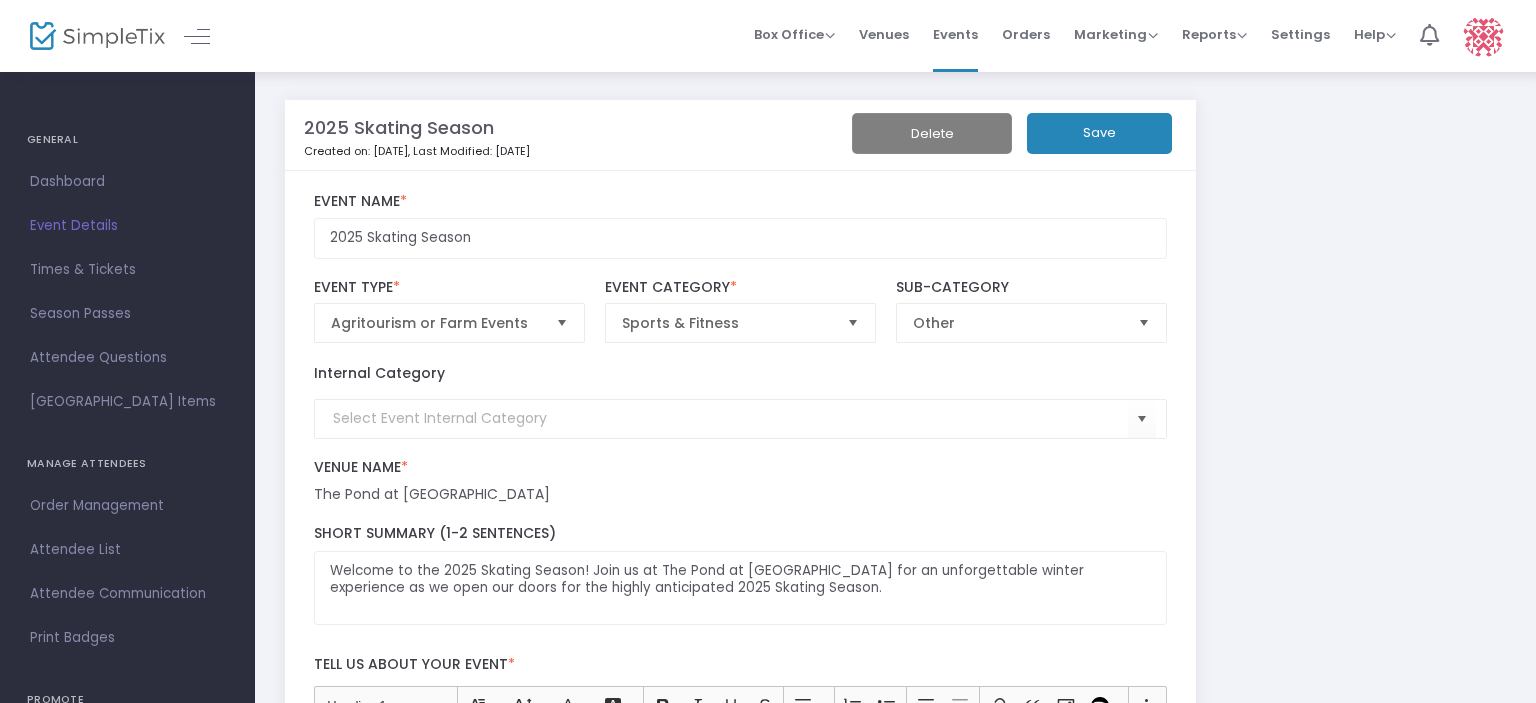 click on "Dashboard" at bounding box center (127, 182) 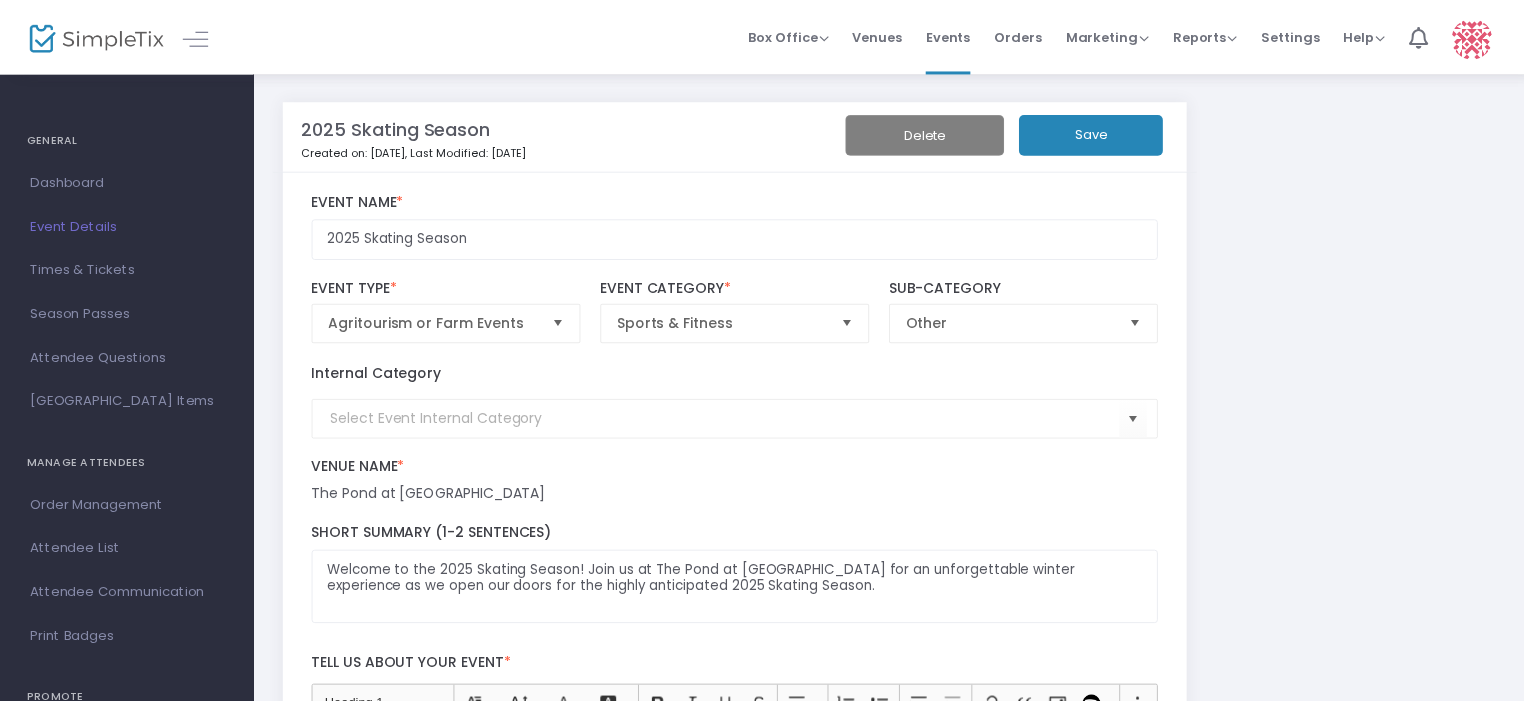 scroll, scrollTop: 0, scrollLeft: 0, axis: both 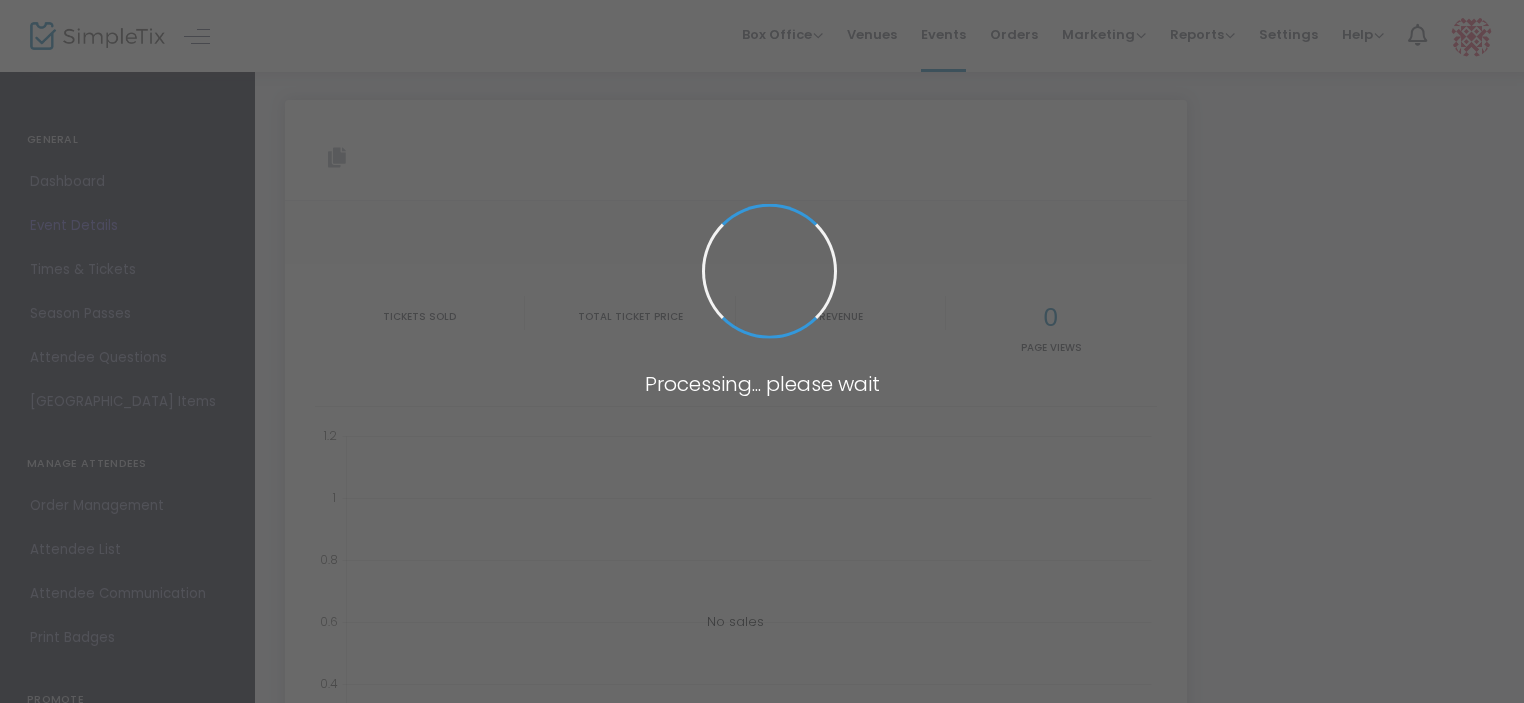 type on "https://www.simpletix.com/e/2025-skating-season-tickets-225902" 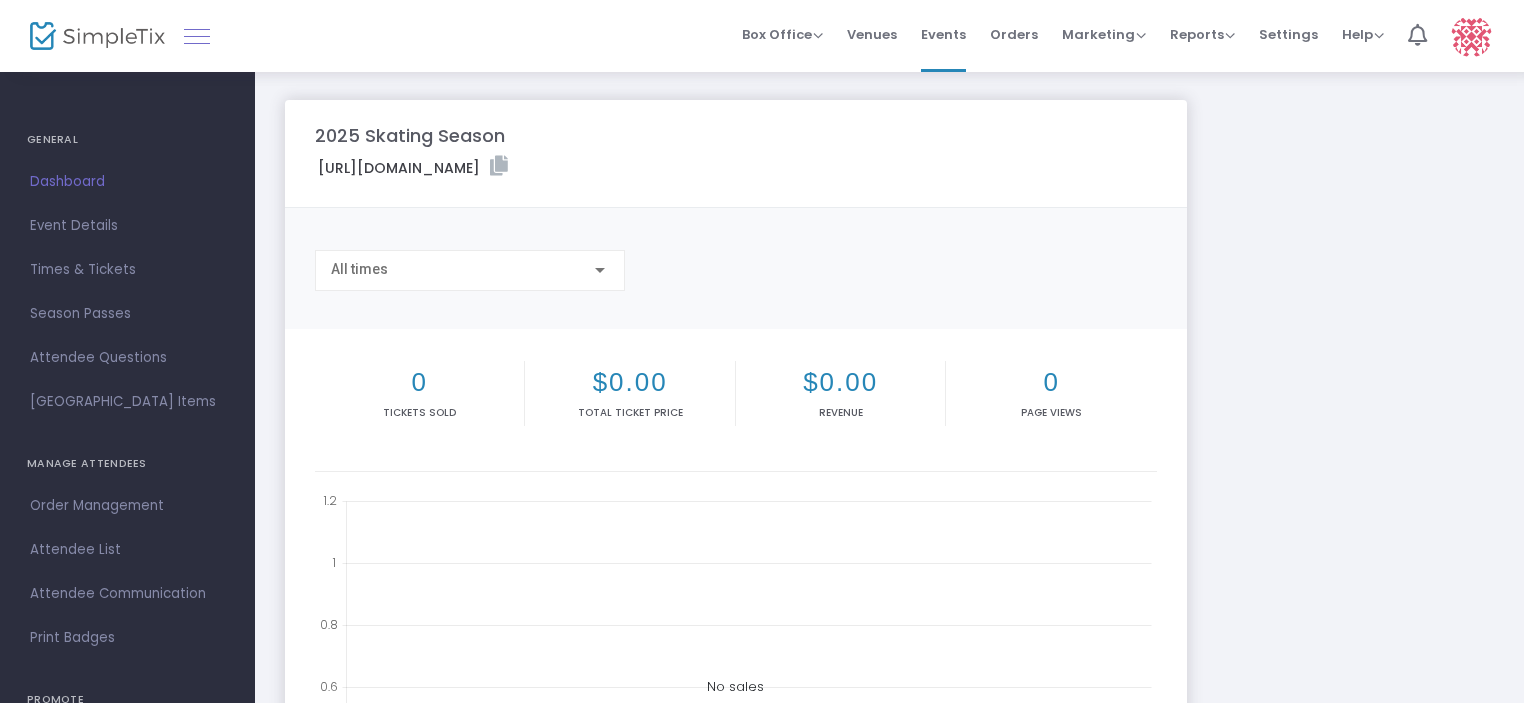 click at bounding box center [197, 36] 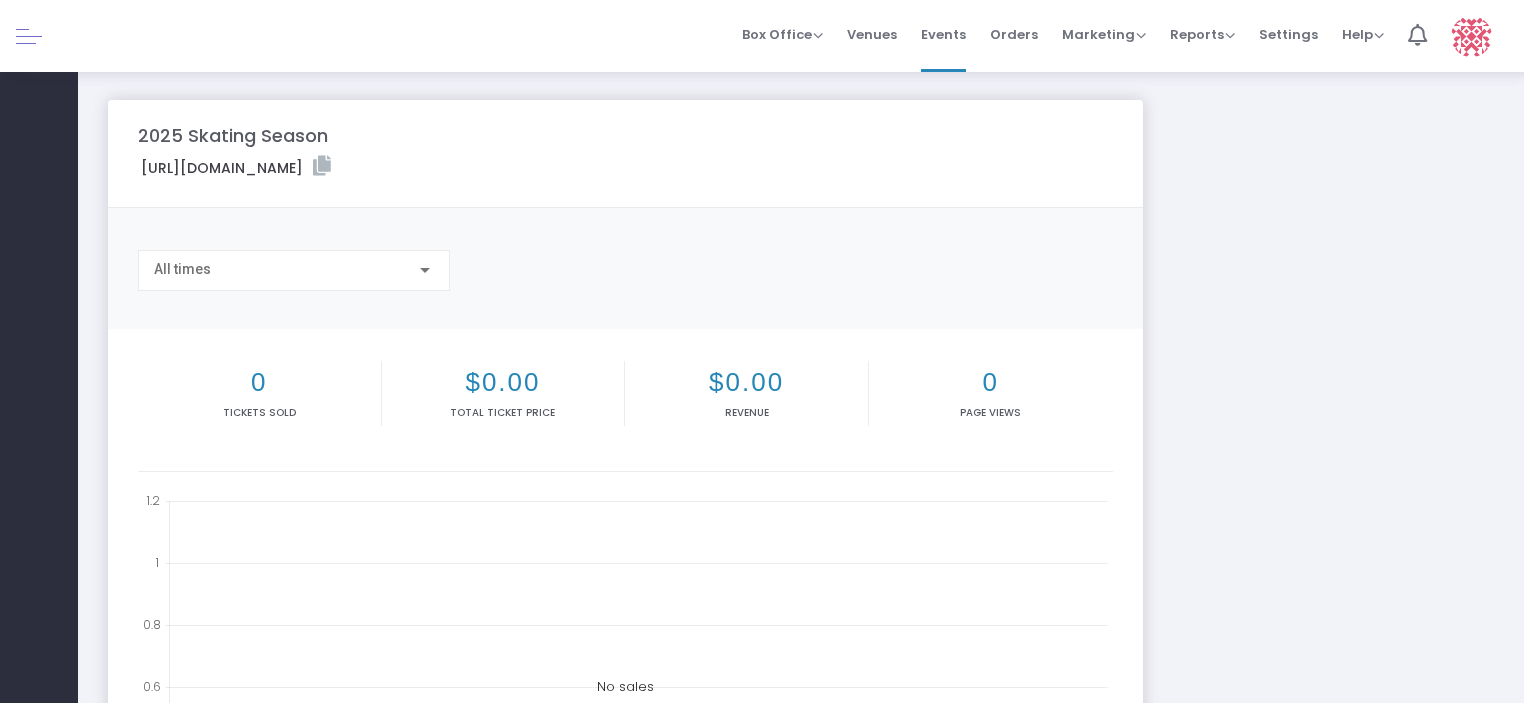 click at bounding box center [29, 36] 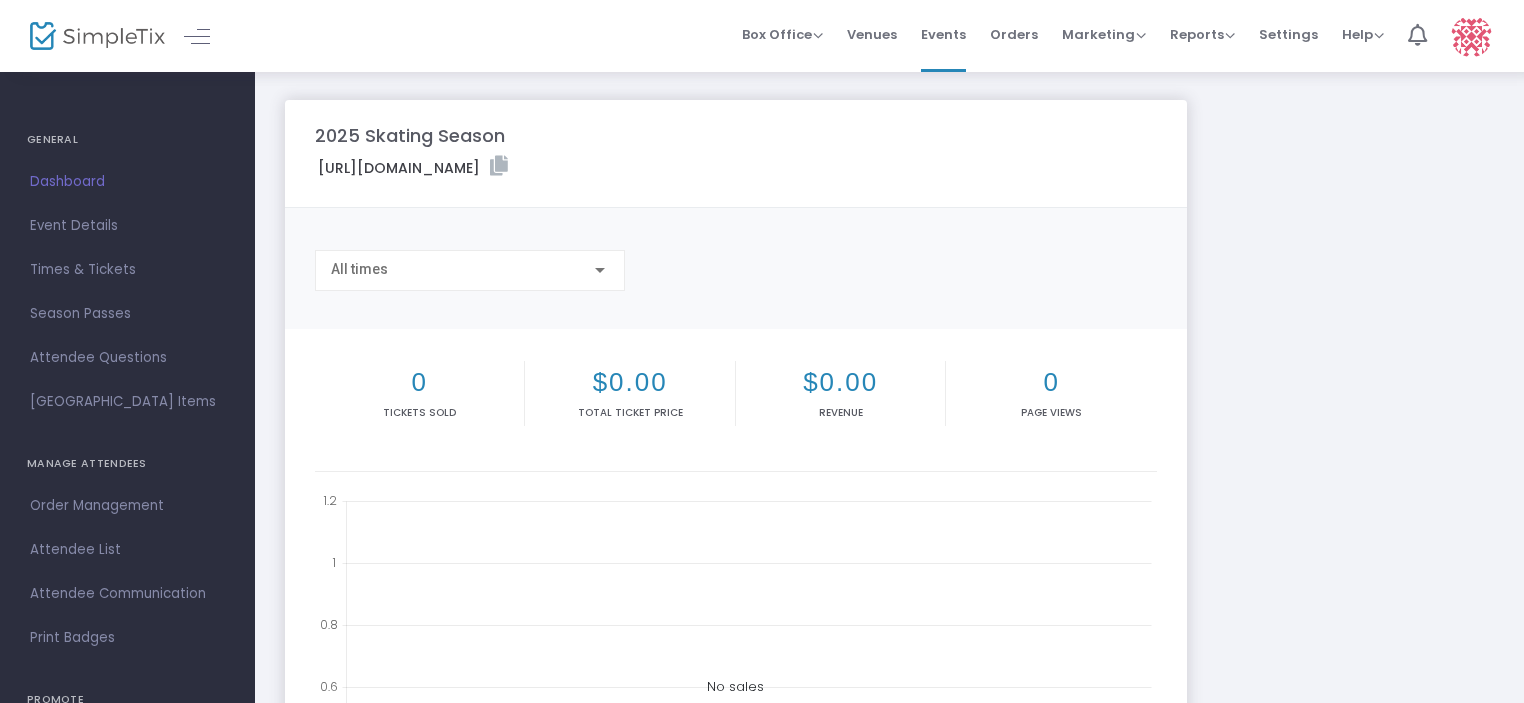 click on "[URL][DOMAIN_NAME]" 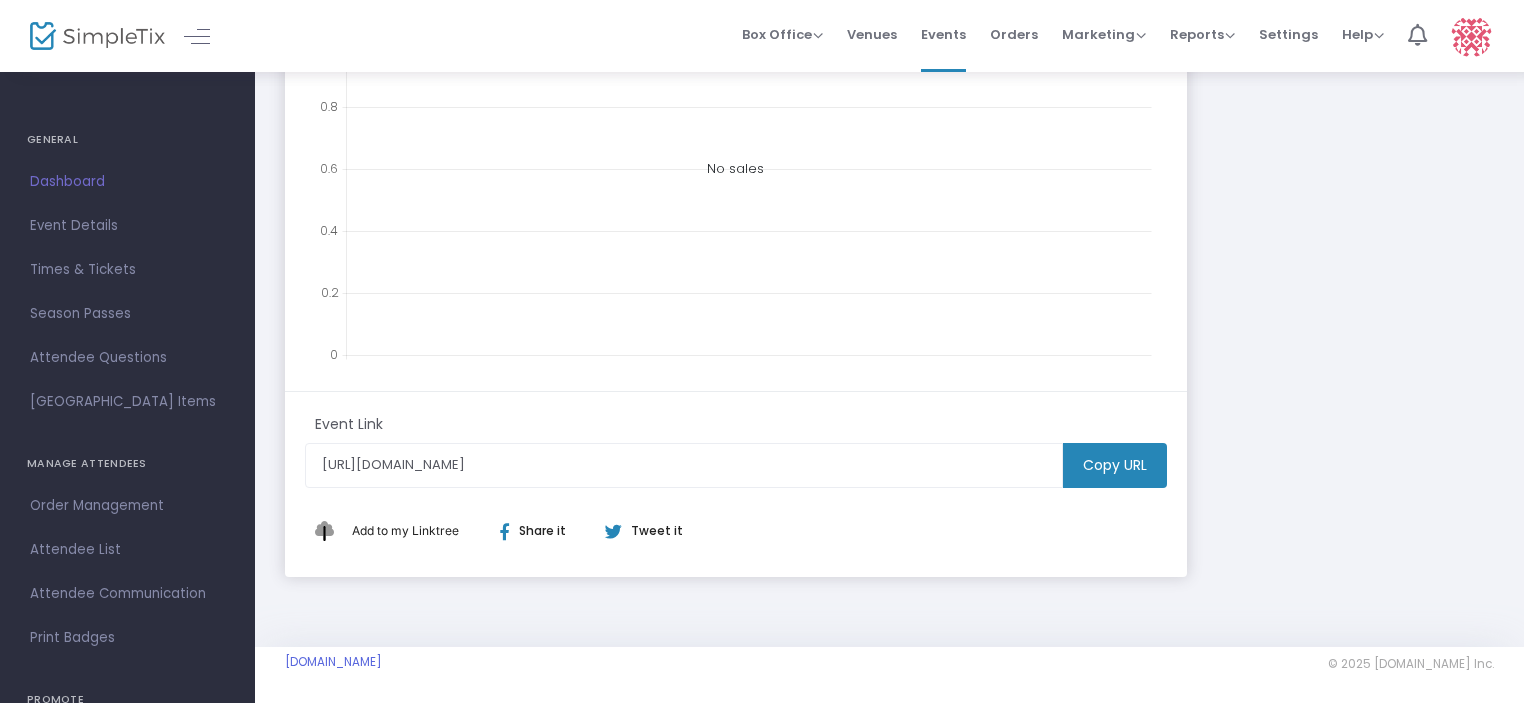 scroll, scrollTop: 522, scrollLeft: 0, axis: vertical 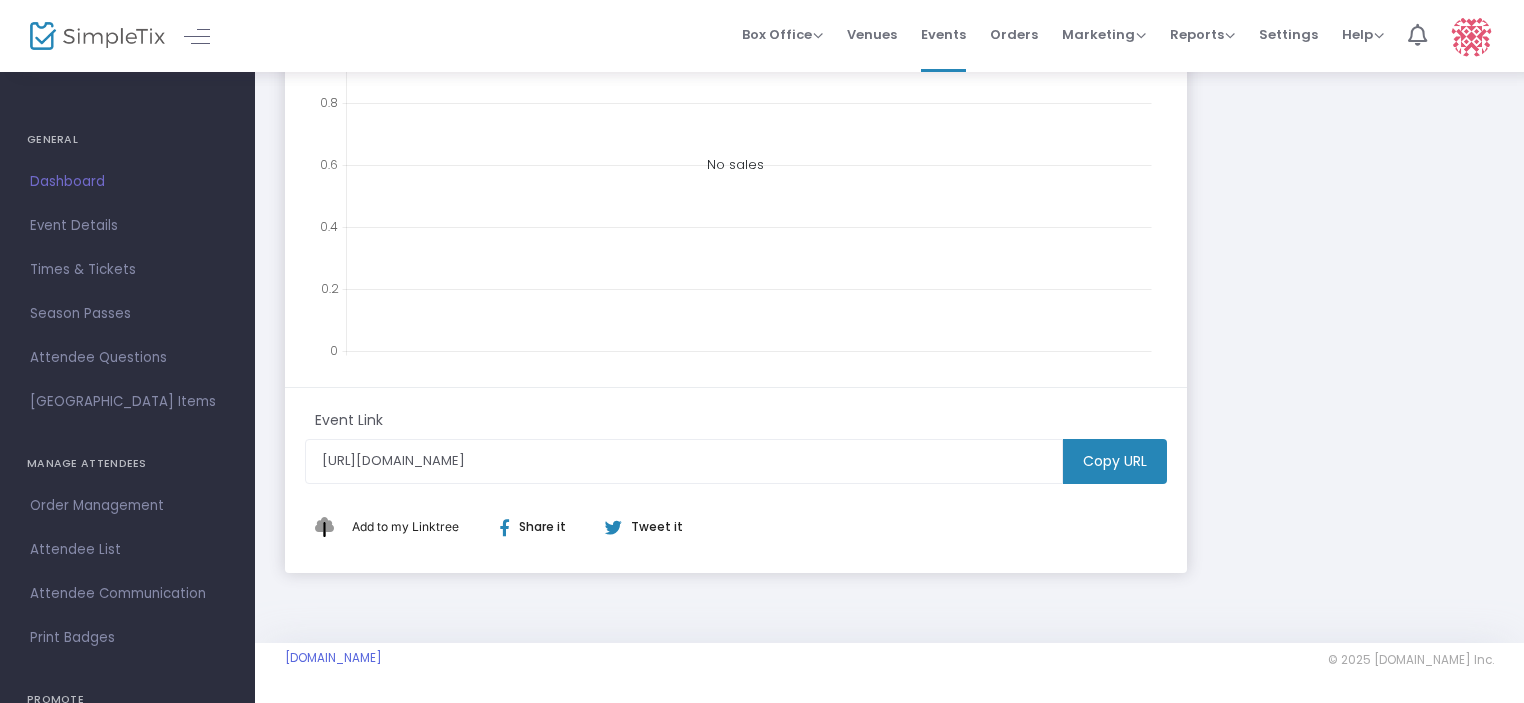 click on "Copy URL" 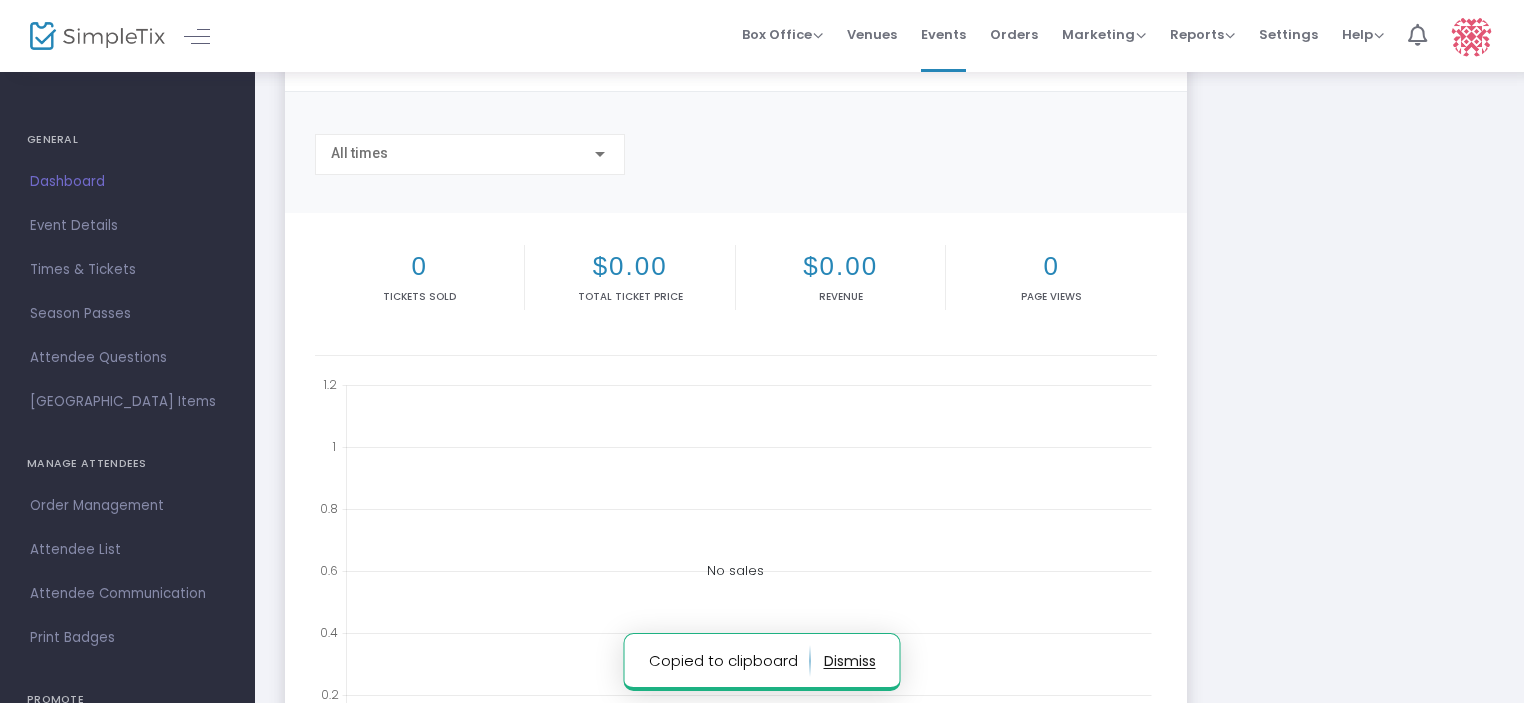 scroll, scrollTop: 0, scrollLeft: 0, axis: both 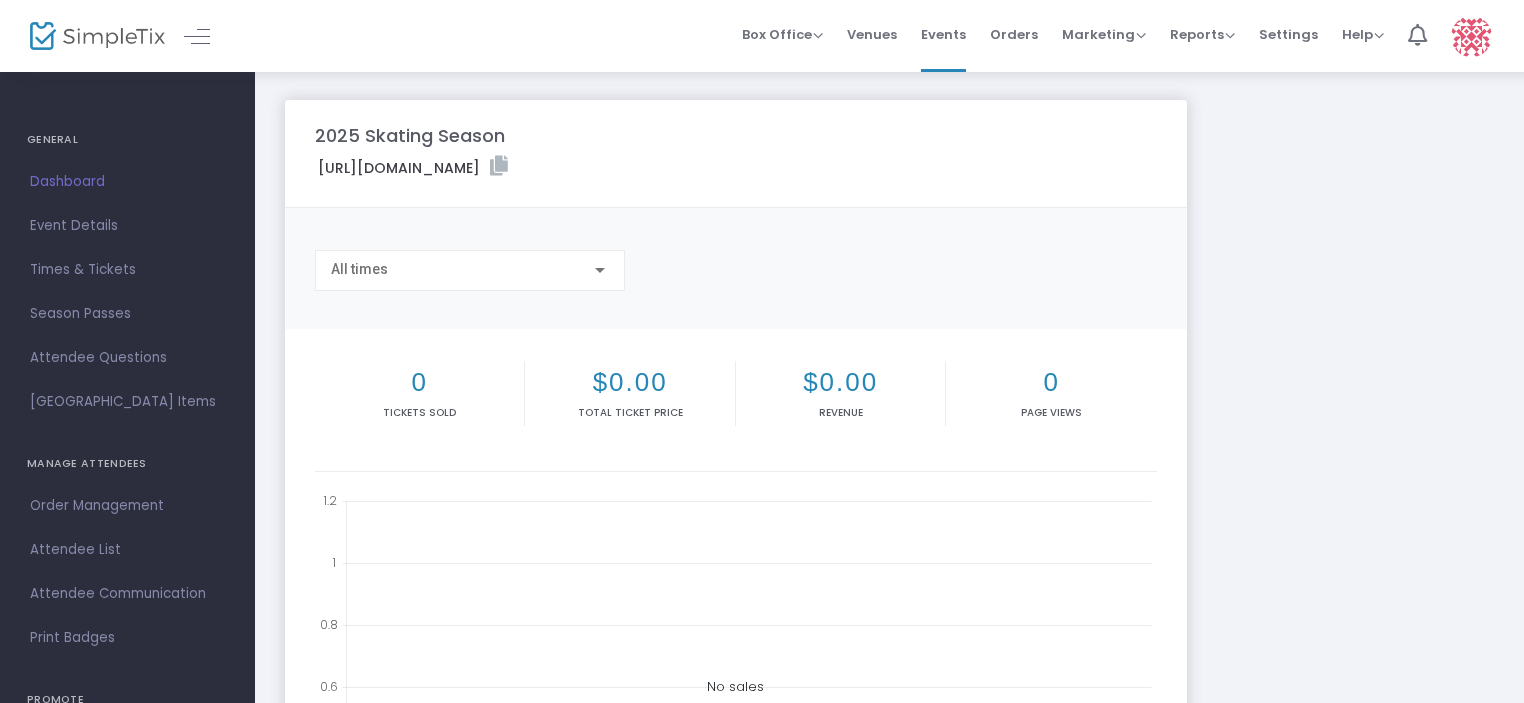 click on "Events" at bounding box center [943, 34] 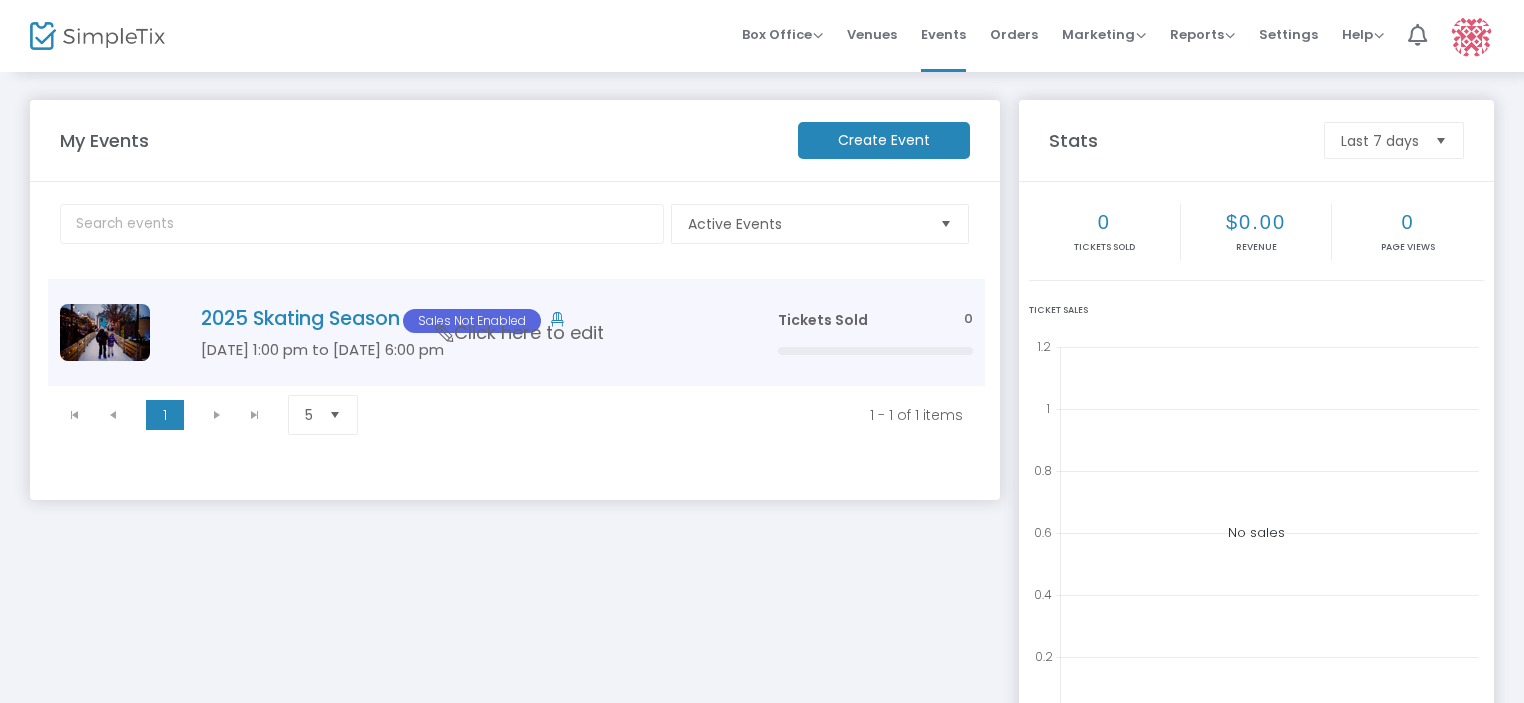click on "Click here to edit" 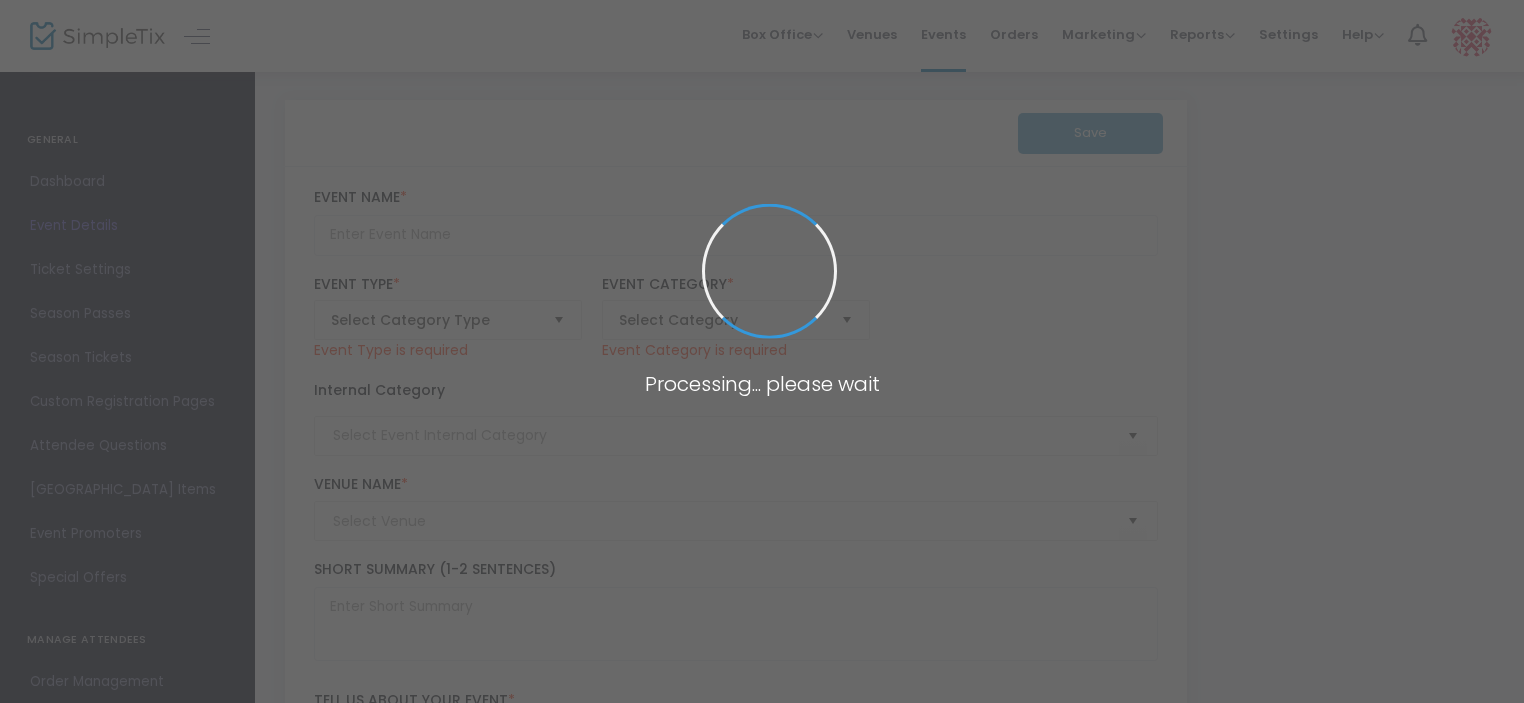 type on "2025 Skating Season" 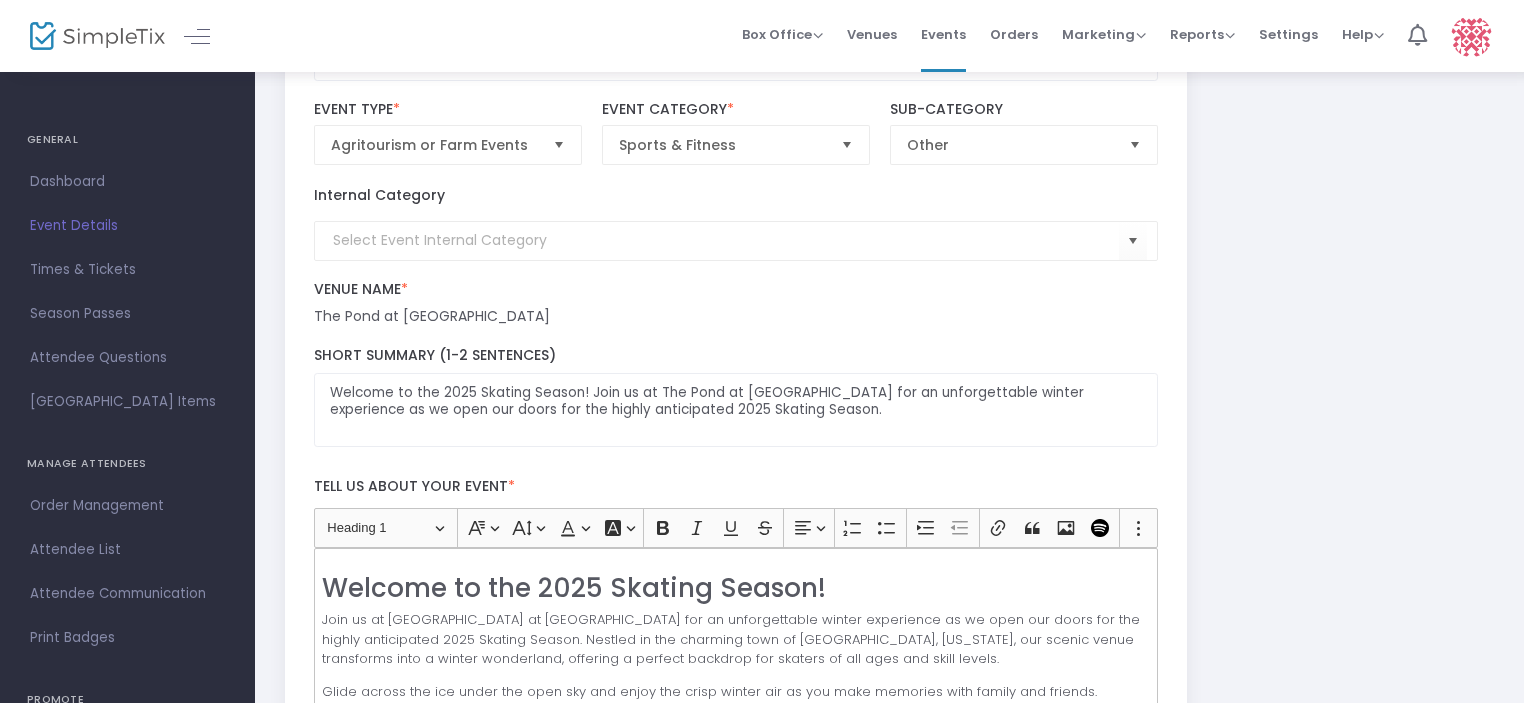 scroll, scrollTop: 0, scrollLeft: 0, axis: both 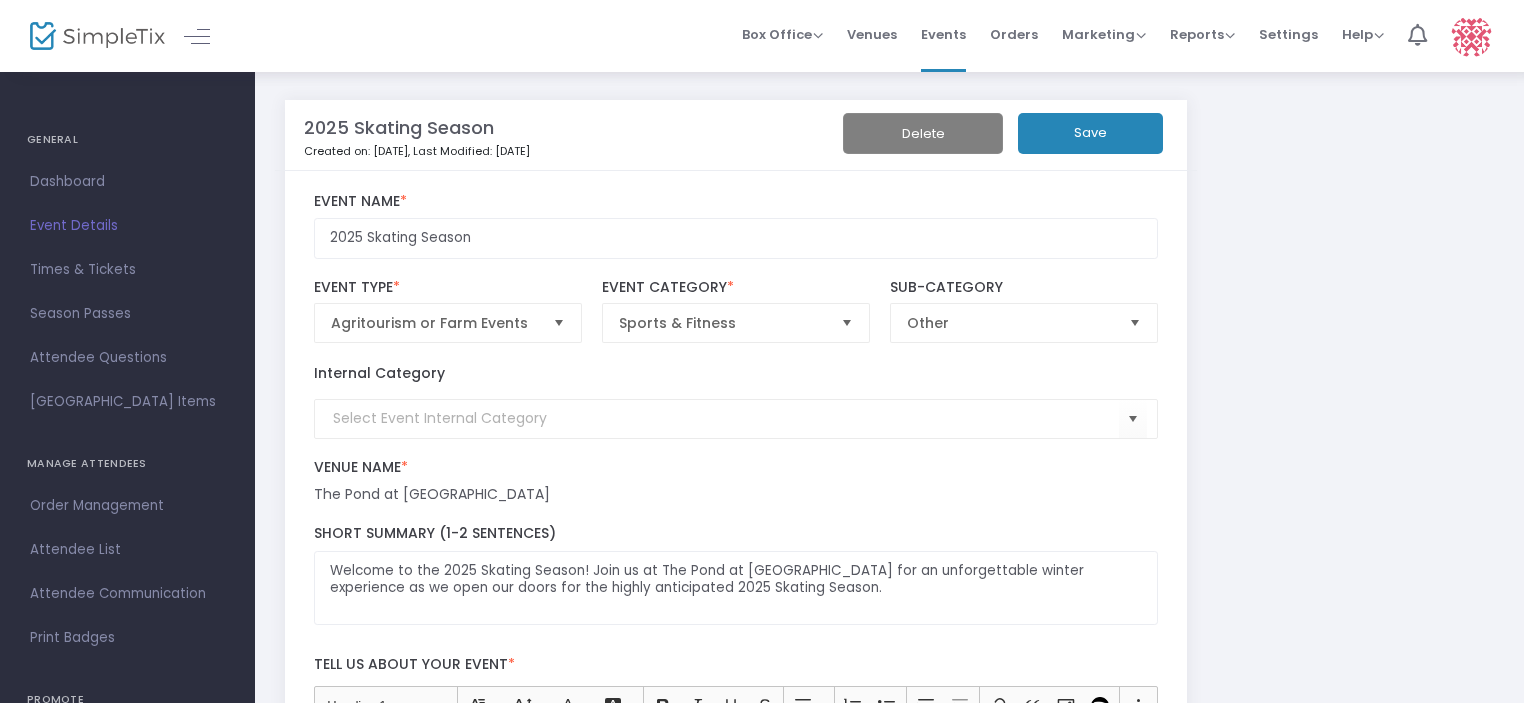 click on "Event Name  *" 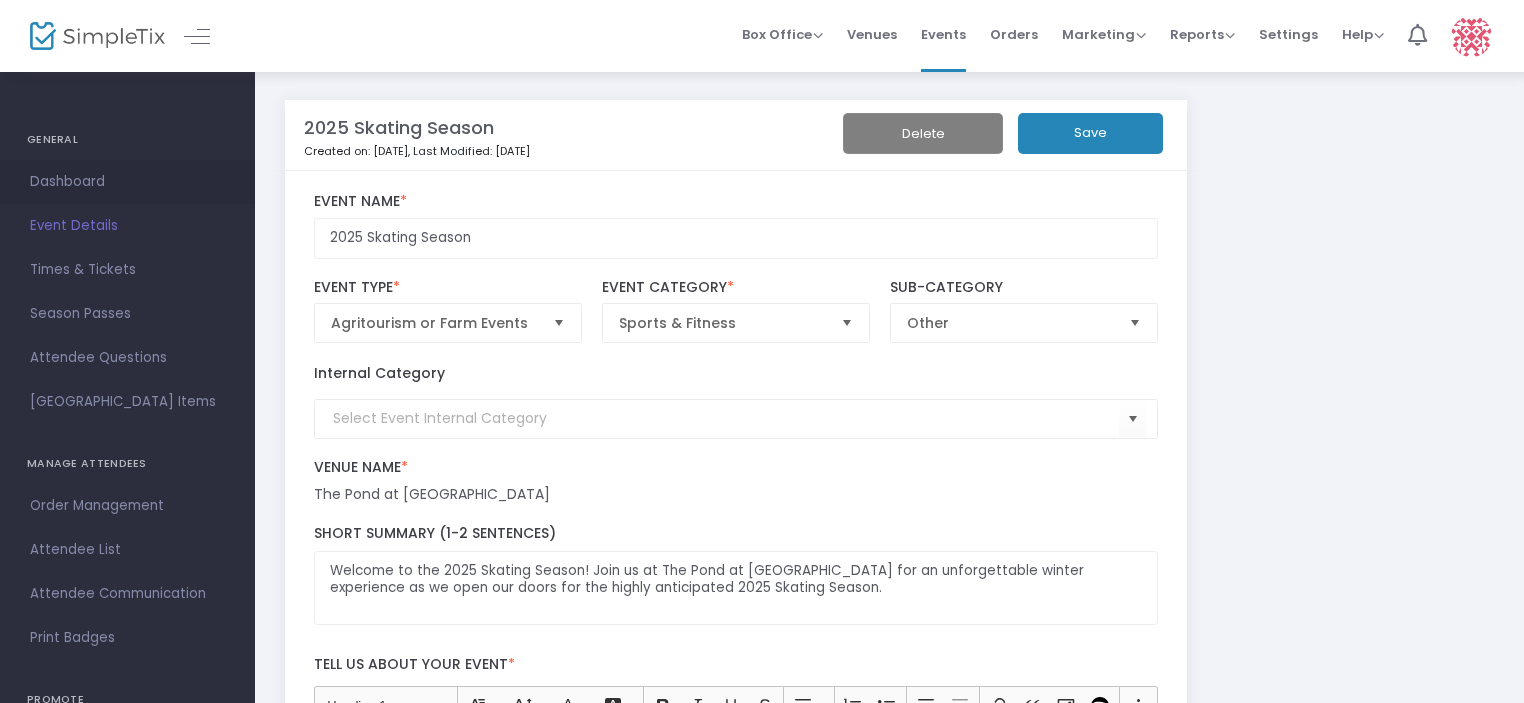 click on "Dashboard" at bounding box center (127, 182) 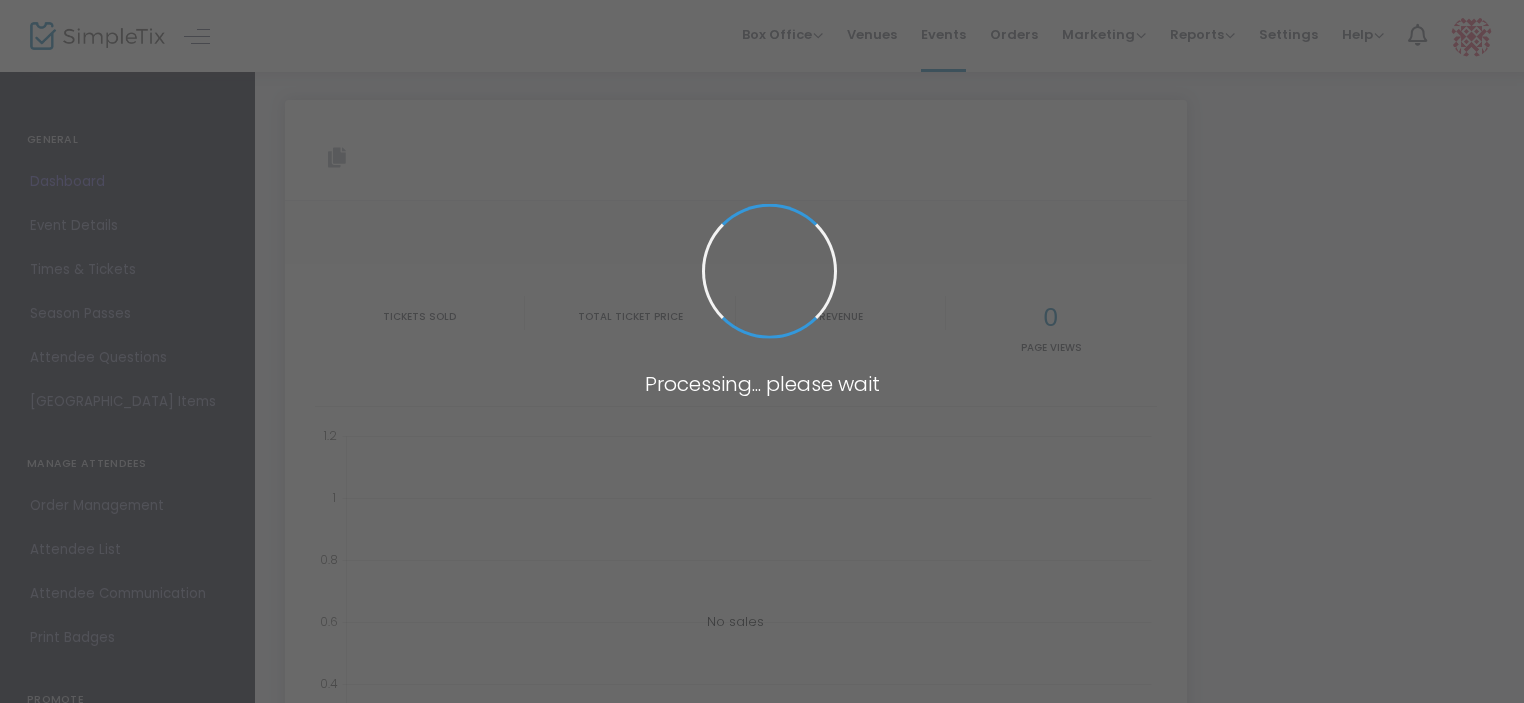 type on "[URL][DOMAIN_NAME]" 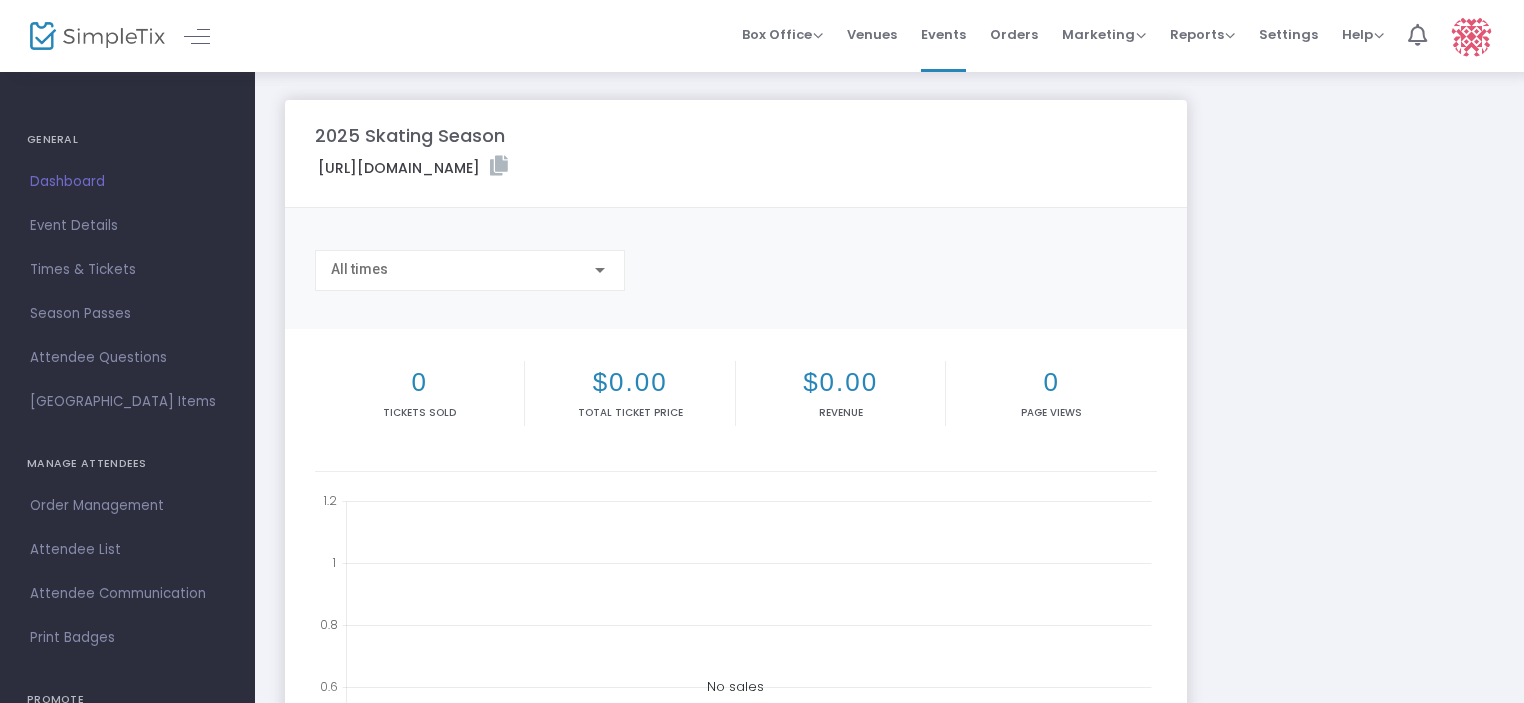 click at bounding box center (600, 270) 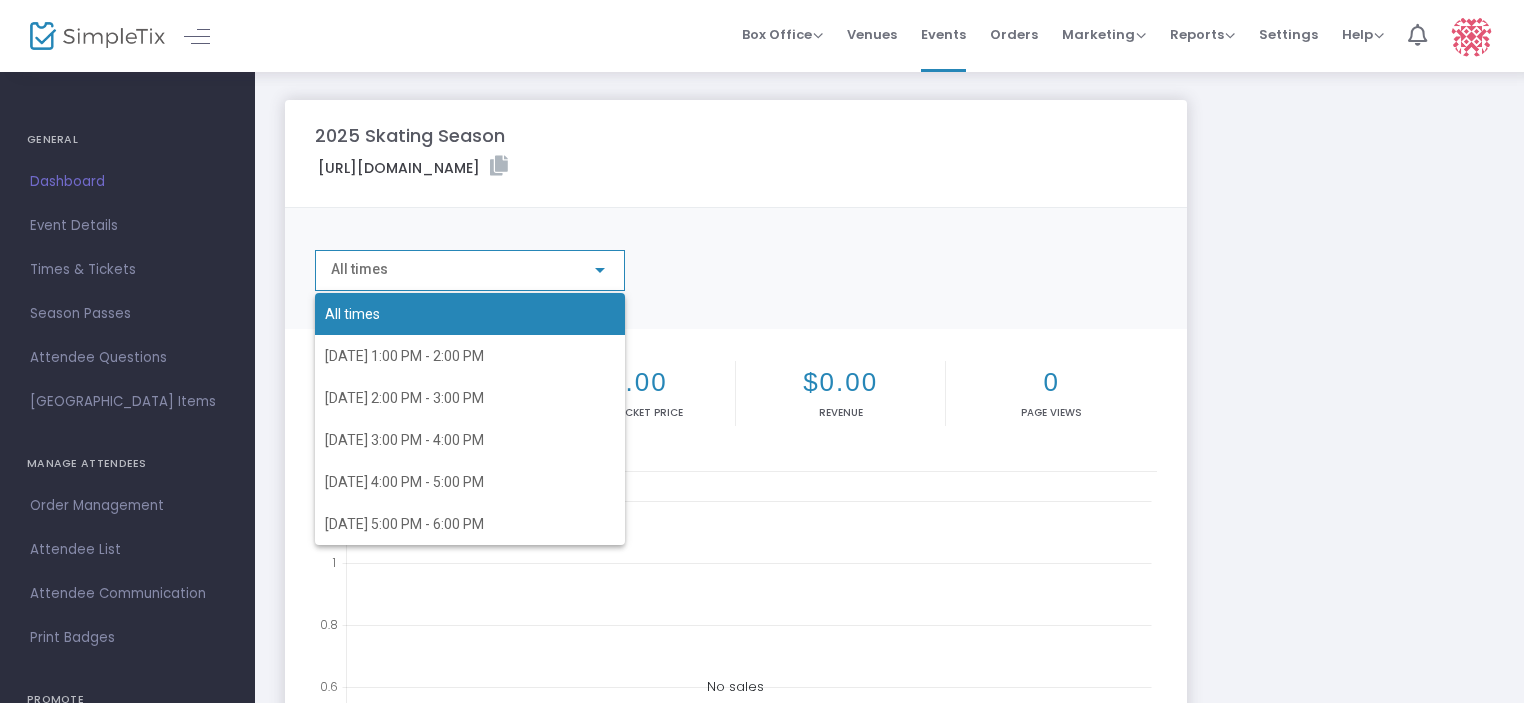 click at bounding box center (762, 351) 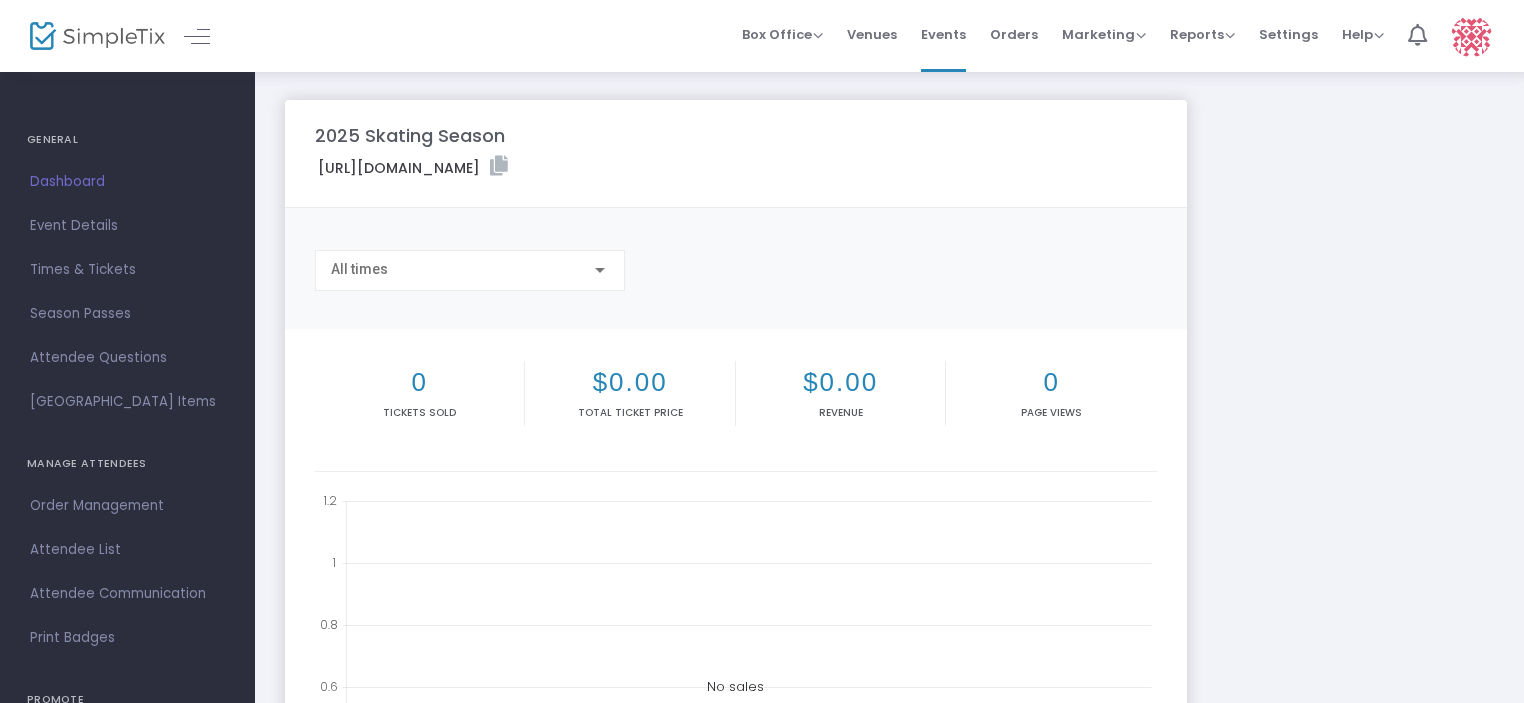click on "All times" 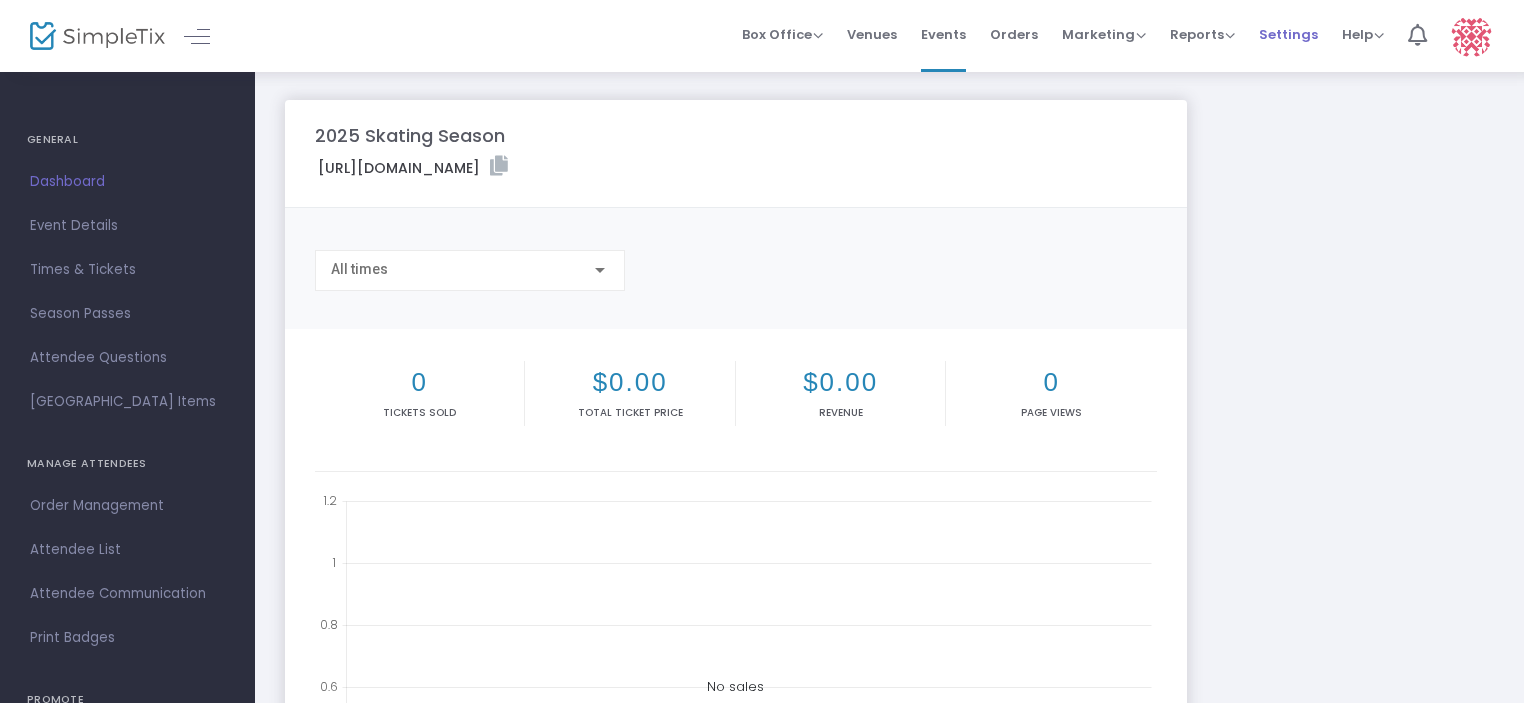 click on "Settings" at bounding box center [1288, 34] 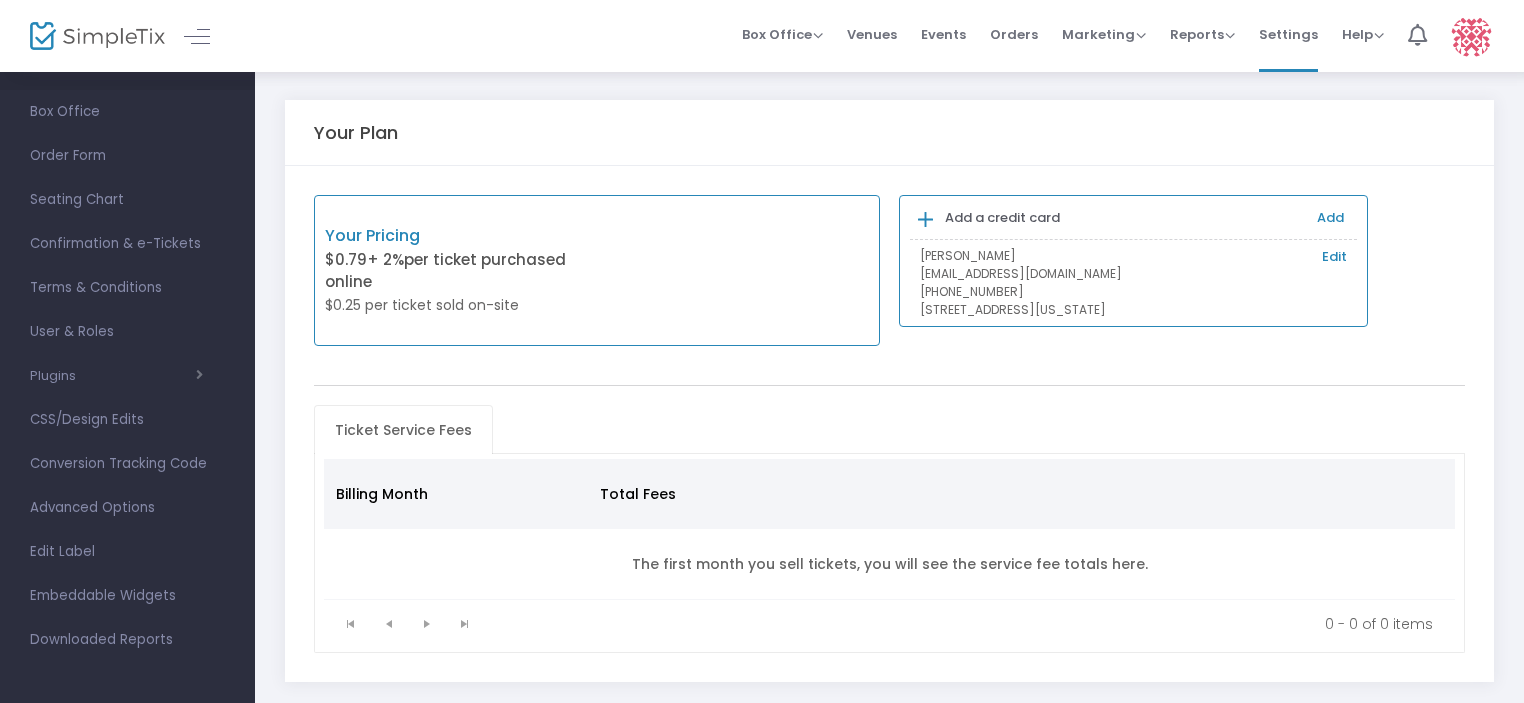 scroll, scrollTop: 159, scrollLeft: 0, axis: vertical 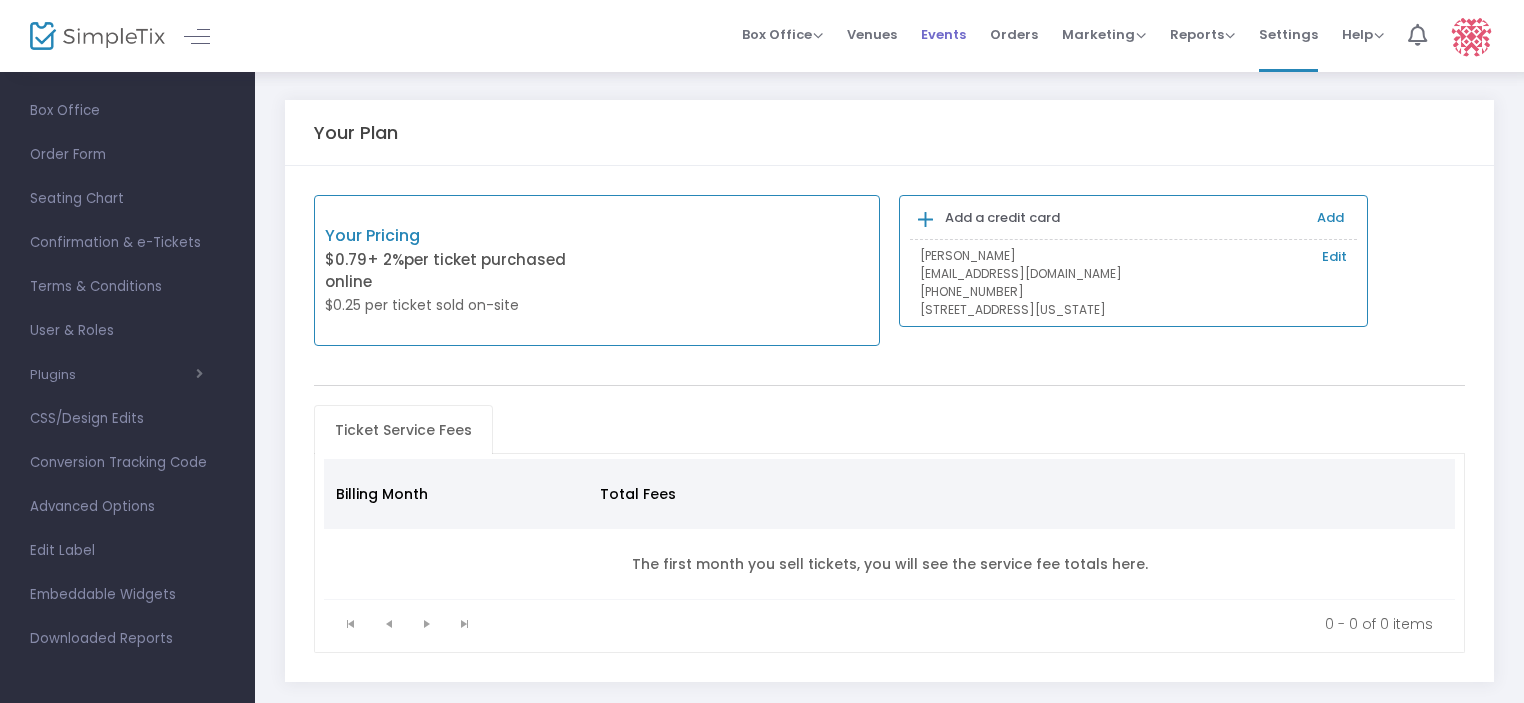 click on "Events" at bounding box center (943, 34) 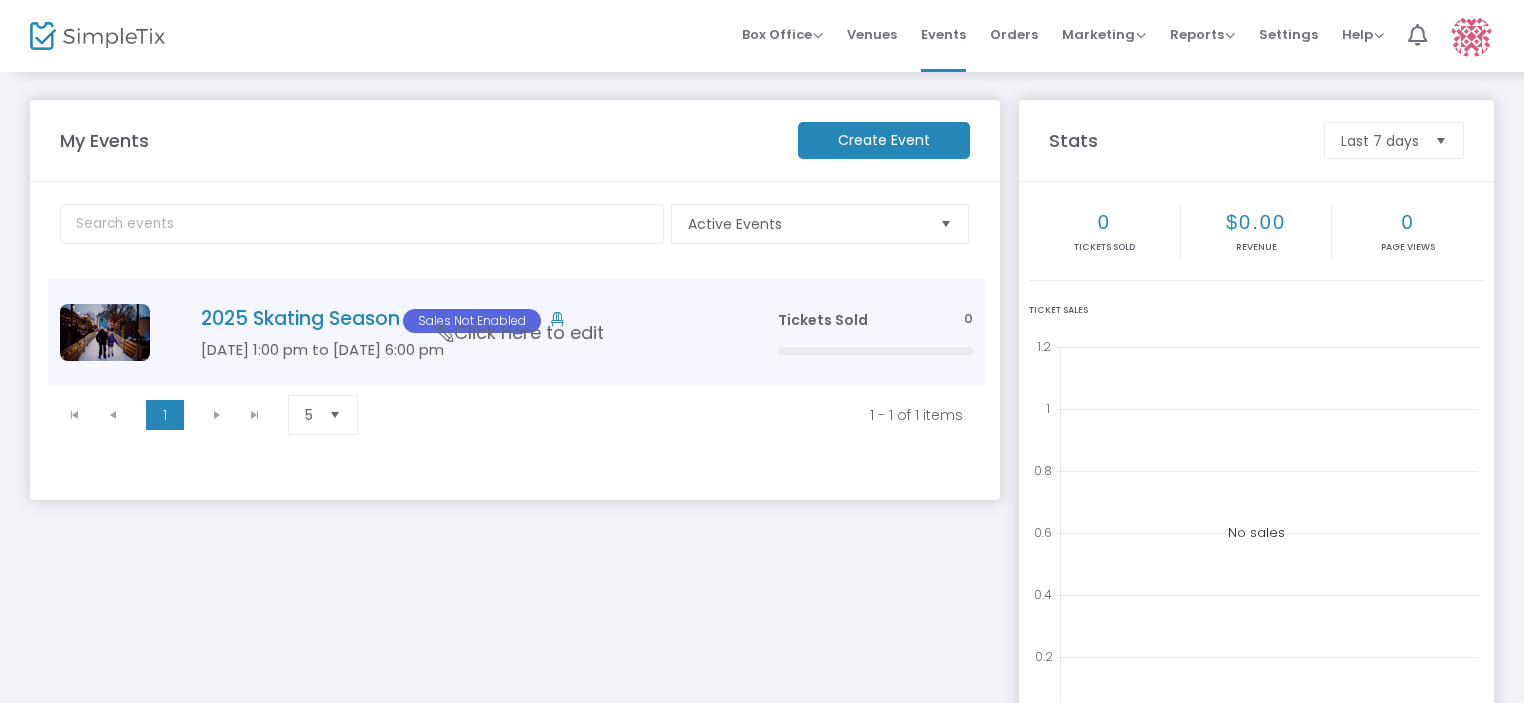 click on "Sales Not Enabled" 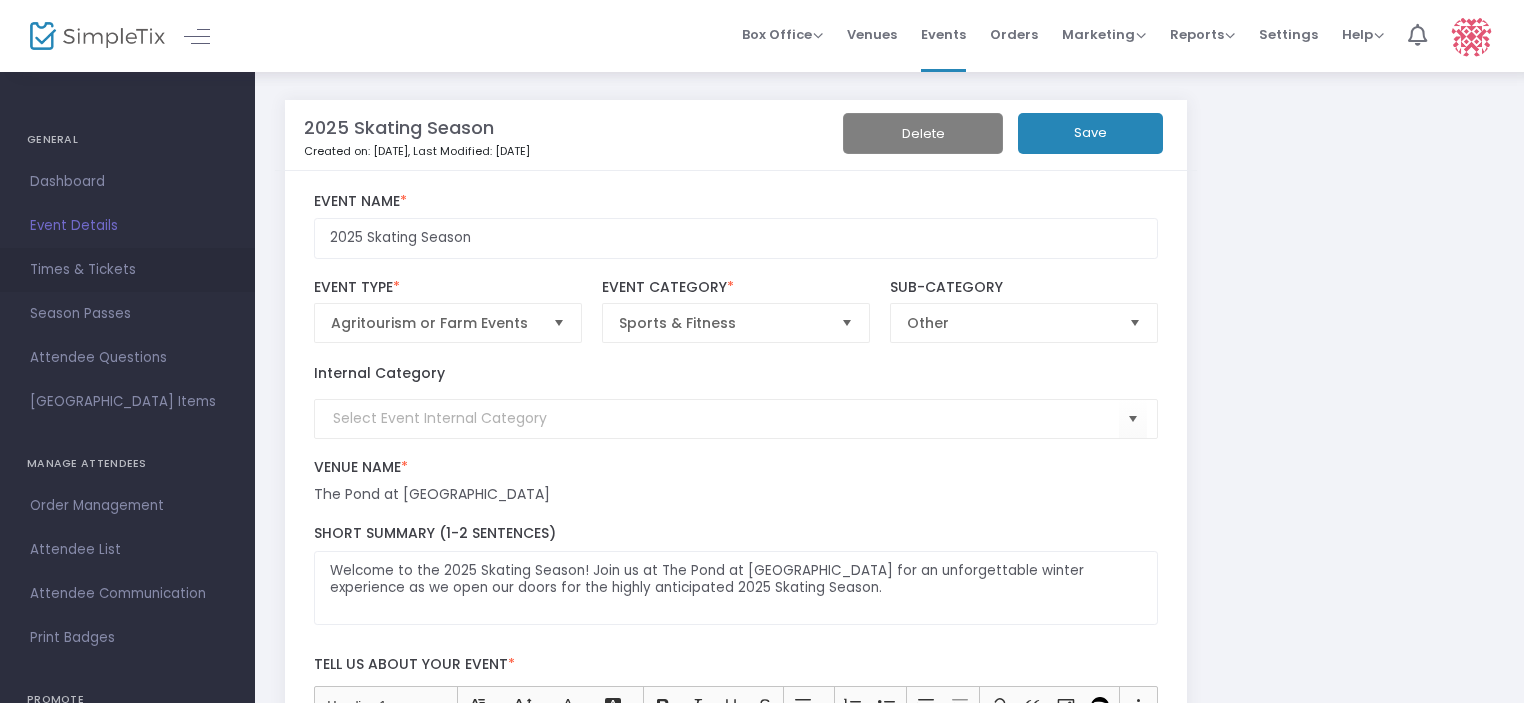 click on "Times & Tickets" at bounding box center [127, 270] 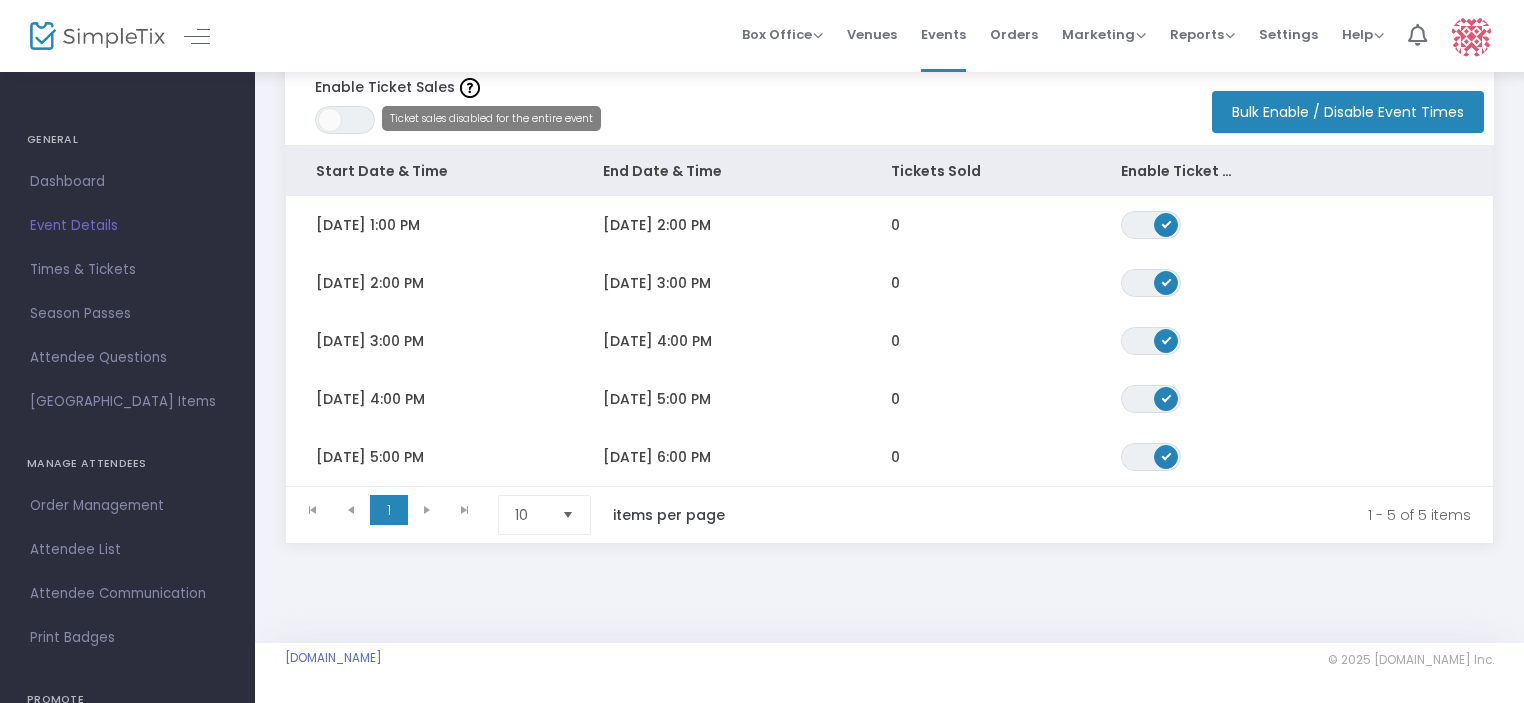 scroll, scrollTop: 0, scrollLeft: 0, axis: both 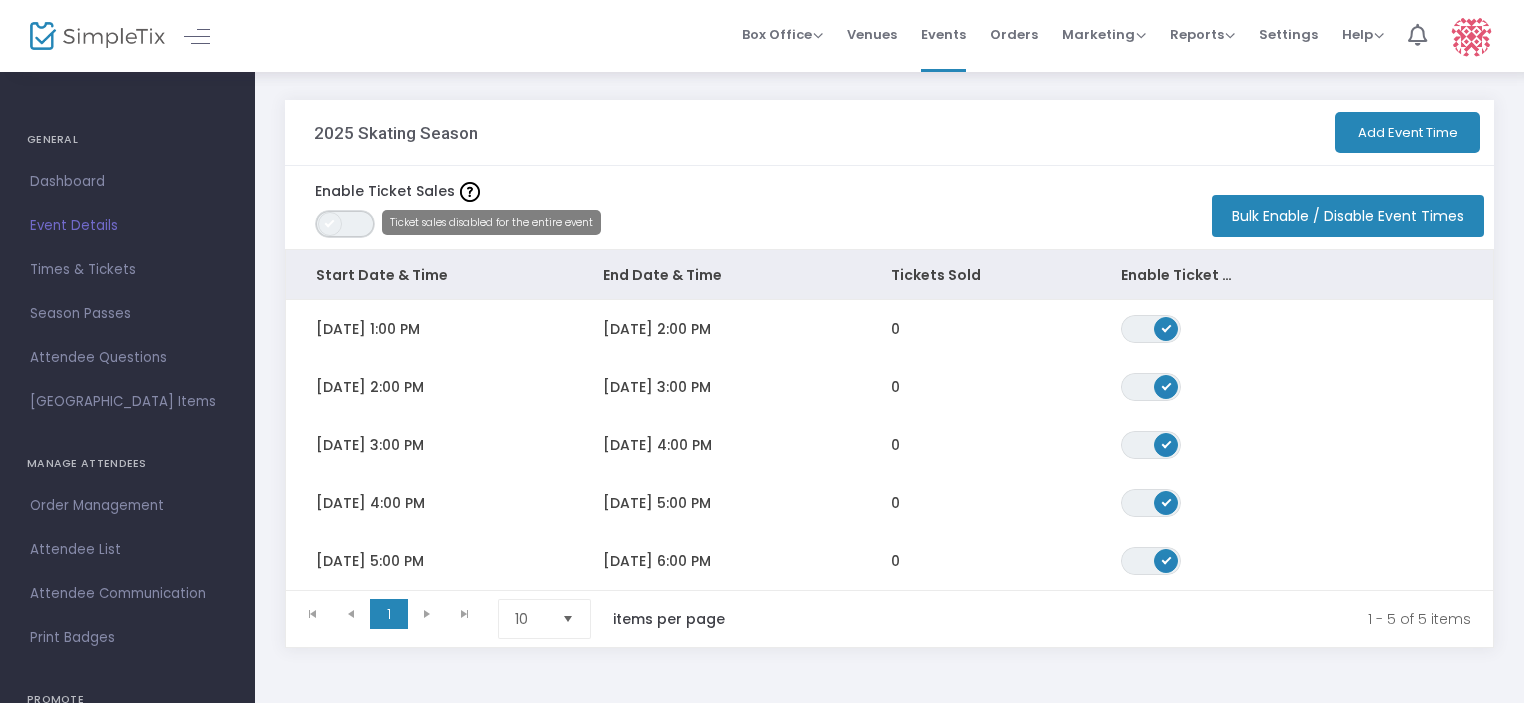 click on "ON OFF" at bounding box center [345, 224] 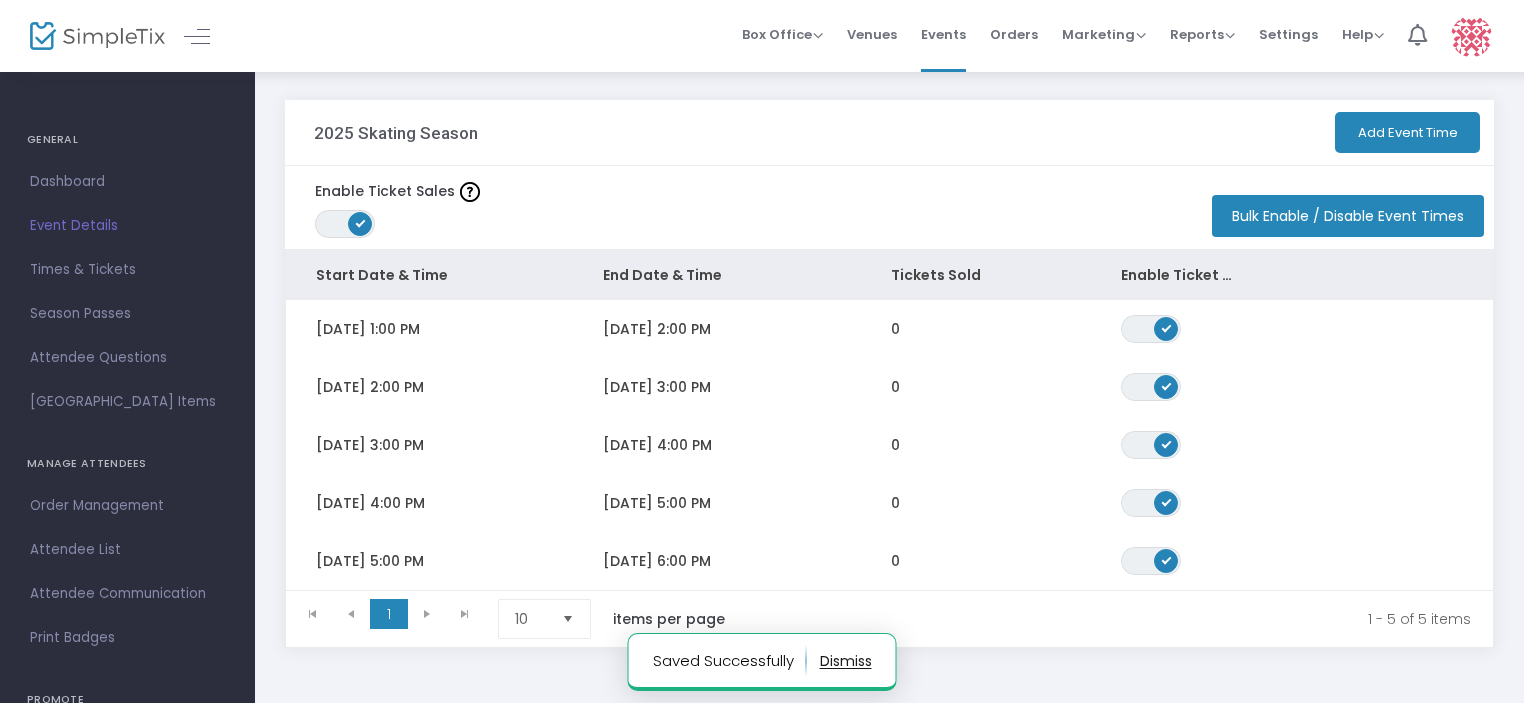 click 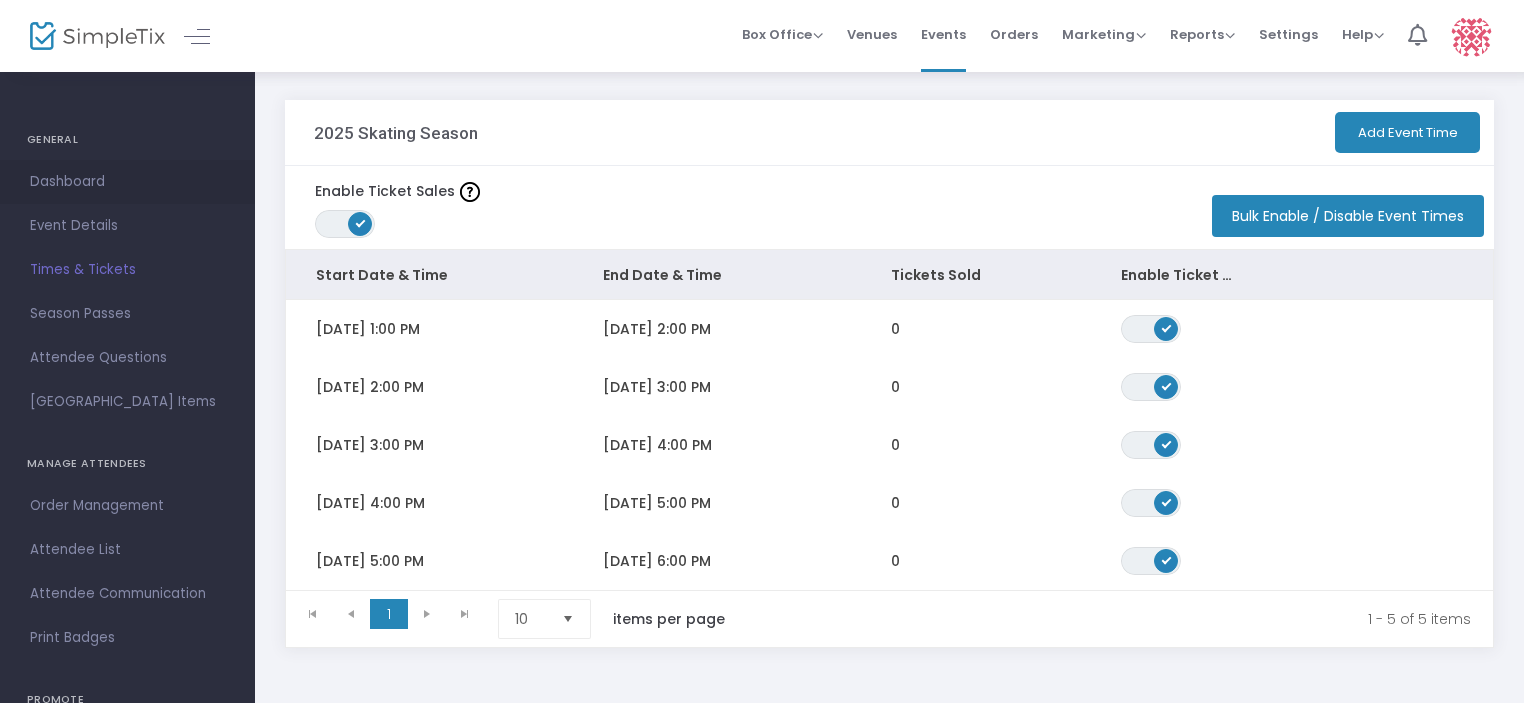 click on "Dashboard" at bounding box center (127, 182) 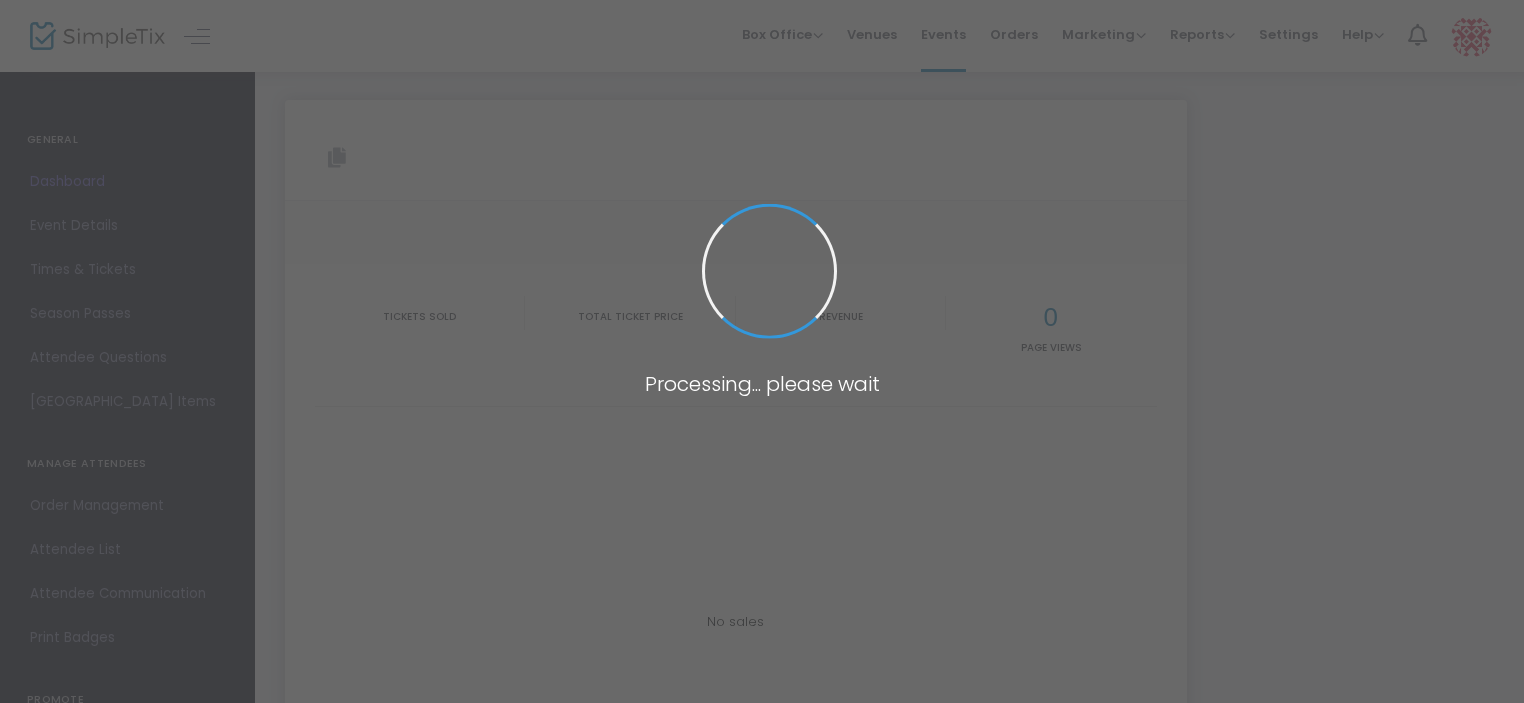 type on "[URL][DOMAIN_NAME]" 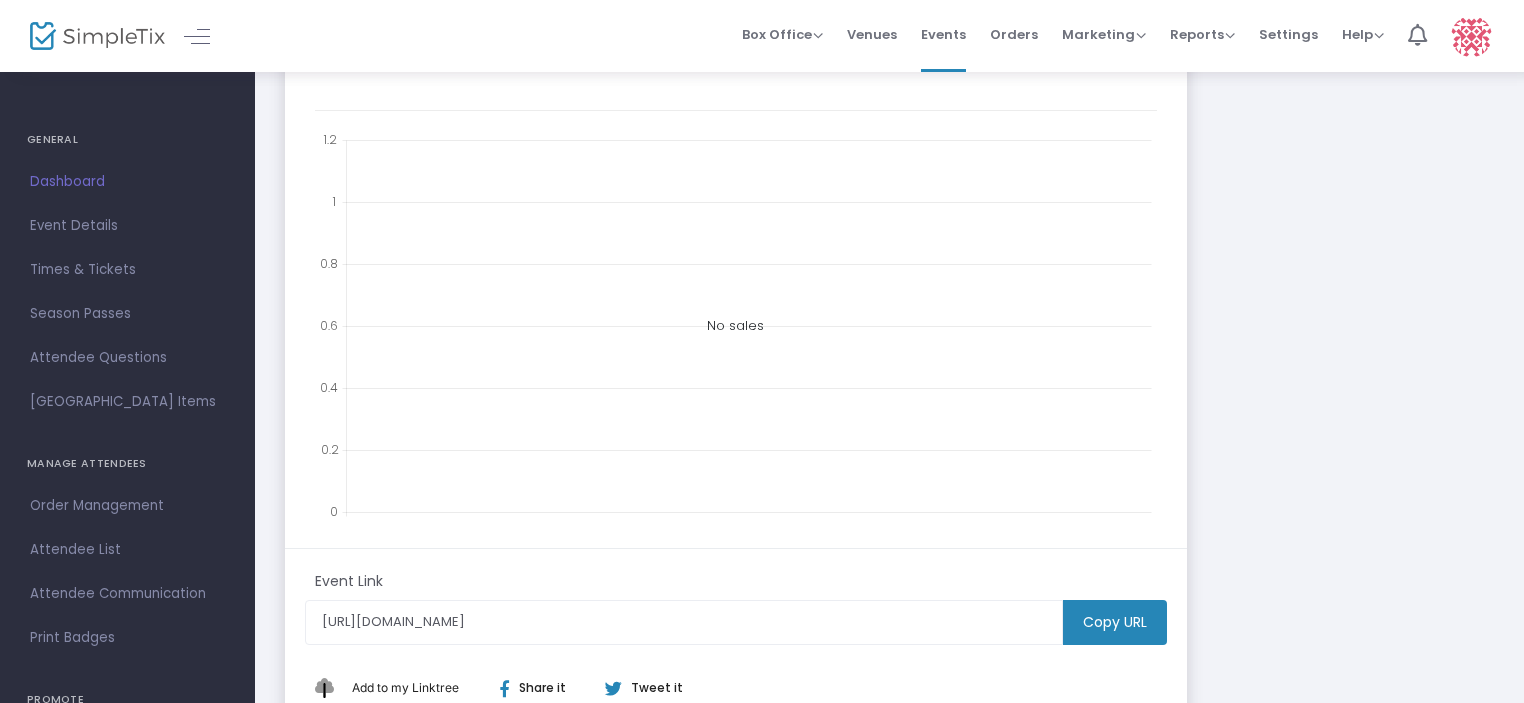 scroll, scrollTop: 500, scrollLeft: 0, axis: vertical 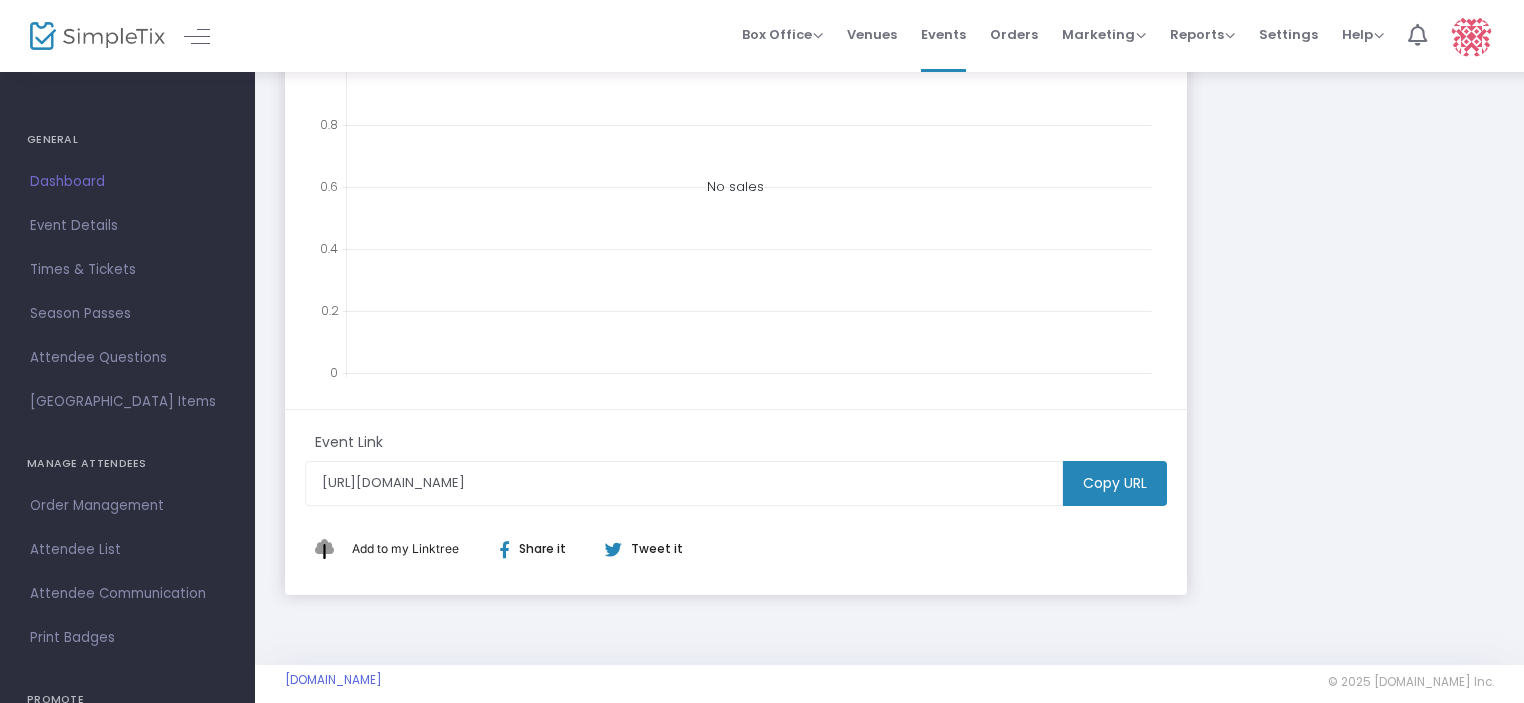 click on "Copy URL" 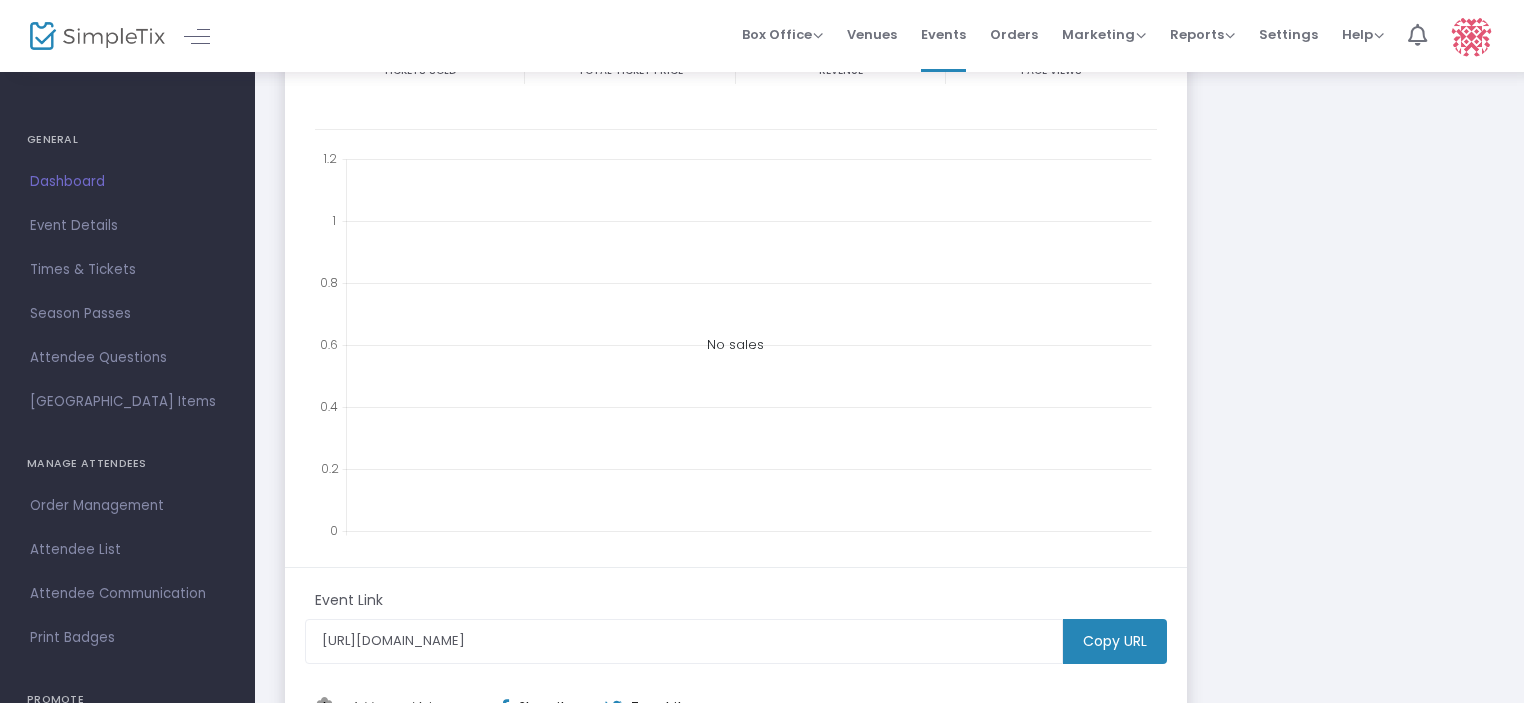 scroll, scrollTop: 0, scrollLeft: 0, axis: both 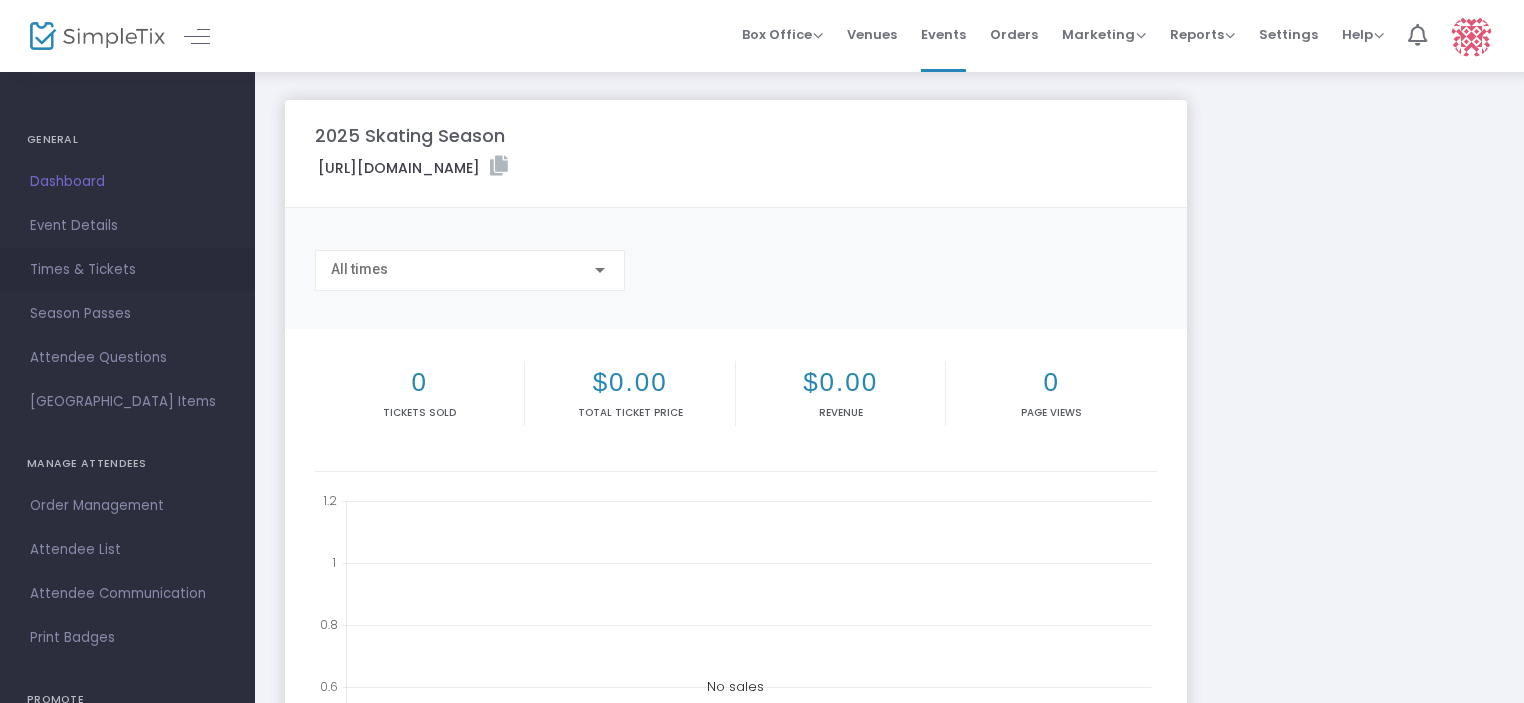 click on "Times & Tickets" at bounding box center [127, 270] 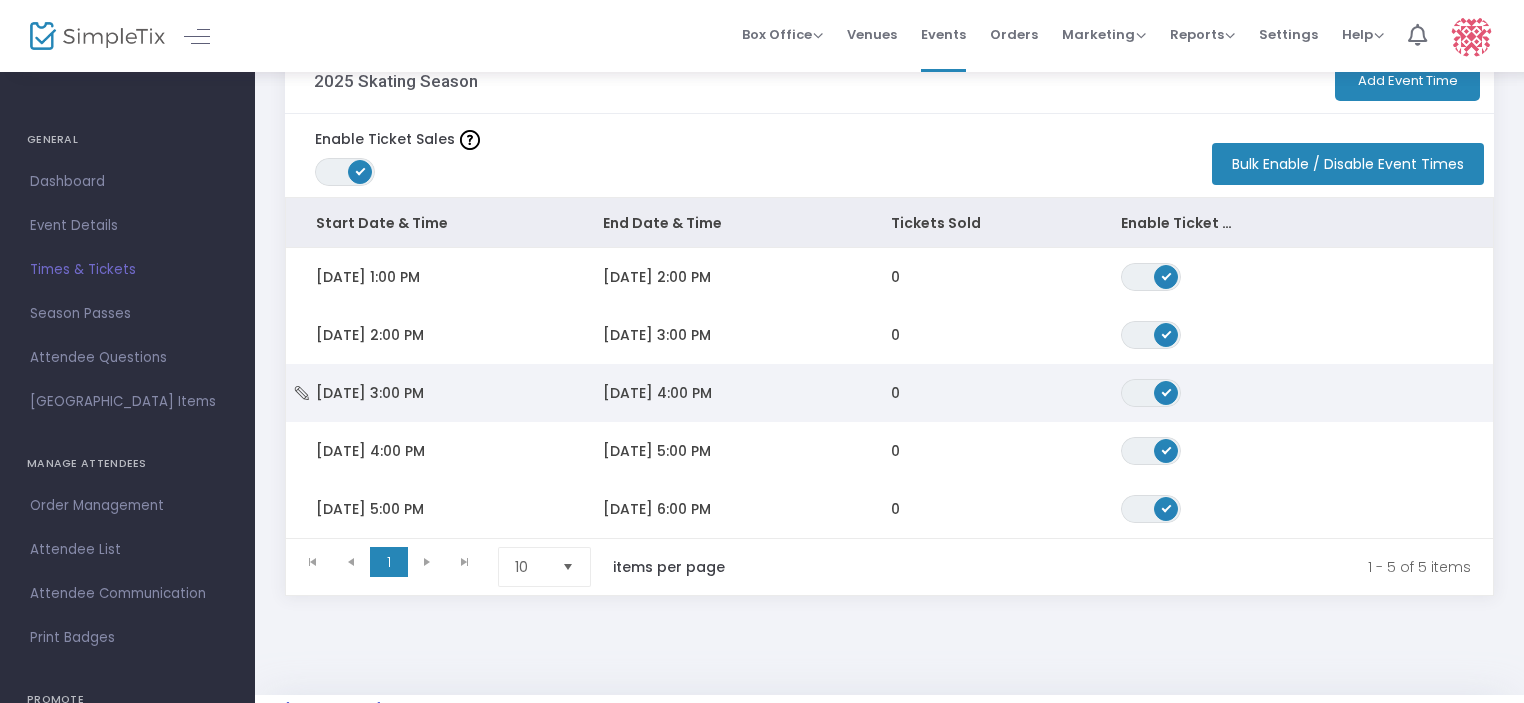scroll, scrollTop: 0, scrollLeft: 0, axis: both 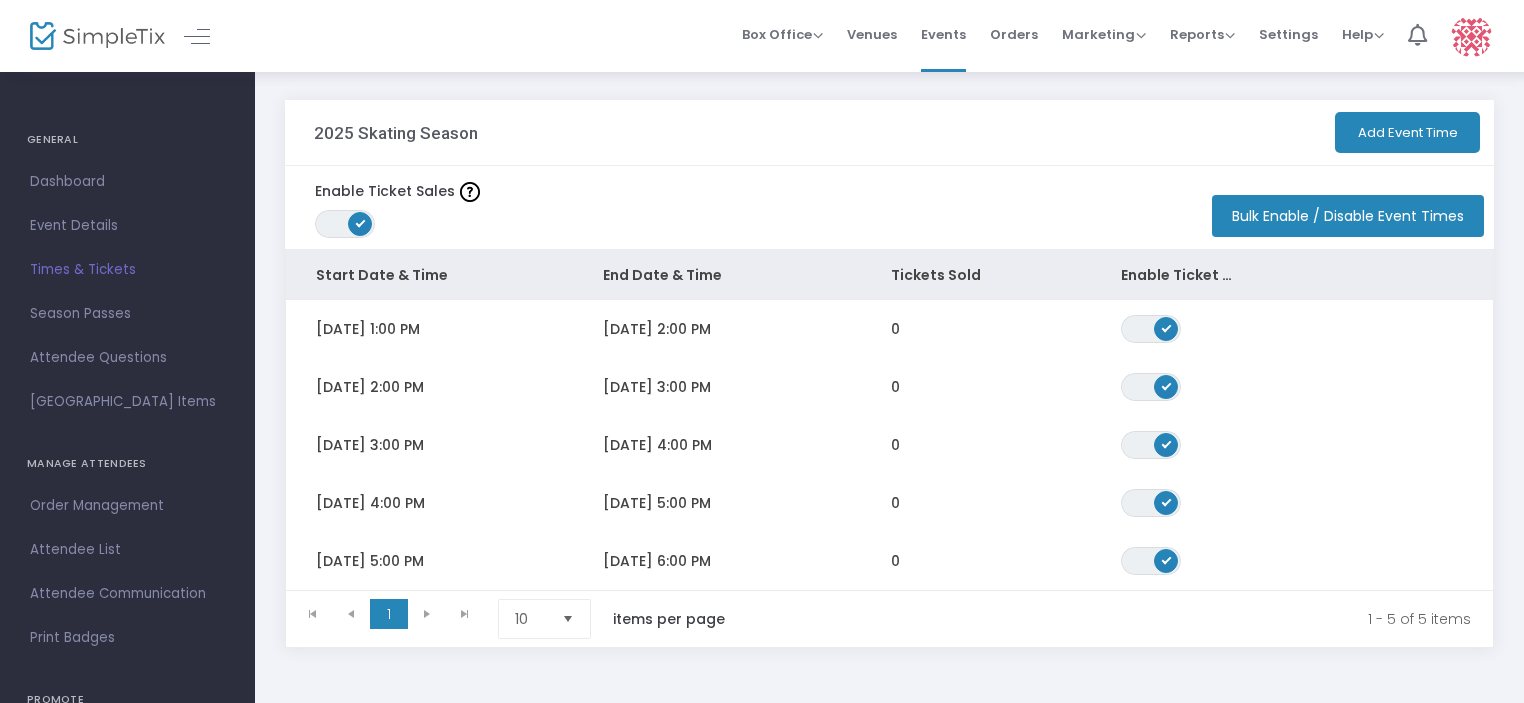 click on "Bulk Enable / Disable Event Times" 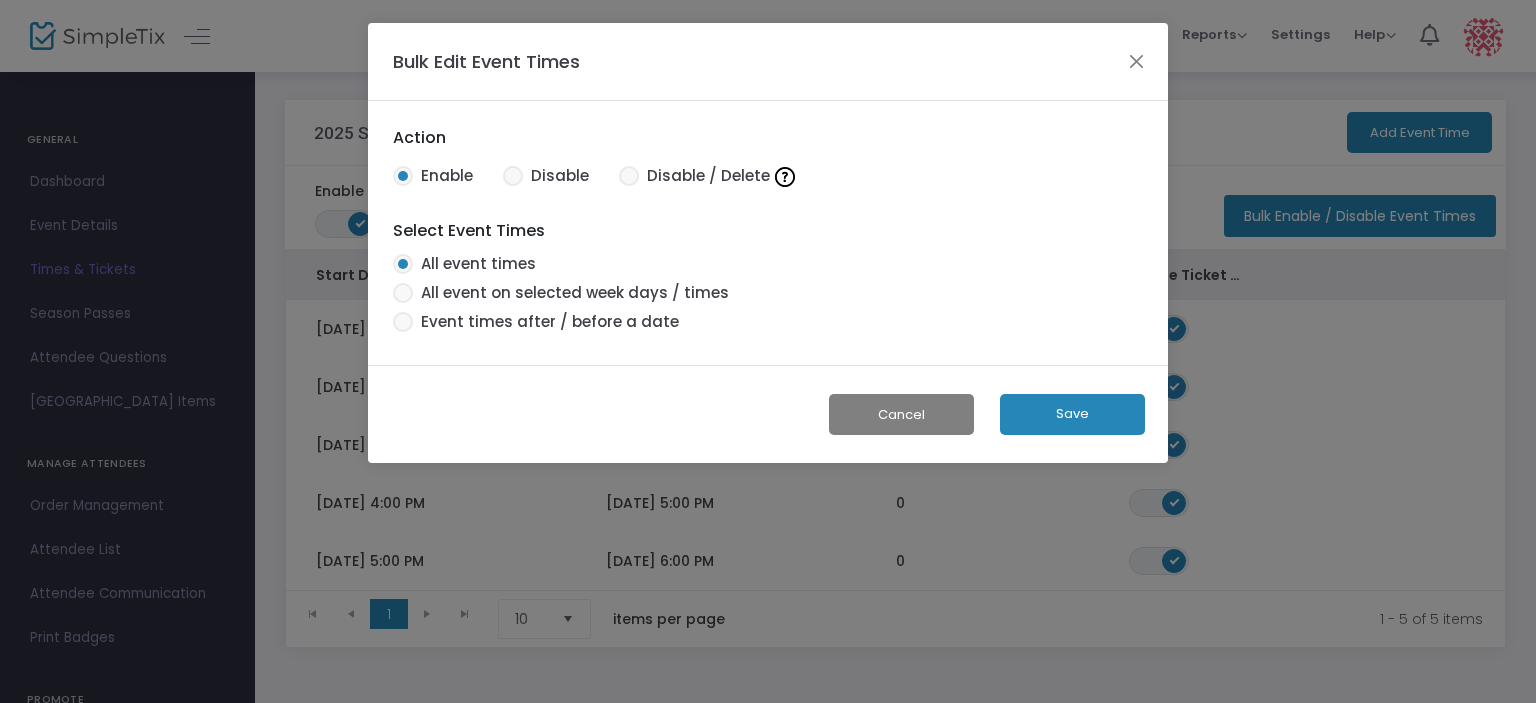 click on "Cancel" 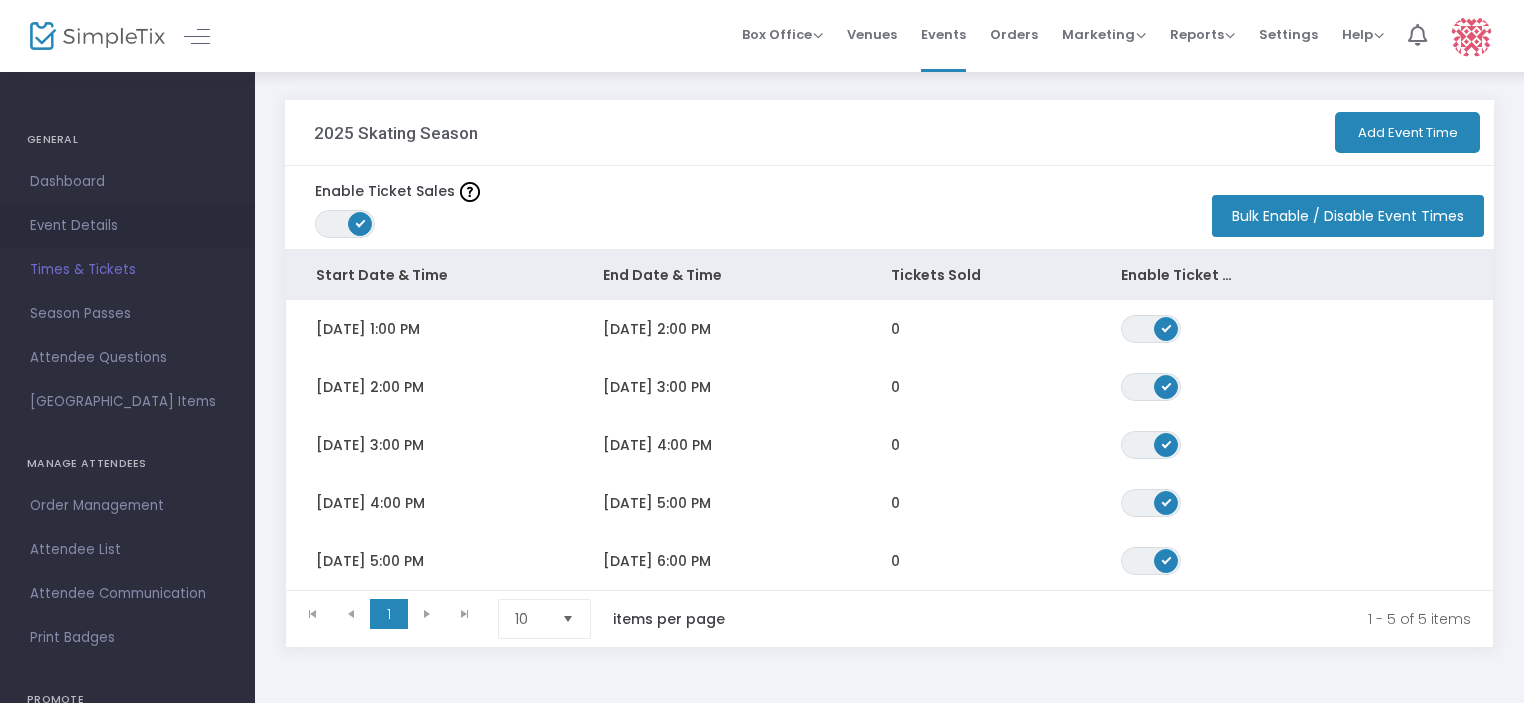 click on "Event Details" at bounding box center (127, 226) 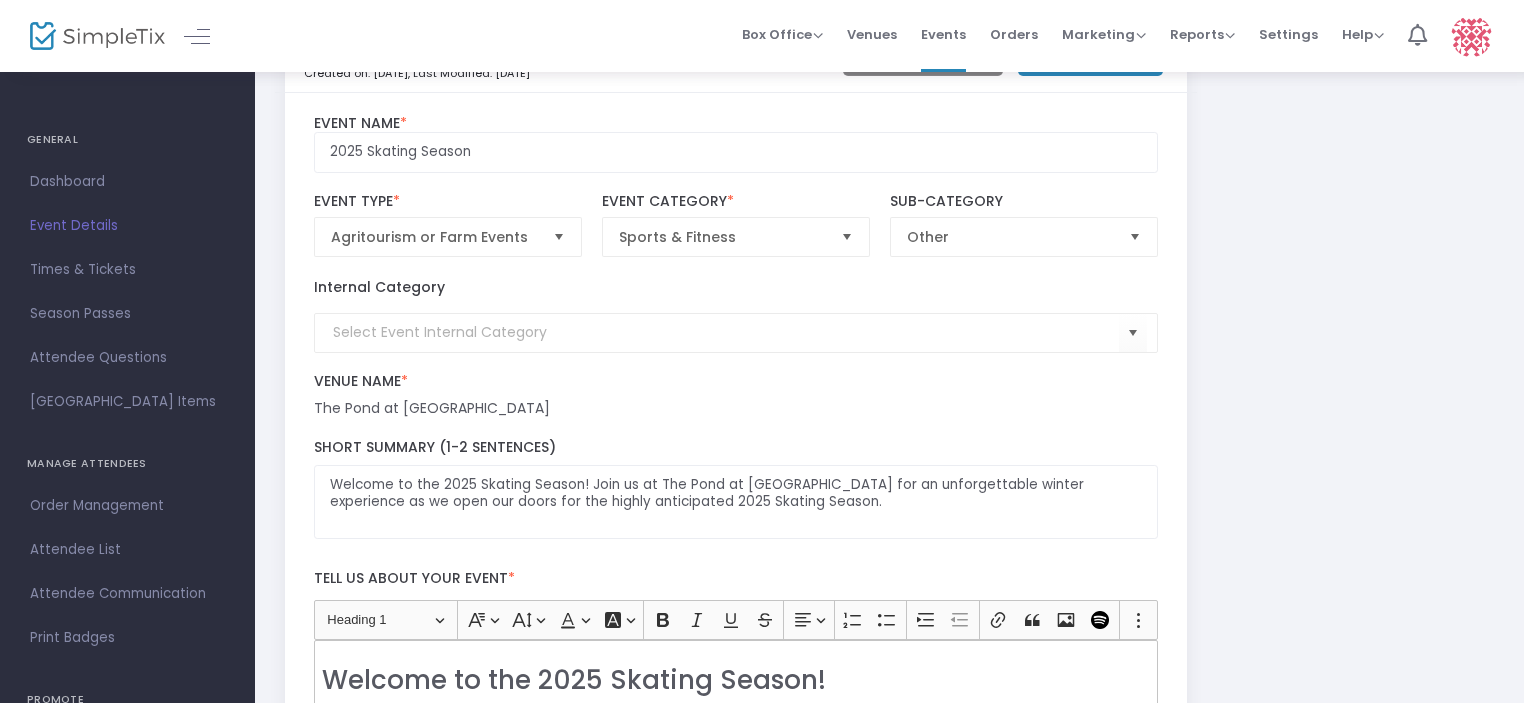 scroll, scrollTop: 0, scrollLeft: 0, axis: both 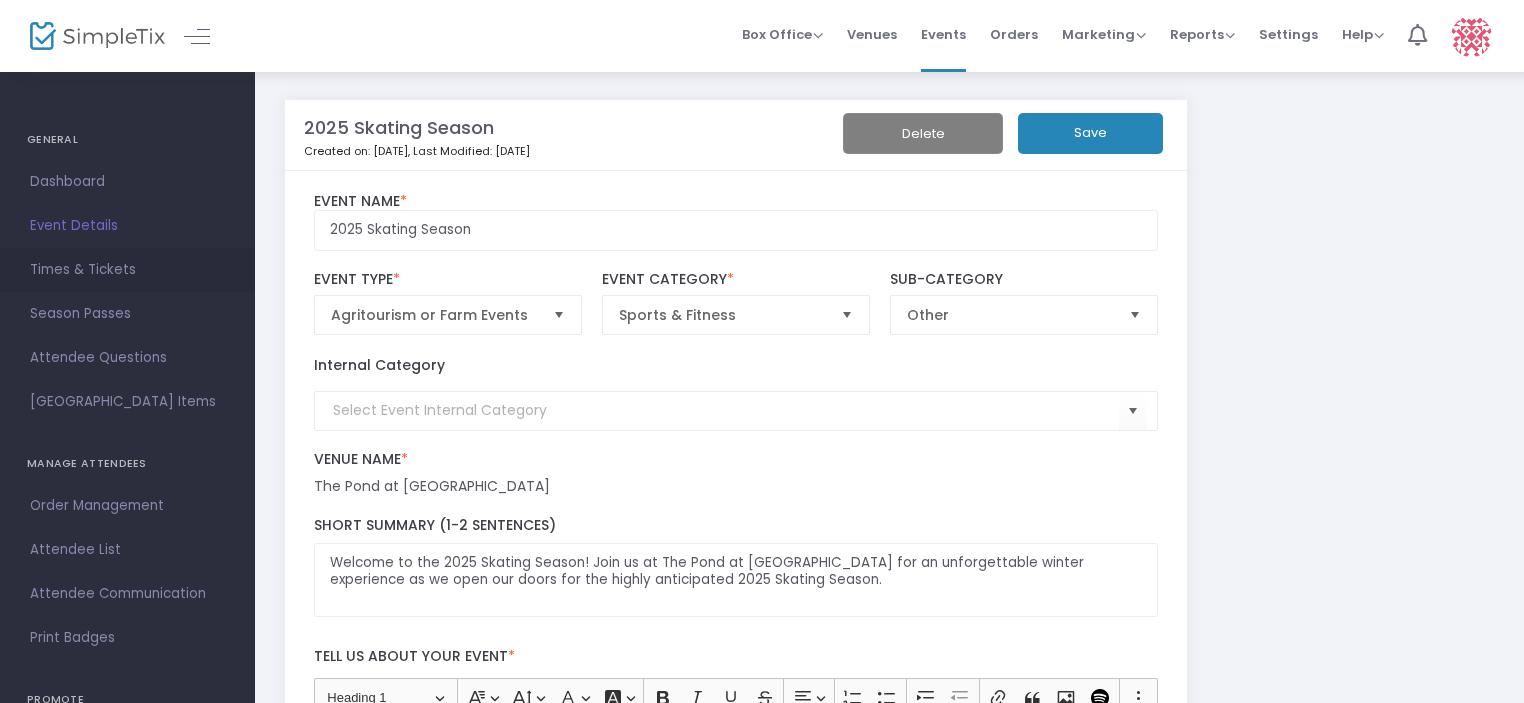 click on "Times & Tickets" at bounding box center (127, 270) 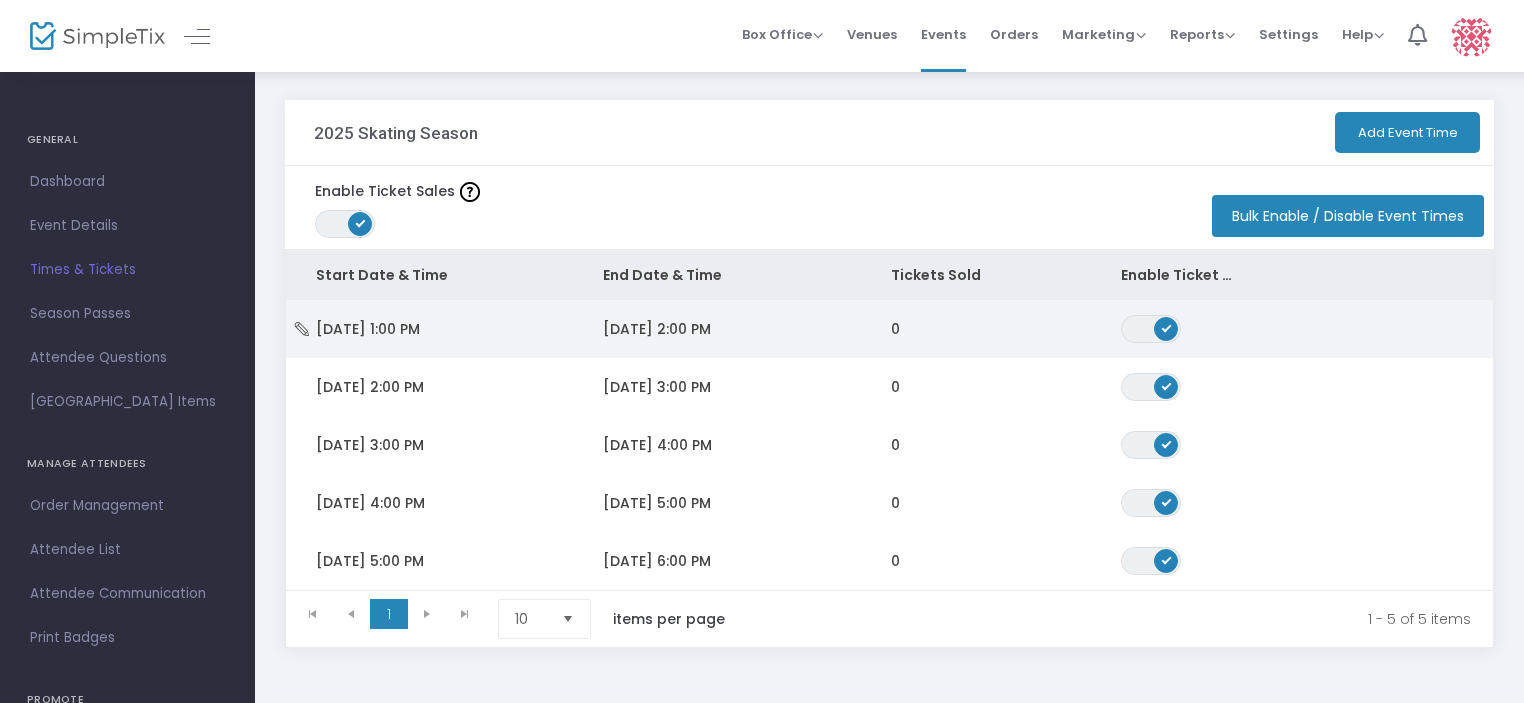 click on "9/15/2025 2:00 PM" 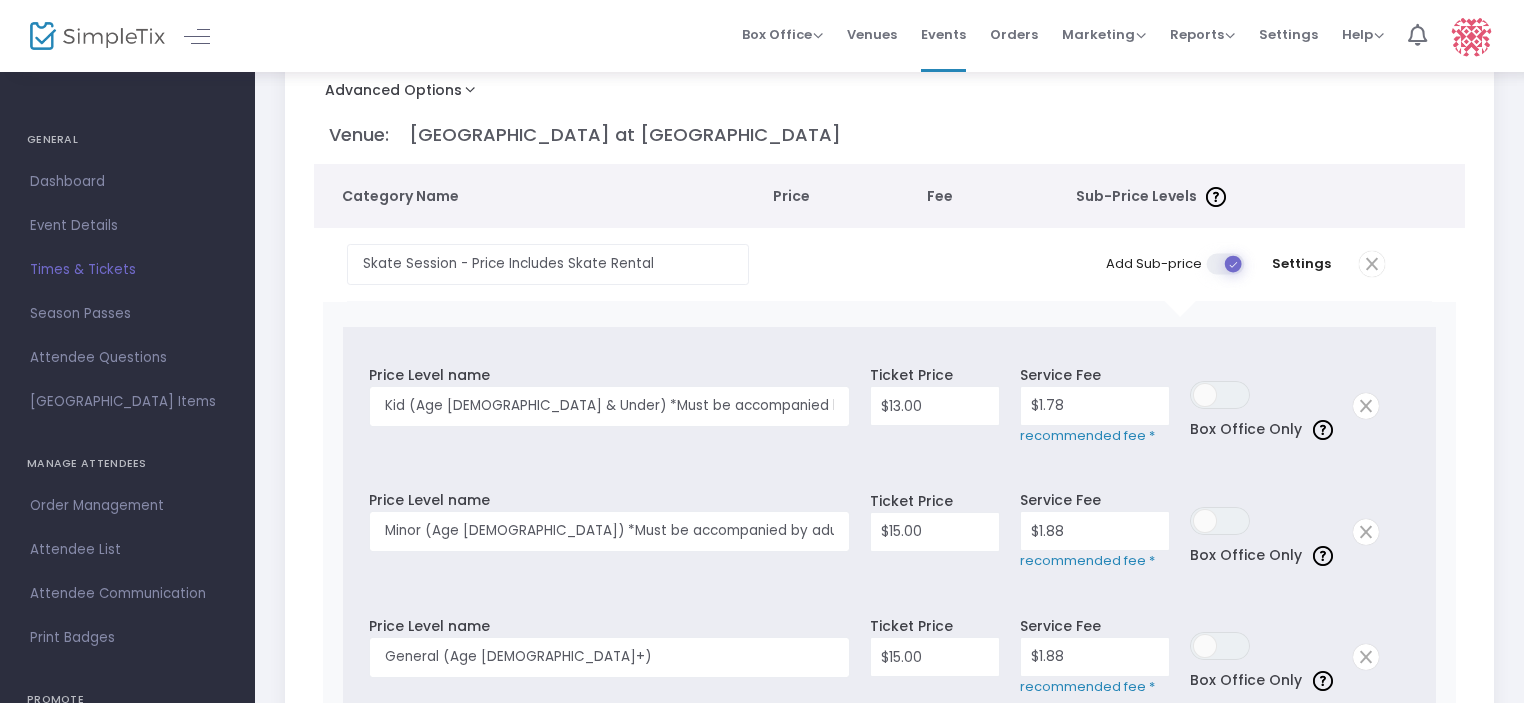 scroll, scrollTop: 200, scrollLeft: 0, axis: vertical 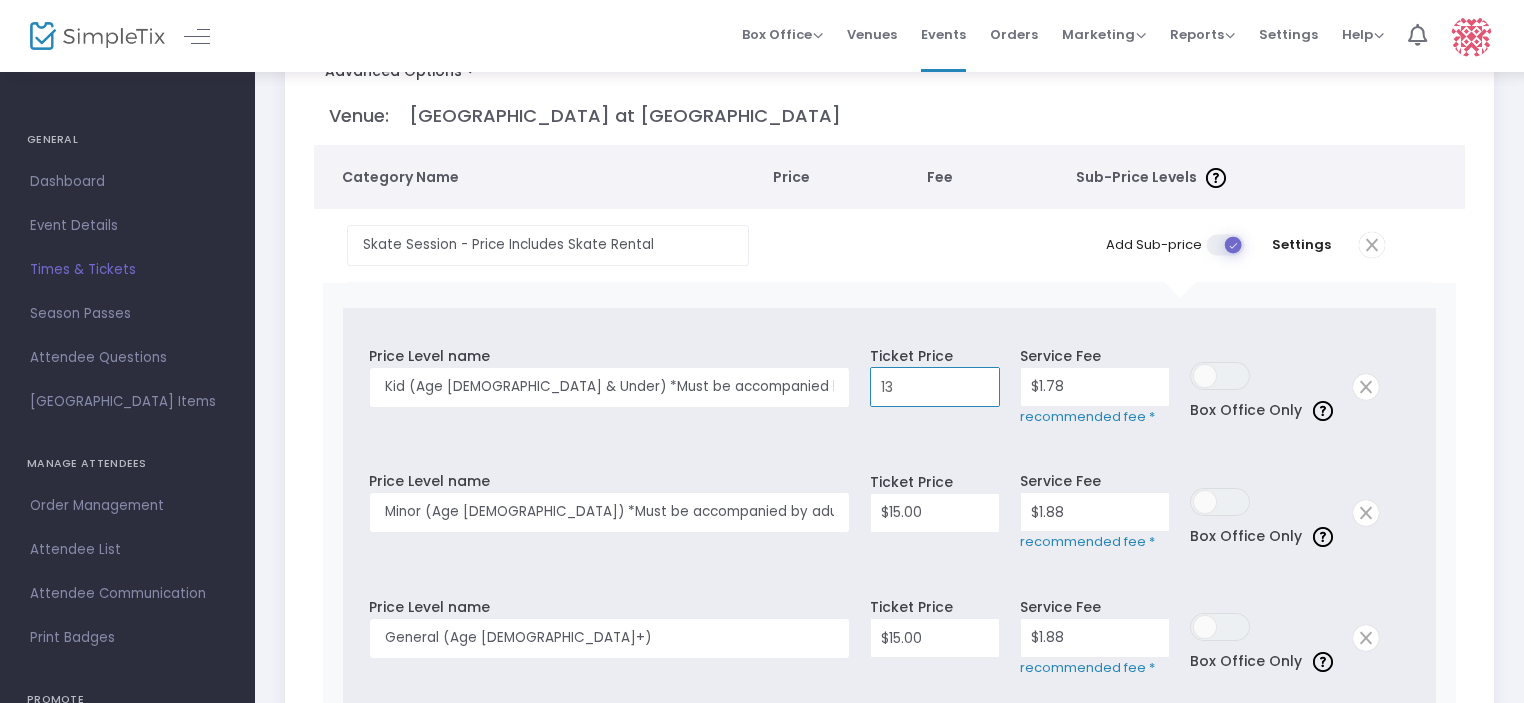 type on "$13.00" 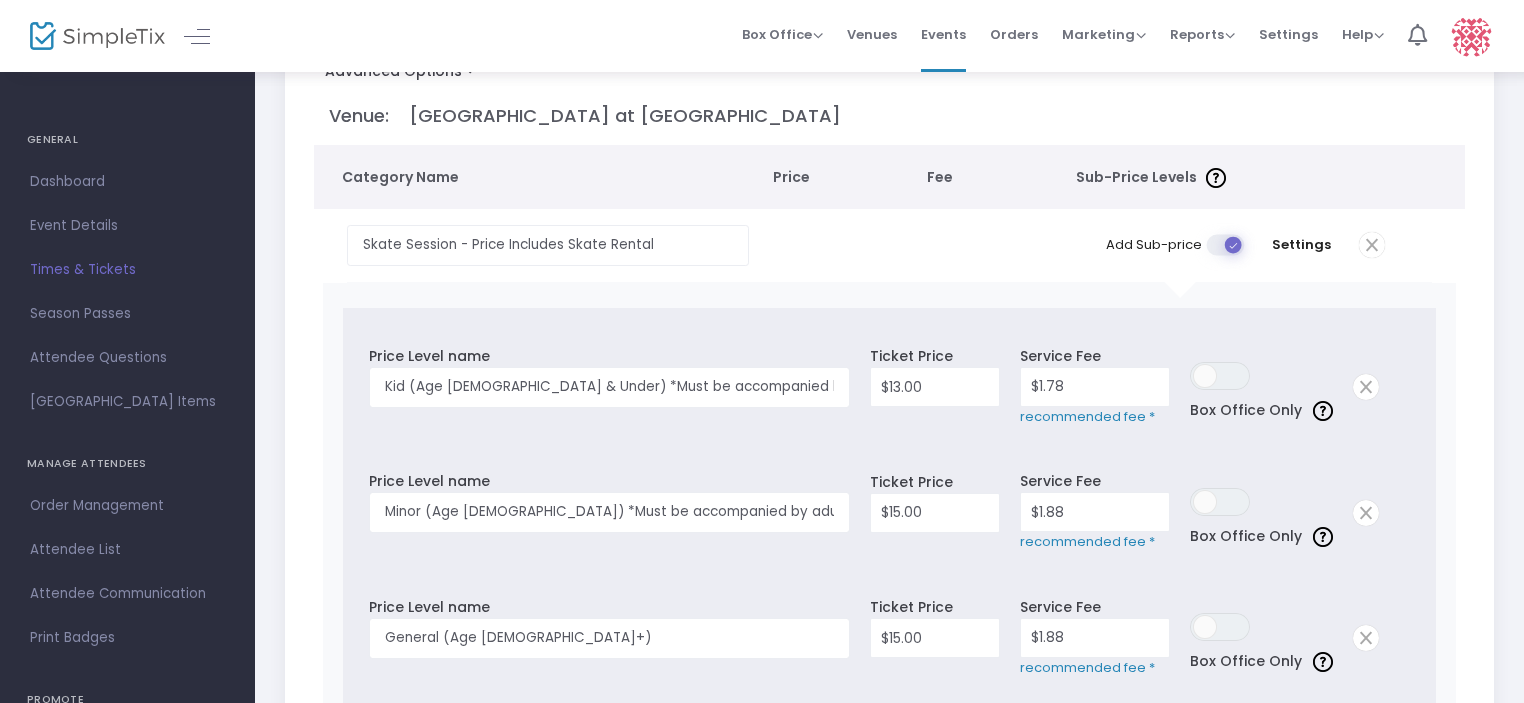 click on "Ticket Price $13.00" at bounding box center (935, 383) 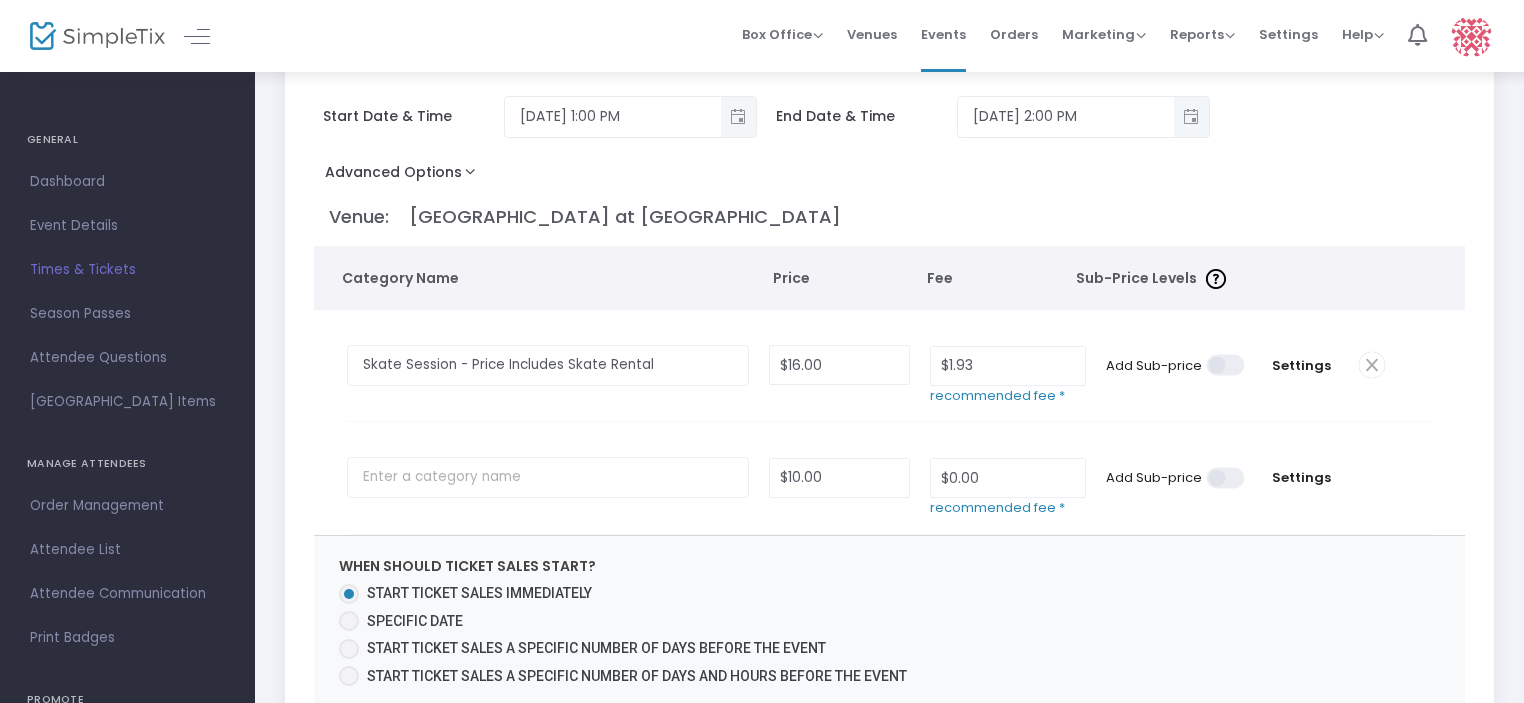 scroll, scrollTop: 0, scrollLeft: 0, axis: both 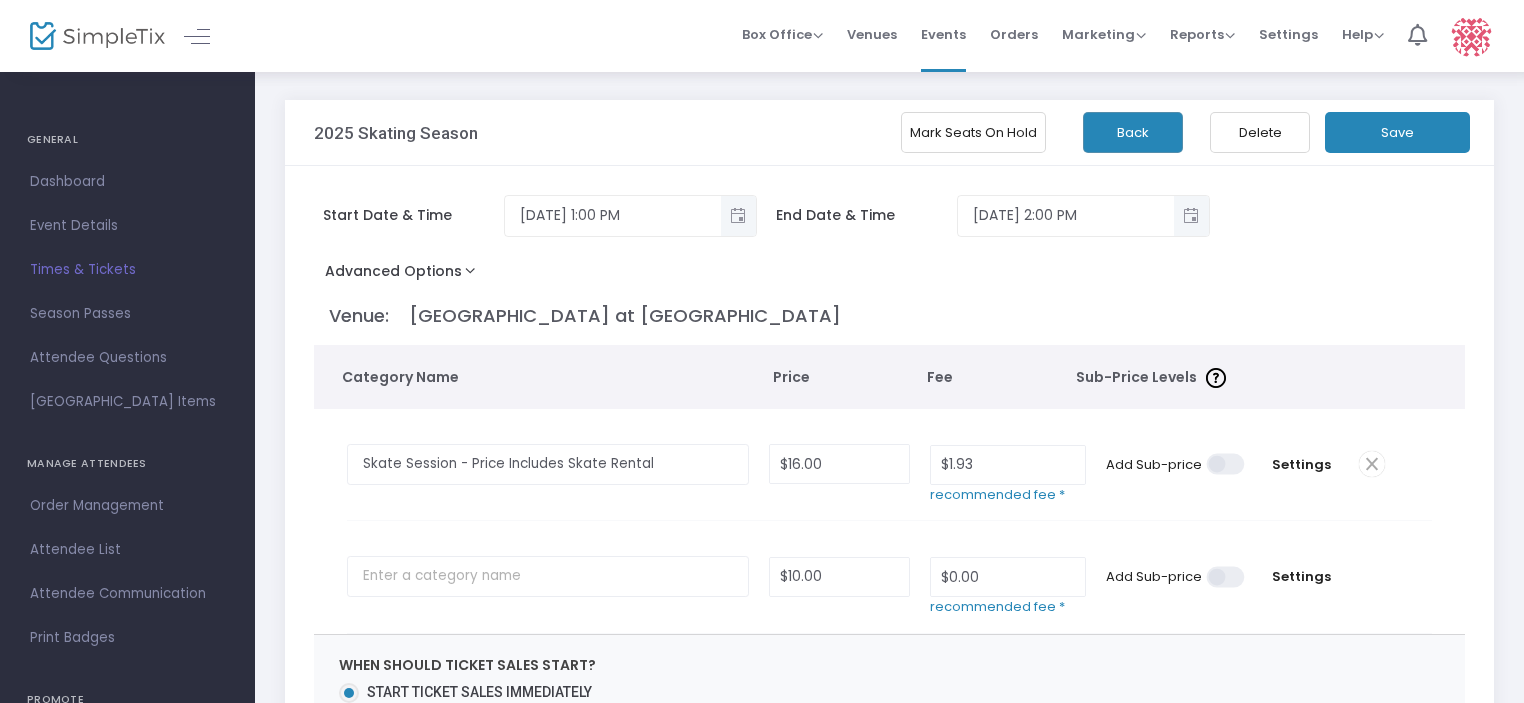 click on "Delete" 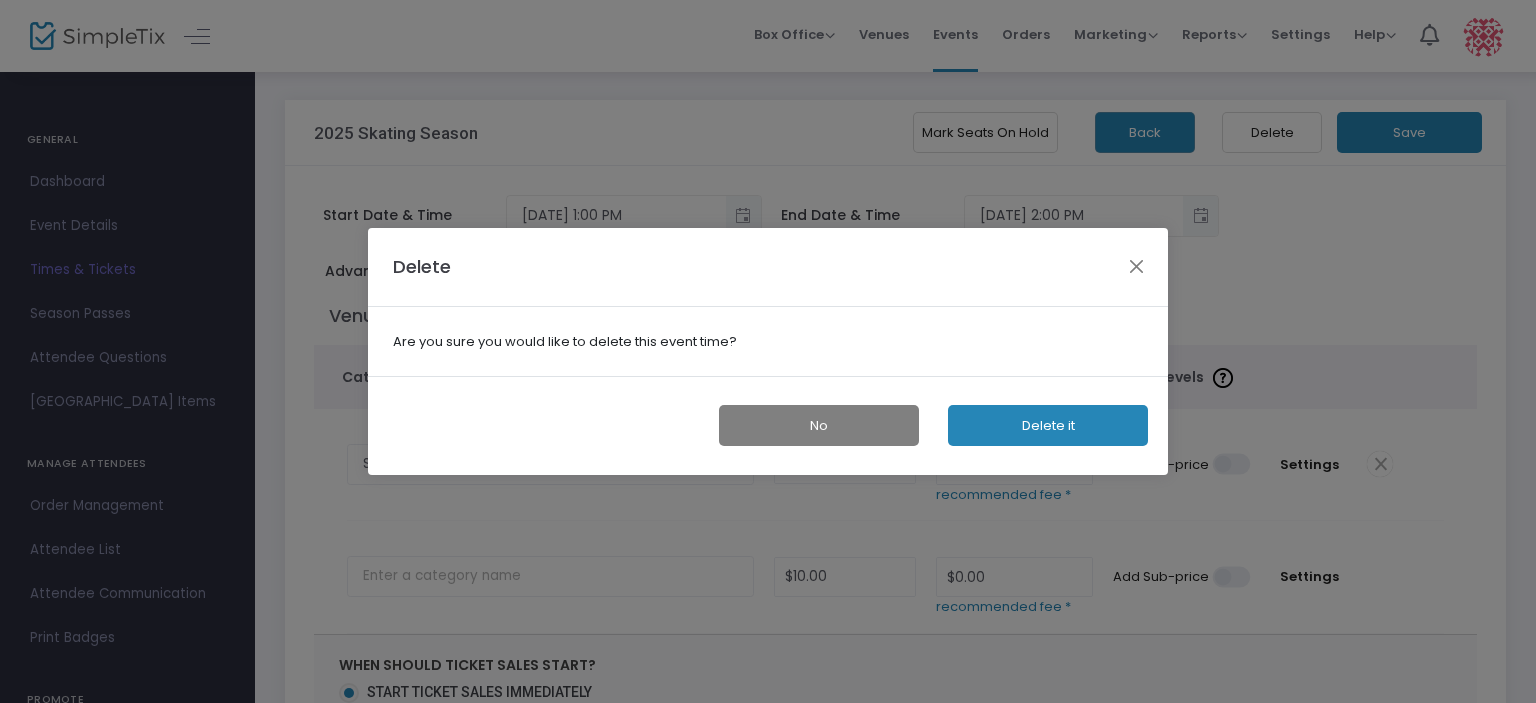 click on "Delete it" 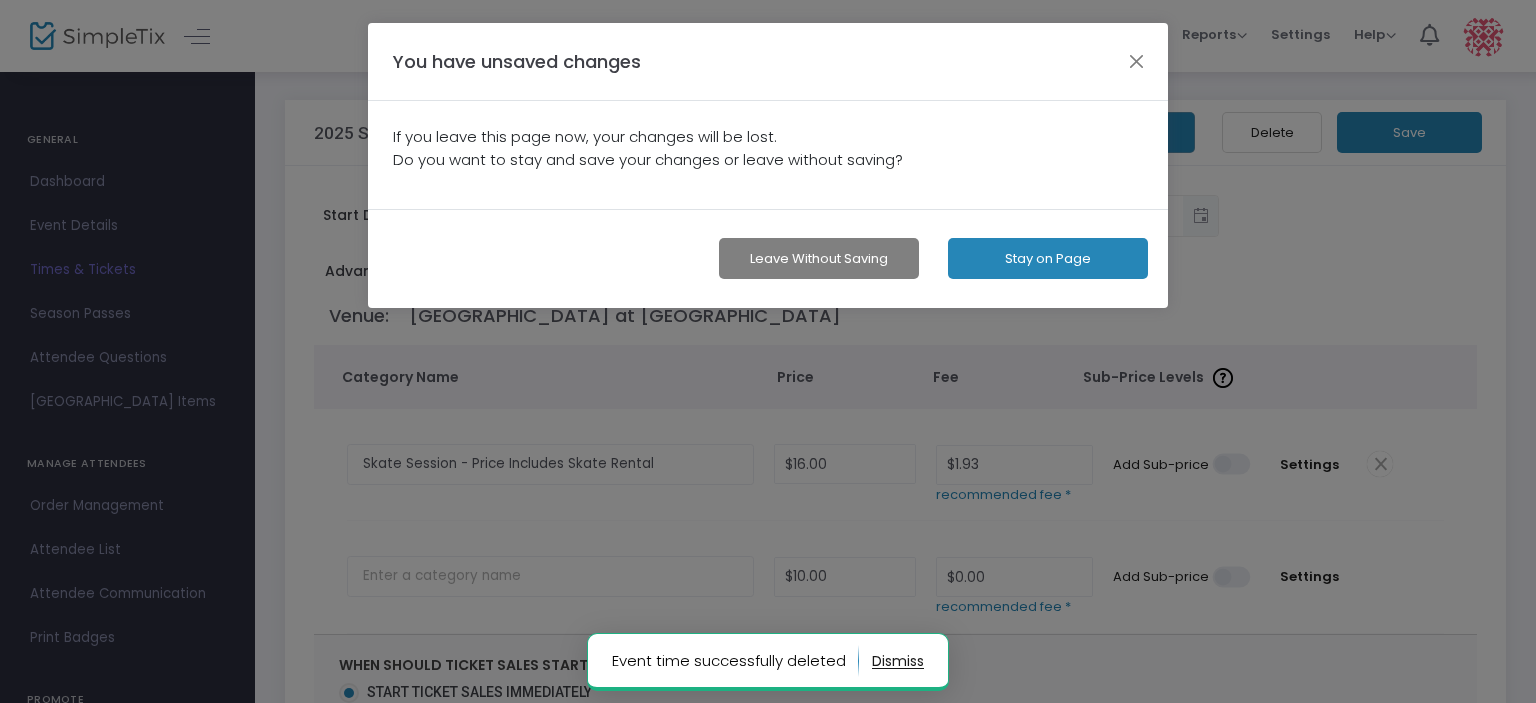 click on "Stay on Page" 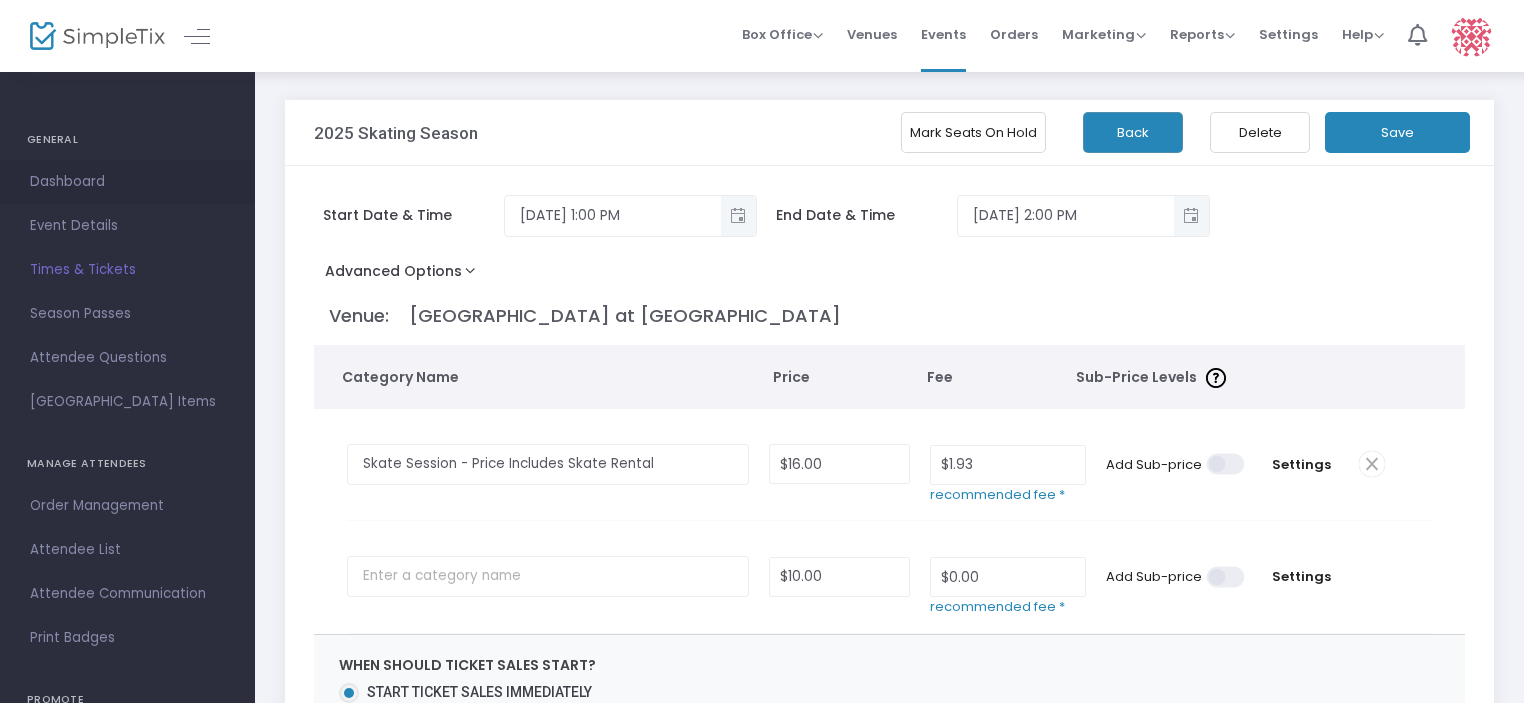 click on "Dashboard" at bounding box center [127, 182] 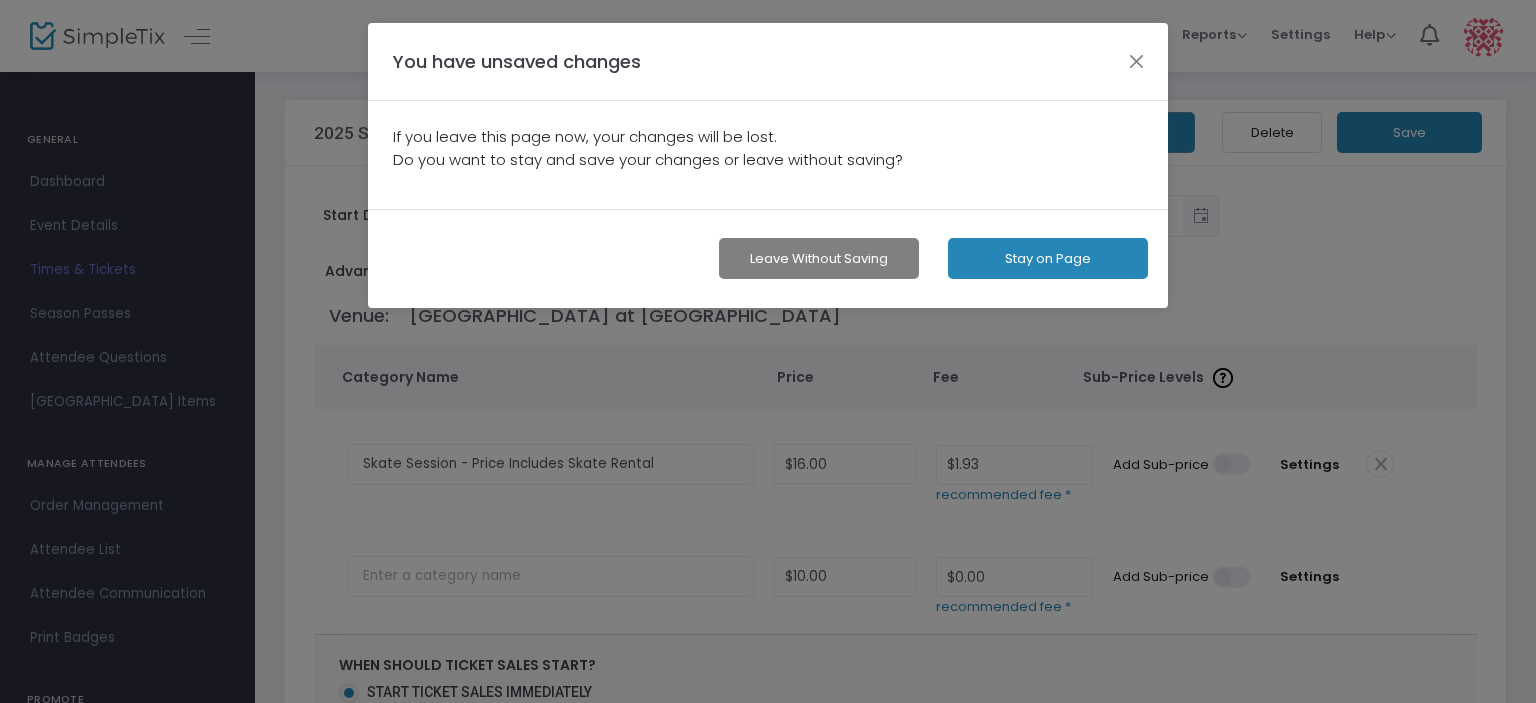 click on "Leave without Saving" 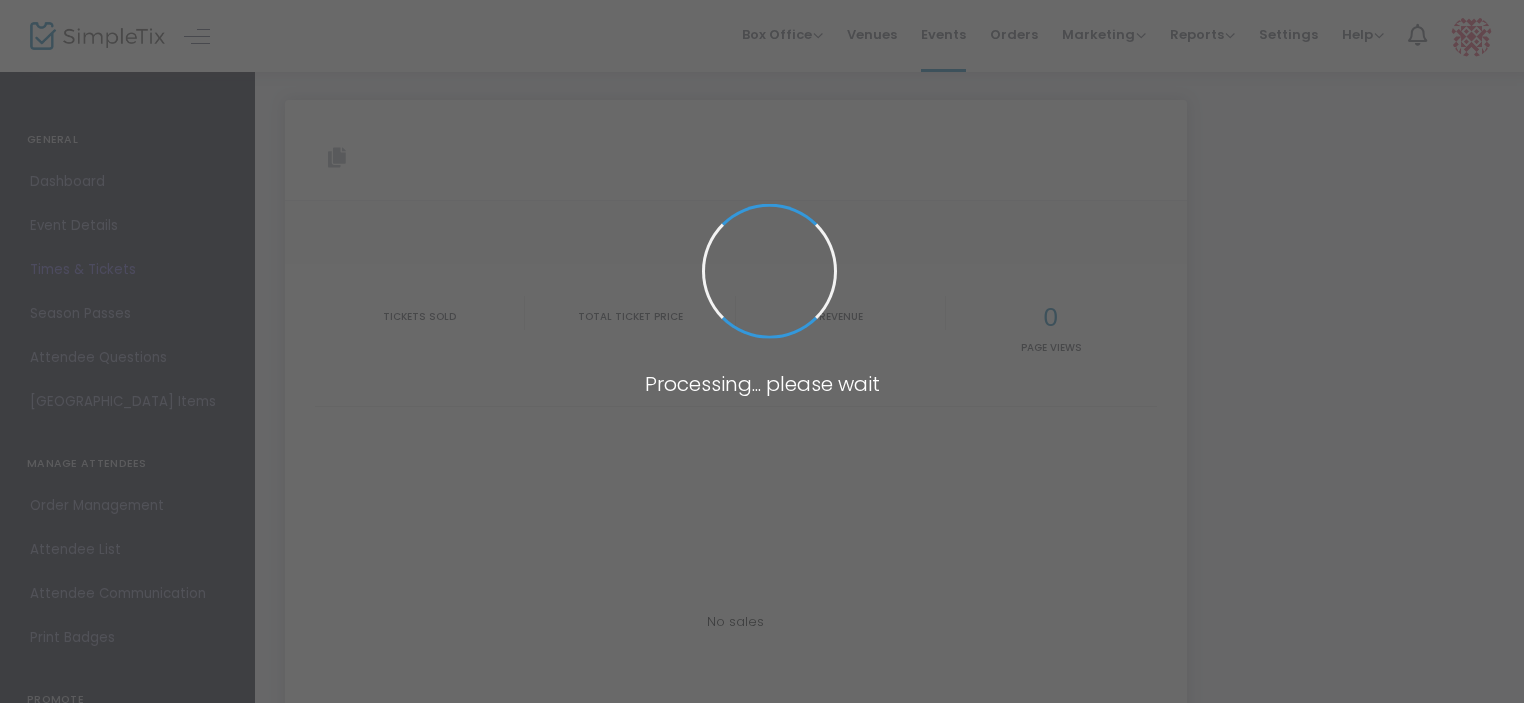 type on "[URL][DOMAIN_NAME]" 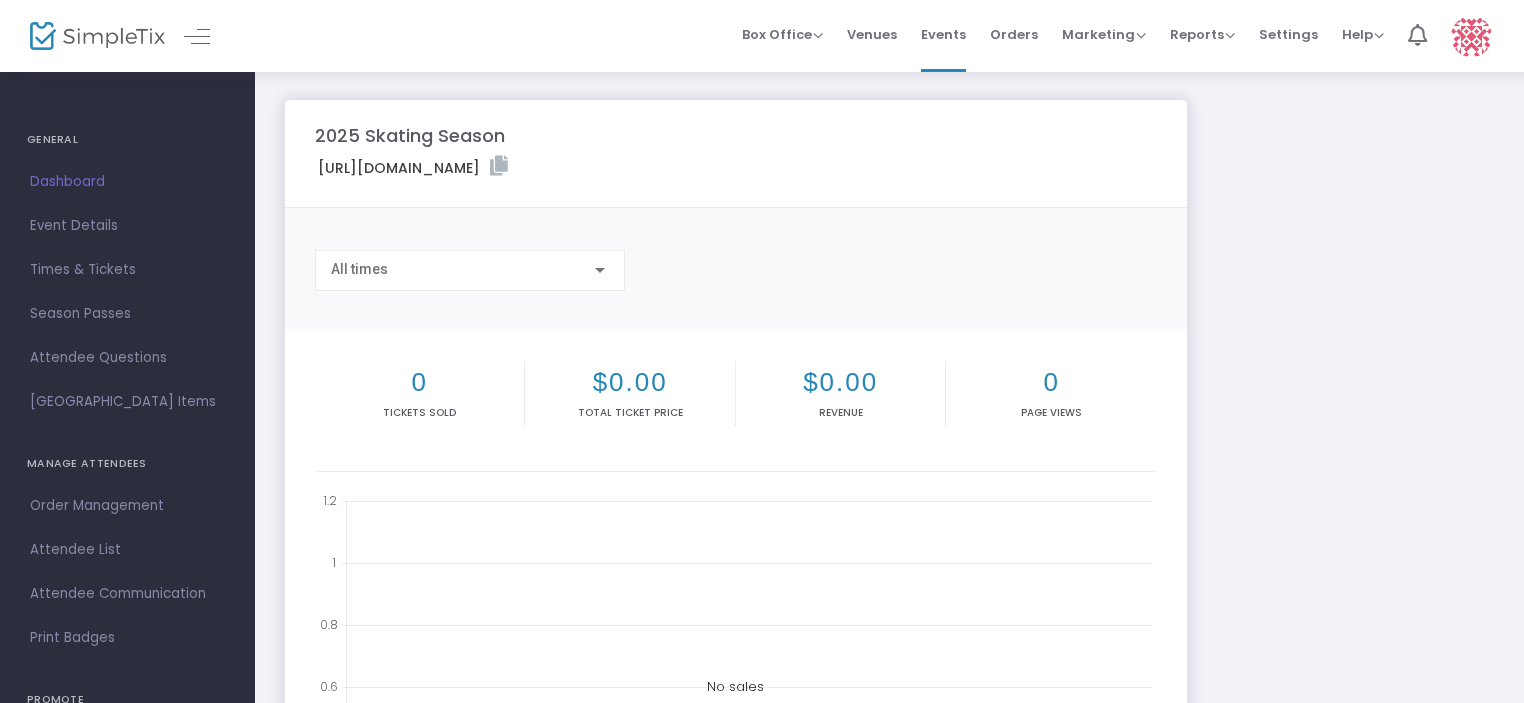click on "Dashboard" at bounding box center (127, 182) 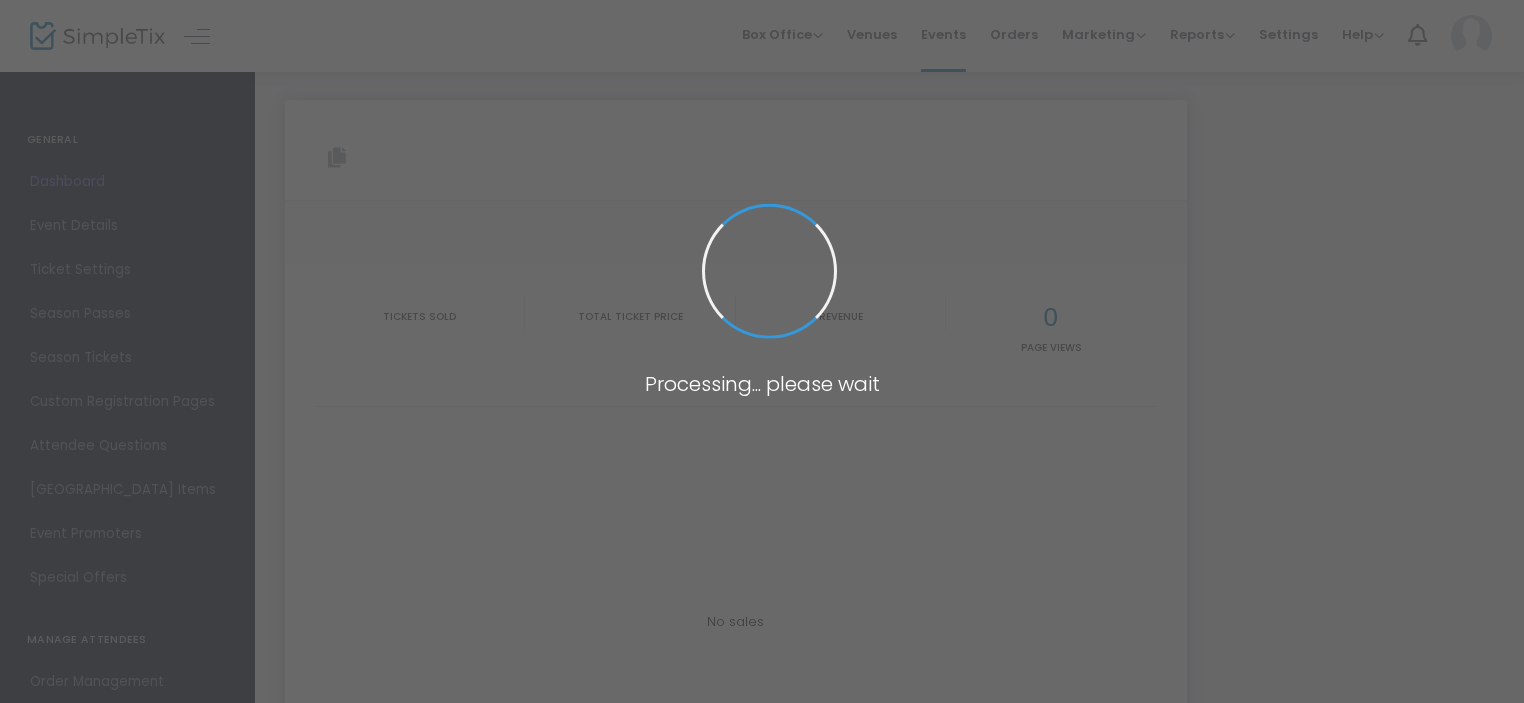 type on "[URL][DOMAIN_NAME]" 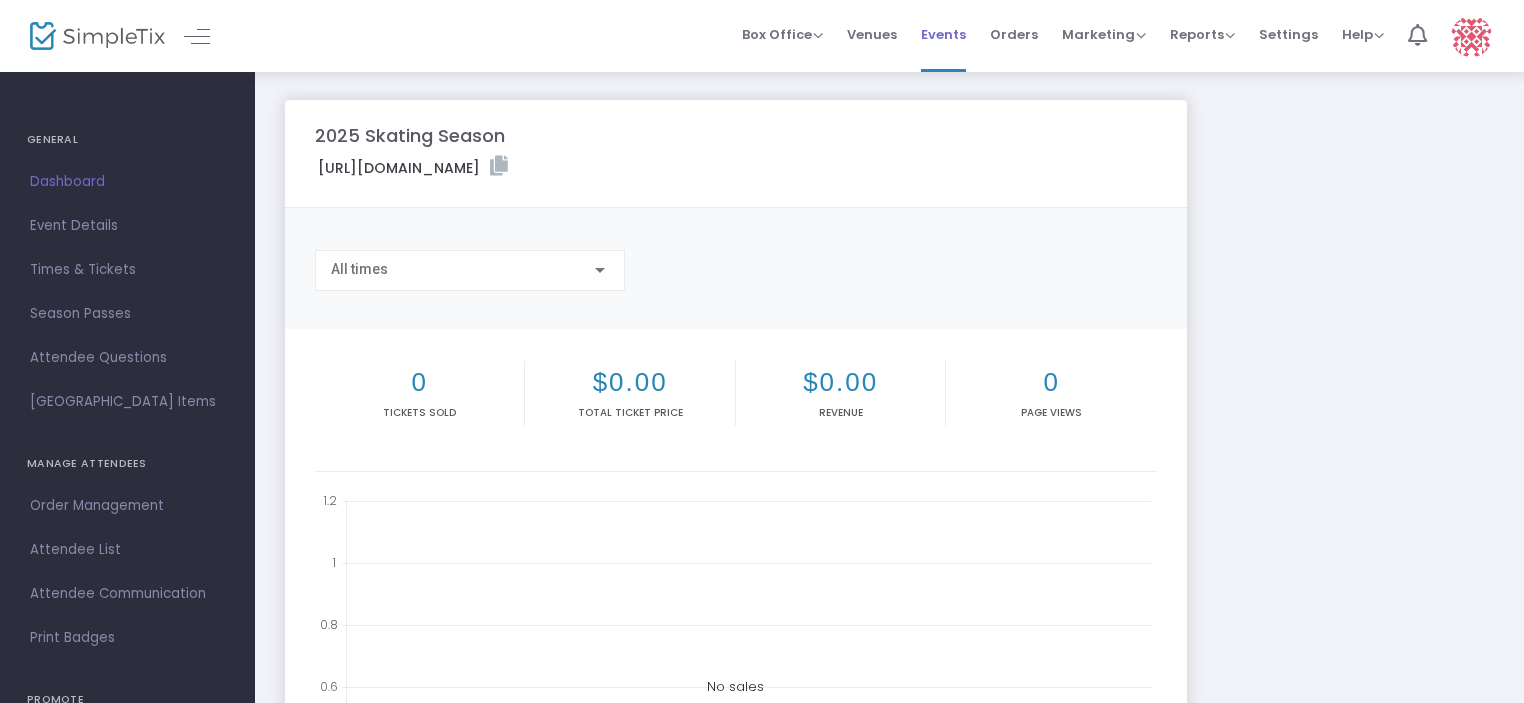 click on "Events" at bounding box center [943, 34] 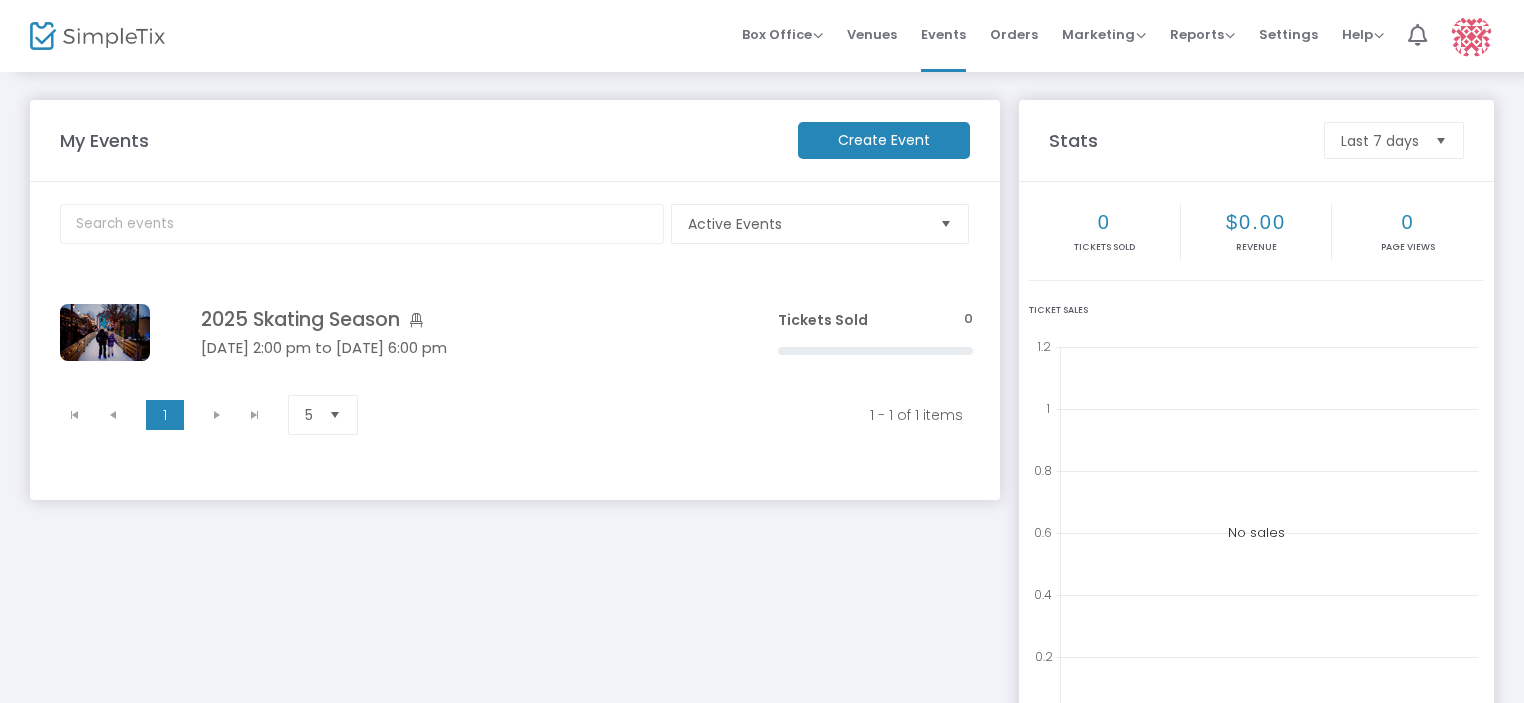 drag, startPoint x: 954, startPoint y: 327, endPoint x: 690, endPoint y: 151, distance: 317.2885 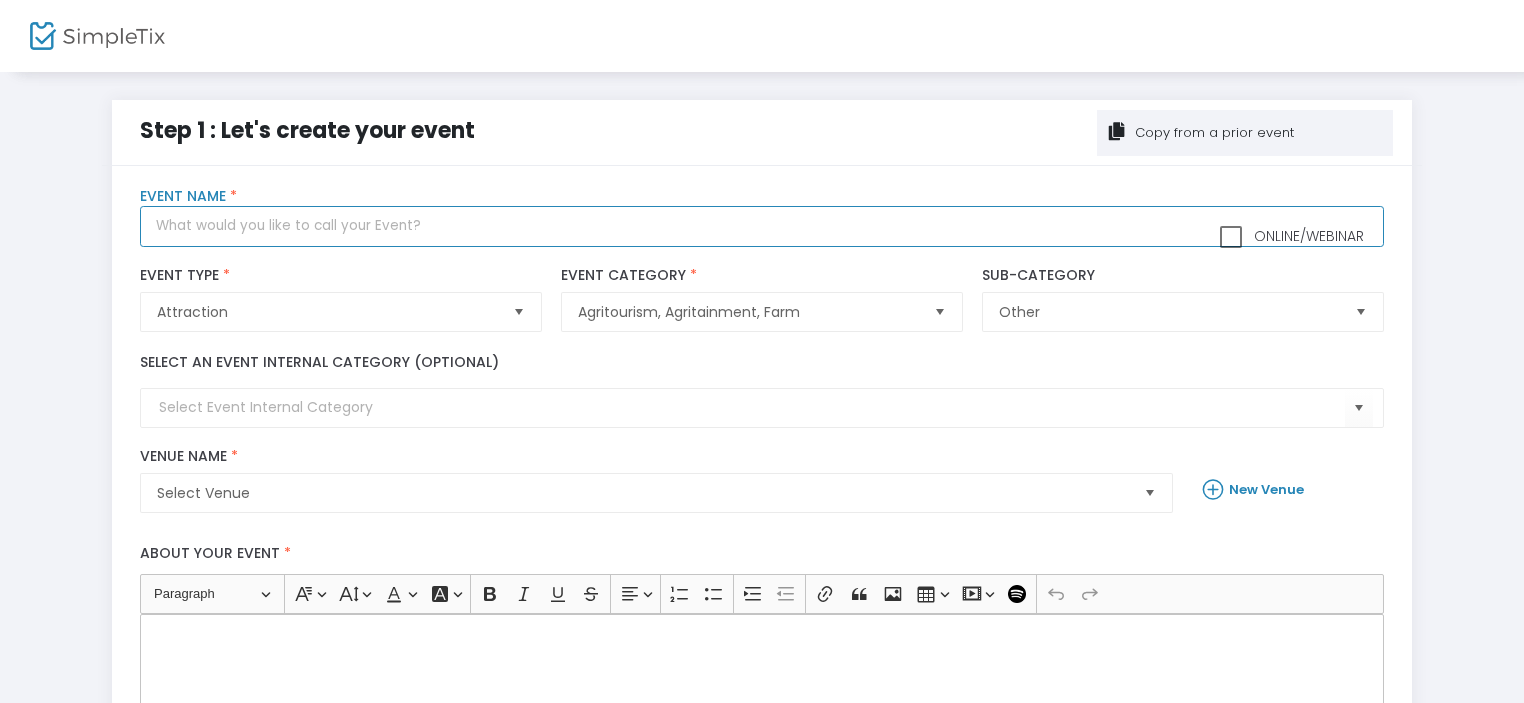 click 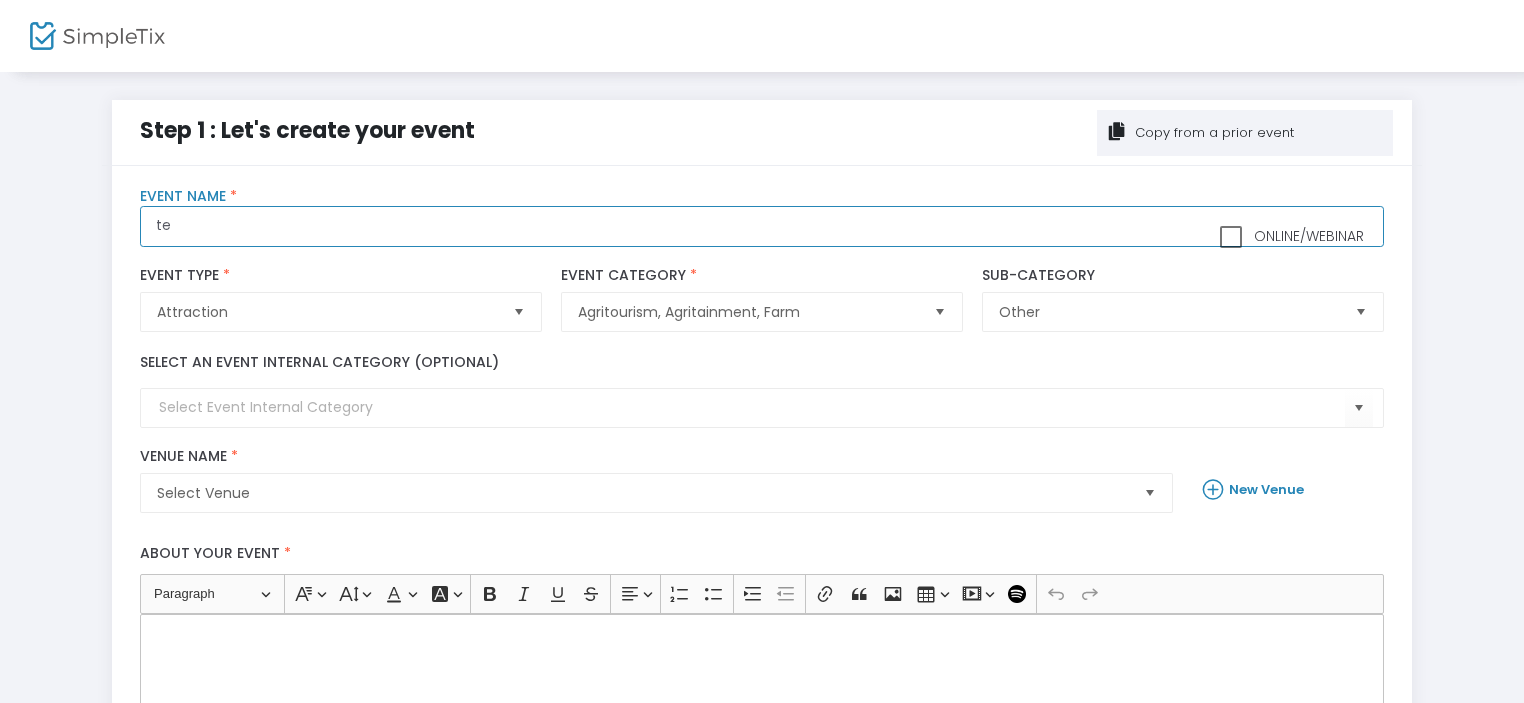 type on "t" 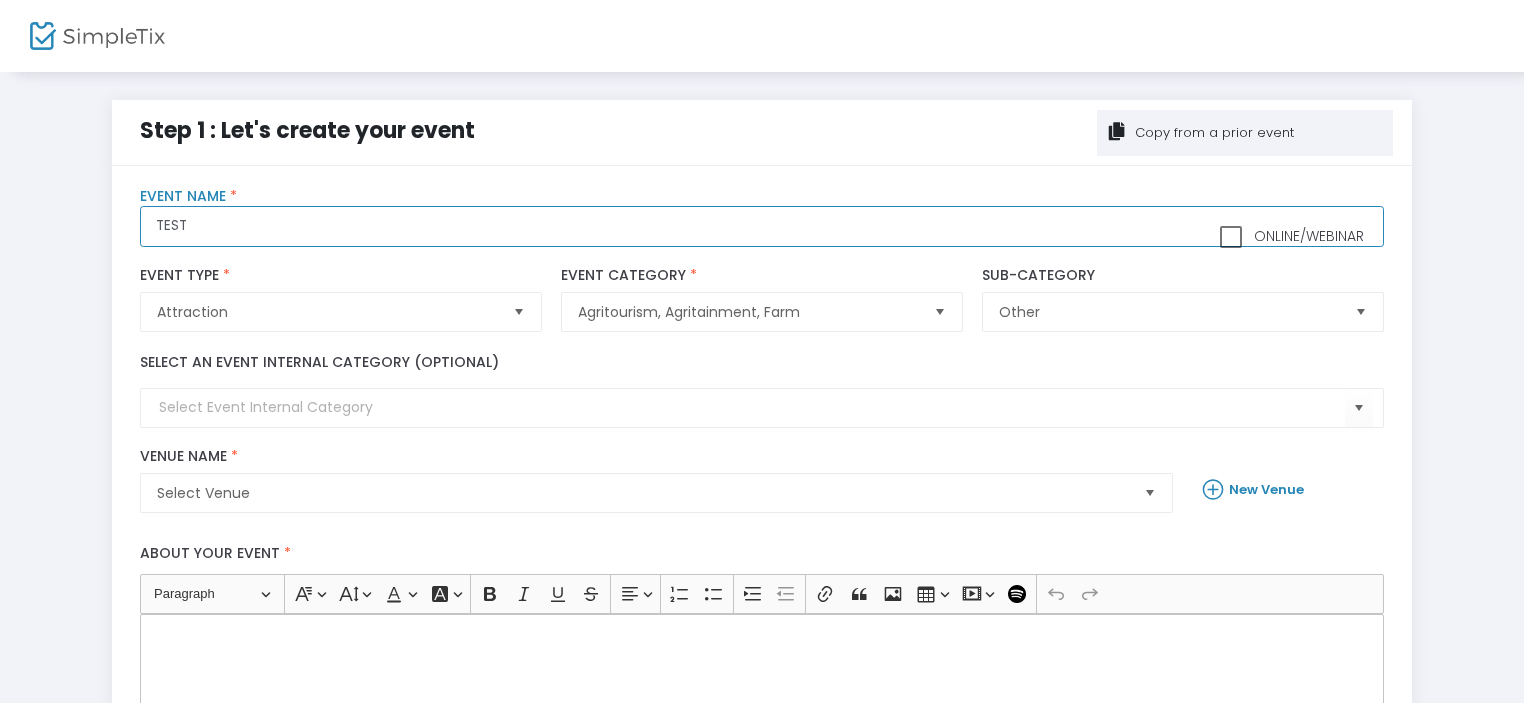 type on "TEST" 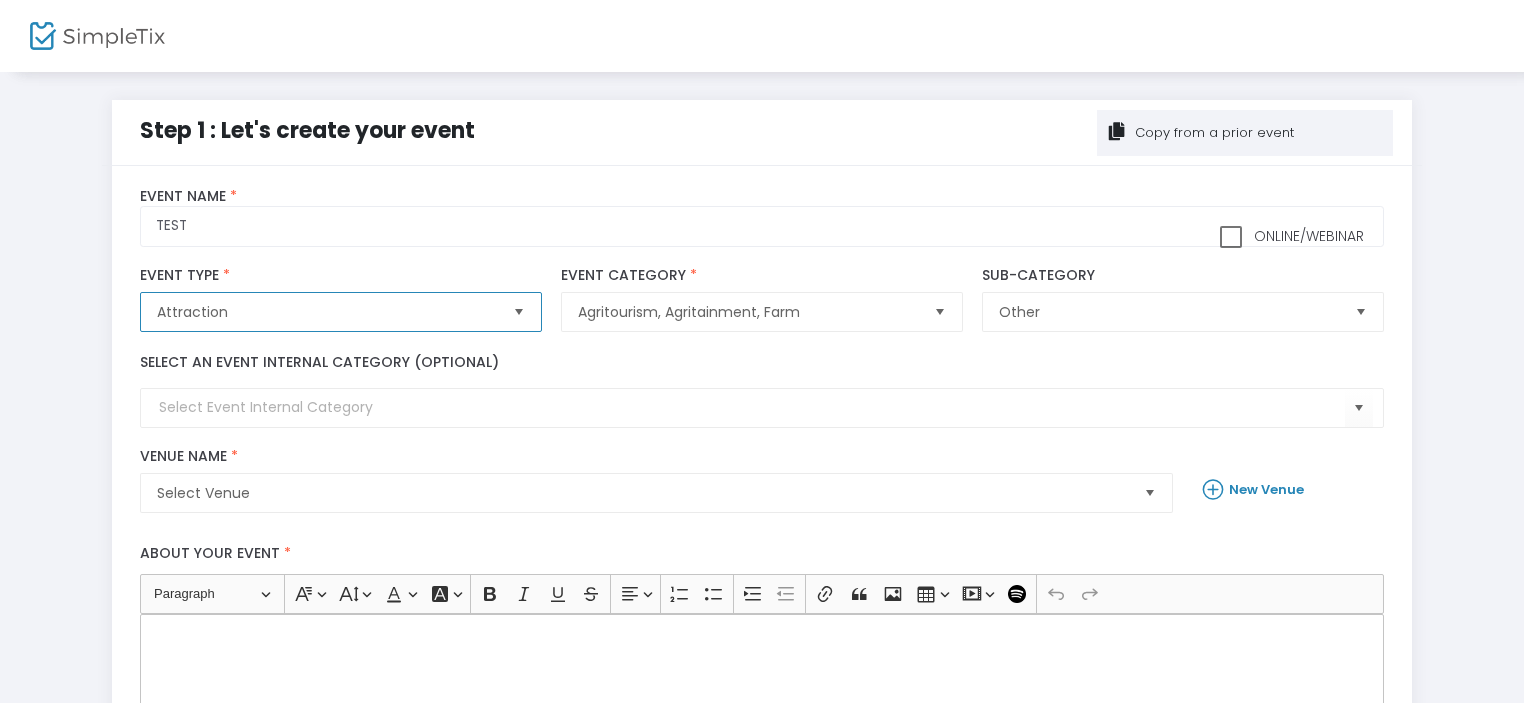 click at bounding box center [518, 312] 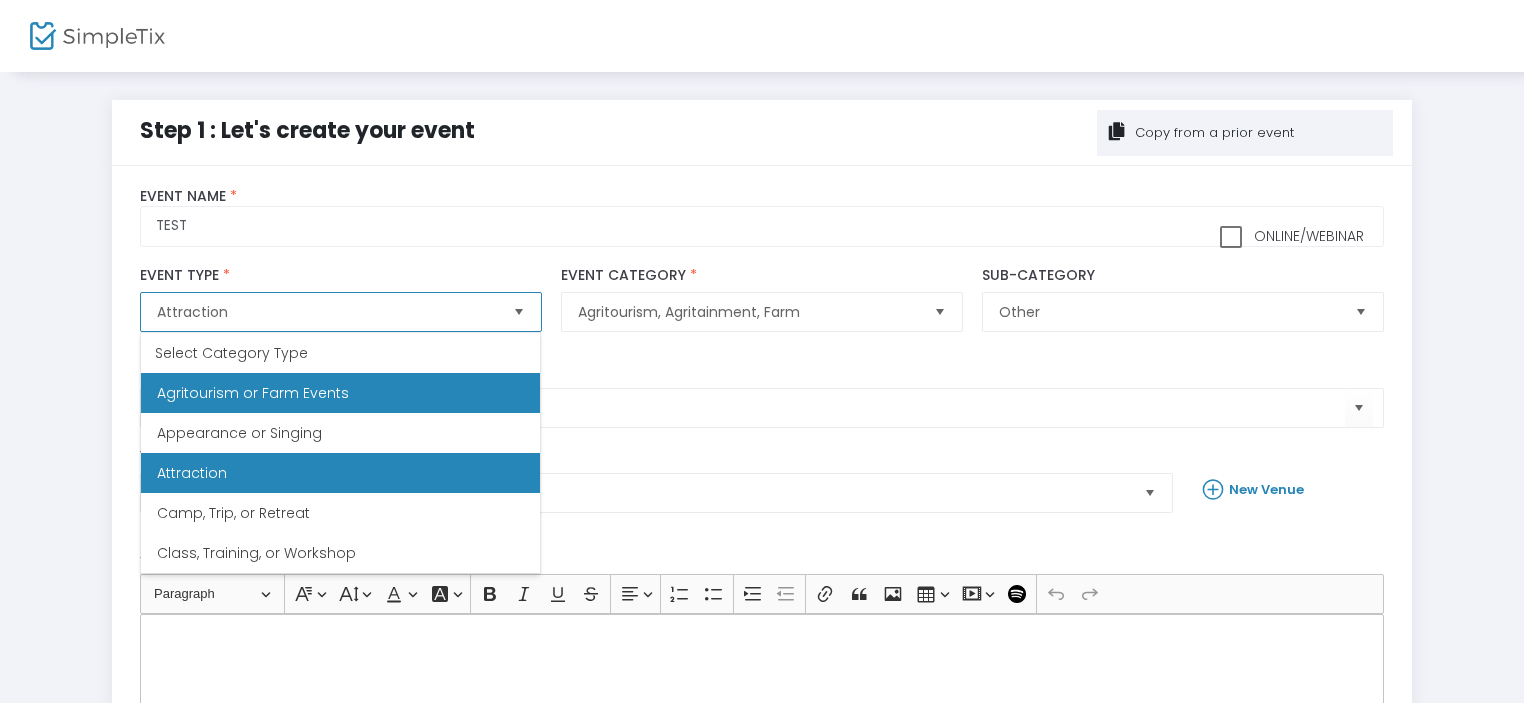 click on "Agritourism or Farm Events" at bounding box center (340, 393) 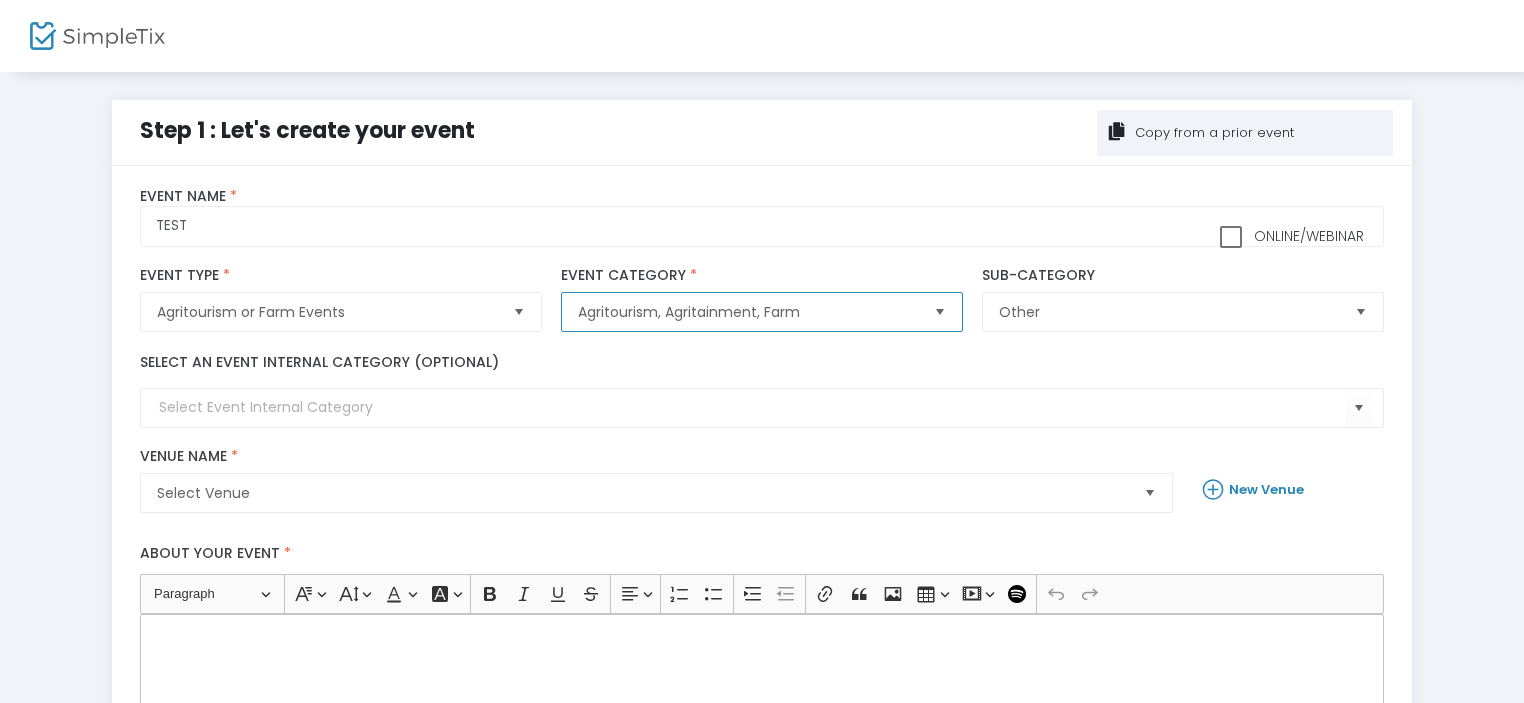 click on "Agritourism, Agritainment, Farm" at bounding box center (747, 312) 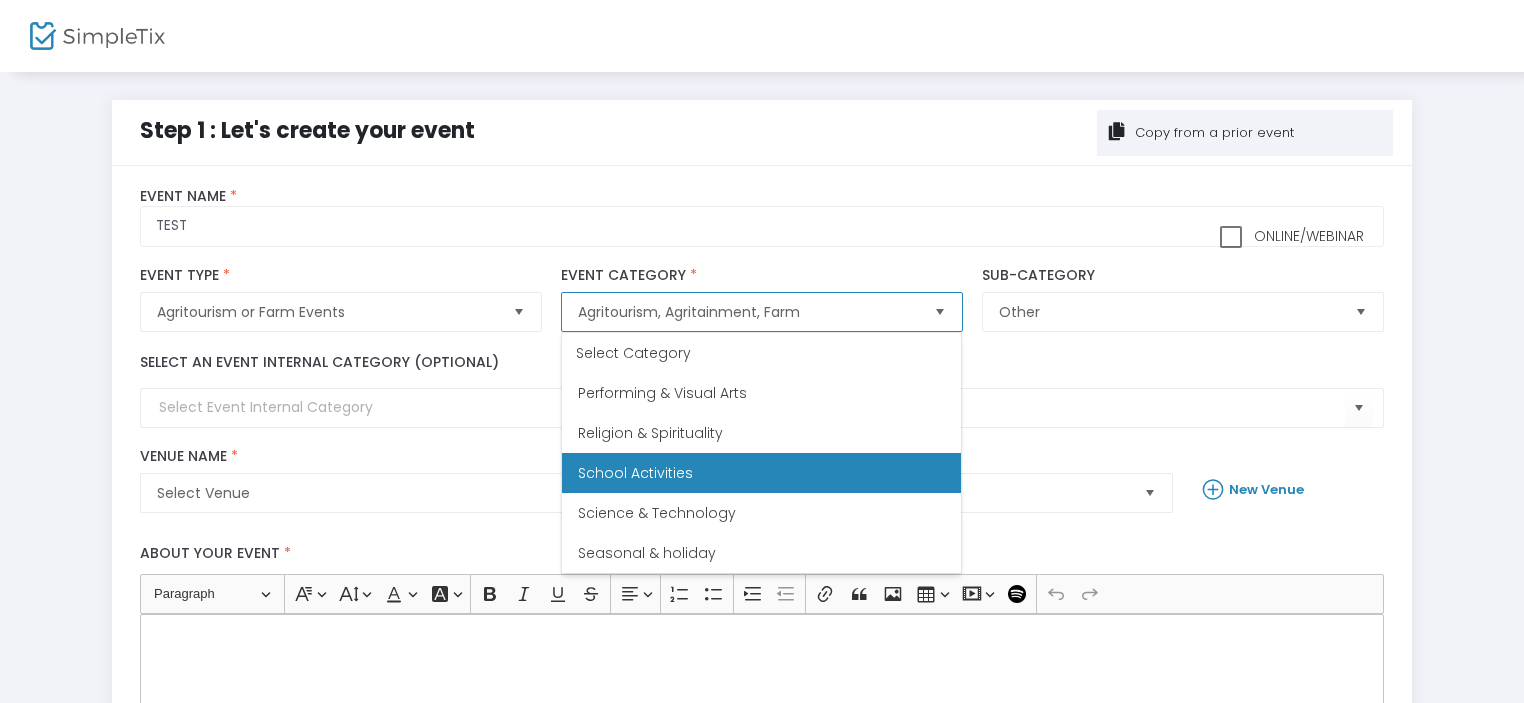 scroll, scrollTop: 680, scrollLeft: 0, axis: vertical 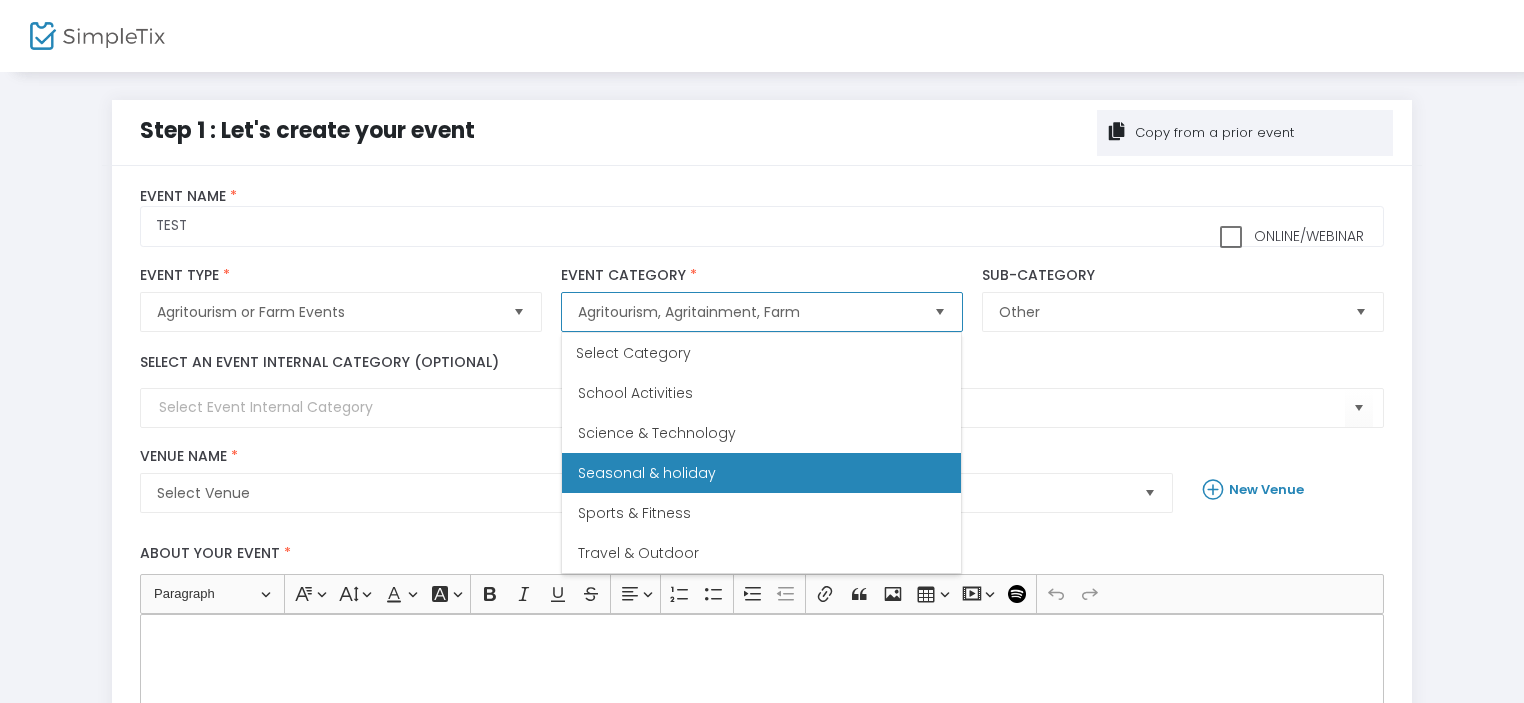 click on "Seasonal & holiday" at bounding box center [761, 473] 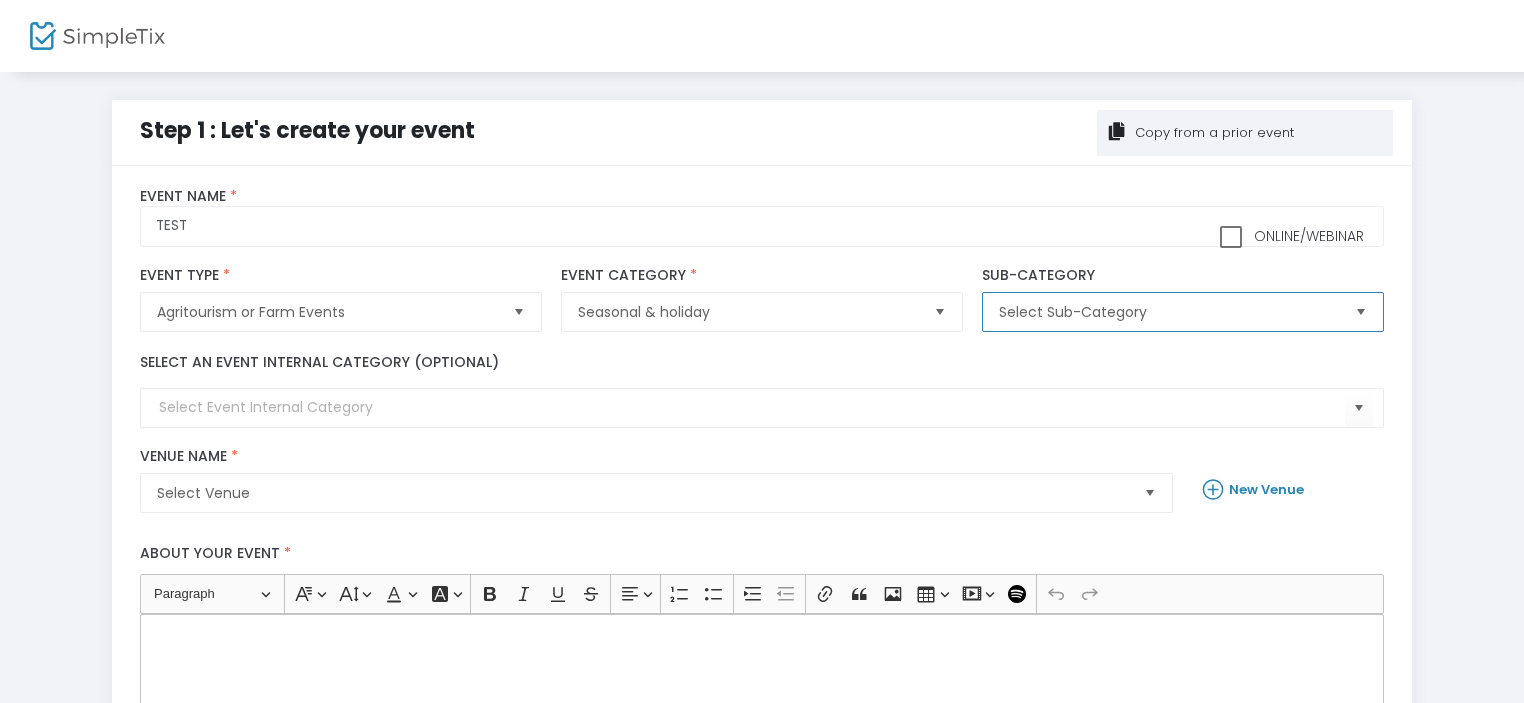 click on "Select Sub-Category" at bounding box center (1168, 312) 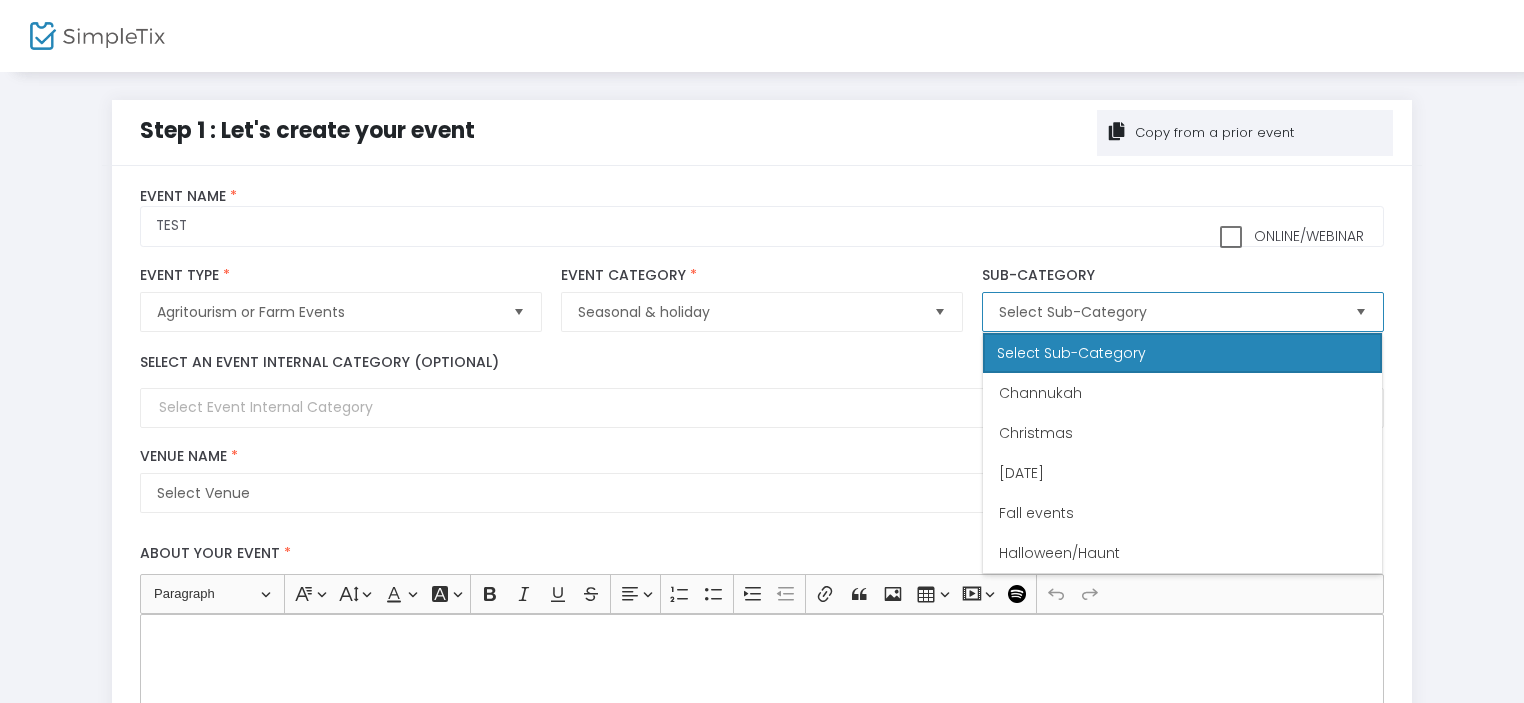 click on "Select Sub-Category" at bounding box center [1168, 312] 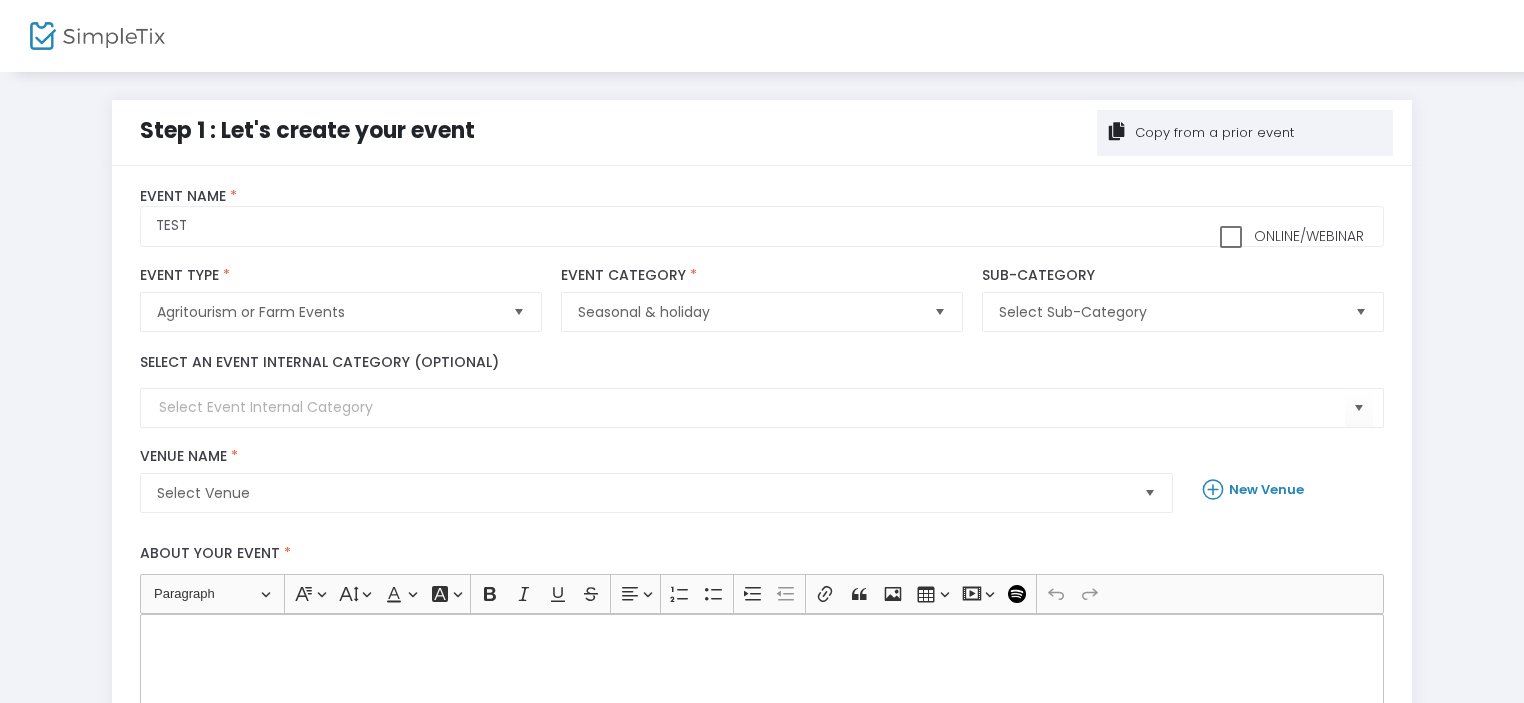 click on "Select an event internal category (optional)" 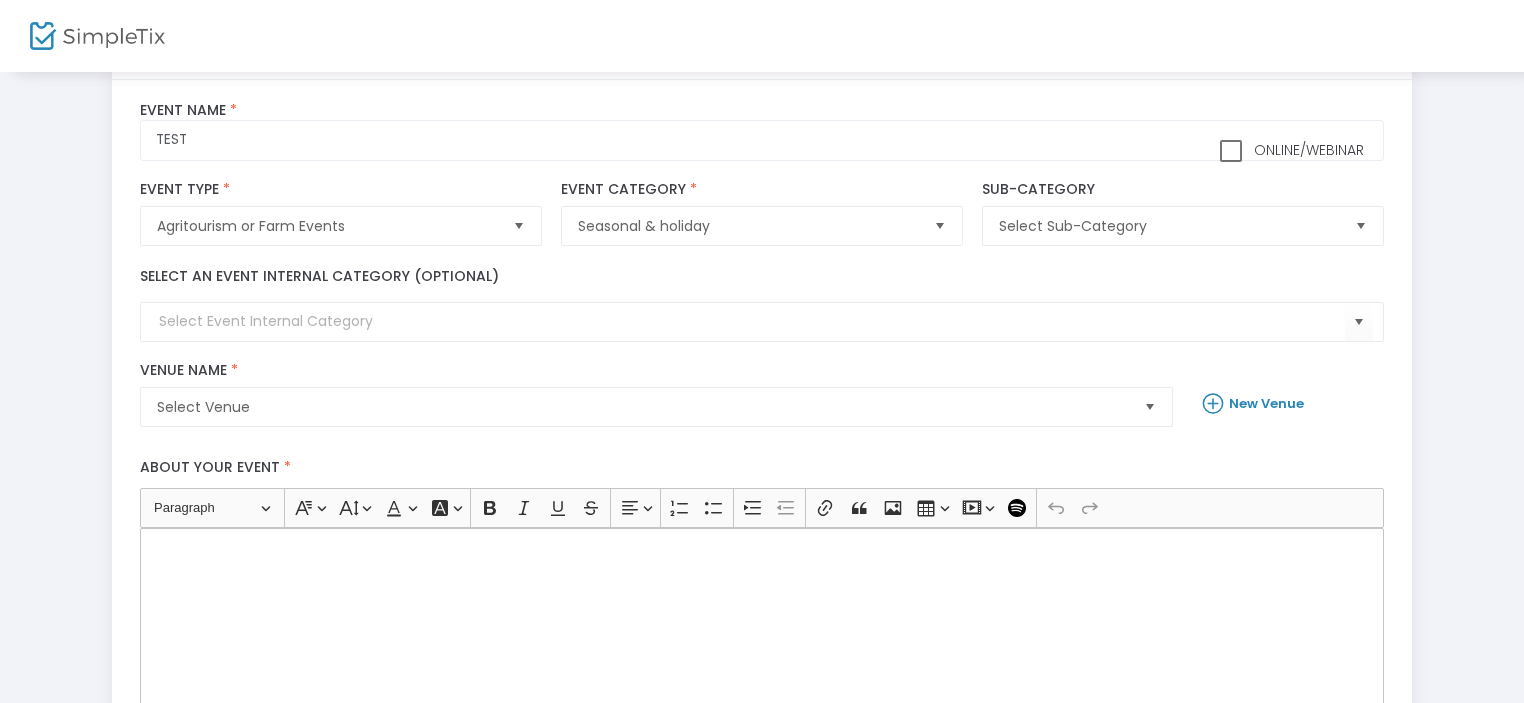 scroll, scrollTop: 200, scrollLeft: 0, axis: vertical 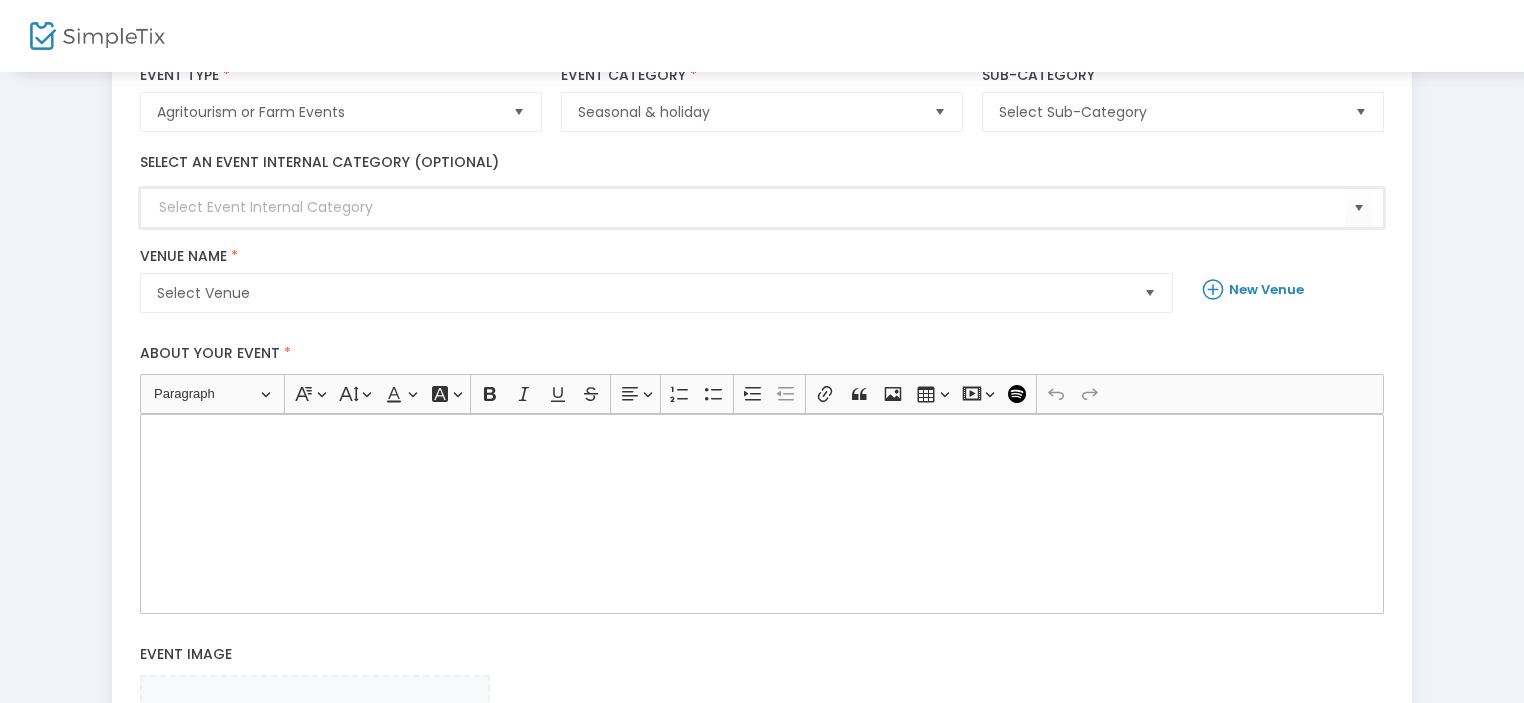 click at bounding box center (751, 207) 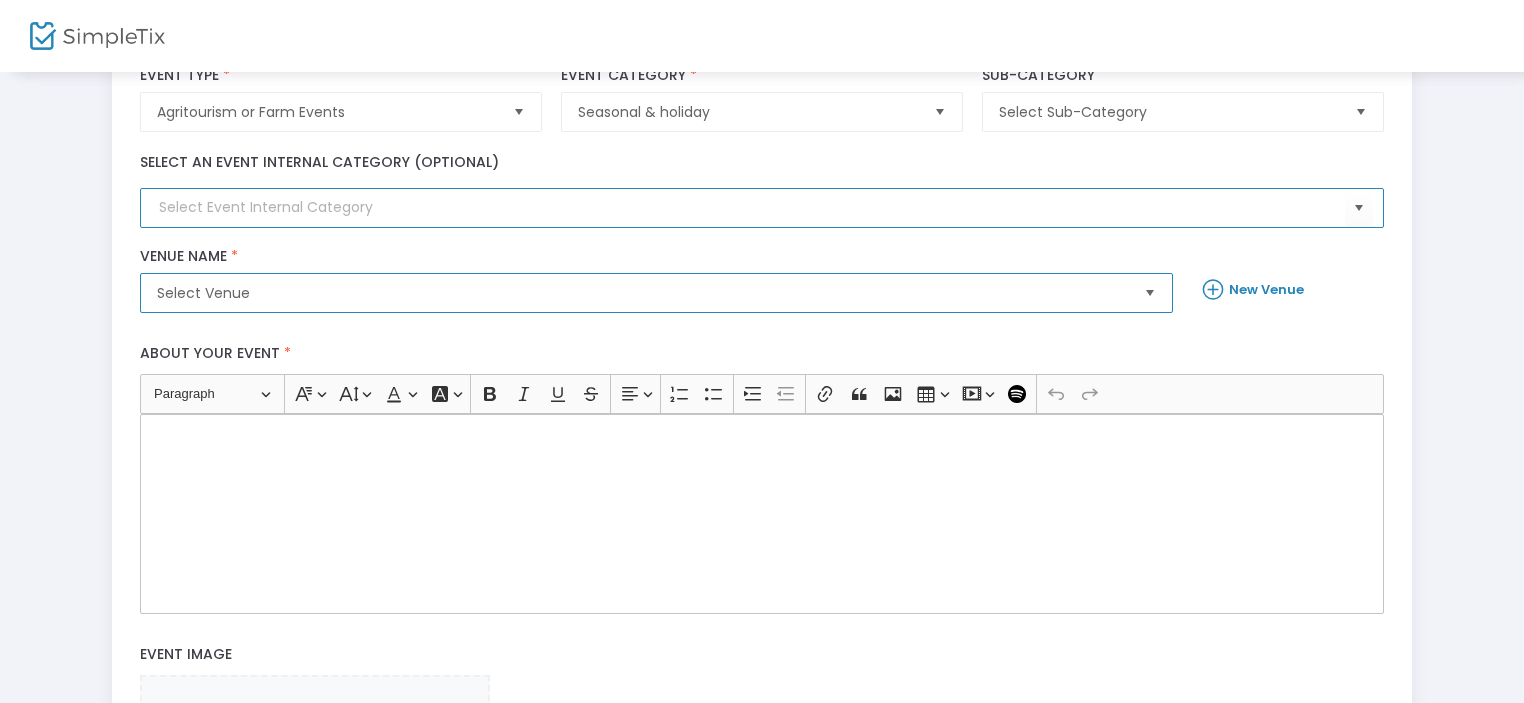 click on "Select Venue" at bounding box center [642, 293] 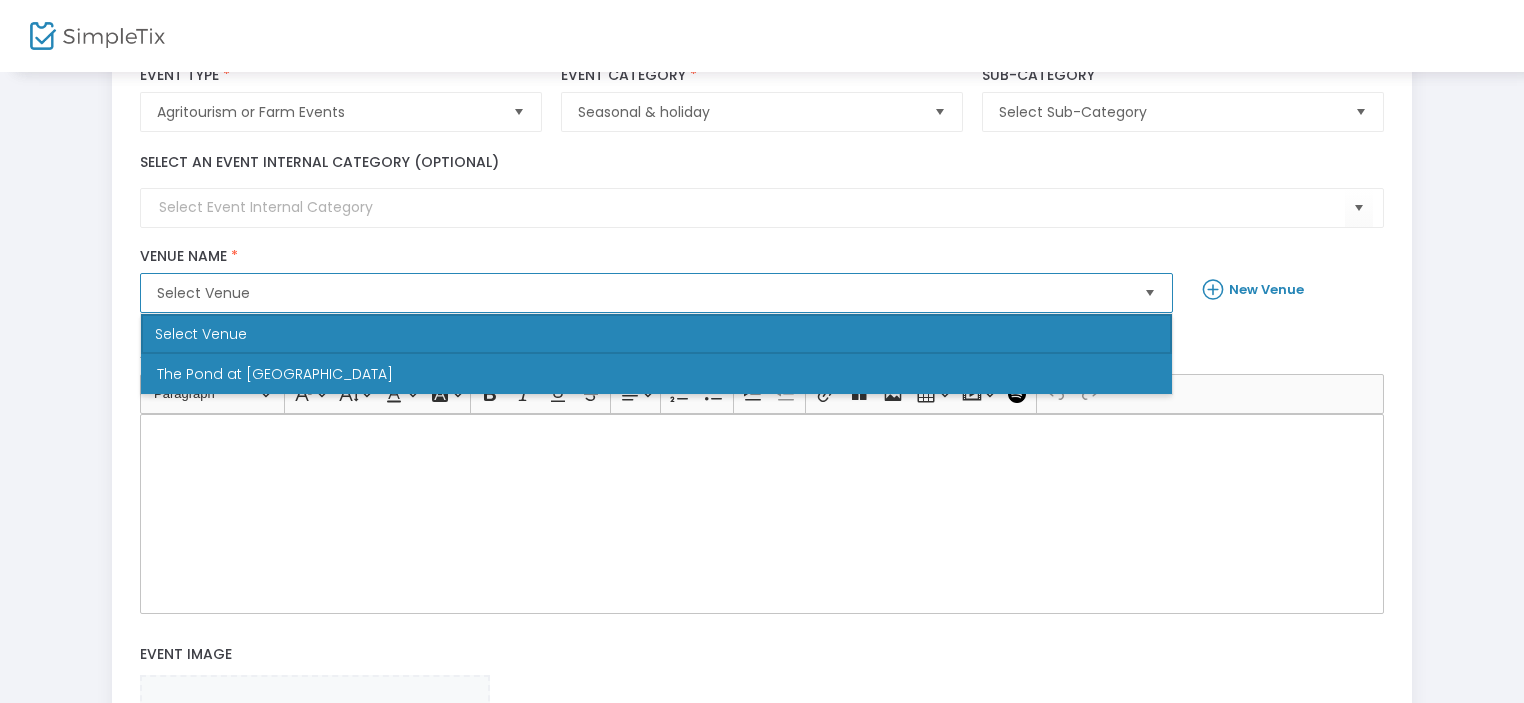 click on "The Pond at [GEOGRAPHIC_DATA]" at bounding box center [275, 374] 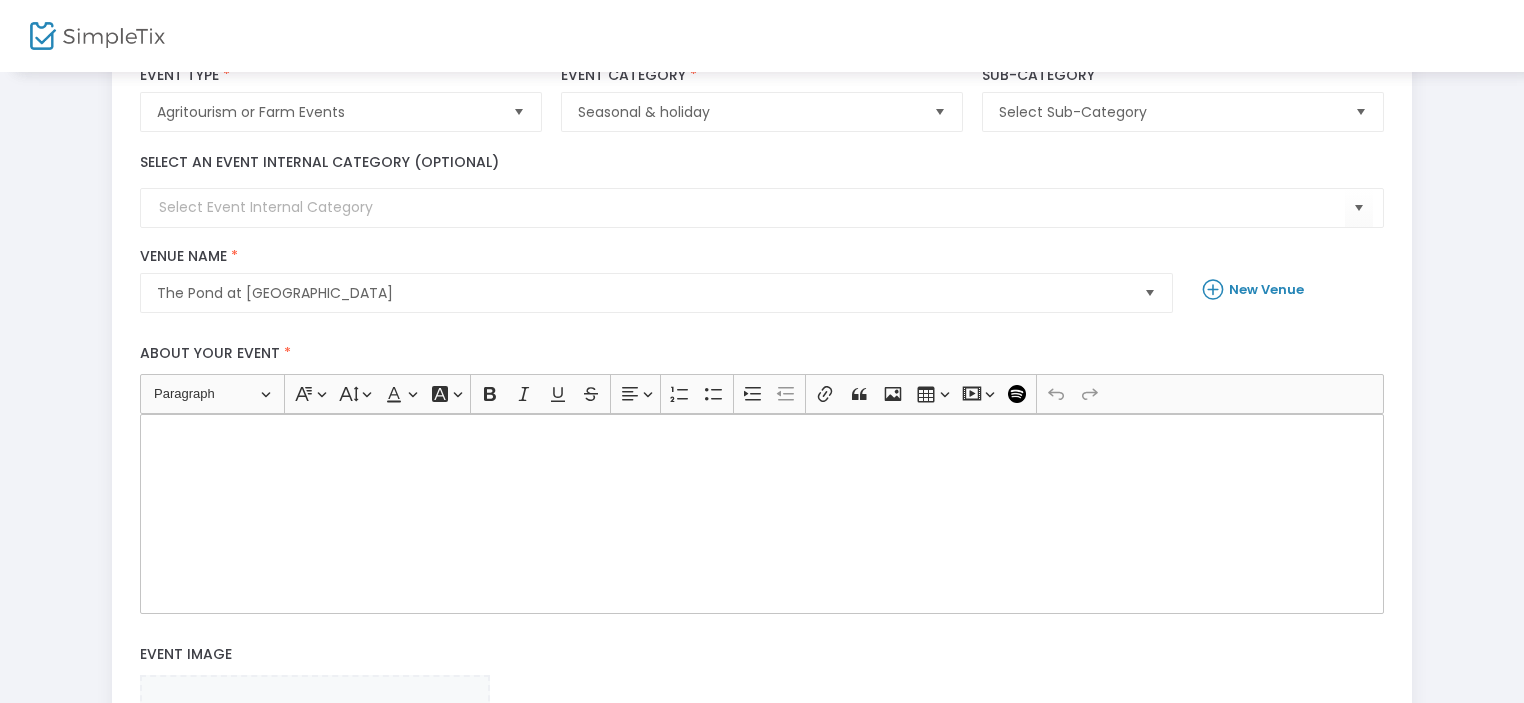 click 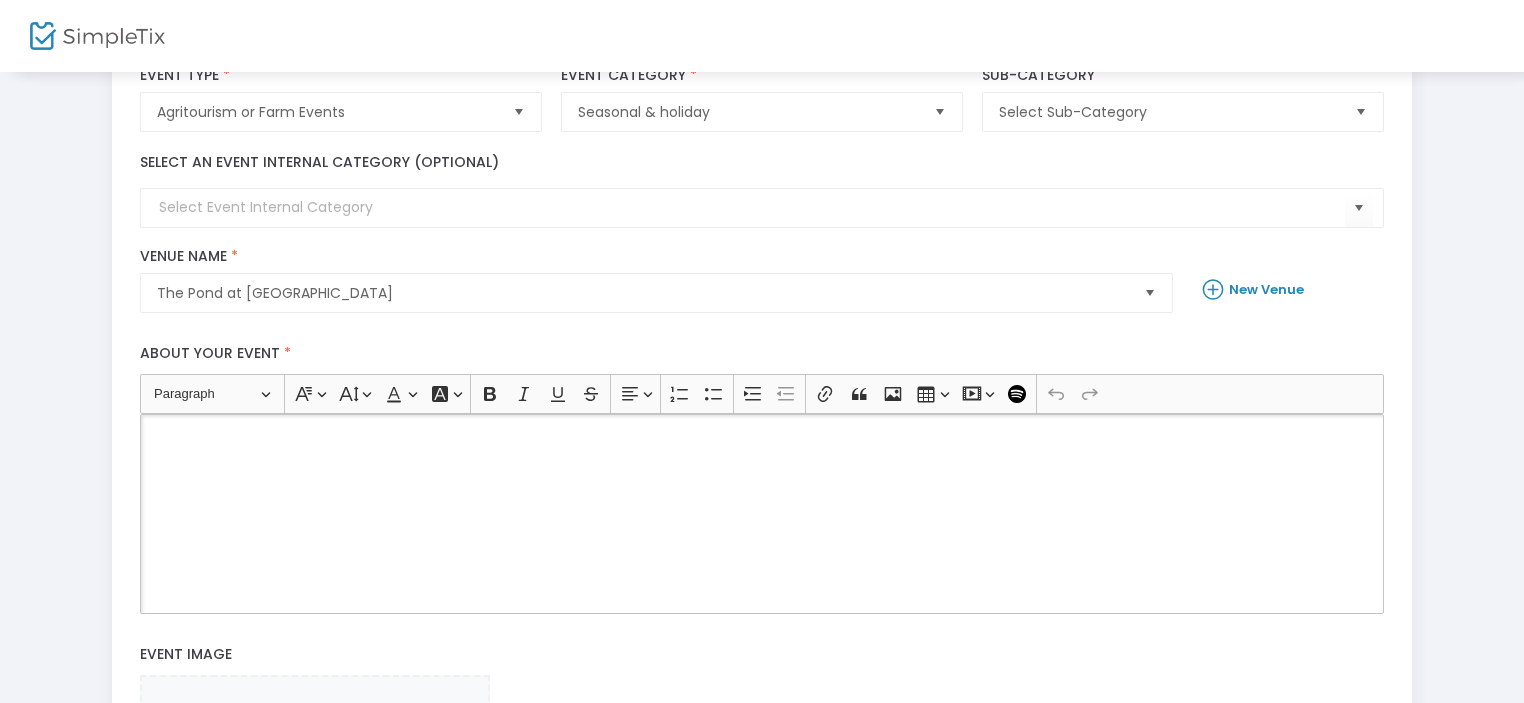 drag, startPoint x: 246, startPoint y: 451, endPoint x: 199, endPoint y: 453, distance: 47.042534 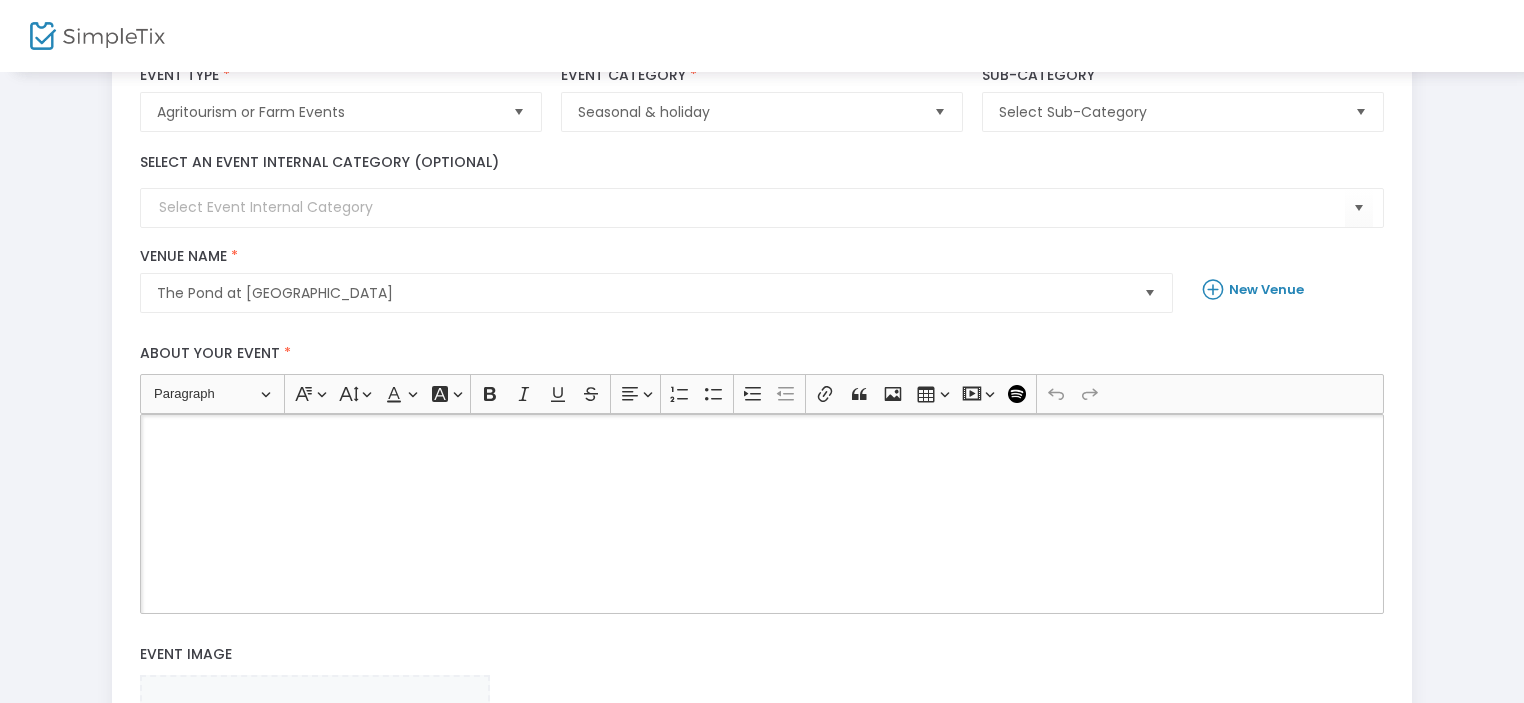 click 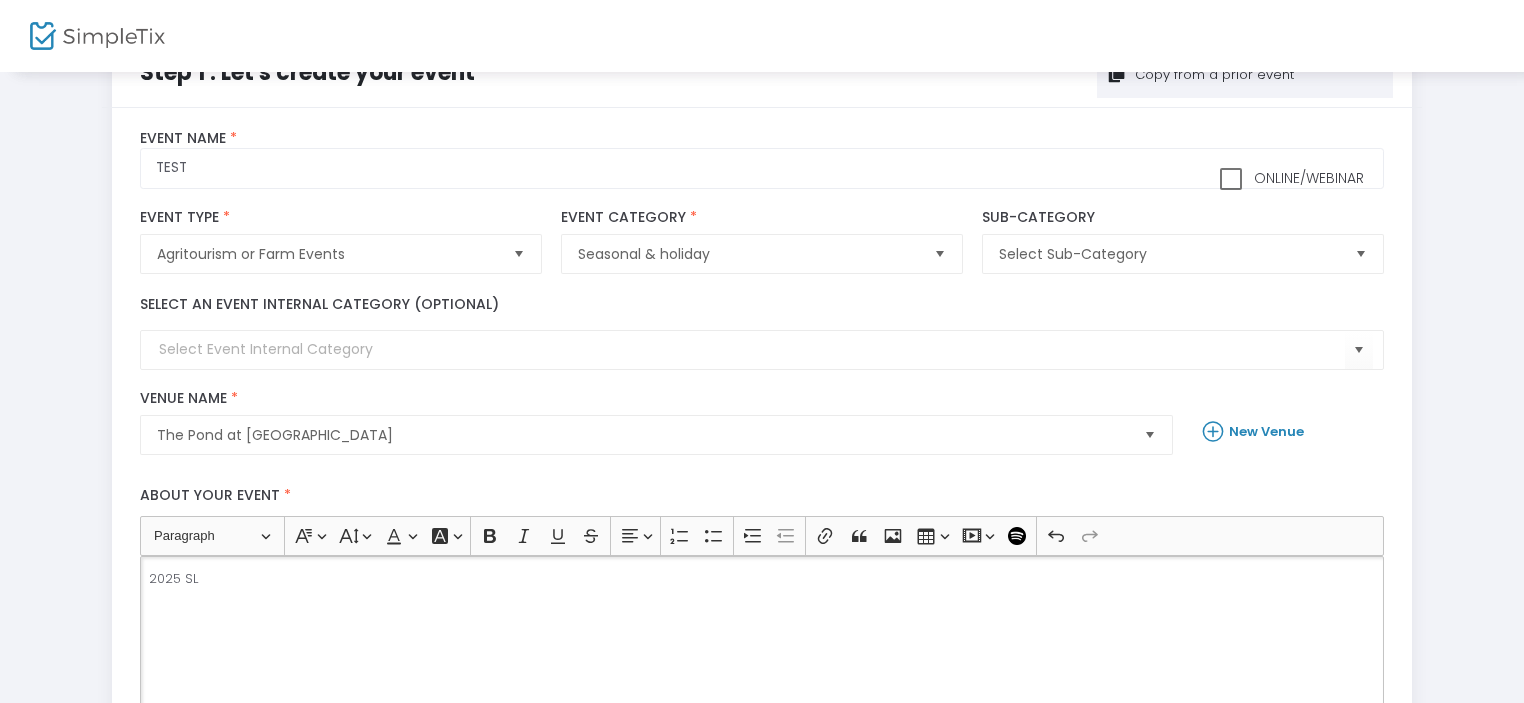 scroll, scrollTop: 0, scrollLeft: 0, axis: both 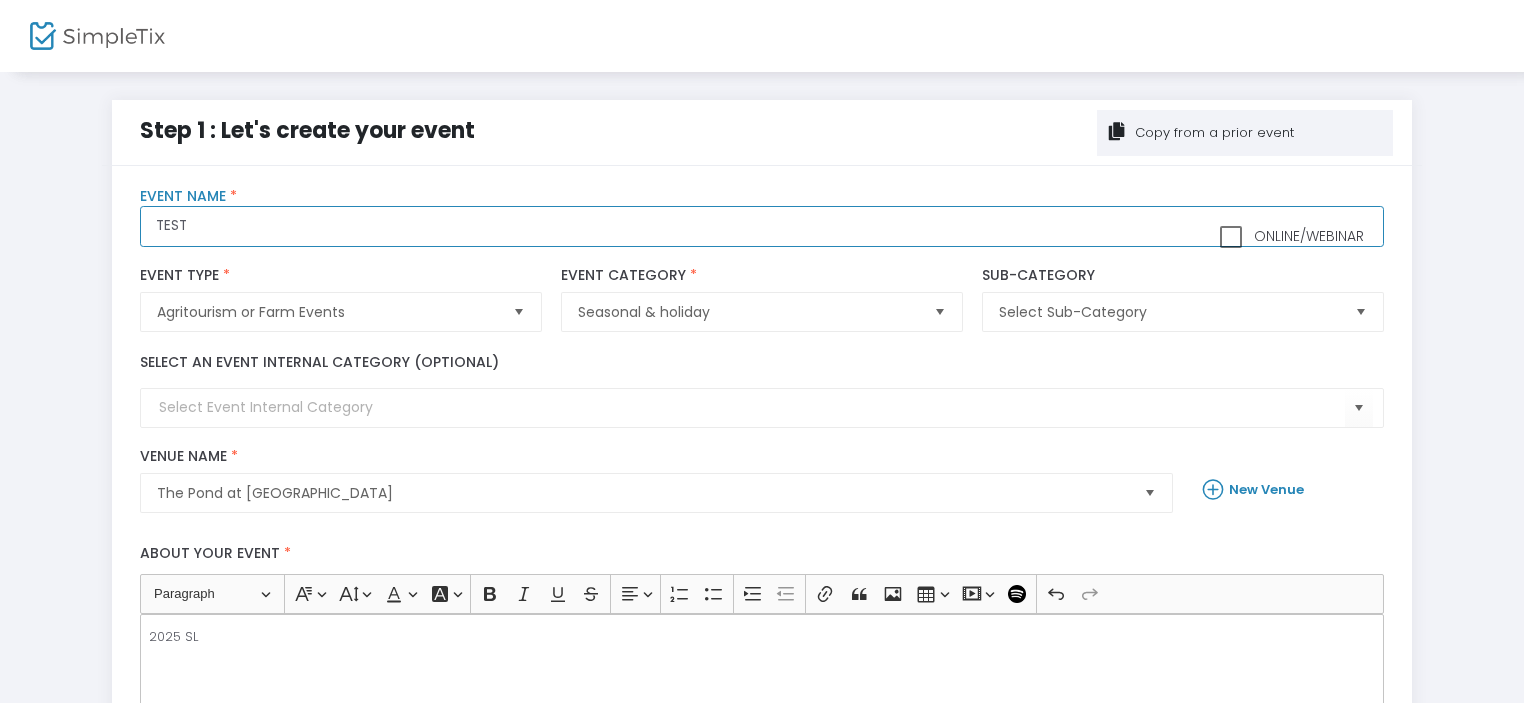 click on "TEST" 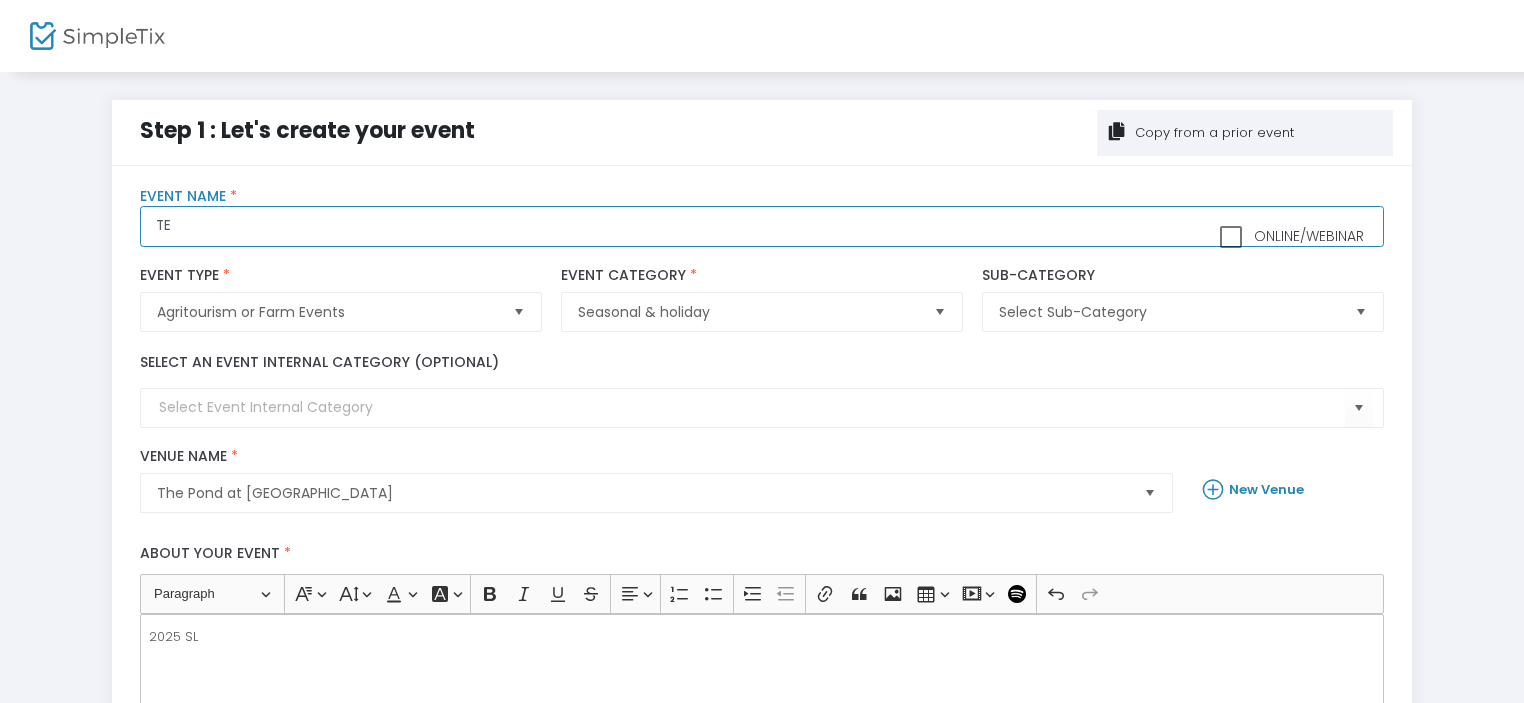 type on "T" 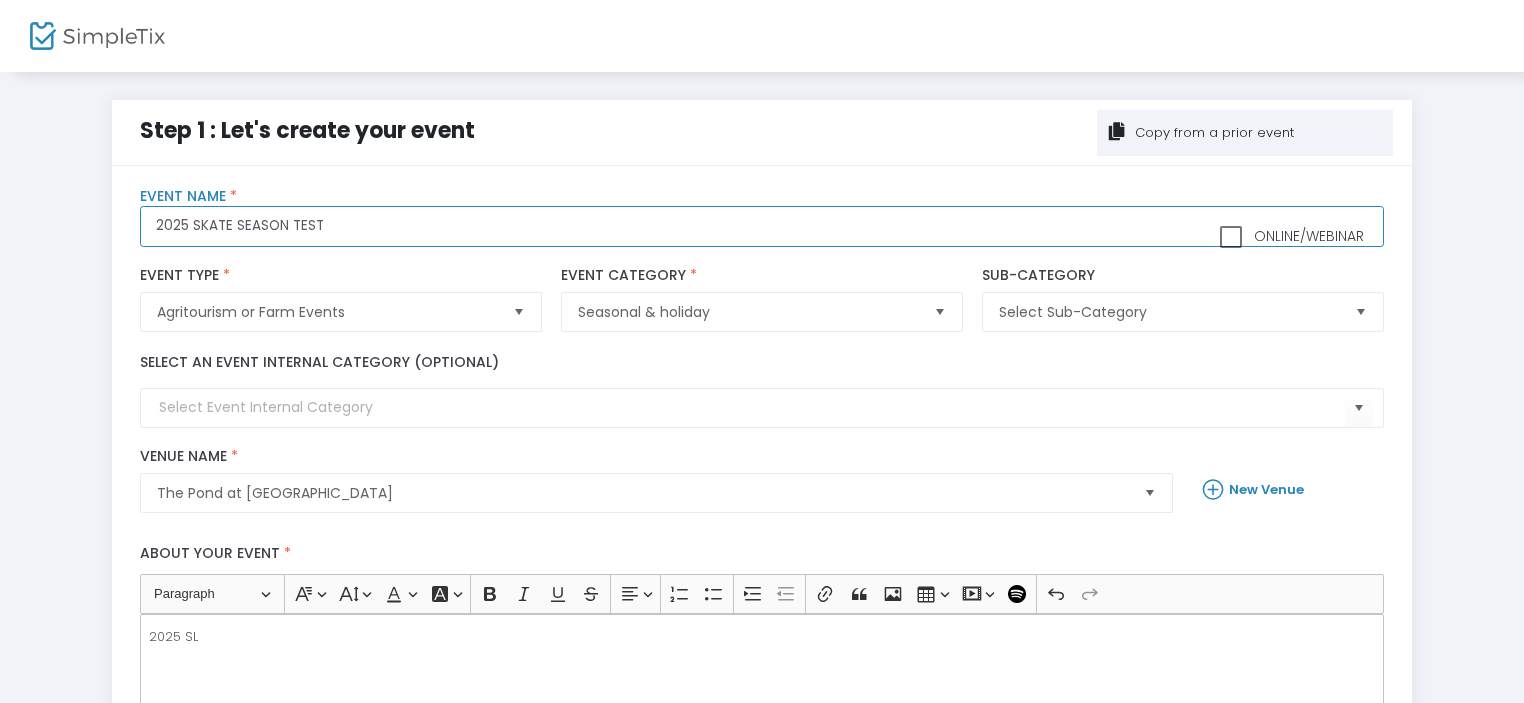 type on "2025 SKATE SEASON TEST" 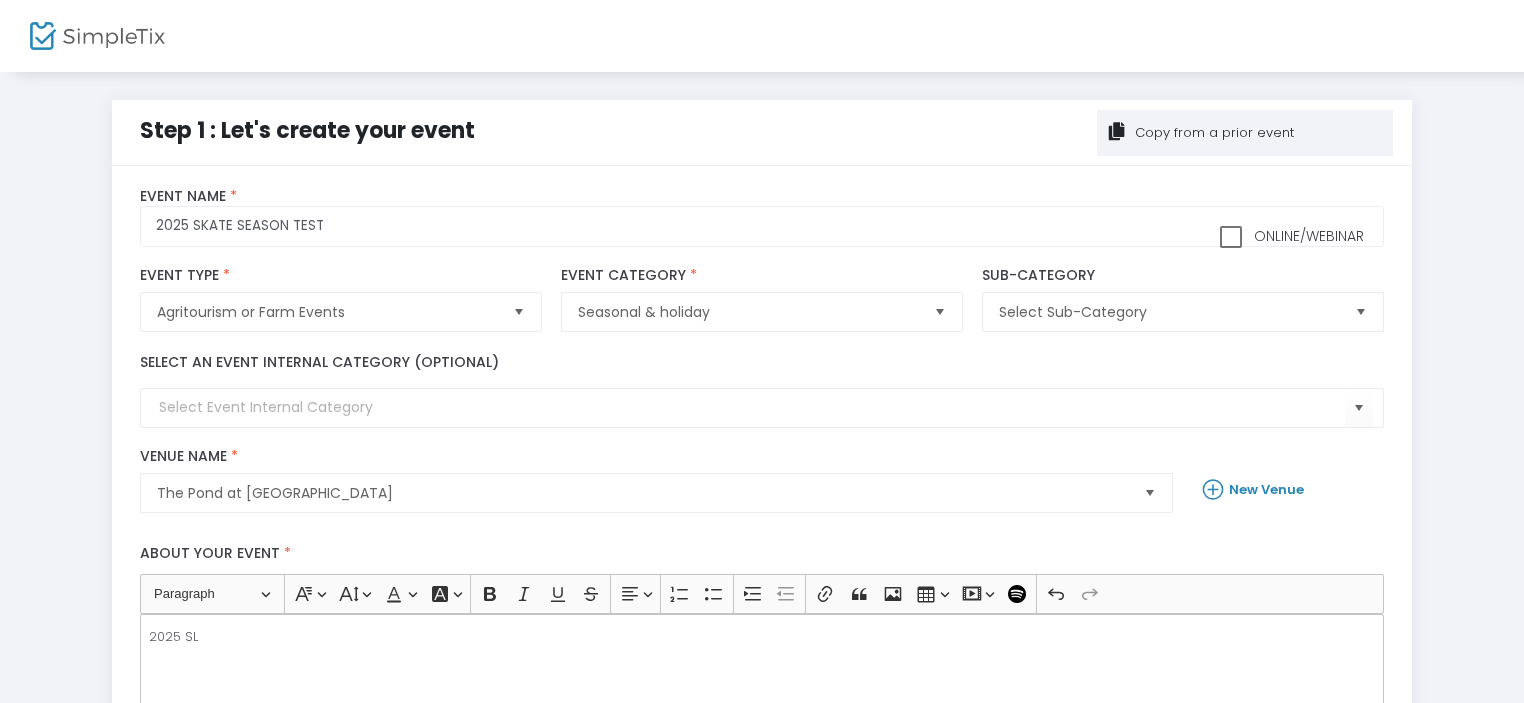 click on "New Venue" 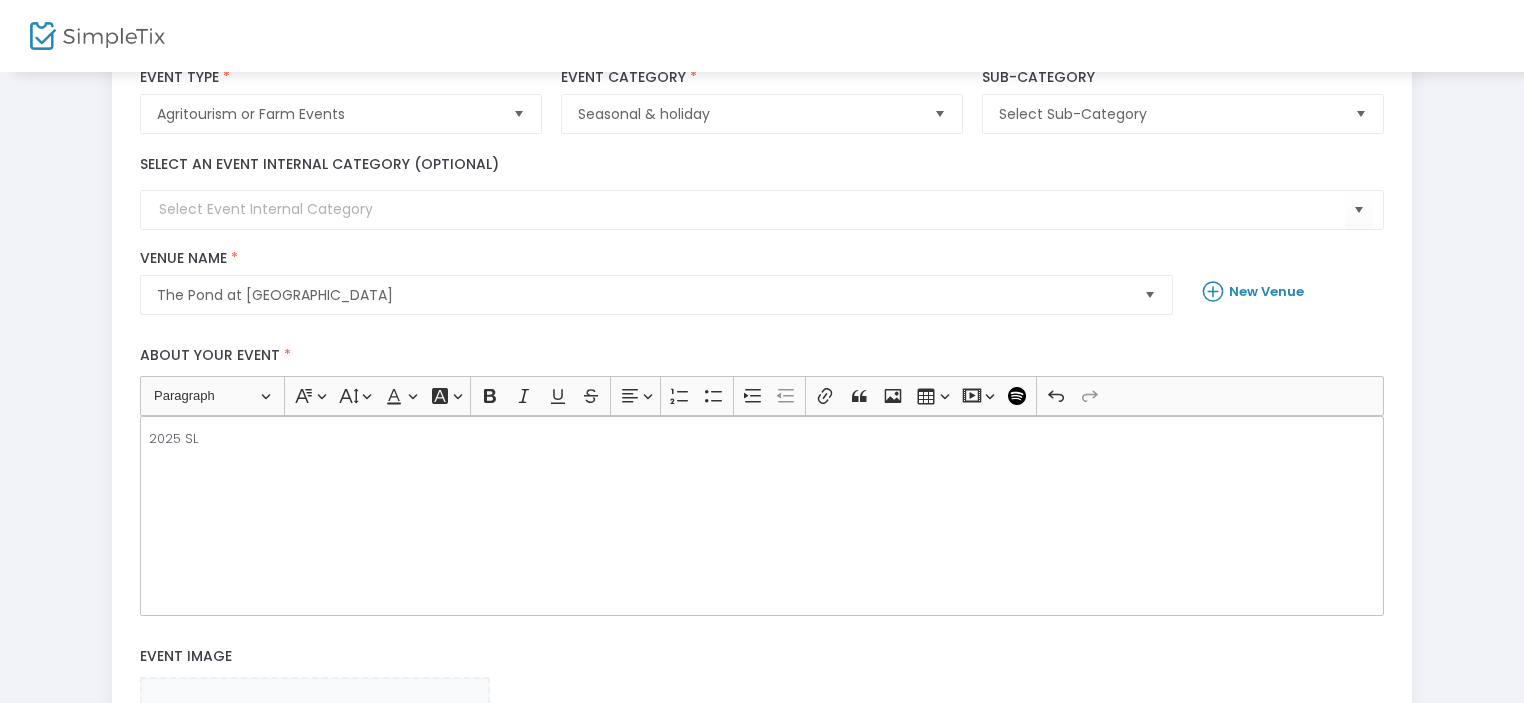 scroll, scrollTop: 200, scrollLeft: 0, axis: vertical 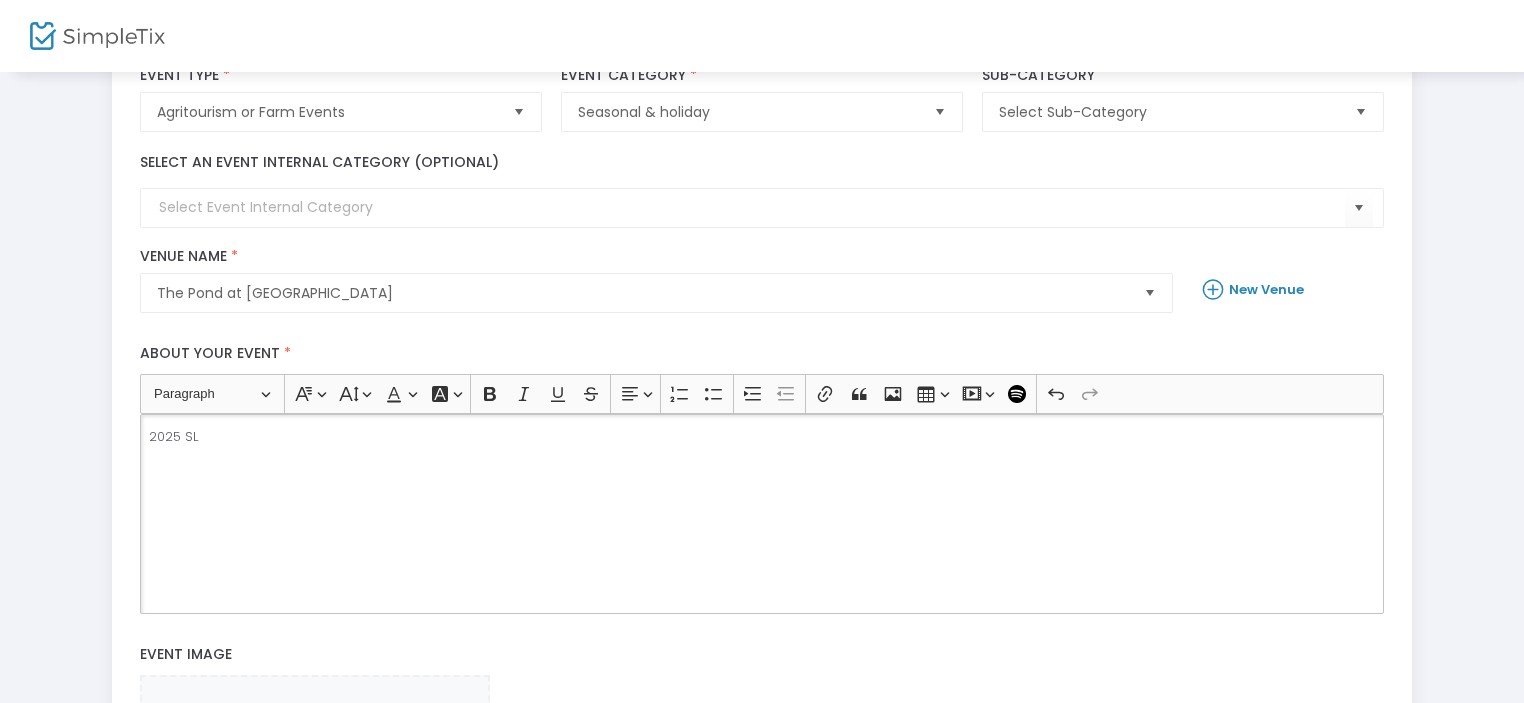 click on "2025 SL" 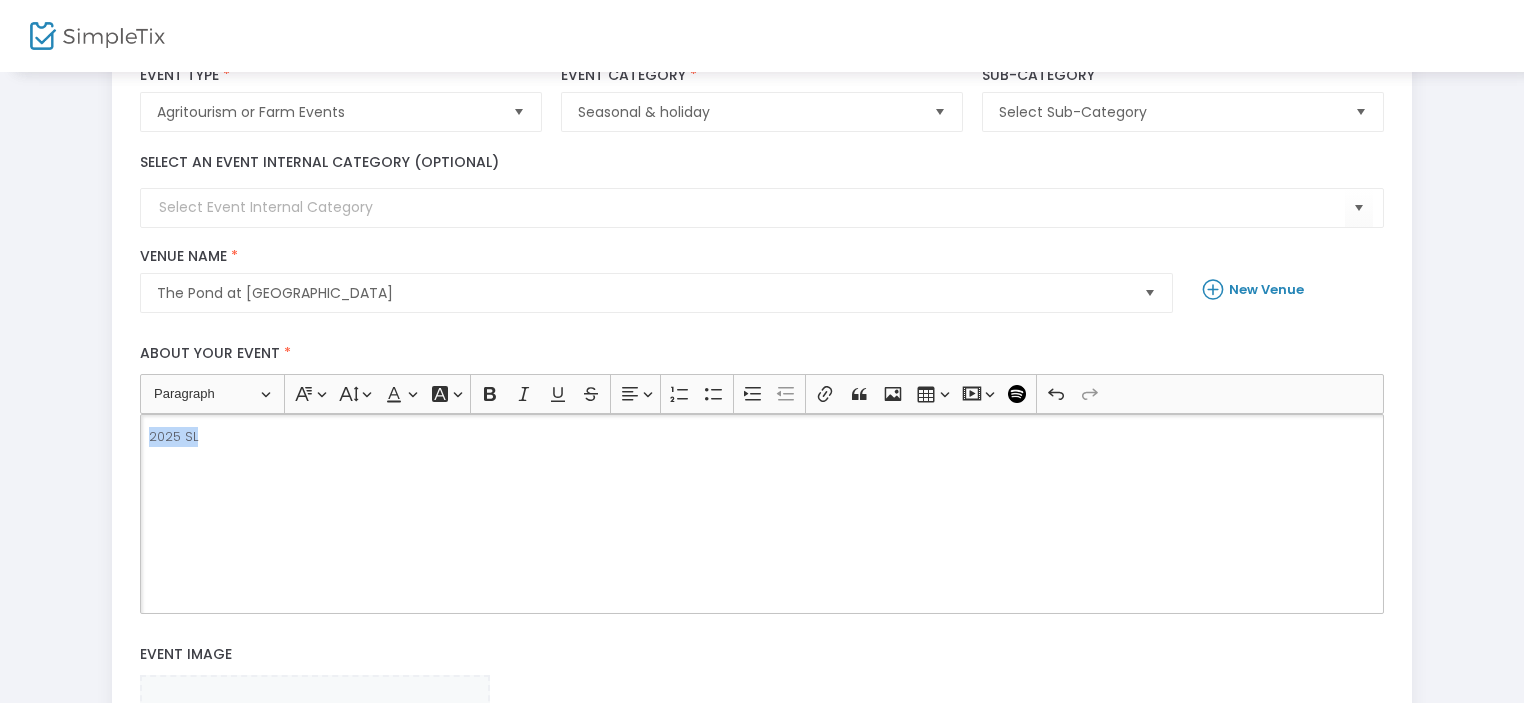 drag, startPoint x: 240, startPoint y: 443, endPoint x: 125, endPoint y: 435, distance: 115.27792 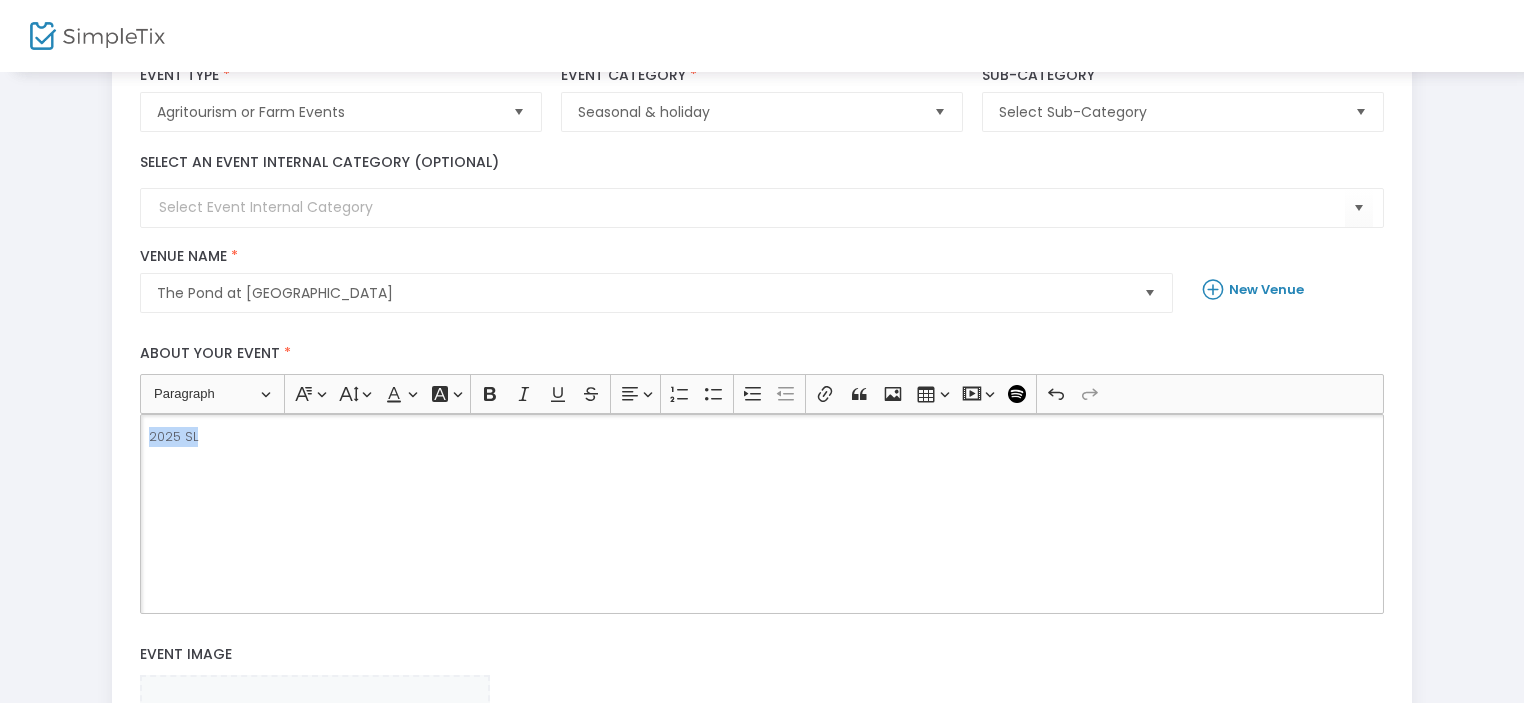 click on "Step 1 : Let's create your event   Copy from a prior event  title : 2025 SKATE SEASON TEST   Valid :  true   Required :  false  venueId : 64073   Valid :  true   Required :  false  description : <p>2025 SL</p>   Valid :  true   Required :  false  venueName :    Valid :  true   Required :  false  streetAddress :    Valid :  true   Required :  false  city :    Valid :  true  Required :  false  postalCode :    Valid :  true  Required :  false  country : 572   Valid :  true  Required :  false  state :    Valid :  true  Required :  false  timezone :    Valid :  true  Required :  false     Online/Webinar  2025 SKATE SEASON TEST Event Name * Agritourism or Farm Events  Event Type  *  Event Type is required  Seasonal & holiday  Event Category  *  Event Category is required  Select Sub-Category  Sub-Category  Select an event internal category (optional)  The Pond at Piney Acres   Venue Name  *  Venue is required  New Venue About your event * Heading Paragraph Paragraph Heading 1 Heading 2 Heading 3 Font Family Arial" 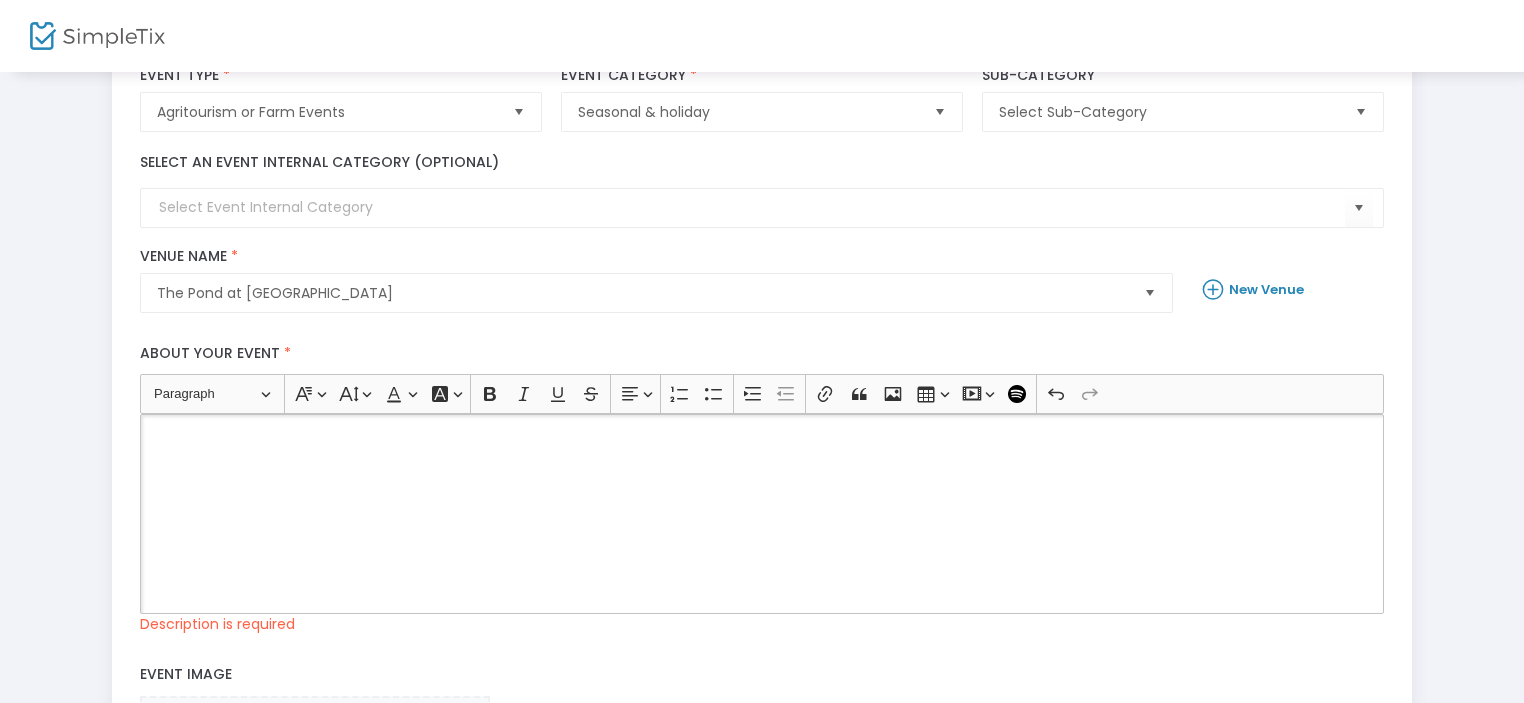 click 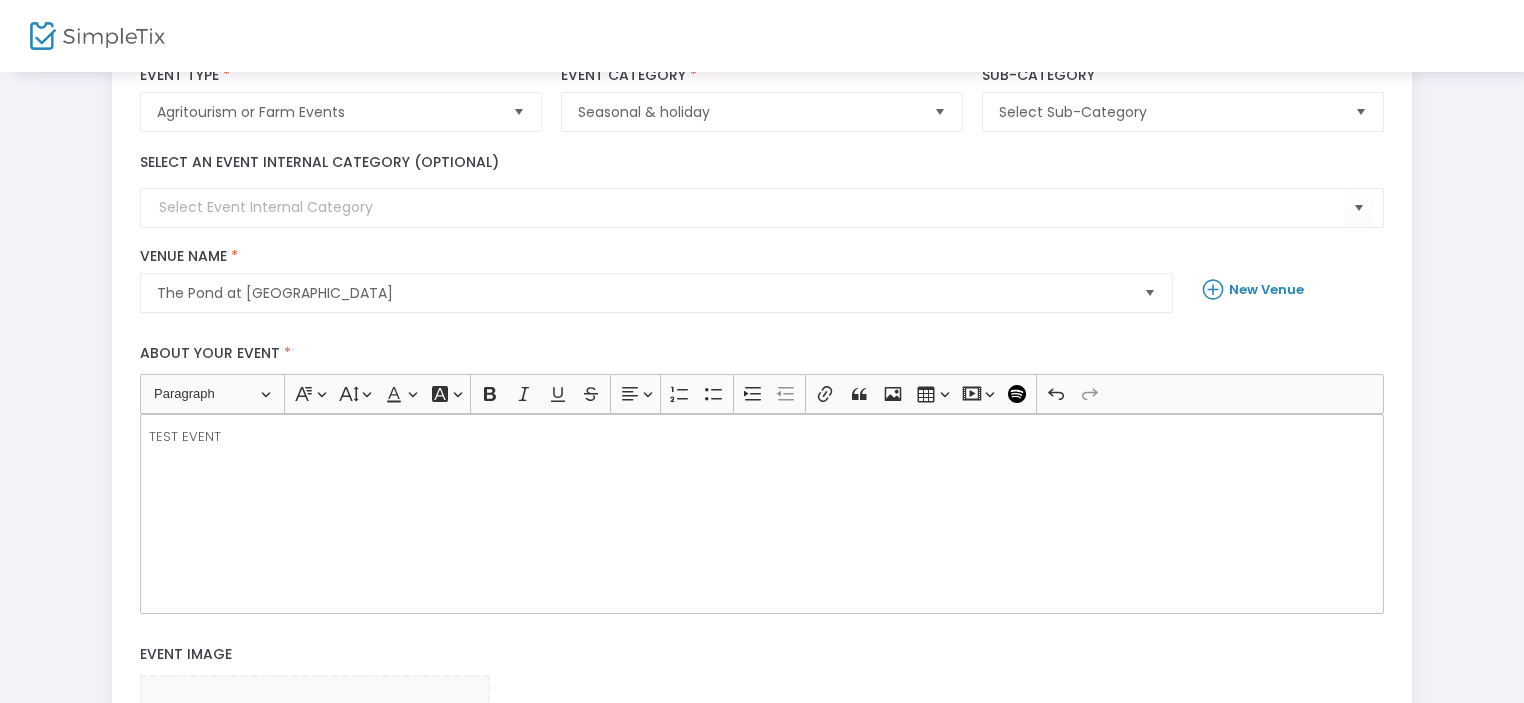 click on "title : 2025 SKATE SEASON TEST   Valid :  true   Required :  false  venueId : 64073   Valid :  true   Required :  false  description : <p>TEST EVENT</p>   Valid :  true   Required :  false  venueName :    Valid :  true   Required :  false  streetAddress :    Valid :  true   Required :  false  city :    Valid :  true  Required :  false  postalCode :    Valid :  true  Required :  false  country : 572   Valid :  true  Required :  false  state :    Valid :  true  Required :  false  timezone :    Valid :  true  Required :  false     Online/Webinar  2025 SKATE SEASON TEST Event Name * Agritourism or Farm Events  Event Type  *  Event Type is required  Seasonal & holiday  Event Category  *  Event Category is required  Select Sub-Category  Sub-Category  Select an event internal category (optional)  The Pond at Piney Acres   Venue Name  *  Venue is required  New Venue About your event * Heading Paragraph Paragraph Heading 1 Heading 2 Heading 3 Font Family Font Family Default Arial Courier New Georgia Tahoma Verdana 9" 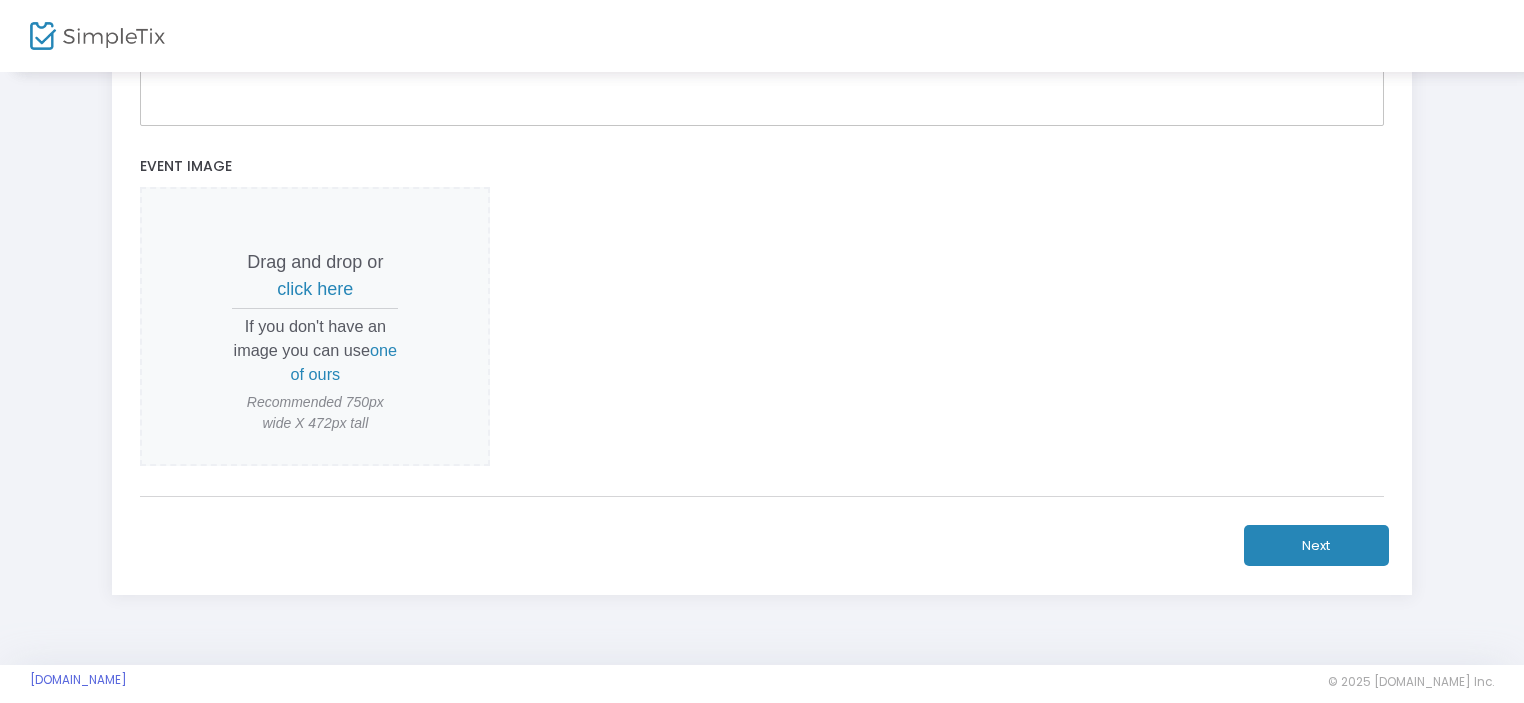 scroll, scrollTop: 700, scrollLeft: 0, axis: vertical 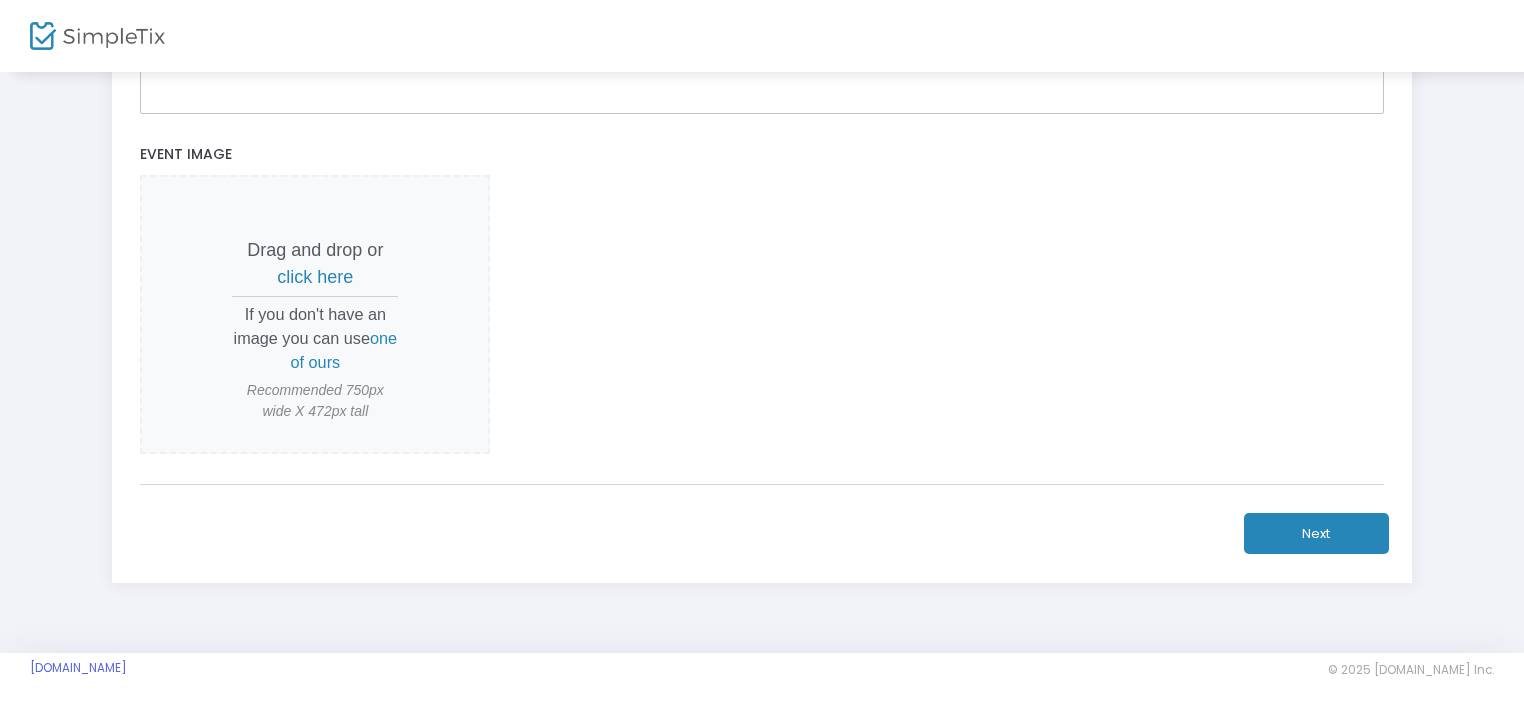 click on "click here" at bounding box center [315, 277] 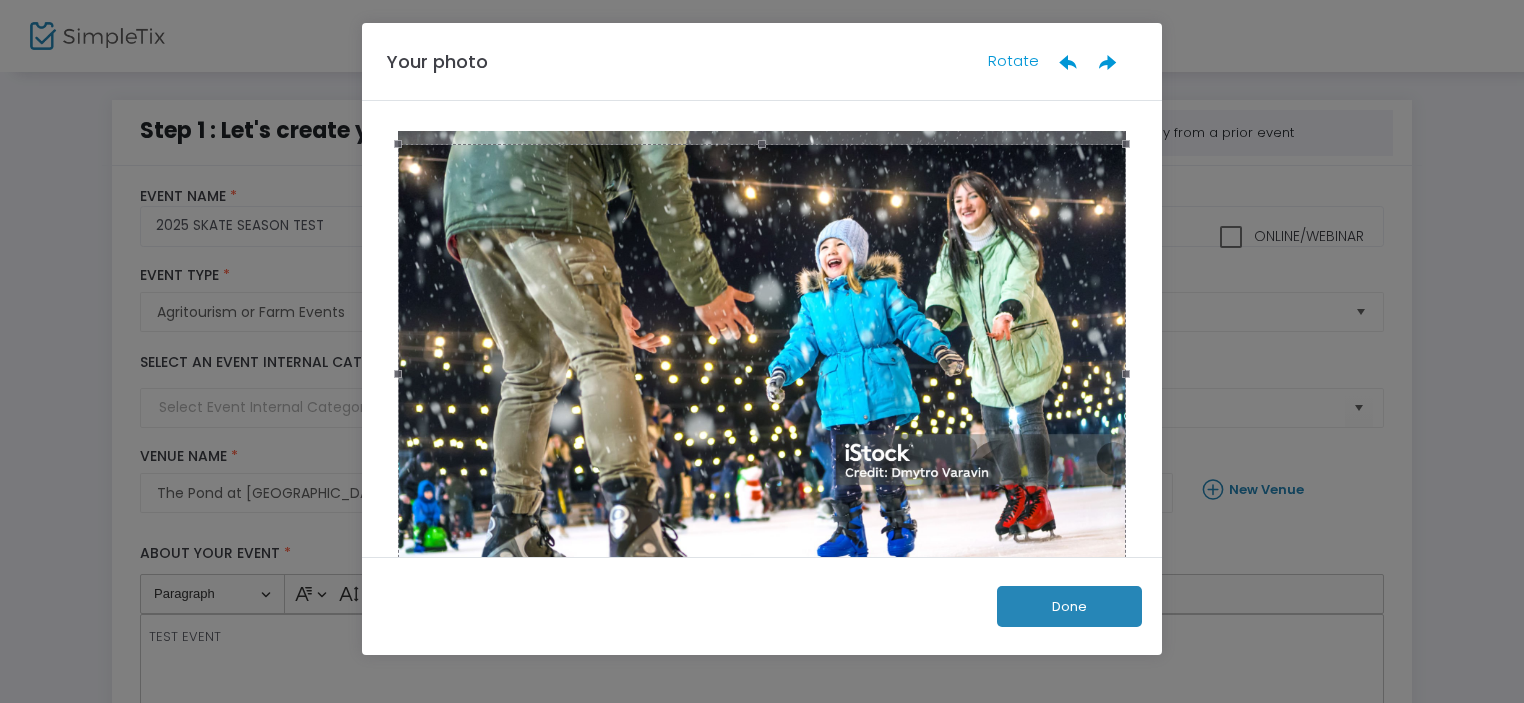 scroll, scrollTop: 0, scrollLeft: 0, axis: both 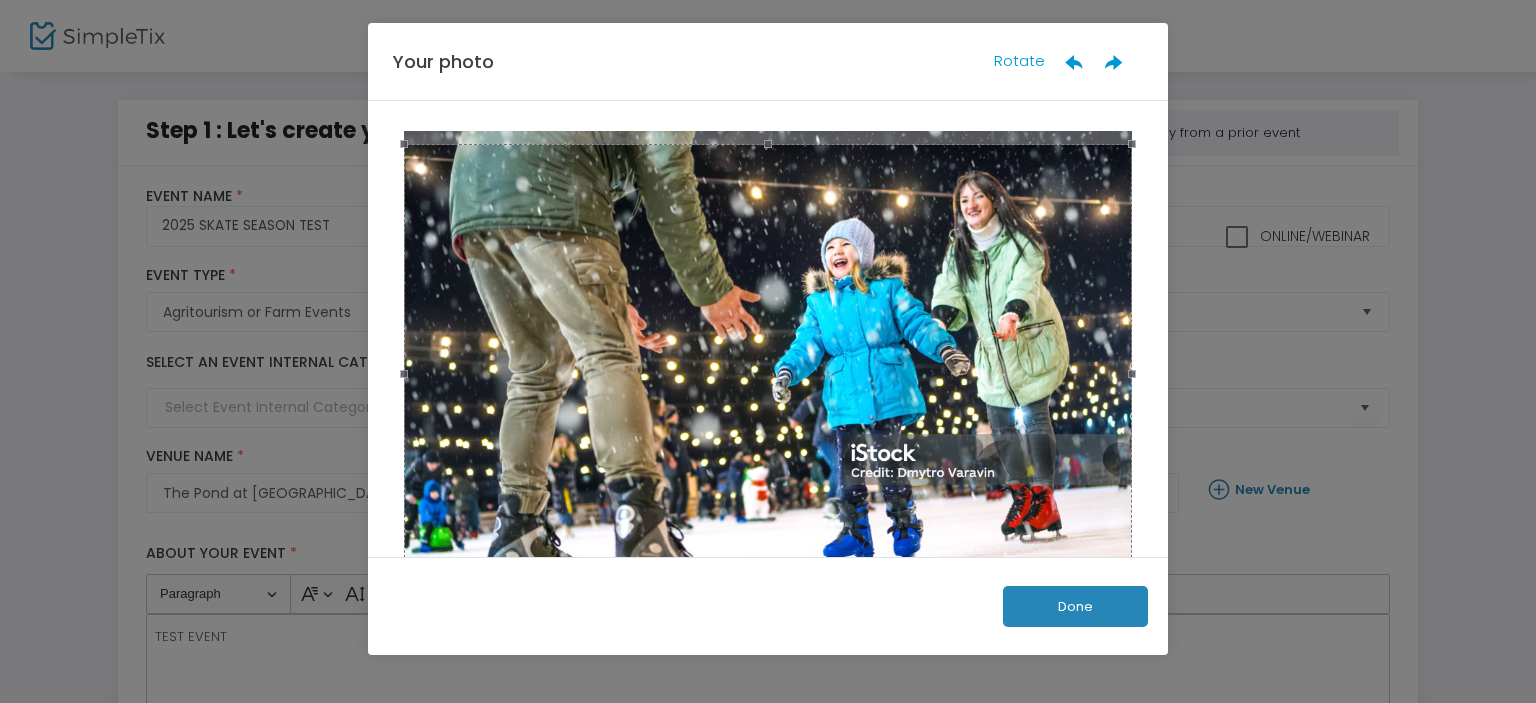 click on "Done" 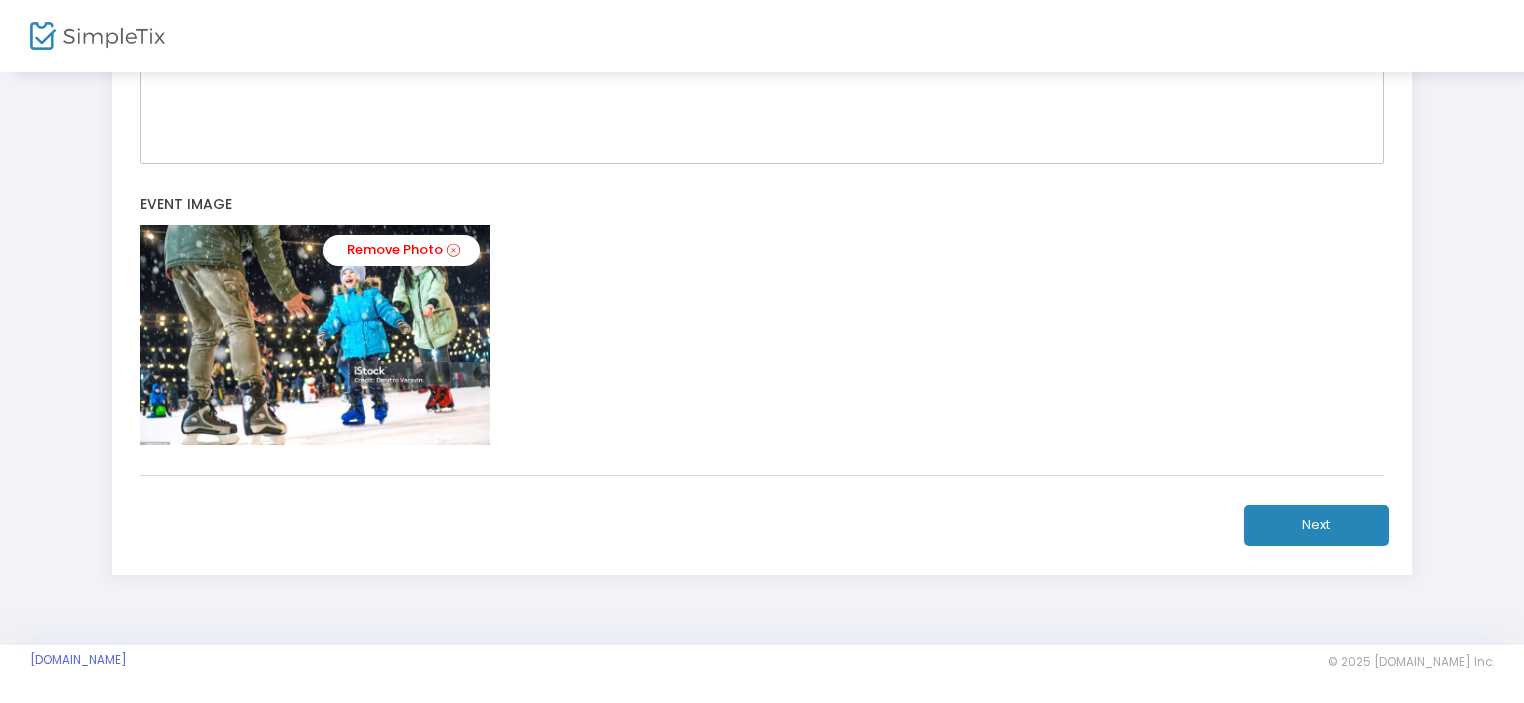 click on "Next" 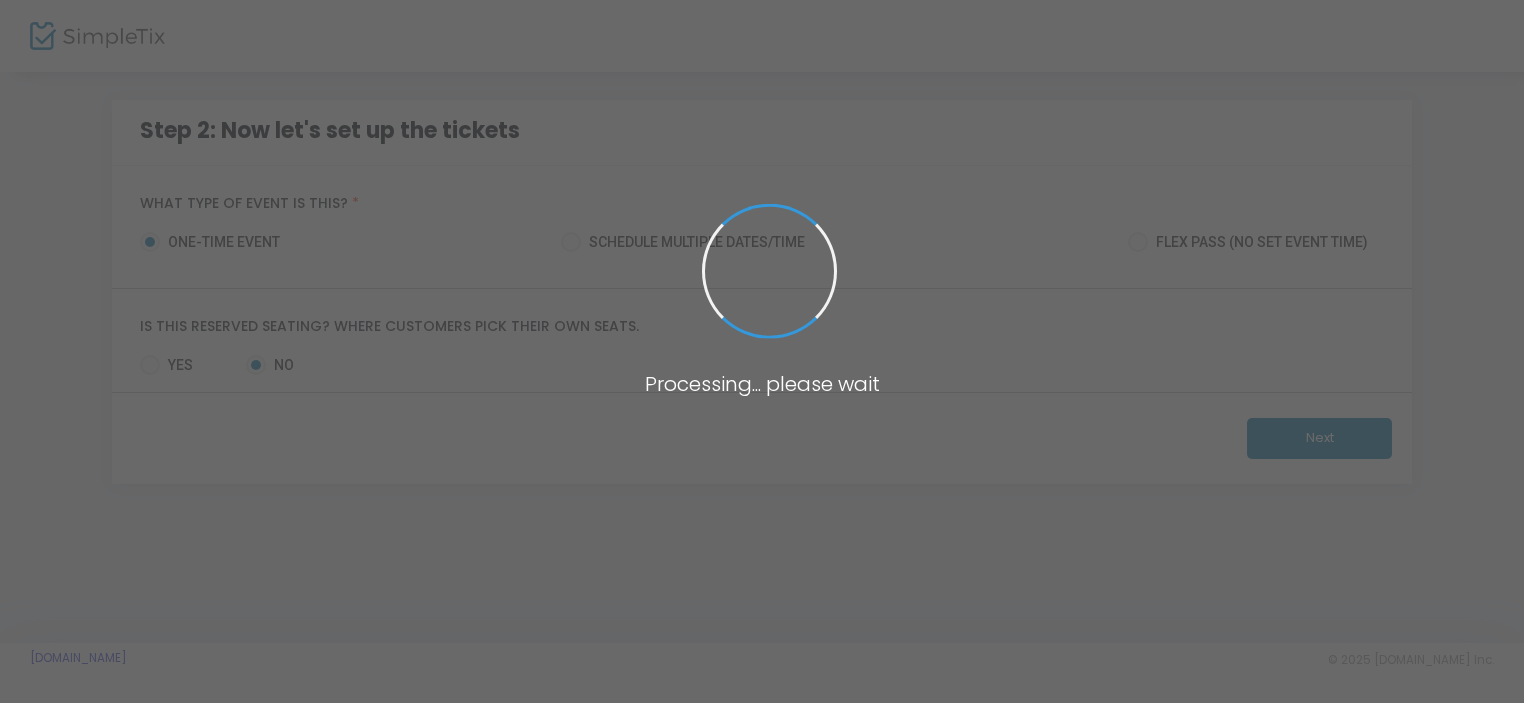 scroll, scrollTop: 0, scrollLeft: 0, axis: both 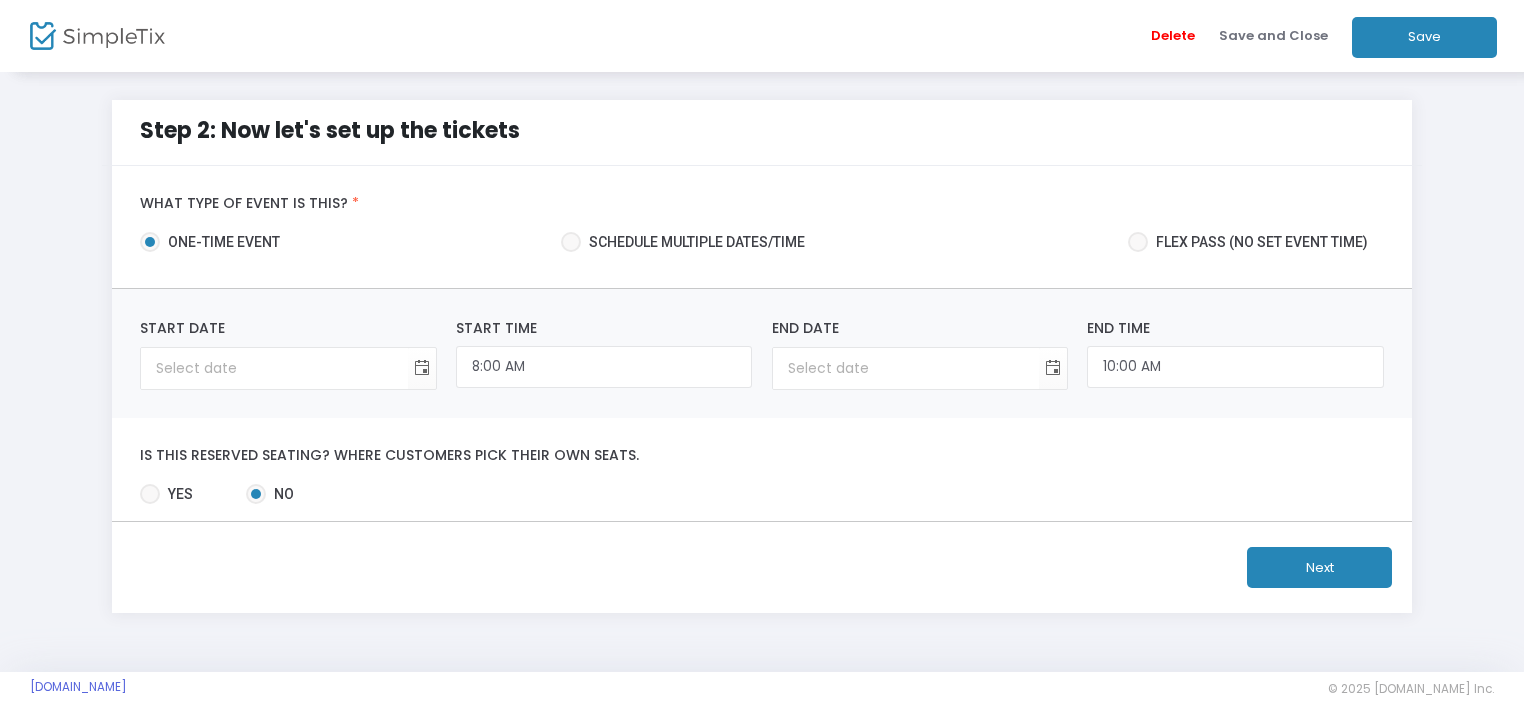 click on "Schedule multiple dates/time" at bounding box center [693, 242] 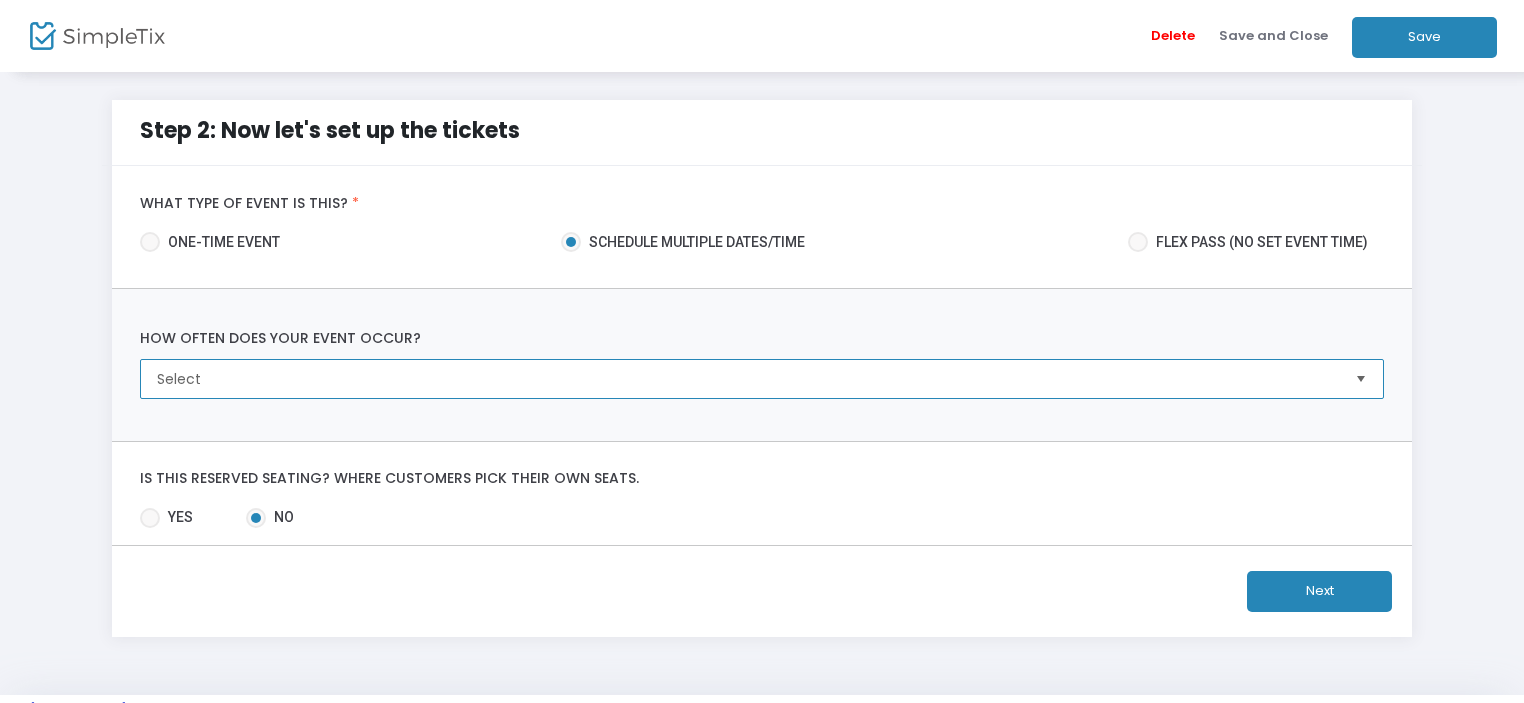 click on "Select" at bounding box center (747, 379) 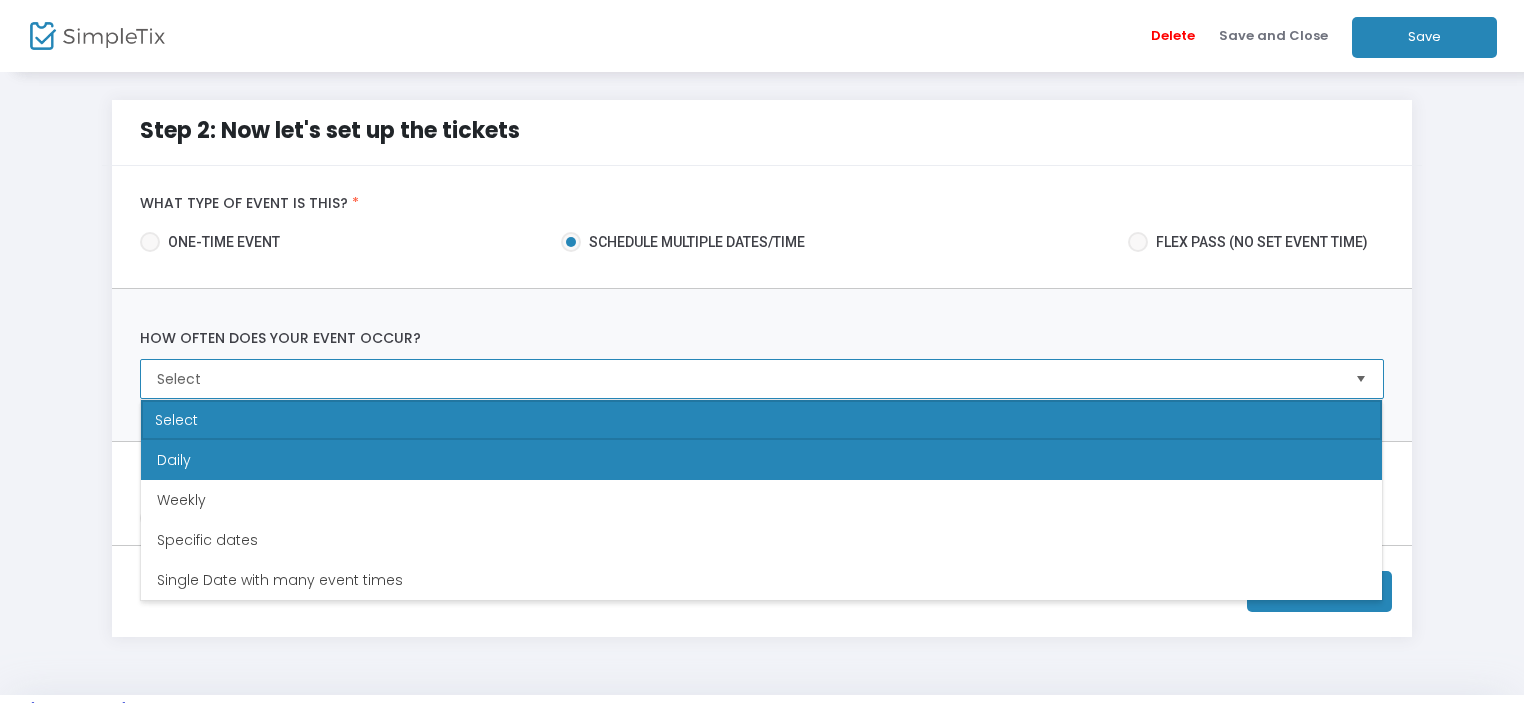 click on "Daily" at bounding box center (761, 460) 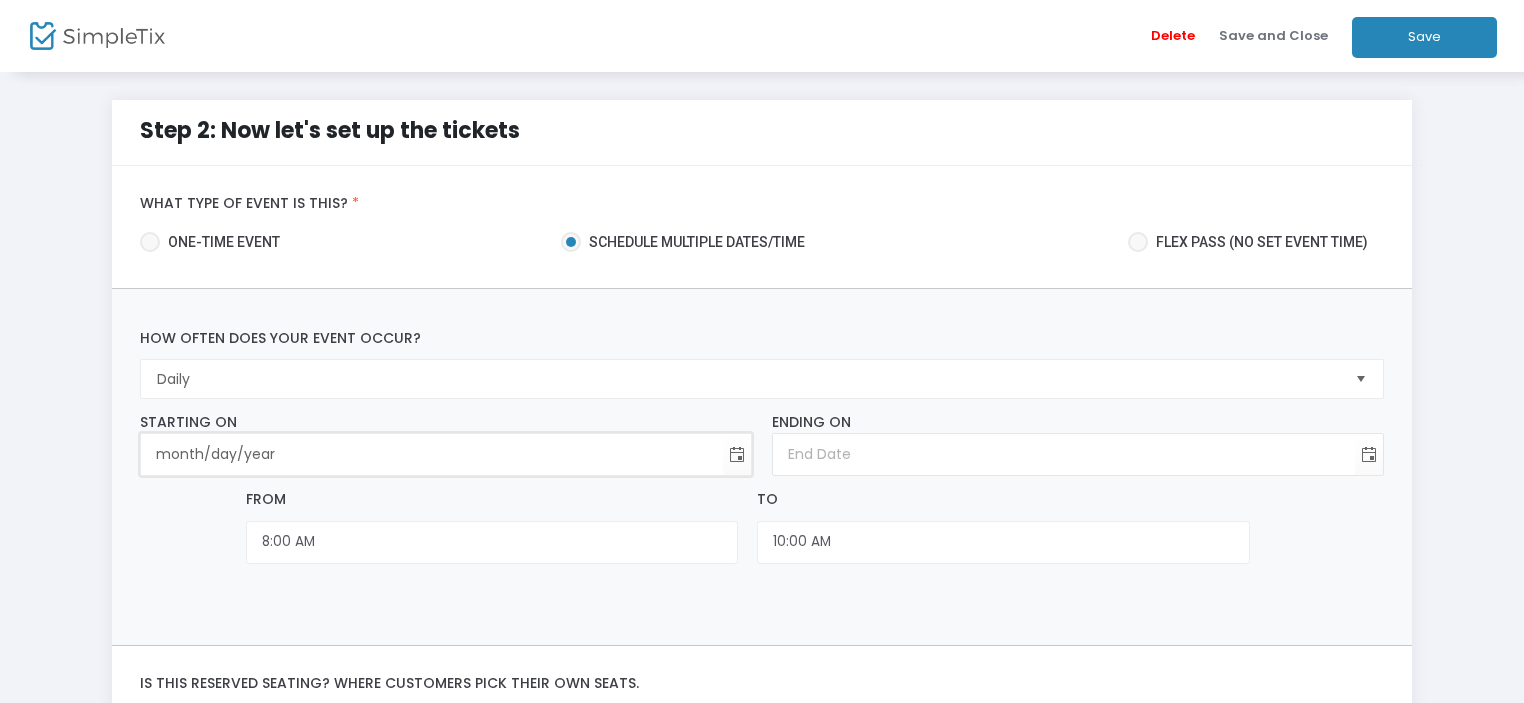click on "month/day/year" at bounding box center (432, 454) 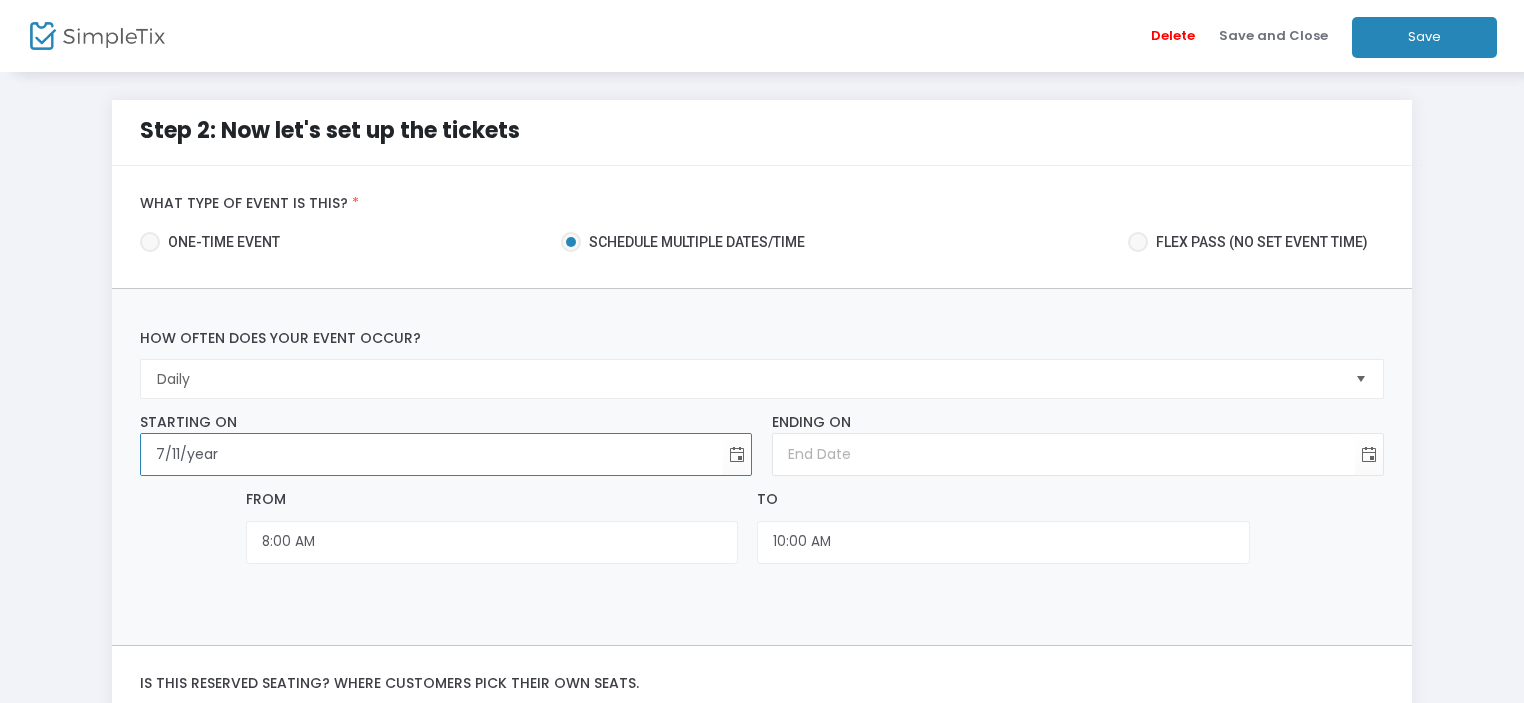 type on "7/11/2" 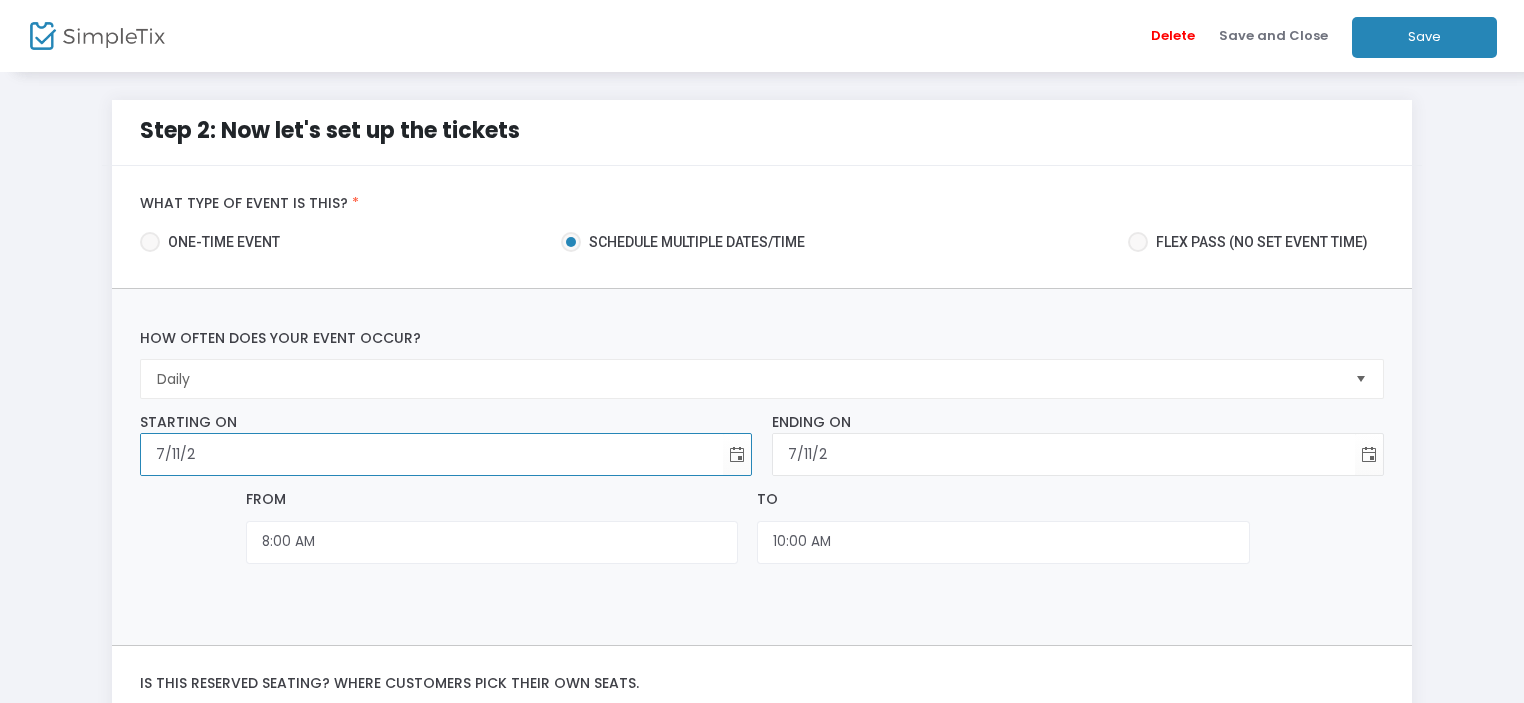 type on "7/11/20" 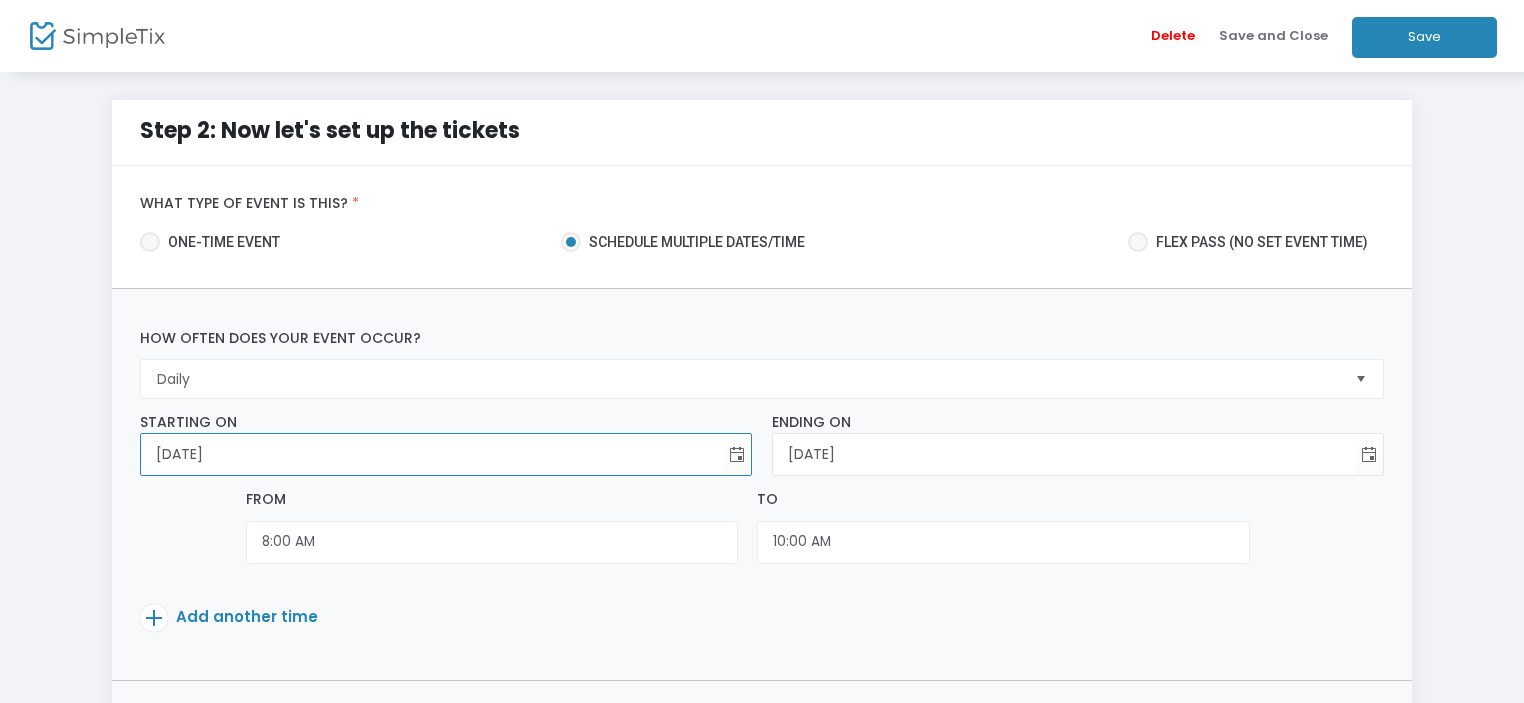 type on "7/11/202" 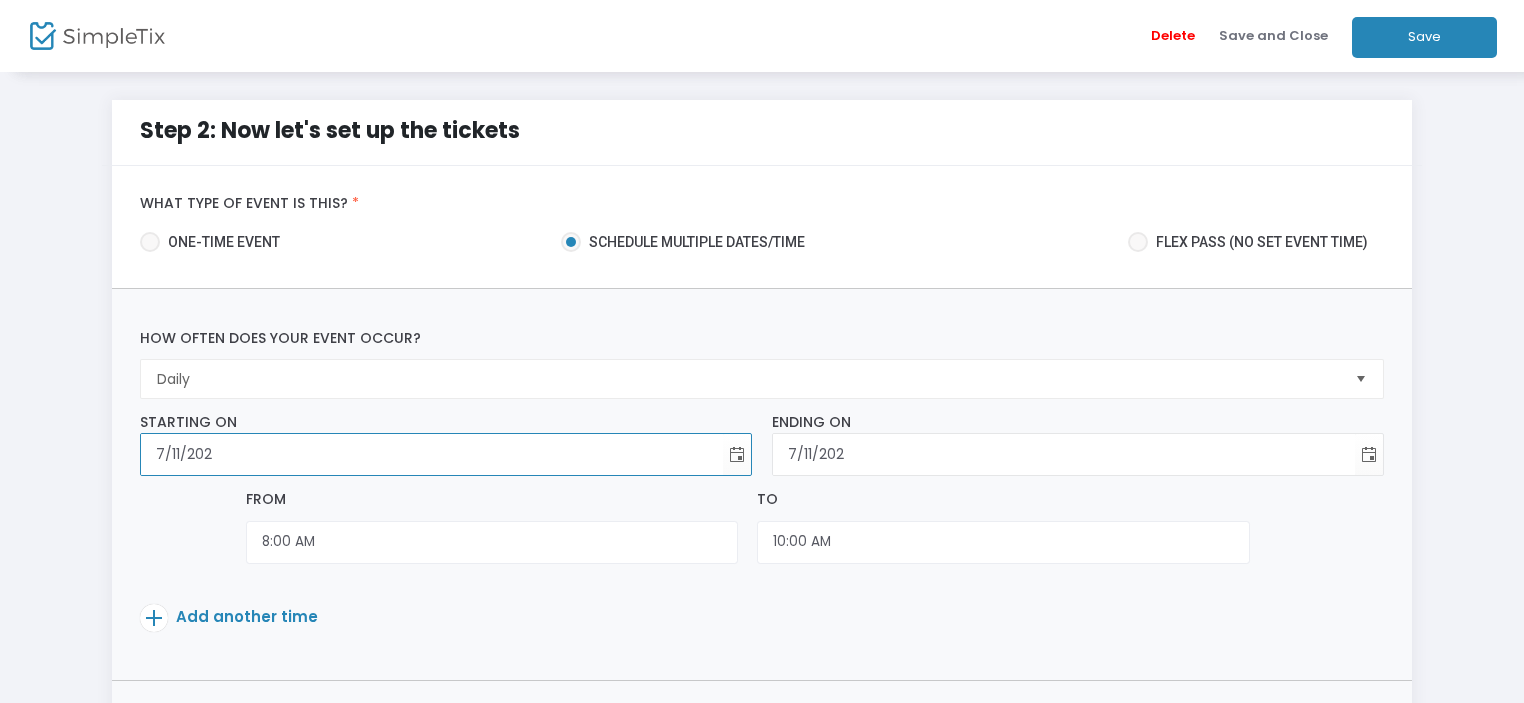 type on "7/11/2025" 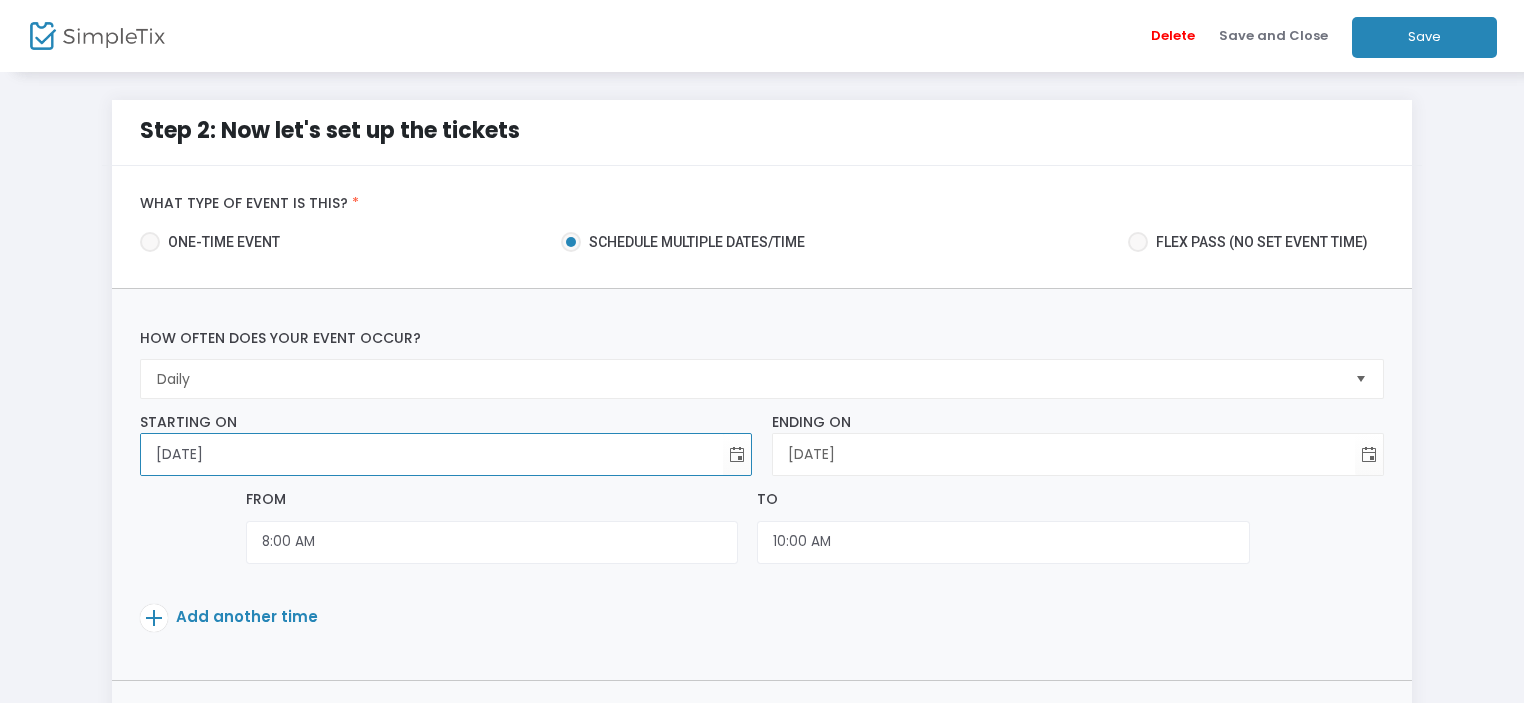 type on "7/11/2025" 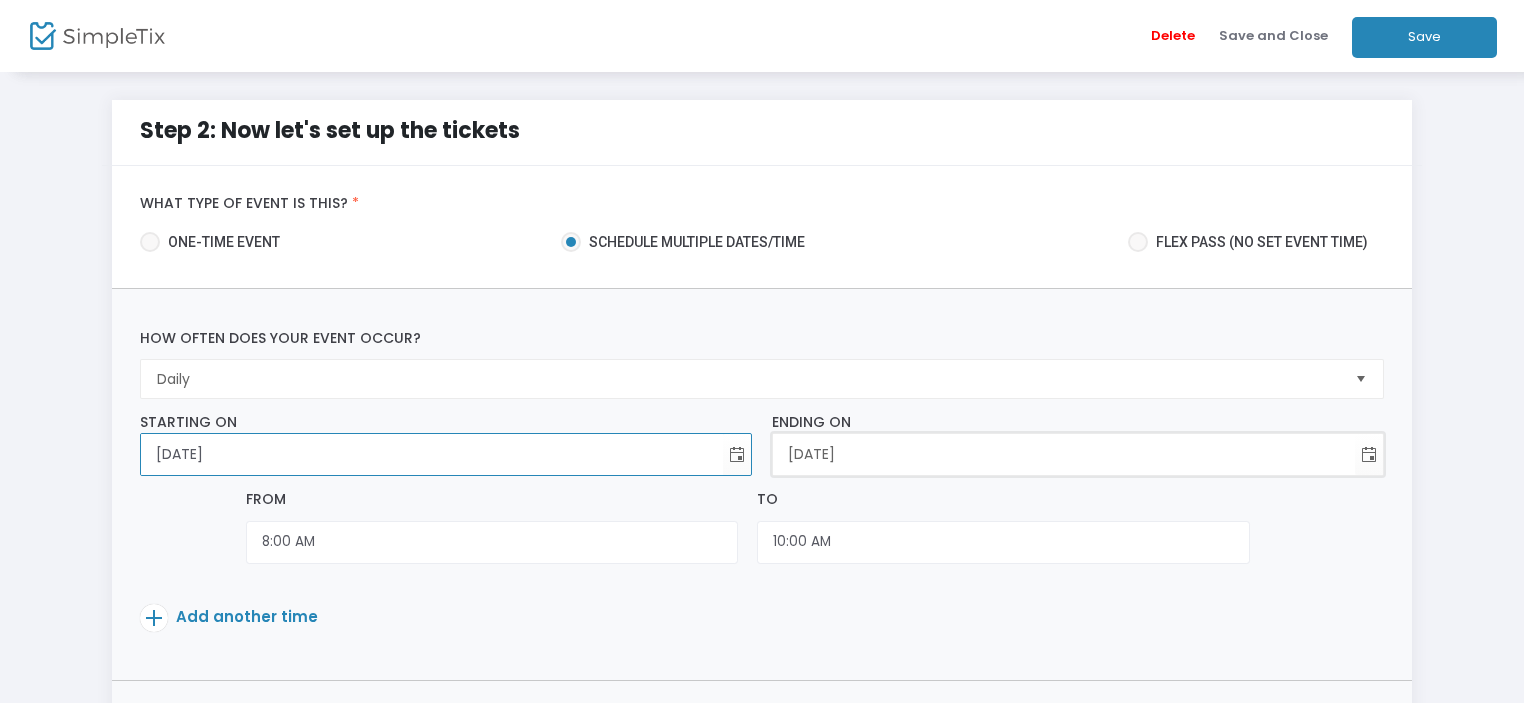 click on "7/11/2025" at bounding box center (1064, 454) 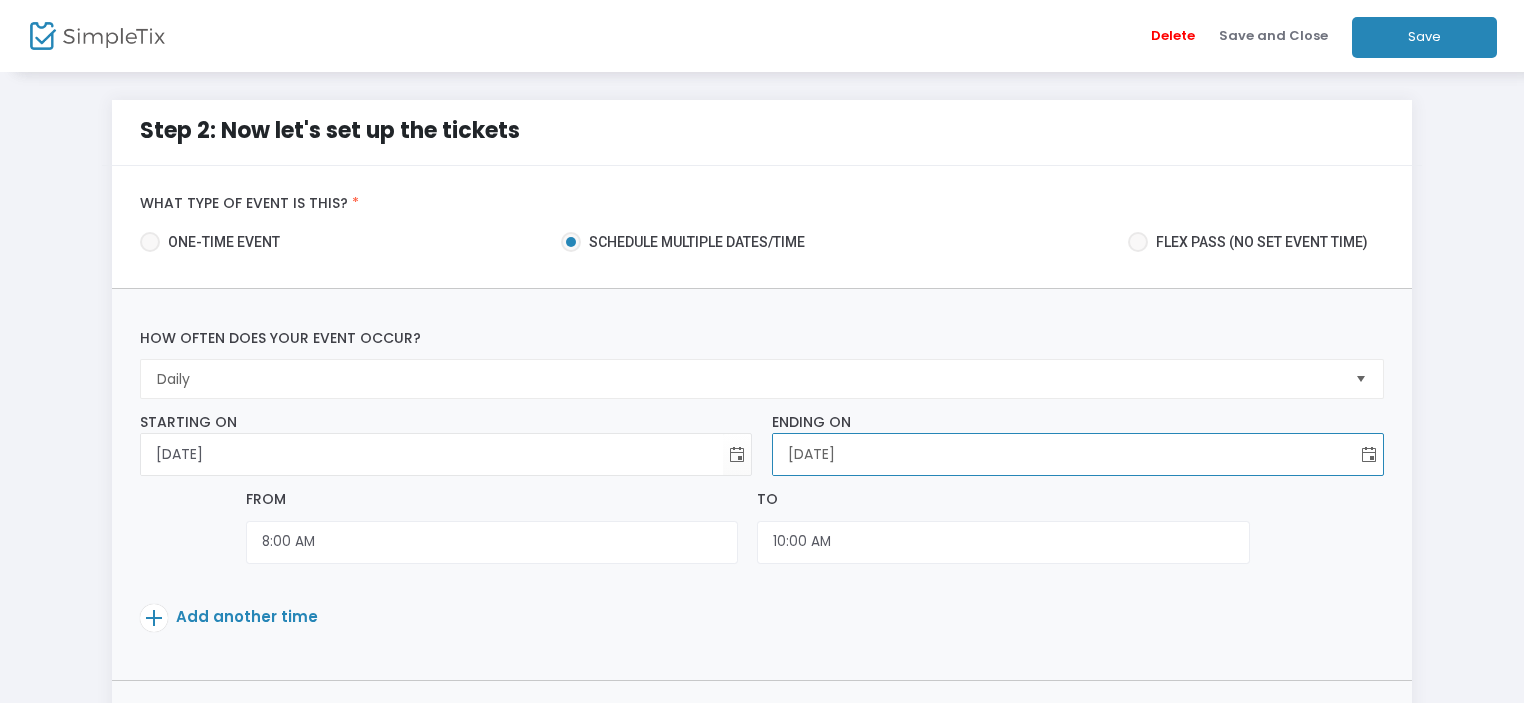 click 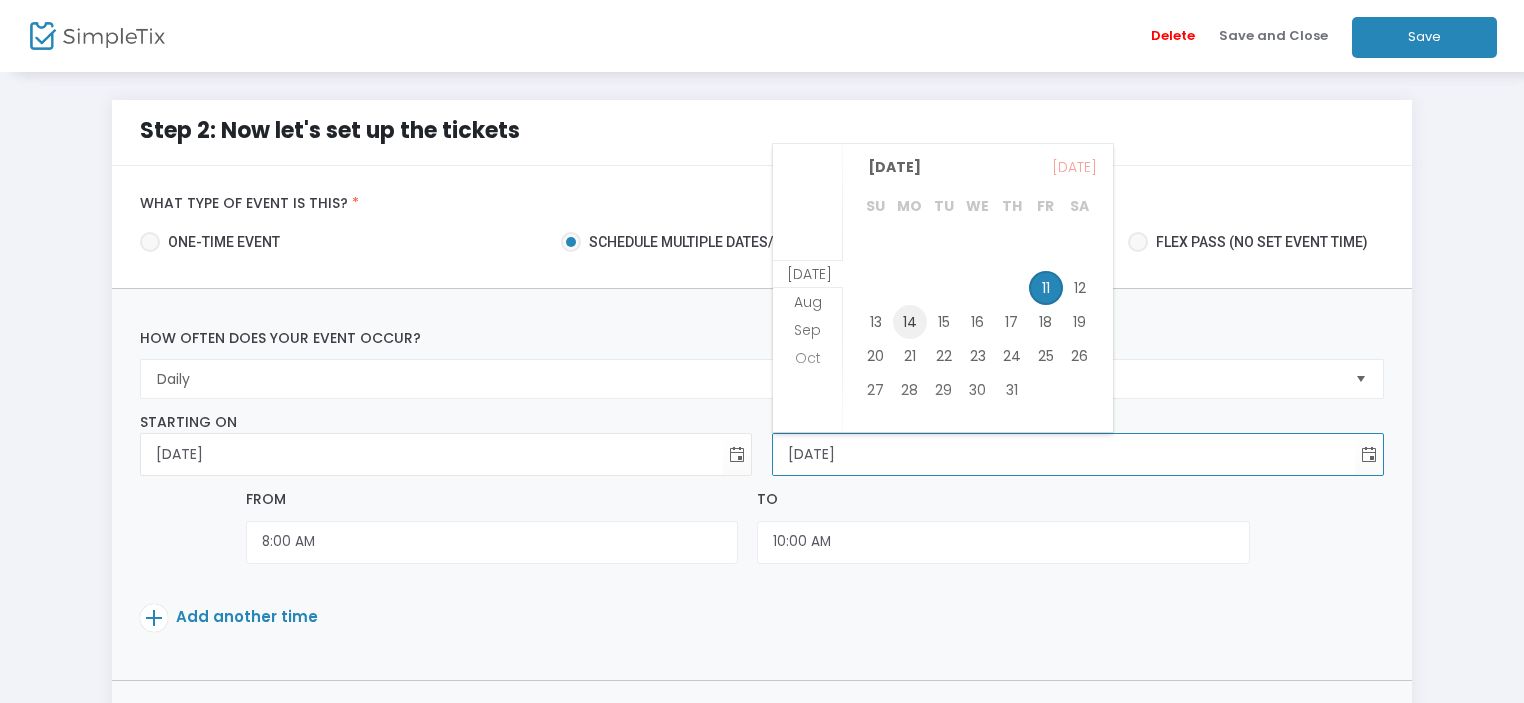 click on "14" at bounding box center [910, 322] 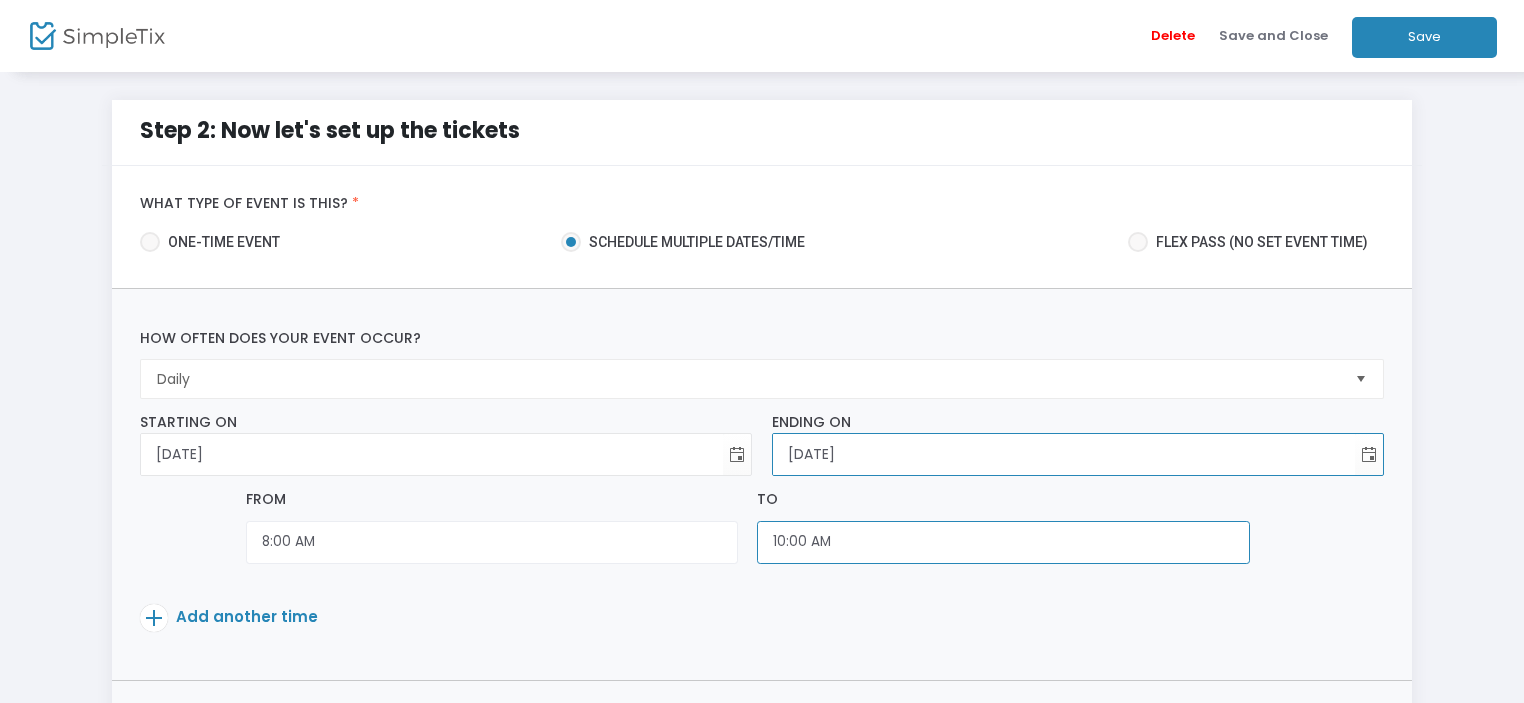 scroll, scrollTop: 832, scrollLeft: 0, axis: vertical 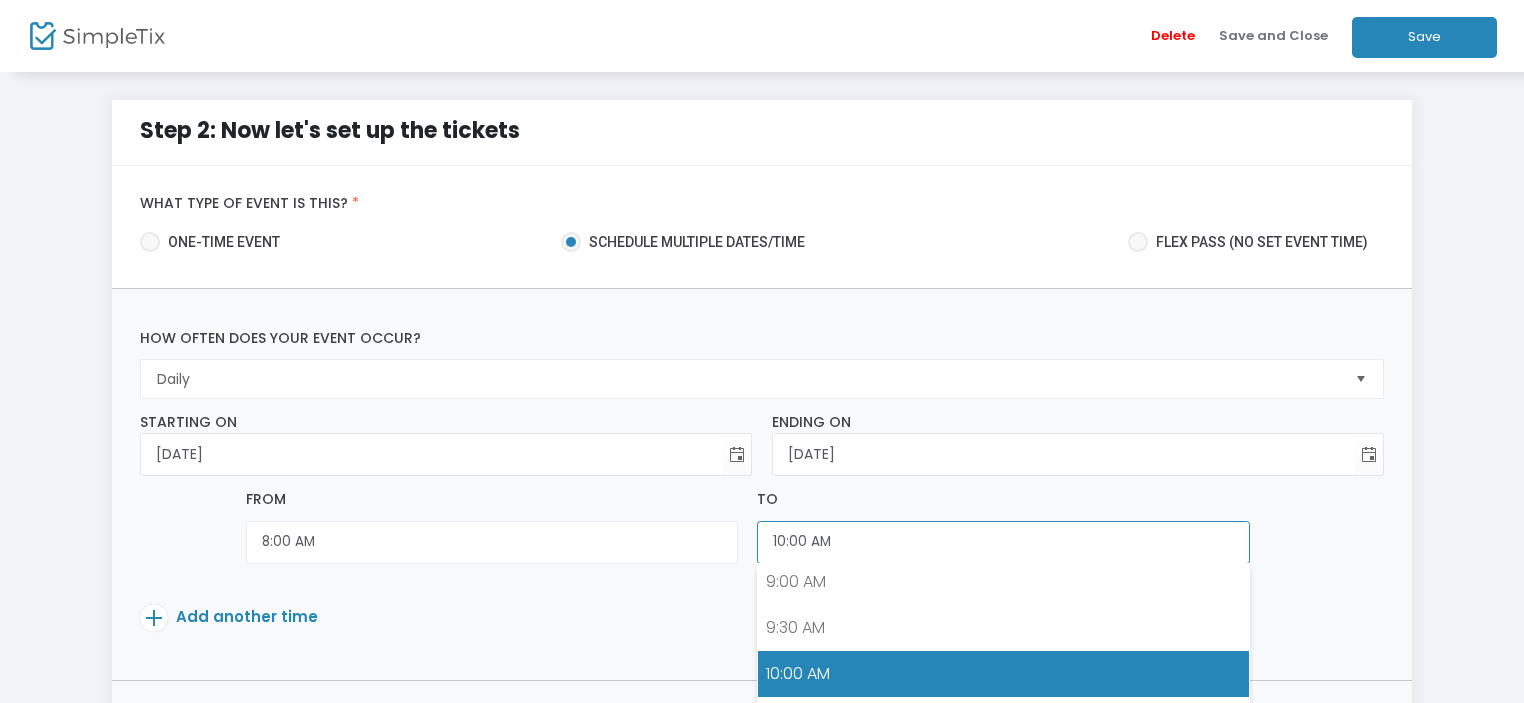 click on "10:00 AM" 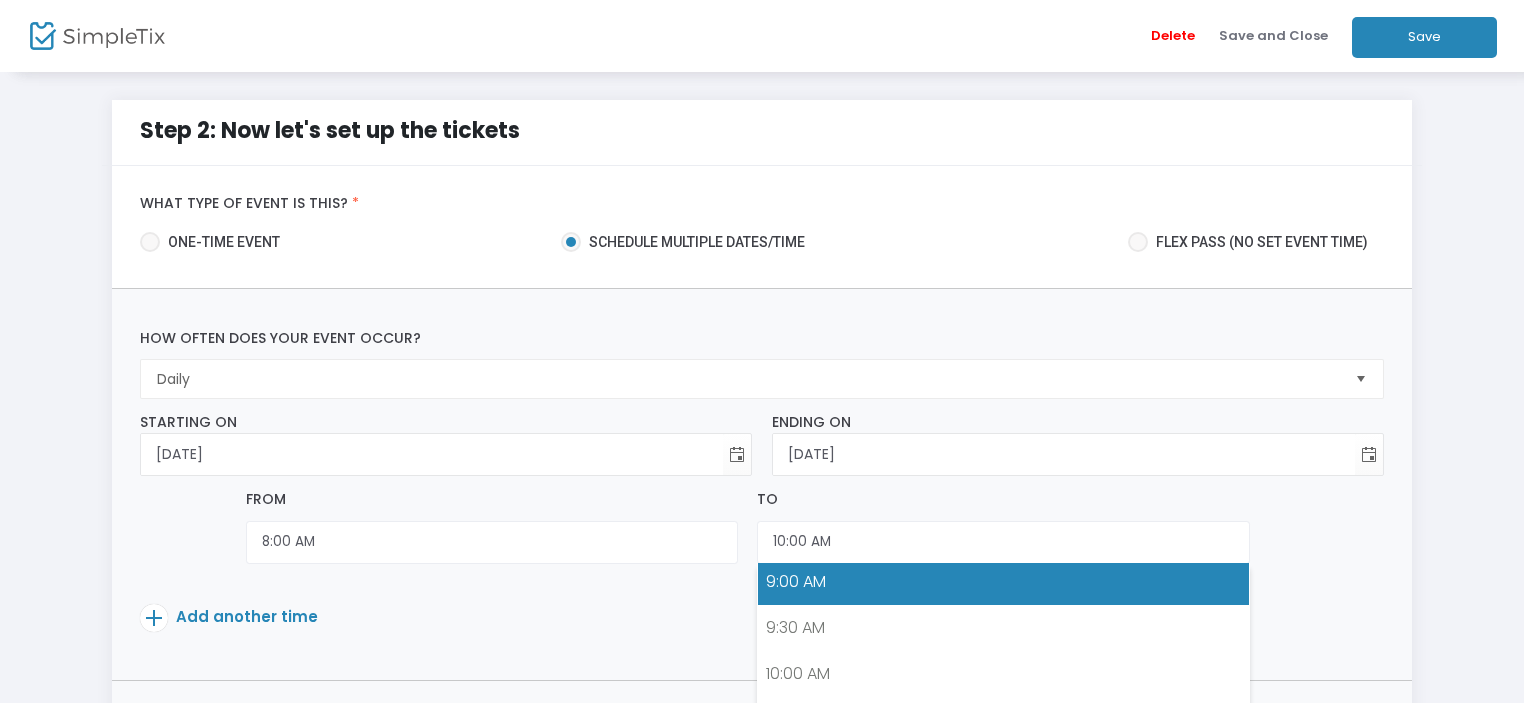 click on "9:00 AM" at bounding box center (1003, 582) 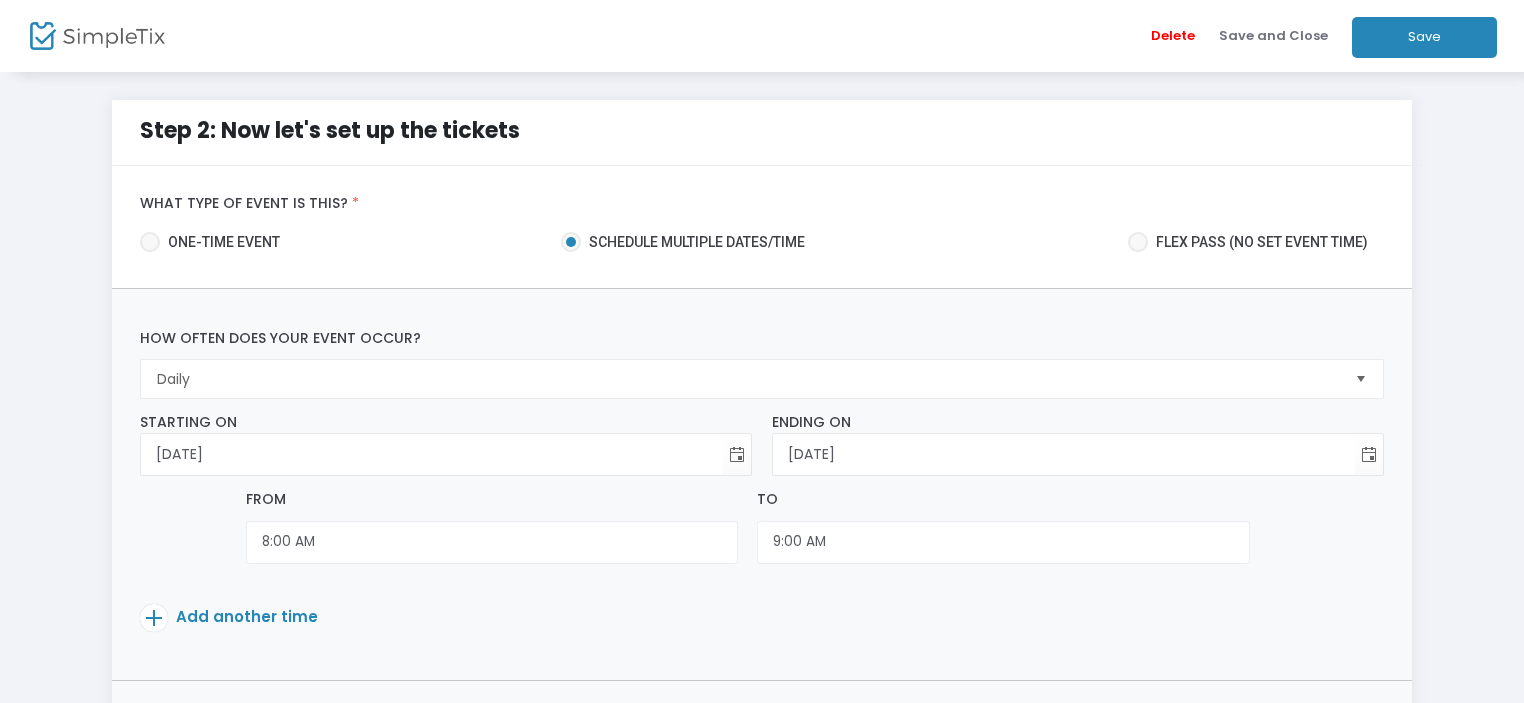click on "Add another time" 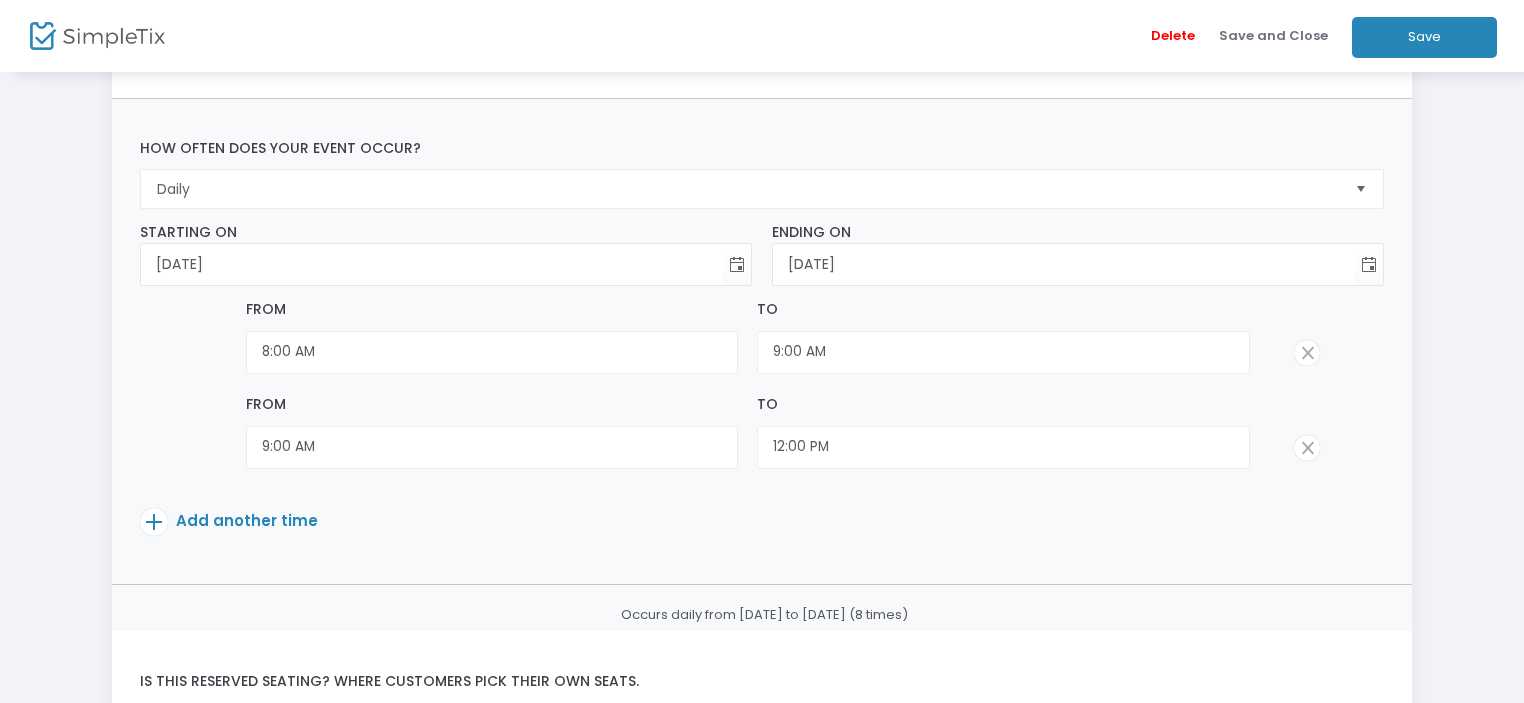 scroll, scrollTop: 200, scrollLeft: 0, axis: vertical 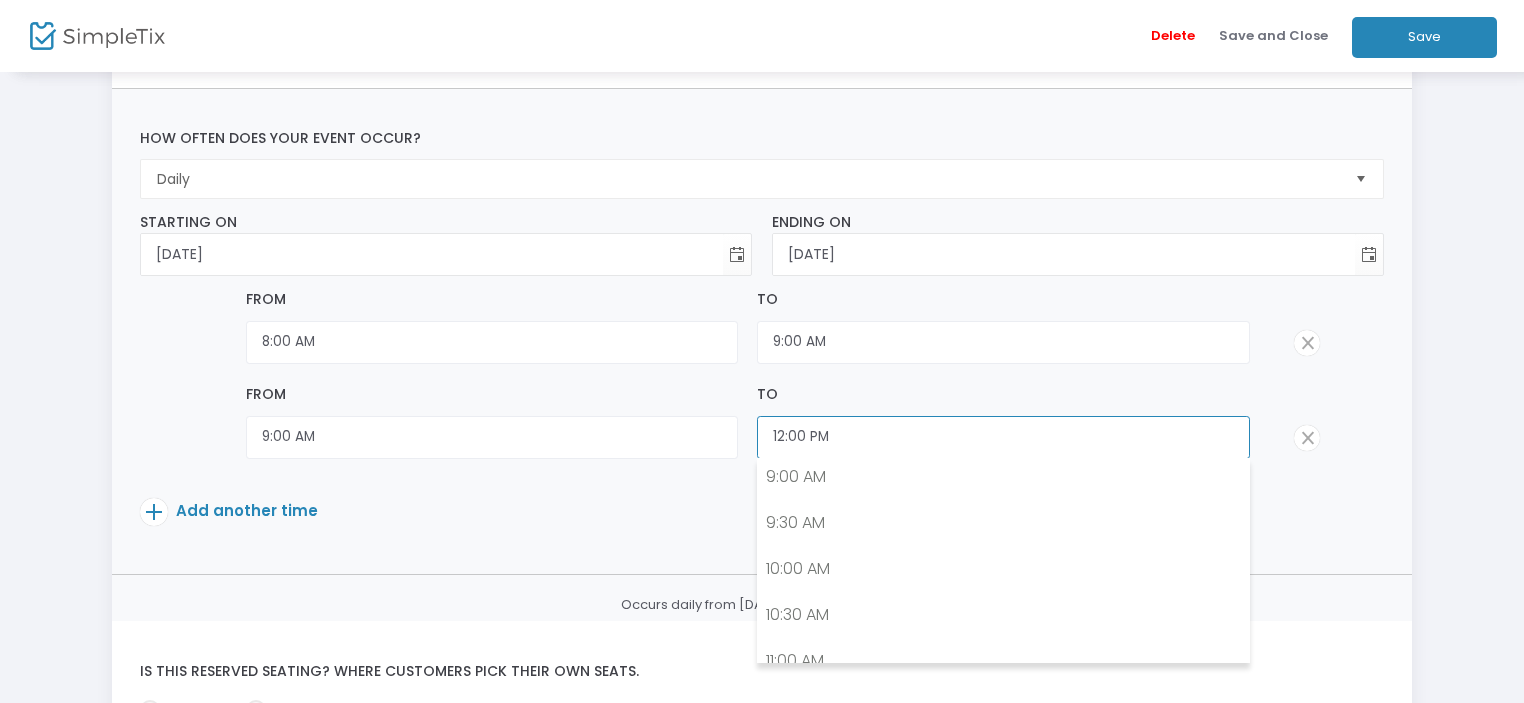 click on "12:00 PM" 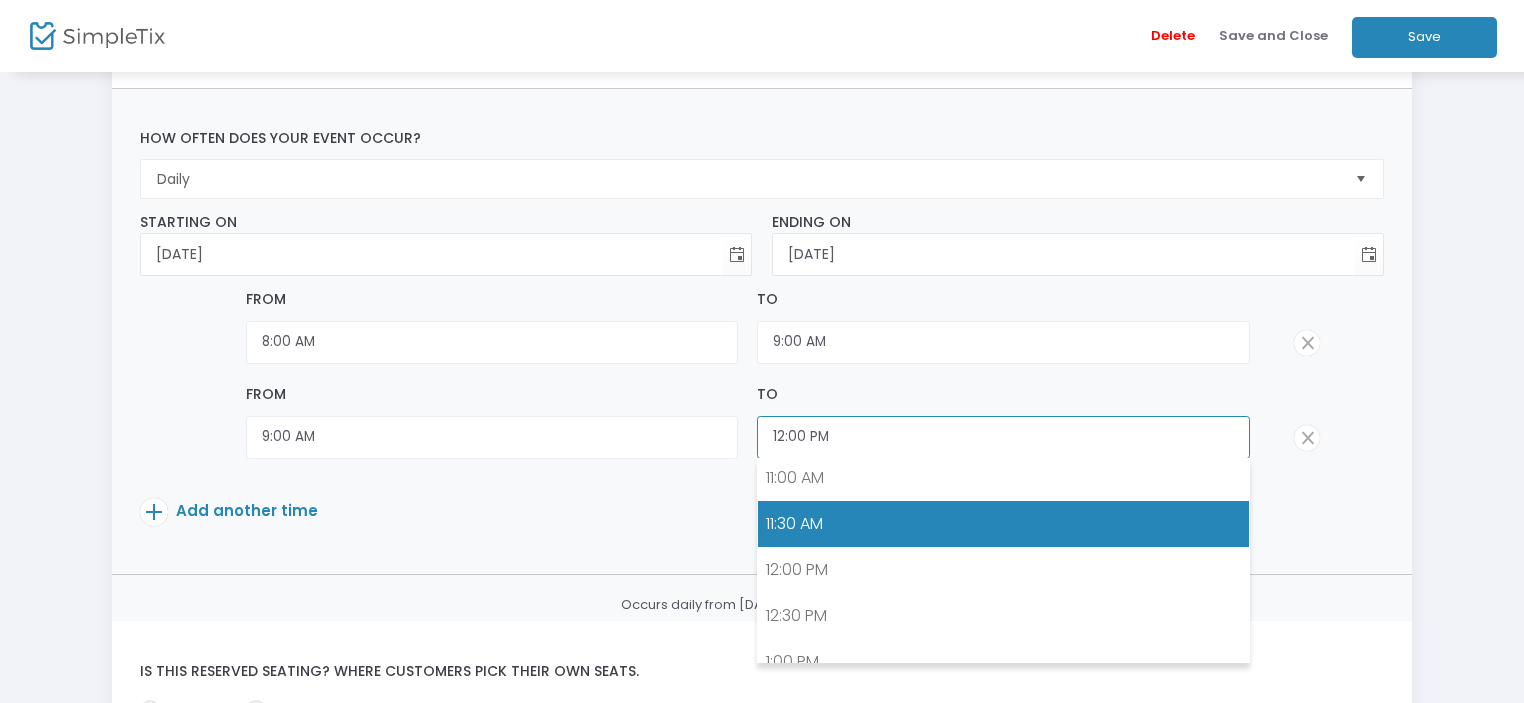 scroll, scrollTop: 815, scrollLeft: 0, axis: vertical 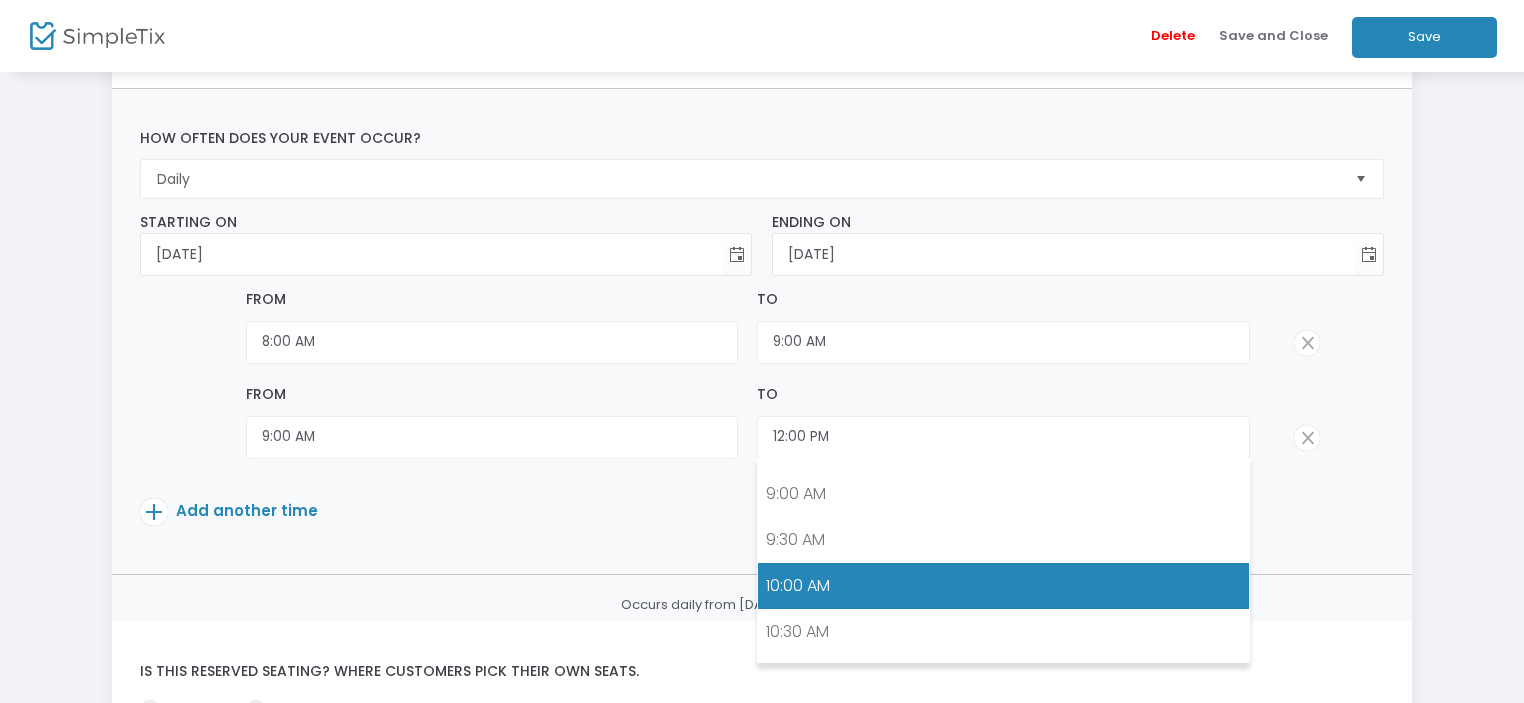 drag, startPoint x: 864, startPoint y: 585, endPoint x: 872, endPoint y: 571, distance: 16.124516 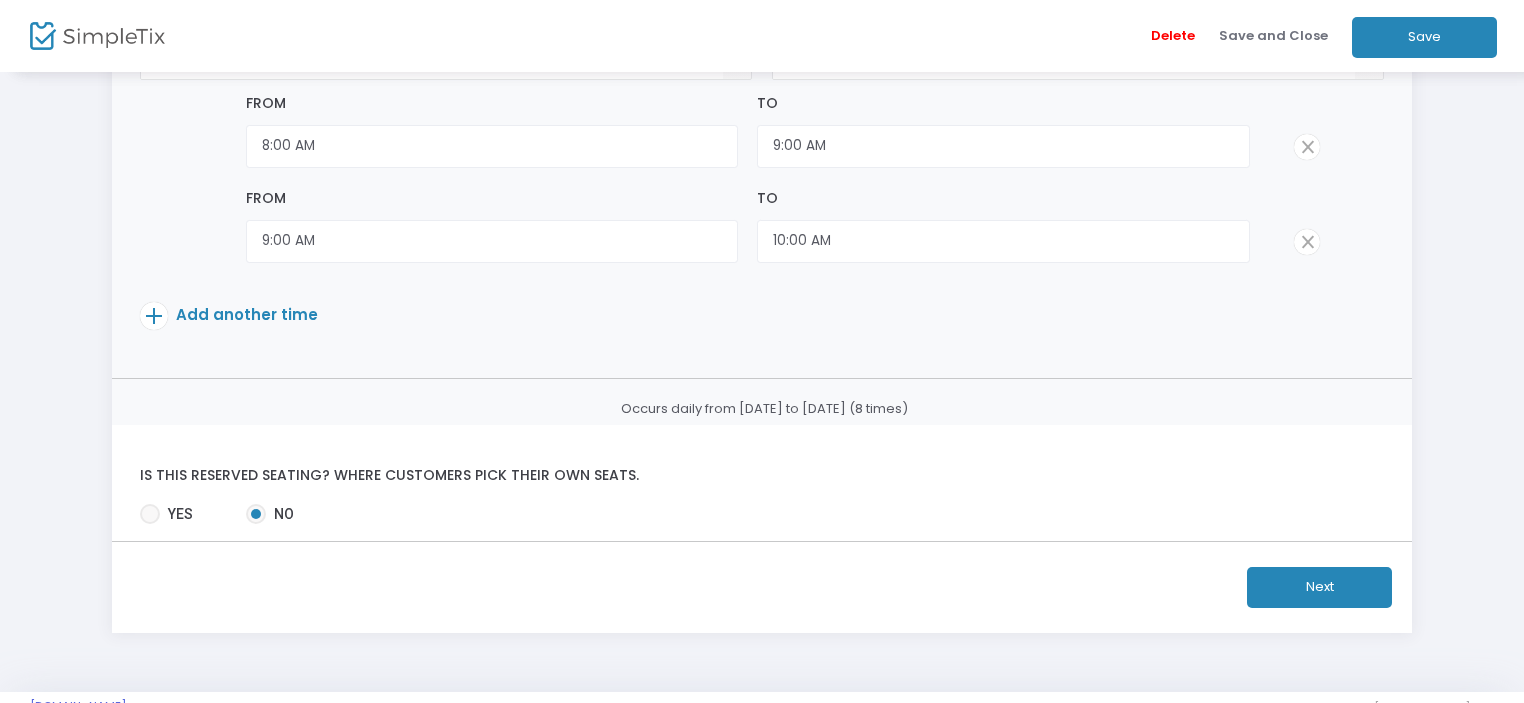 scroll, scrollTop: 400, scrollLeft: 0, axis: vertical 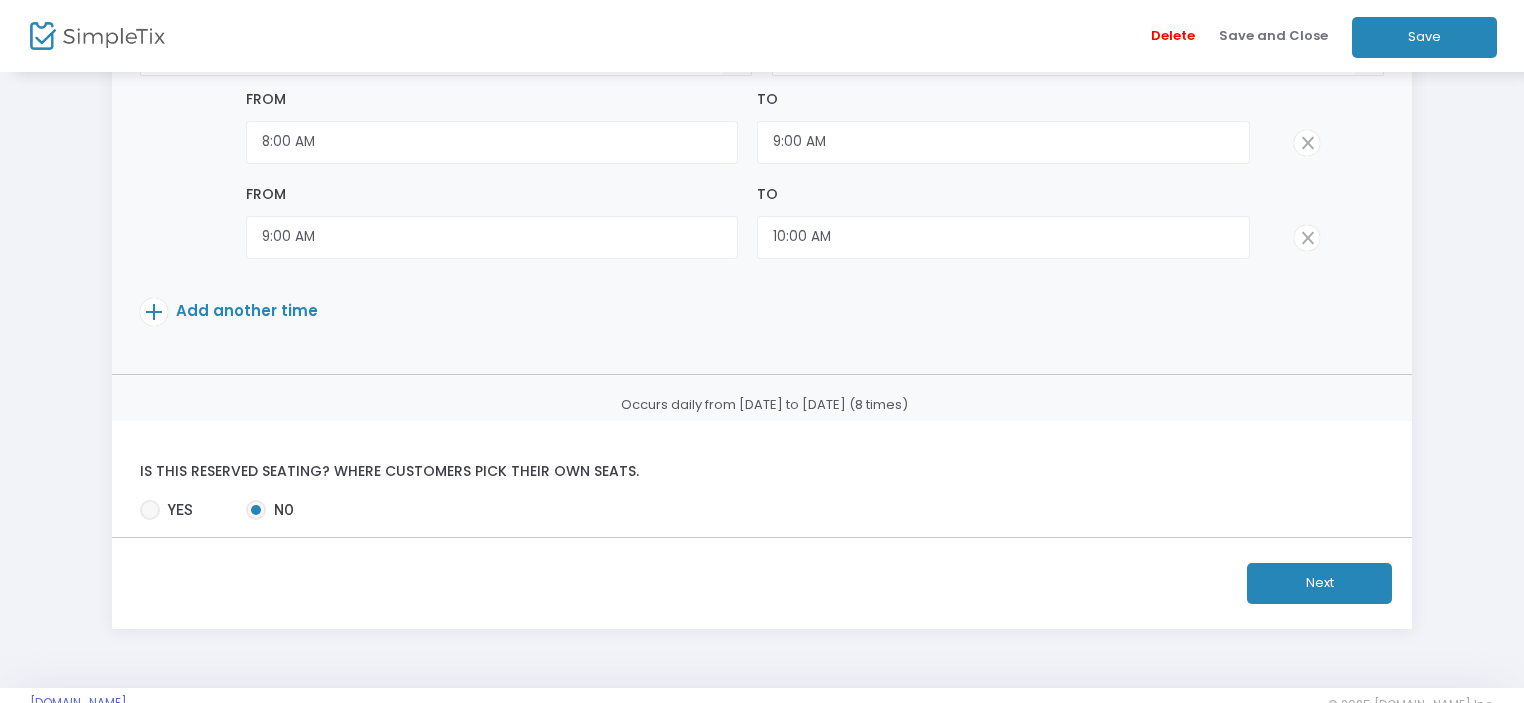 click on "Next" 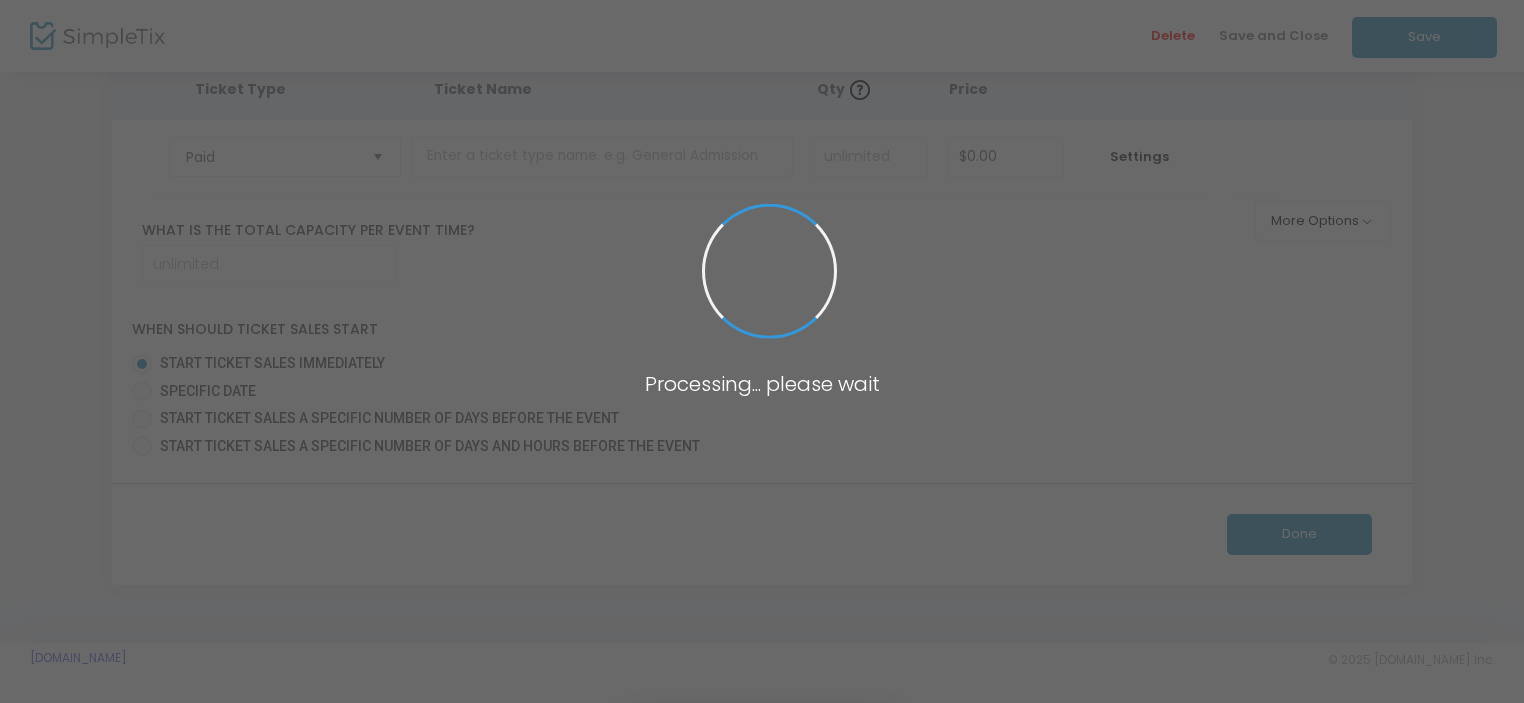 scroll, scrollTop: 0, scrollLeft: 0, axis: both 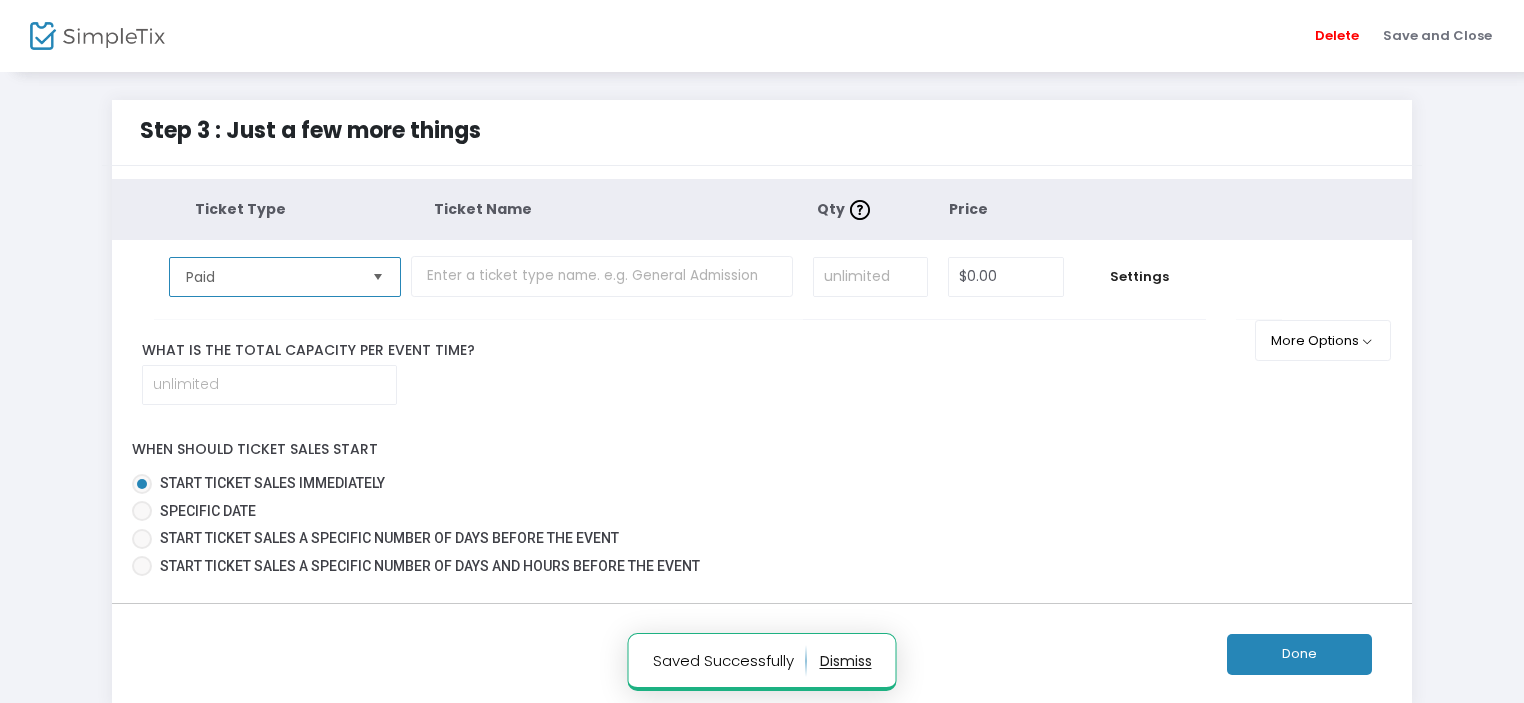 click on "Paid" at bounding box center [271, 277] 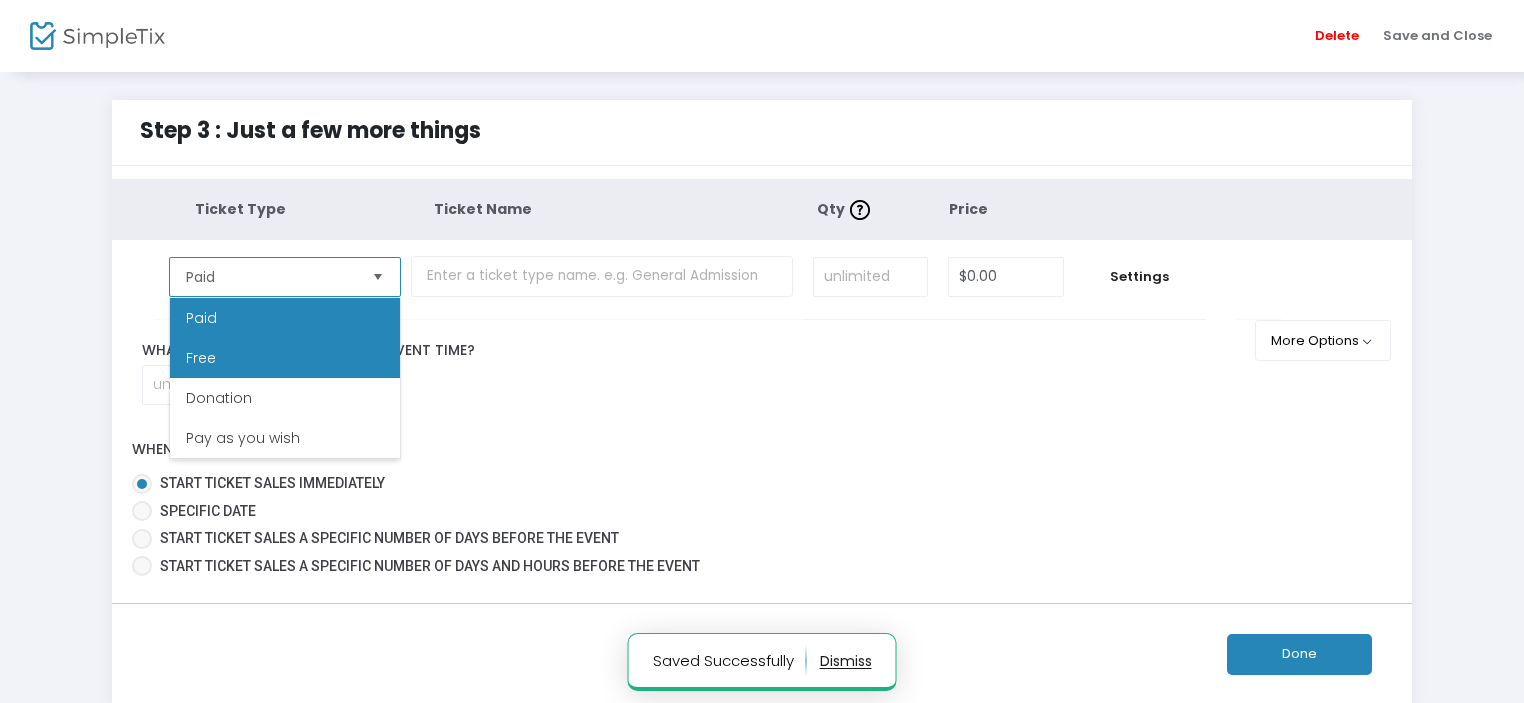 click on "Free" at bounding box center (285, 358) 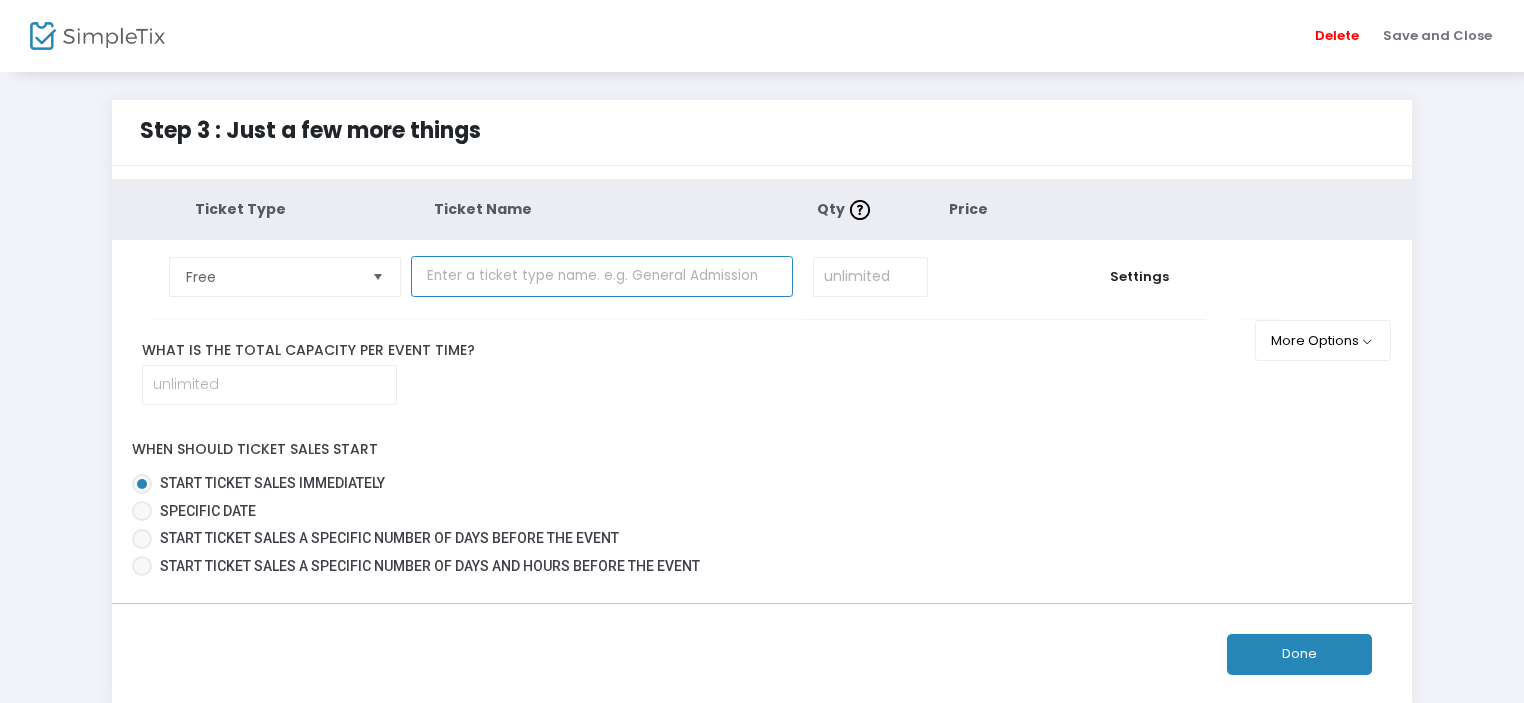 click at bounding box center (602, 276) 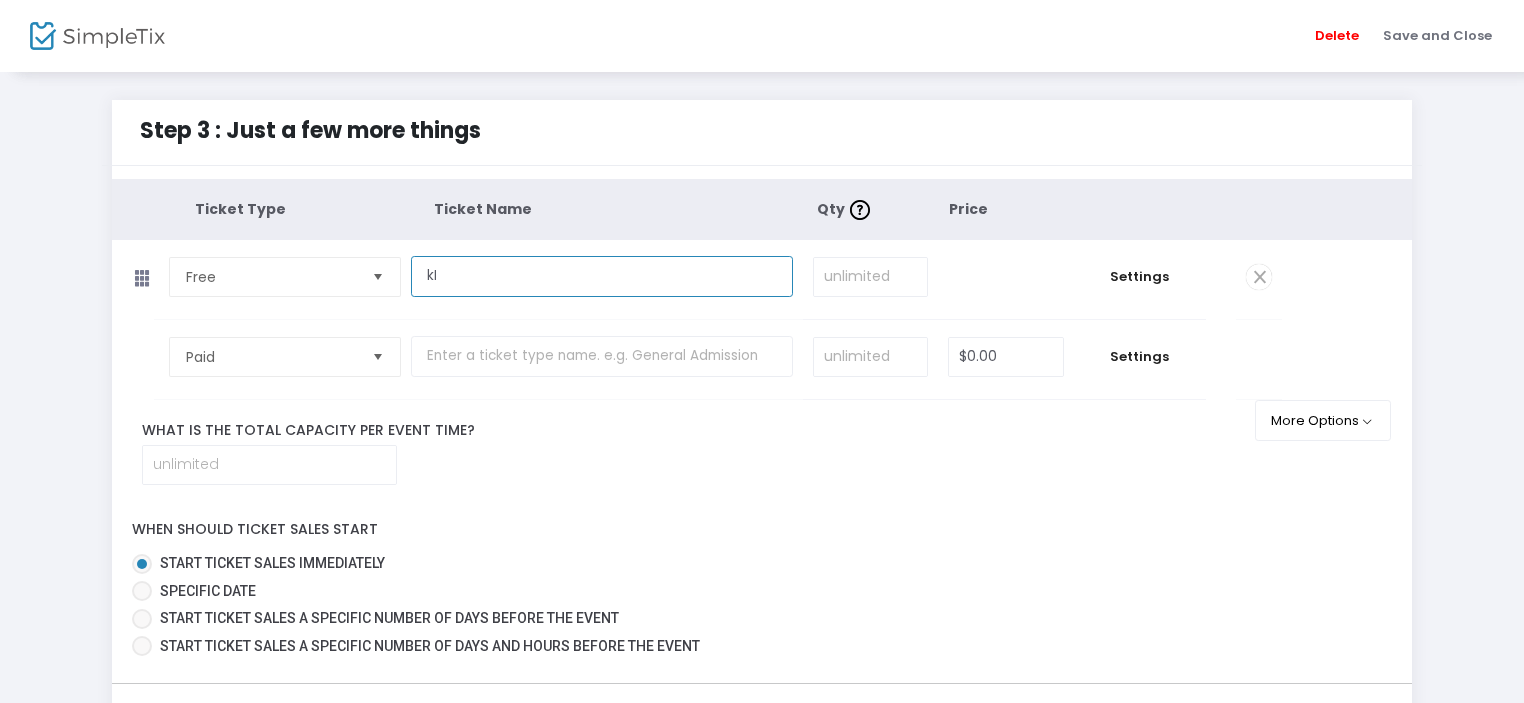type on "k" 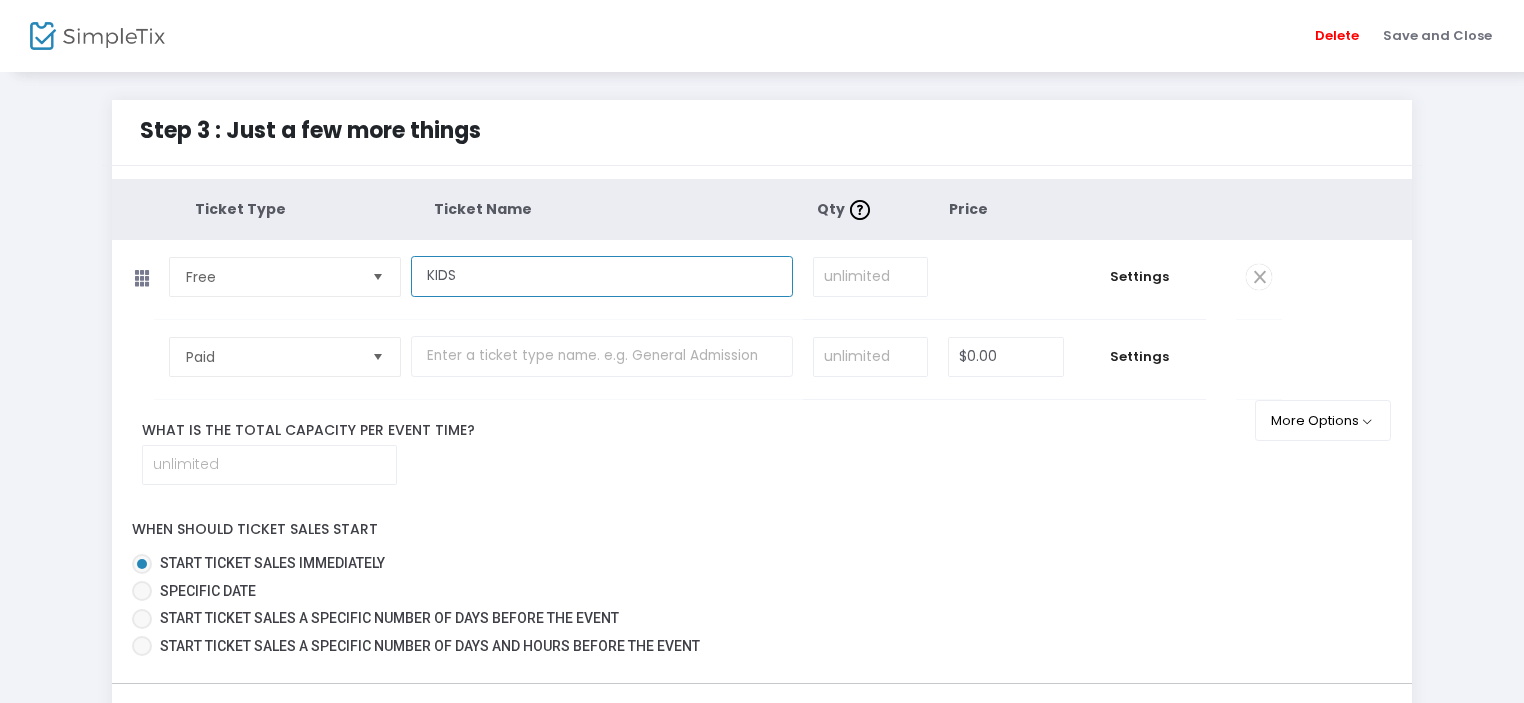 type on "KIDS" 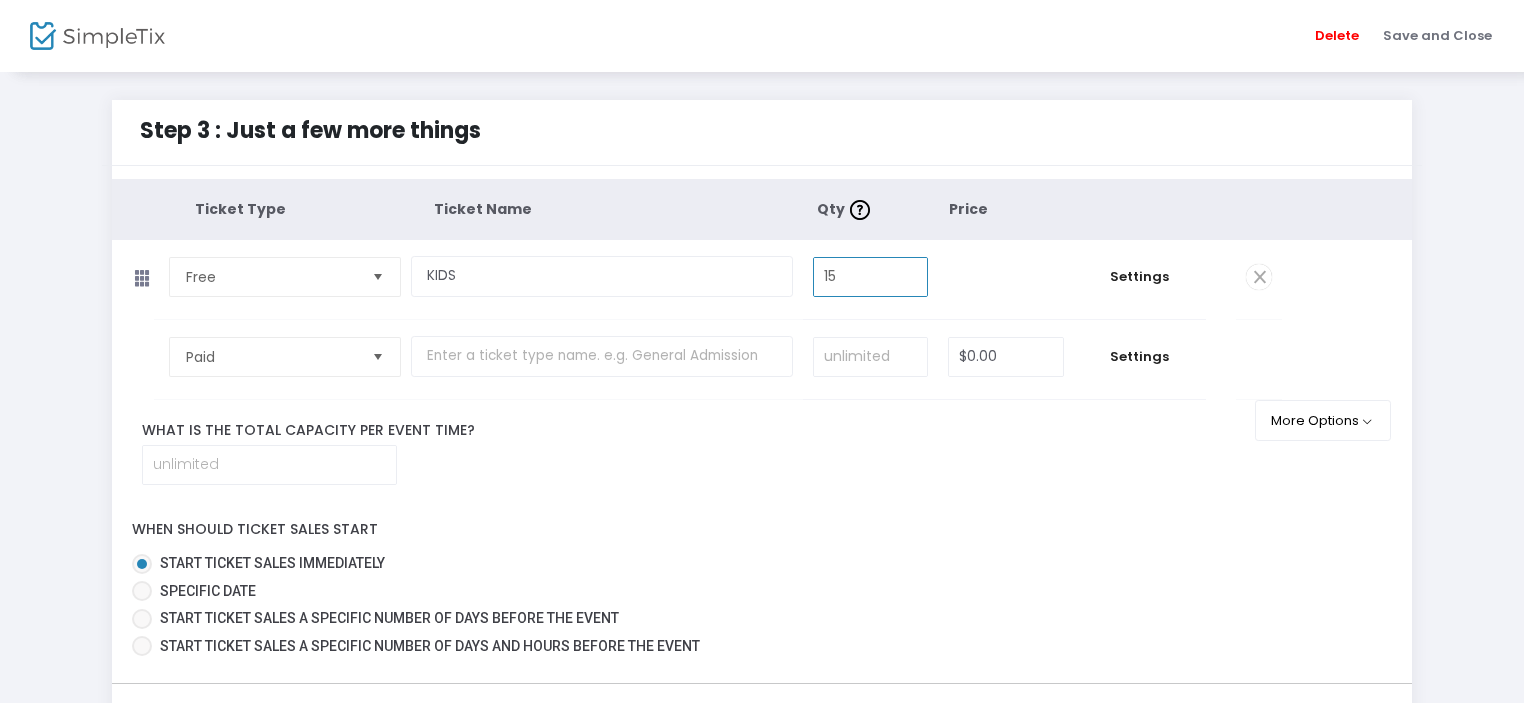 type on "15" 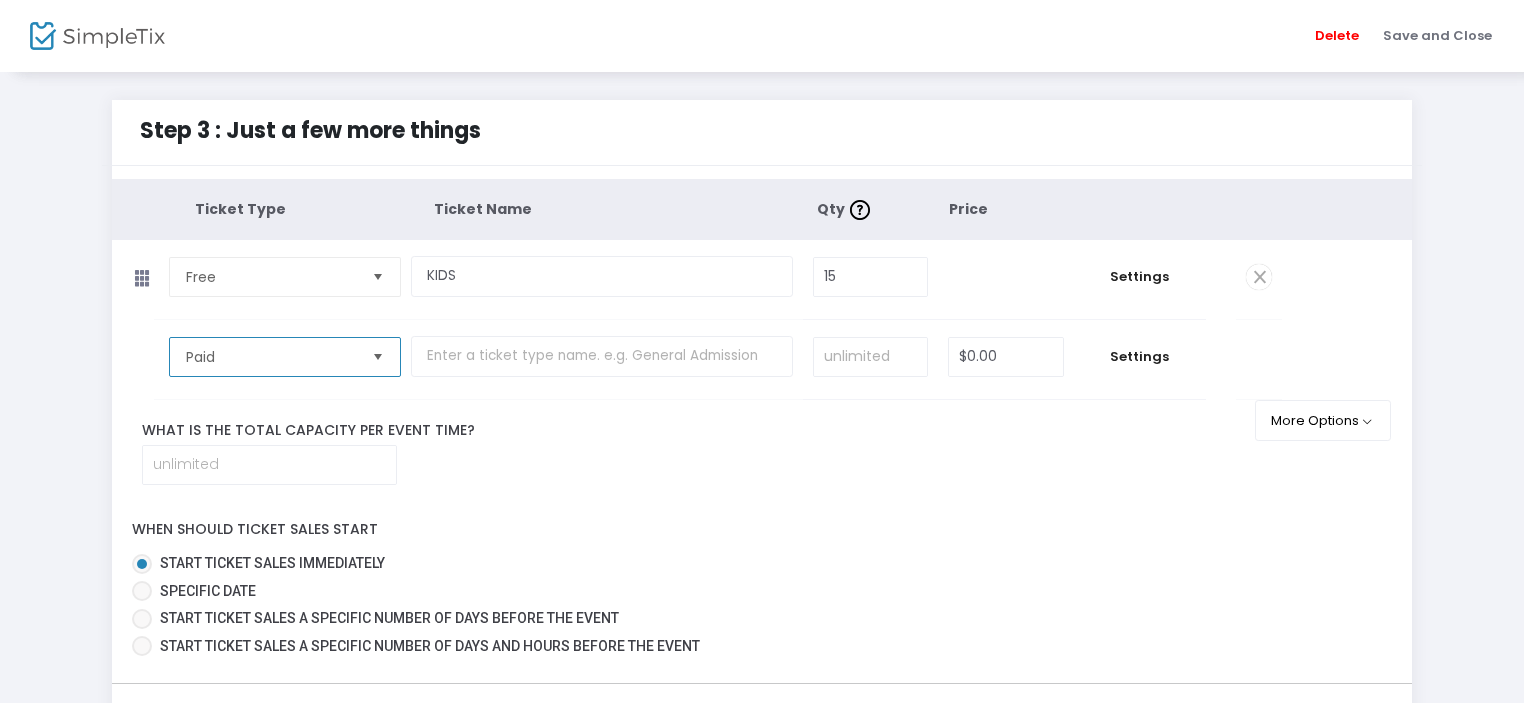 drag, startPoint x: 367, startPoint y: 361, endPoint x: 348, endPoint y: 375, distance: 23.600847 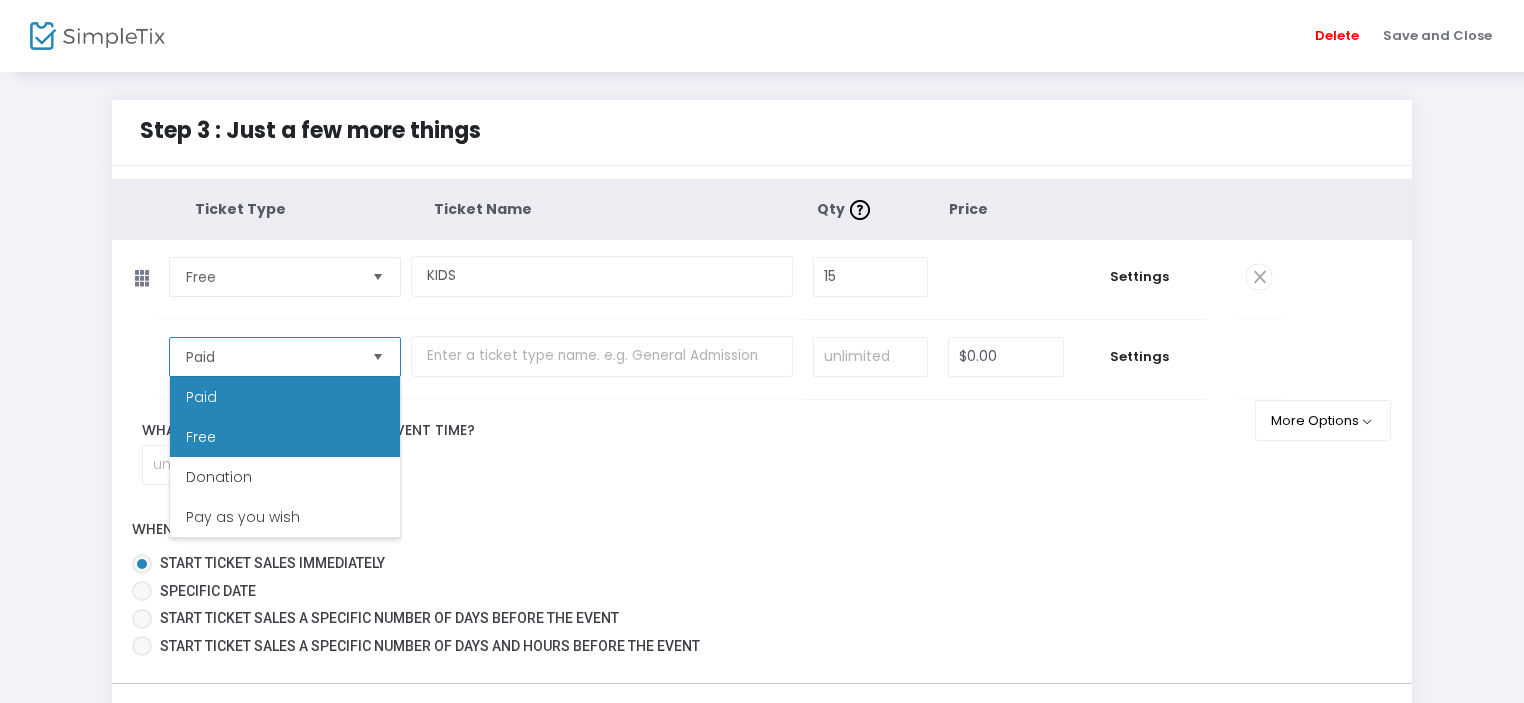 click on "Free" at bounding box center (285, 437) 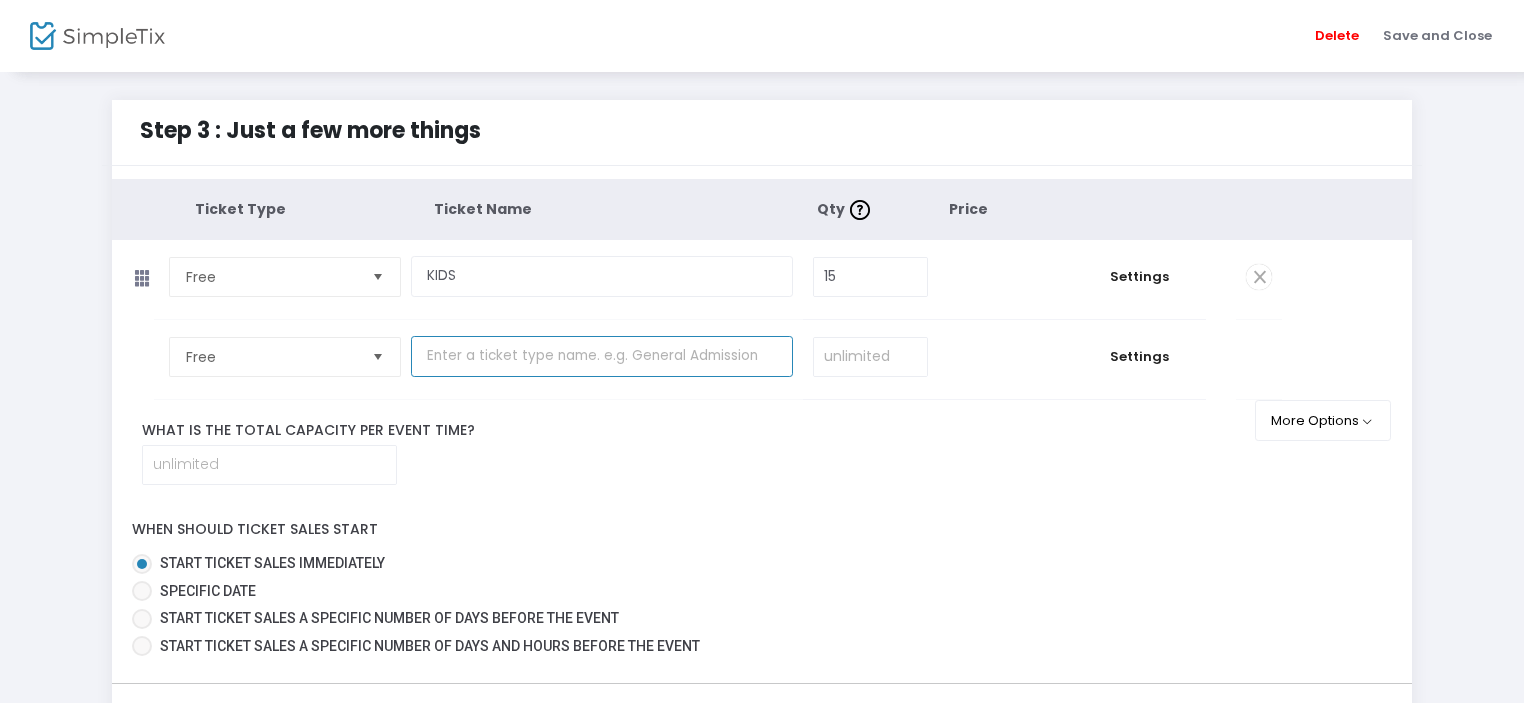 click at bounding box center [602, 356] 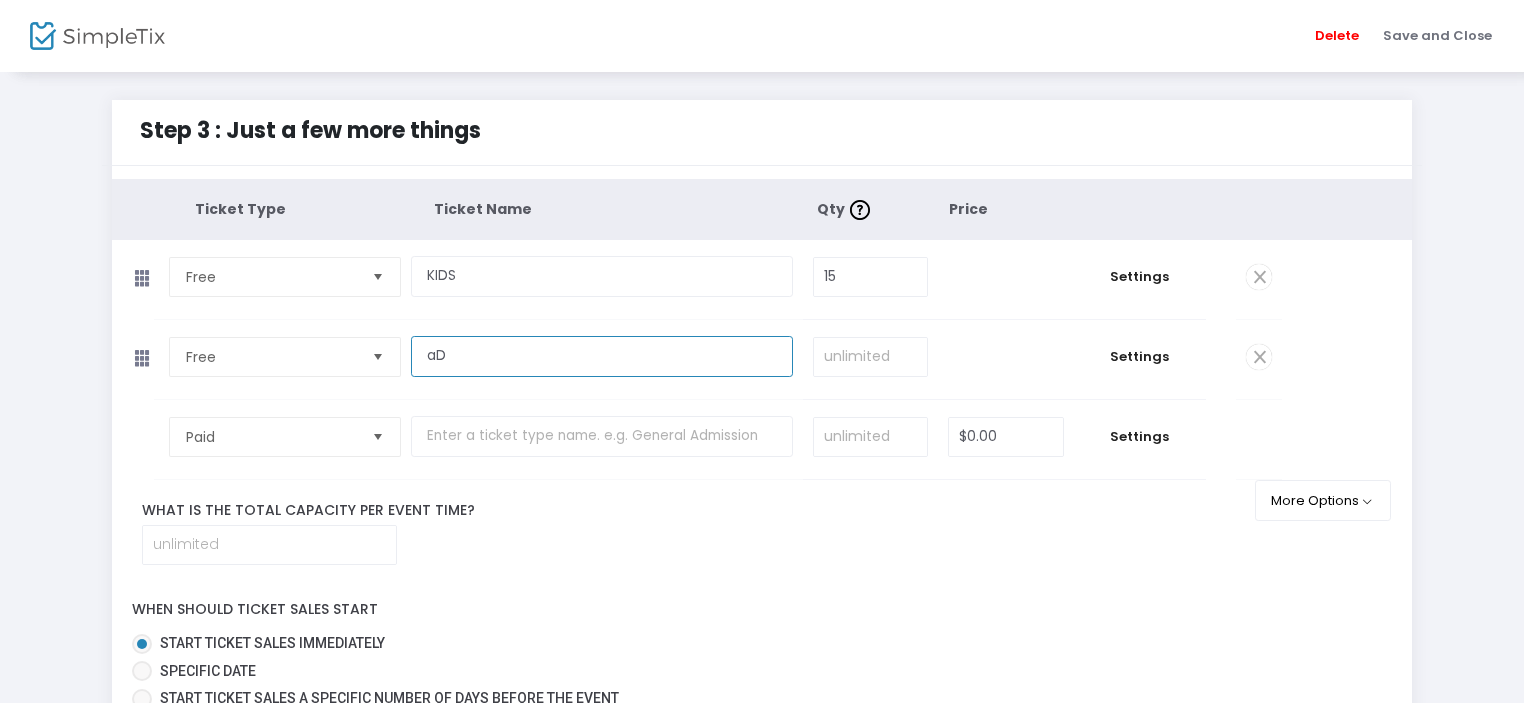 type on "a" 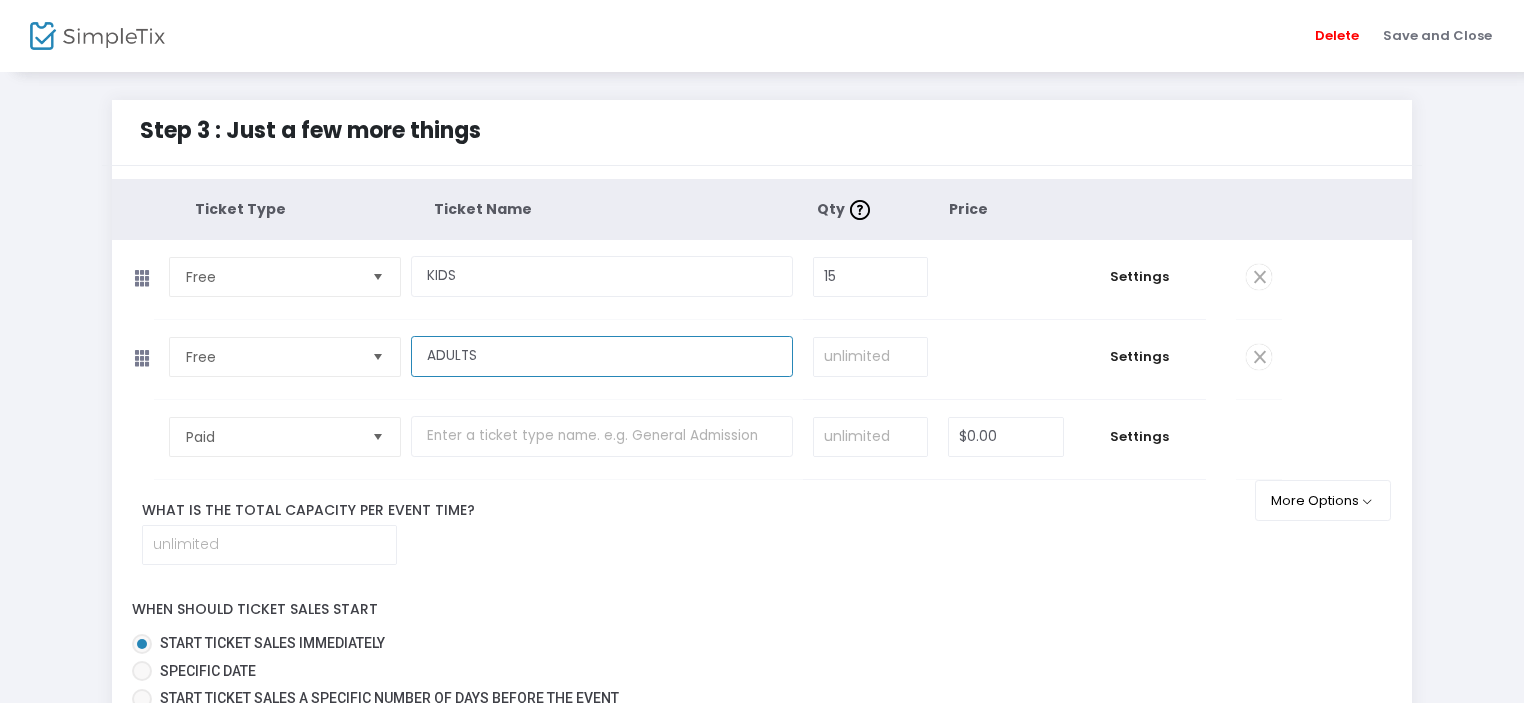 type on "ADULTS" 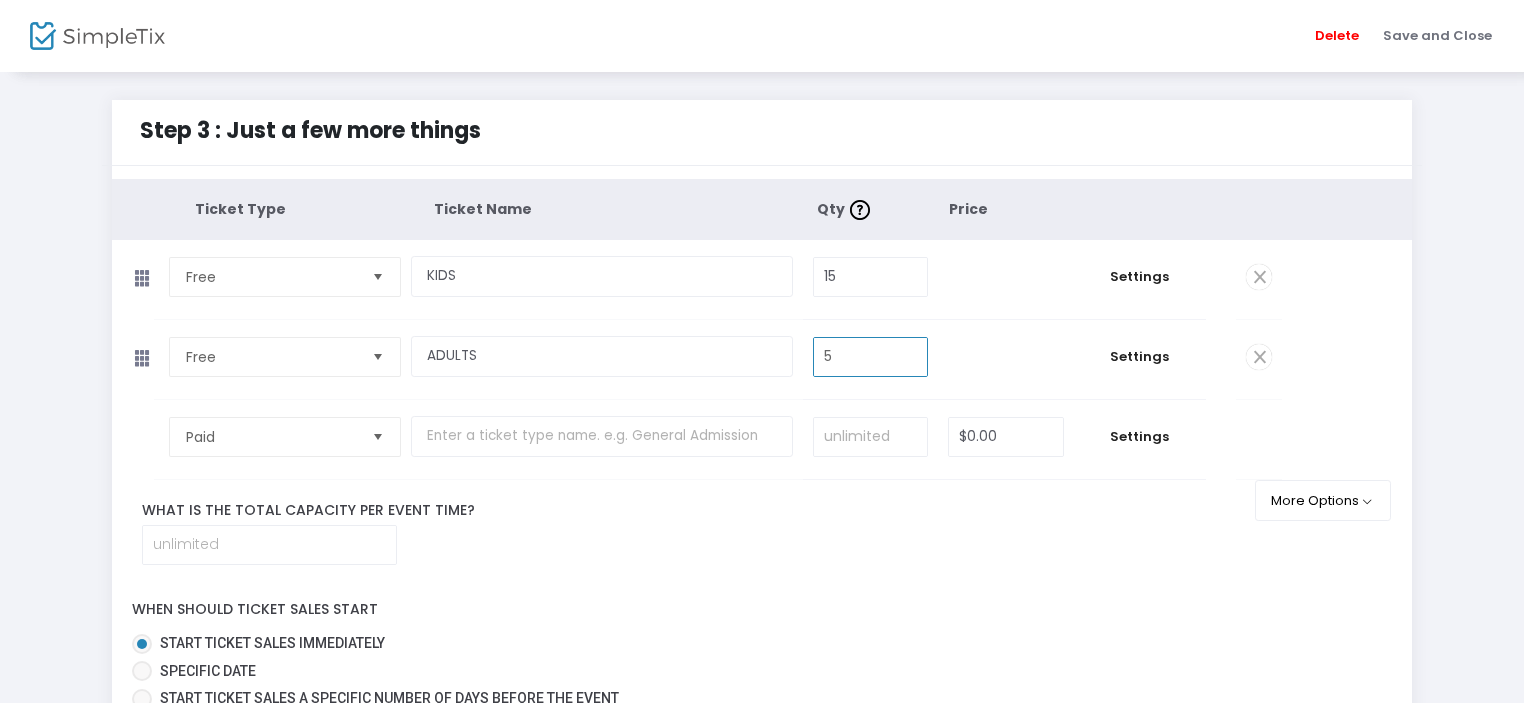 type on "5" 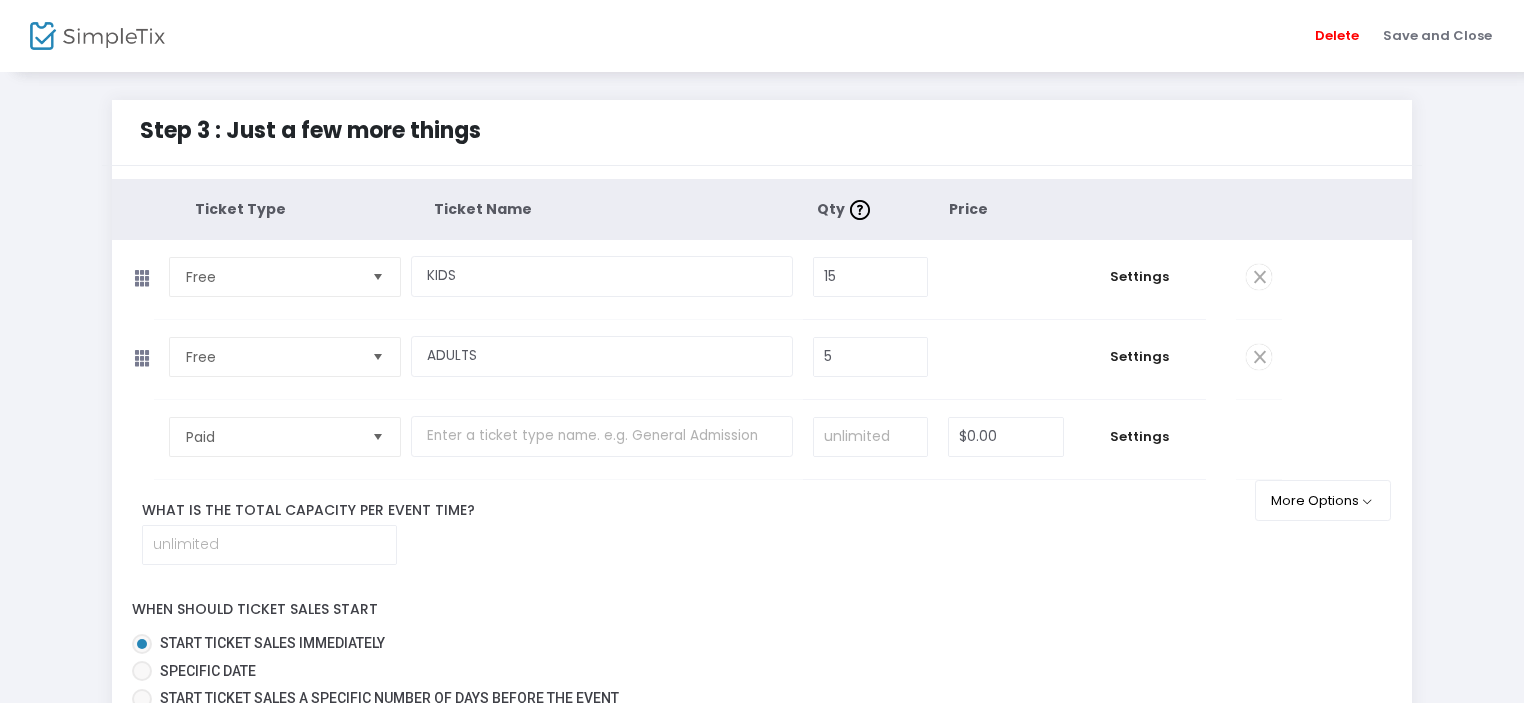 click on "Ticket Type Ticket Name Qty  Price Free  Required.  KIDS  Required.  15  Required.  $0.00 Settings  Ticket Description  Required.  ON OFF Editor mode TICKET NOTE Ticket can be purchased  By Attendees and Staff Minimum tickets per order 0  Value should be between 0 to 1000..  Maximum tickets per order 10  Value should not be less than Min Tickets and not exceed than 1000.  Do you want to charge your ticket buyers a service fee?   Absorb fee: Ticketing fees will be deducted from your ticket revenue    Pass ticketing fees and credit card processing fees to the buyer   The fee will be $0.00     Charge a custom fee Hide ticket when it is not on sale    Yes   No    Password protect this ticket   Close Settings  Manage Membership Discounts Membership Discount Details  There are no membership discount set for this ticket type. Click the button below to create one now.  ON OFF Hide this ticket type to non-members  Add Membership Discount   Close  Free  Required.  ADULTS  Required.  5  Required.  $0.00 Settings" 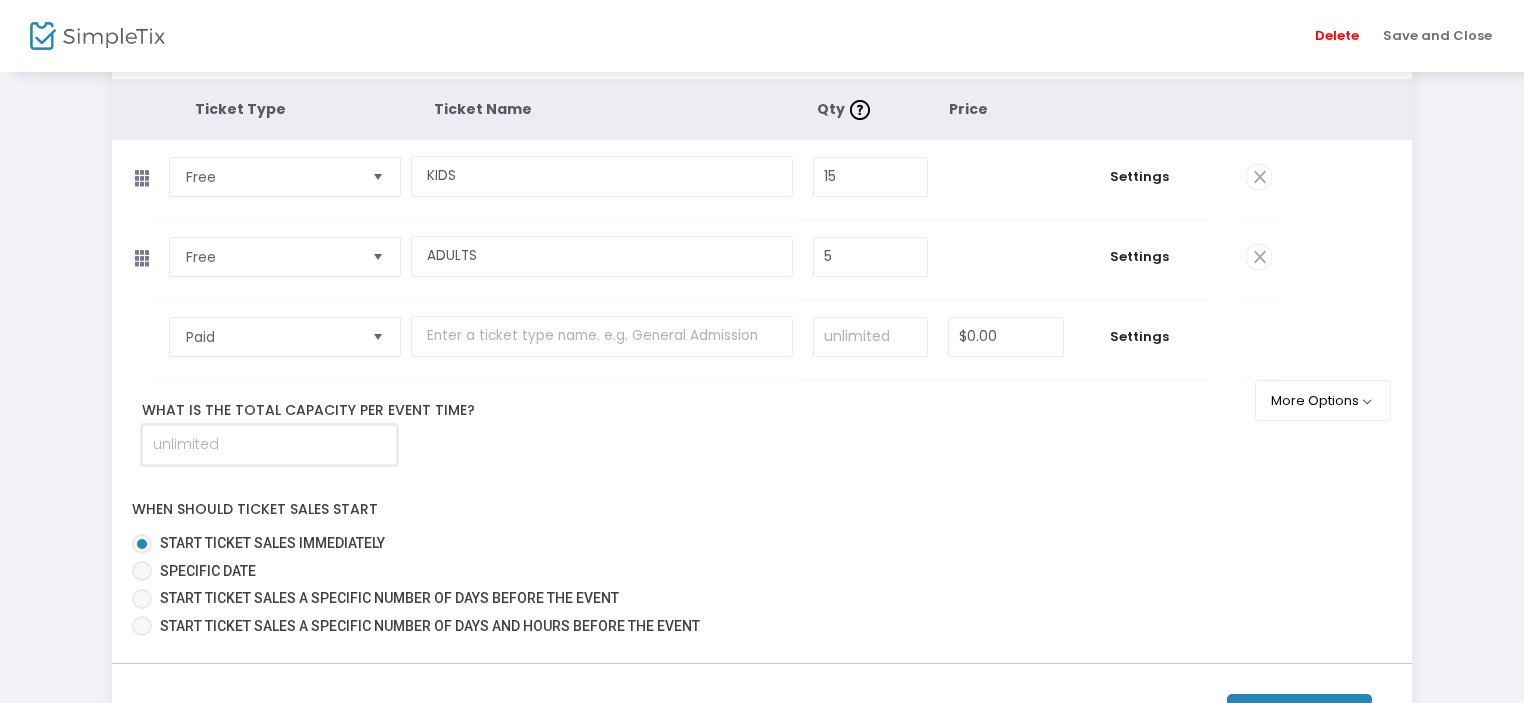 click at bounding box center (269, 445) 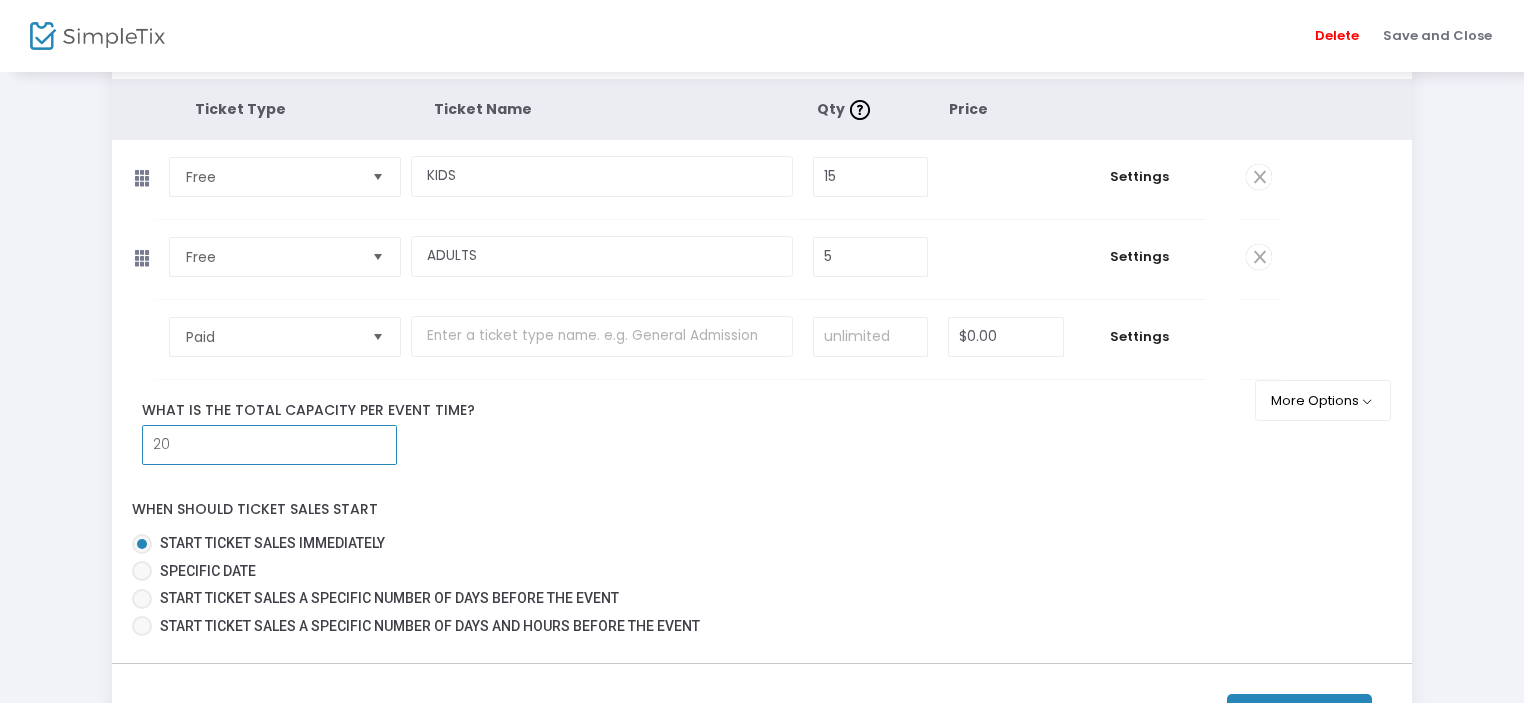 type on "20" 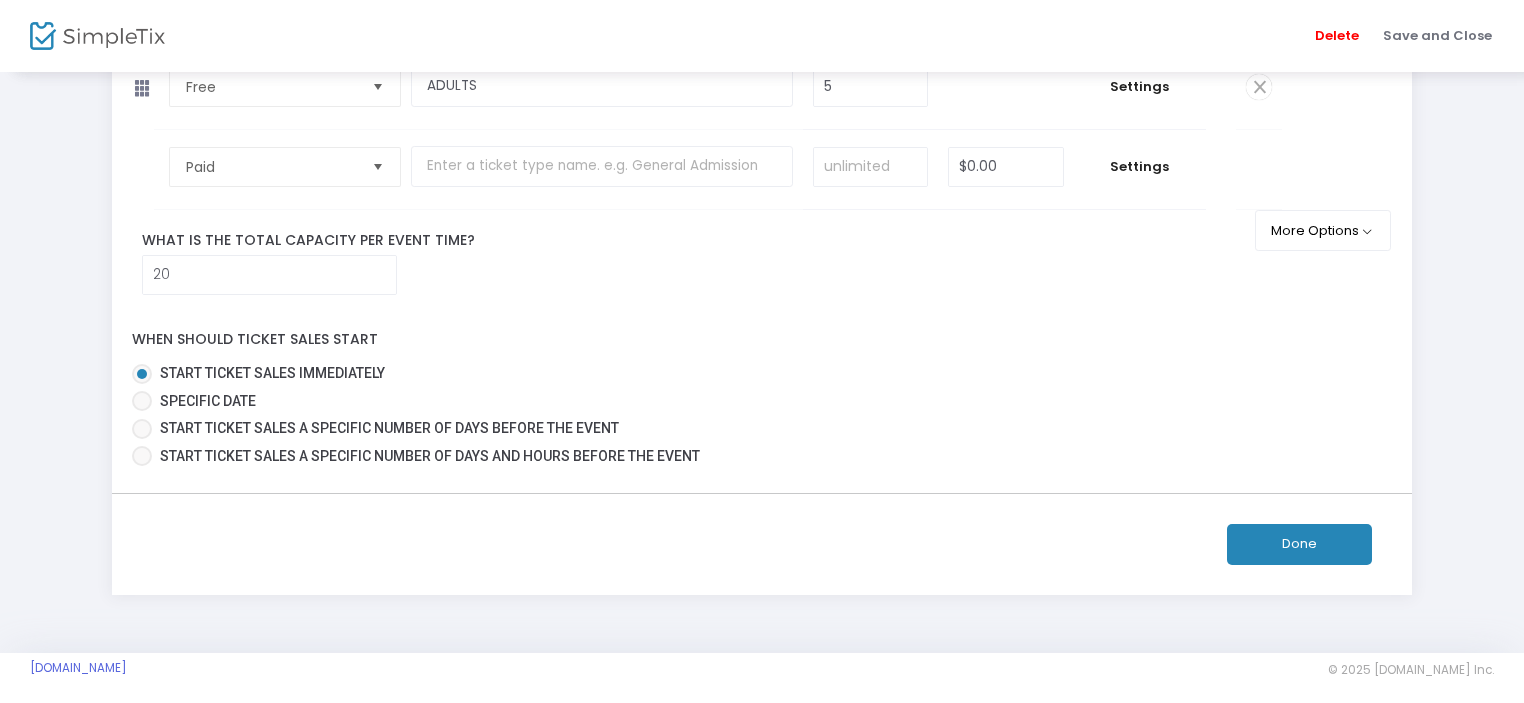 scroll, scrollTop: 278, scrollLeft: 0, axis: vertical 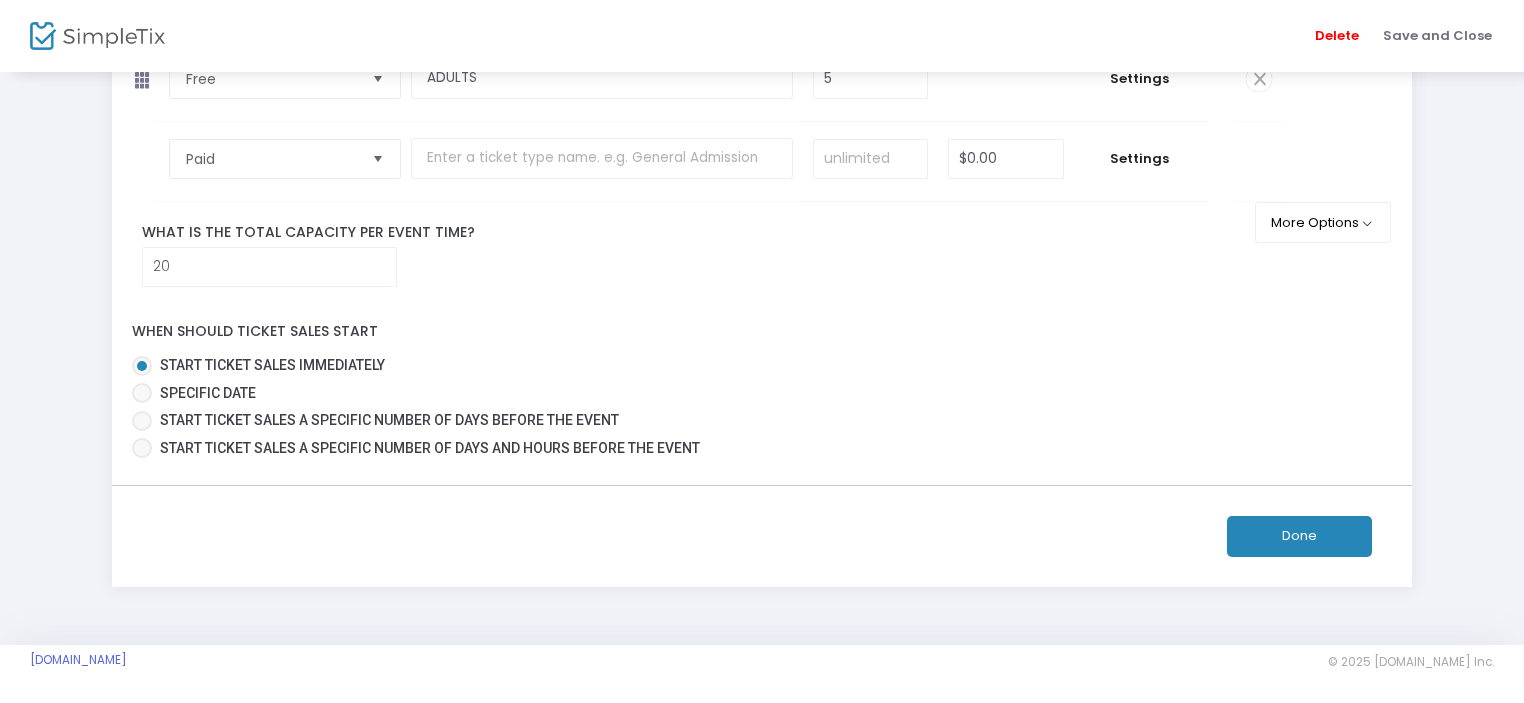 click on "Done" 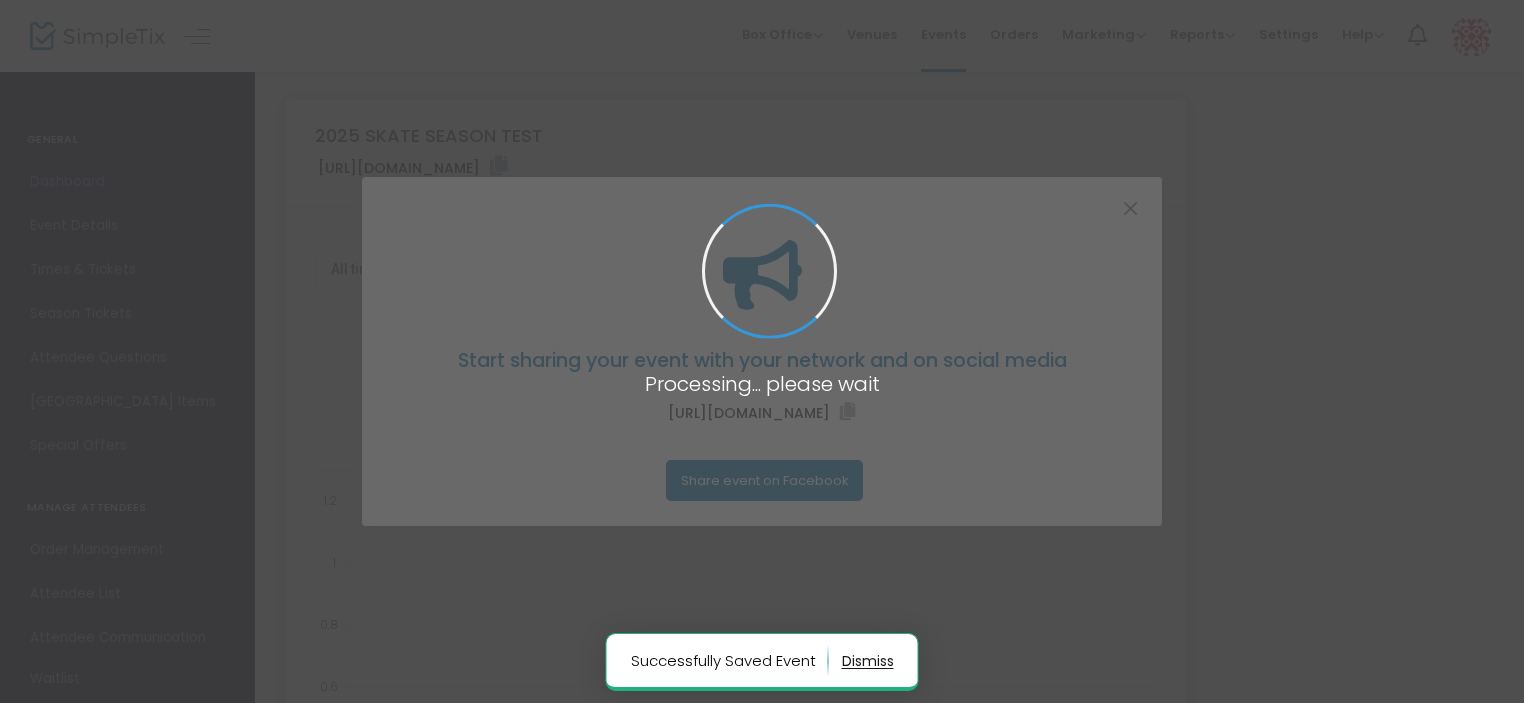 type on "[URL][DOMAIN_NAME]" 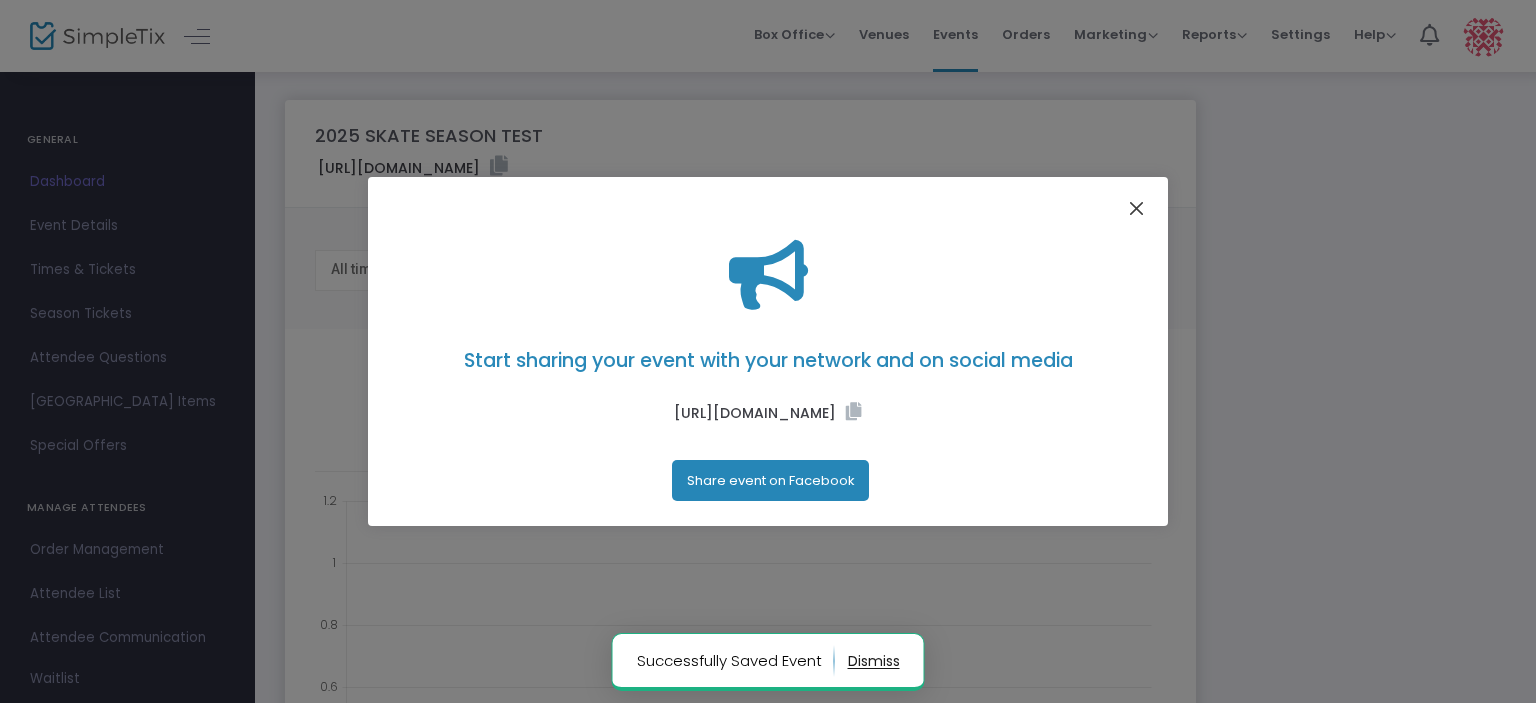 click 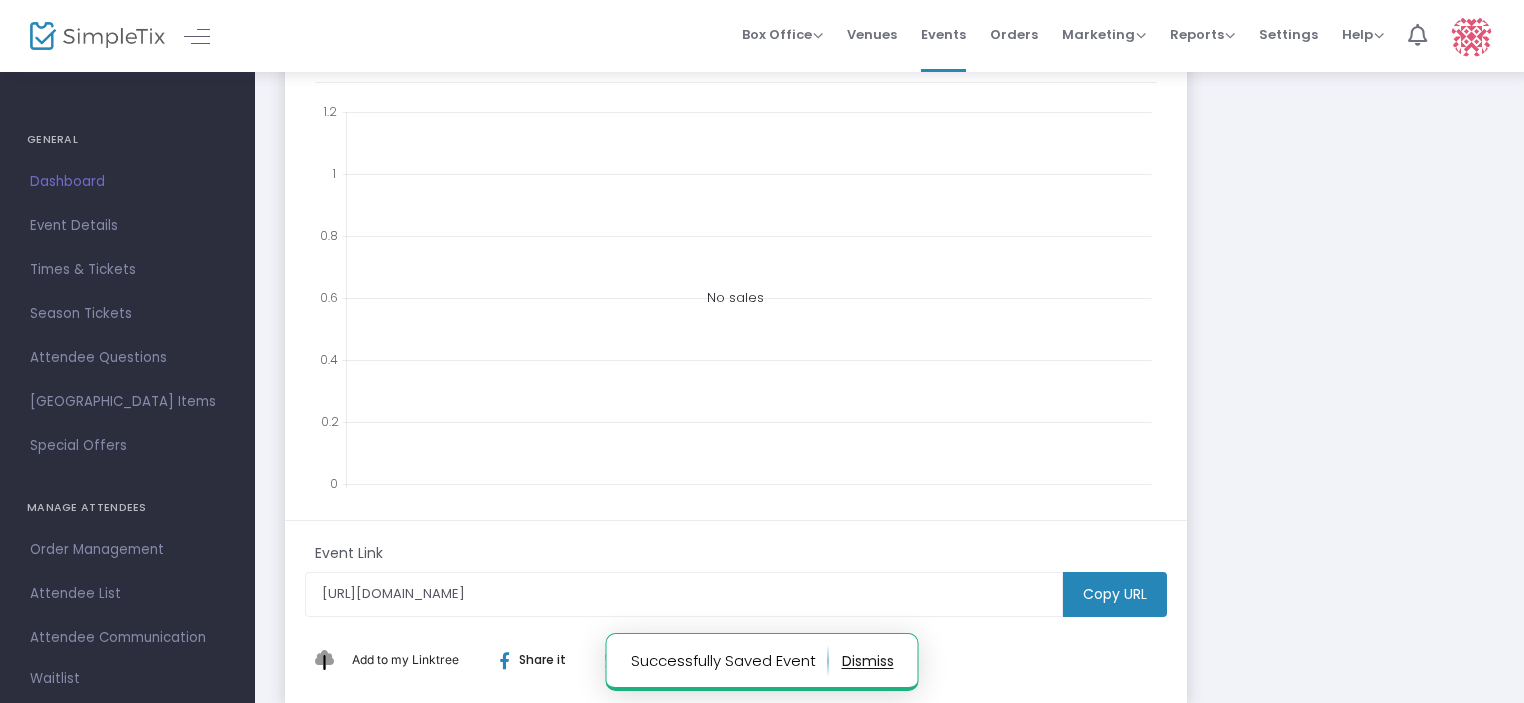 scroll, scrollTop: 400, scrollLeft: 0, axis: vertical 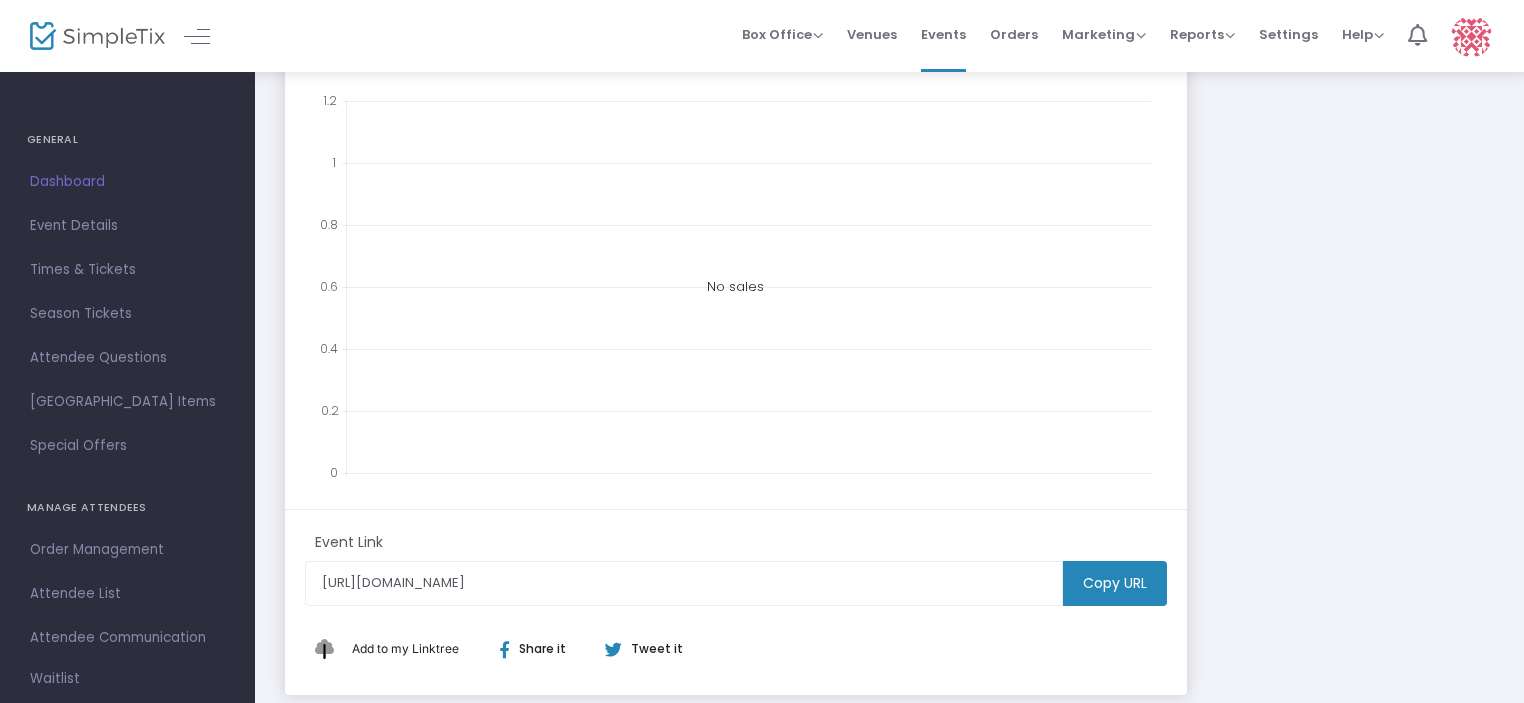 click on "Copy URL" 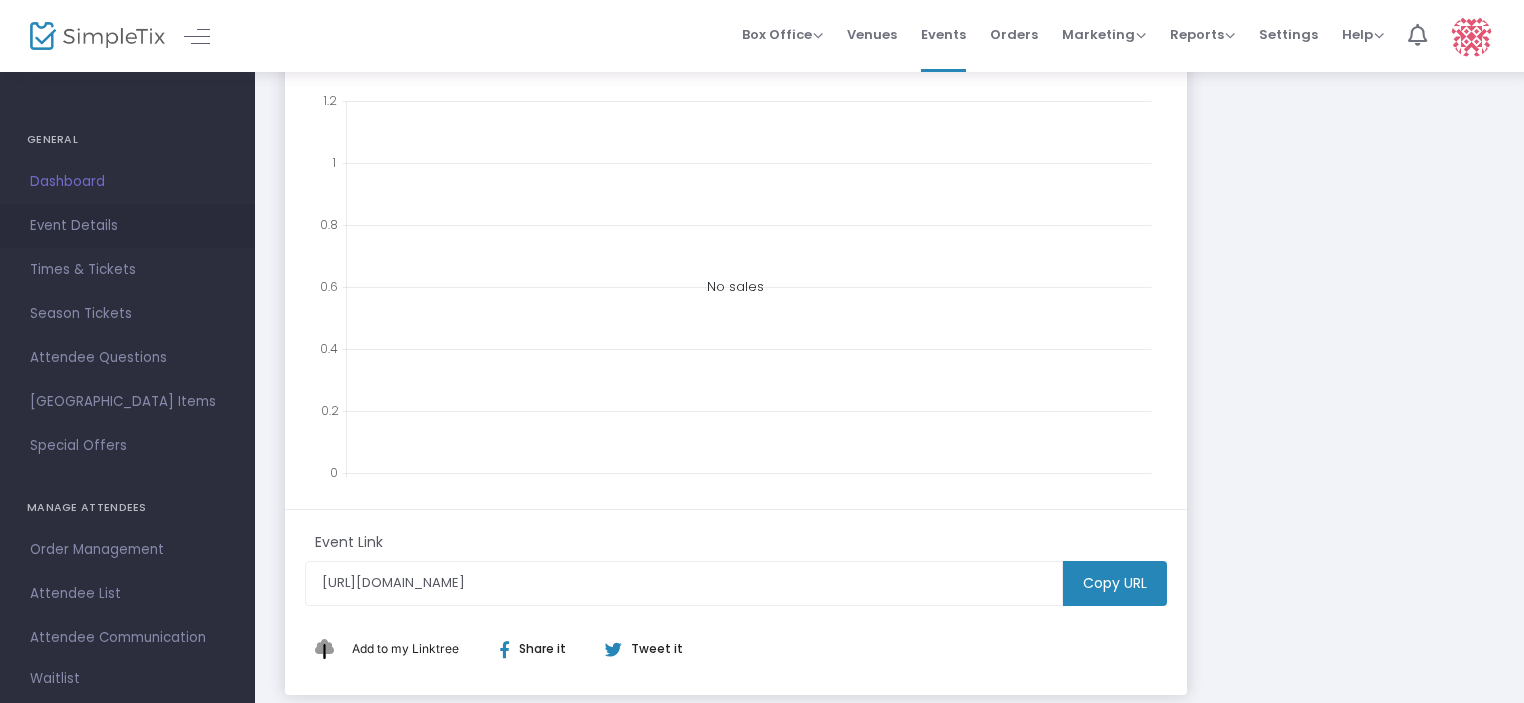 click on "Event Details" at bounding box center [127, 226] 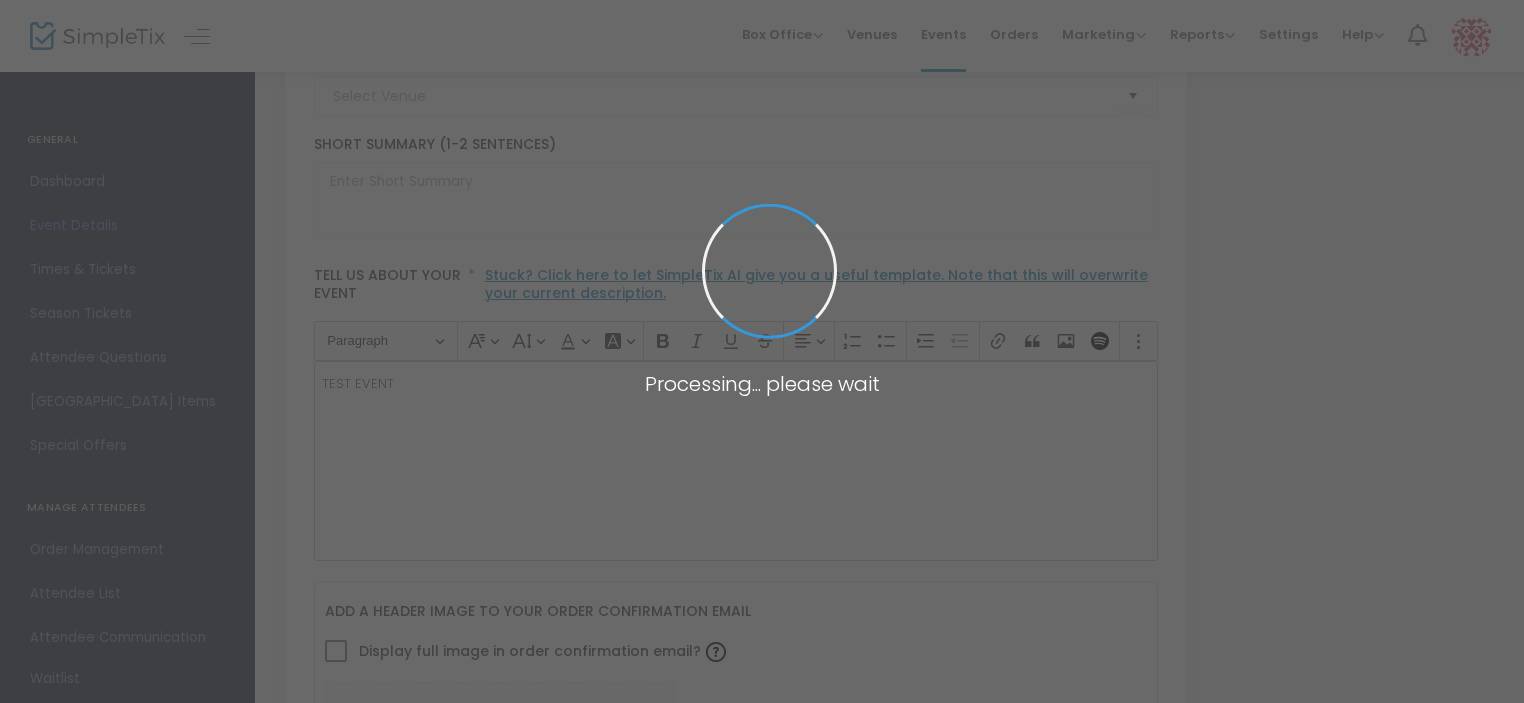 type on "2025 SKATE SEASON TEST" 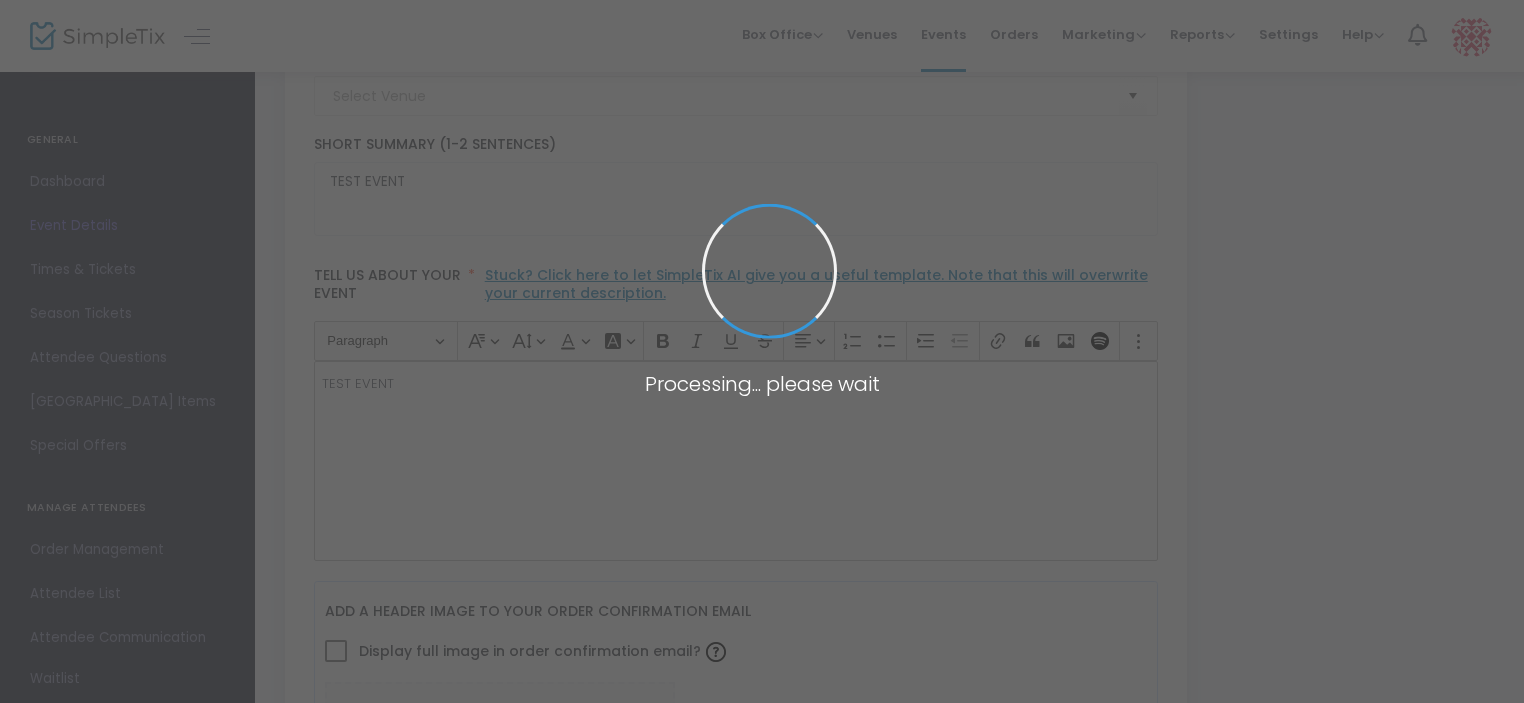 scroll, scrollTop: 0, scrollLeft: 0, axis: both 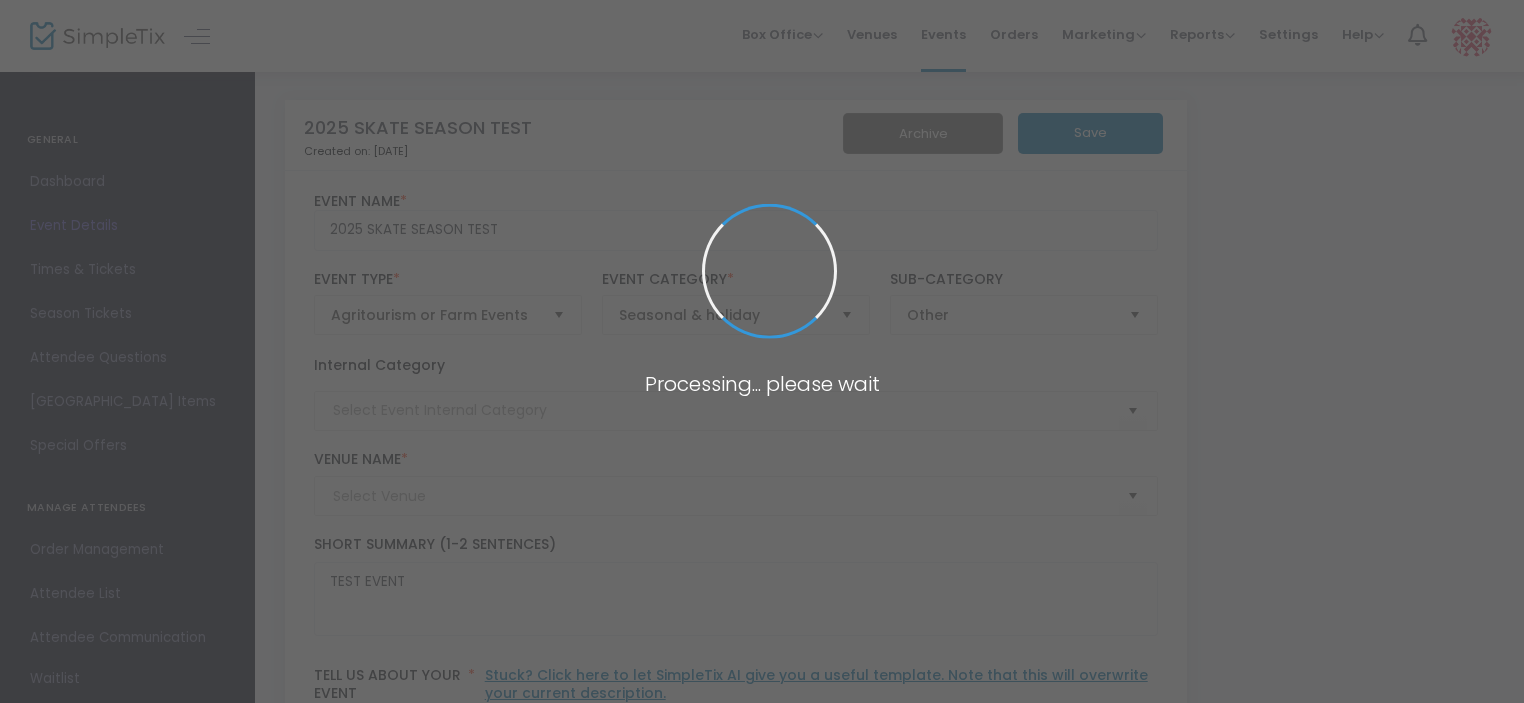 type on "The Pond at [GEOGRAPHIC_DATA]" 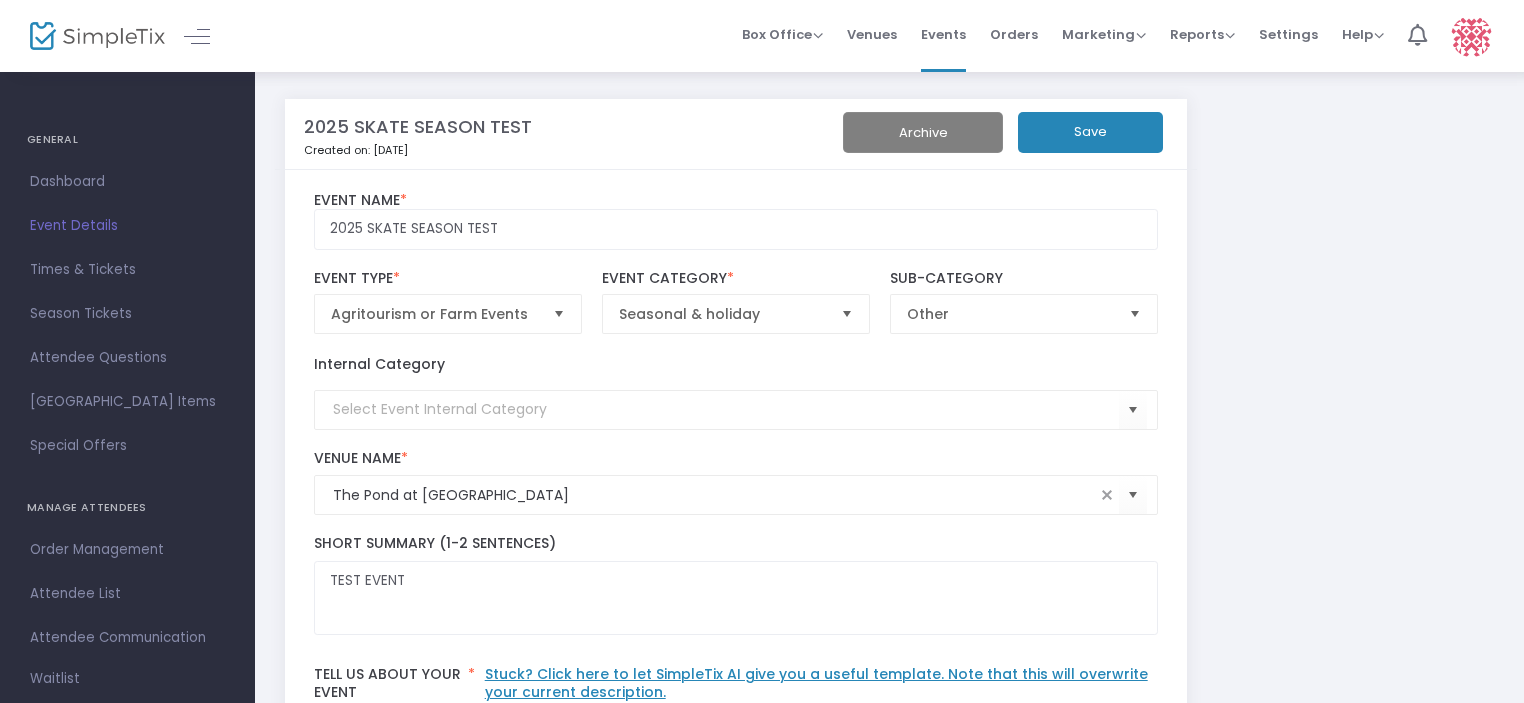 scroll, scrollTop: 0, scrollLeft: 0, axis: both 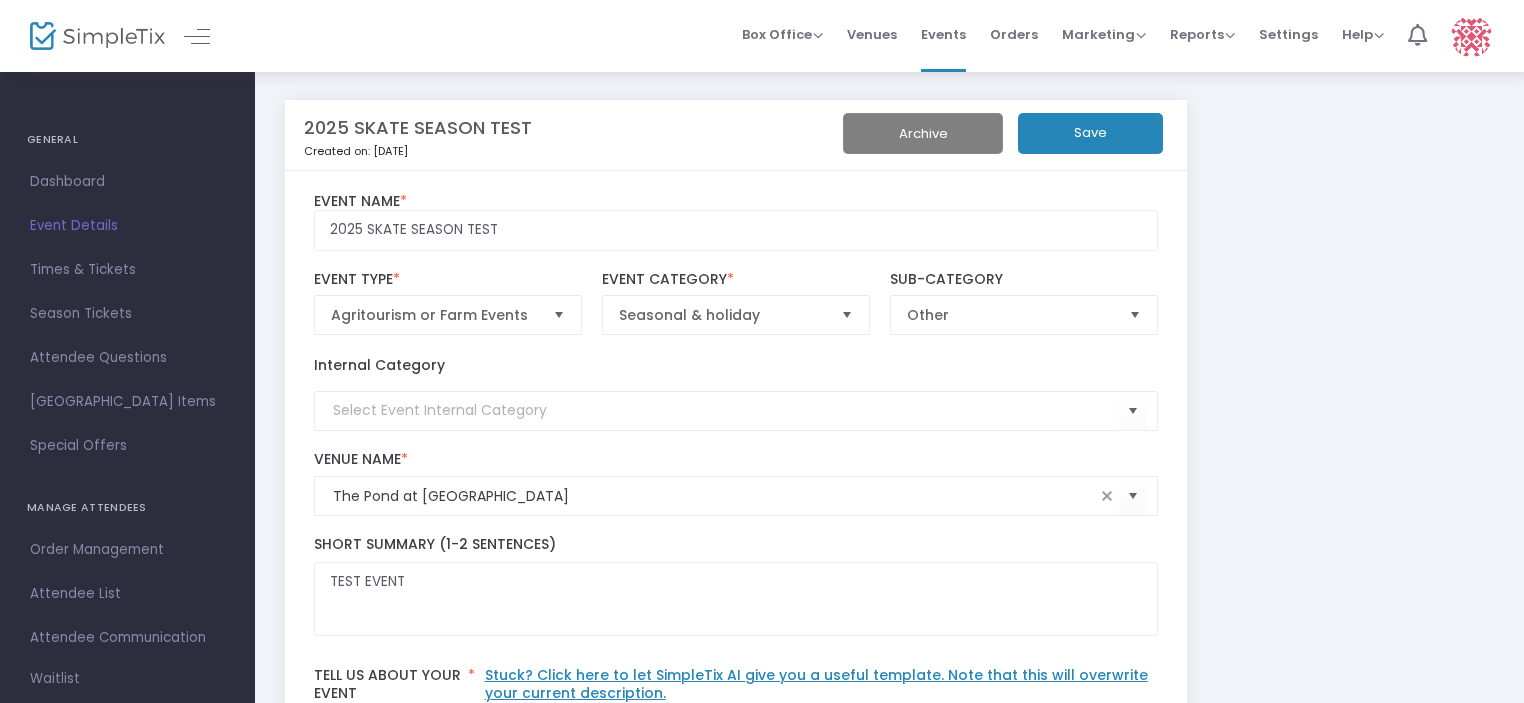 click on "Archive" 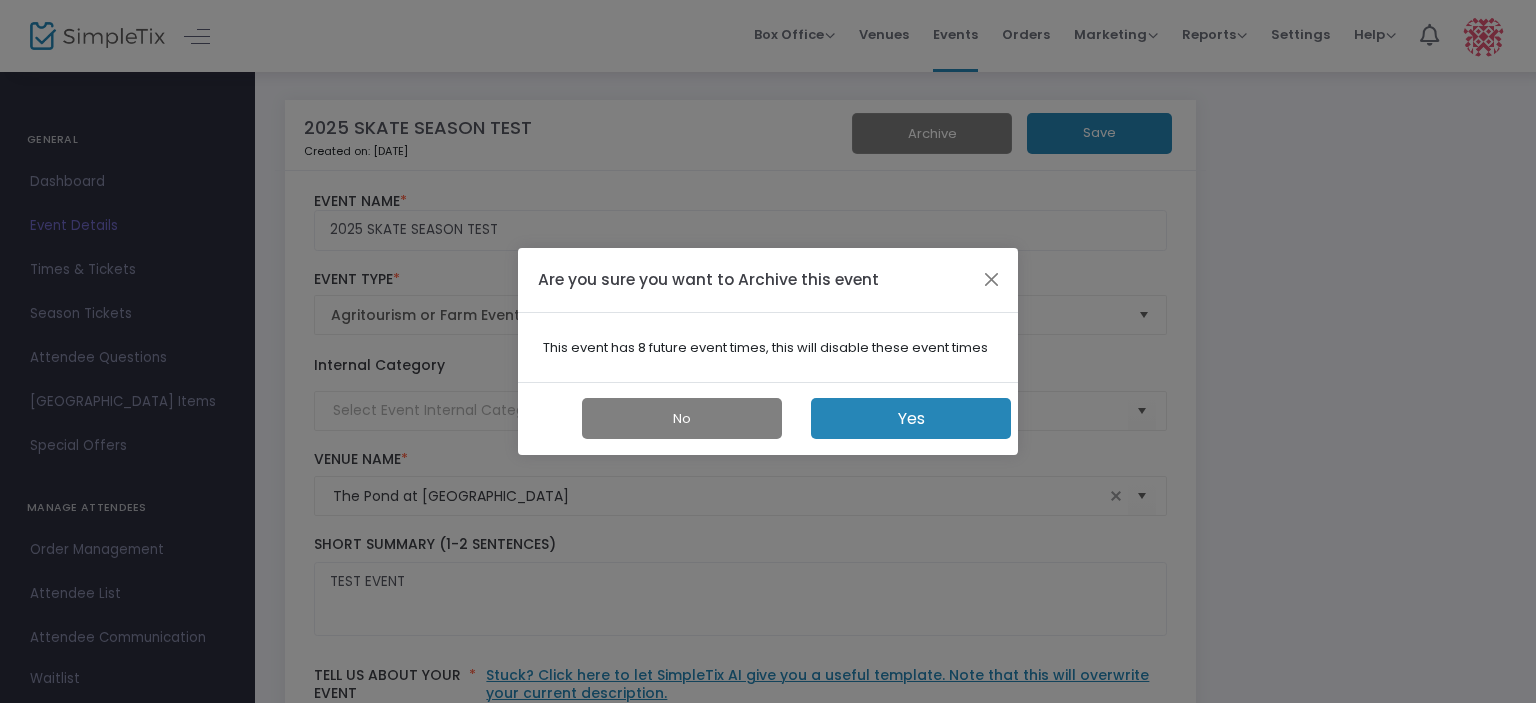 click on "Yes" 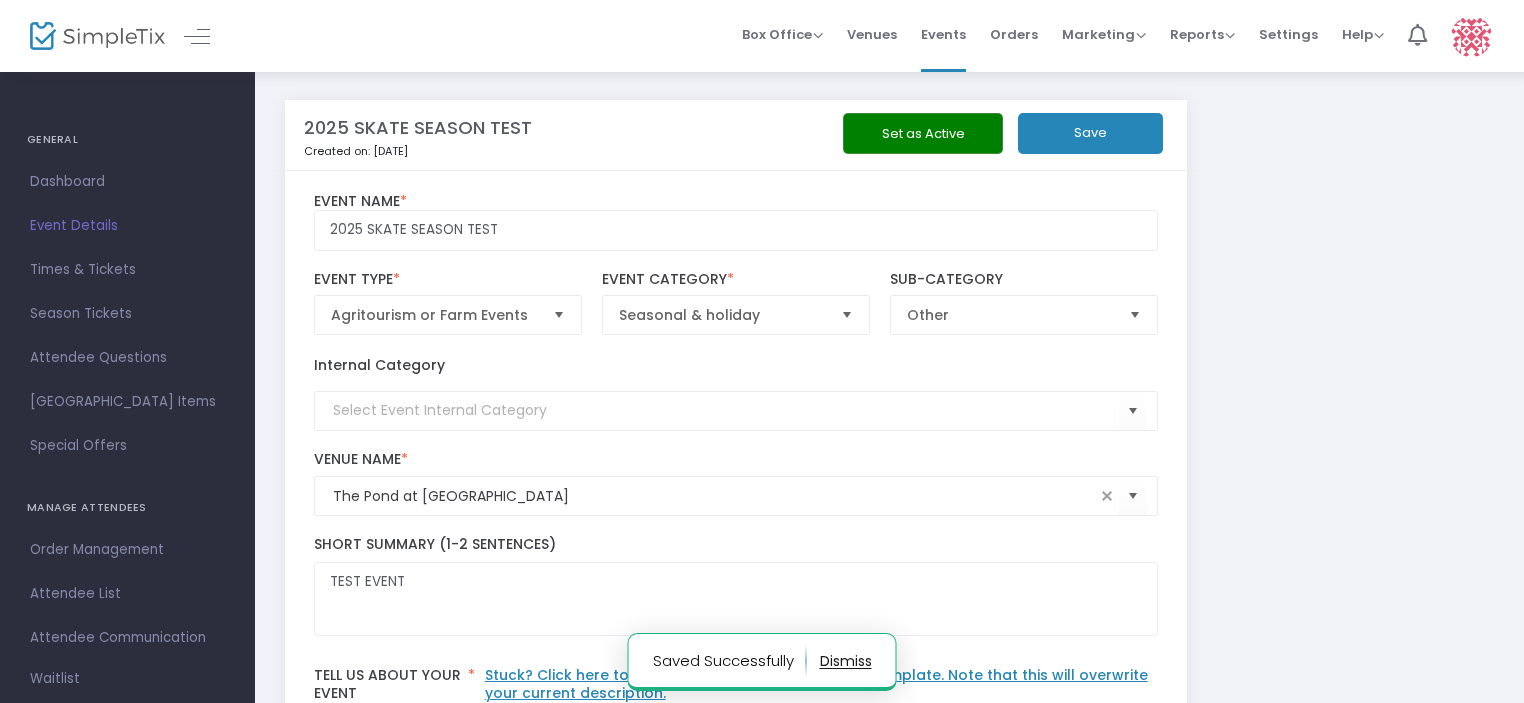 click 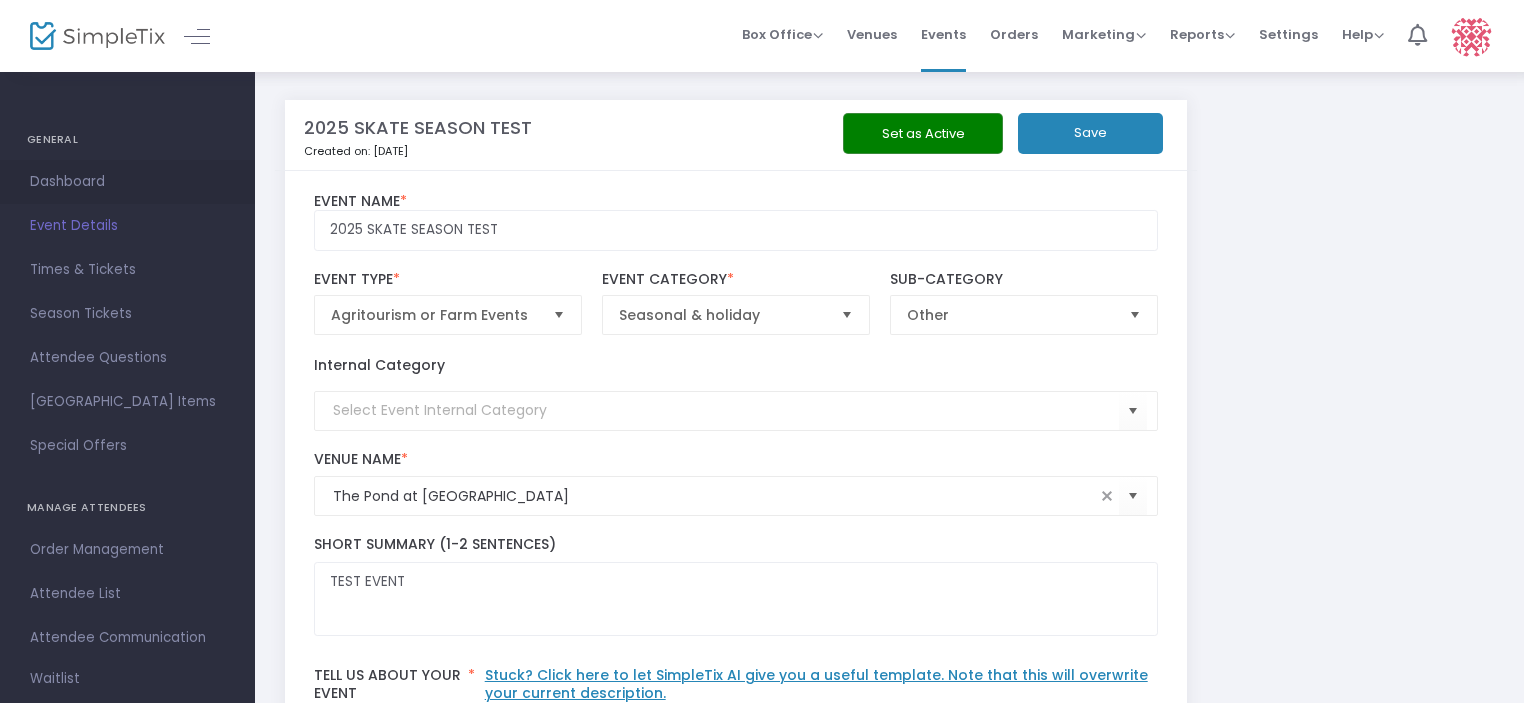 click on "Dashboard" at bounding box center (127, 182) 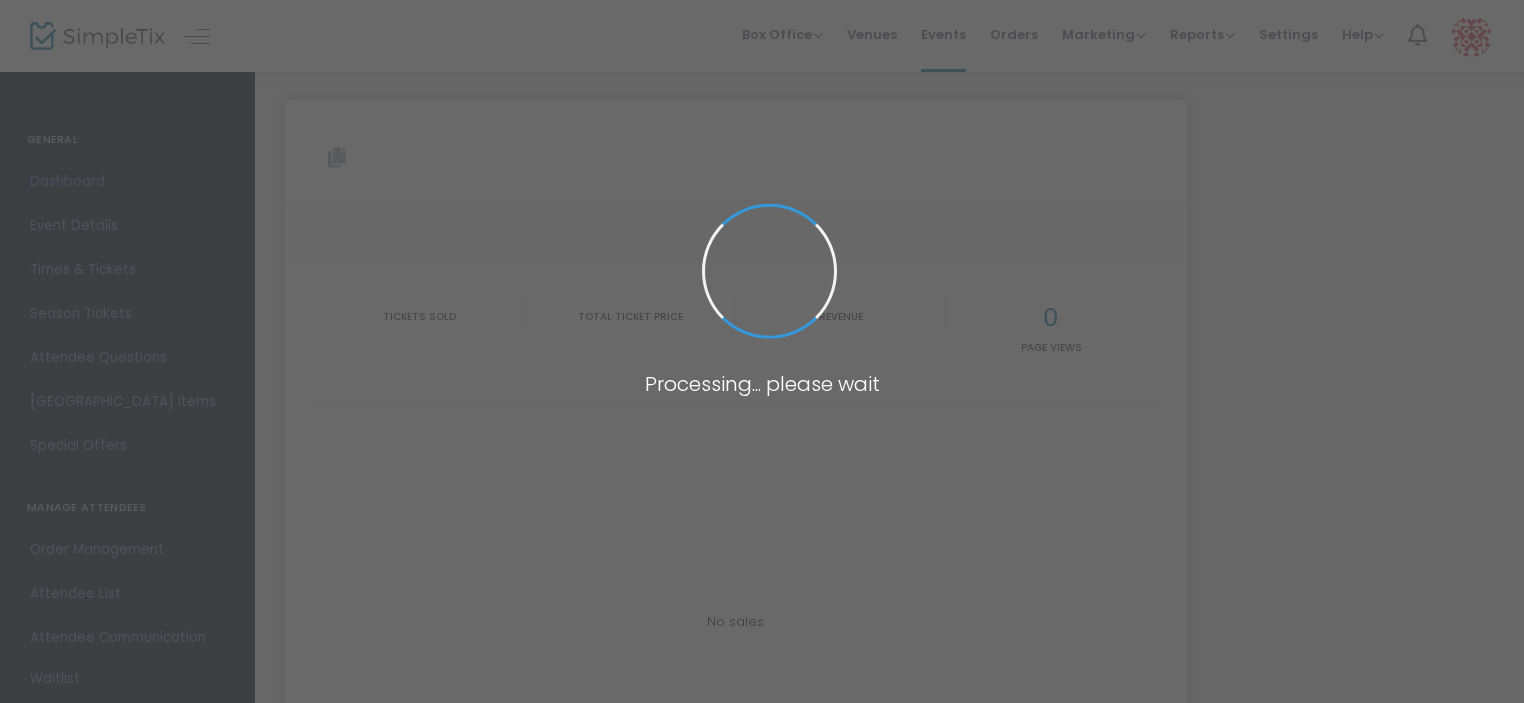 type on "[URL][DOMAIN_NAME]" 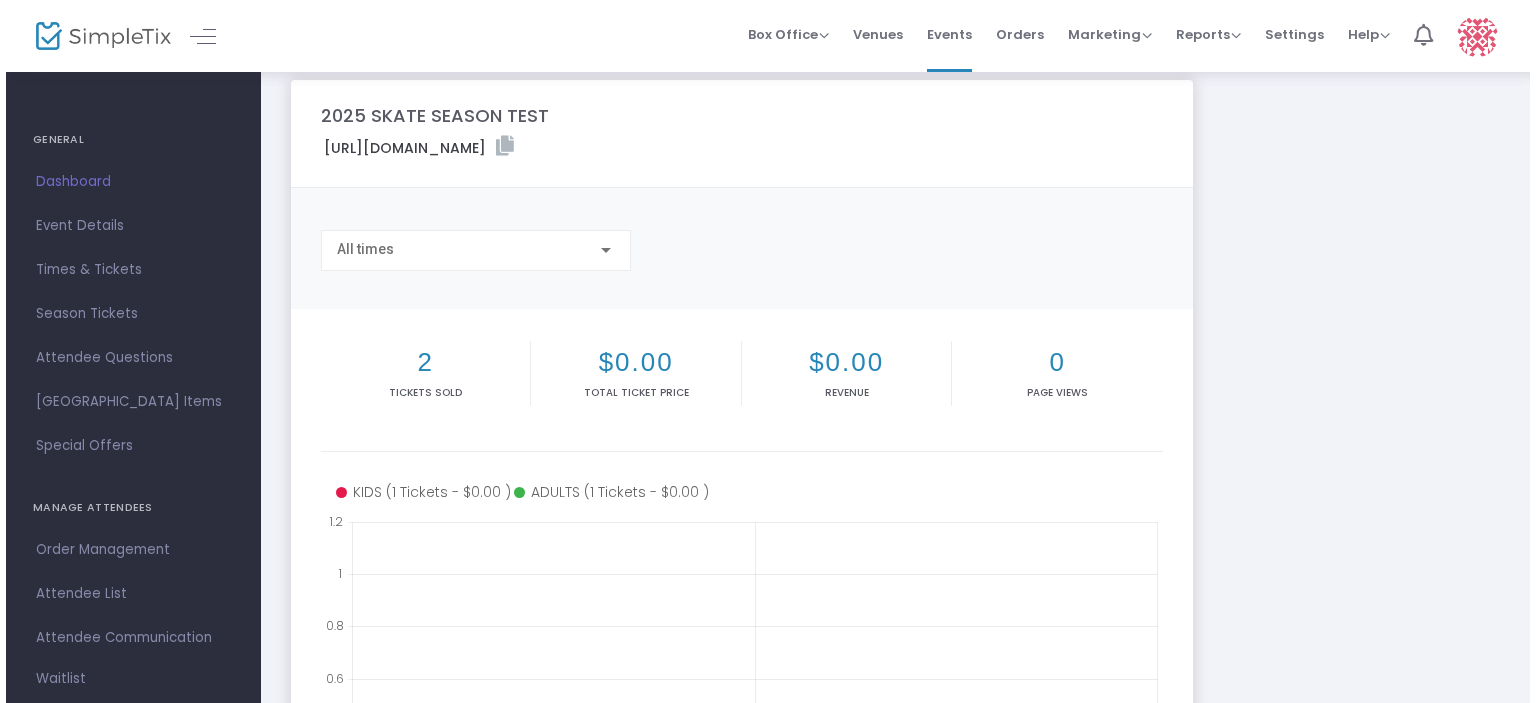scroll, scrollTop: 0, scrollLeft: 0, axis: both 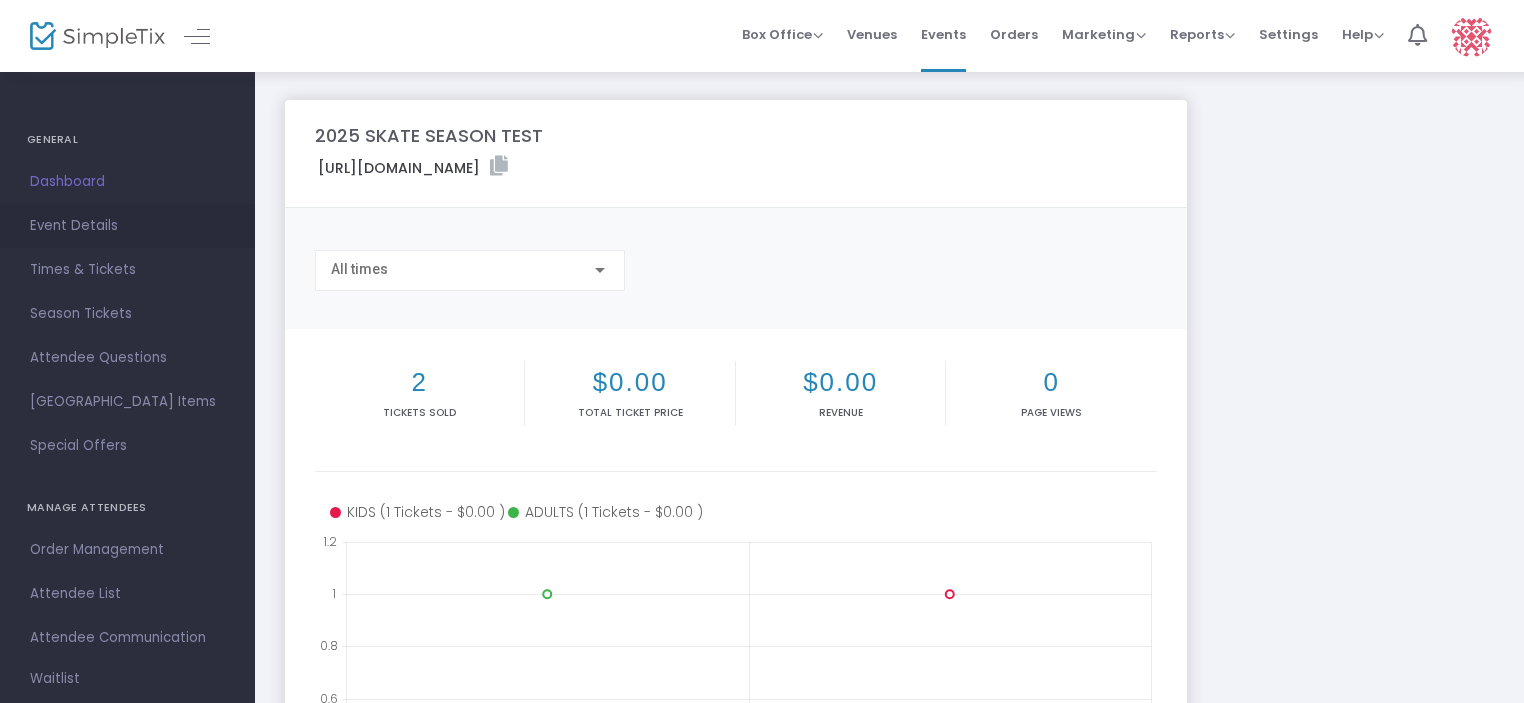 click on "Event Details" at bounding box center (127, 226) 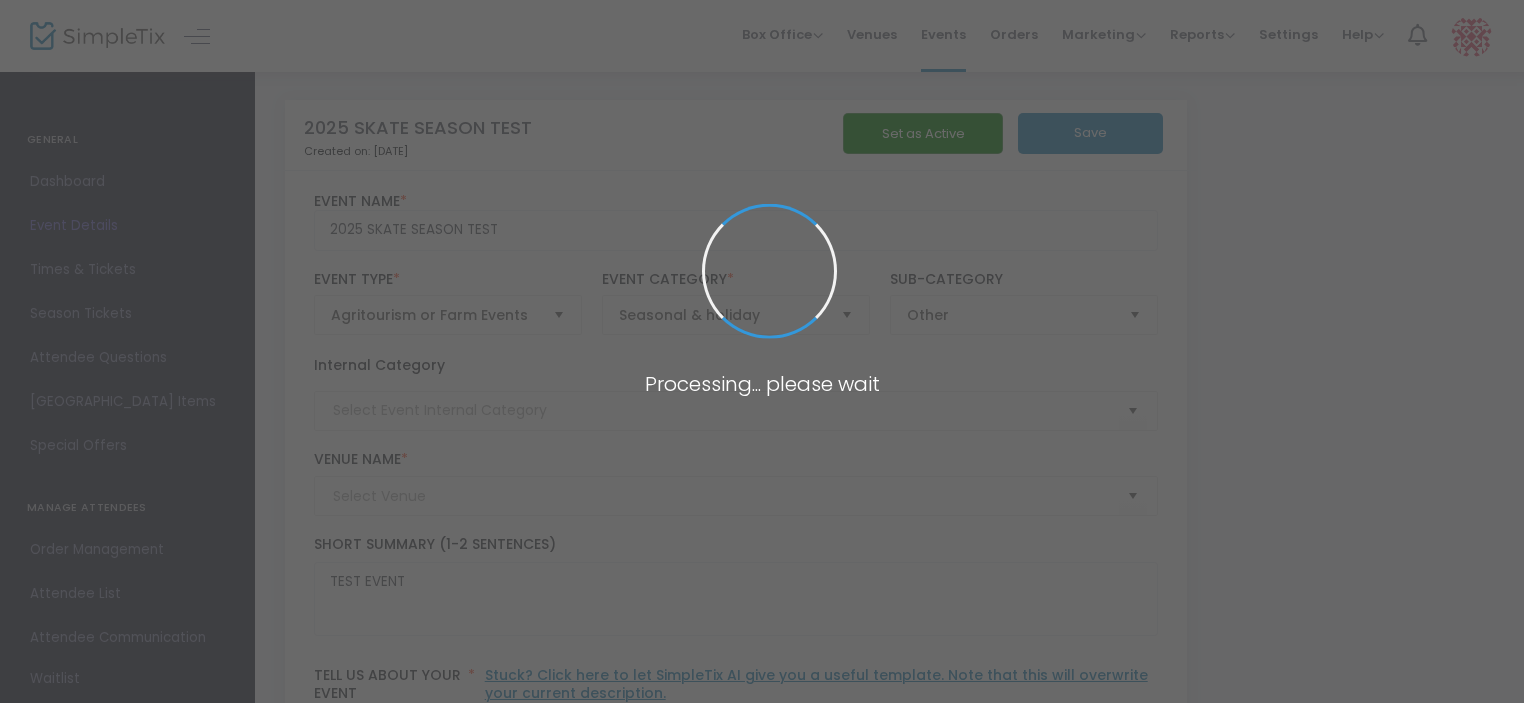 type on "The Pond at [GEOGRAPHIC_DATA]" 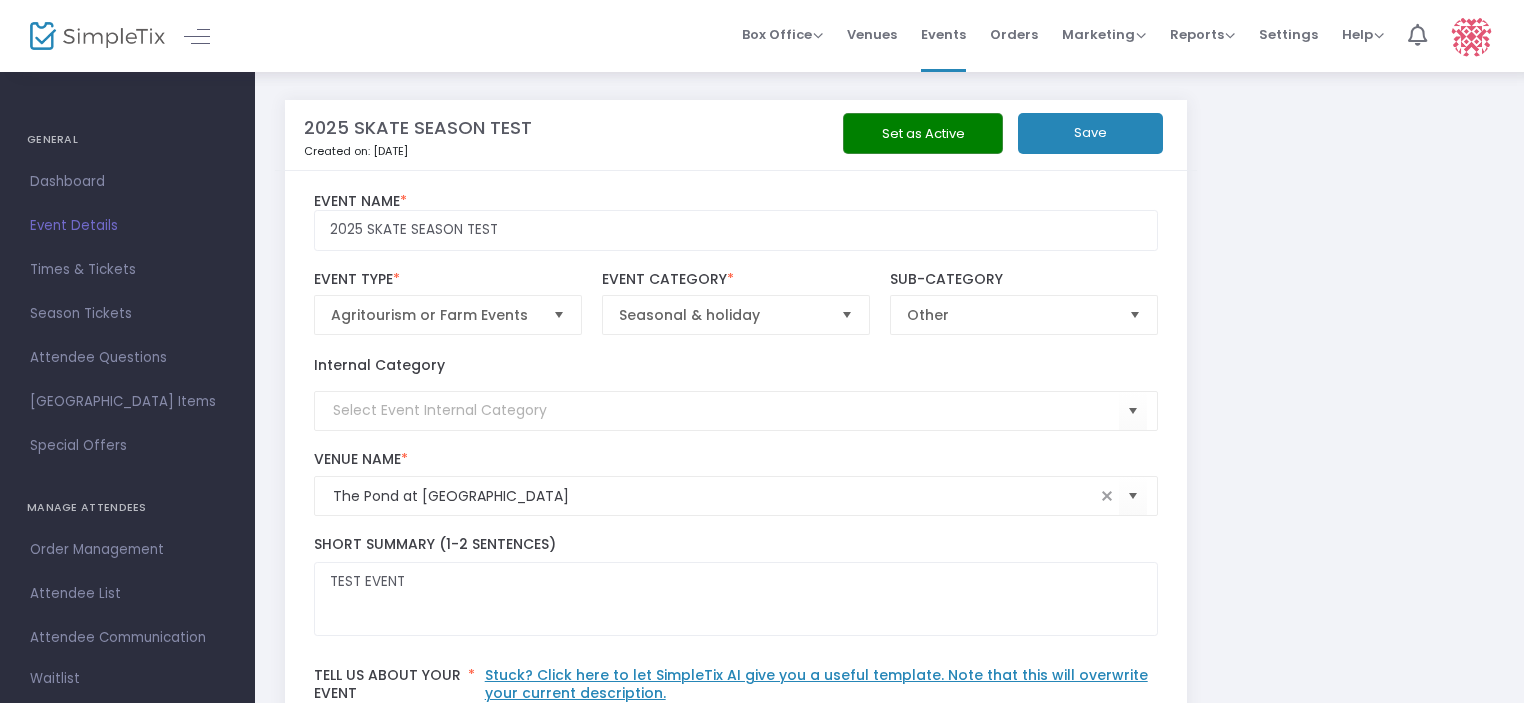 drag, startPoint x: 1244, startPoint y: 280, endPoint x: 1231, endPoint y: 275, distance: 13.928389 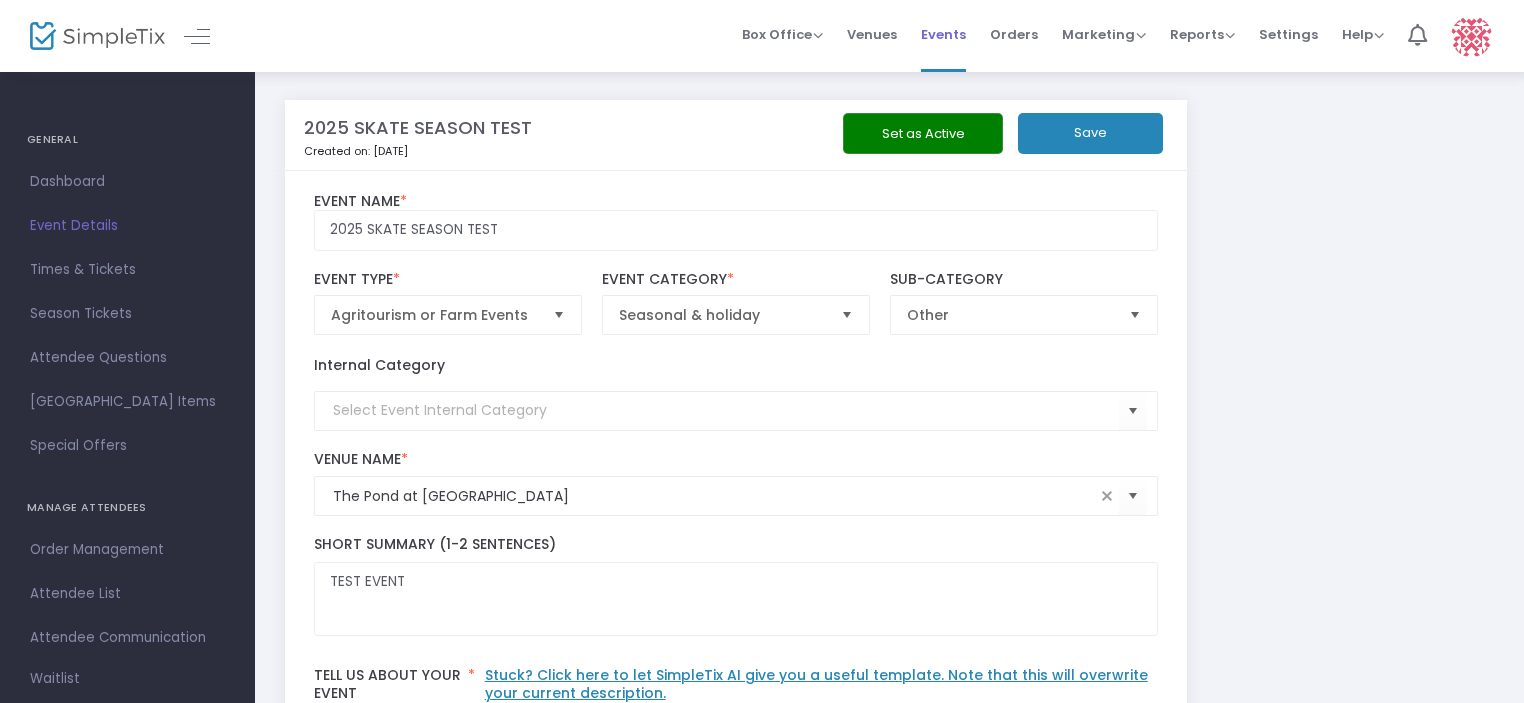 click on "Events" at bounding box center [943, 34] 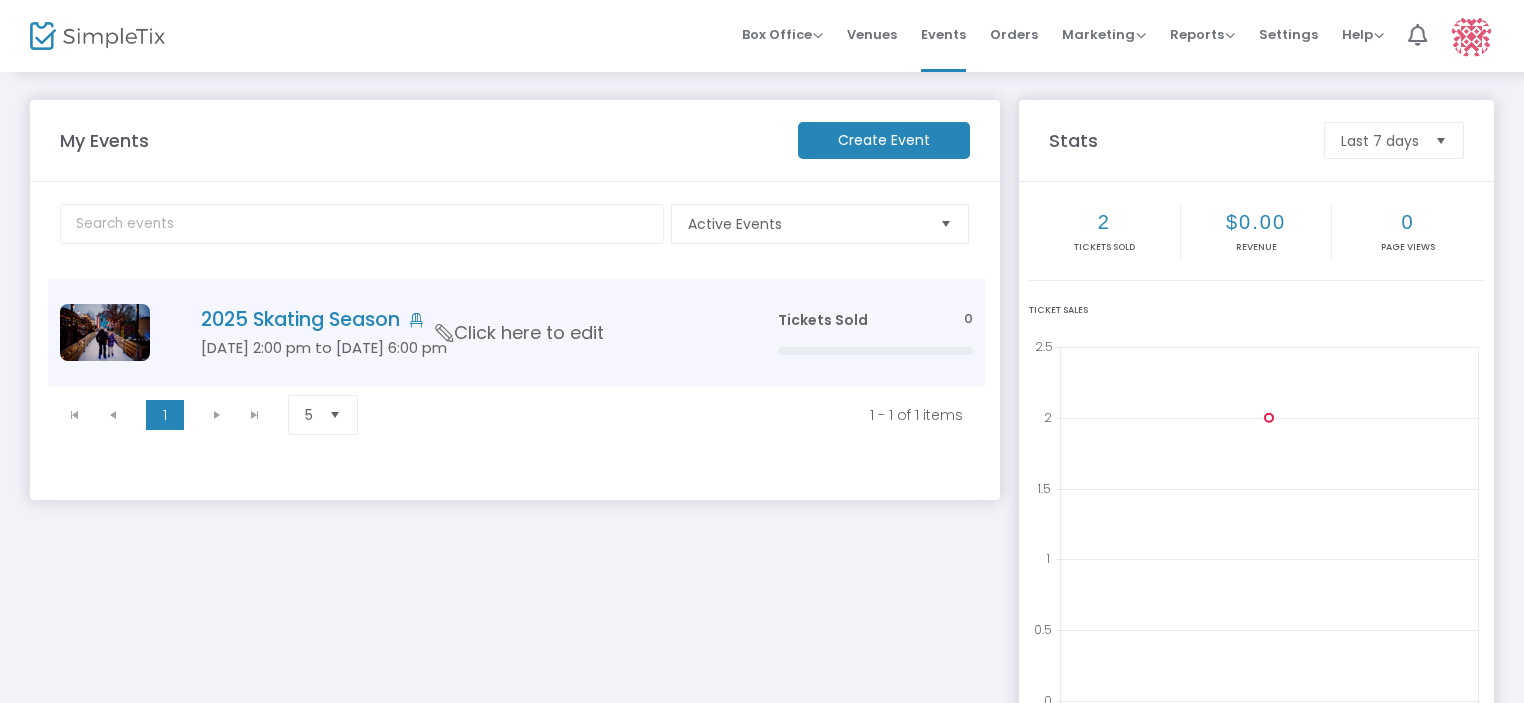 click on "Click here to edit" 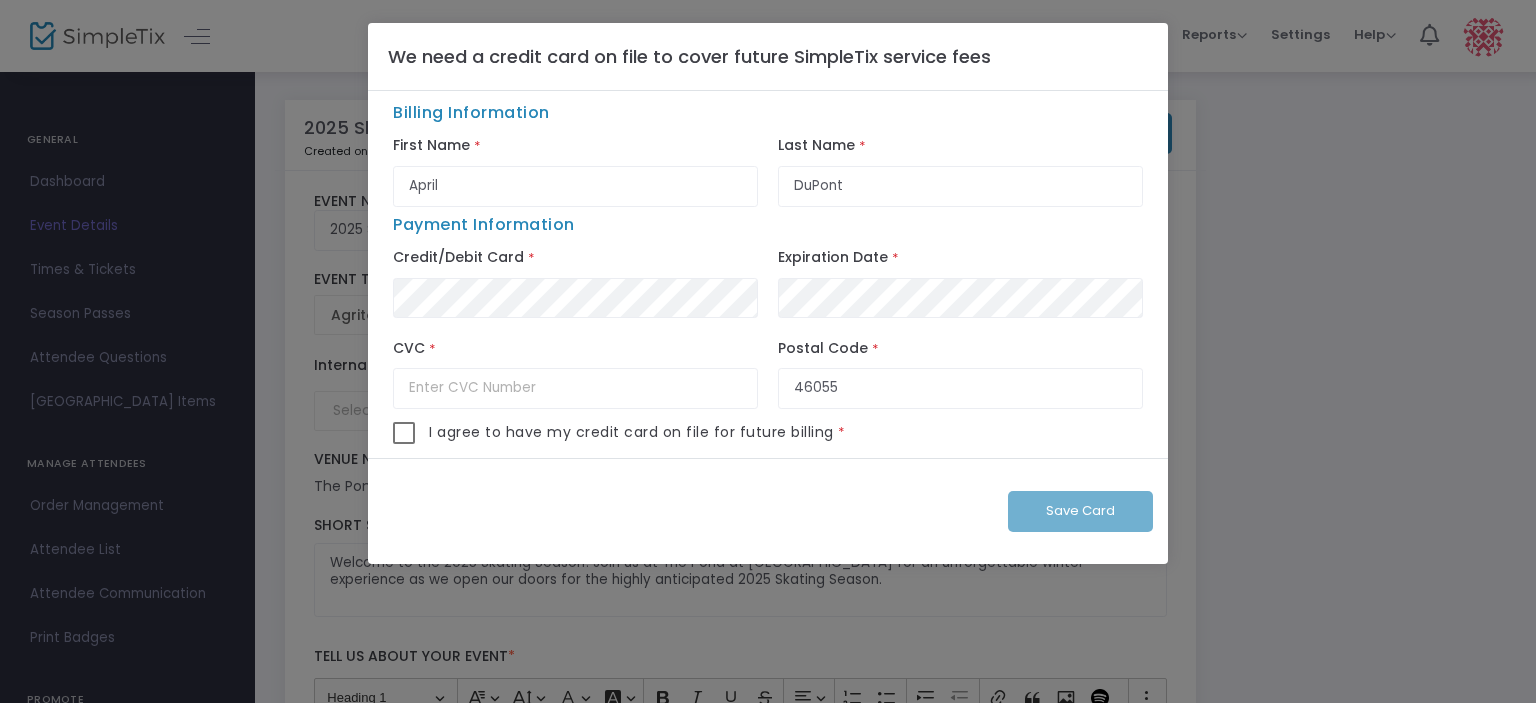 click on "We need a credit card on file to cover future SimpleTix service fees  Billing Information   First Name  * April  Last Name  * DuPont  Payment Information   Credit/Debit Card  *  Expiration Date  *  CVC  *  Postal Code  * 46055    I agree to have my credit card on file for future billing  *  Save Card" 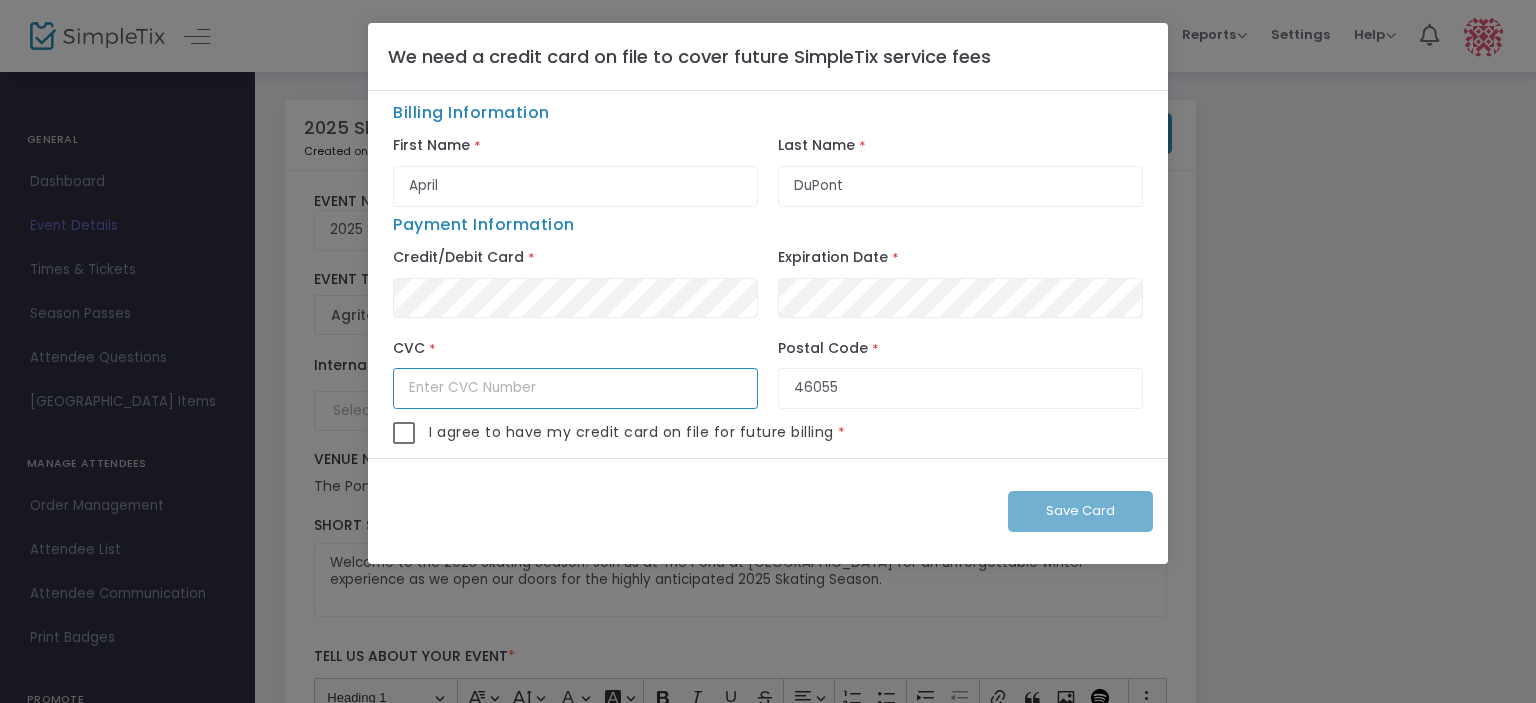 click 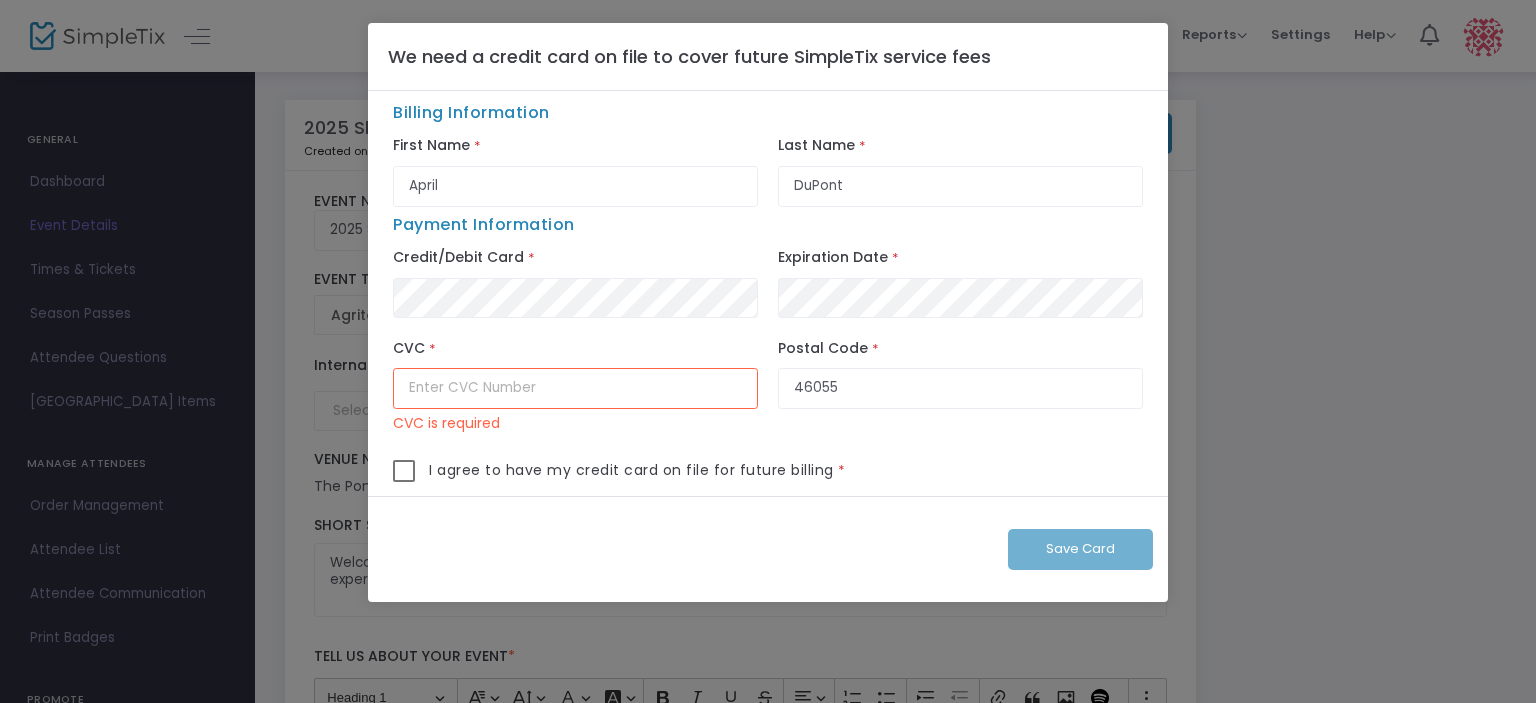 type on "617" 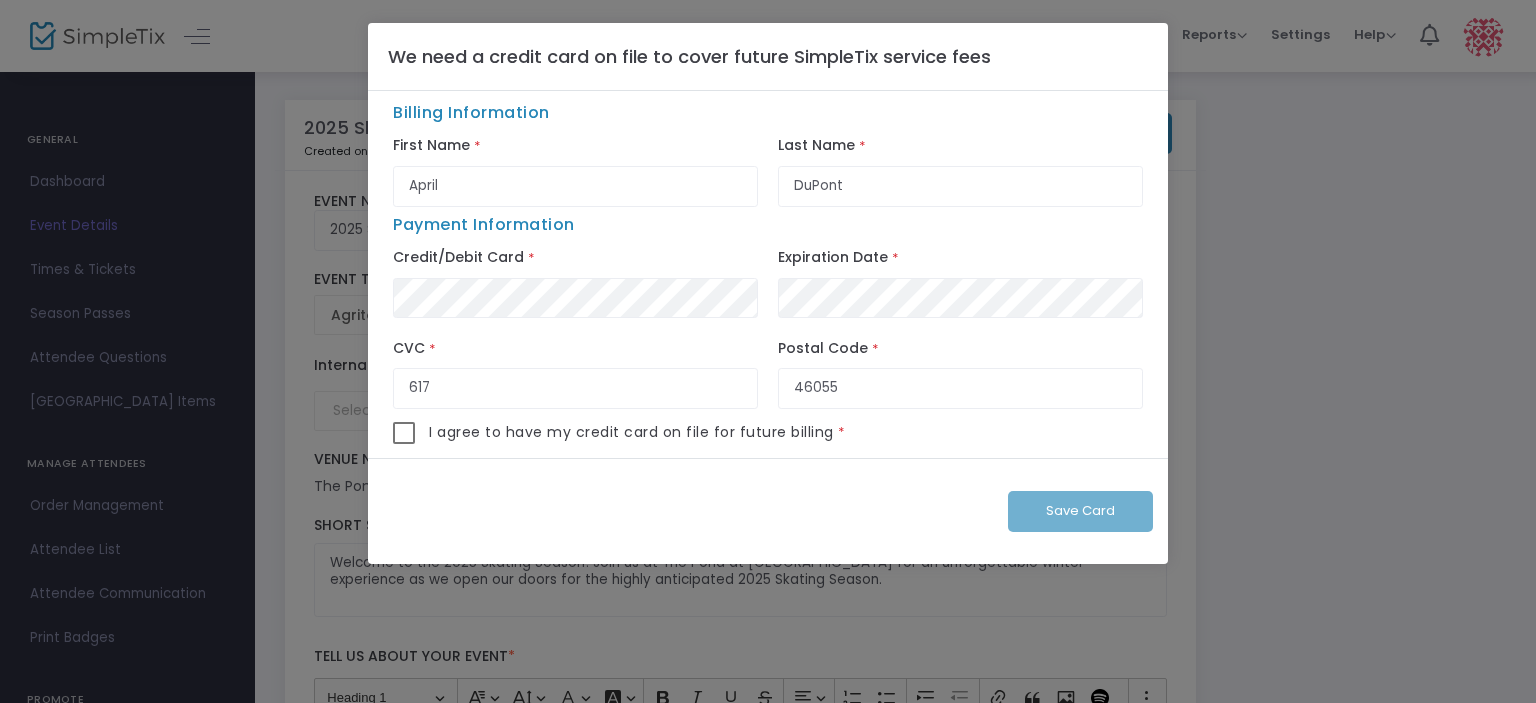 click on "I agree to have my credit card on file for future billing  *" 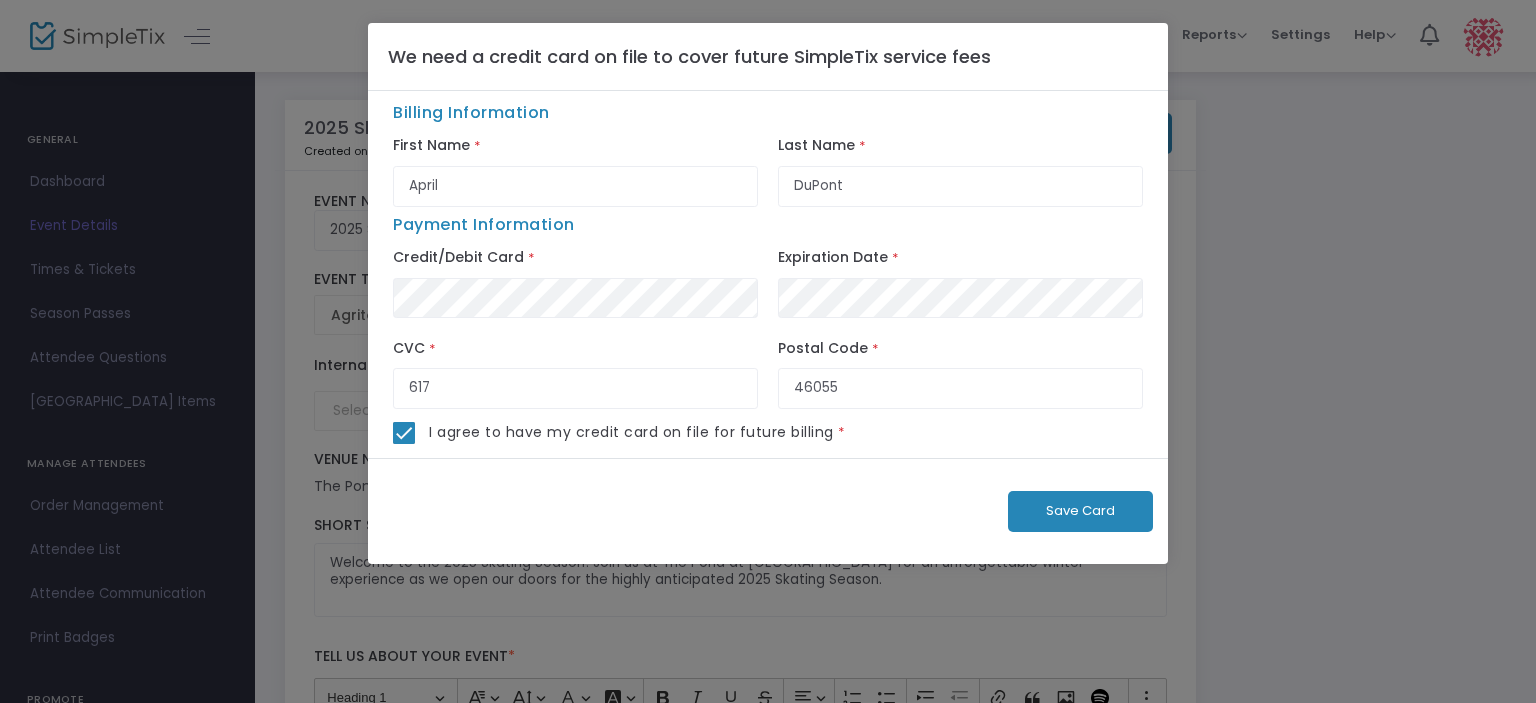click on "Save Card" at bounding box center [1080, 510] 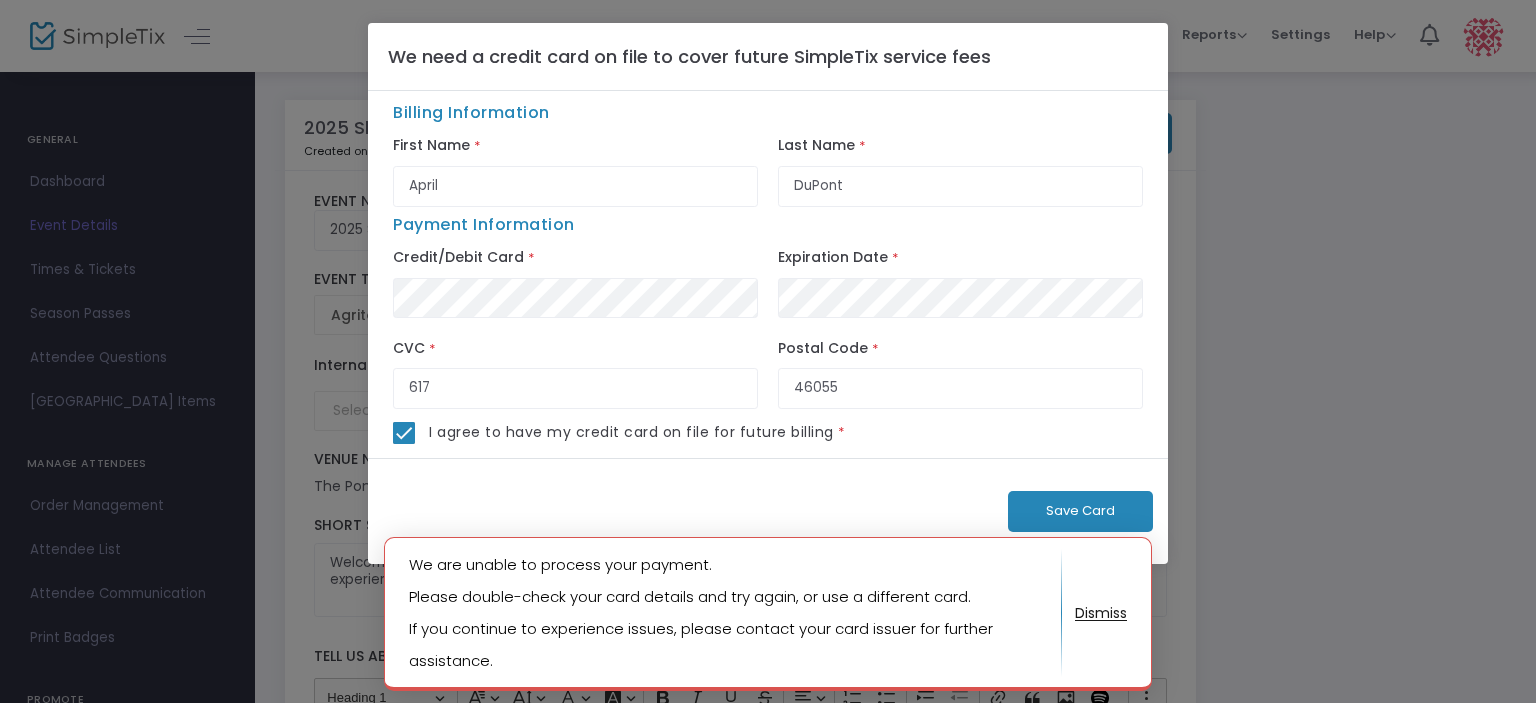 click 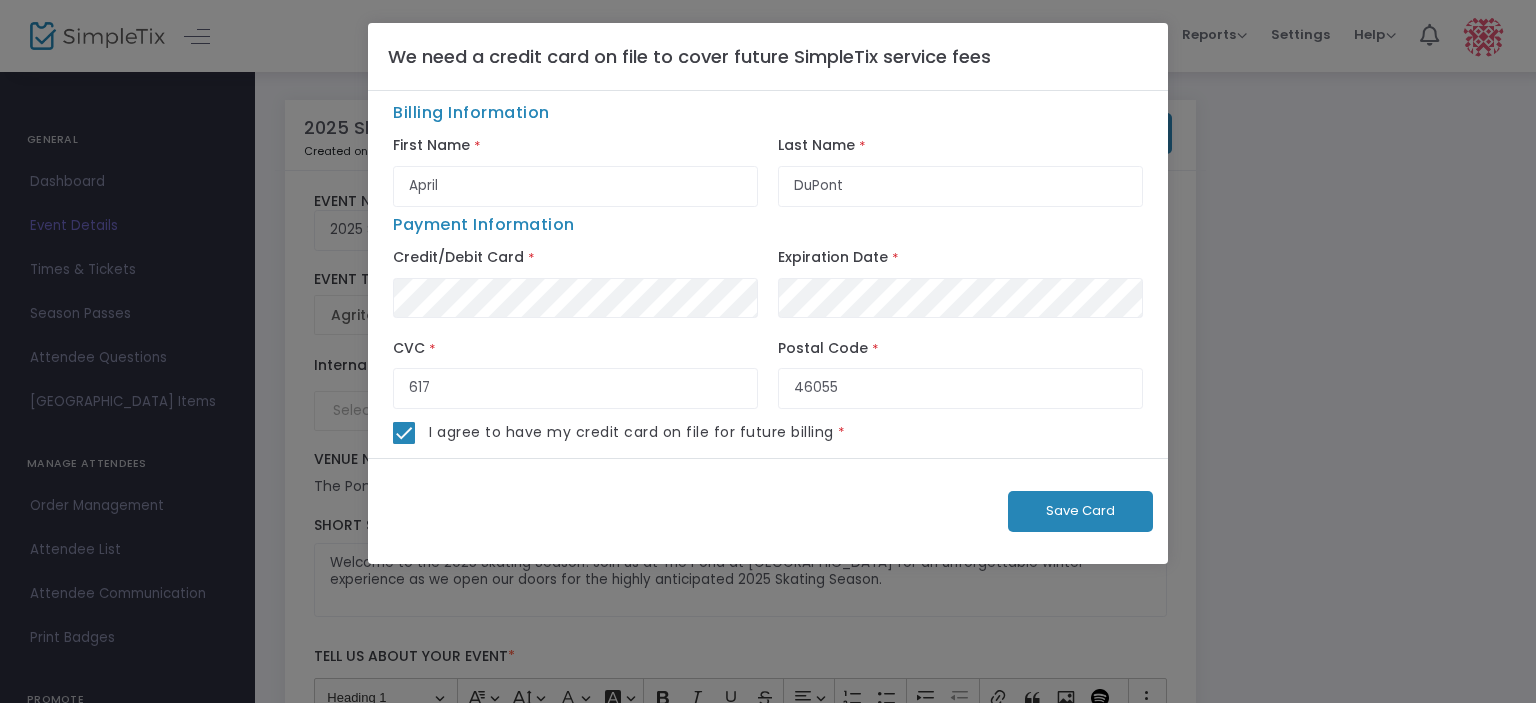 click on "Save Card" at bounding box center (1080, 510) 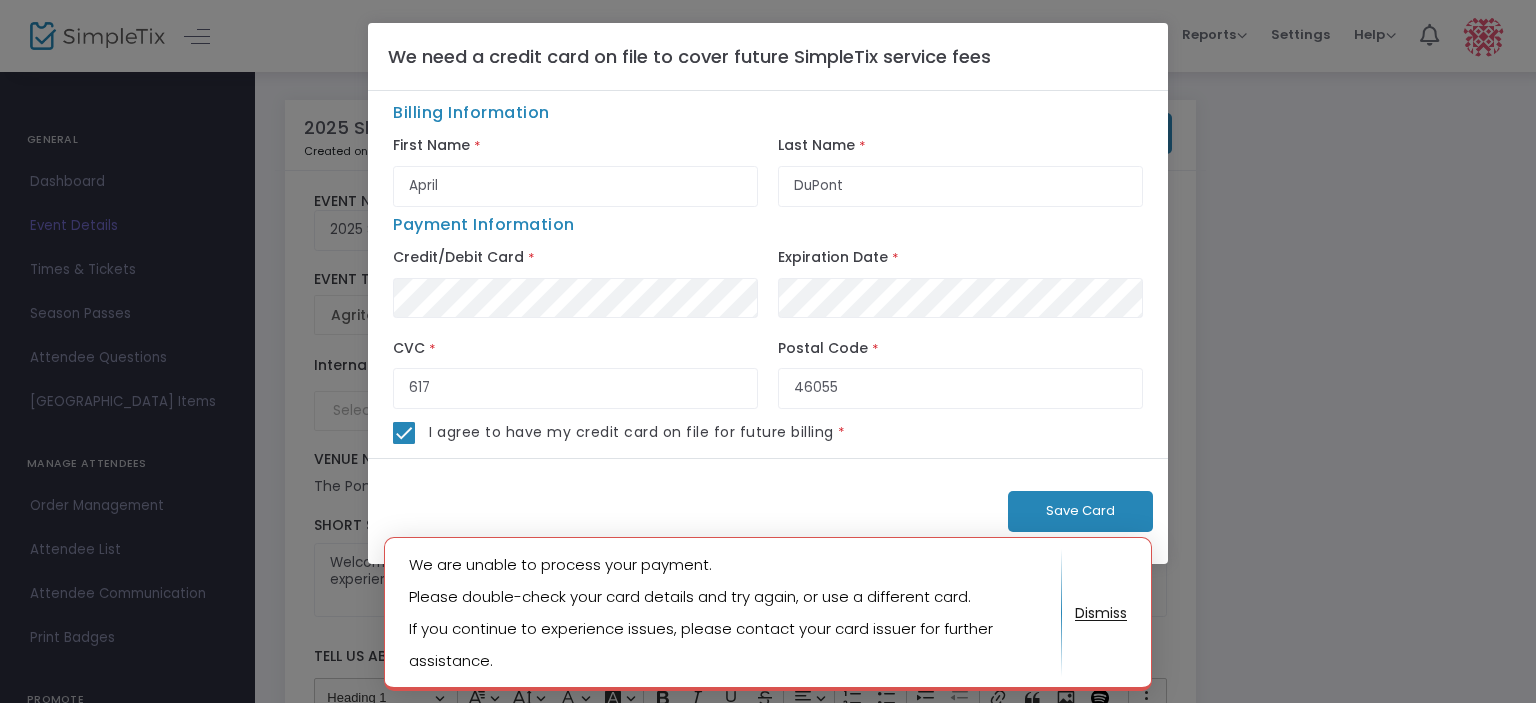 click 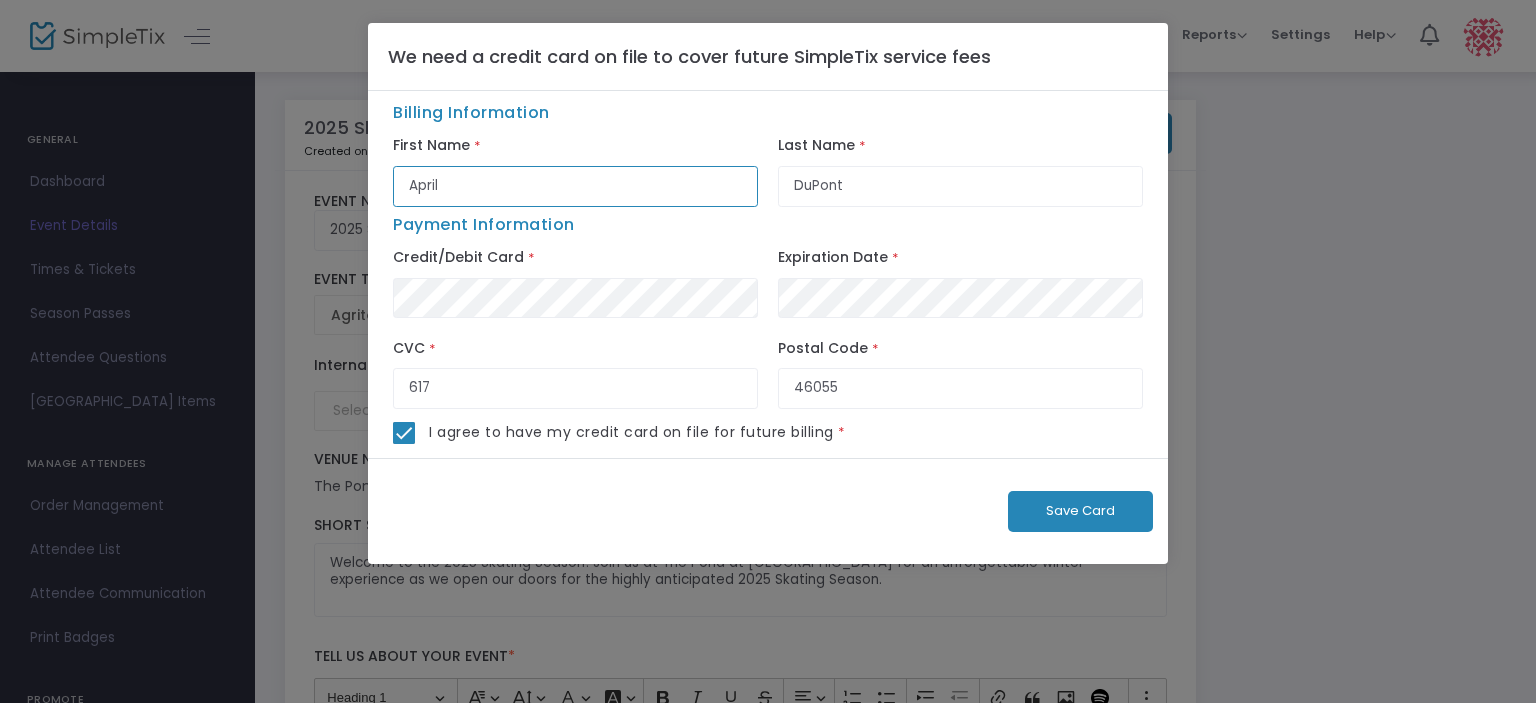 click on "April" at bounding box center [575, 186] 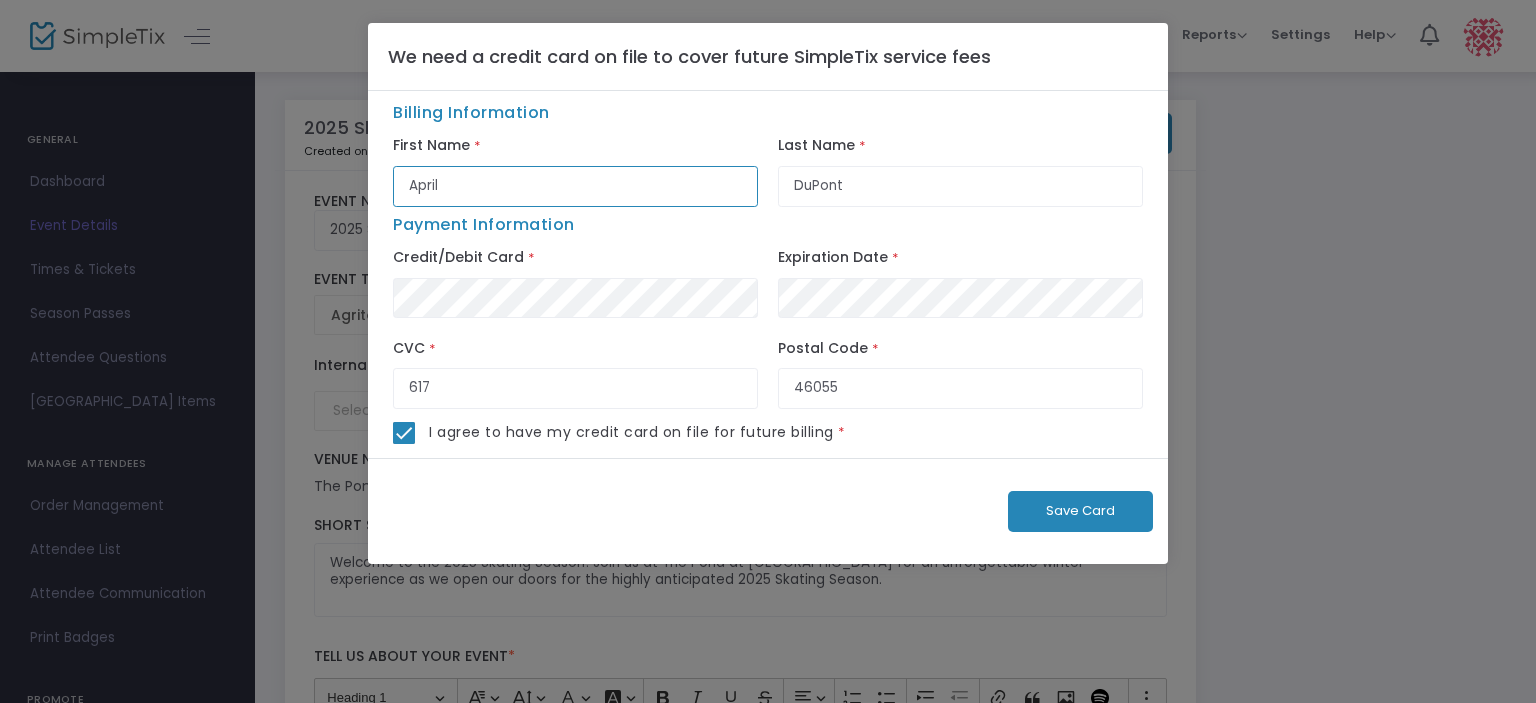 type on "APRIL" 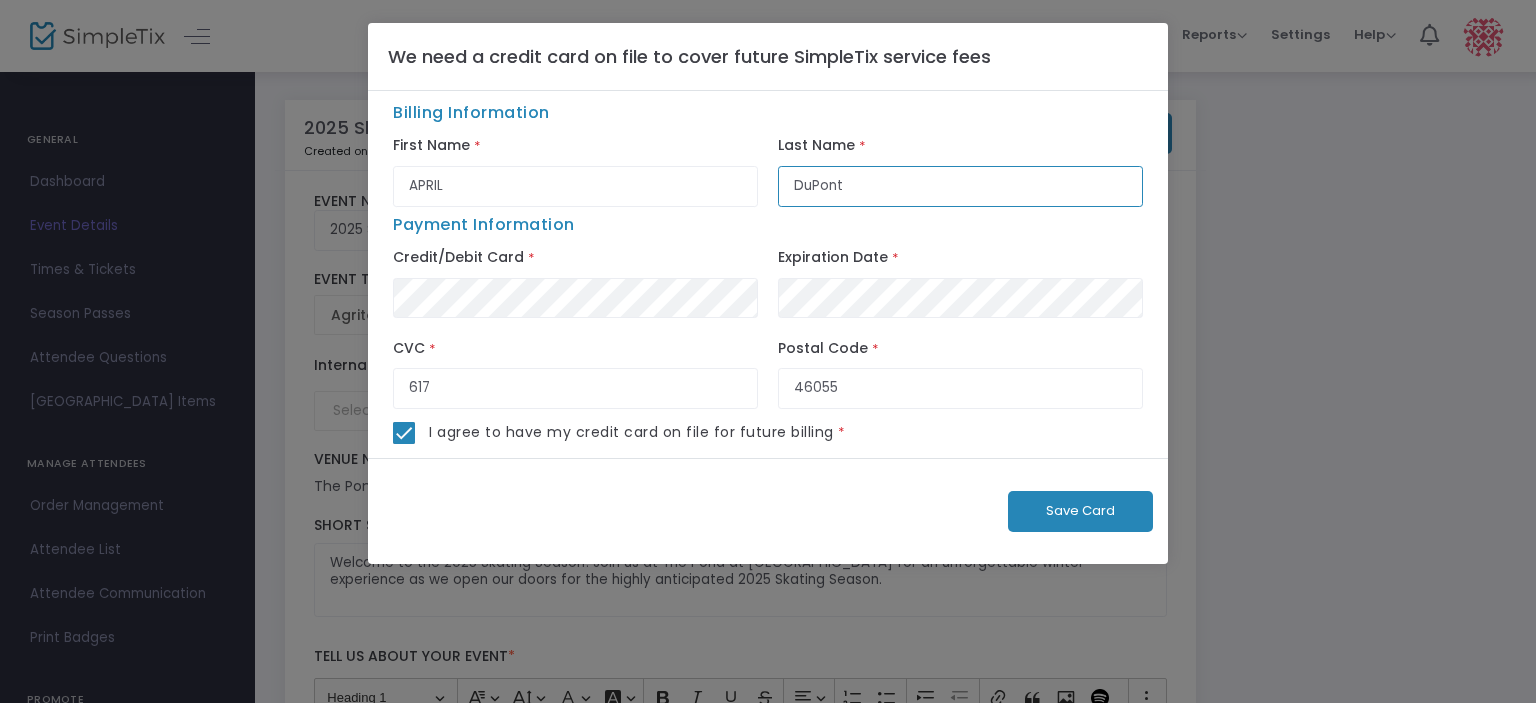 click on "DuPont" at bounding box center (960, 186) 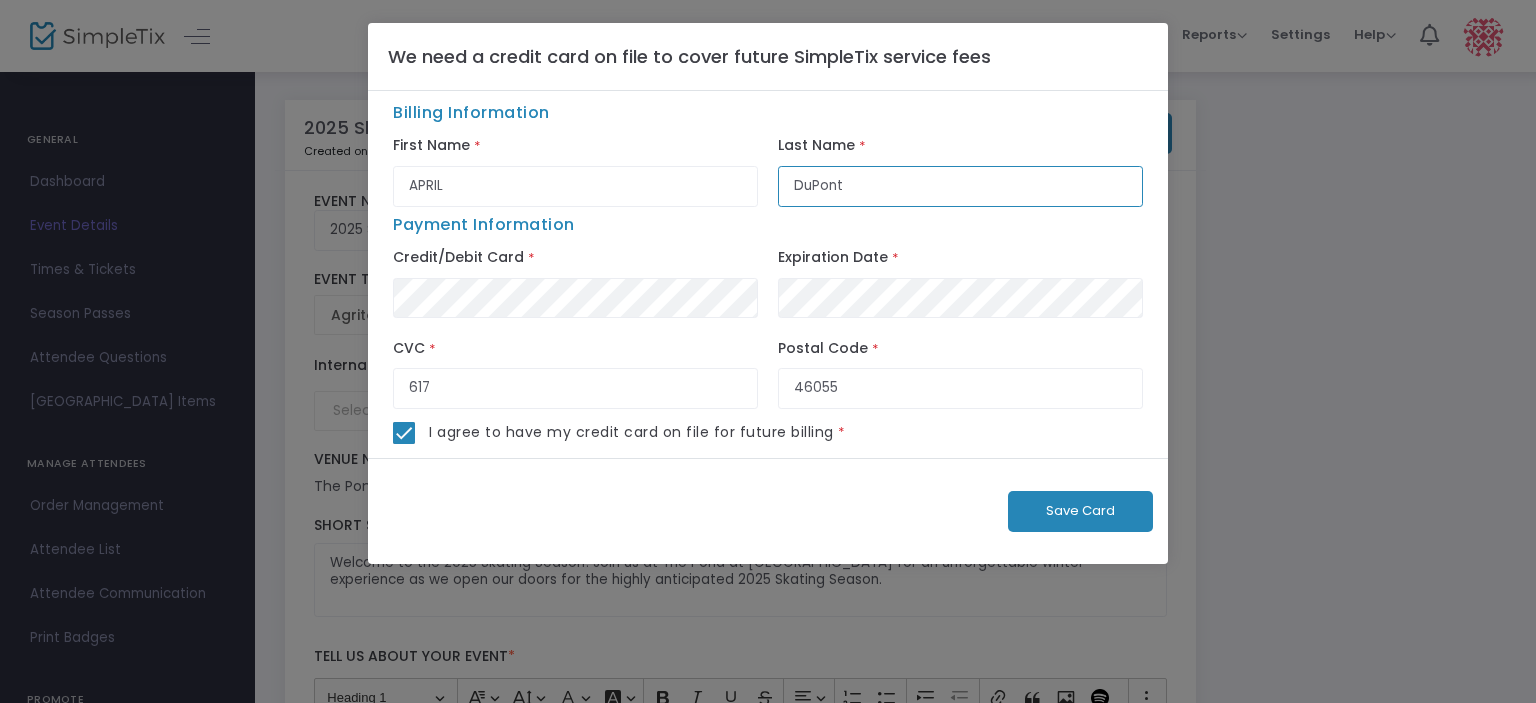 type on "DUPONT" 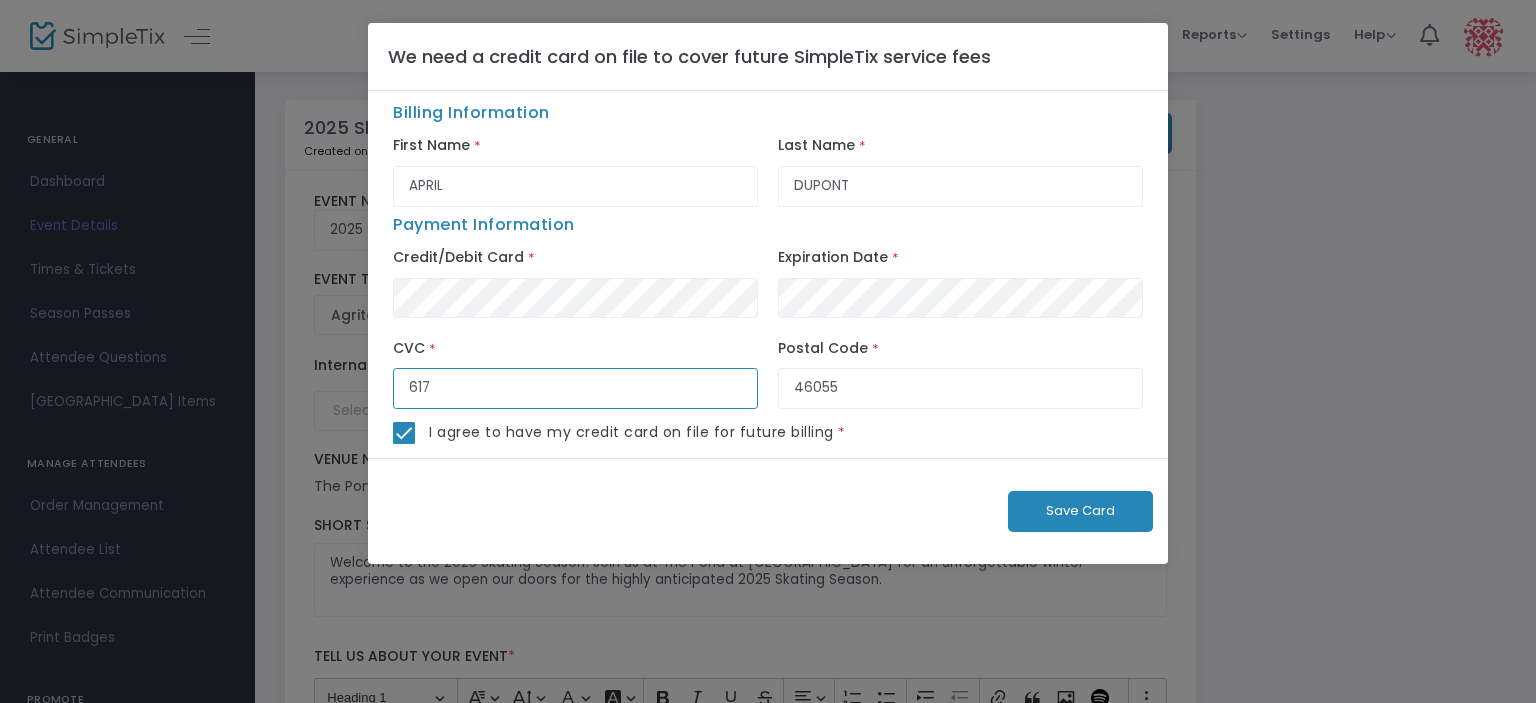 click on "617" 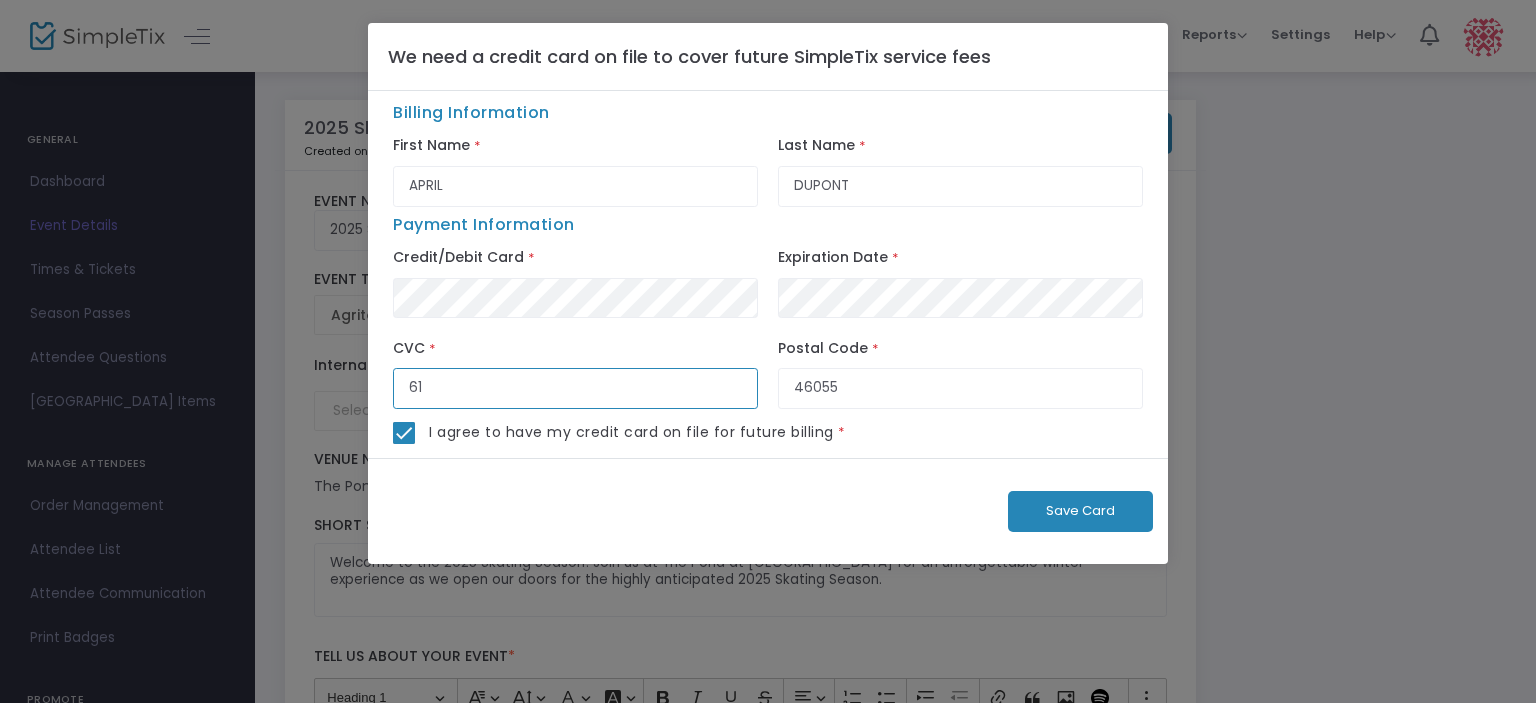 type on "6" 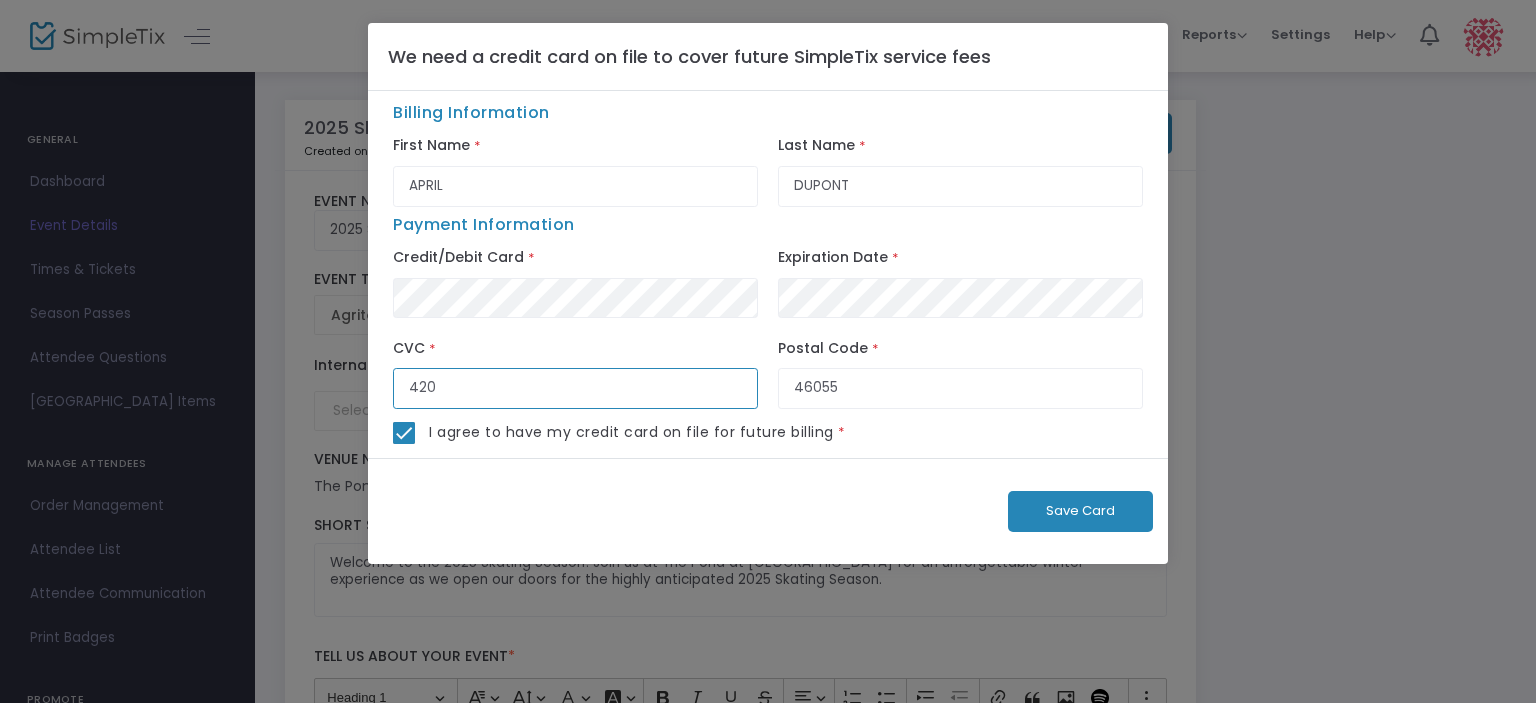 type on "420" 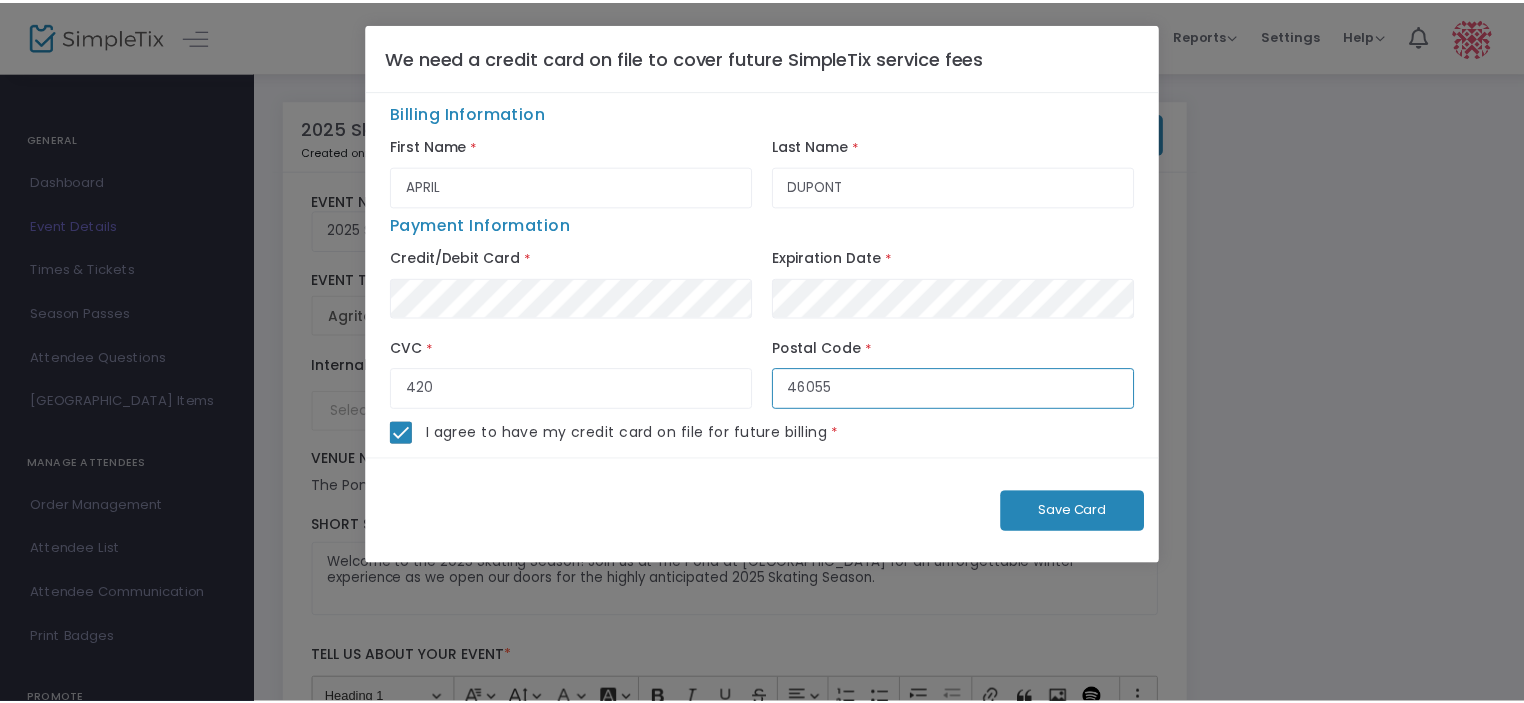 scroll, scrollTop: 0, scrollLeft: 0, axis: both 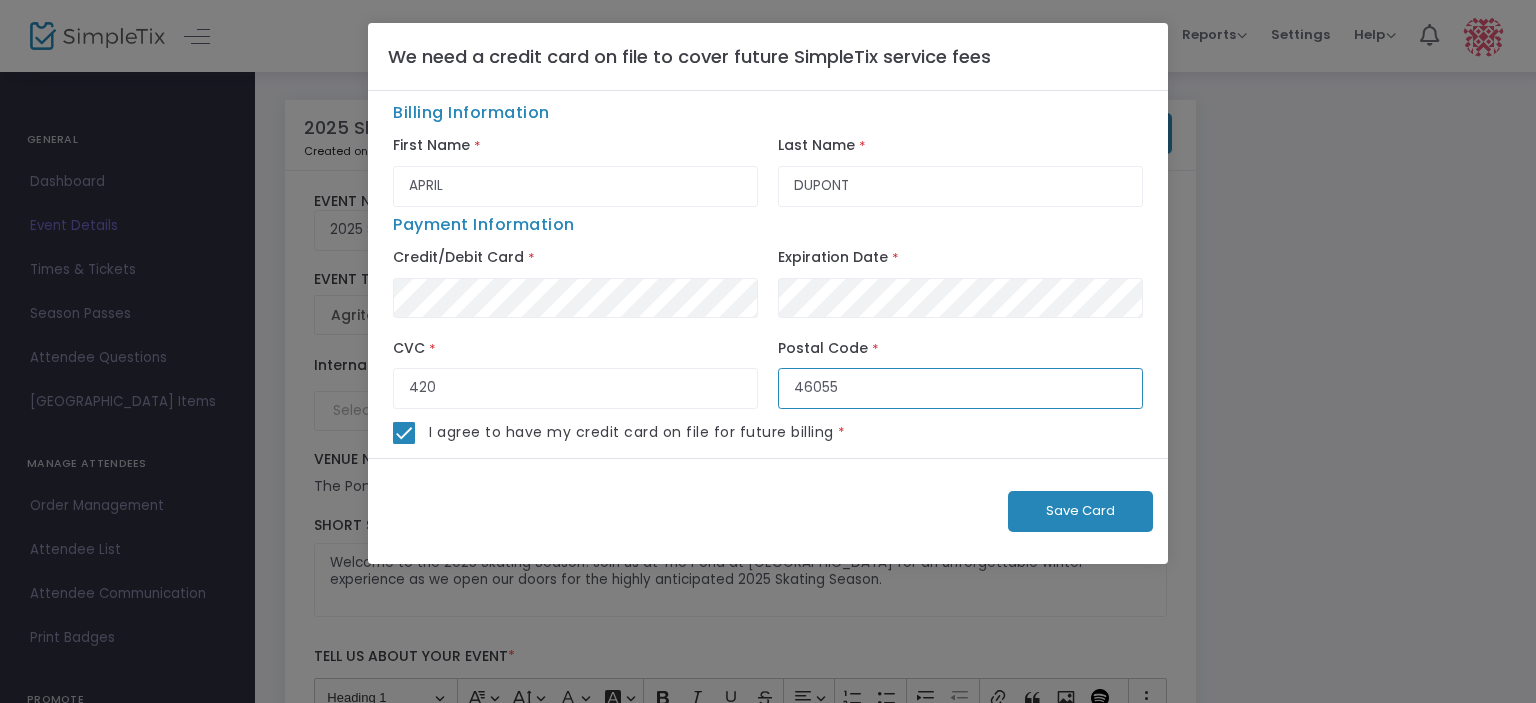 drag, startPoint x: 852, startPoint y: 402, endPoint x: 817, endPoint y: 394, distance: 35.902645 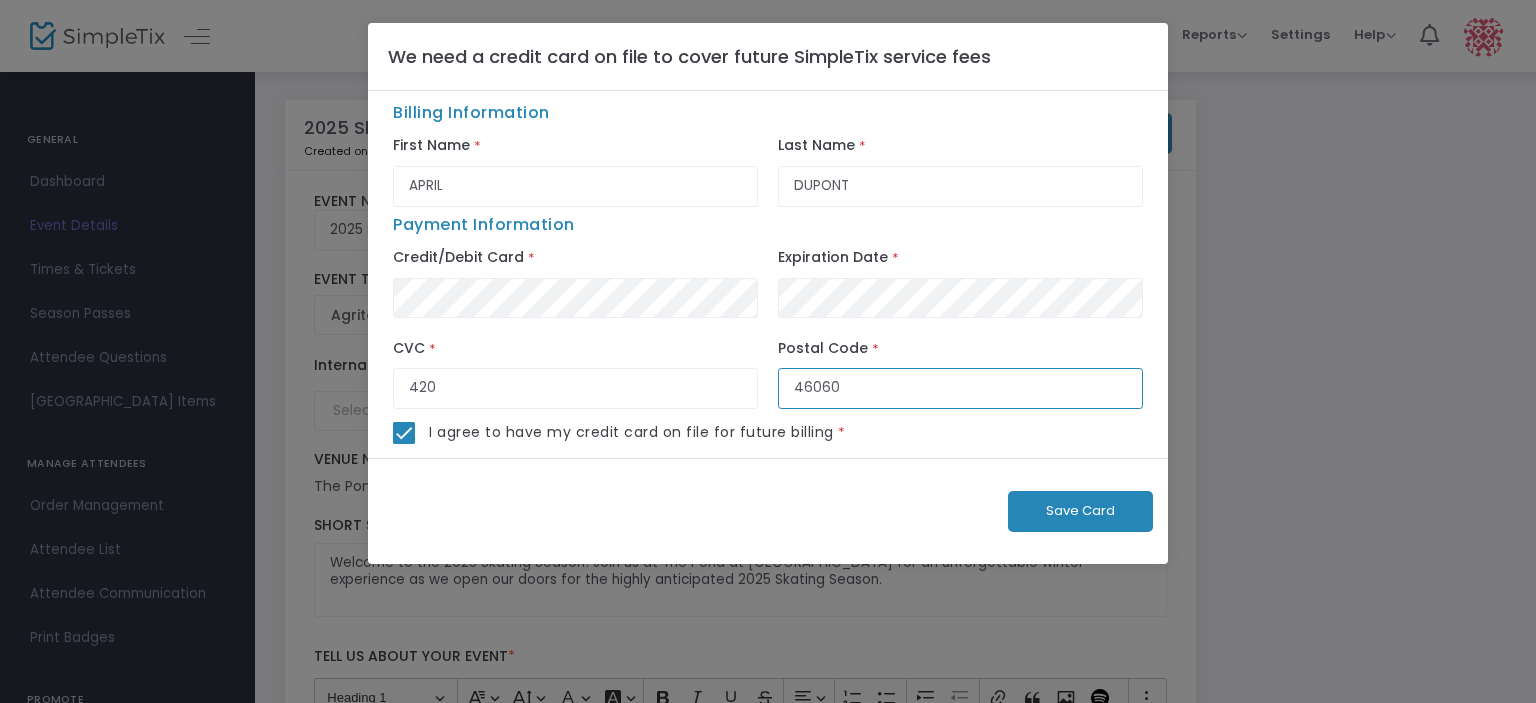 type on "46060" 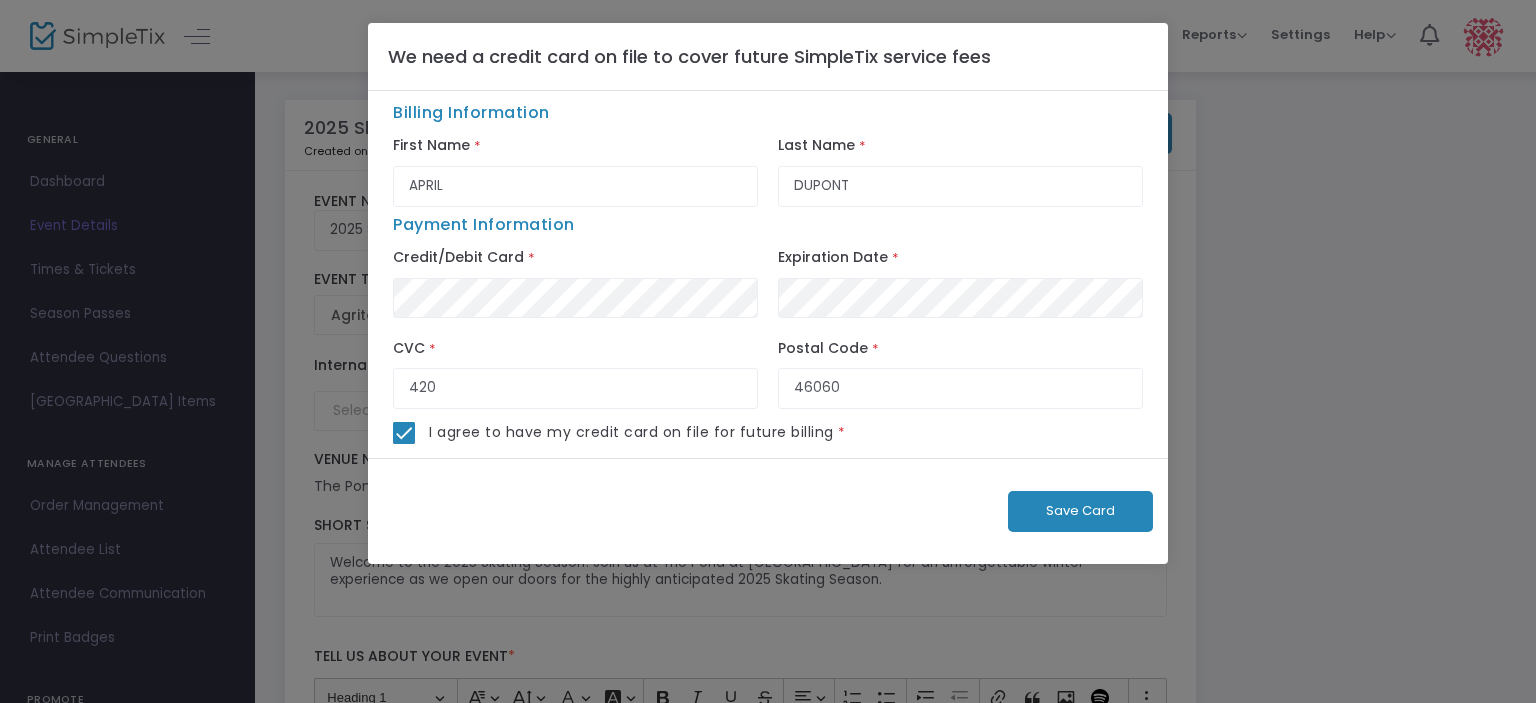 click on "*" 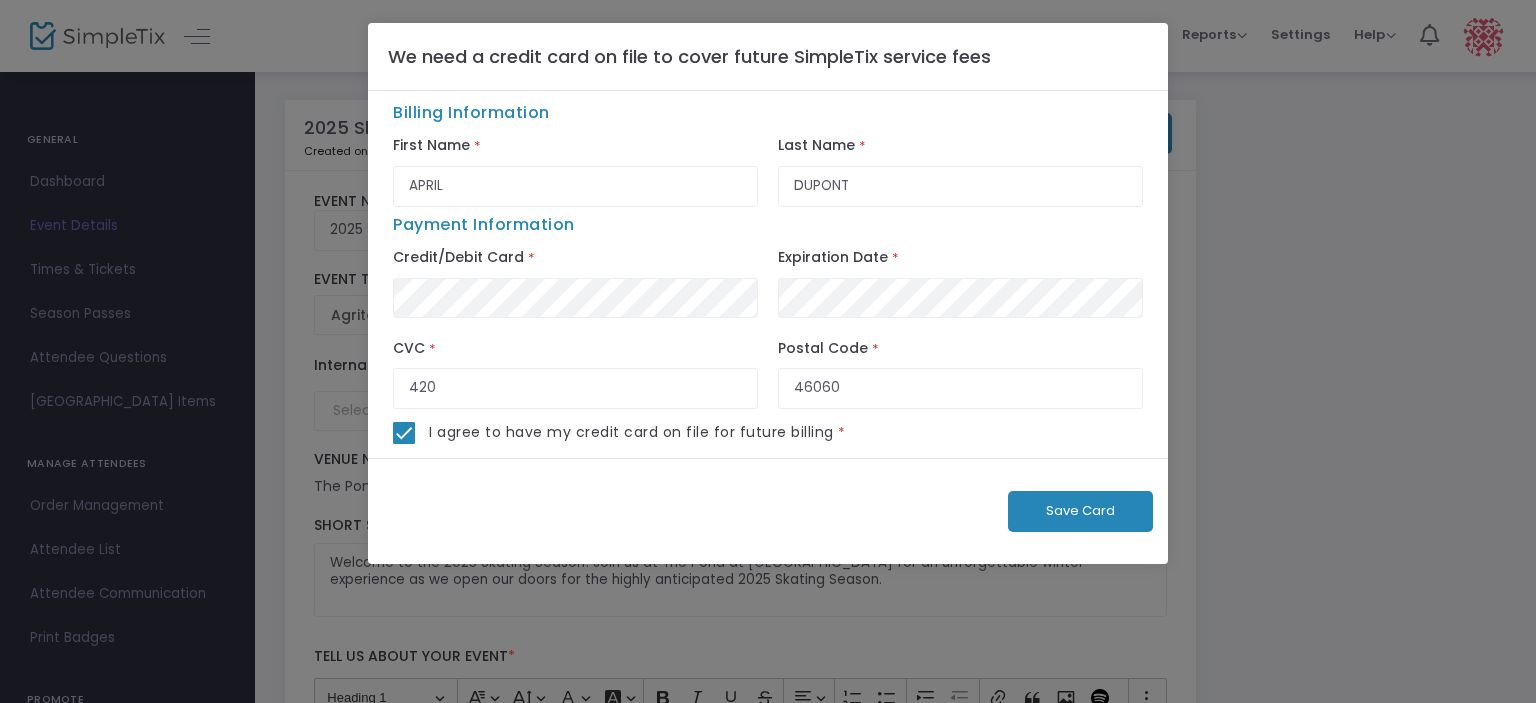 click on "Save Card" at bounding box center (1080, 511) 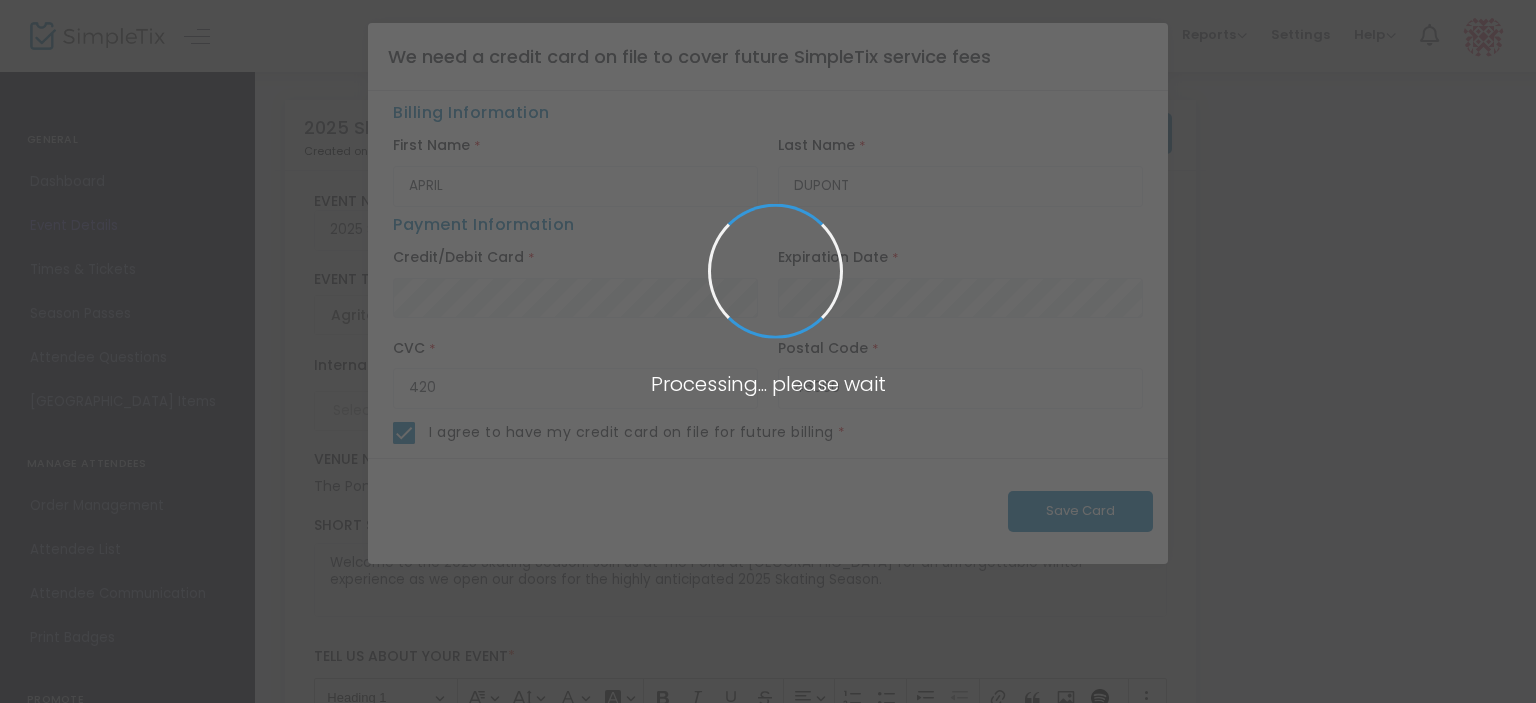 type 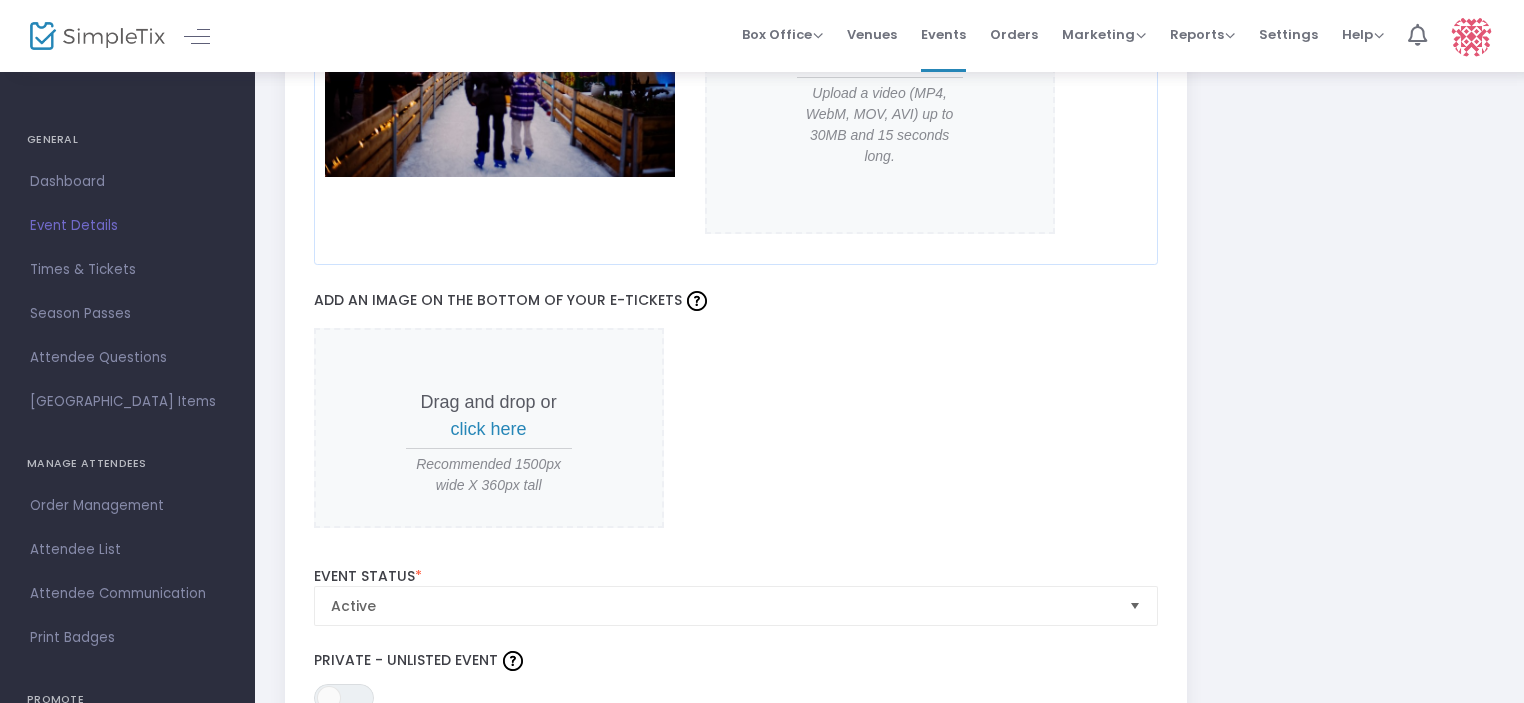 scroll, scrollTop: 1800, scrollLeft: 0, axis: vertical 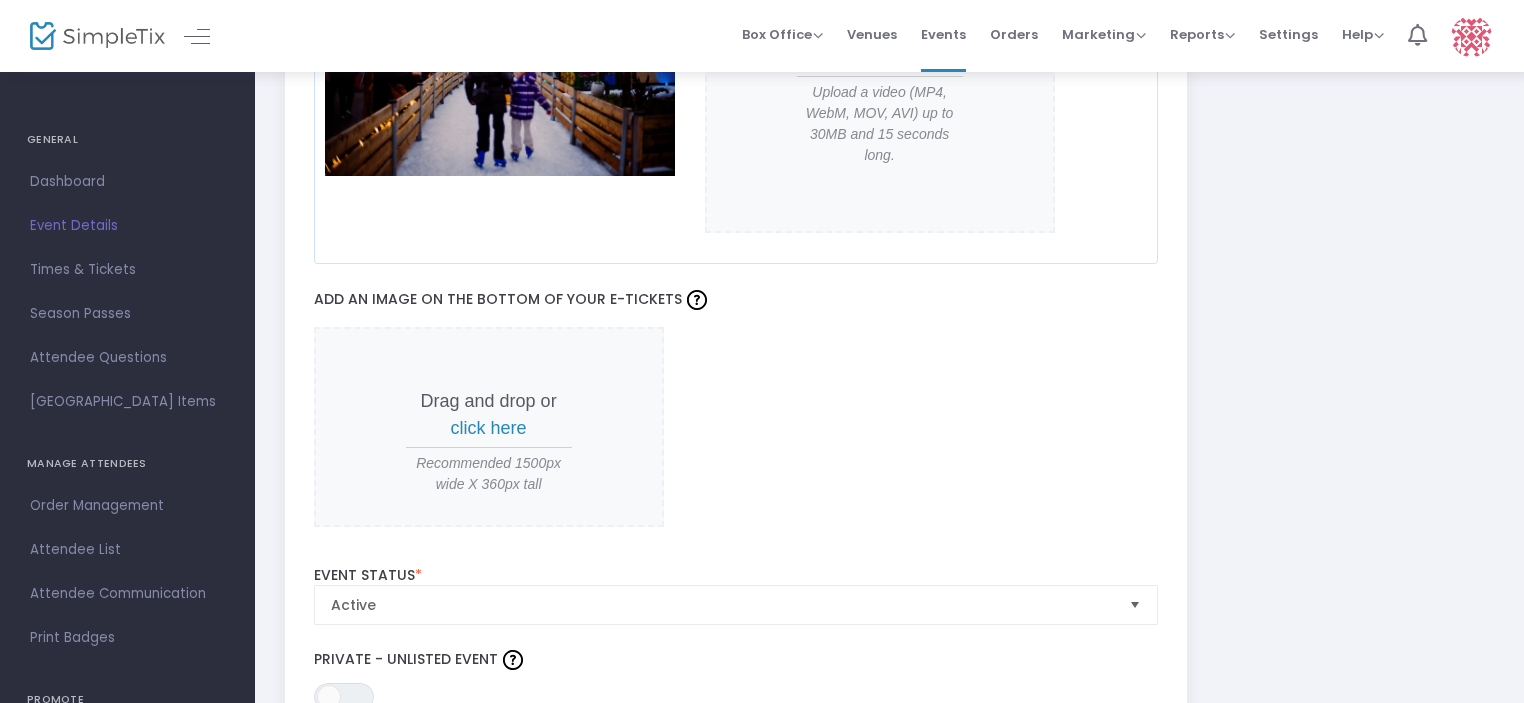click on "click here" at bounding box center (489, 428) 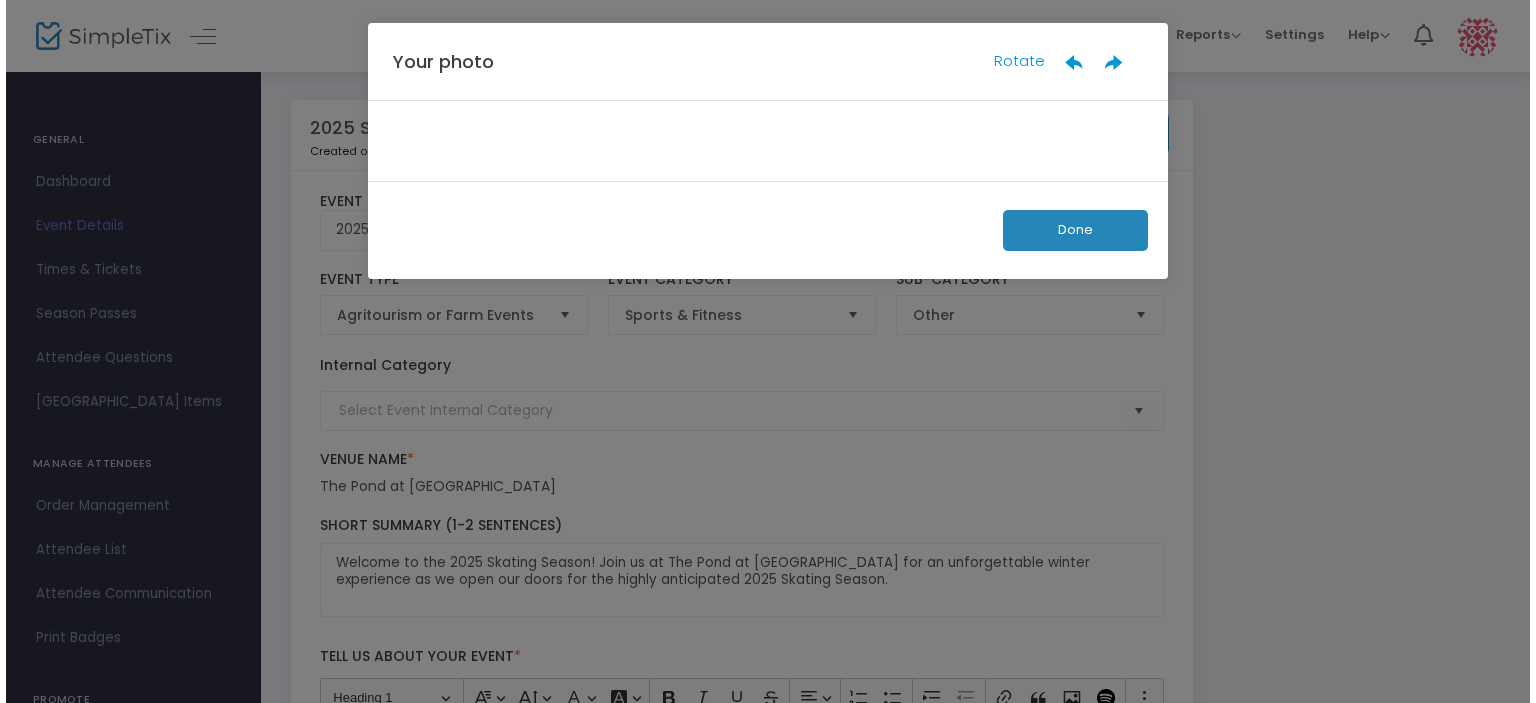 scroll, scrollTop: 0, scrollLeft: 0, axis: both 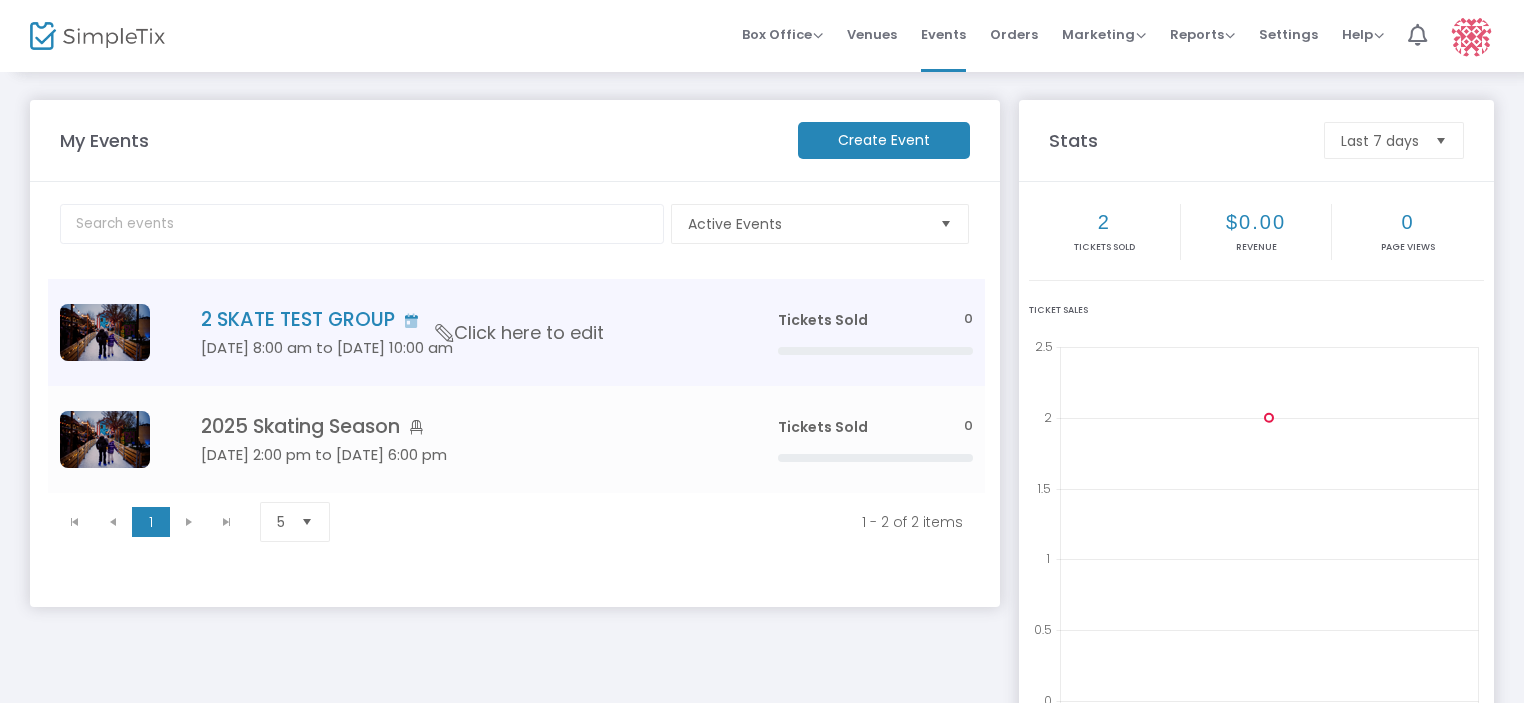click on "2 SKATE TEST GROUP" 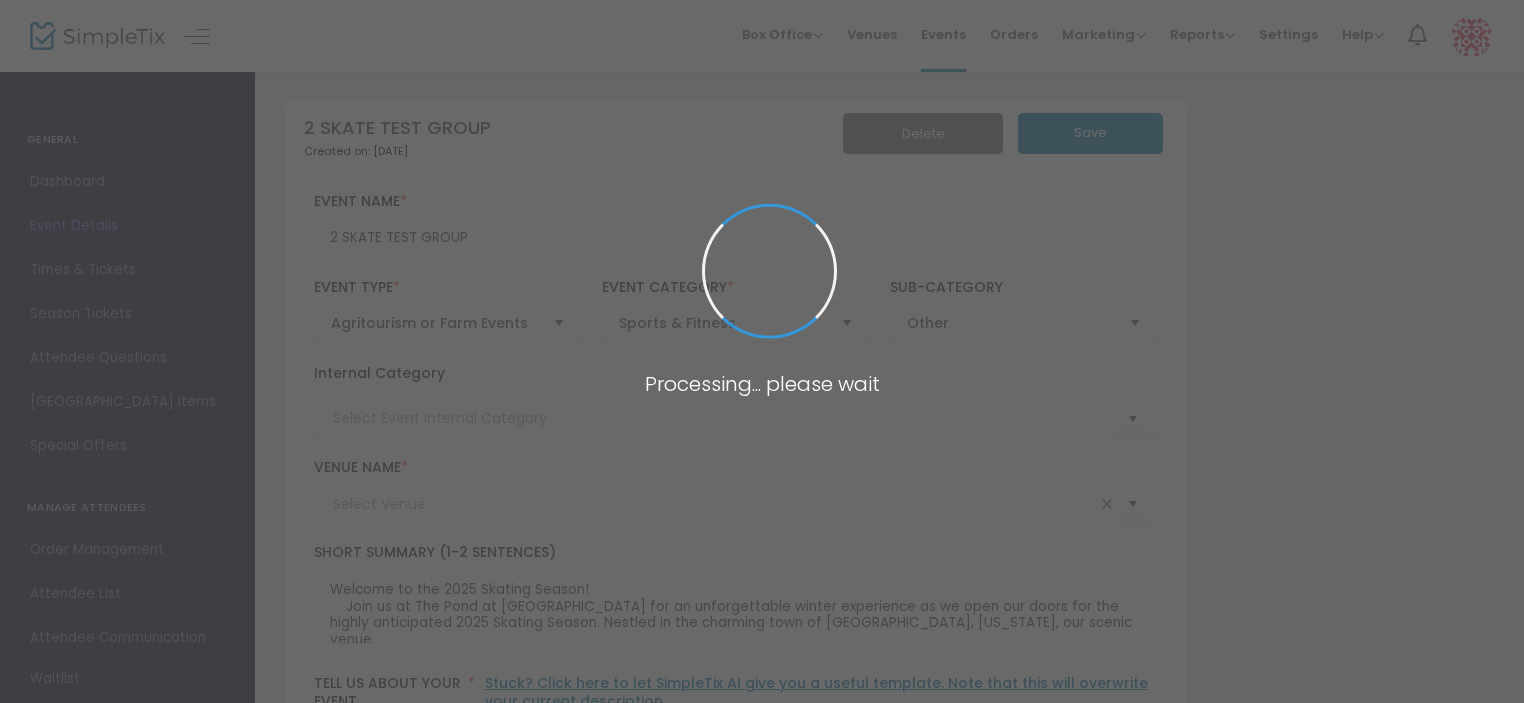 type on "The Pond at [GEOGRAPHIC_DATA]" 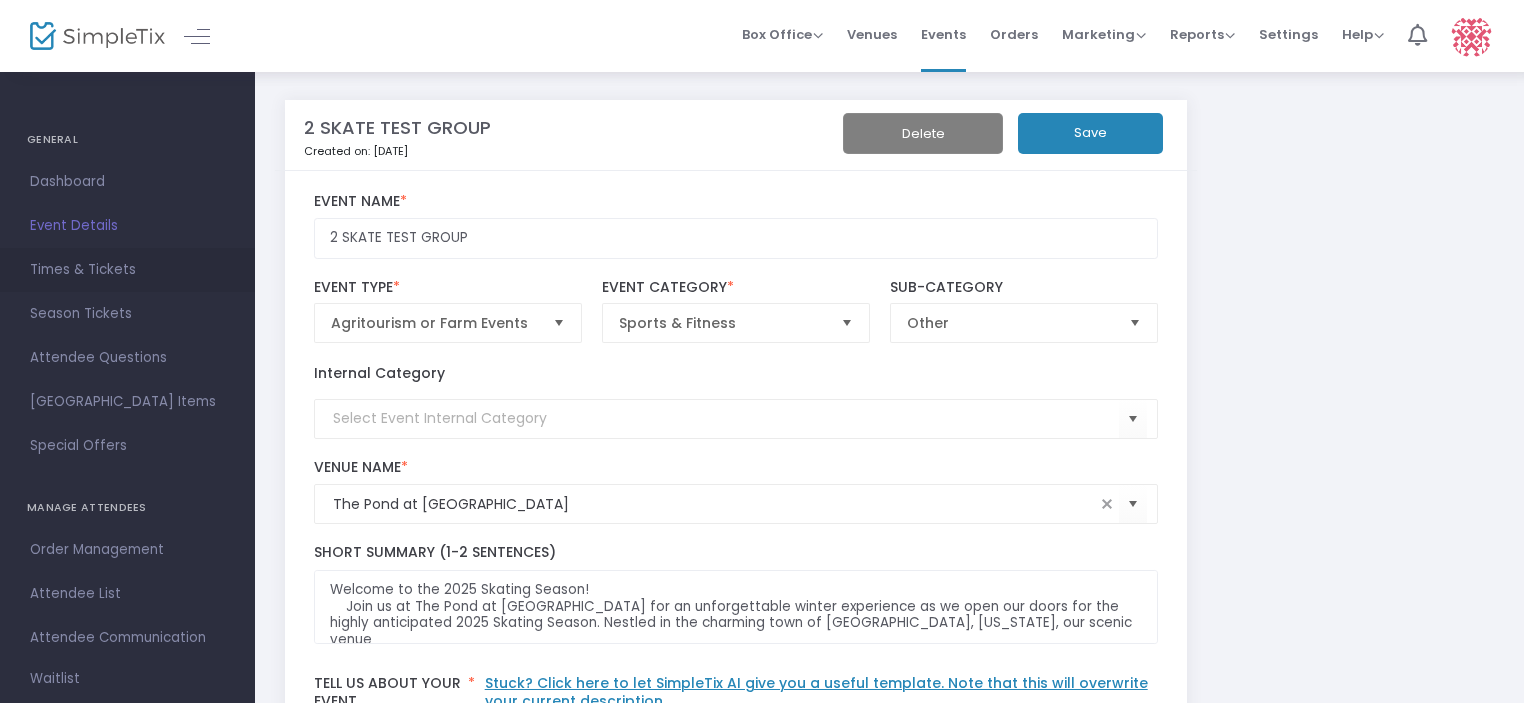 click on "Times & Tickets" at bounding box center (127, 270) 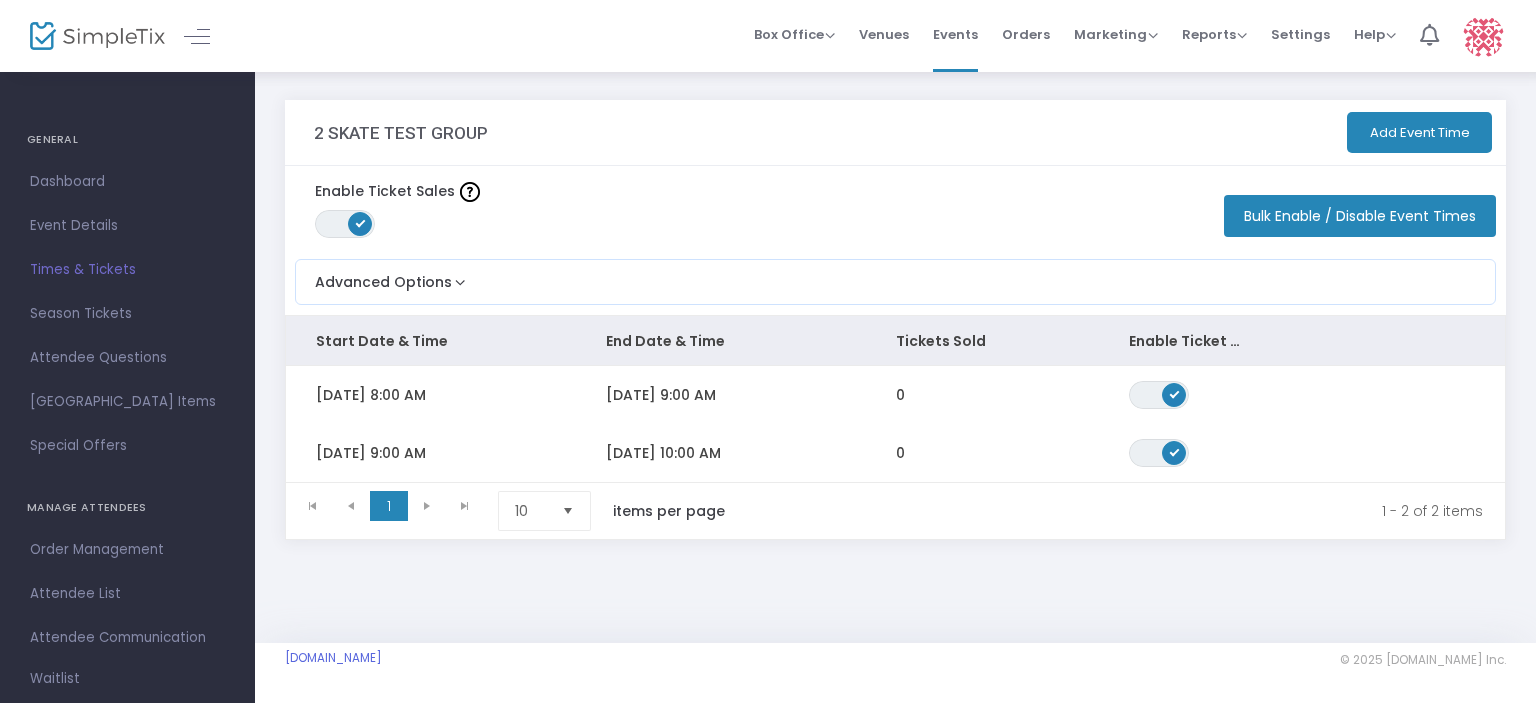 click on "Times & Tickets" at bounding box center (127, 270) 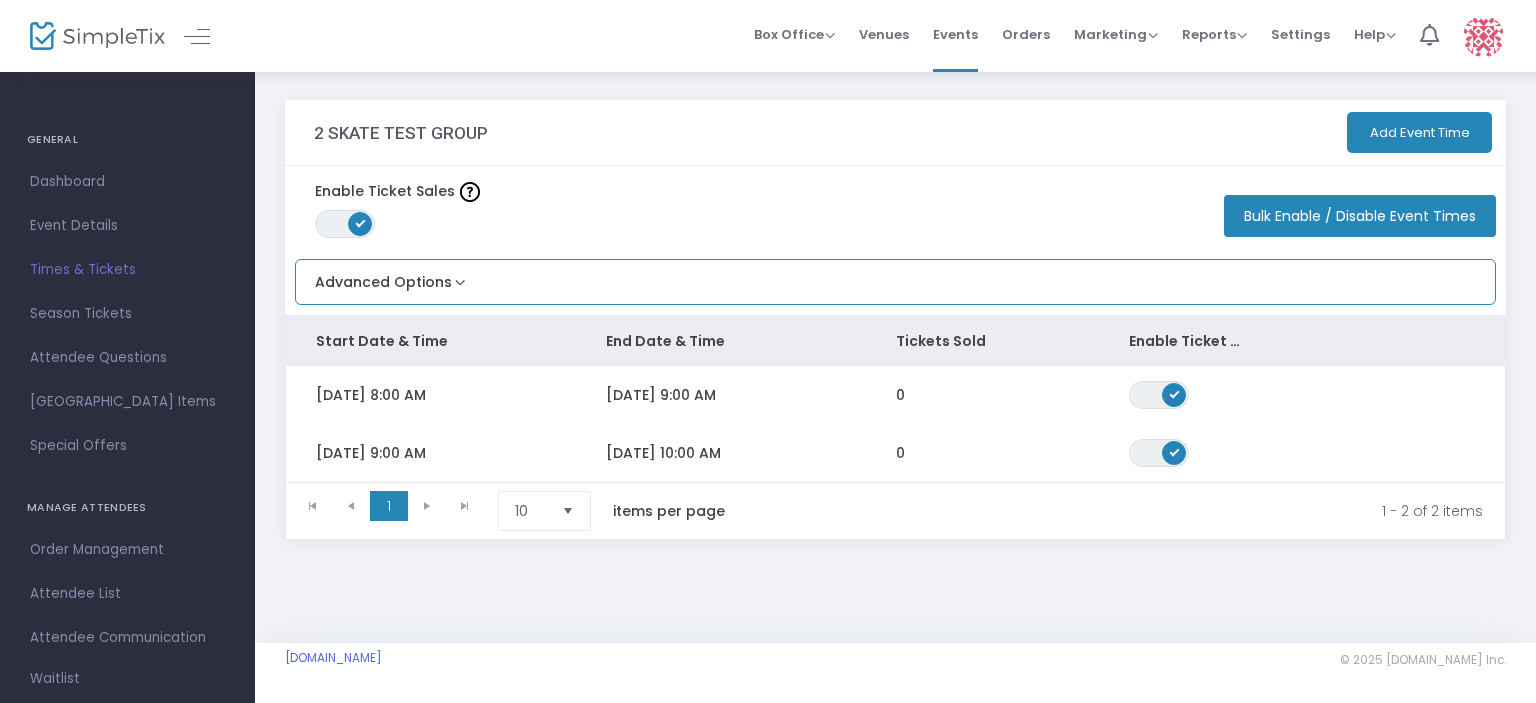 click on "Advanced Options   Limit the total number of orders per event time  ON OFF  Save" 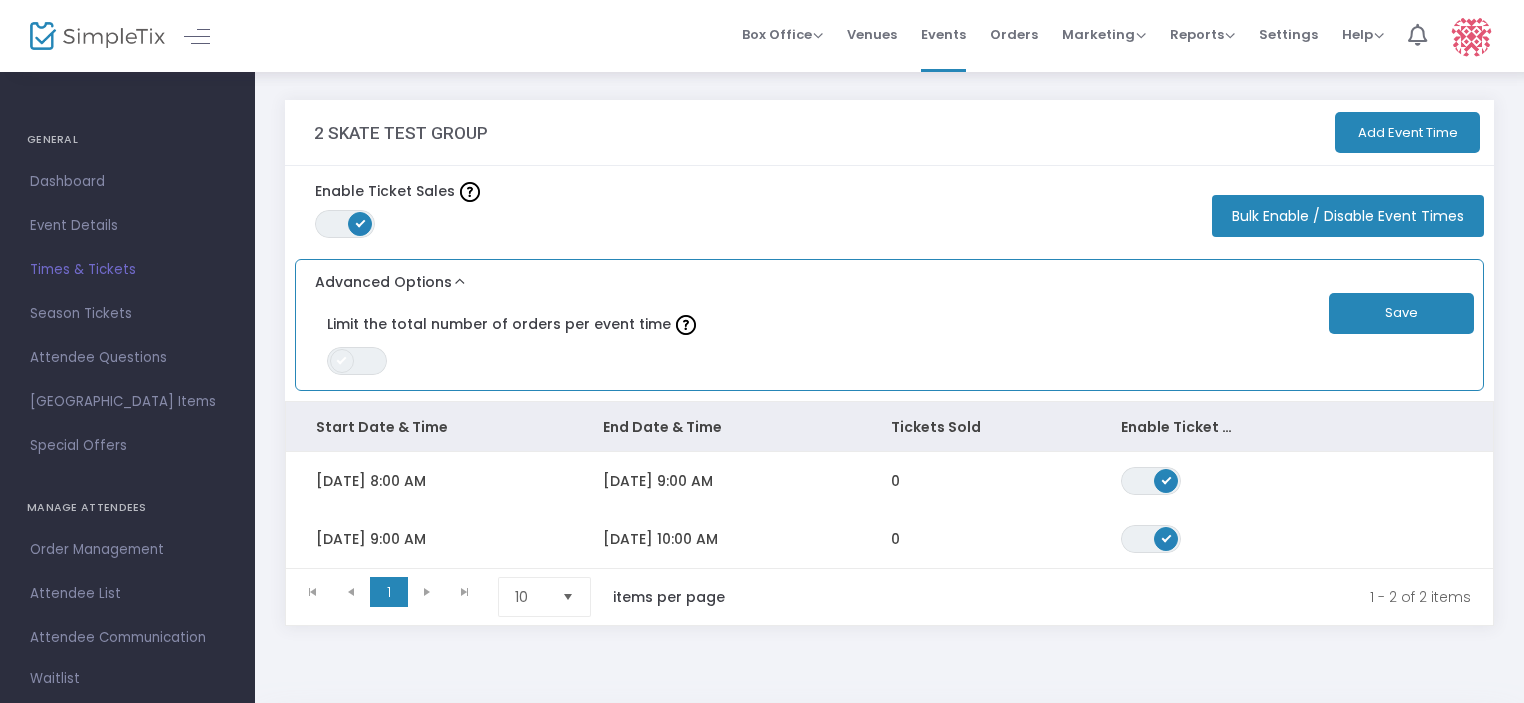 click on "ON OFF" at bounding box center (357, 361) 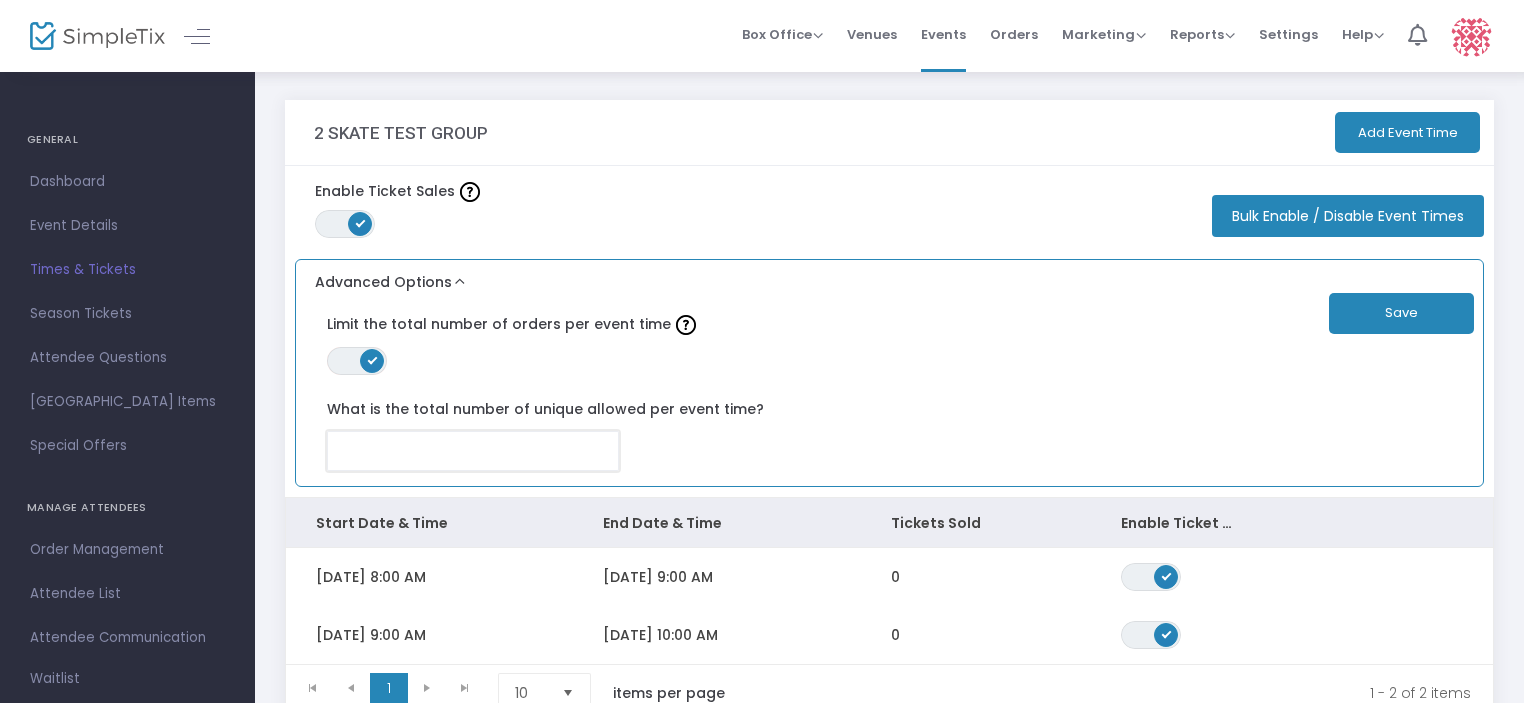 click at bounding box center [472, 451] 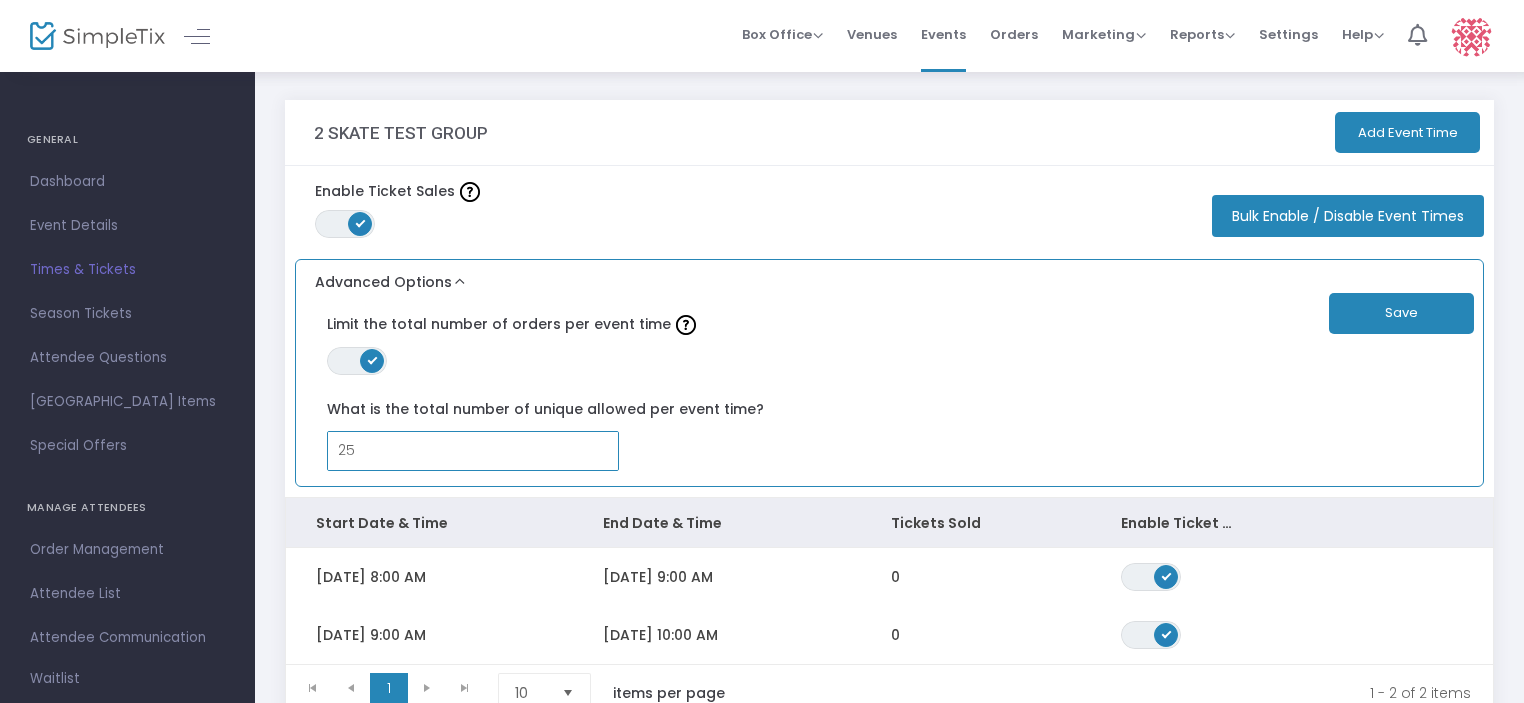 type on "25" 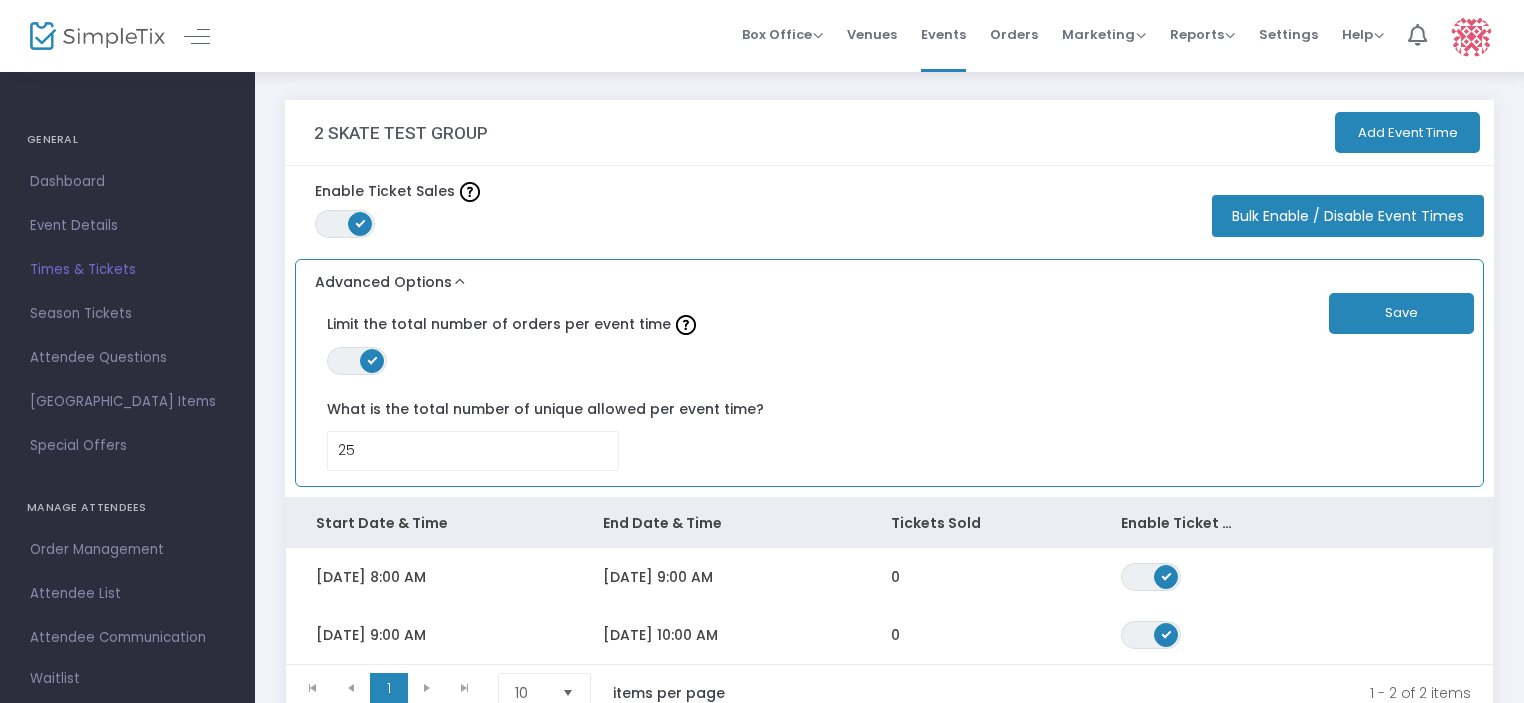 click on "Save" at bounding box center (1401, 313) 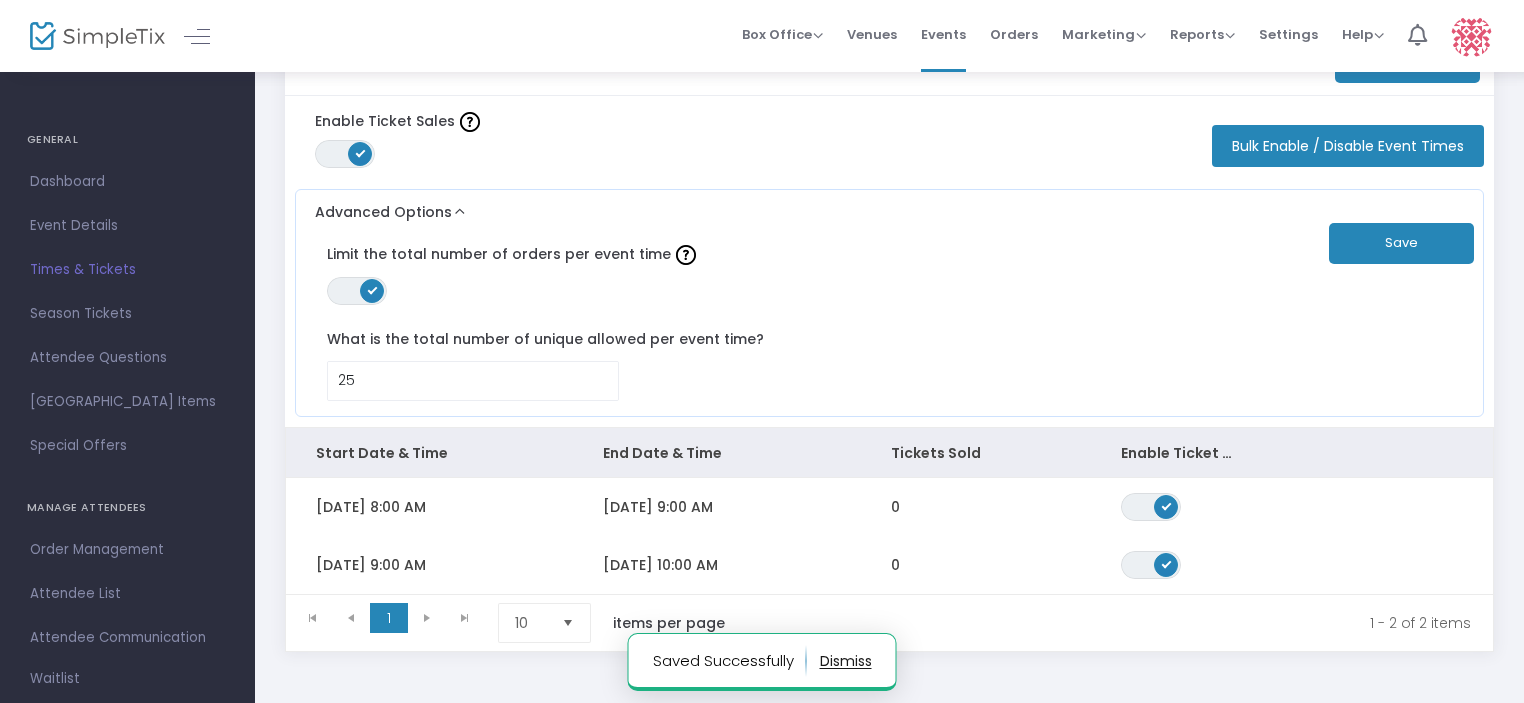 scroll, scrollTop: 181, scrollLeft: 0, axis: vertical 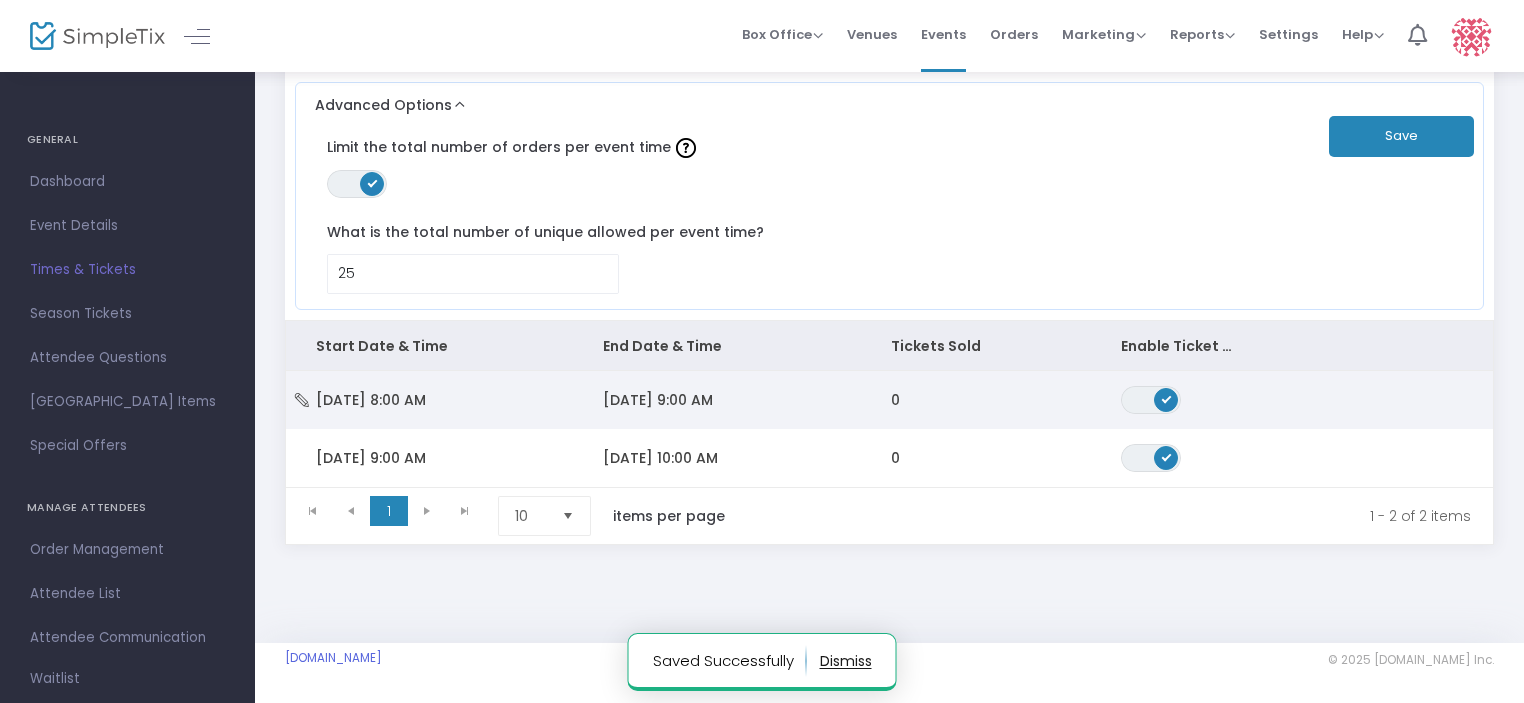click on "7/11/2025 9:00 AM" 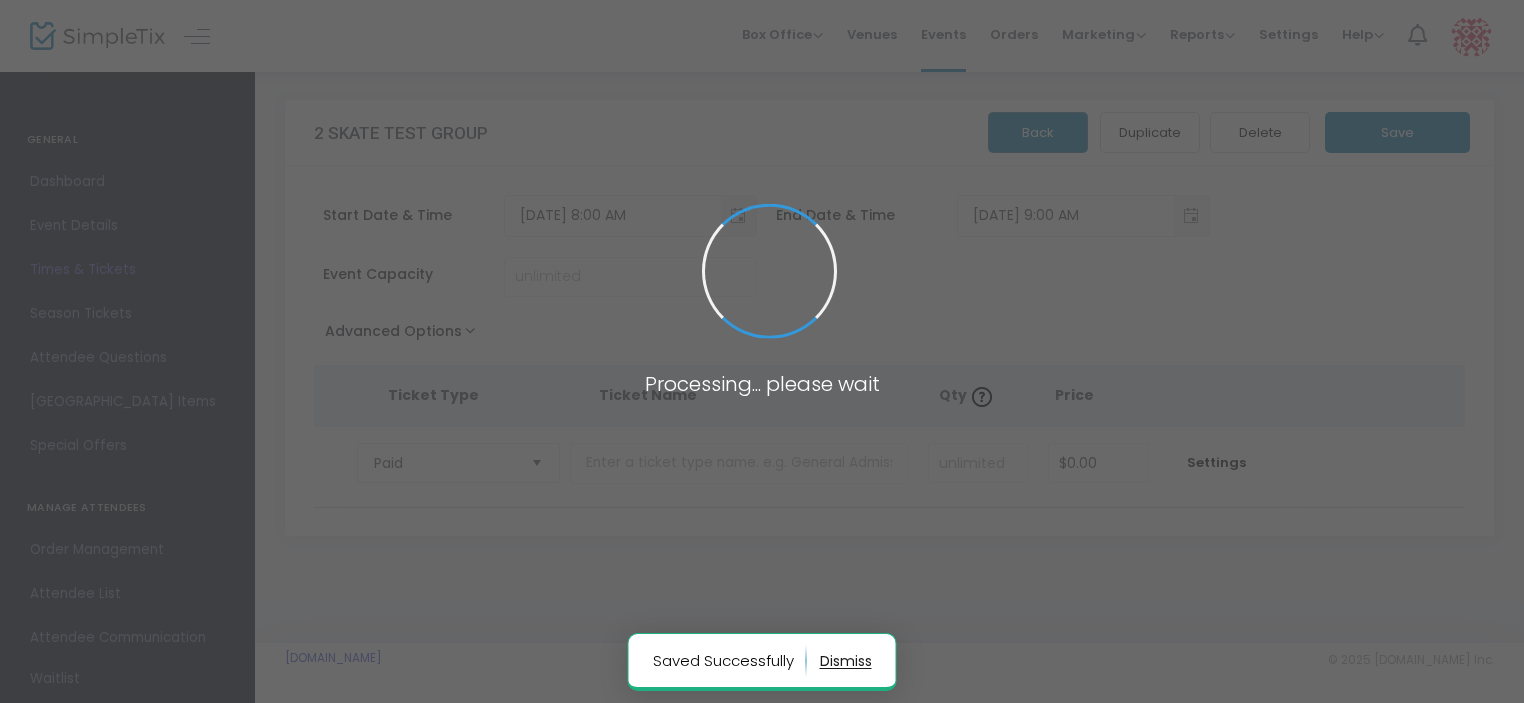 scroll, scrollTop: 0, scrollLeft: 0, axis: both 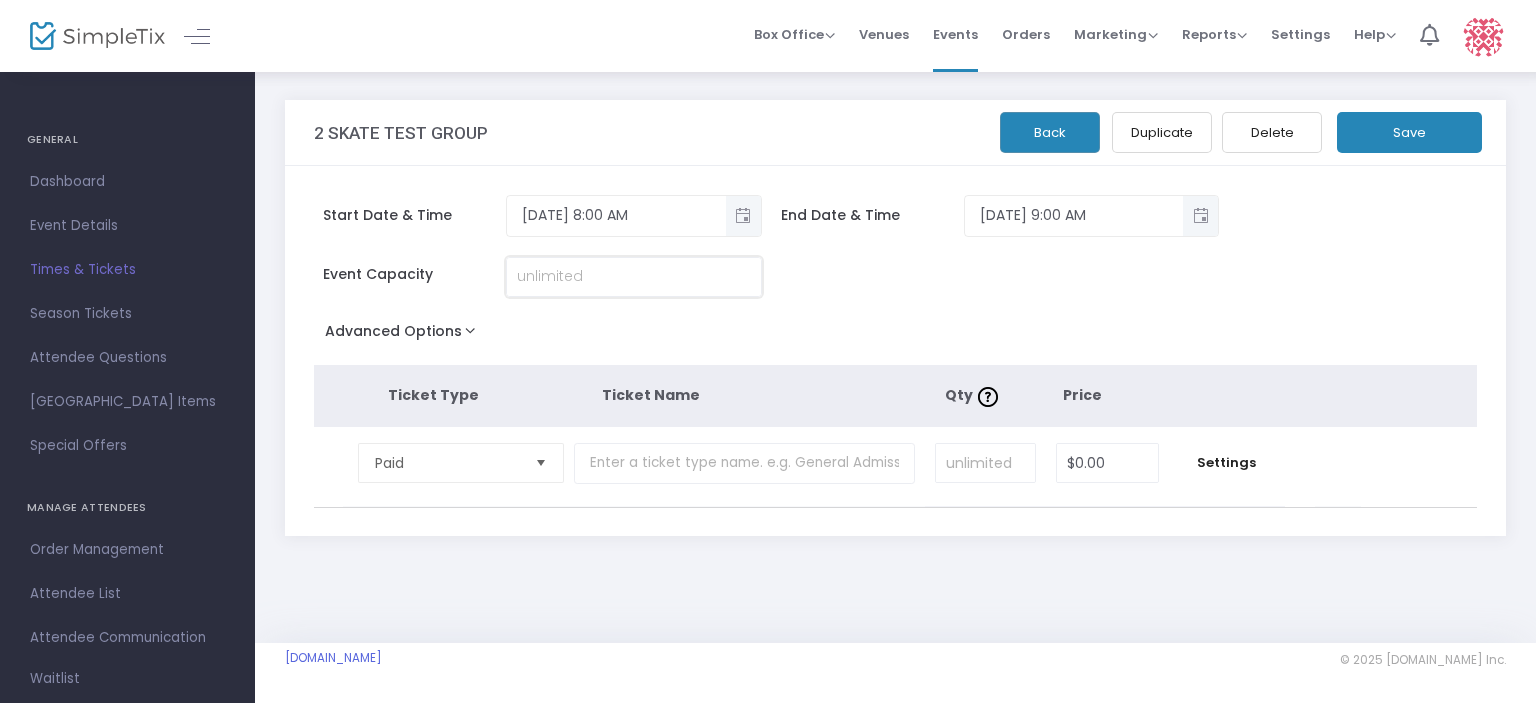 click at bounding box center [634, 277] 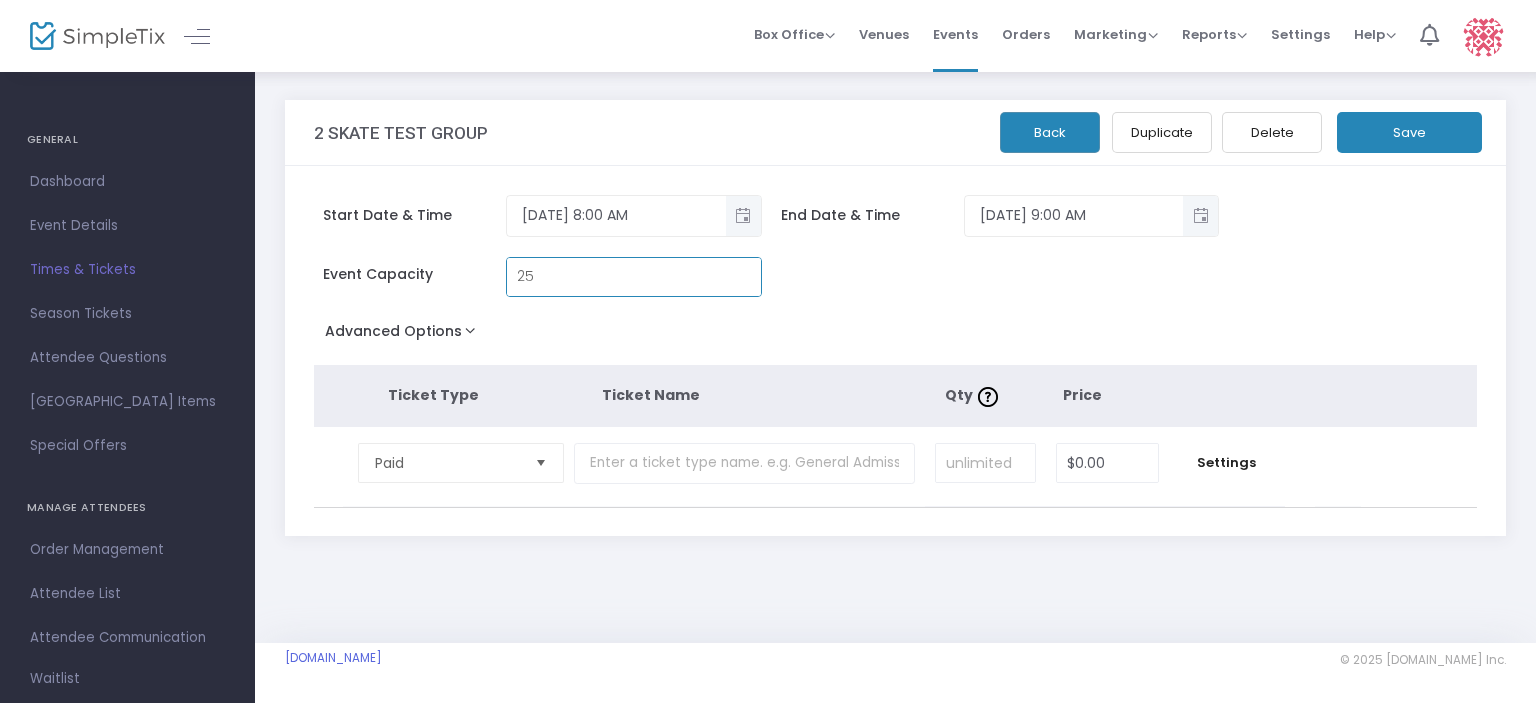 type on "25" 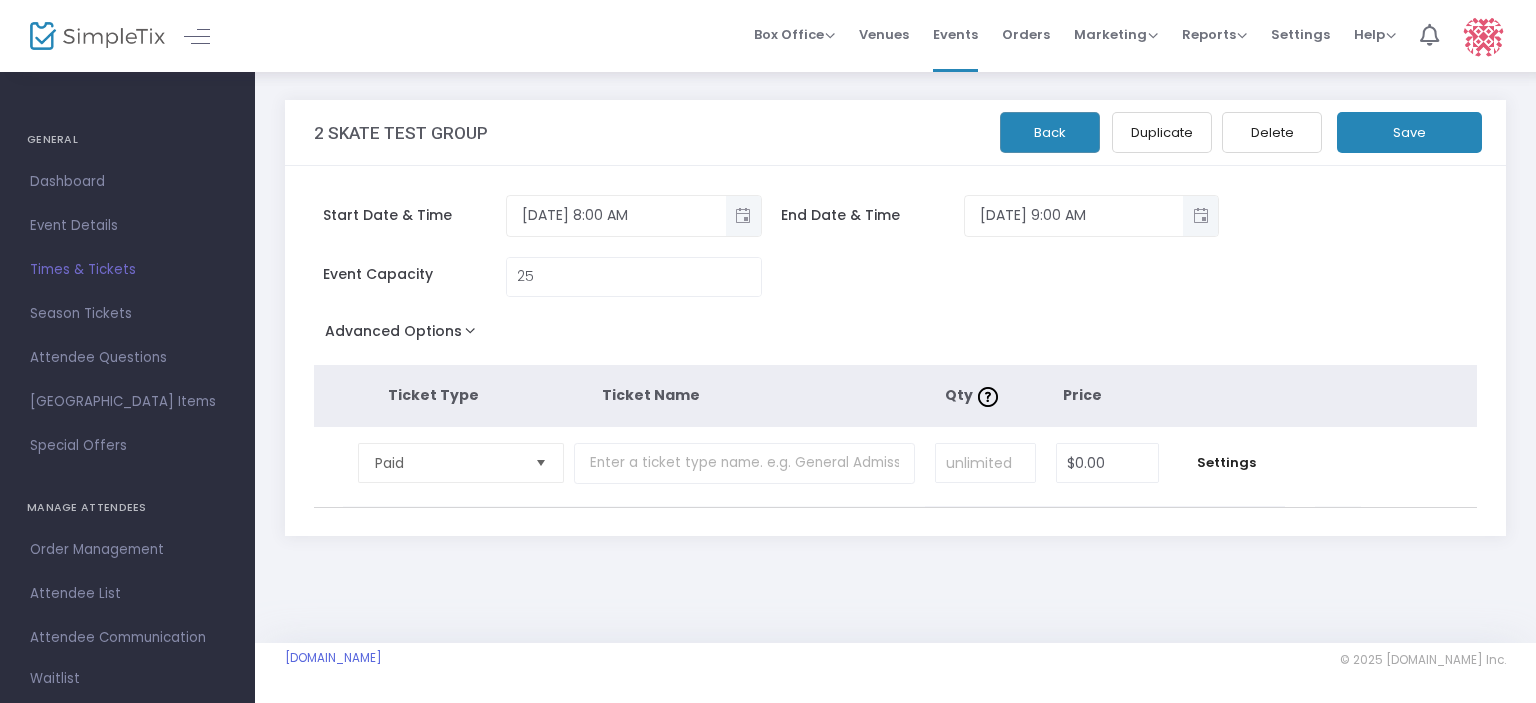 click on "Advanced Options  Event Time Title  Mobile eTicket color  #FFFFFF Venue Name  * The Pond at Piney Acres  Venue is required  Event Time Link  Copy to clipboard" 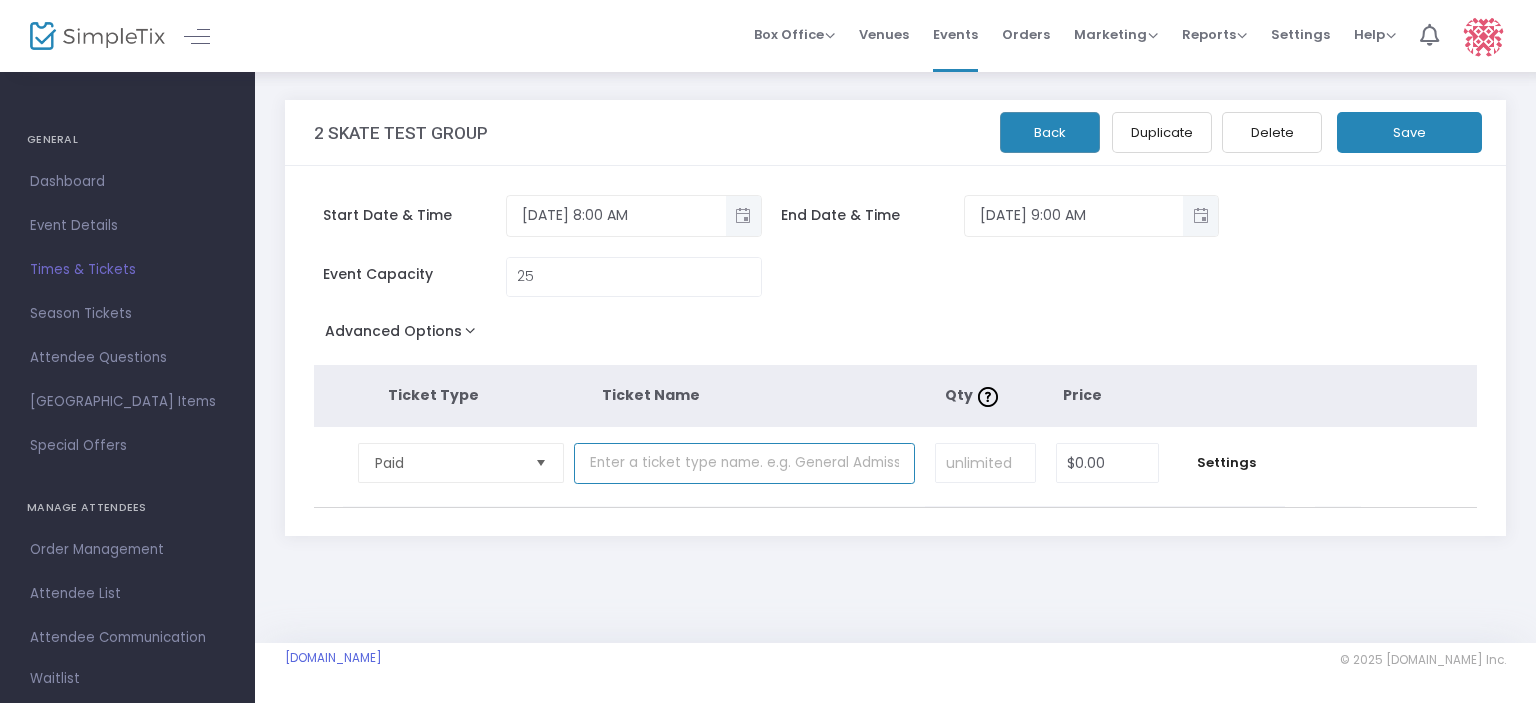 click at bounding box center [744, 463] 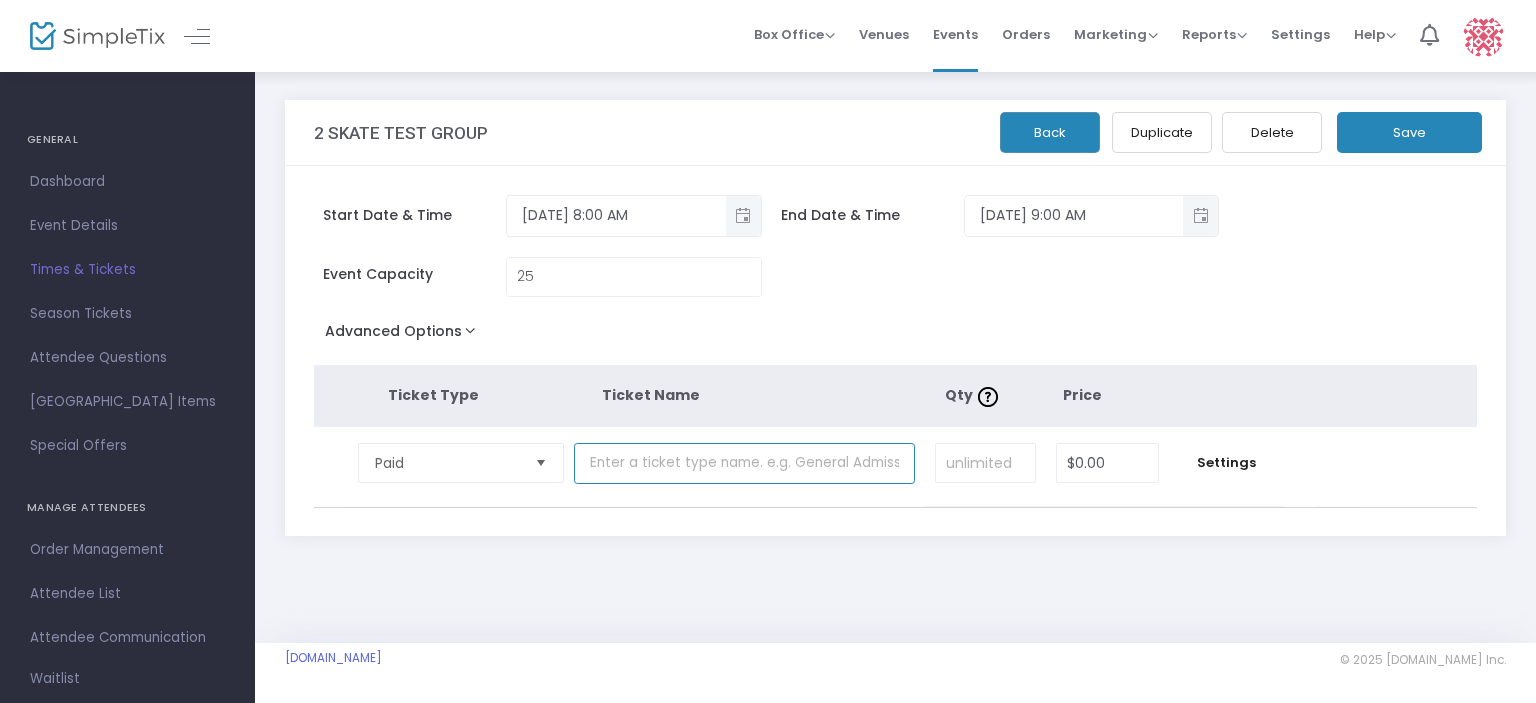 type on "KIDS (5 Yrs & Under)" 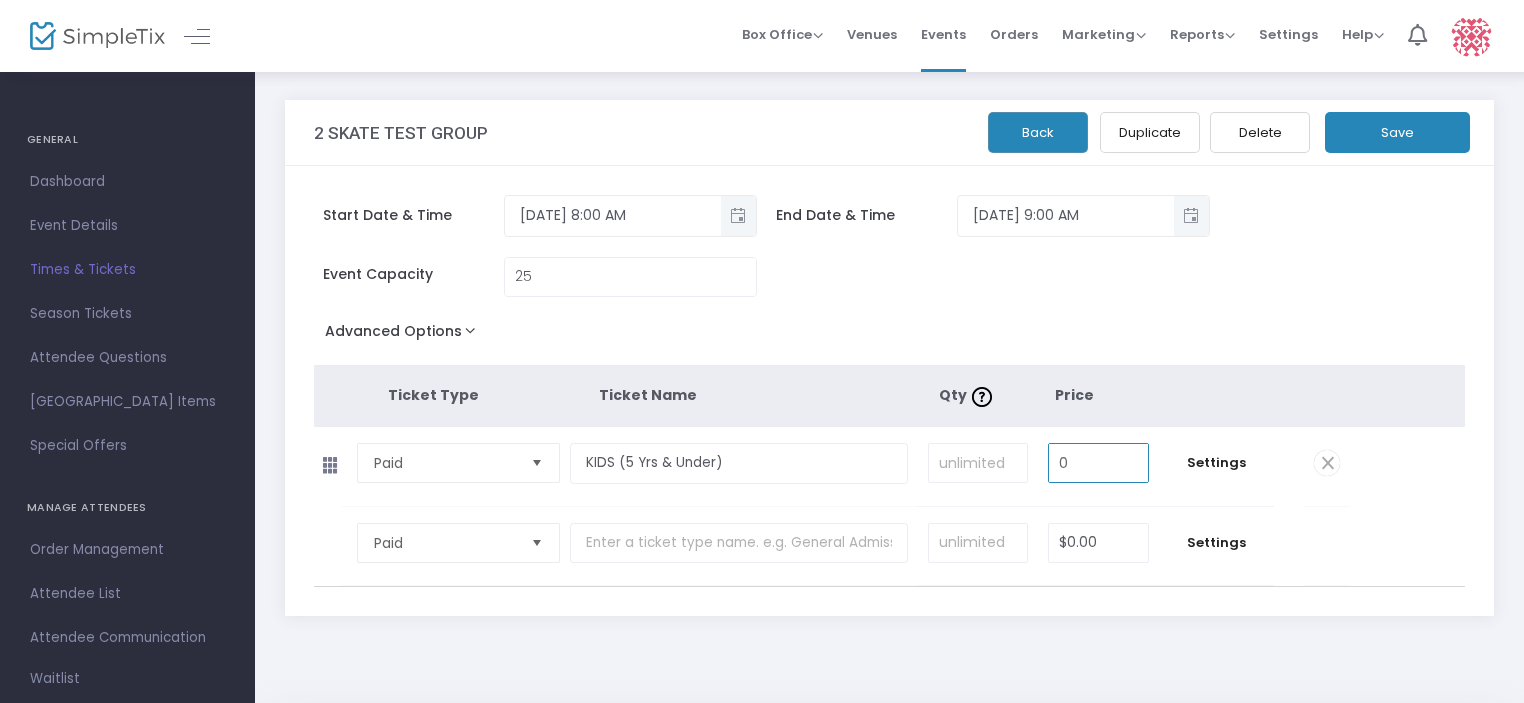 click on "0" at bounding box center [1098, 463] 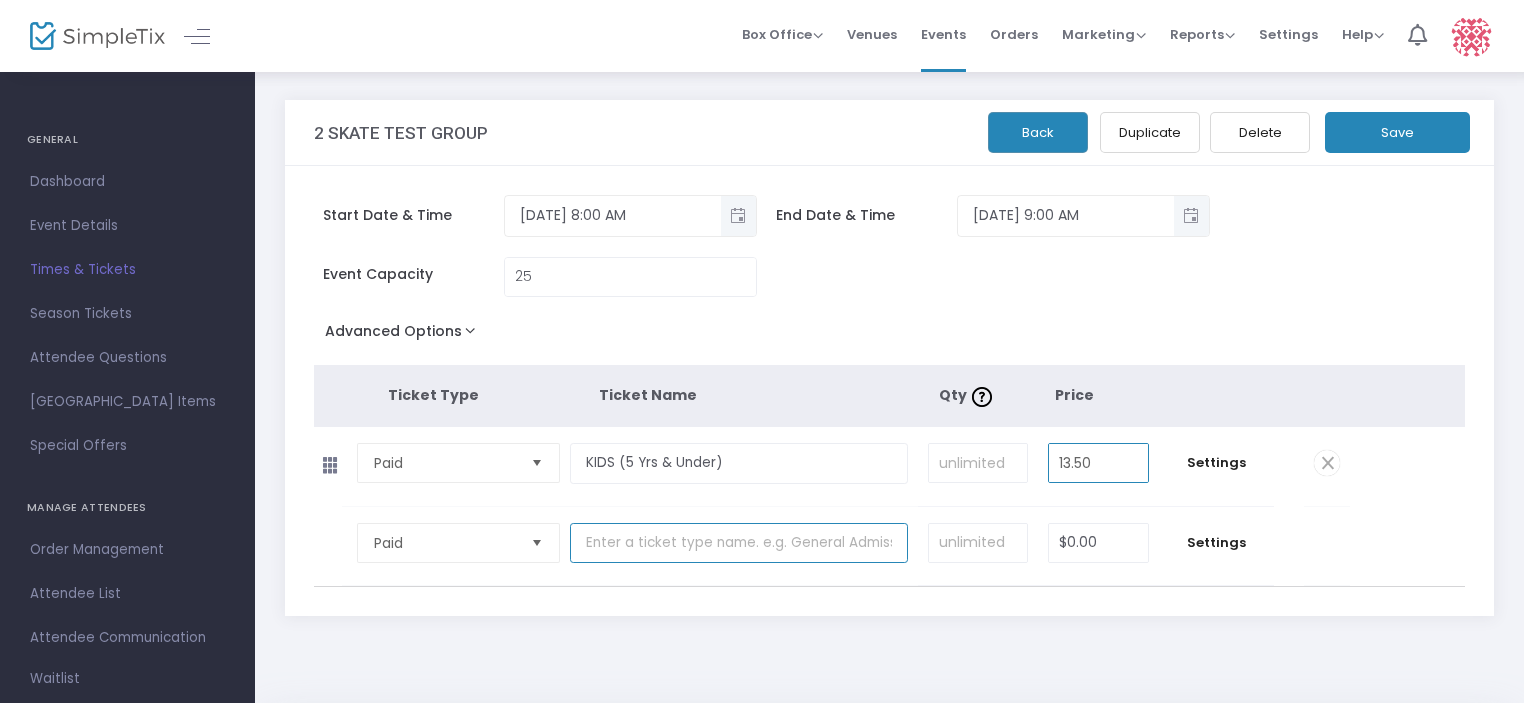 type on "$13.50" 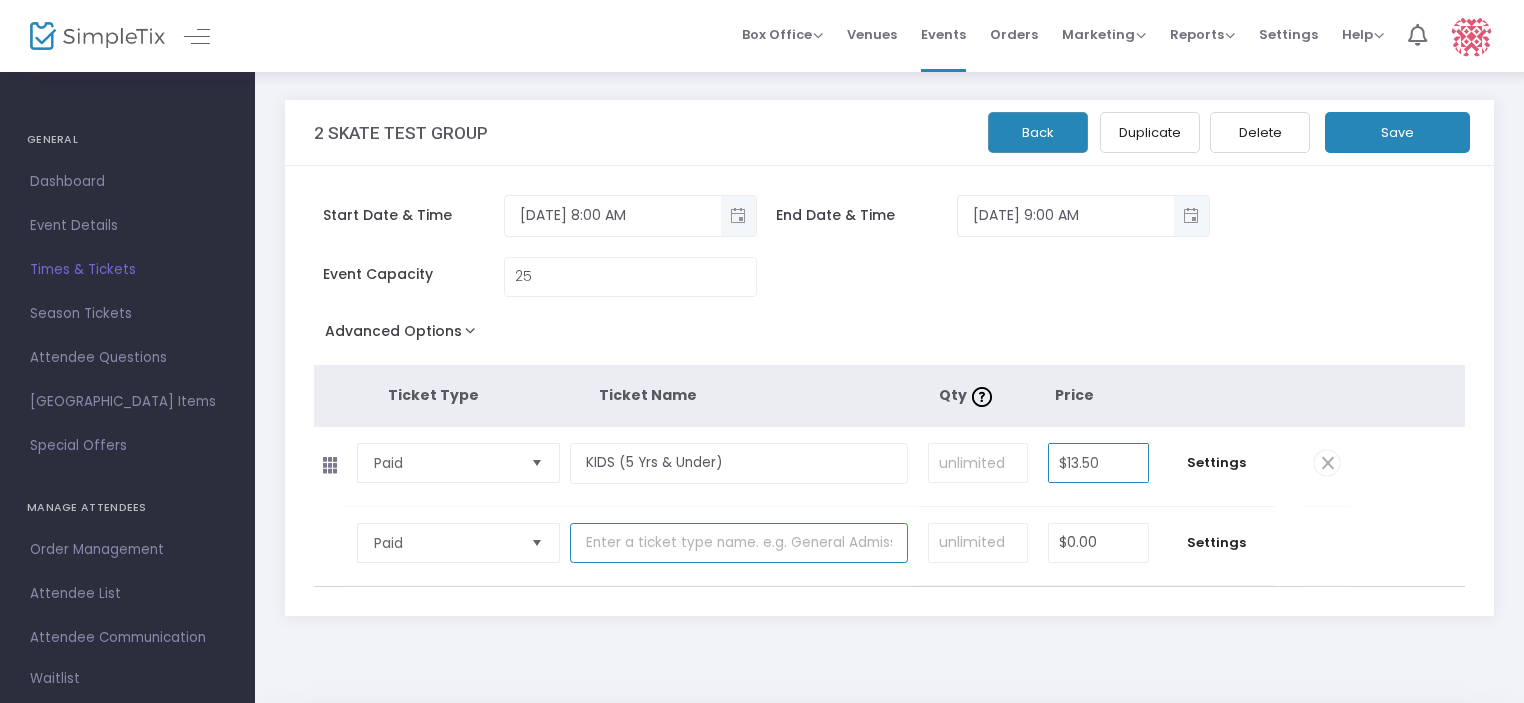 click at bounding box center (738, 543) 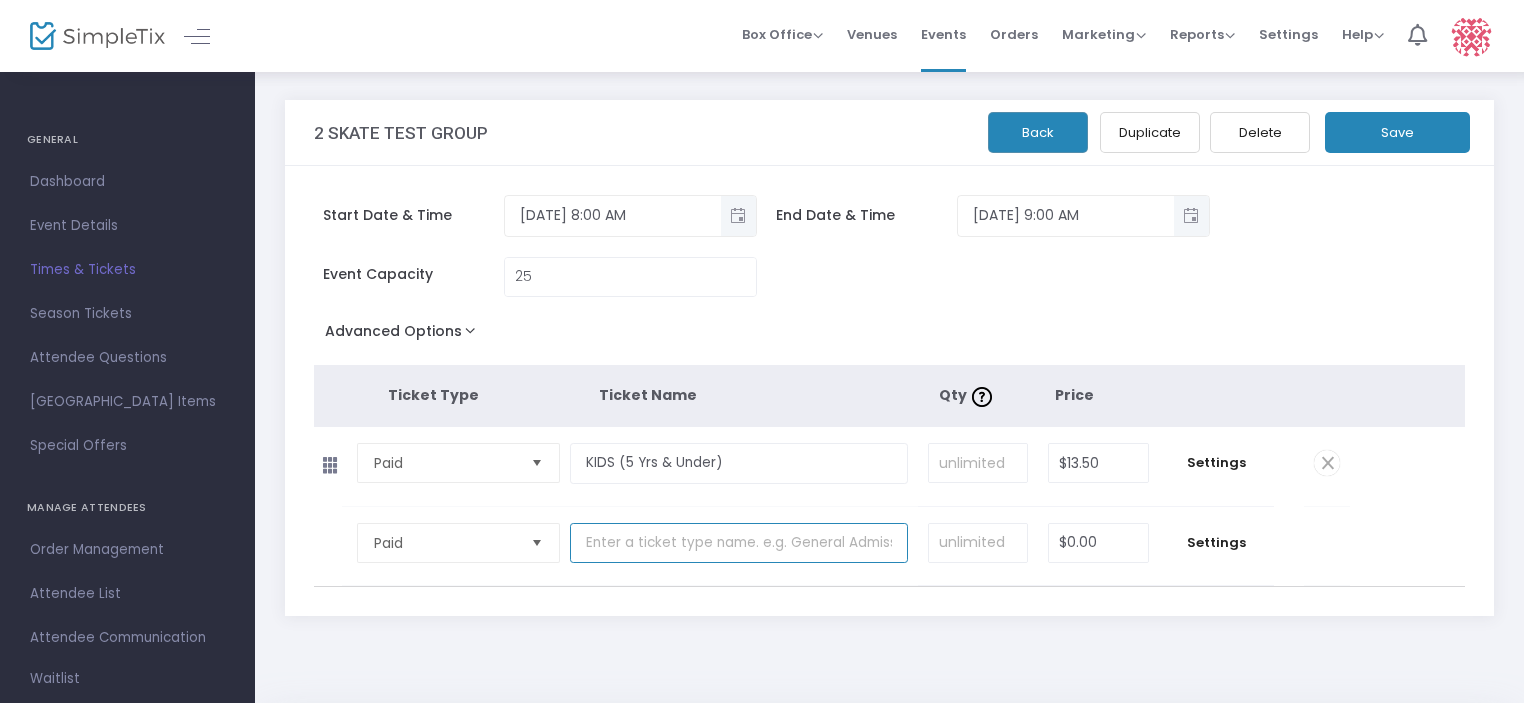 type on "Minors (6 yr - 14 yr)" 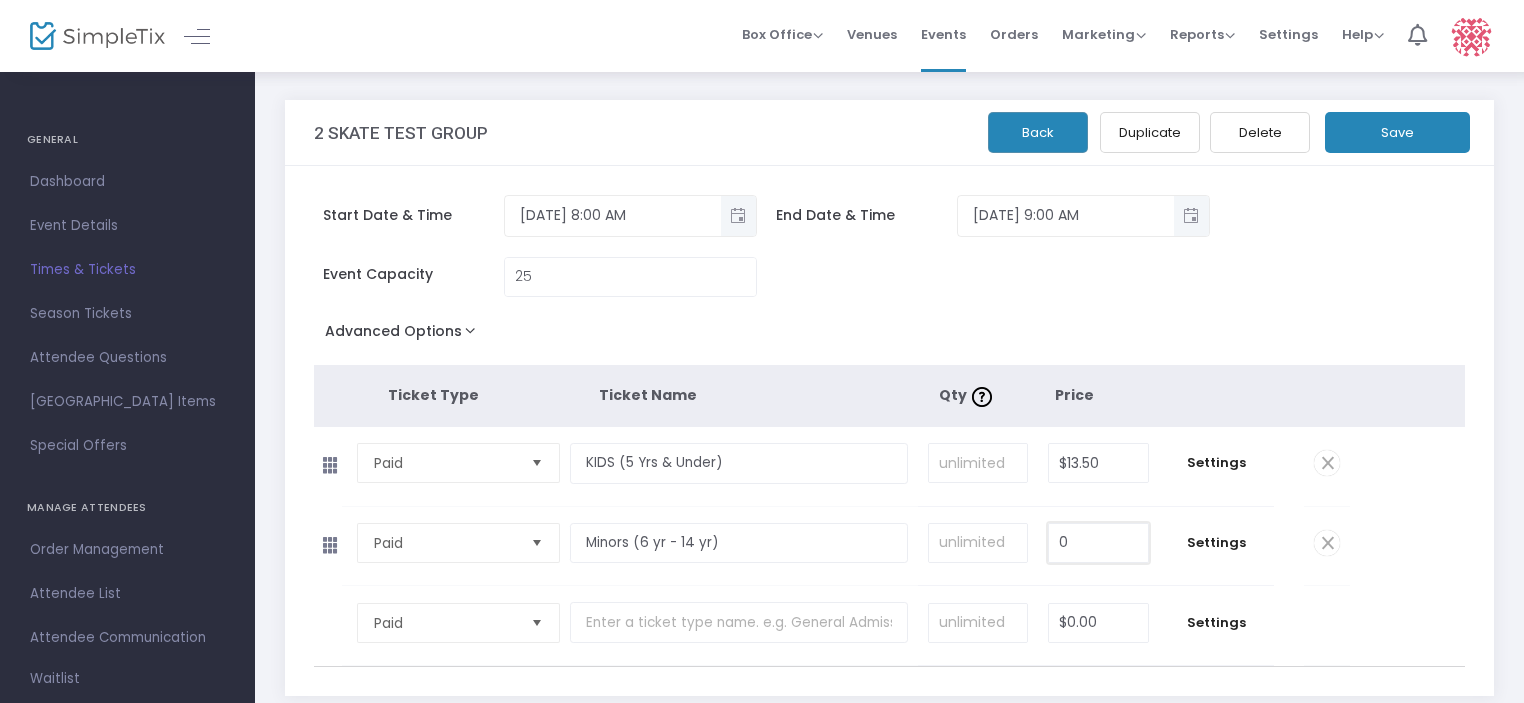 click on "0" at bounding box center [1098, 543] 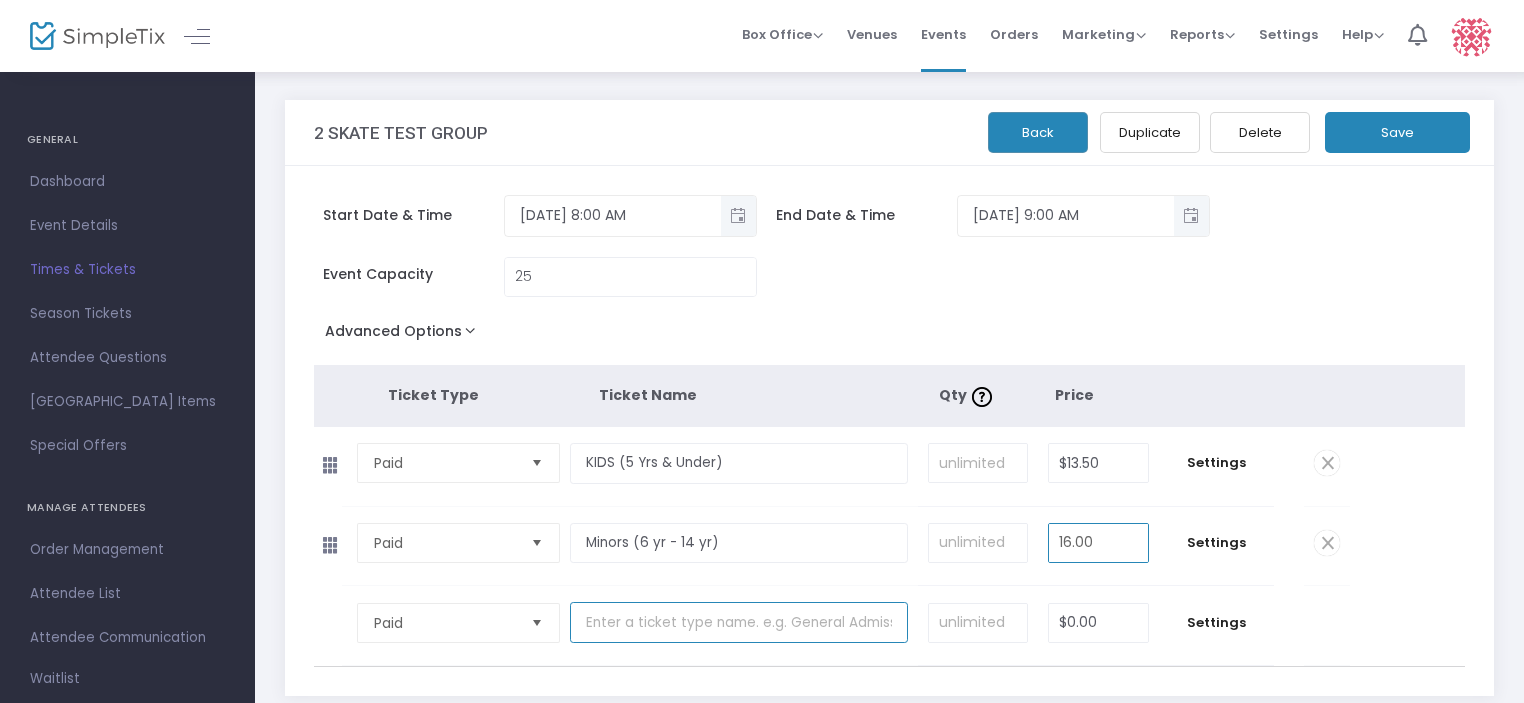 type on "$16.00" 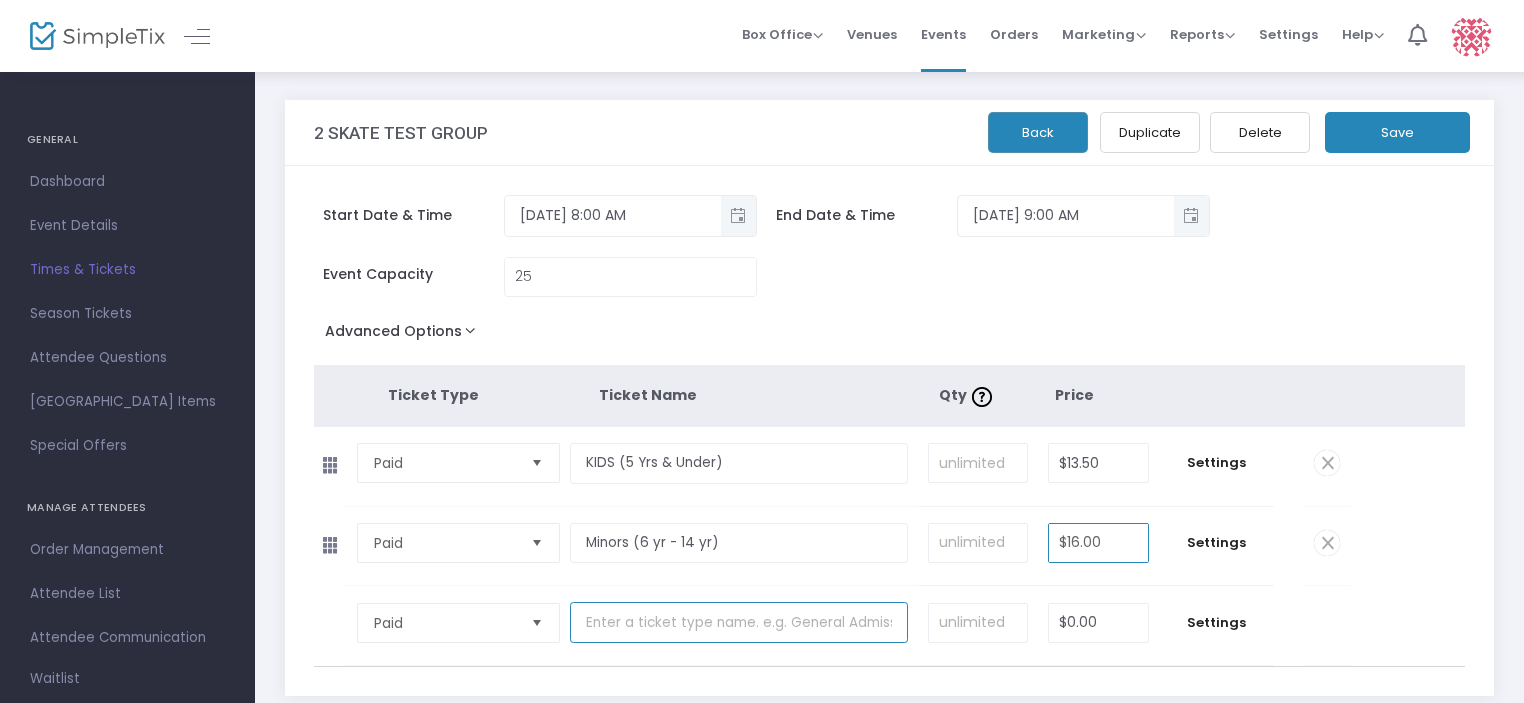 click at bounding box center (738, 622) 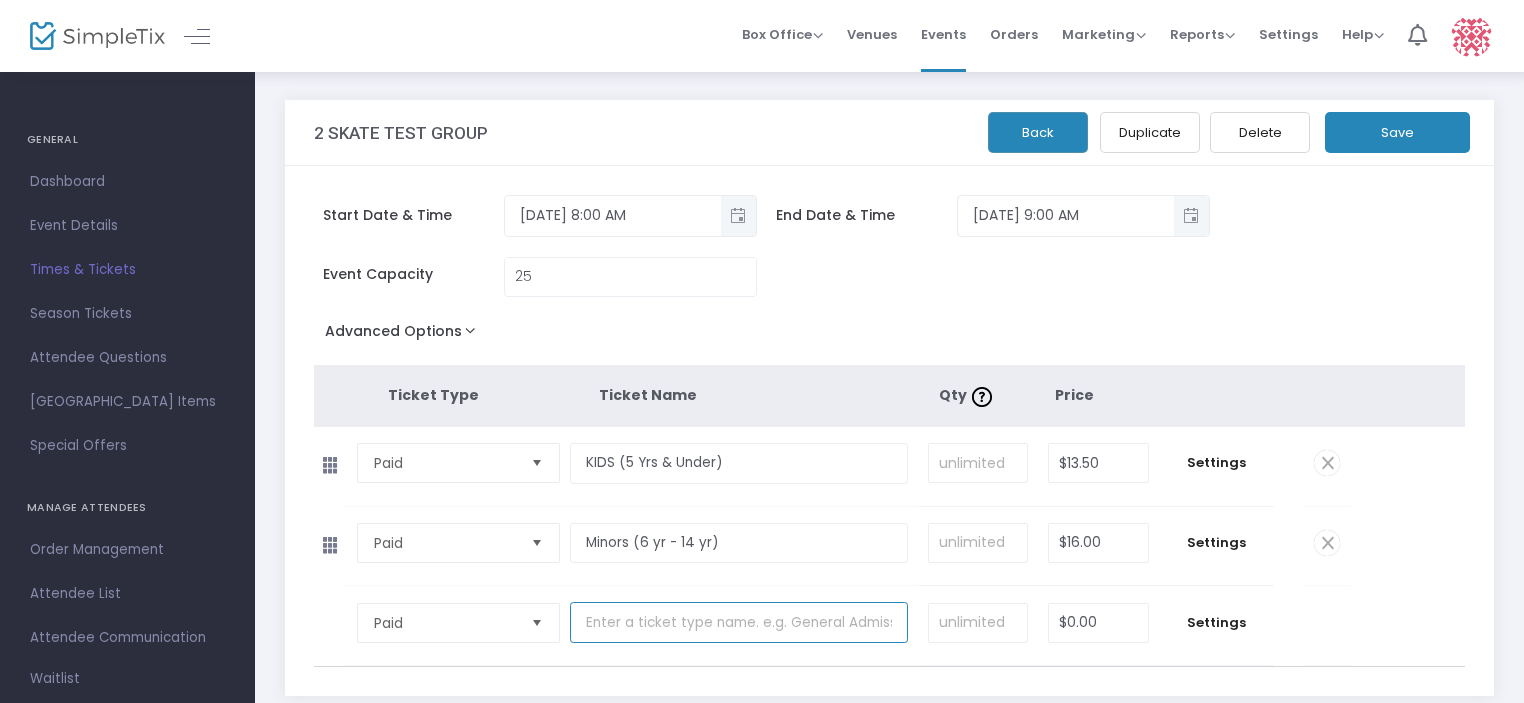 type on "General (Age 15+) *Under 18 must have waiver signed by parent" 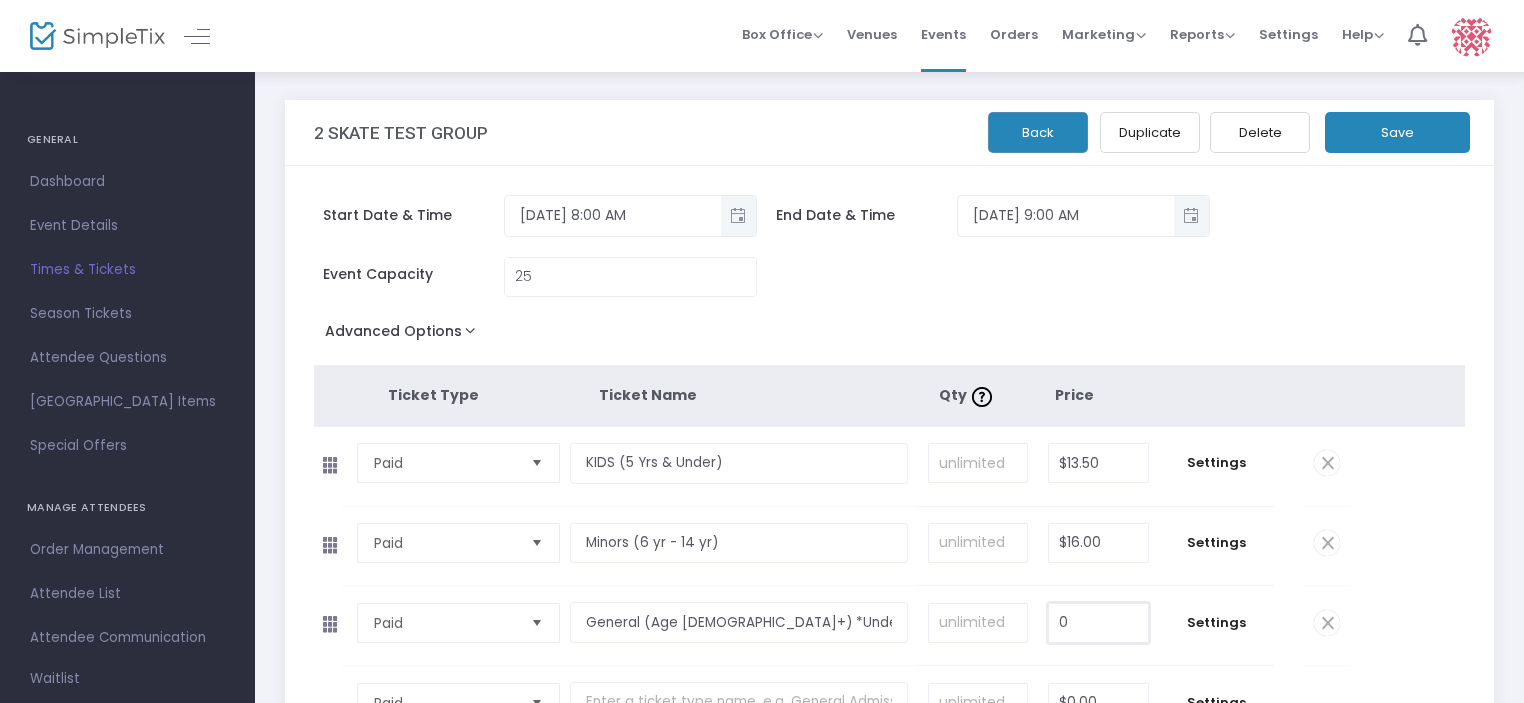 click on "0" at bounding box center (1098, 623) 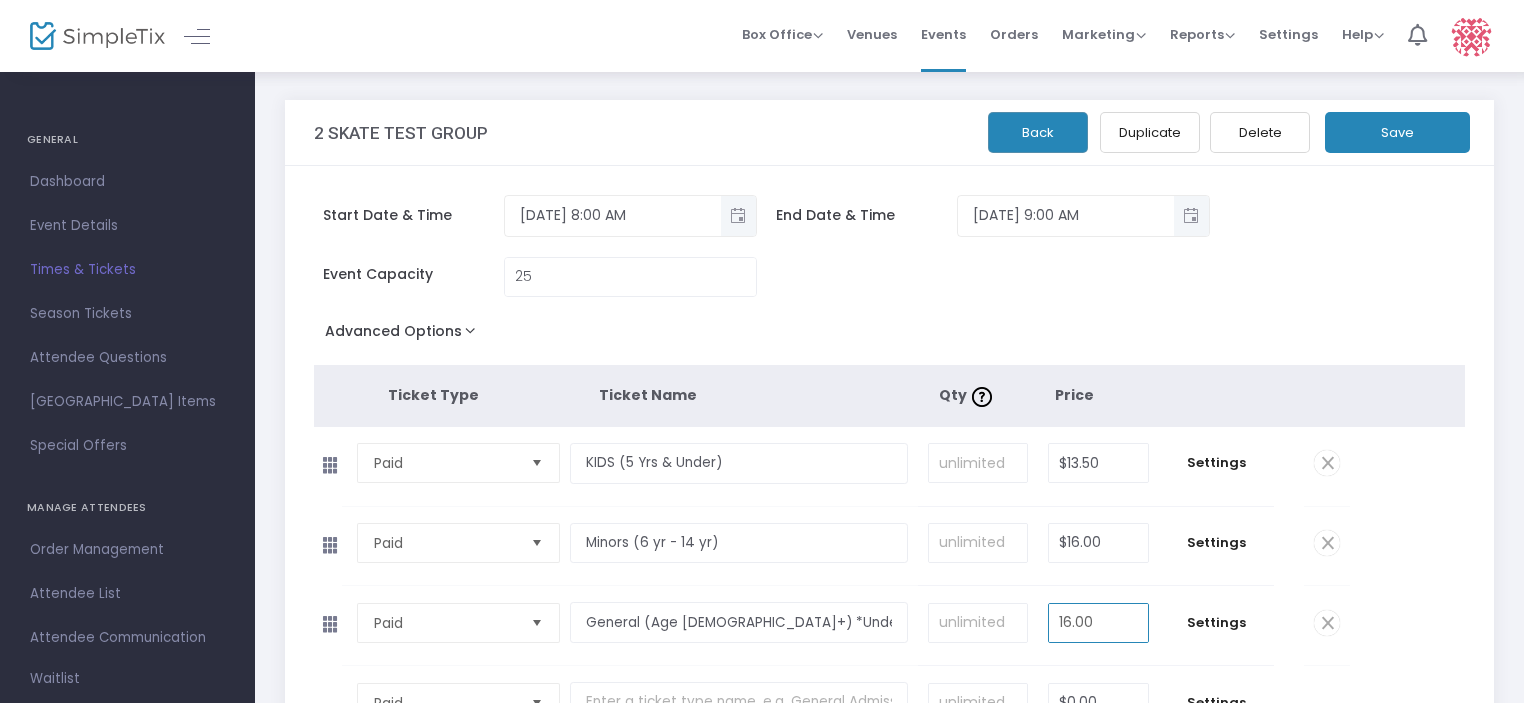 type on "$16.00" 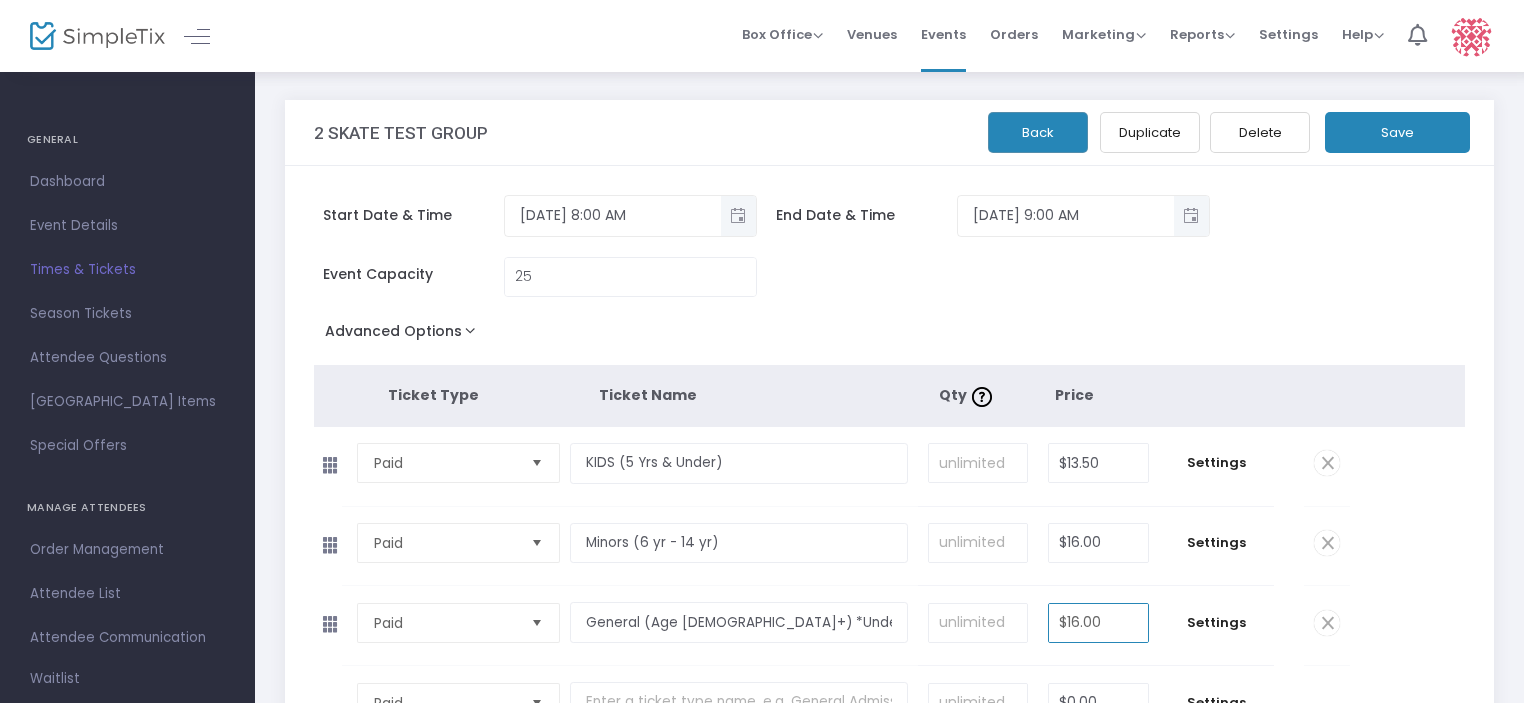 click on "Required." 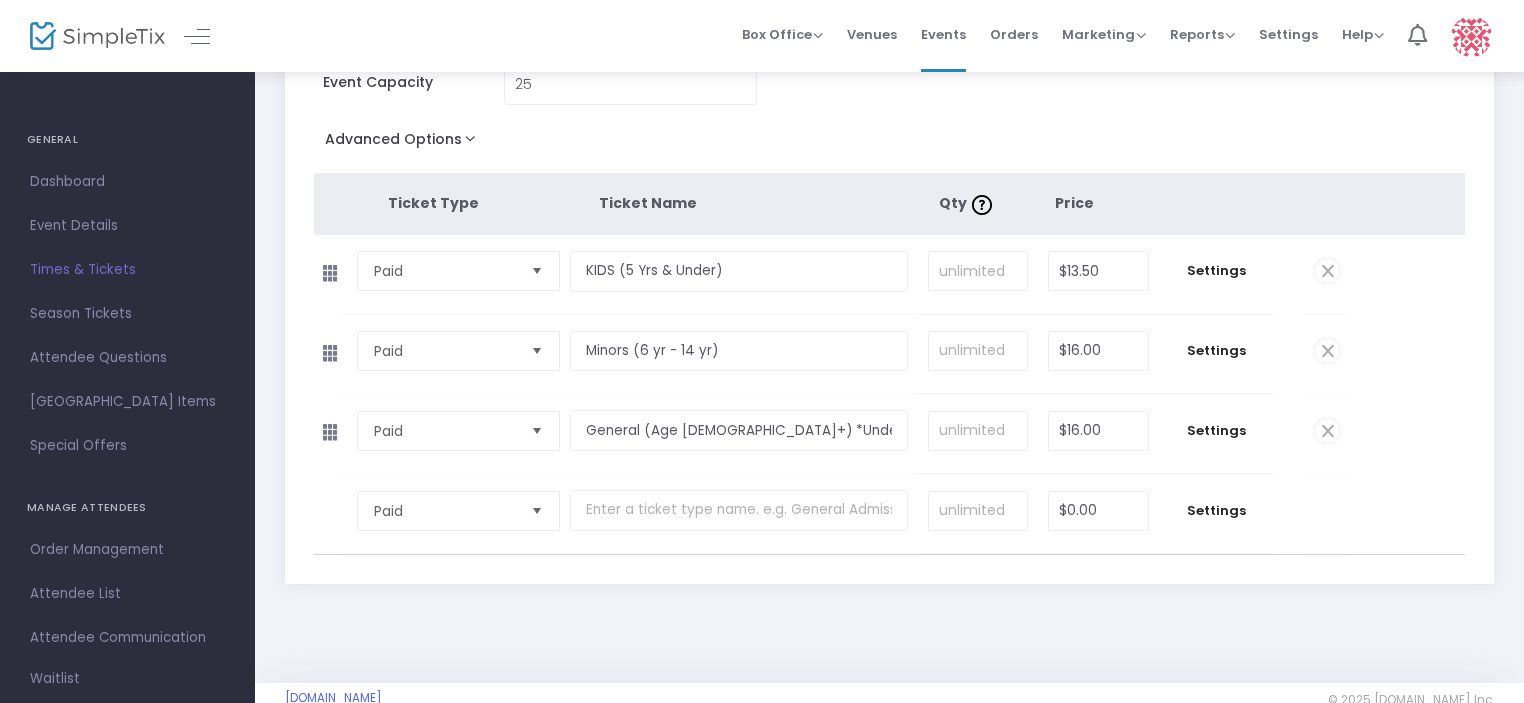 scroll, scrollTop: 200, scrollLeft: 0, axis: vertical 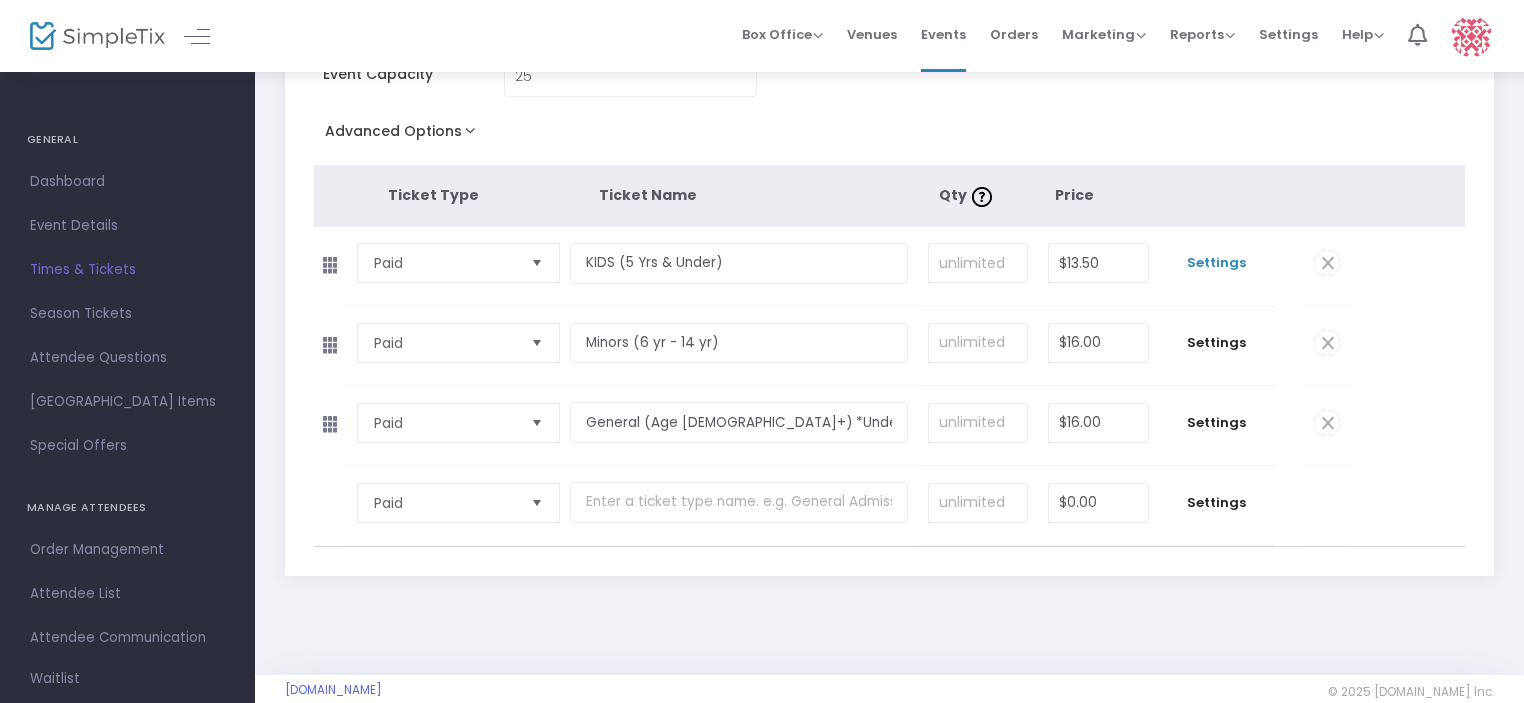 click on "Settings" at bounding box center [1216, 263] 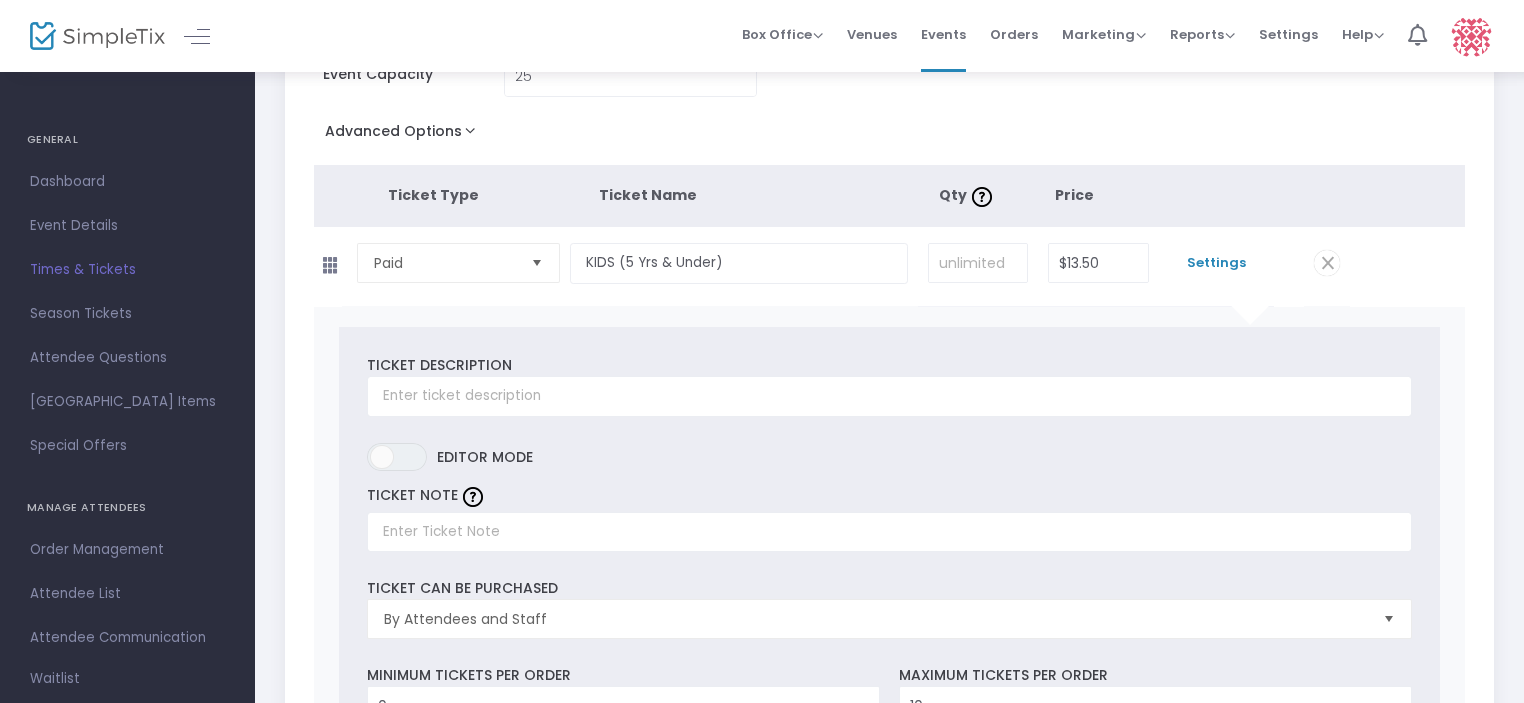 scroll, scrollTop: 300, scrollLeft: 0, axis: vertical 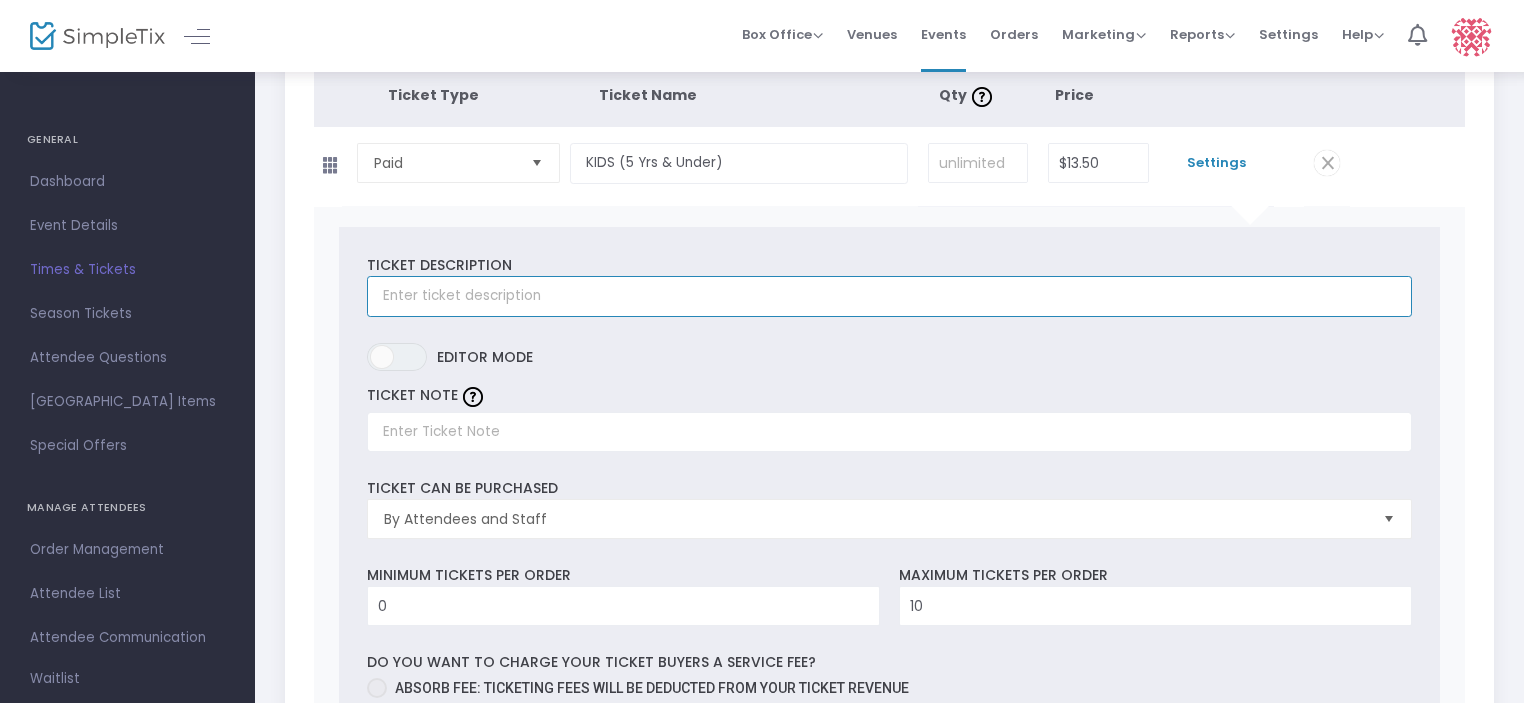 click at bounding box center (889, 296) 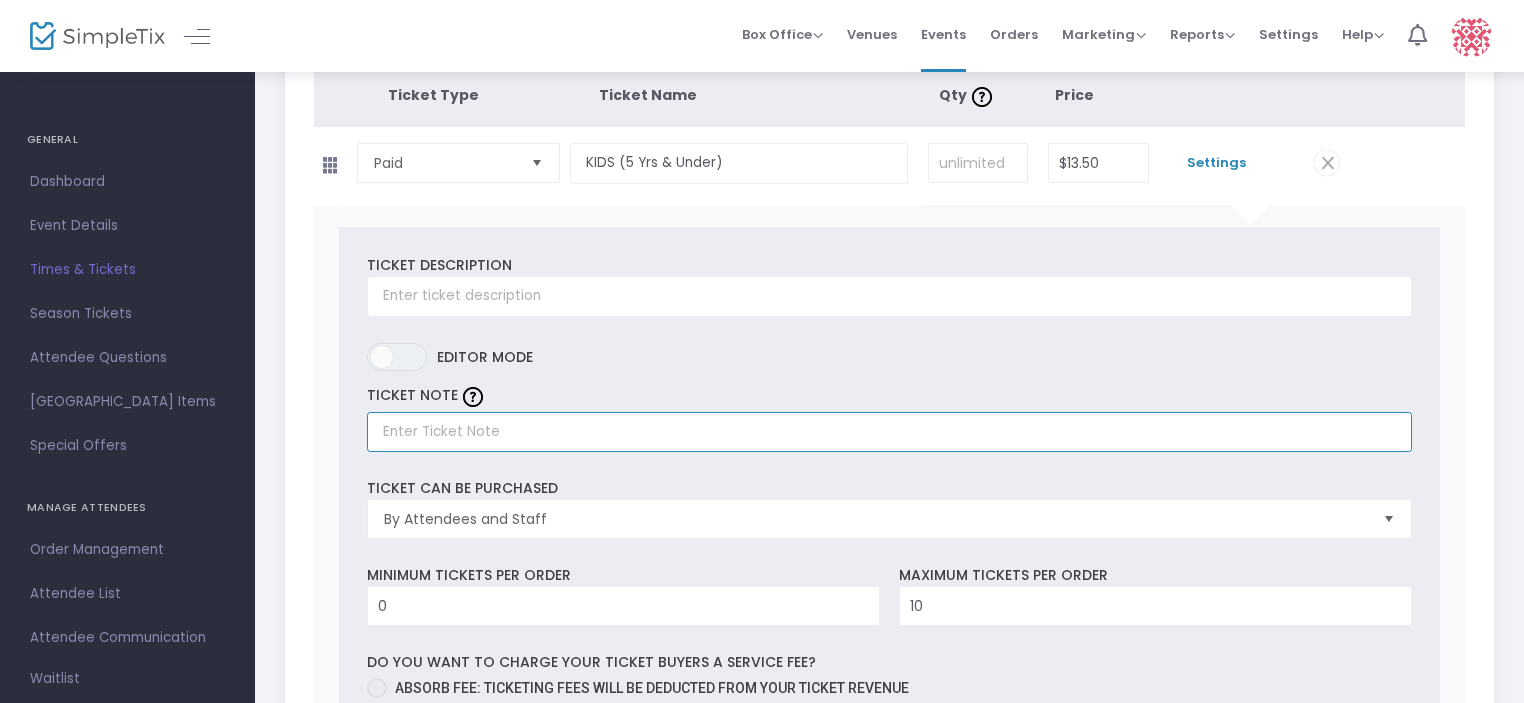 click at bounding box center (889, 432) 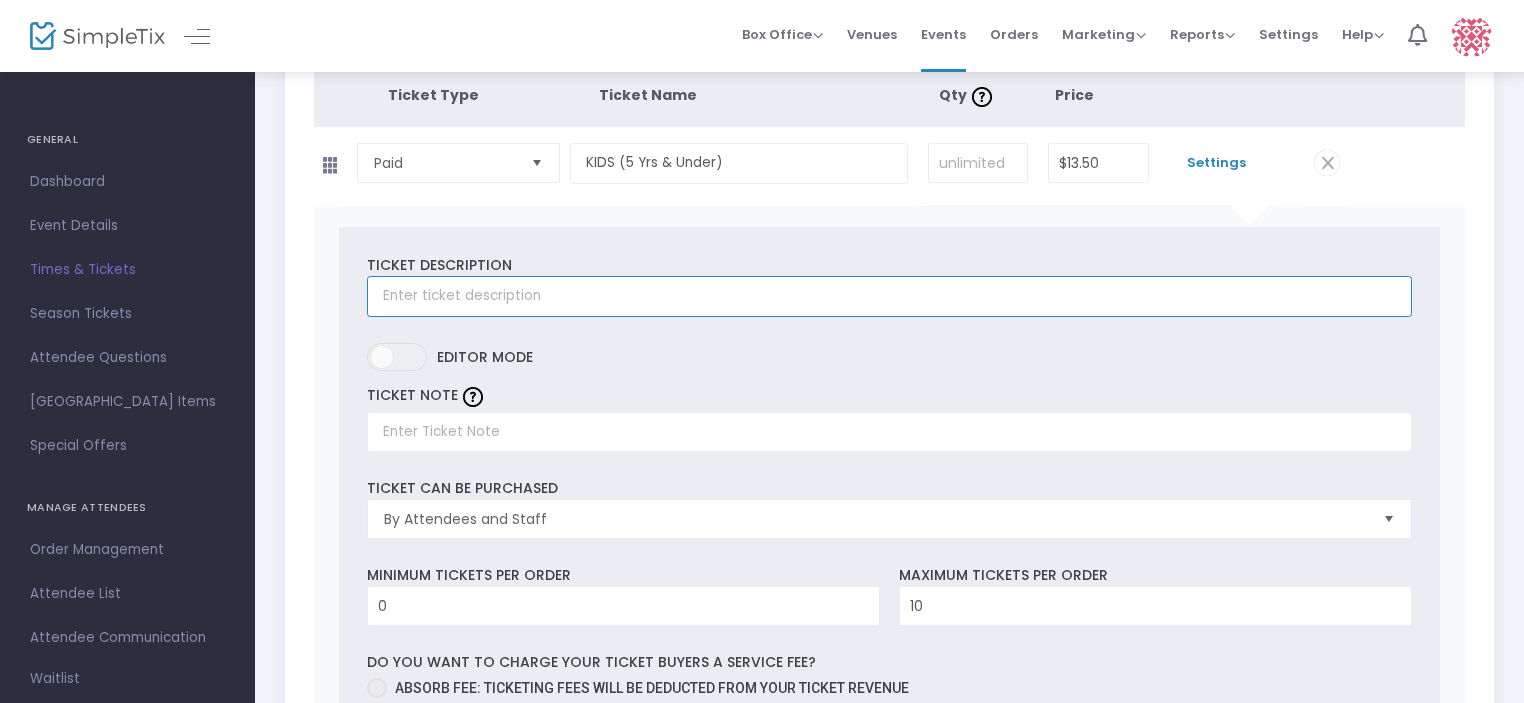 click at bounding box center [889, 296] 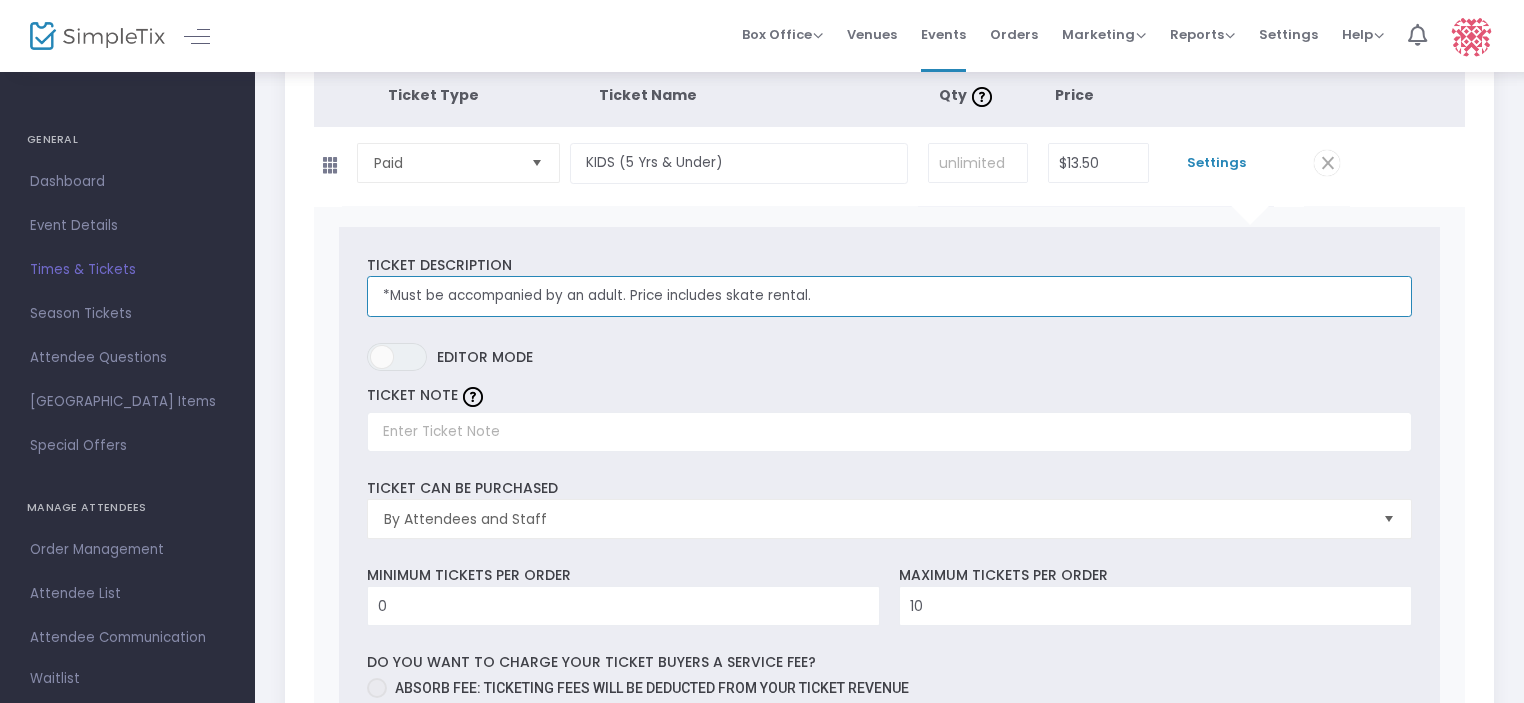 type on "*Must be accompanied by an adult. Price includes skate rental." 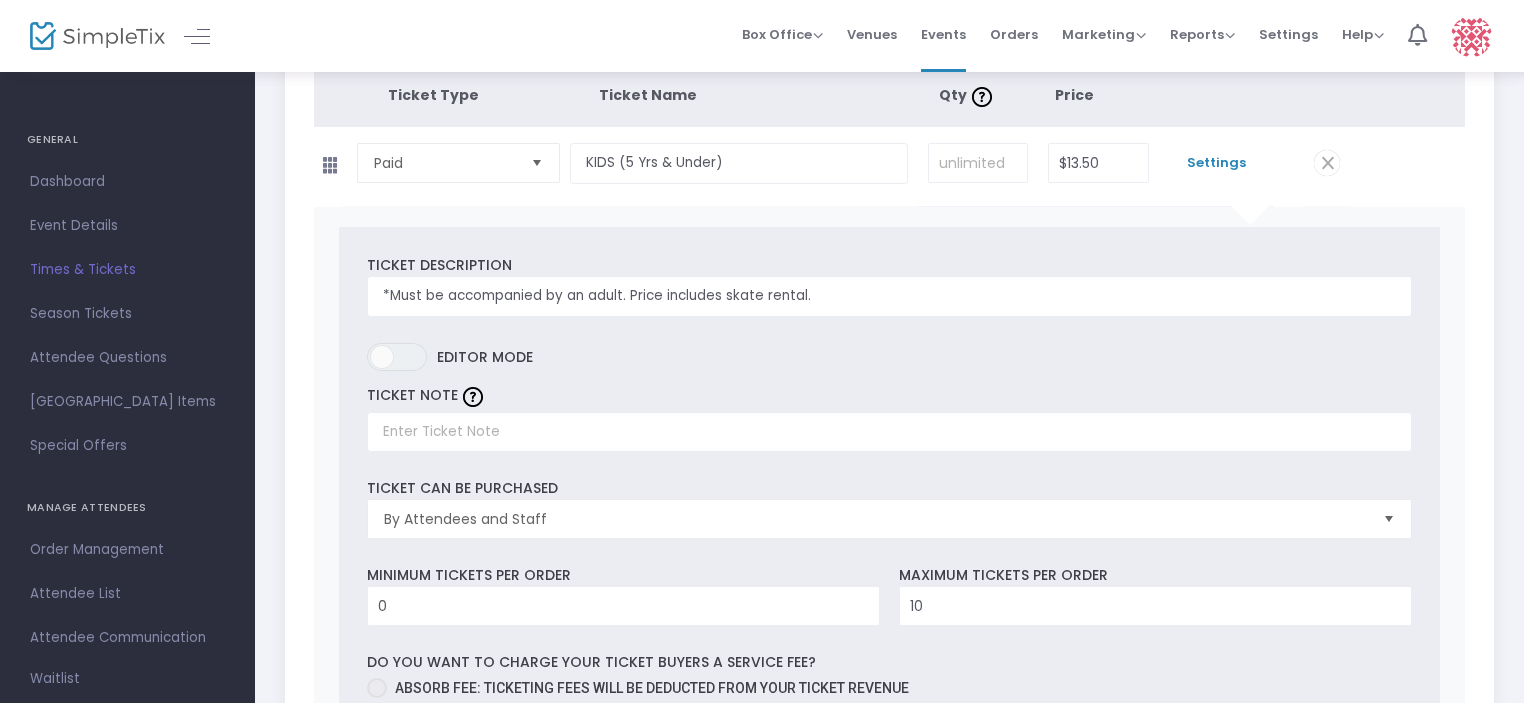 click on "ON OFF Editor mode" at bounding box center (889, 362) 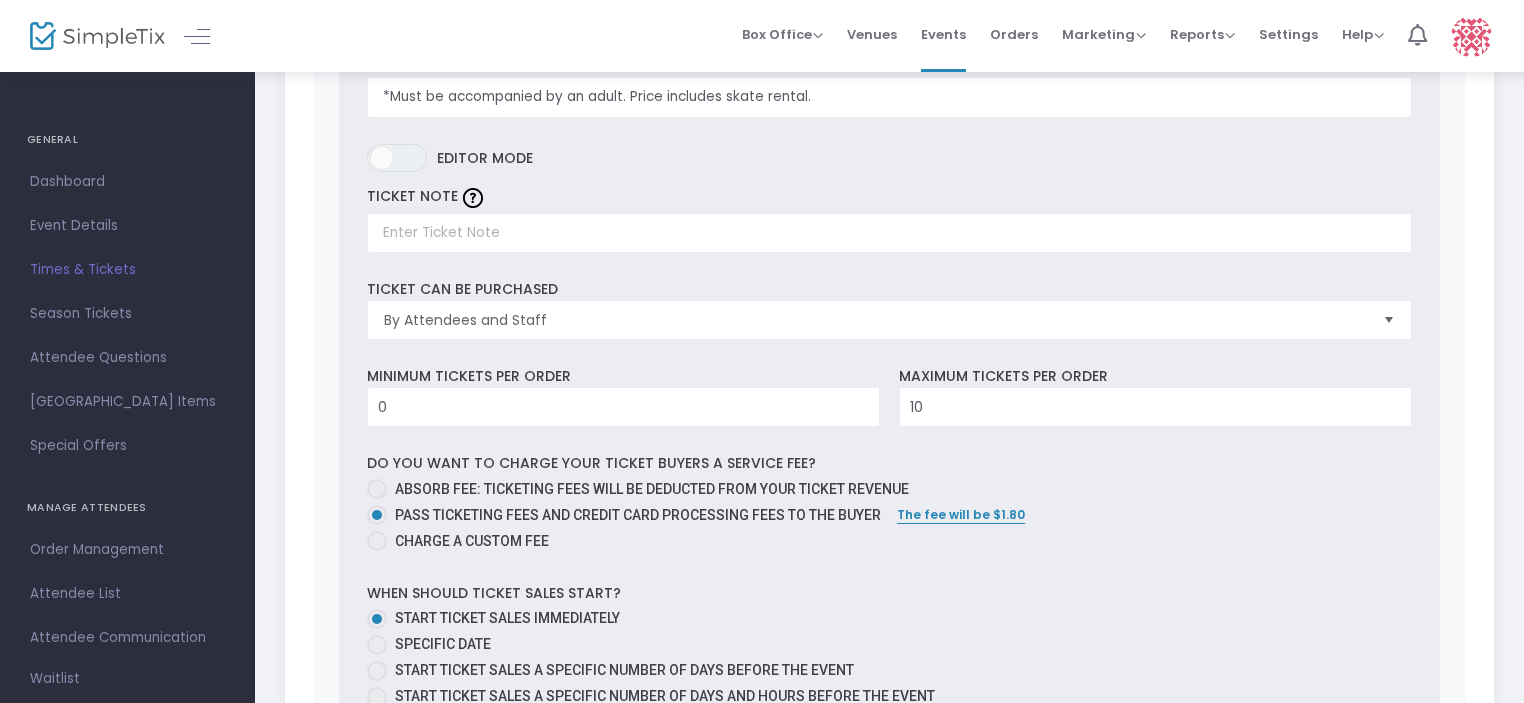 scroll, scrollTop: 500, scrollLeft: 0, axis: vertical 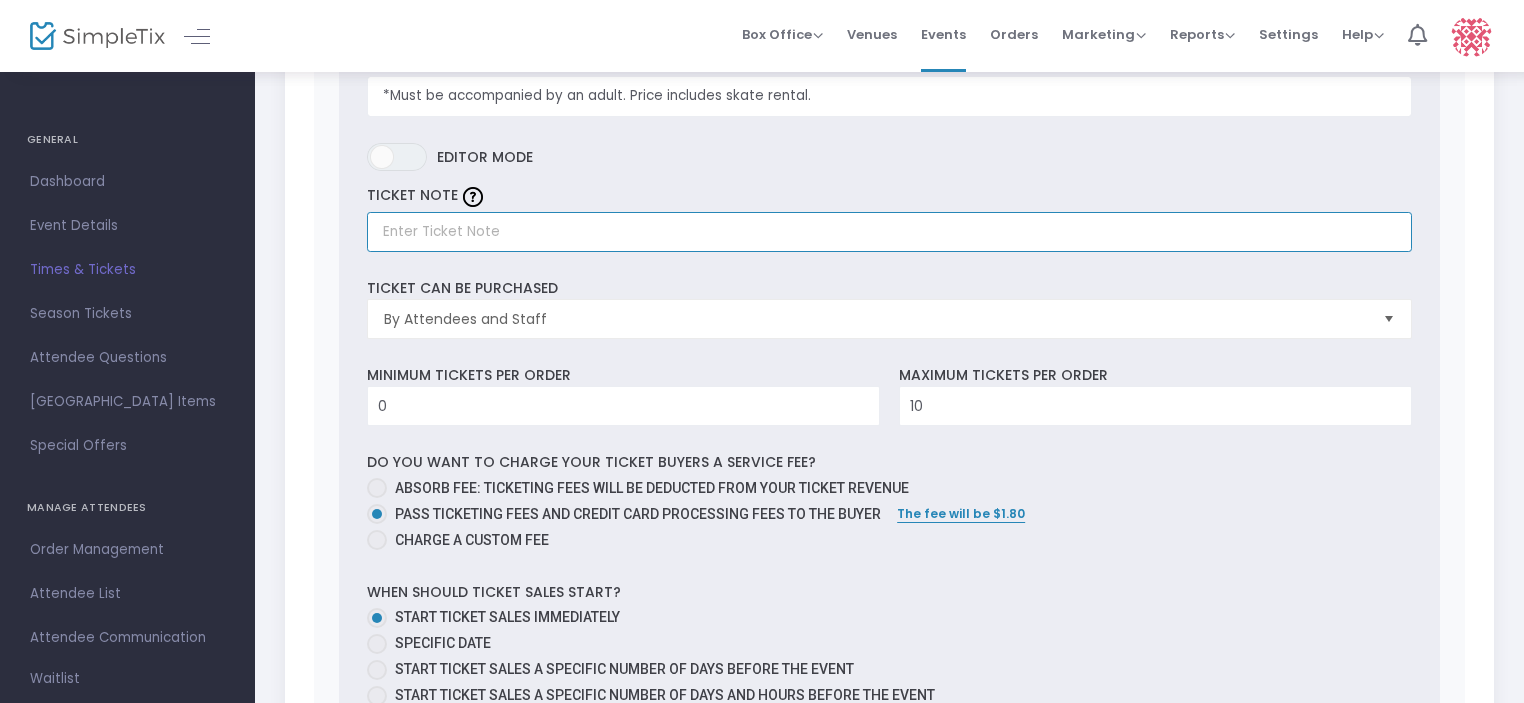 click at bounding box center (889, 232) 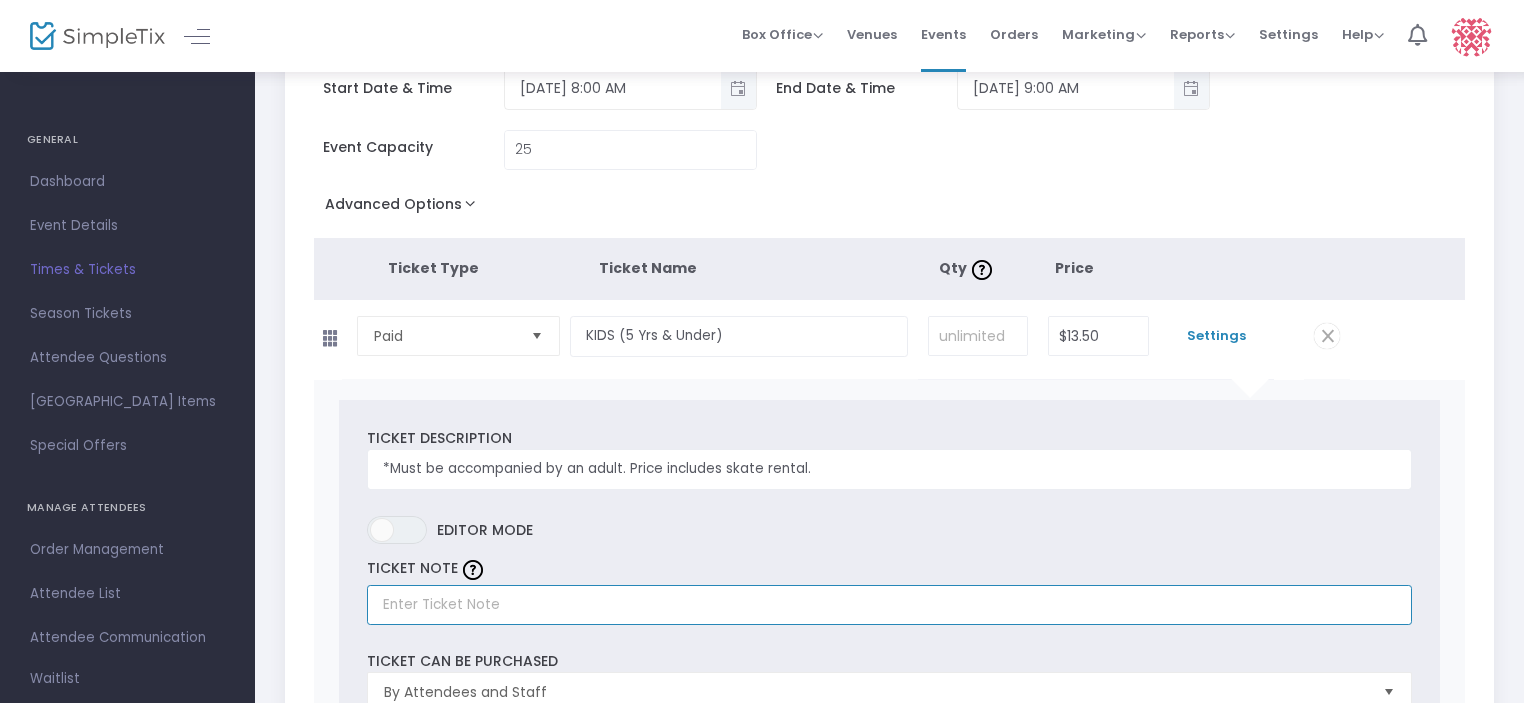 scroll, scrollTop: 100, scrollLeft: 0, axis: vertical 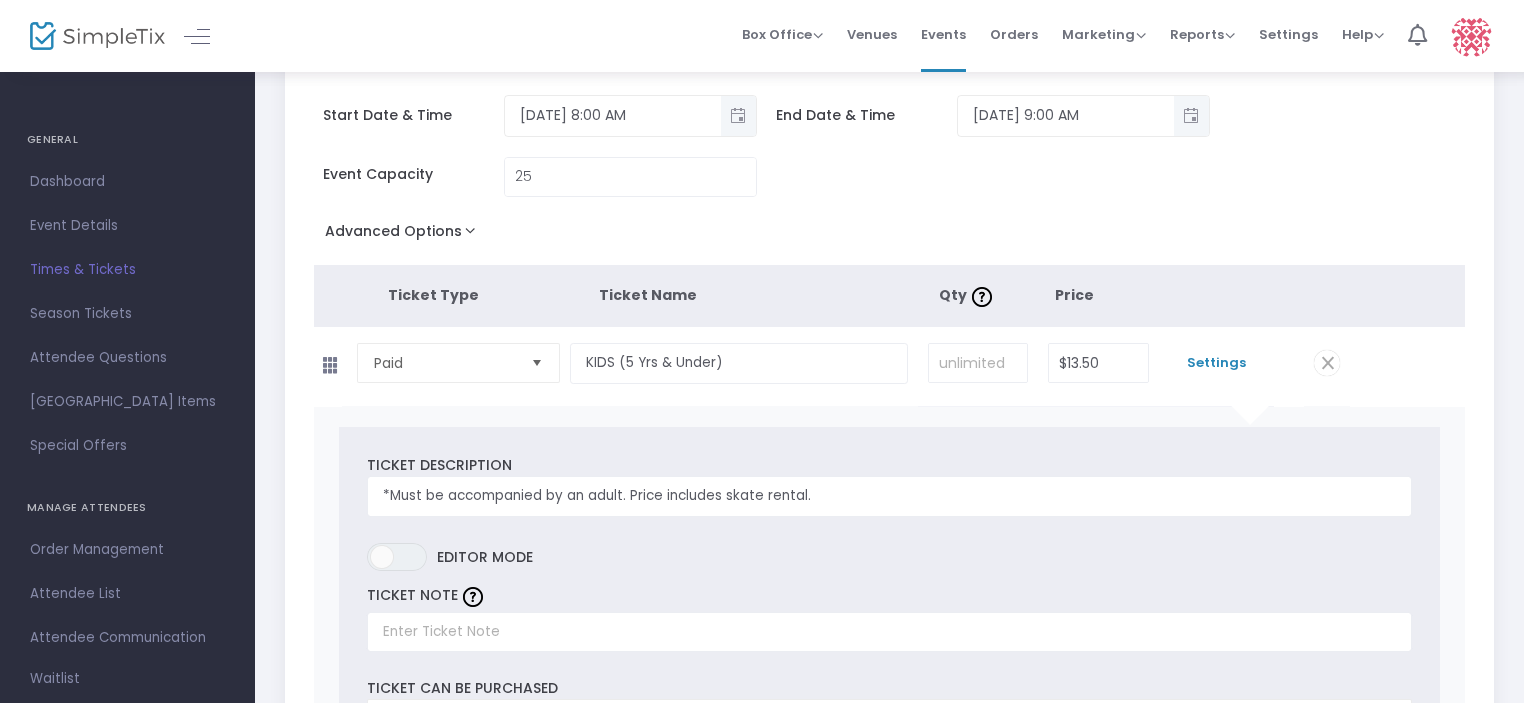 click on "Paid  Required.  KIDS (5 Yrs & Under)  Required.   Required.  $13.50  Required.  Settings  Ticket Description *Must be accompanied by an adult. Price includes skate rental.  Required.  ON OFF Editor mode TICKET NOTE Ticket can be purchased  By Attendees and Staff Minimum tickets per order 0  Value should be between 0 to 1000..  Maximum tickets per order 10  Value should not be less than Min Tickets and not exceed than 1000.  Do you want to charge your ticket buyers a service fee?   Absorb fee: Ticketing fees will be deducted from your ticket revenue    Pass ticketing fees and credit card processing fees to the buyer   The fee will be $1.80     Charge a custom fee When should ticket sales start?   Start ticket sales immediately   Specific Date   Start ticket sales a specific number of days before the event   Start ticket sales a specific number of days and hours before the event When should ticket sales for this ticket type end?    End online ticket sales at the start of the scheduled event" 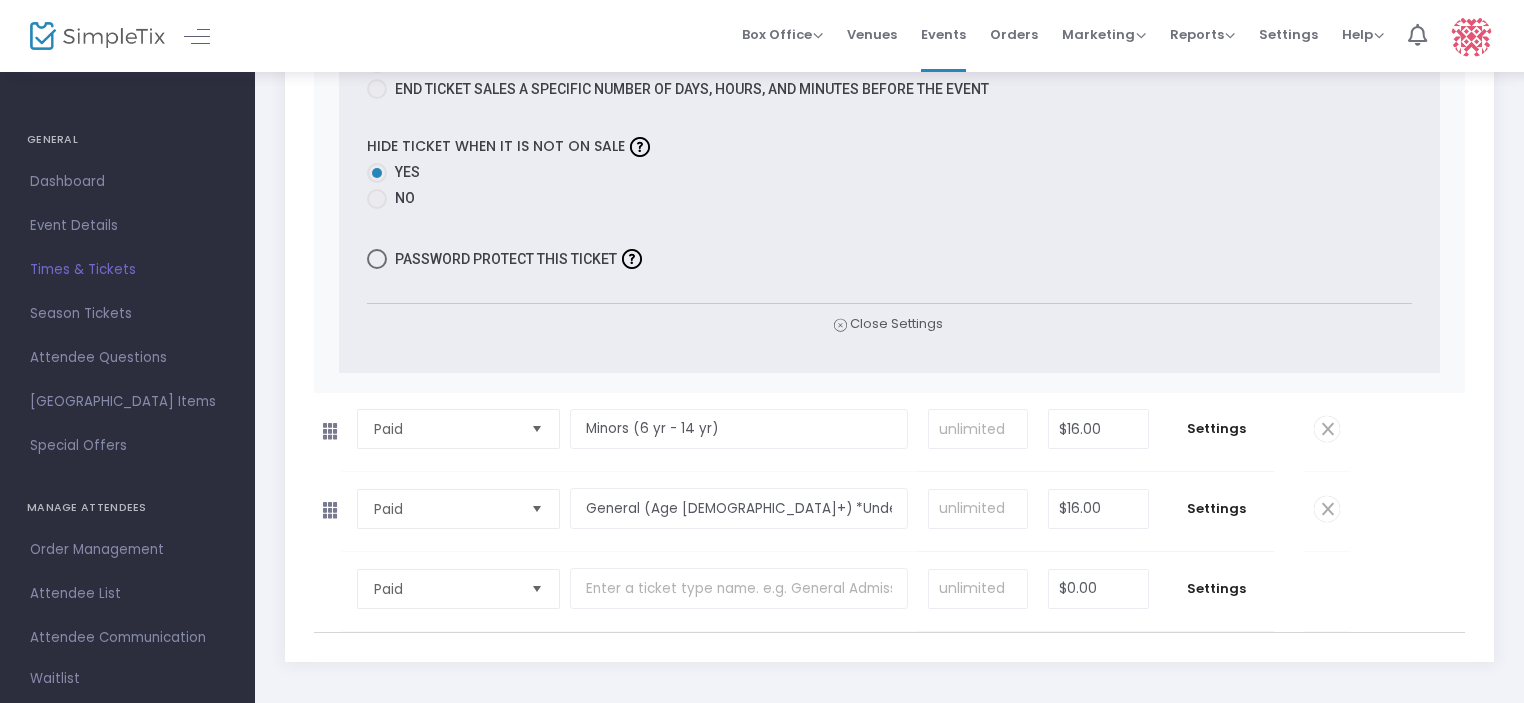 scroll, scrollTop: 1300, scrollLeft: 0, axis: vertical 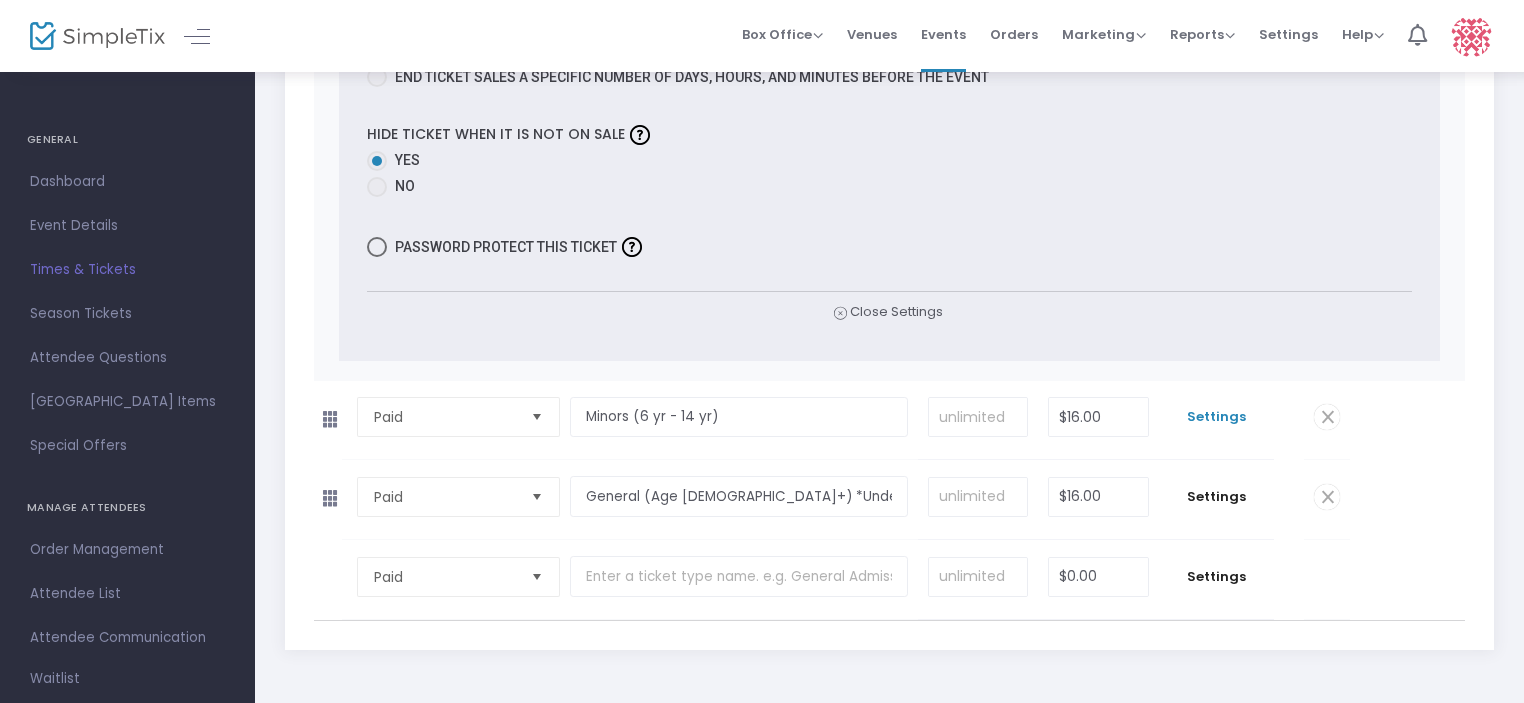click on "Settings" at bounding box center [1216, 417] 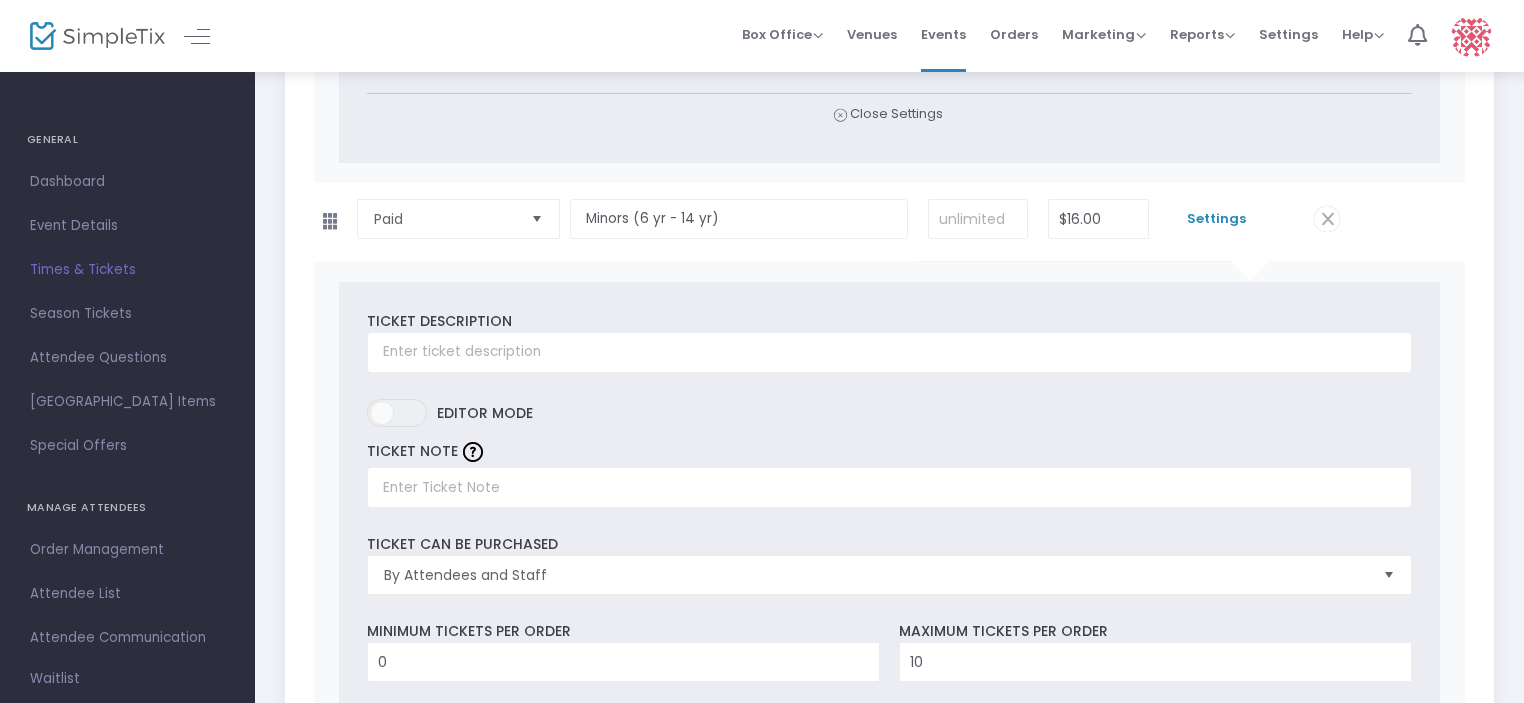 scroll, scrollTop: 1500, scrollLeft: 0, axis: vertical 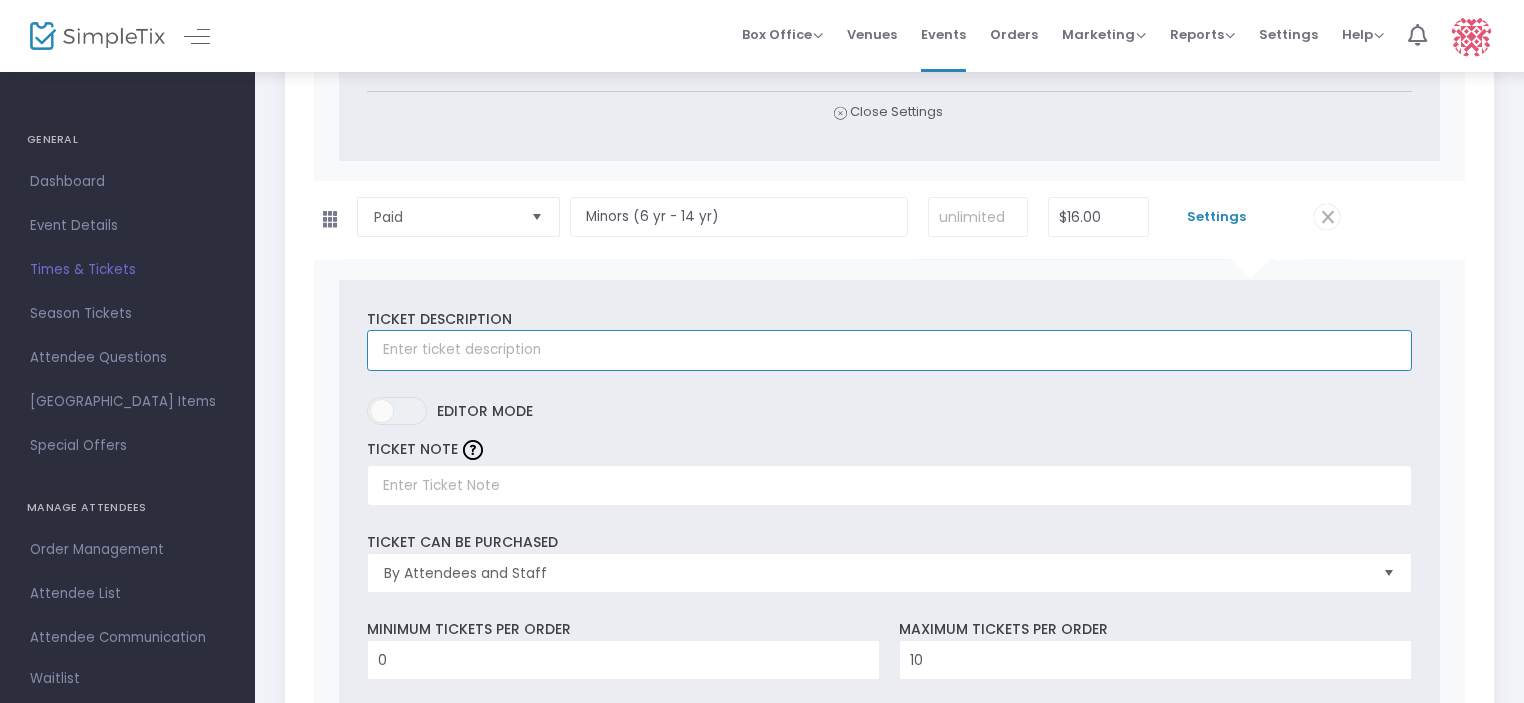 click at bounding box center [889, 350] 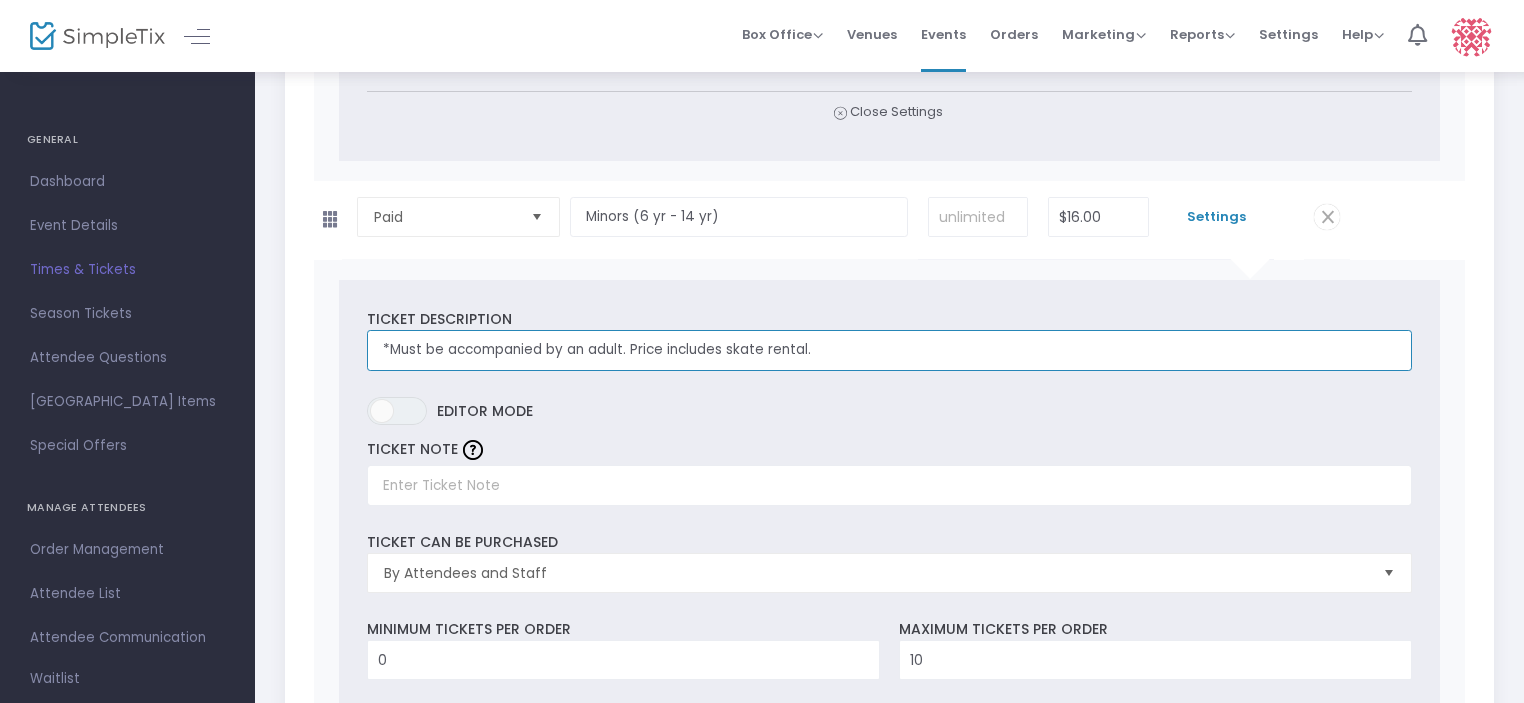 click on "*Must be accompanied by an adult. Price includes skate rental." at bounding box center (889, 350) 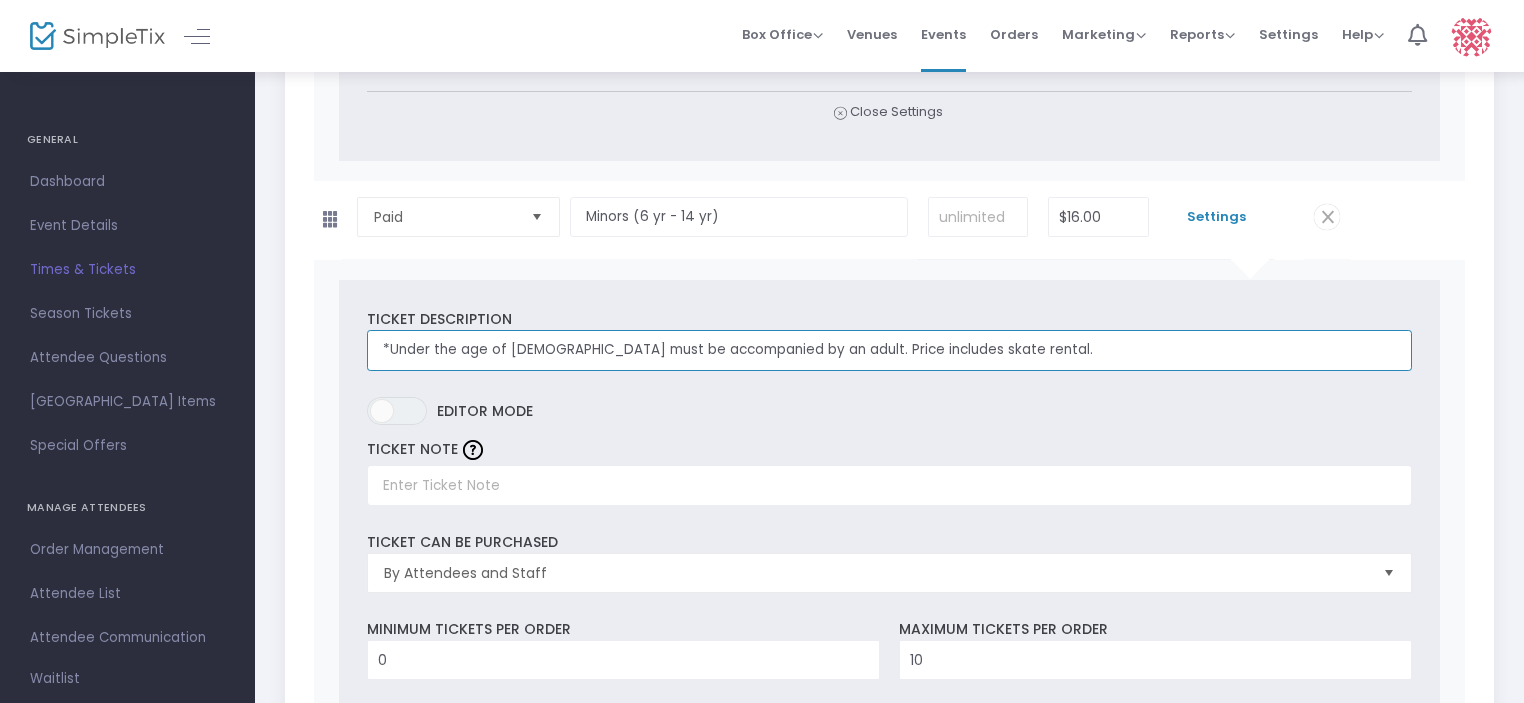 type on "*Under the age of 15 must be accompanied by an adult. Price includes skate rental." 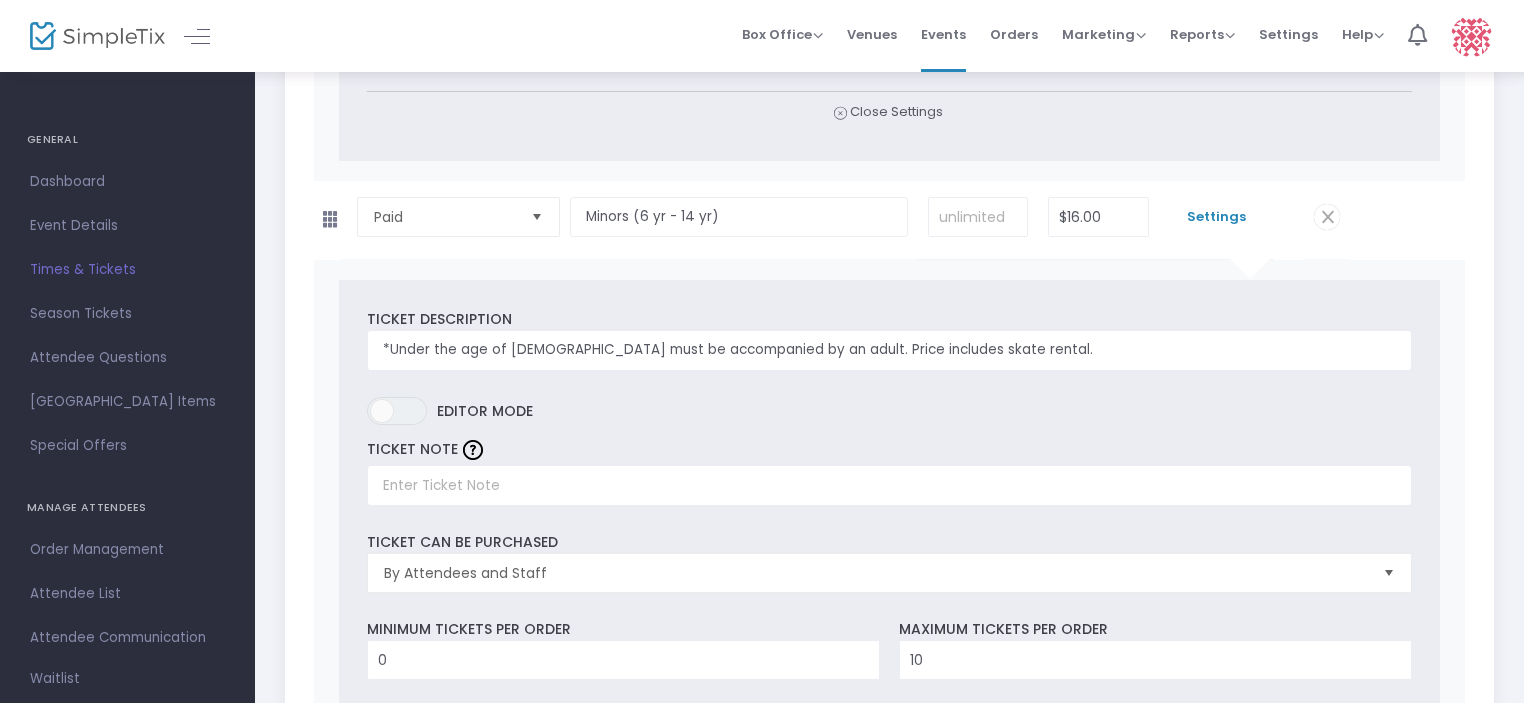 click on "TICKET NOTE" at bounding box center (889, 470) 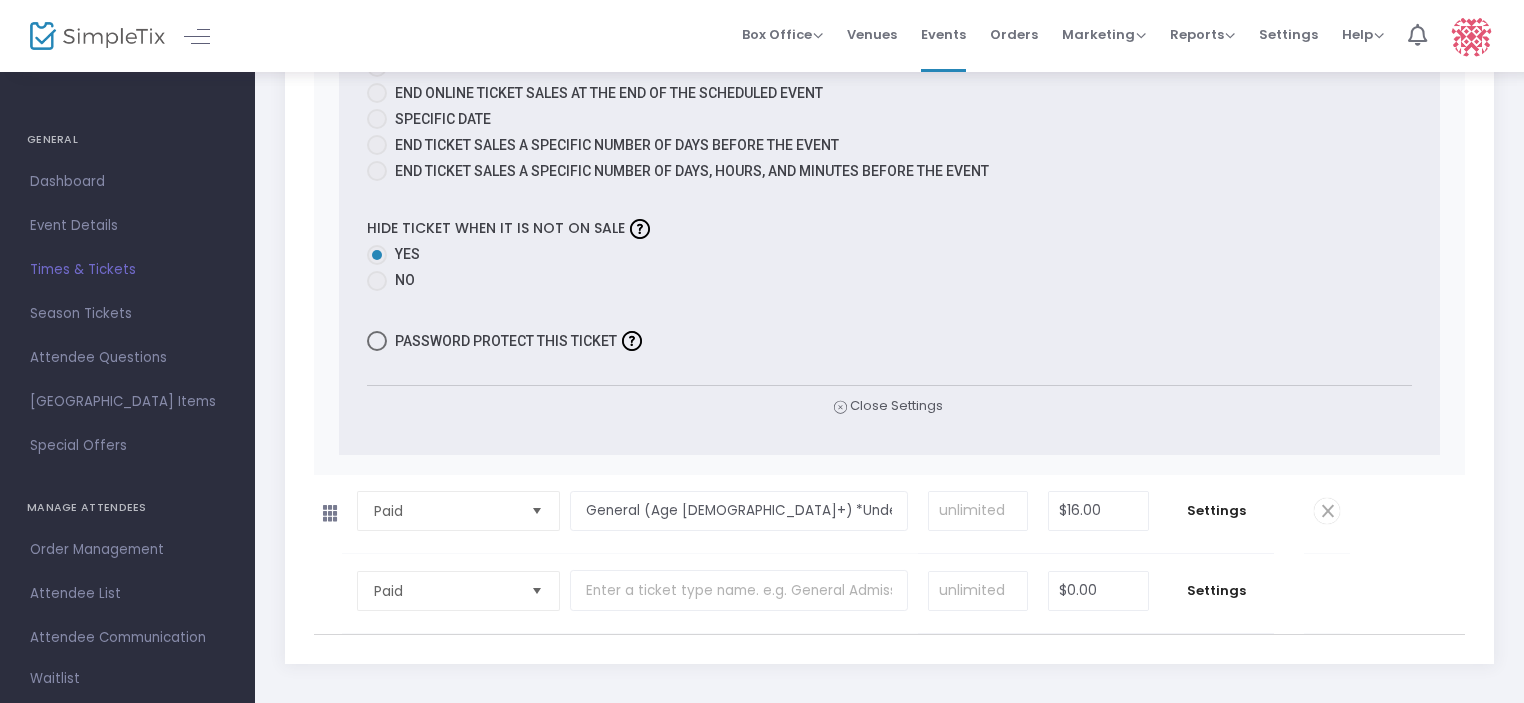 scroll, scrollTop: 2584, scrollLeft: 0, axis: vertical 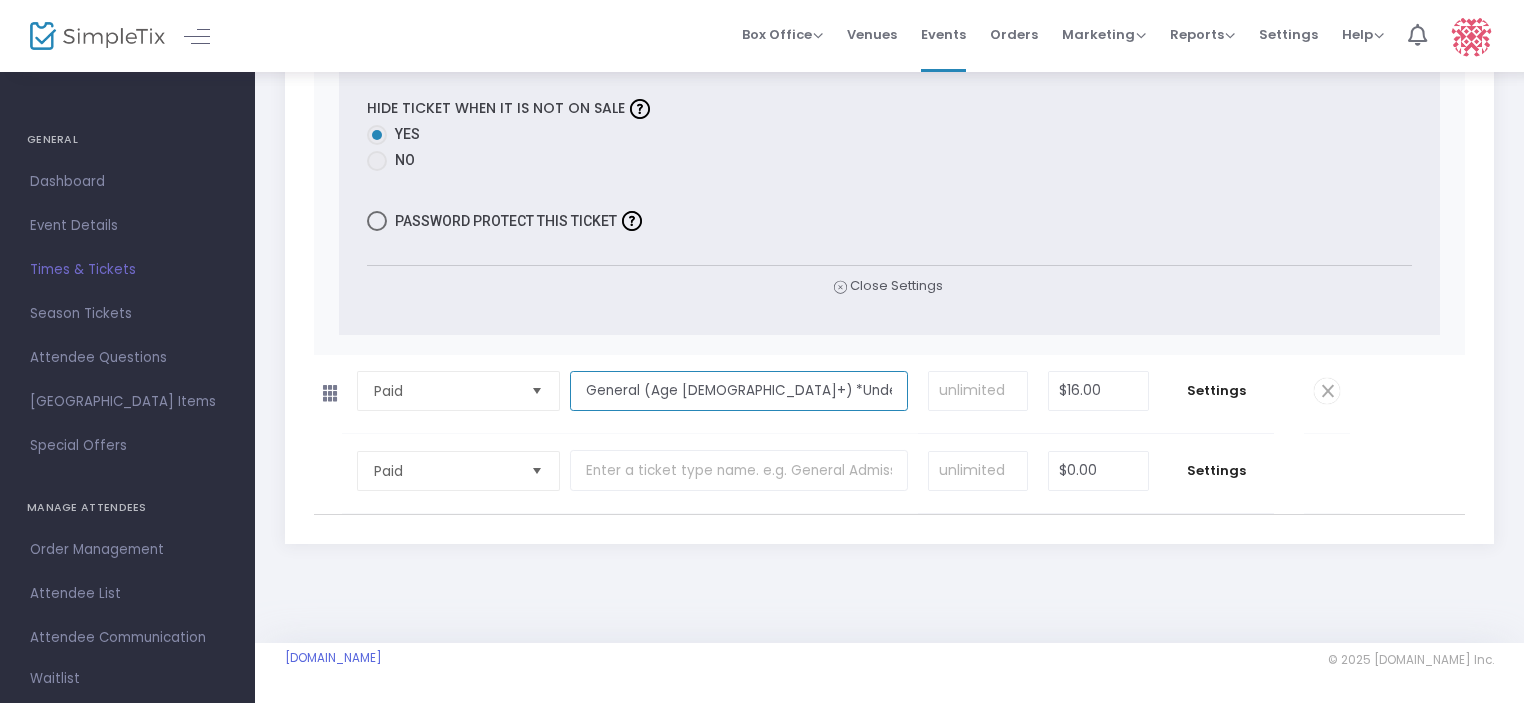 click on "General (Age 15+) *Under 18 must have waiver signed by parent" at bounding box center [738, 391] 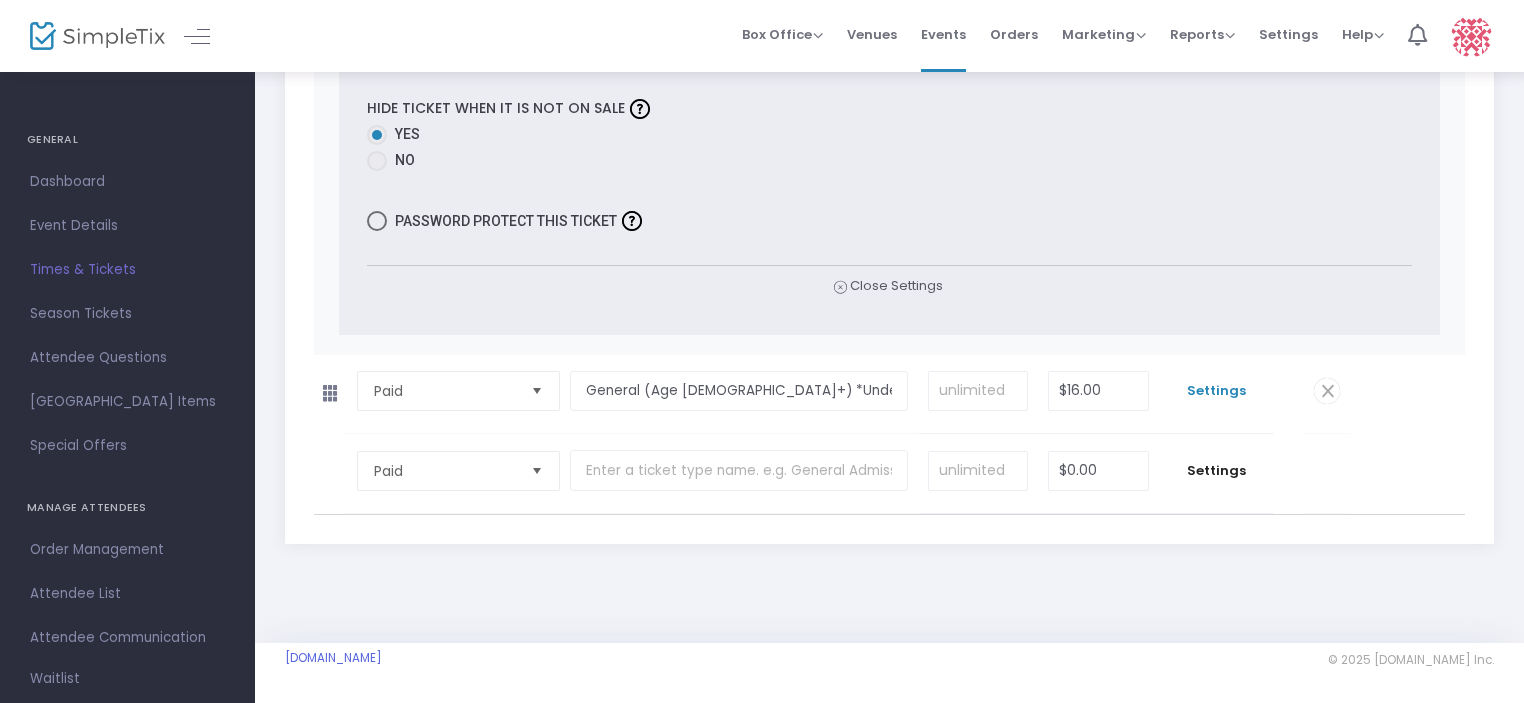 click on "Settings" at bounding box center [1216, 391] 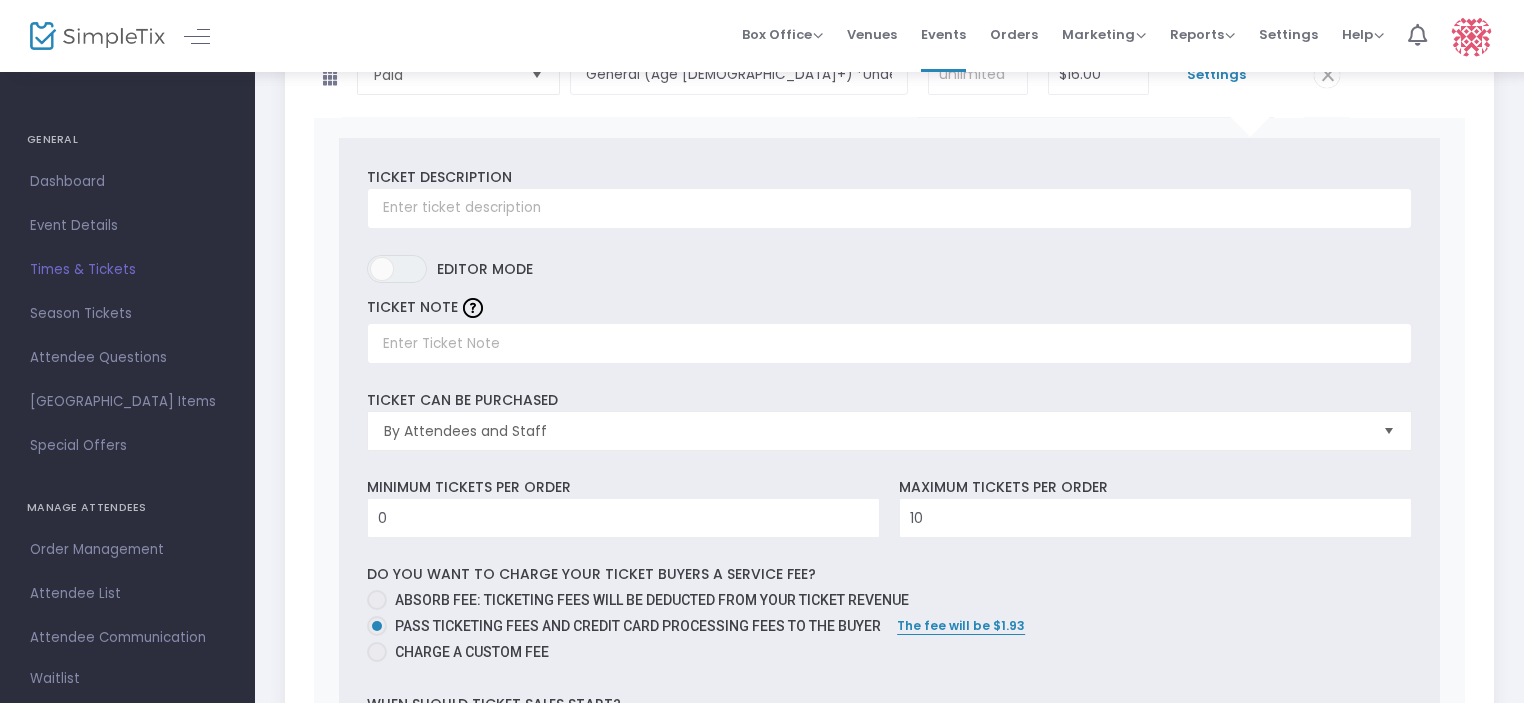 scroll, scrollTop: 2884, scrollLeft: 0, axis: vertical 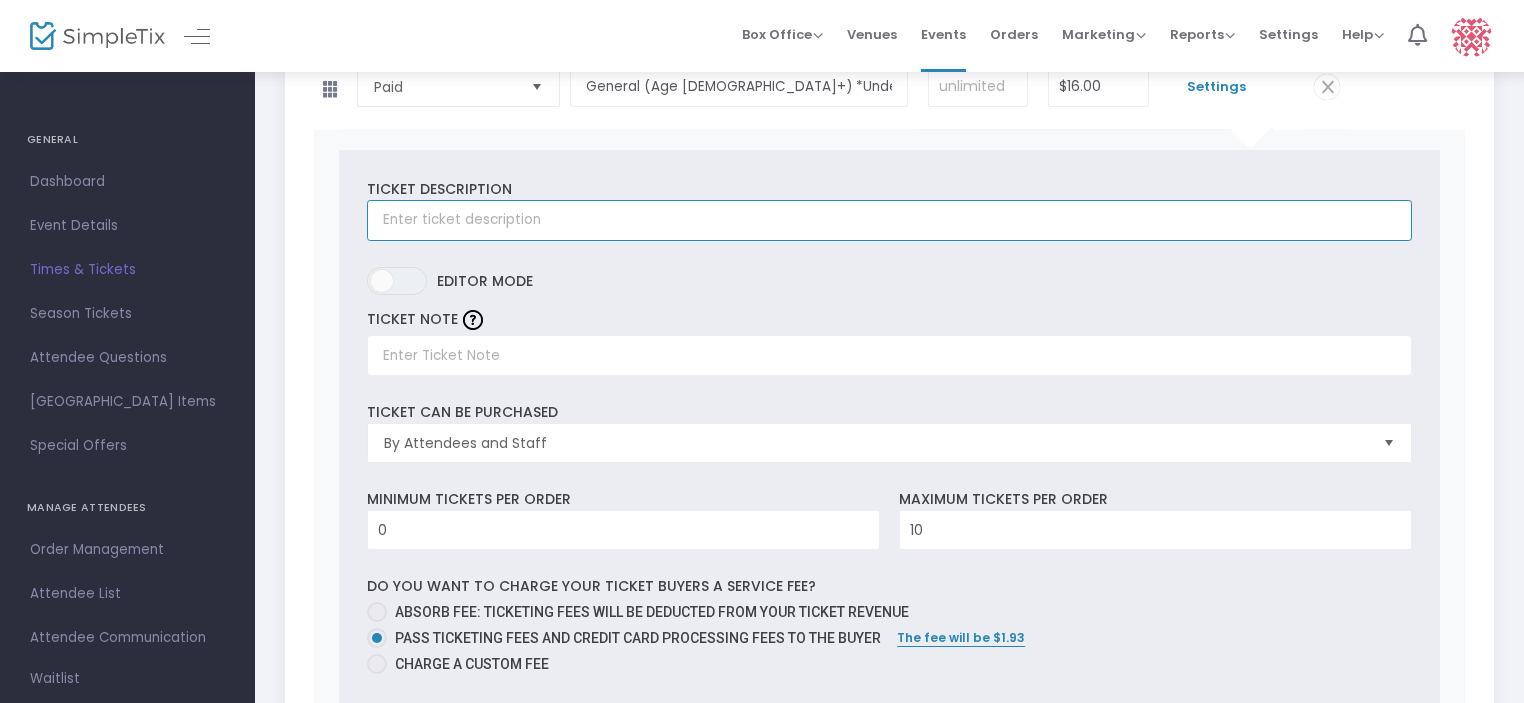 click at bounding box center (889, 220) 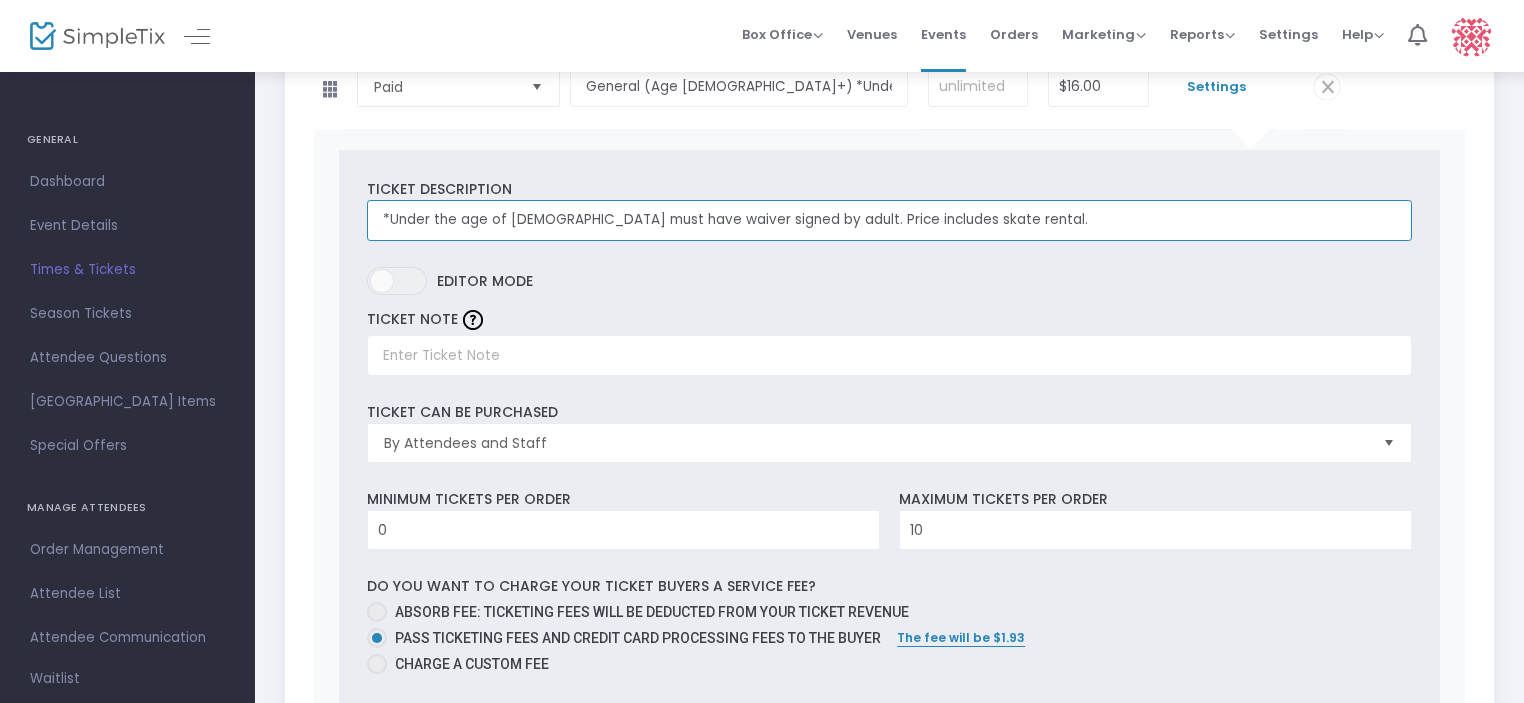 type on "*Under the age of 18 must have waiver signed by adult. Price includes skate rental." 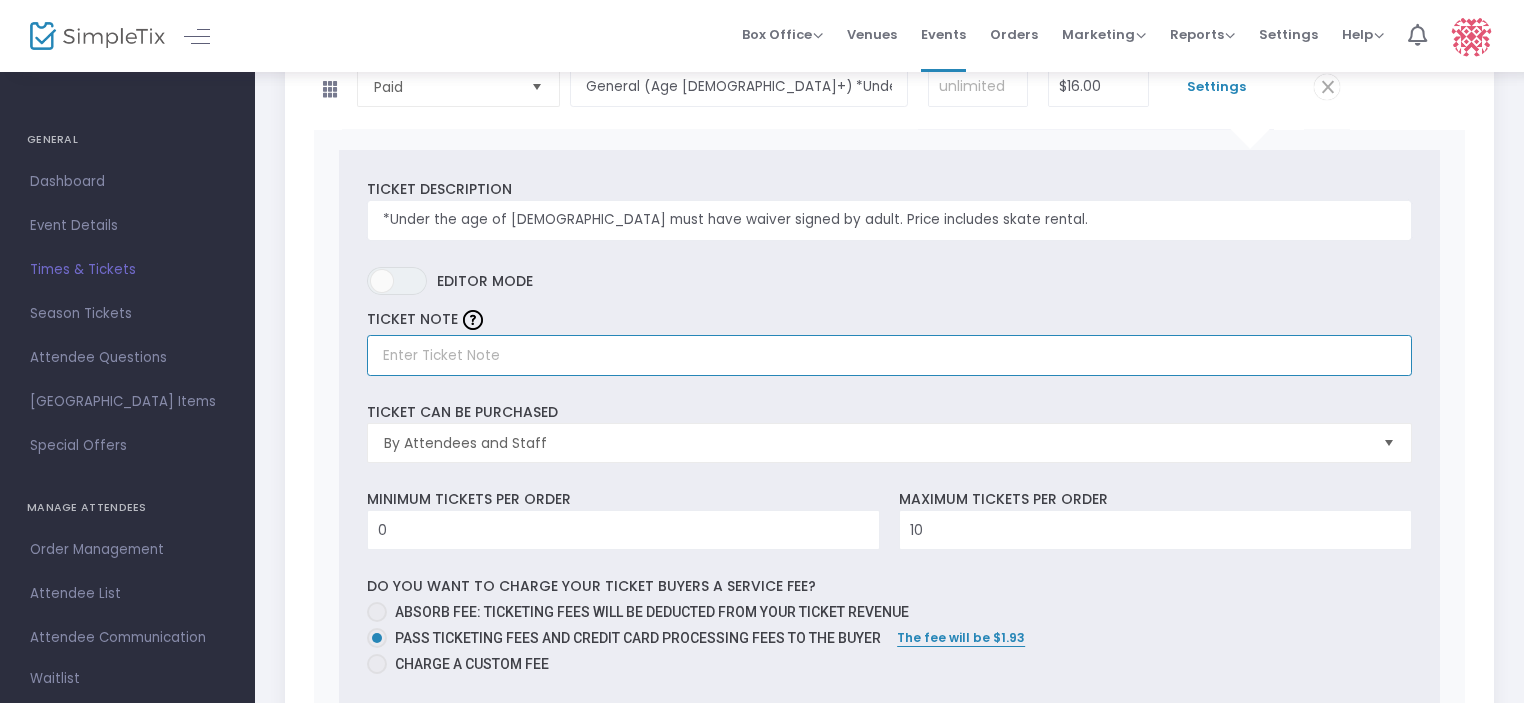 click at bounding box center (889, 355) 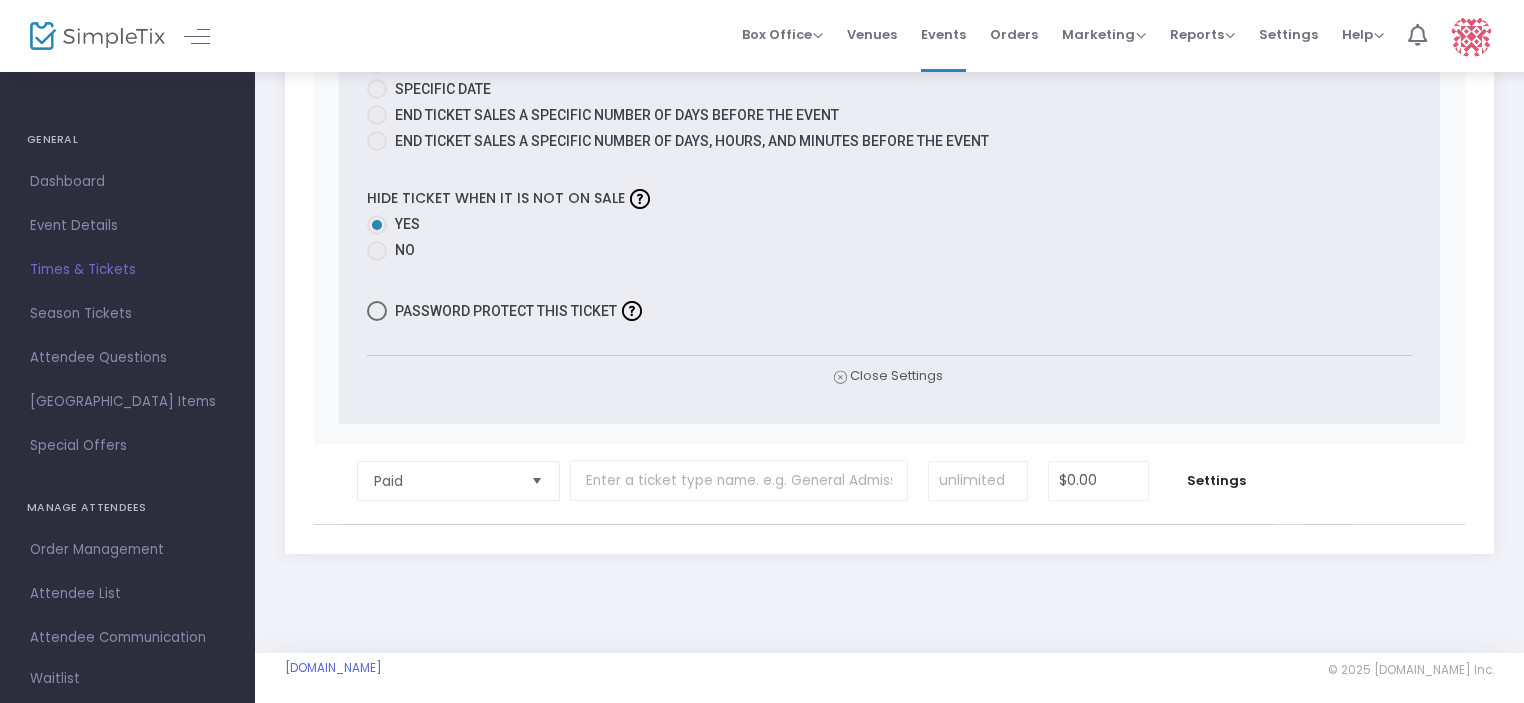 scroll, scrollTop: 3762, scrollLeft: 0, axis: vertical 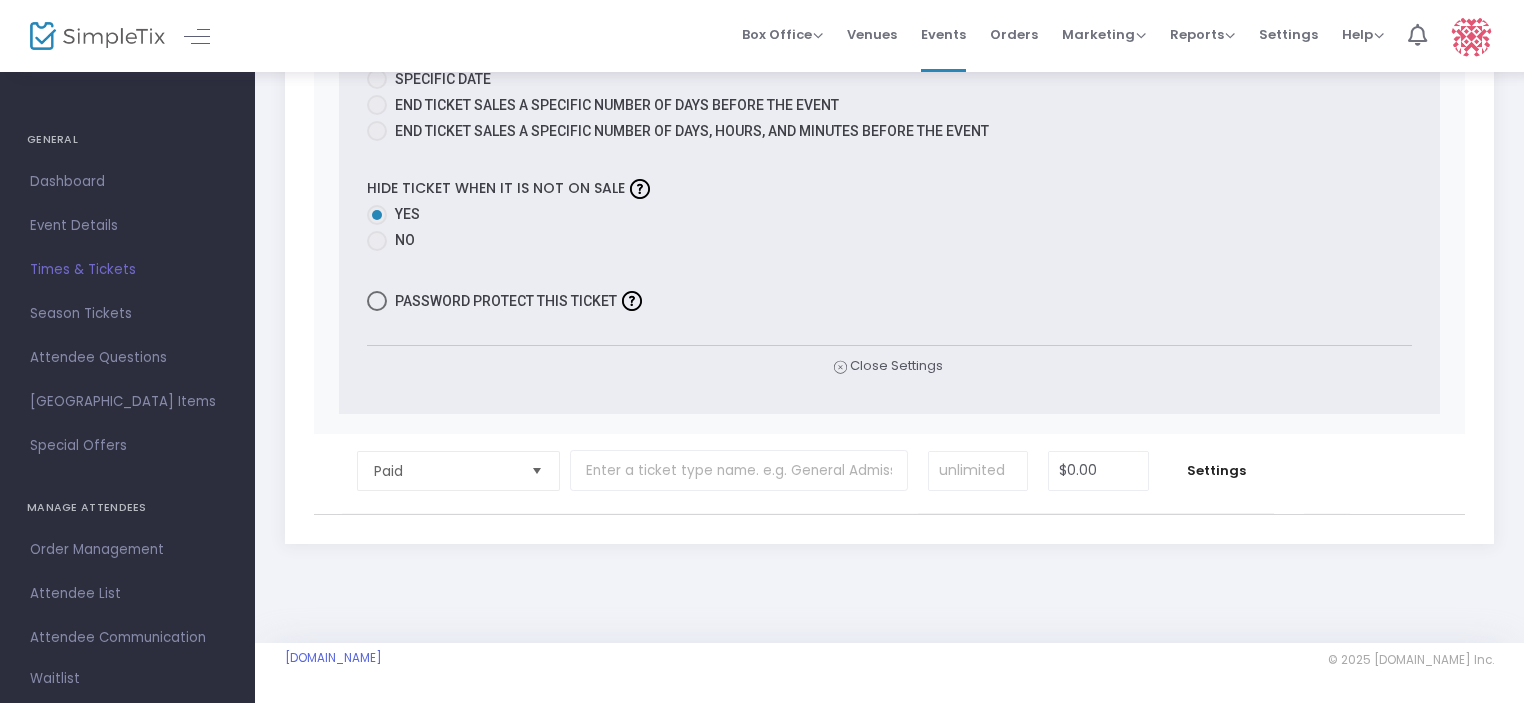 click on "2 SKATE TEST GROUP   Back   Duplicate   Delete   Save  Start Date & Time 7/11/2025 8:00 AM End Date & Time 7/11/2025 9:00 AM Event Capacity  25  Advanced Options  Event Time Title  Mobile eTicket color  #FFFFFF Venue Name  * The Pond at Piney Acres  Venue is required  Event Time Link  Copy to clipboard  Ticket Type Ticket Name Qty  Price Paid  Required.  KIDS (5 Yrs & Under)  Required.   Required.  $13.50  Required.  Settings  Ticket Description *Must be accompanied by an adult. Price includes skate rental.  Required.  ON OFF Editor mode TICKET NOTE Ticket can be purchased  By Attendees and Staff Minimum tickets per order 0  Value should be between 0 to 1000..  Maximum tickets per order 10  Value should not be less than Min Tickets and not exceed than 1000.  Do you want to charge your ticket buyers a service fee?   Absorb fee: Ticketing fees will be deducted from your ticket revenue    Pass ticketing fees and credit card processing fees to the buyer   The fee will be $1.80     Charge a custom fee" 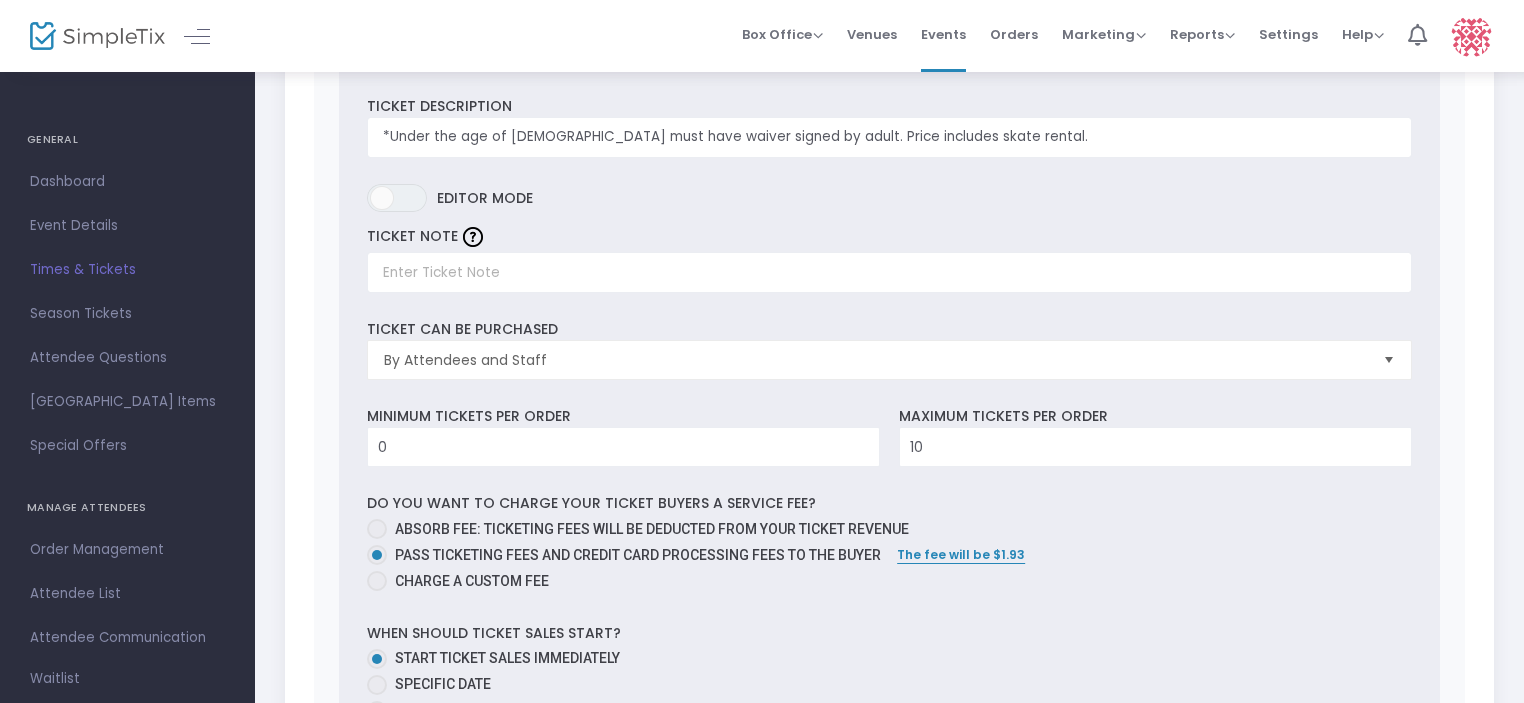 scroll, scrollTop: 2662, scrollLeft: 0, axis: vertical 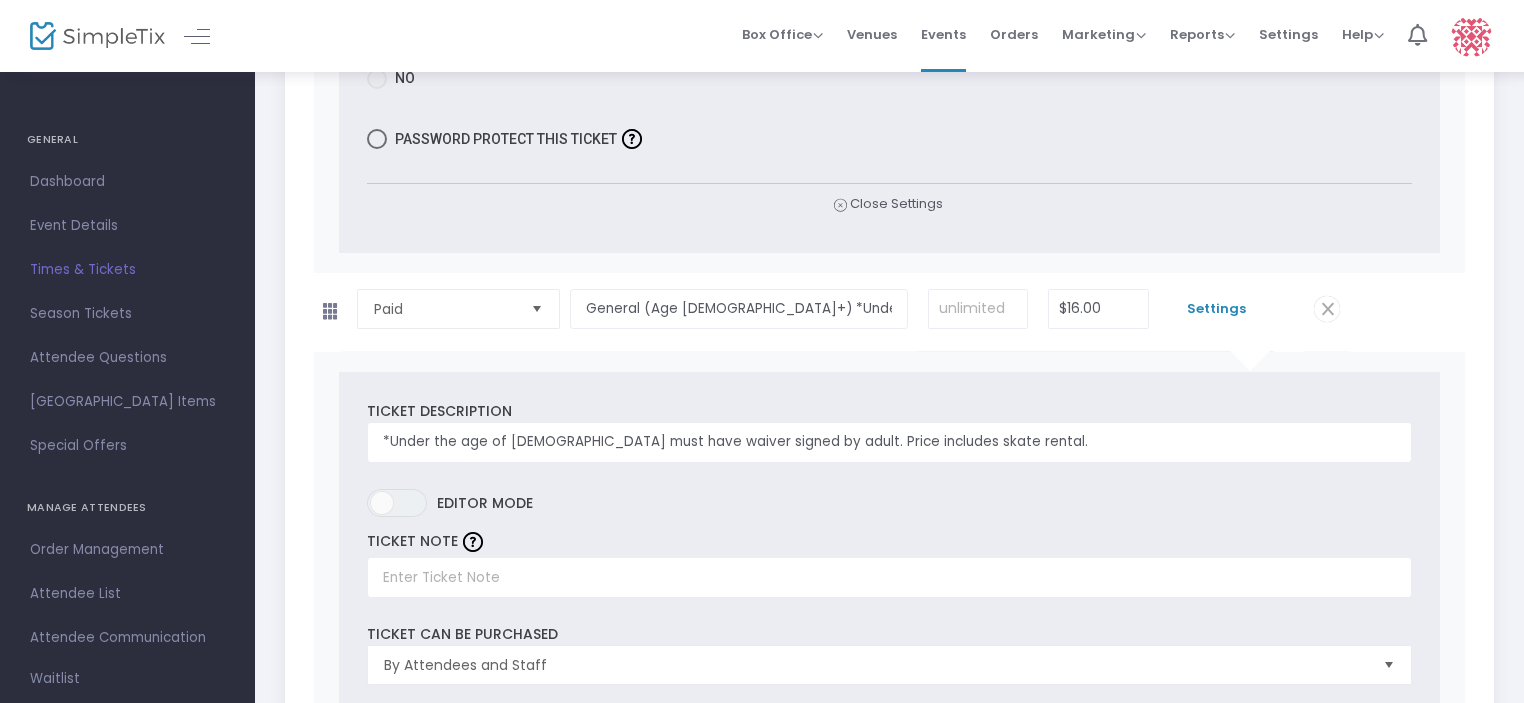 click on "Settings" at bounding box center (1216, 309) 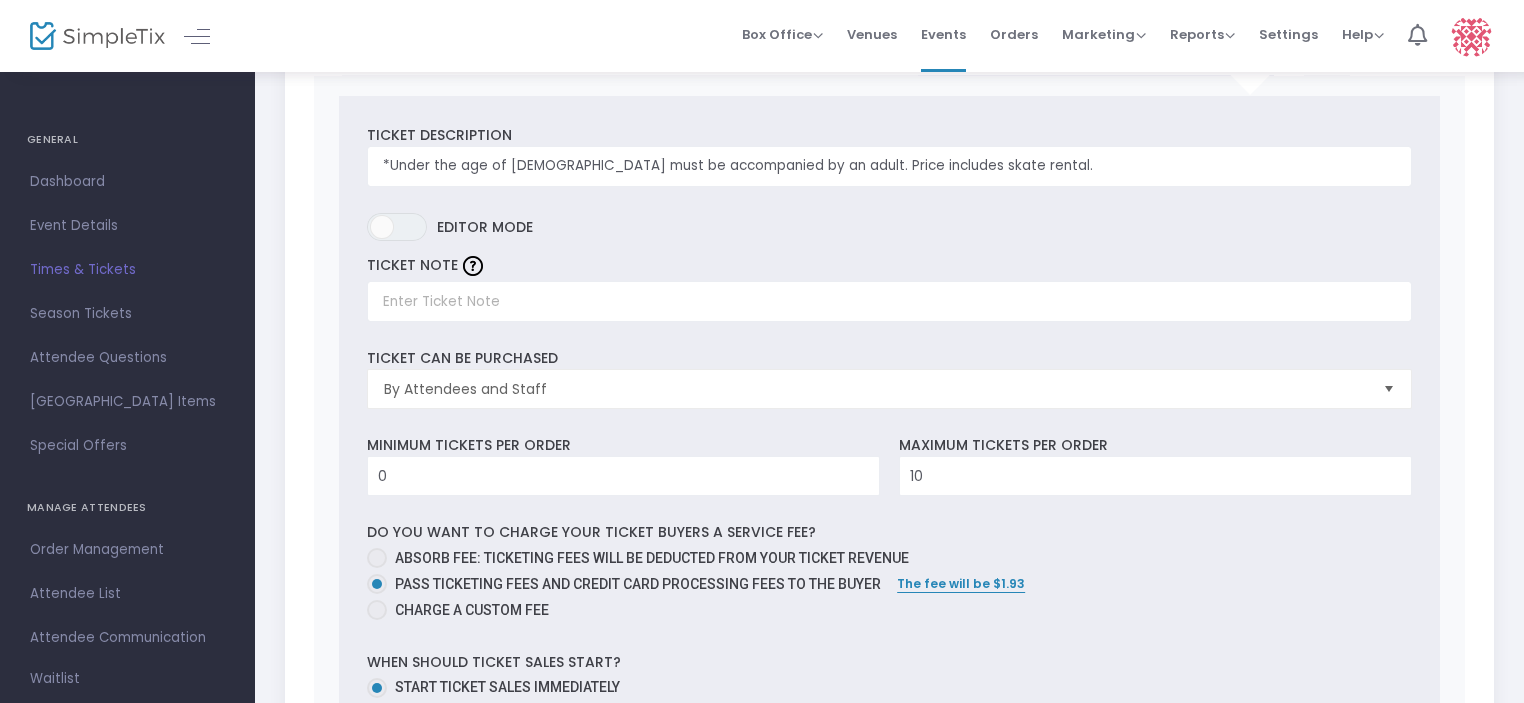 scroll, scrollTop: 1384, scrollLeft: 0, axis: vertical 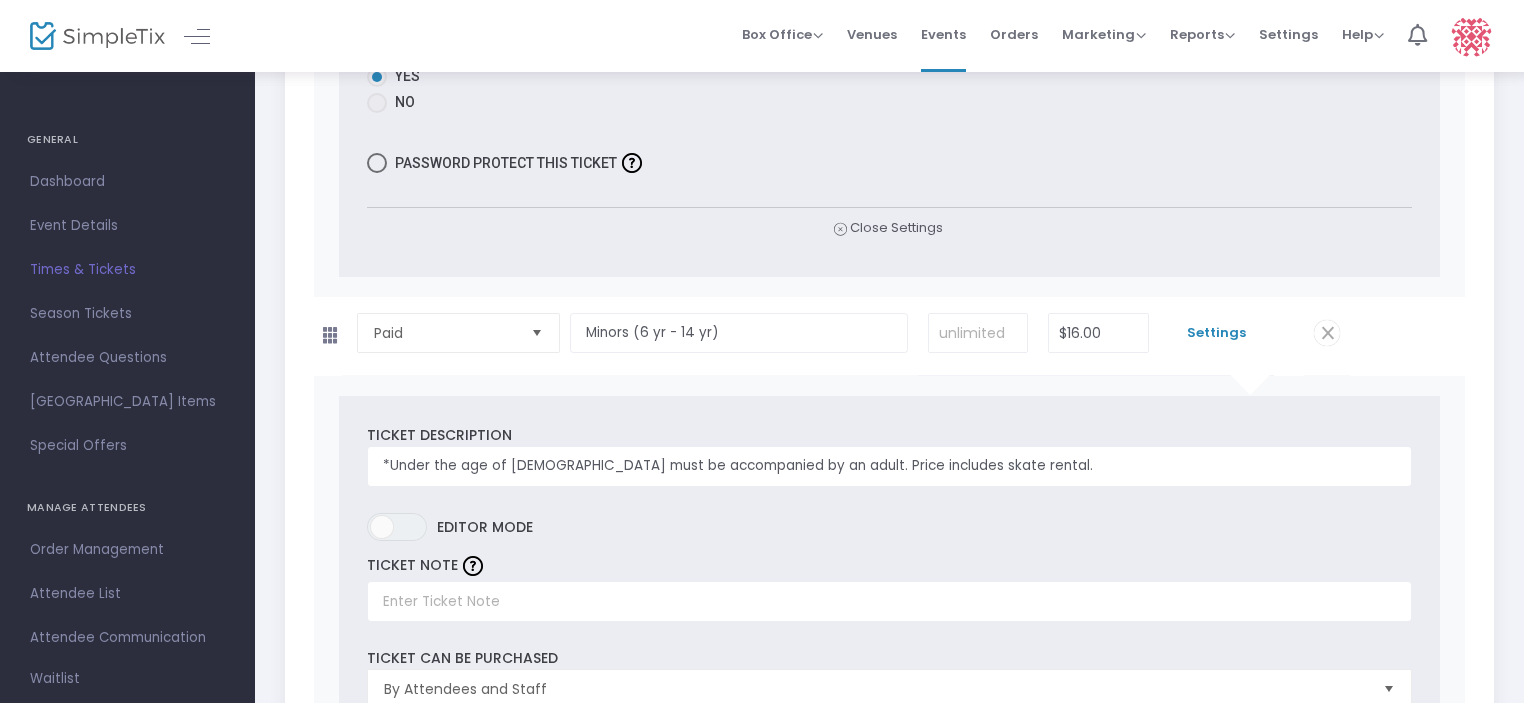 click on "Settings" at bounding box center [1216, 333] 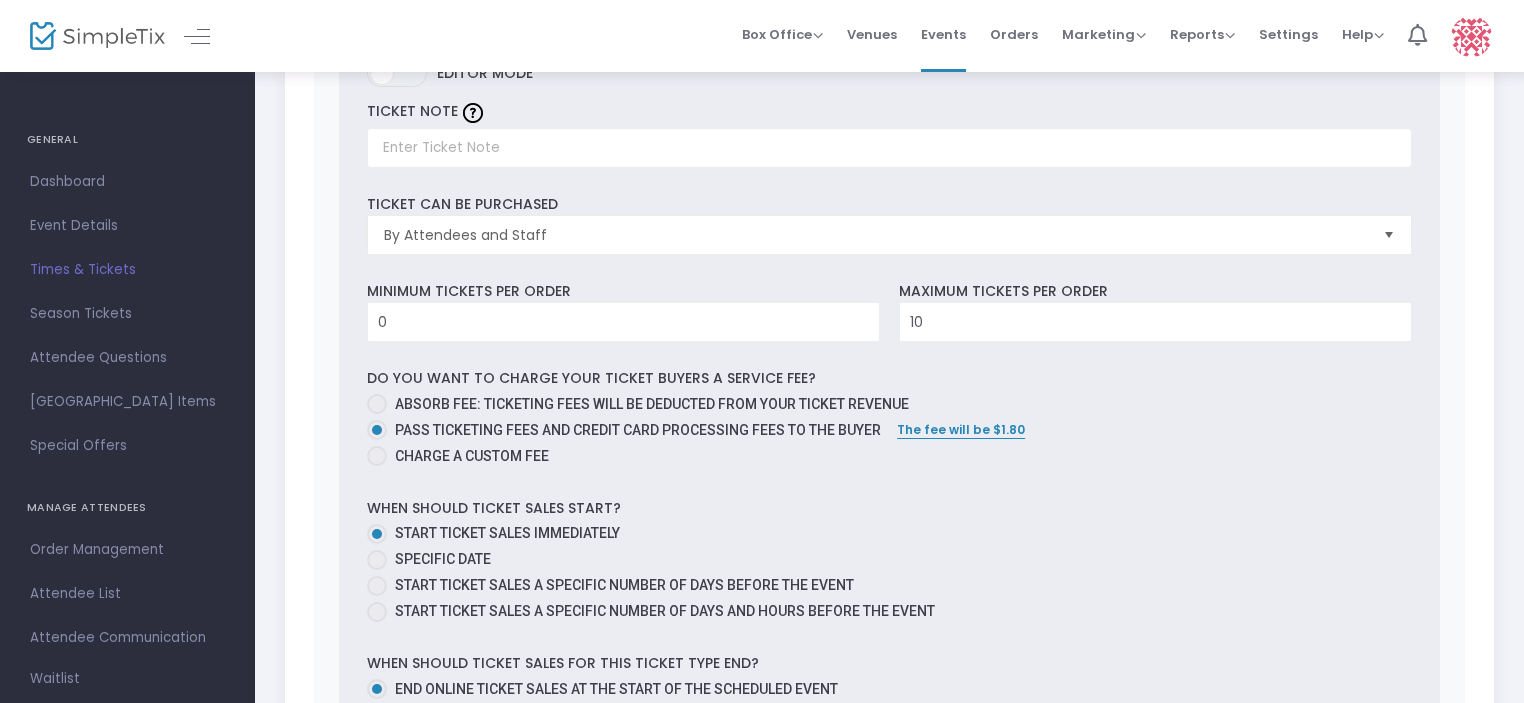 scroll, scrollTop: 184, scrollLeft: 0, axis: vertical 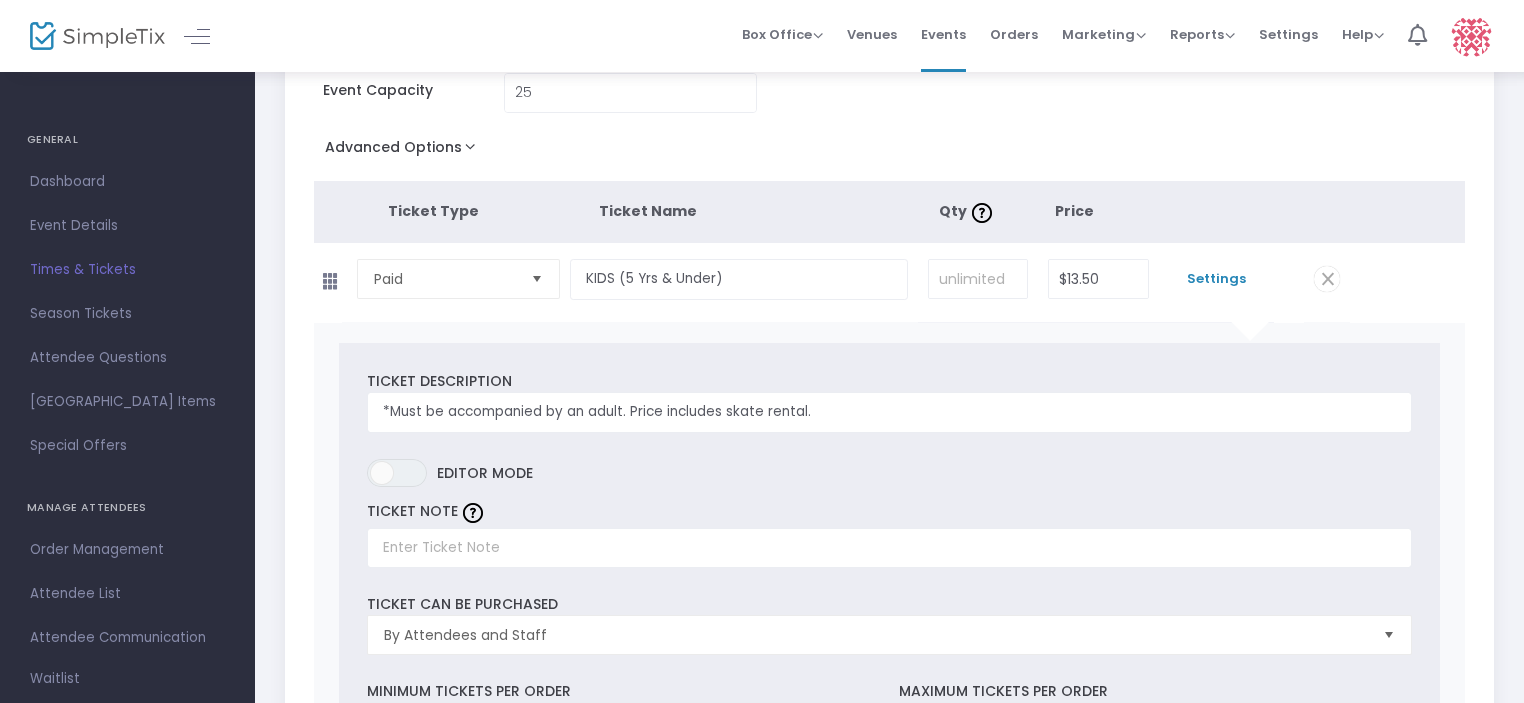 click on "Settings" at bounding box center (1216, 279) 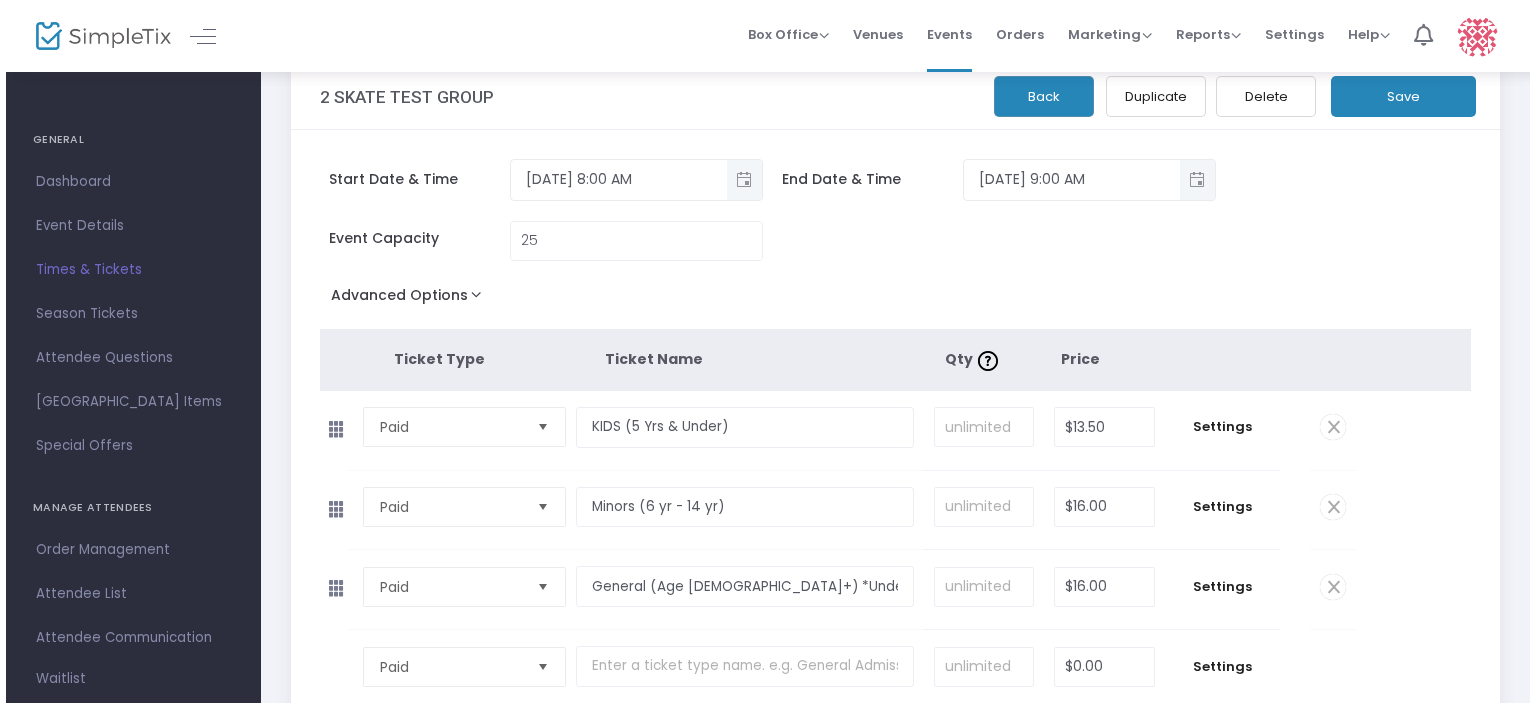 scroll, scrollTop: 0, scrollLeft: 0, axis: both 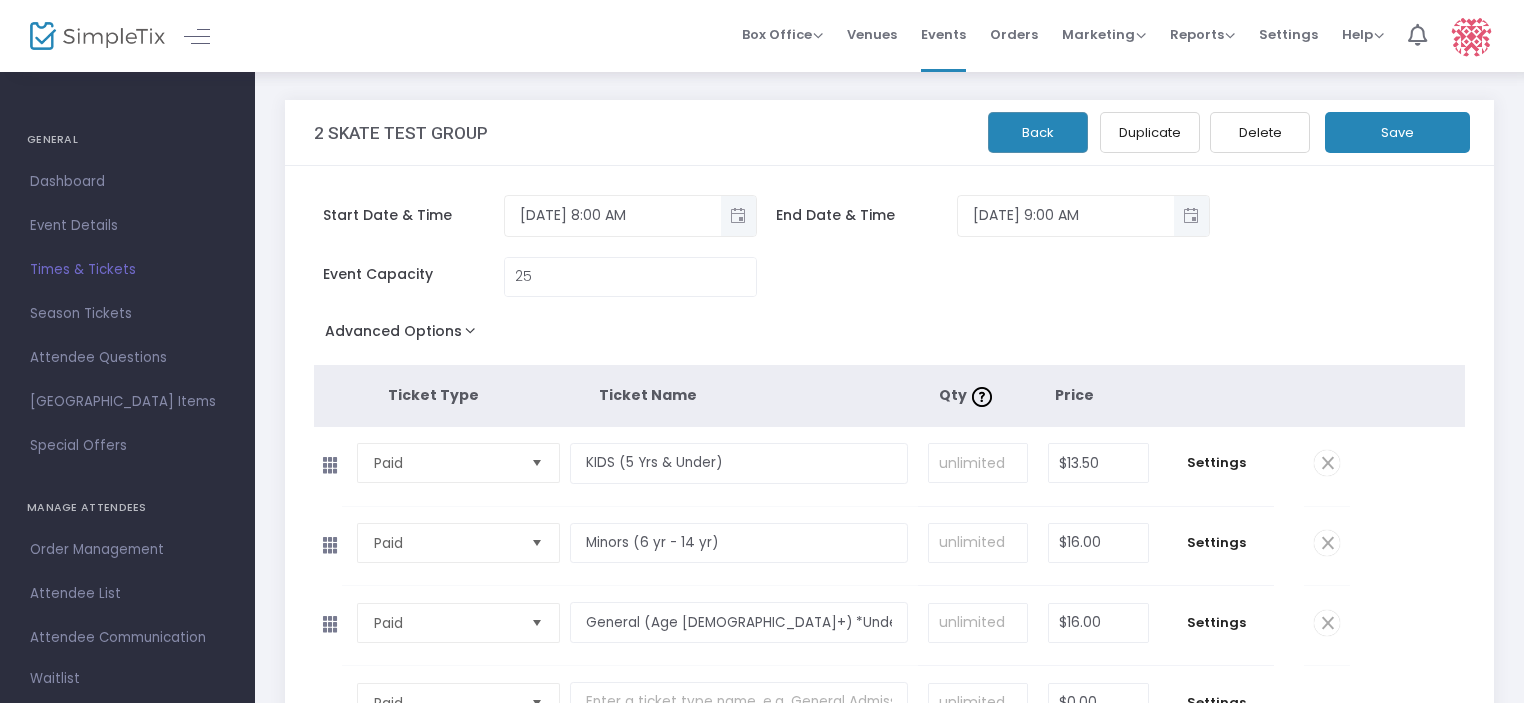 click on "Save" 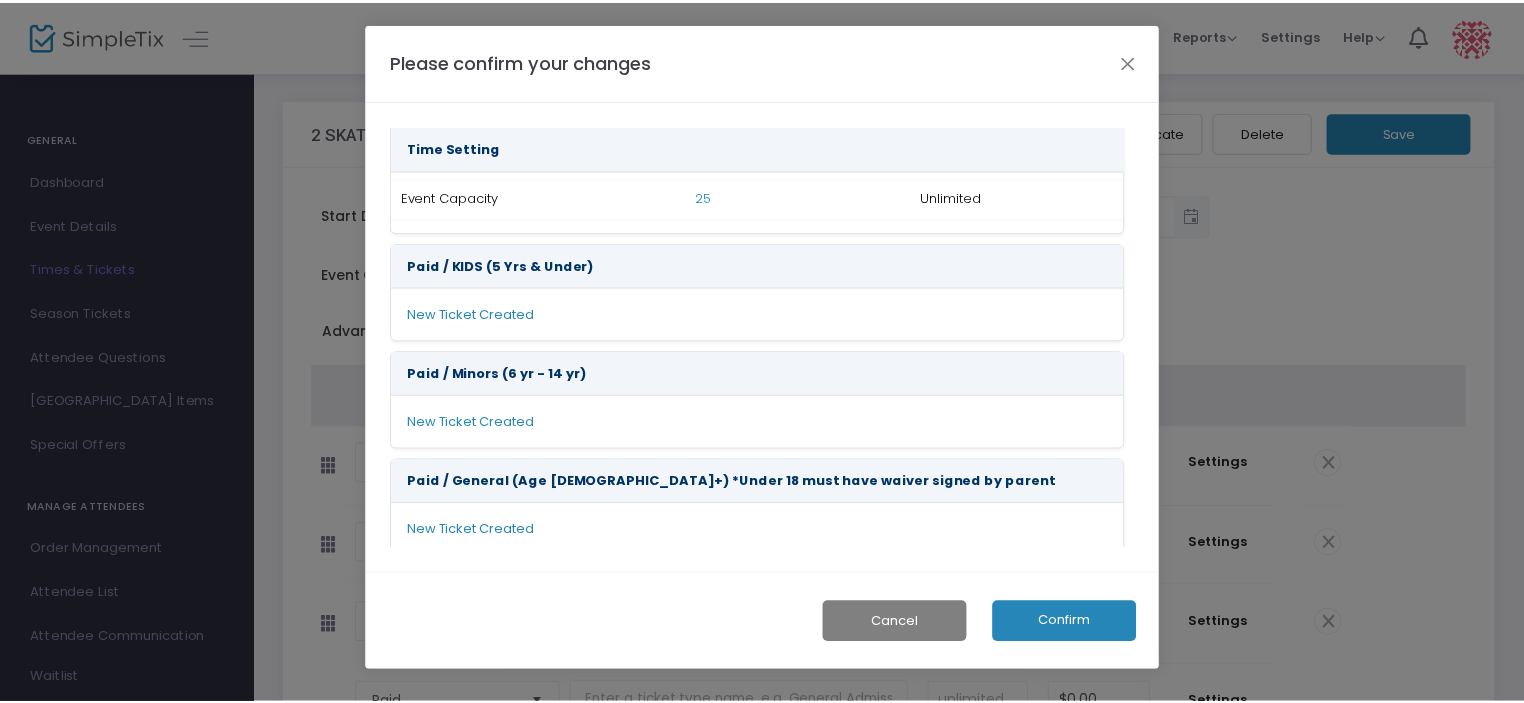 scroll, scrollTop: 43, scrollLeft: 0, axis: vertical 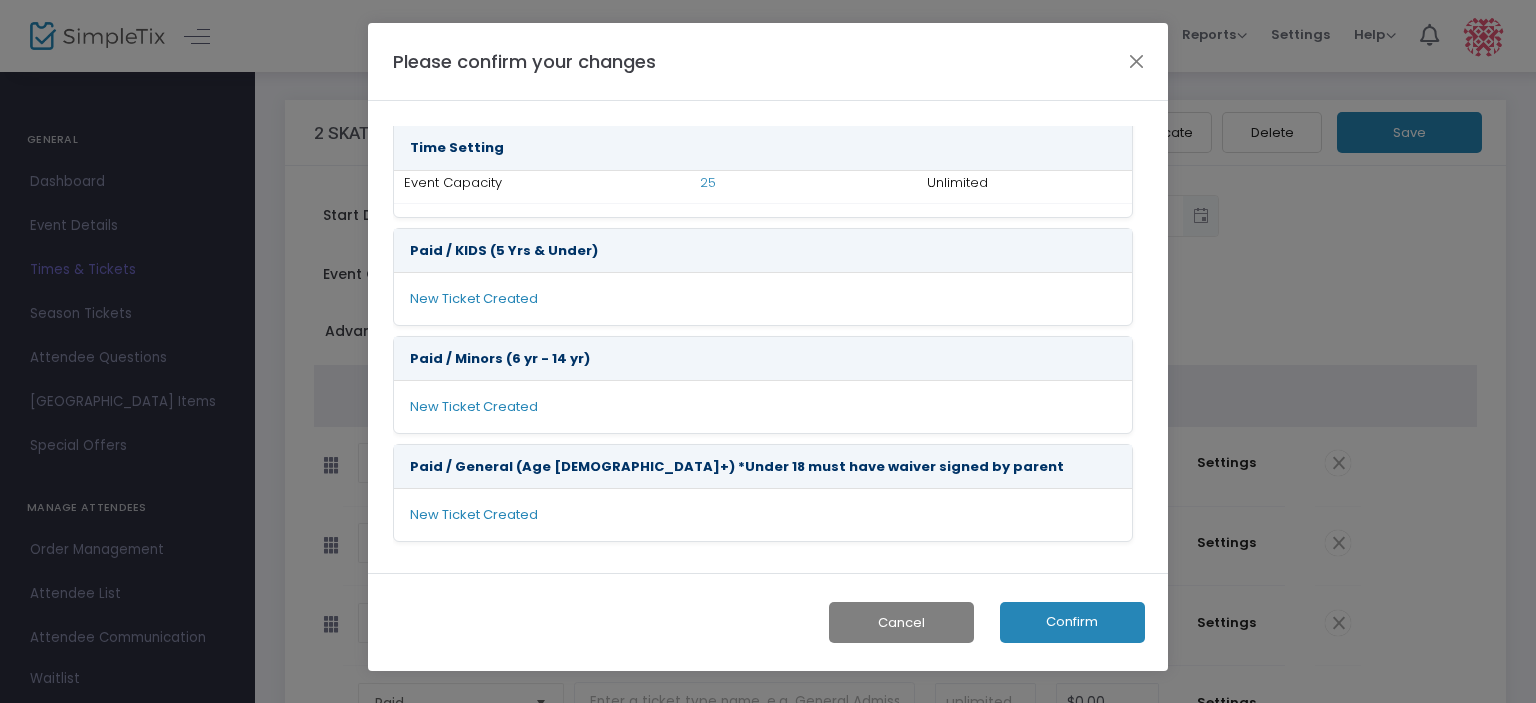 click on "Confirm" 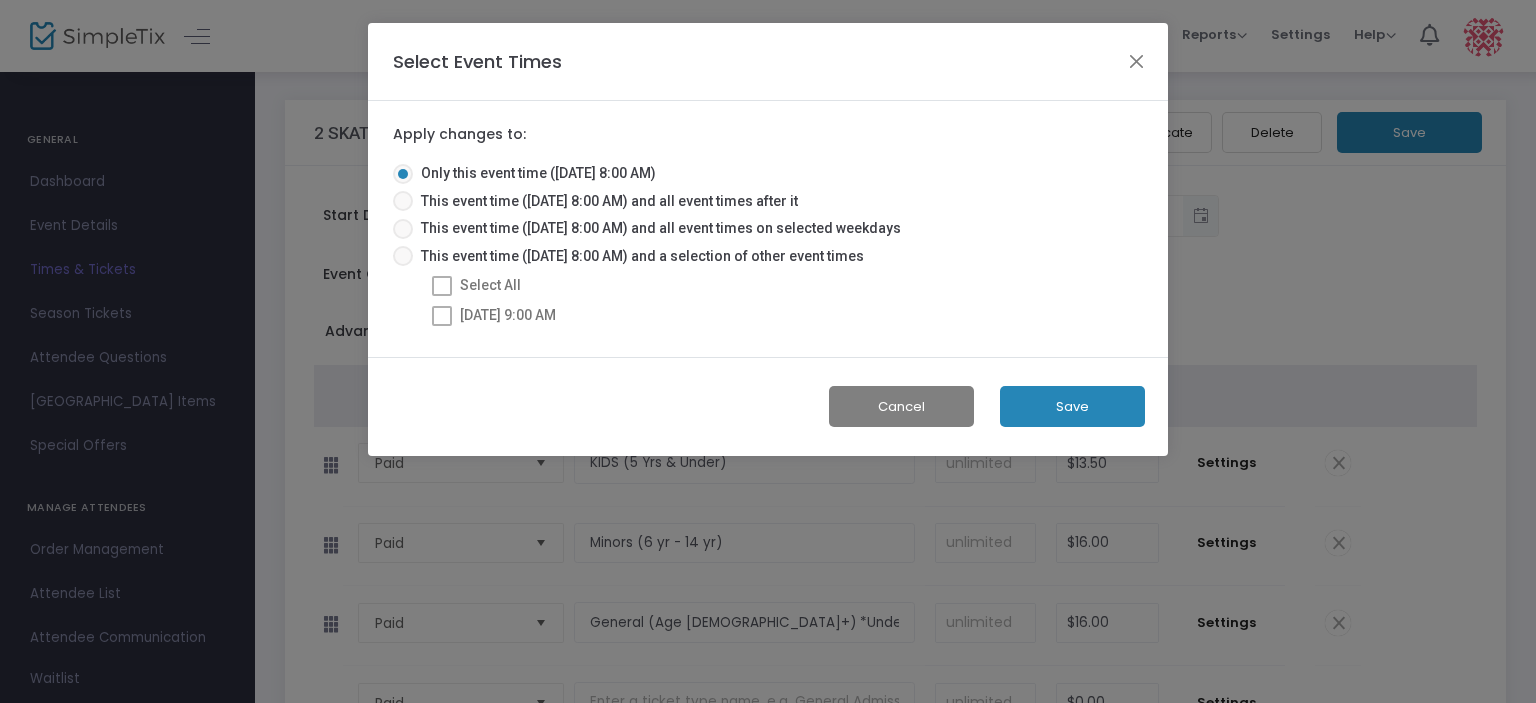 click at bounding box center [442, 286] 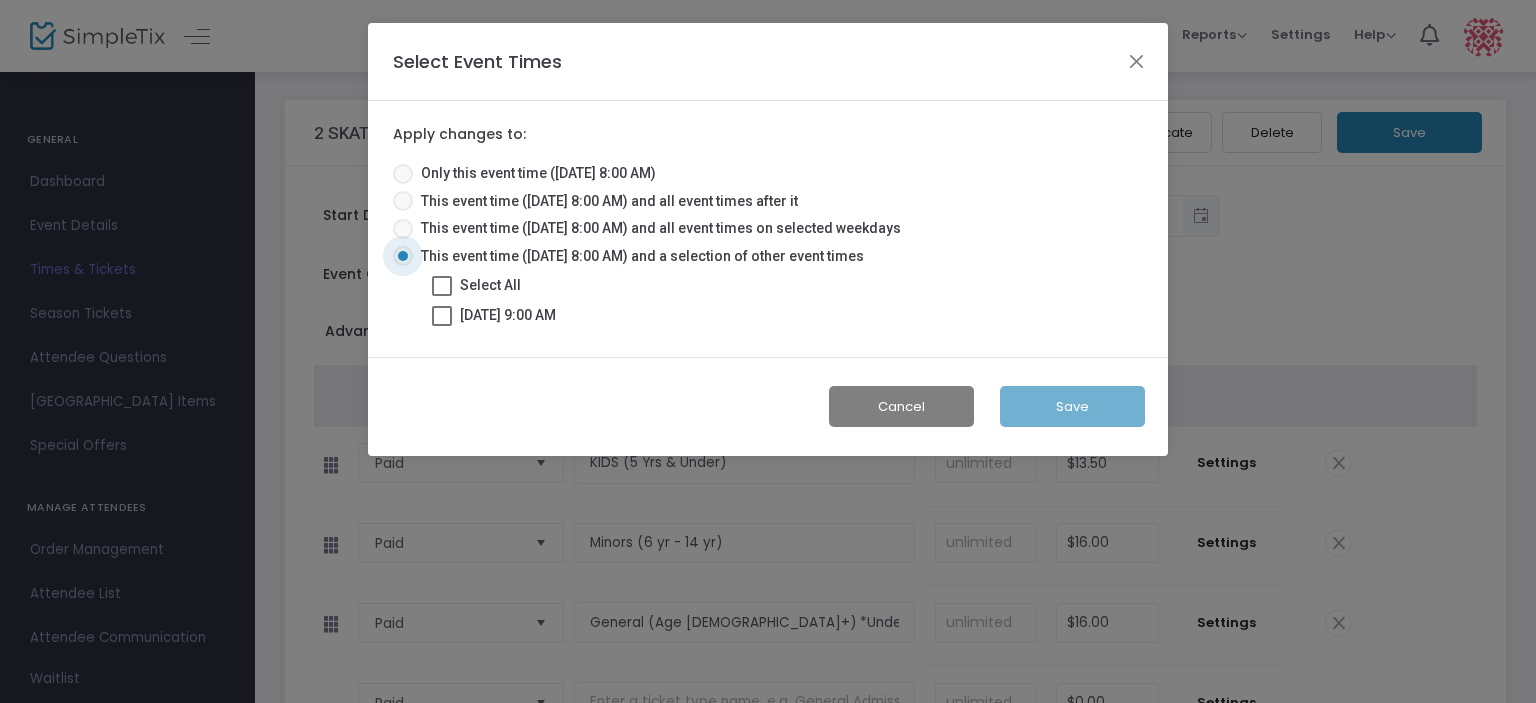 click at bounding box center (442, 286) 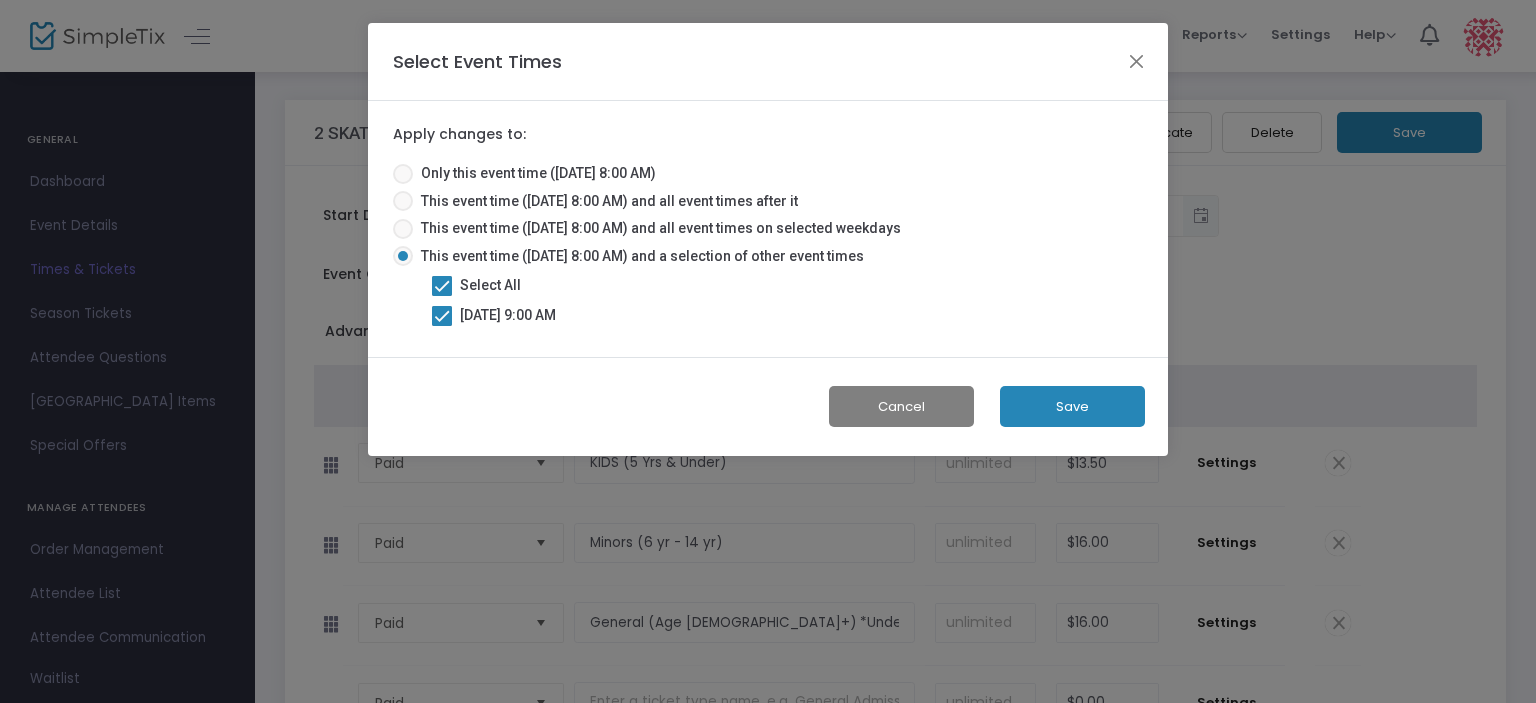 click on "Save" 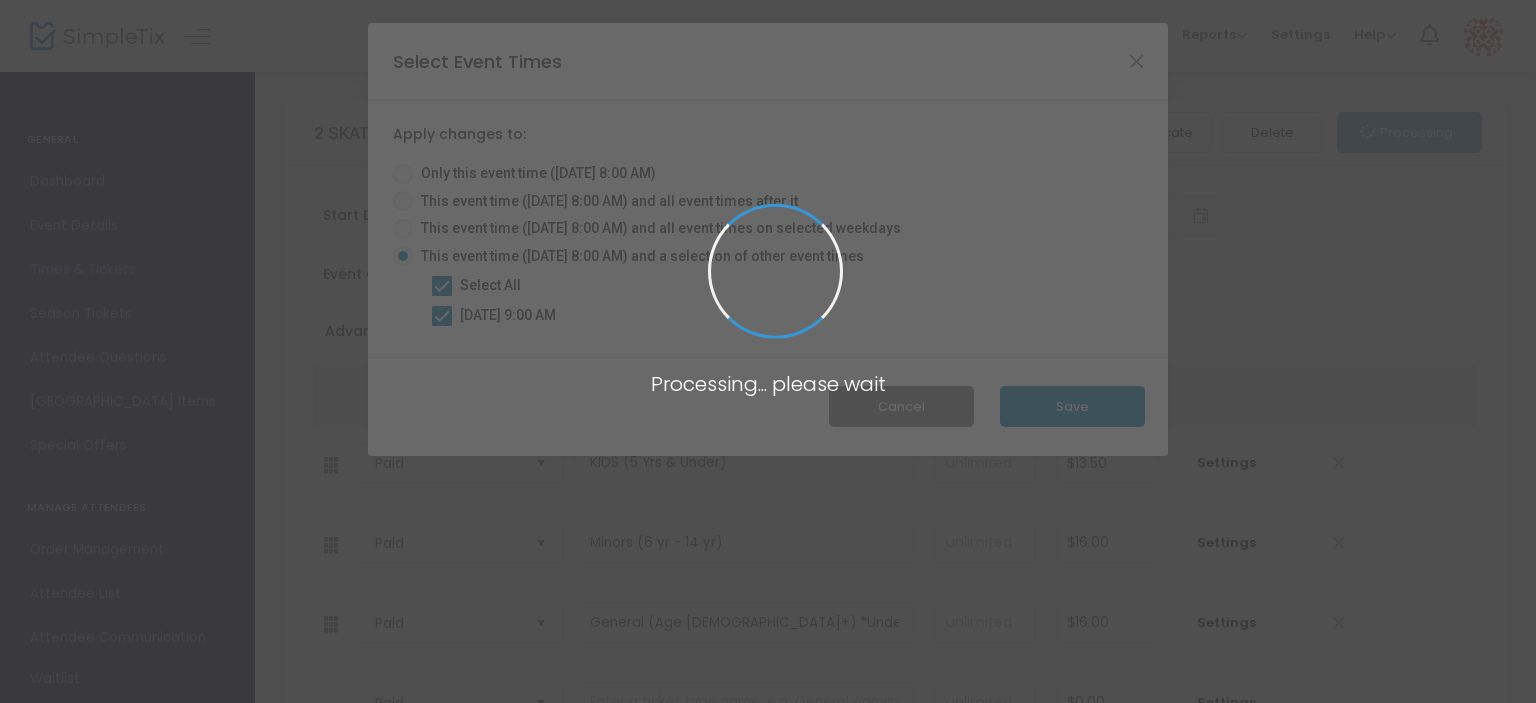 radio on "true" 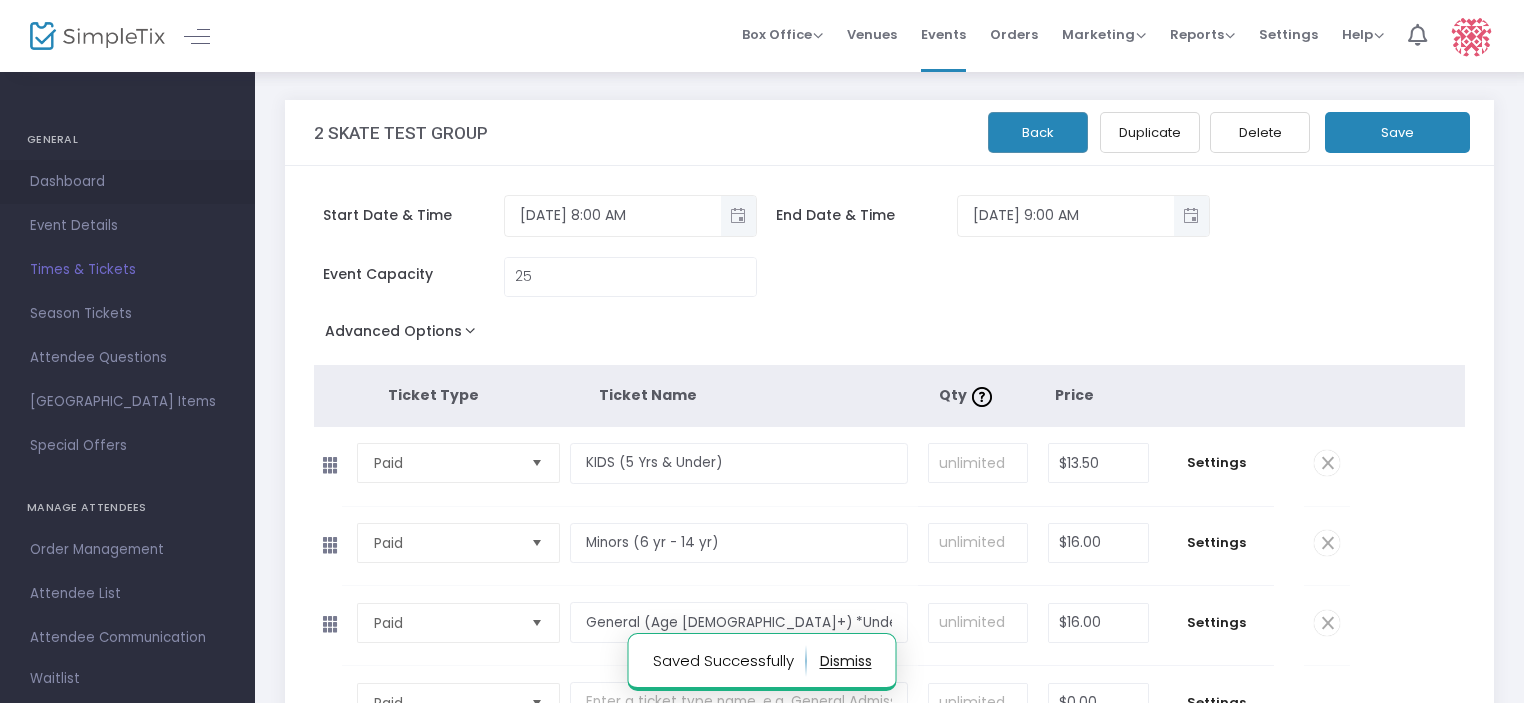 click on "Dashboard" at bounding box center (127, 182) 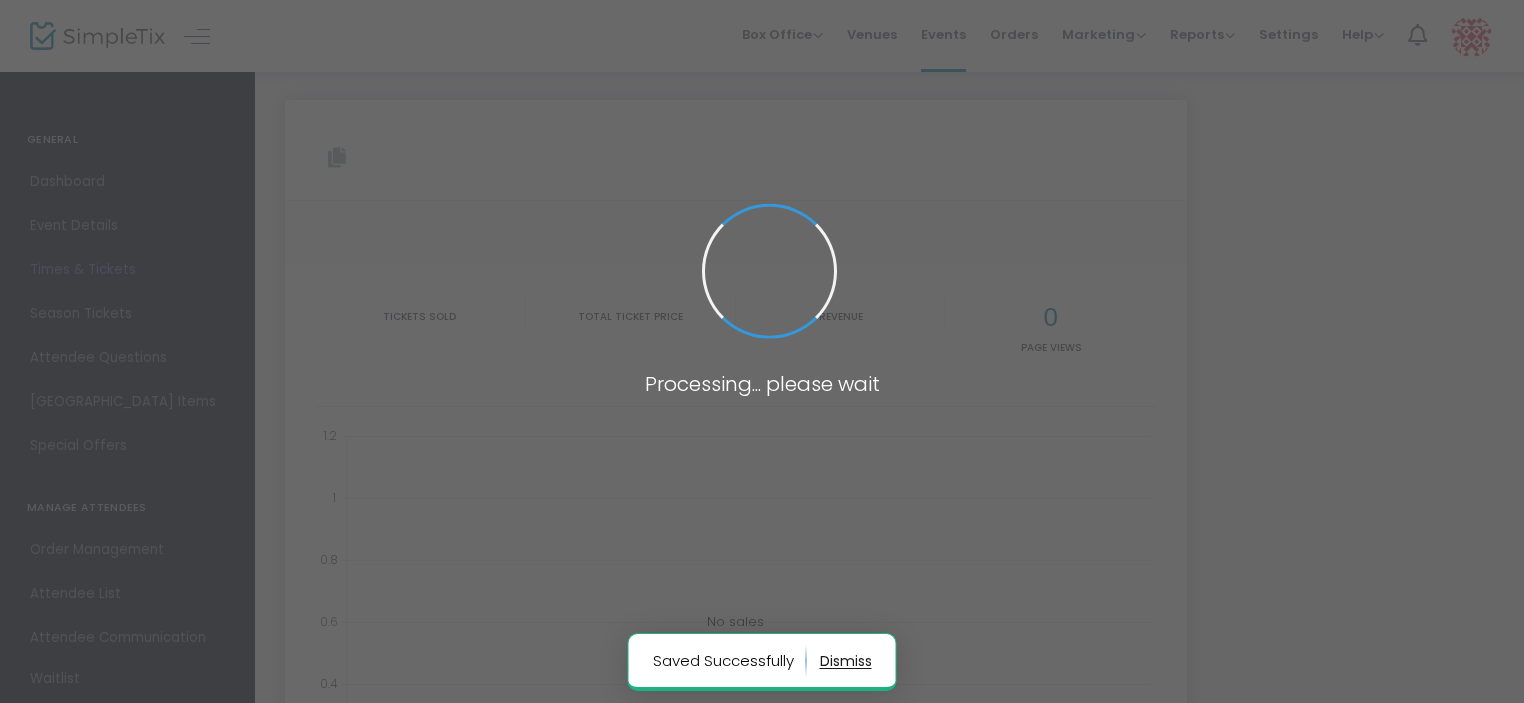 type on "https://www.simpletix.com/e/2-skate-test-group-tickets-226096" 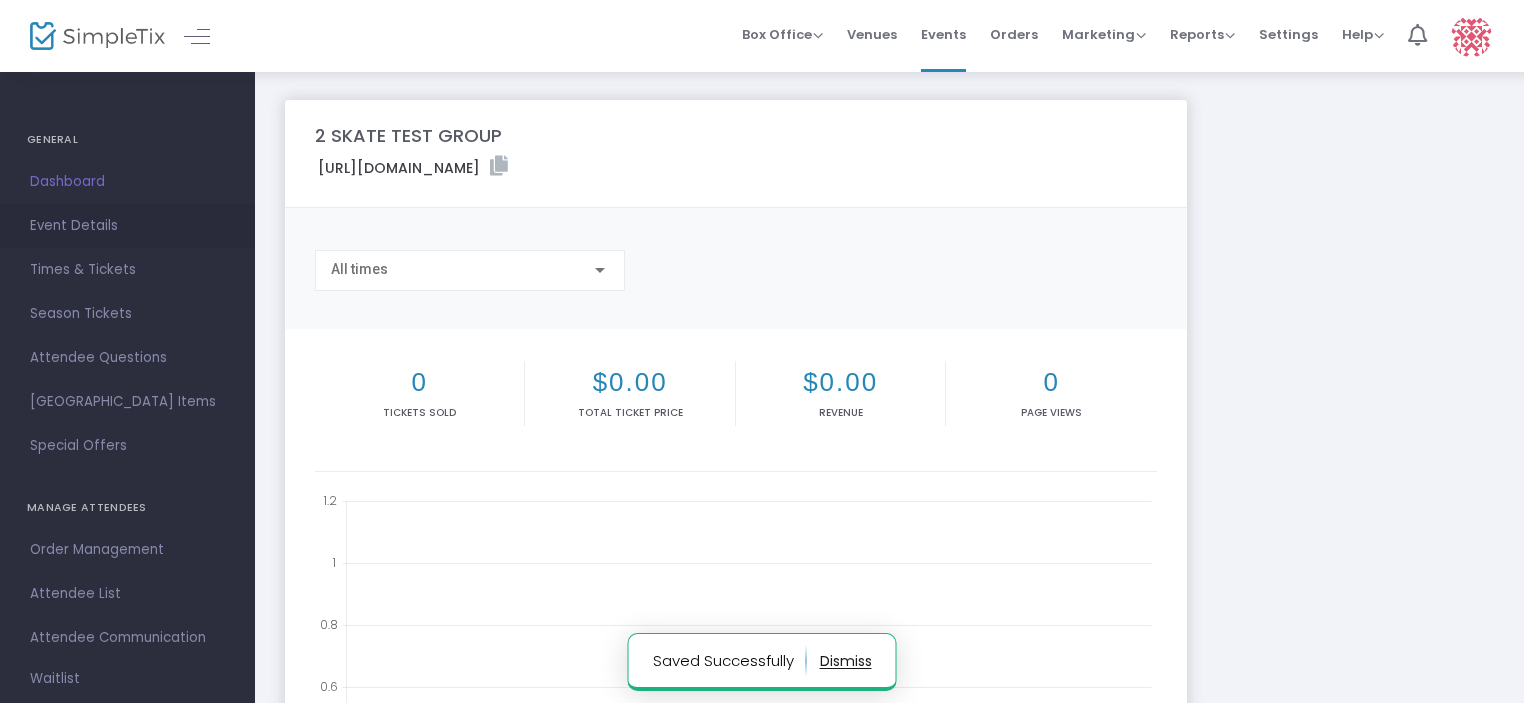 click on "Event Details" at bounding box center (127, 226) 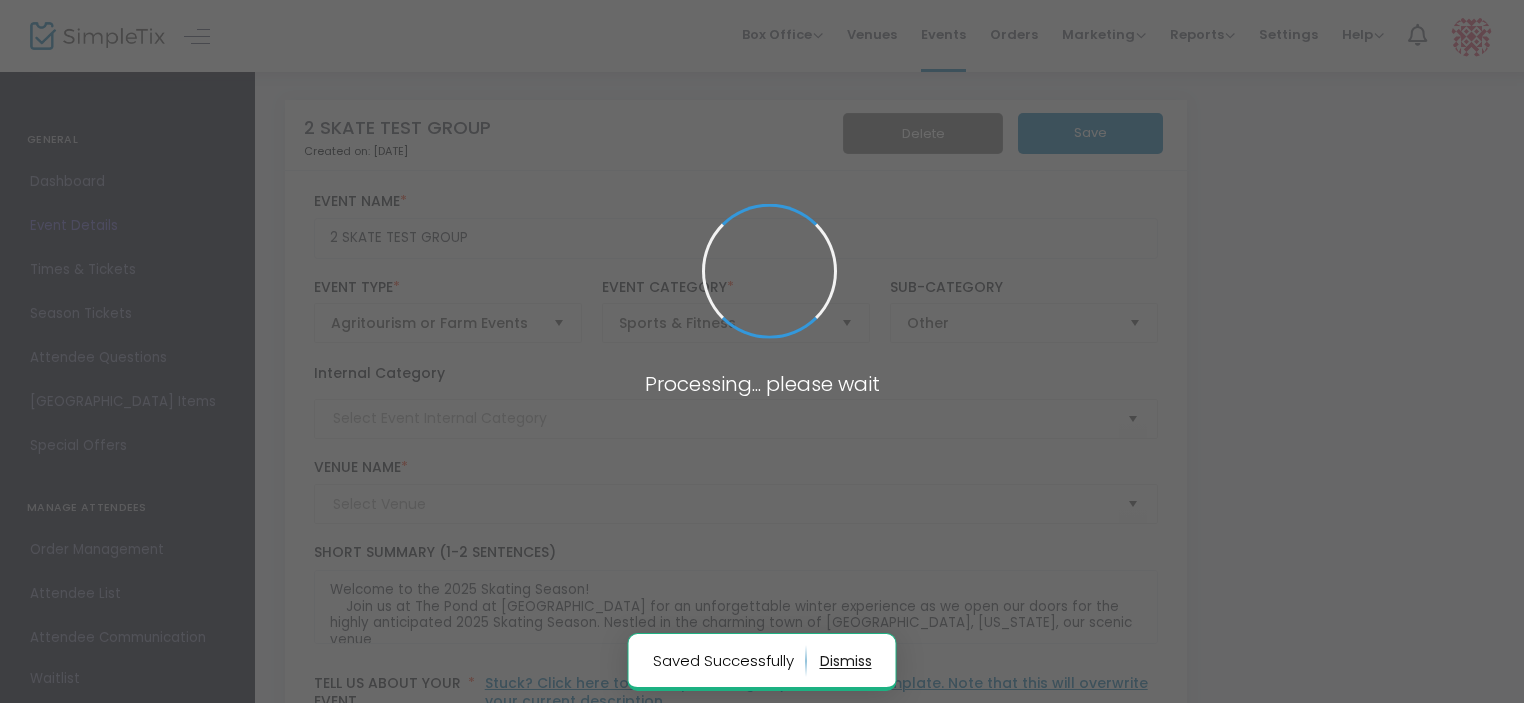 type on "The Pond at [GEOGRAPHIC_DATA]" 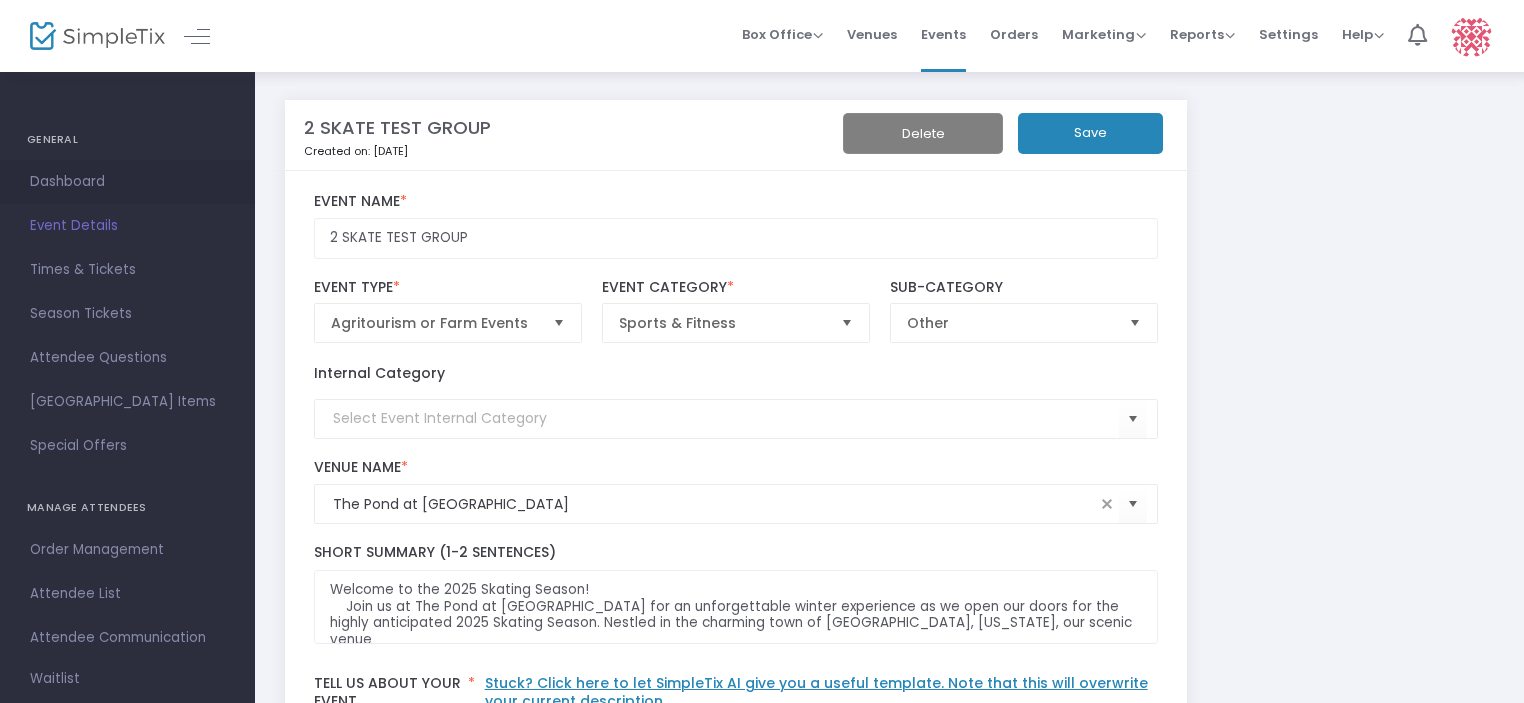 click on "Dashboard" at bounding box center [127, 182] 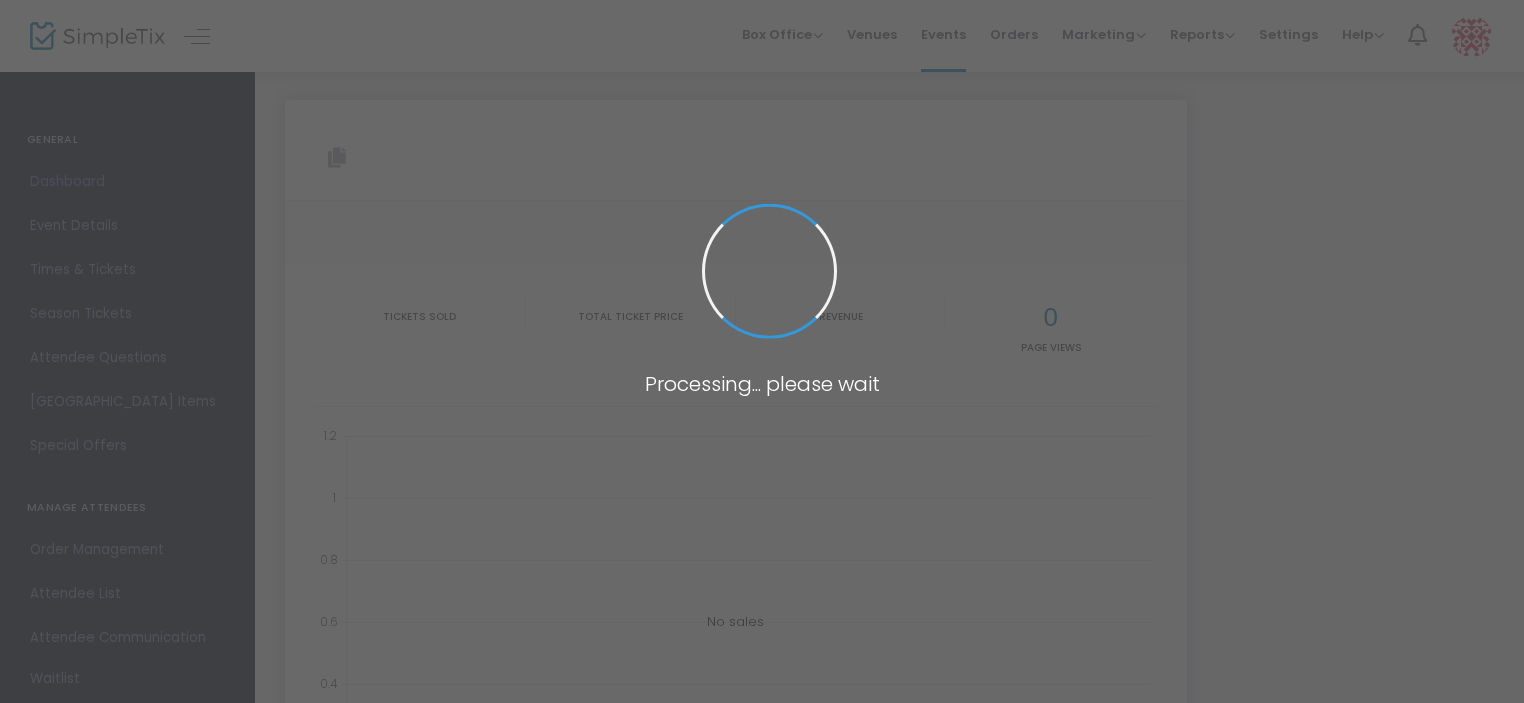 type on "https://www.simpletix.com/e/2-skate-test-group-tickets-226096" 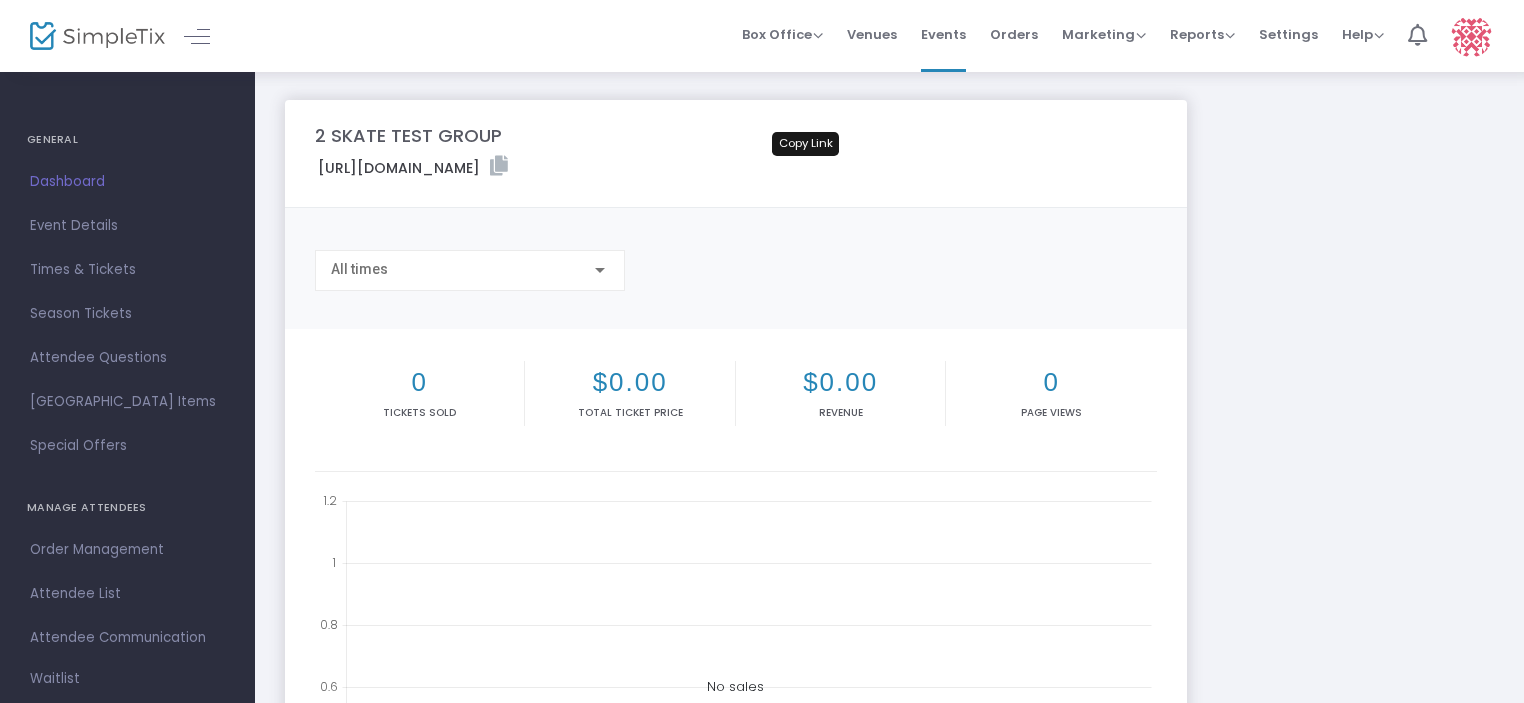 click 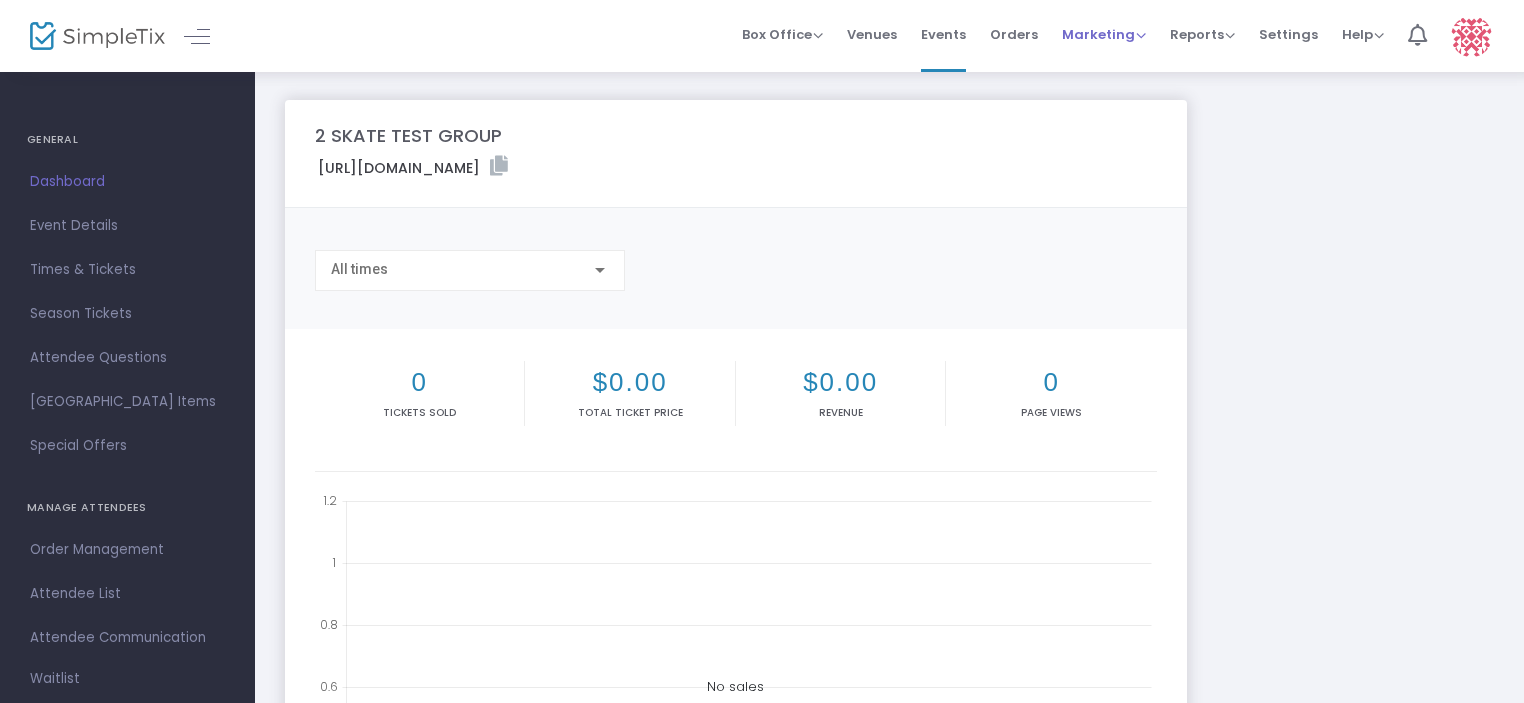 click on "Marketing" at bounding box center [1104, 34] 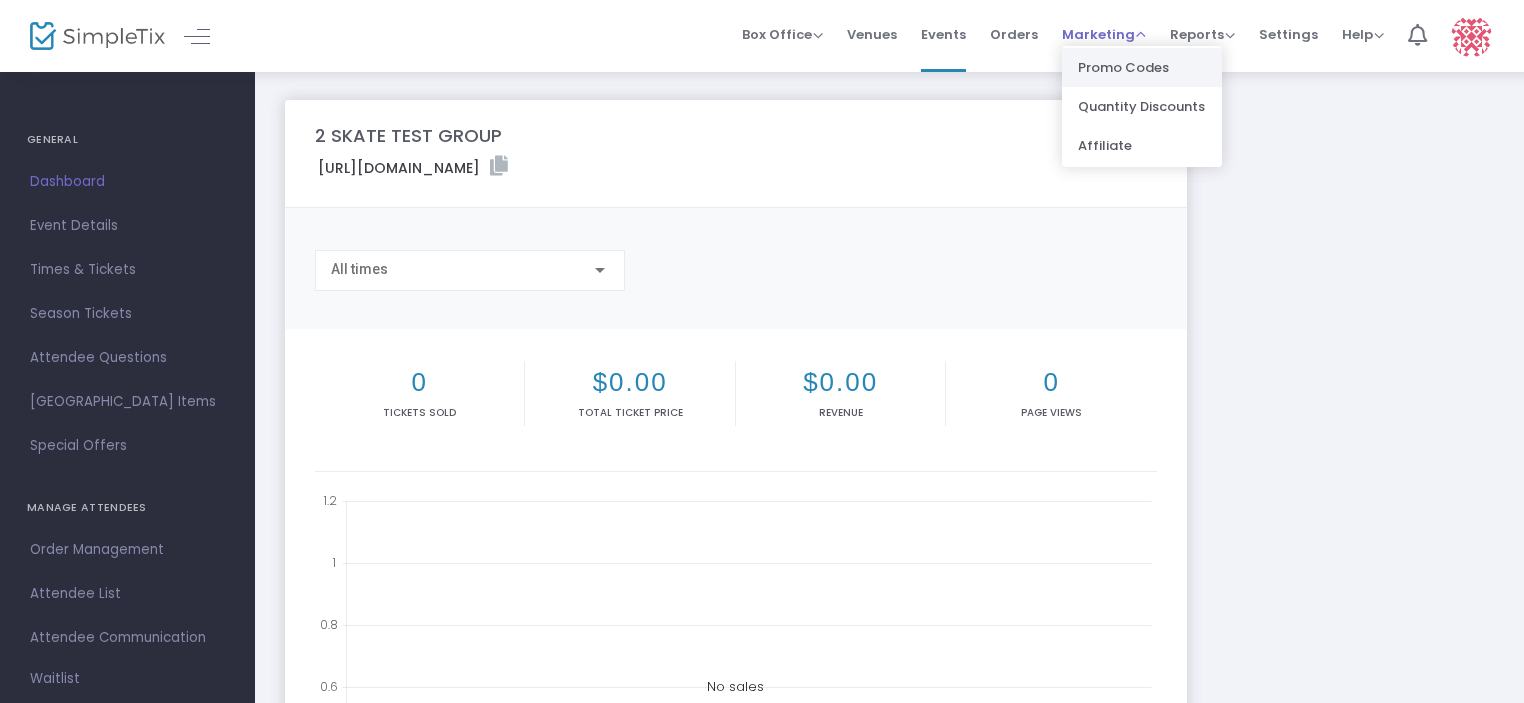 click on "Promo Codes" at bounding box center (1142, 67) 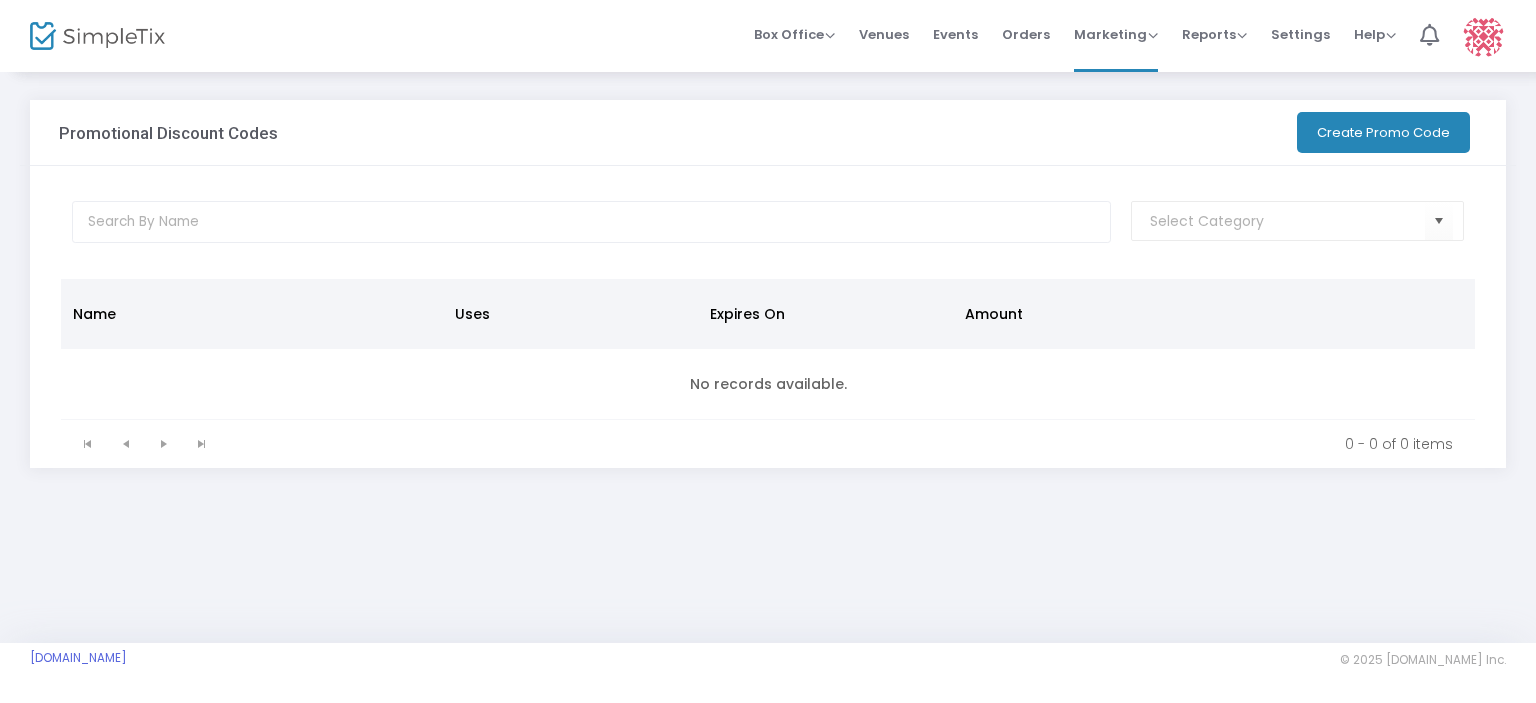click on "Create Promo Code" 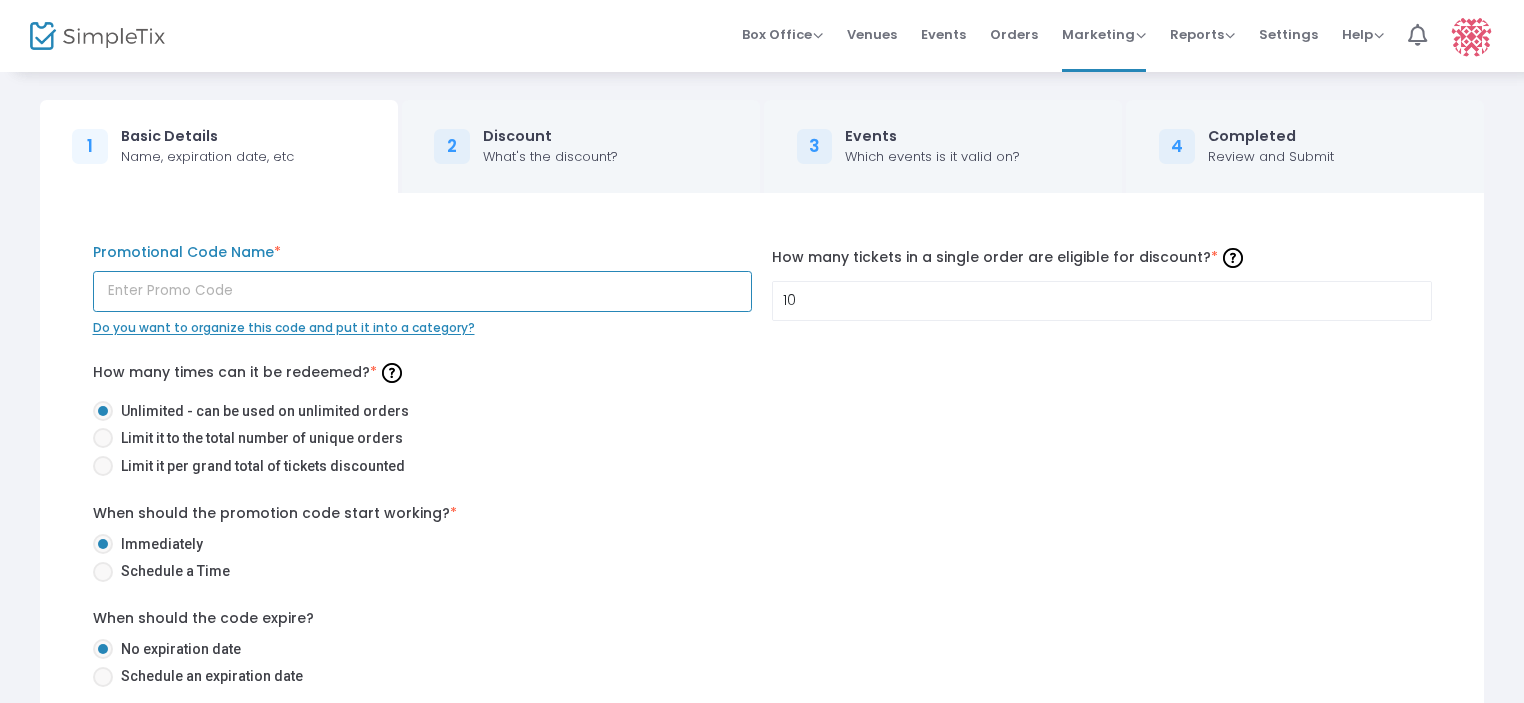 click at bounding box center (423, 291) 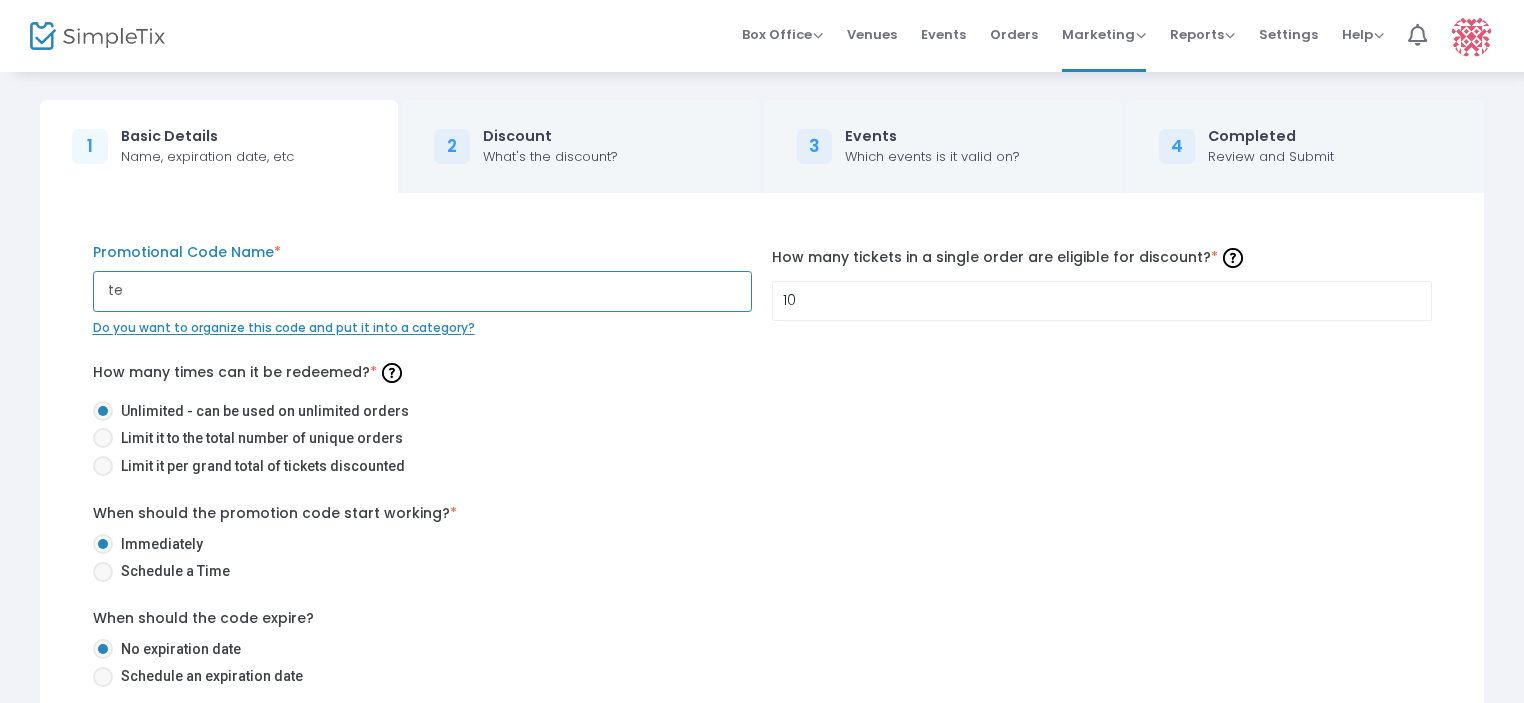 type on "t" 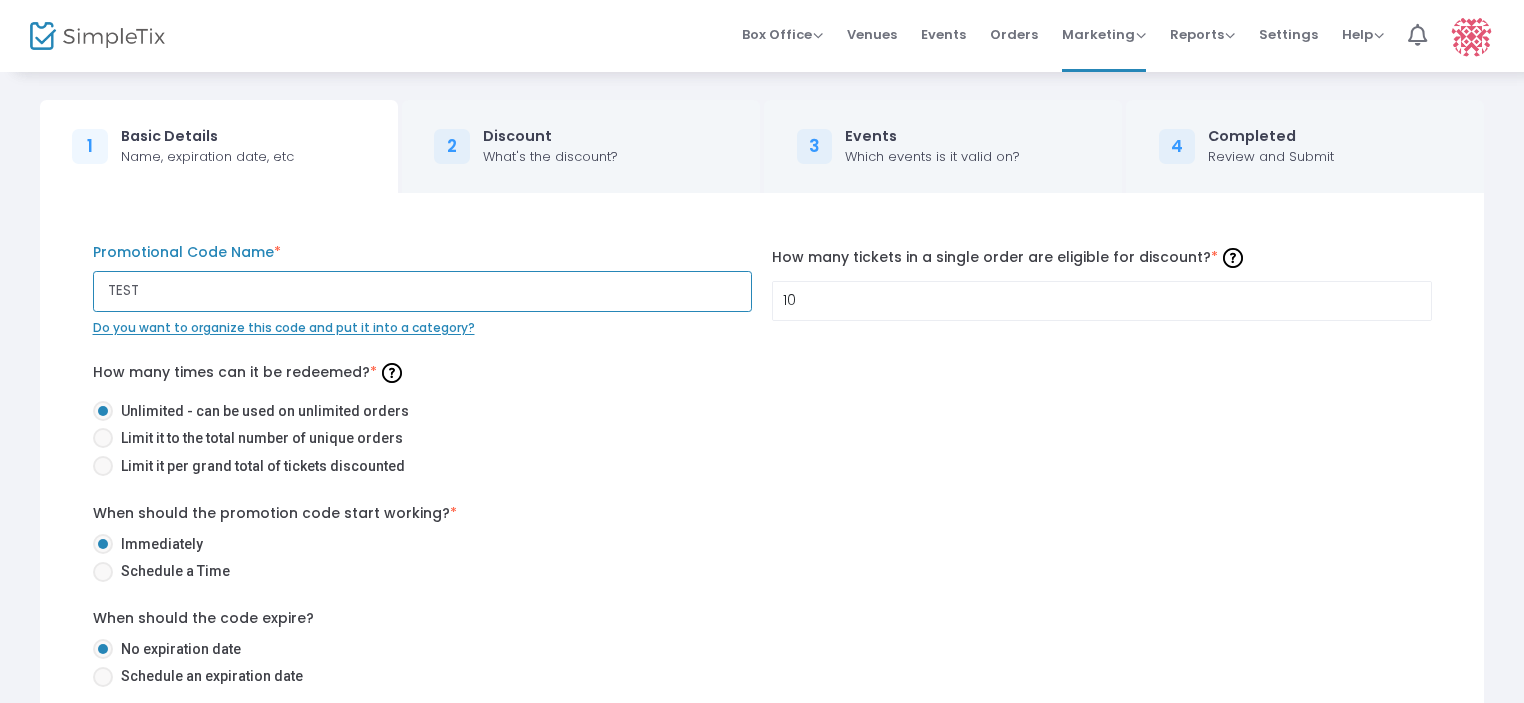 type on "TEST" 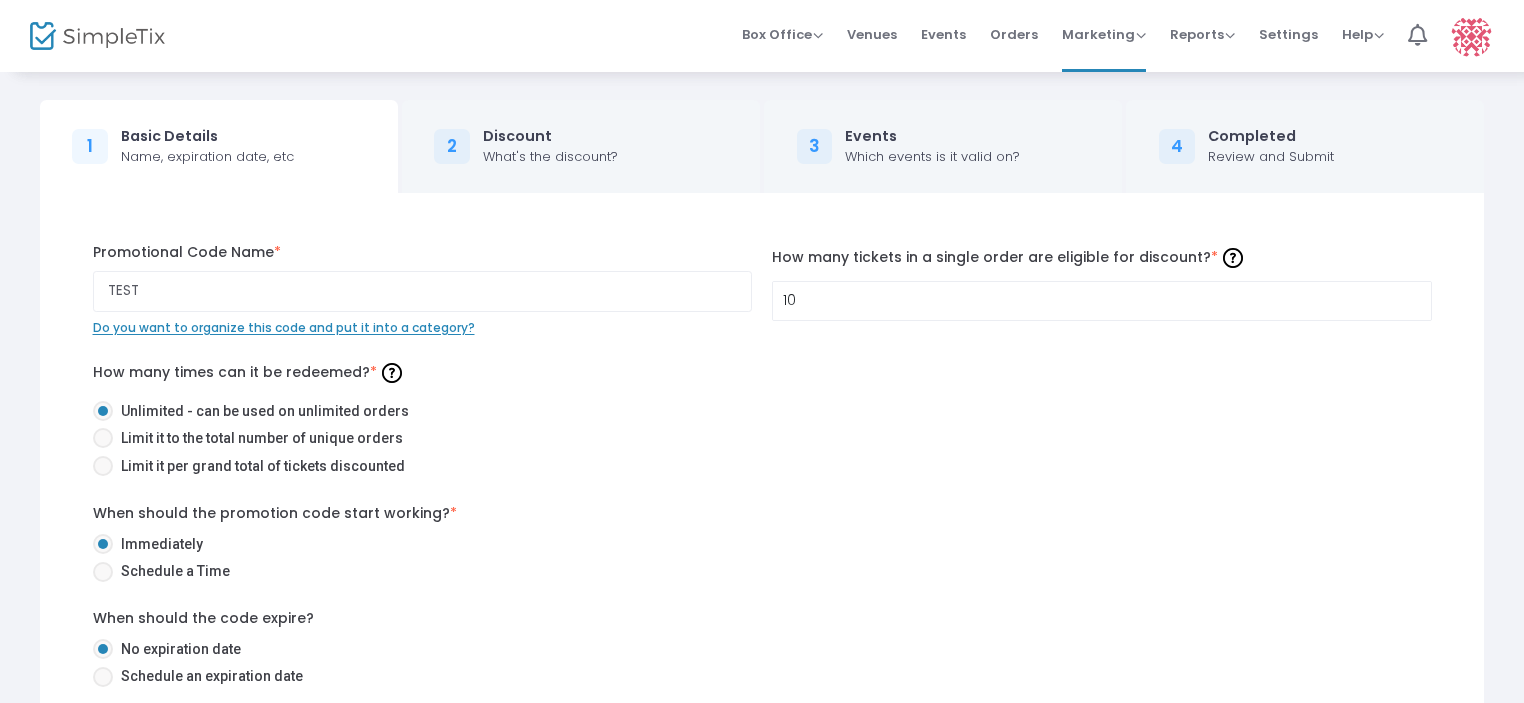 click on "Limit it per grand total of tickets discounted" at bounding box center (754, 466) 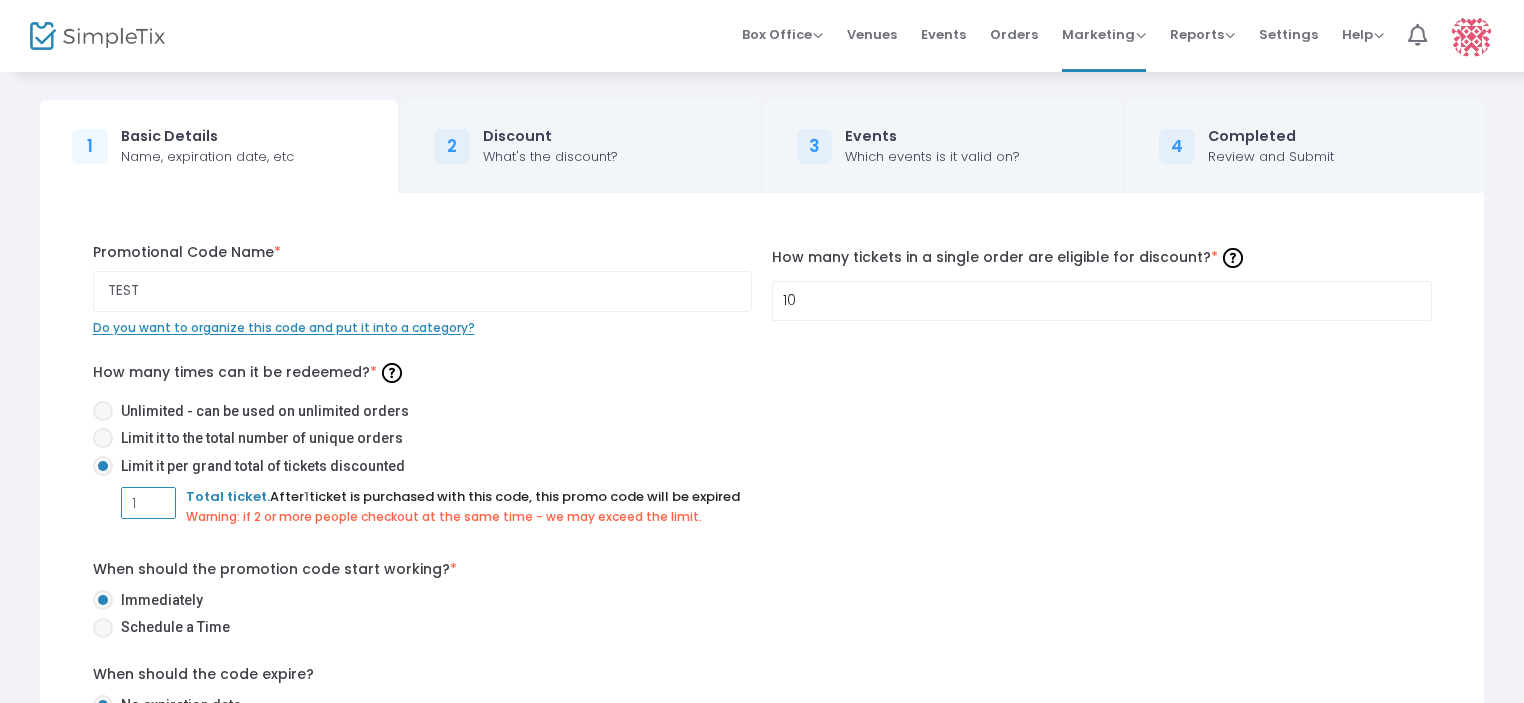 click on "1" at bounding box center (148, 503) 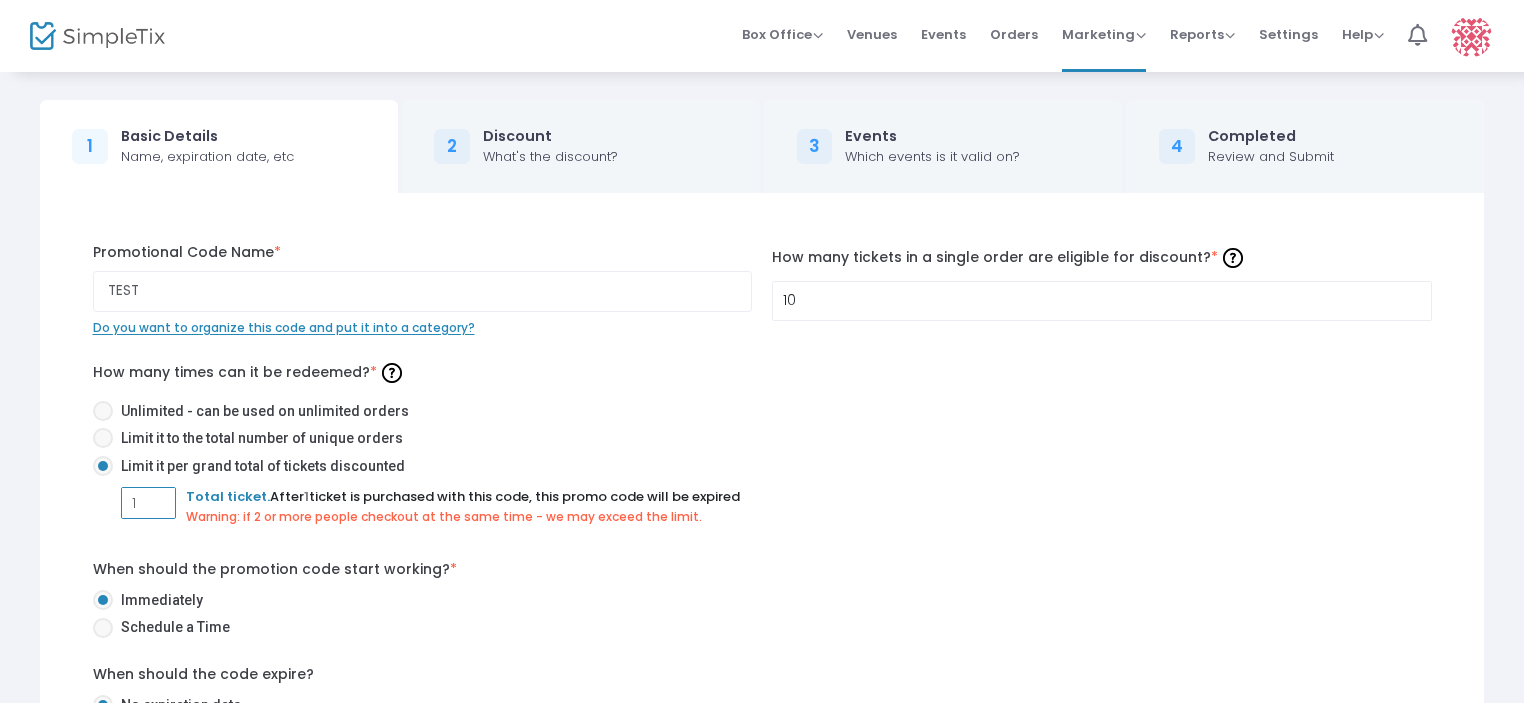 click at bounding box center [103, 411] 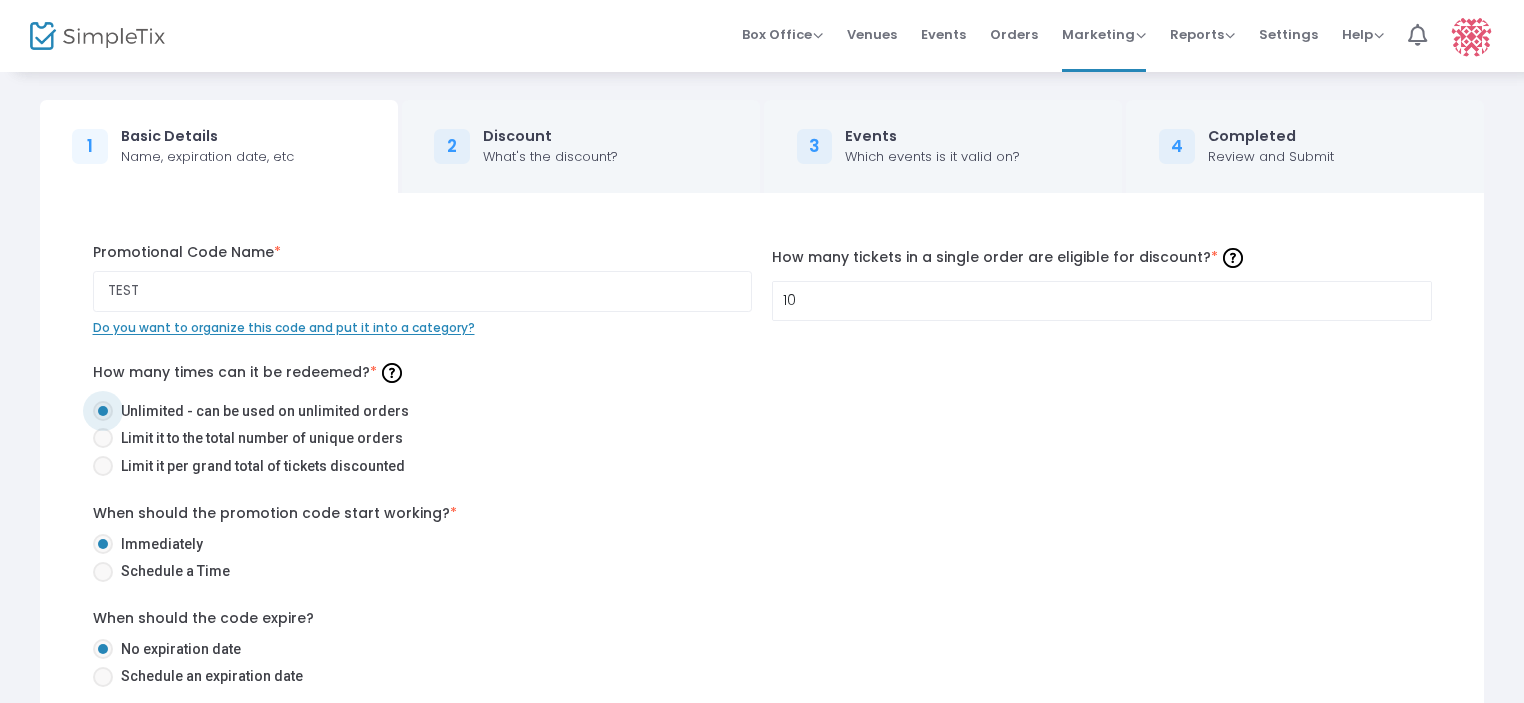 click at bounding box center [103, 438] 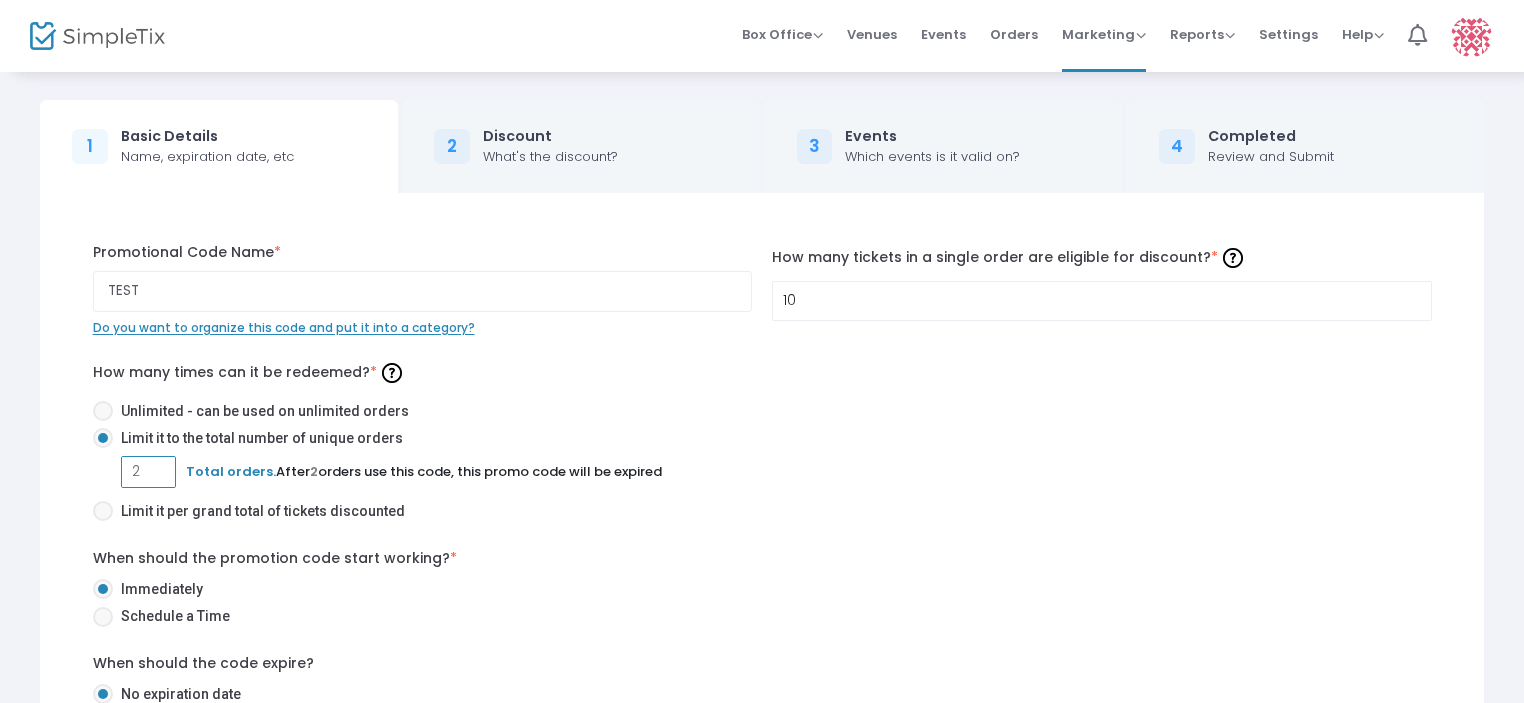 type on "2" 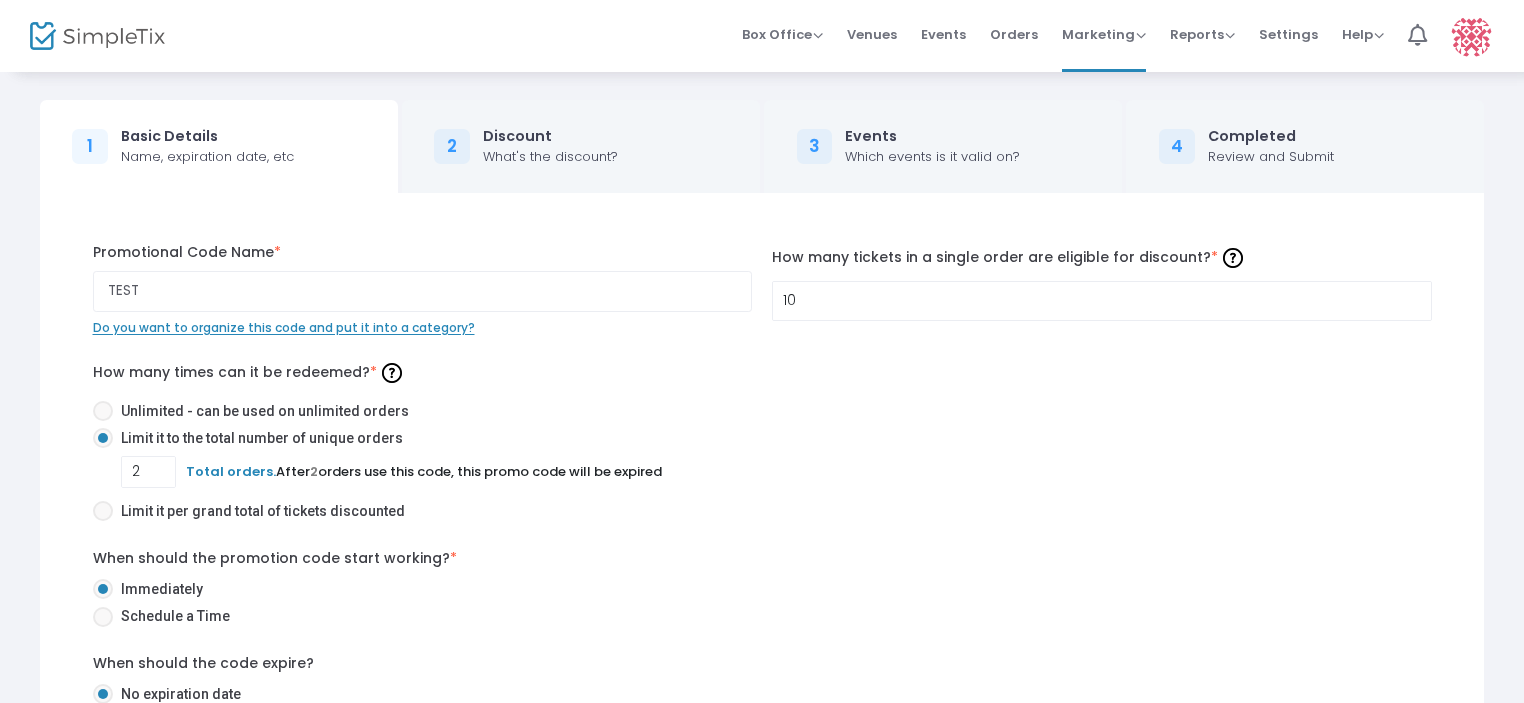 click on "When should the promotion code start working?  *   Immediately   Schedule a Time" at bounding box center (762, 591) 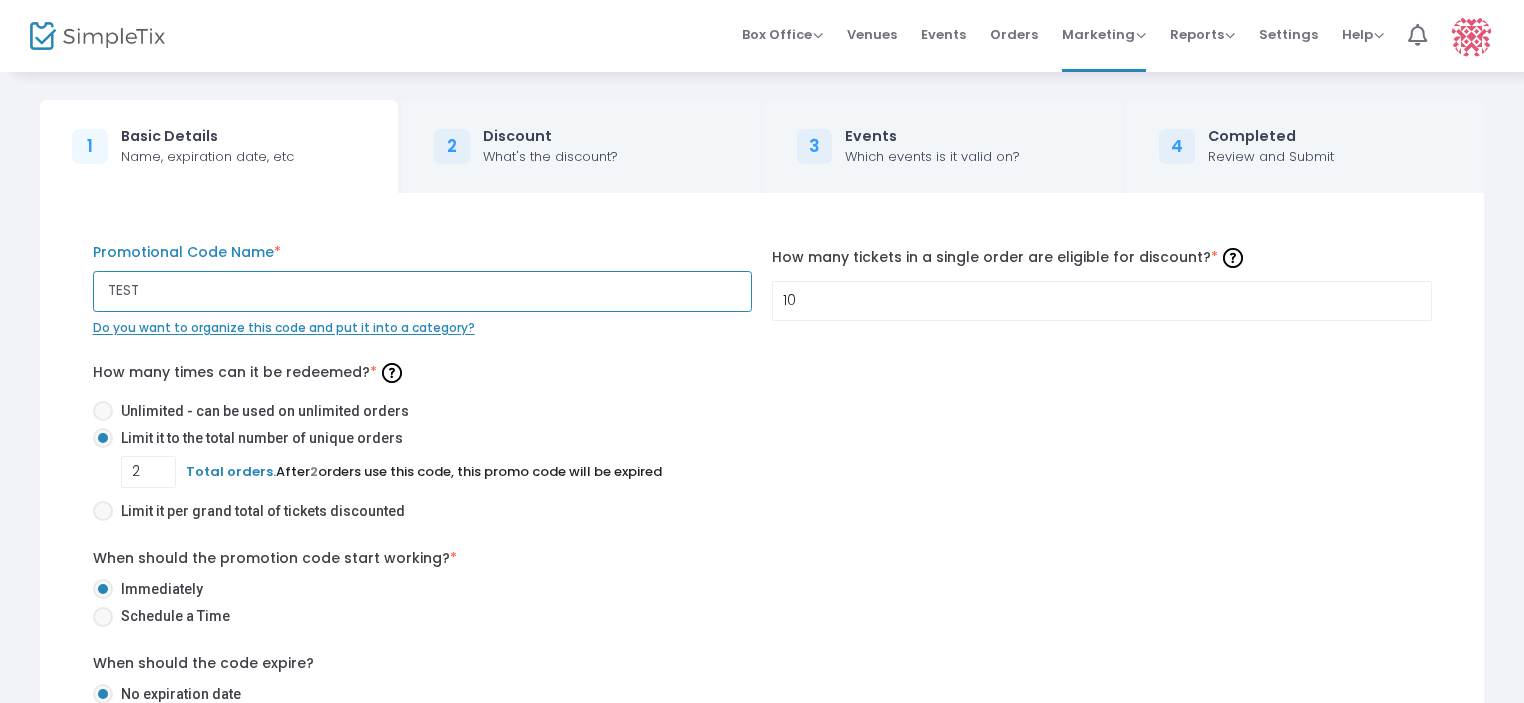 click on "TEST" at bounding box center [423, 291] 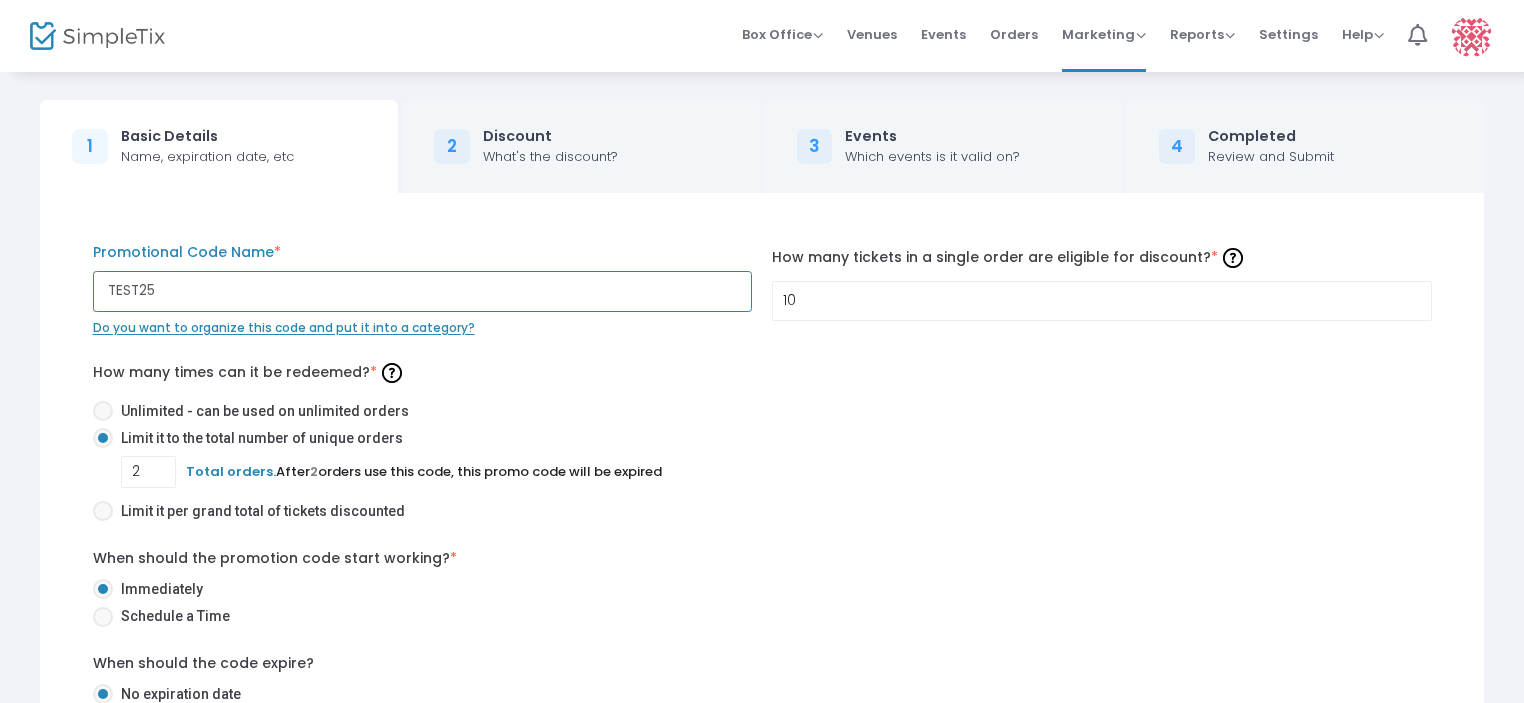 type on "TEST25" 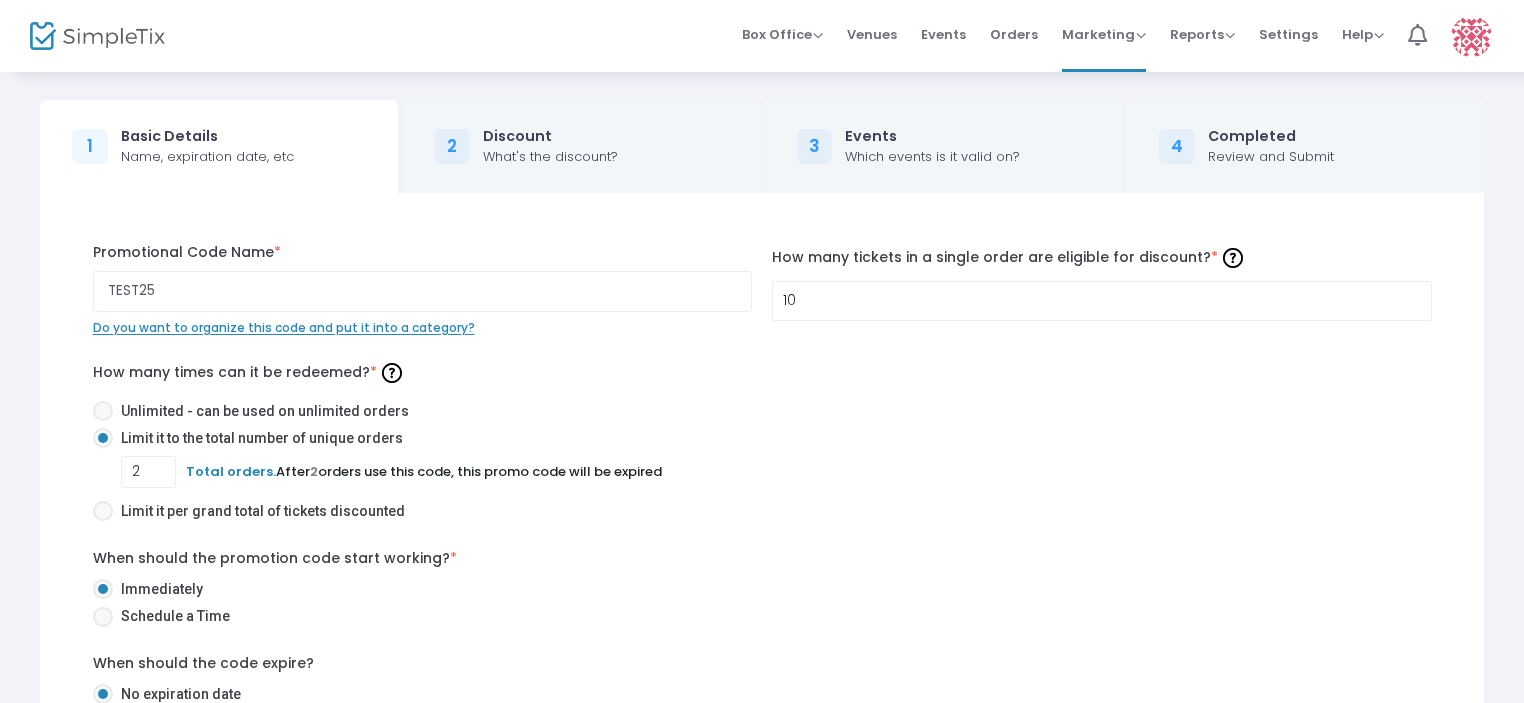 click on "When should the promotion code start working?  *   Immediately   Schedule a Time" at bounding box center [762, 591] 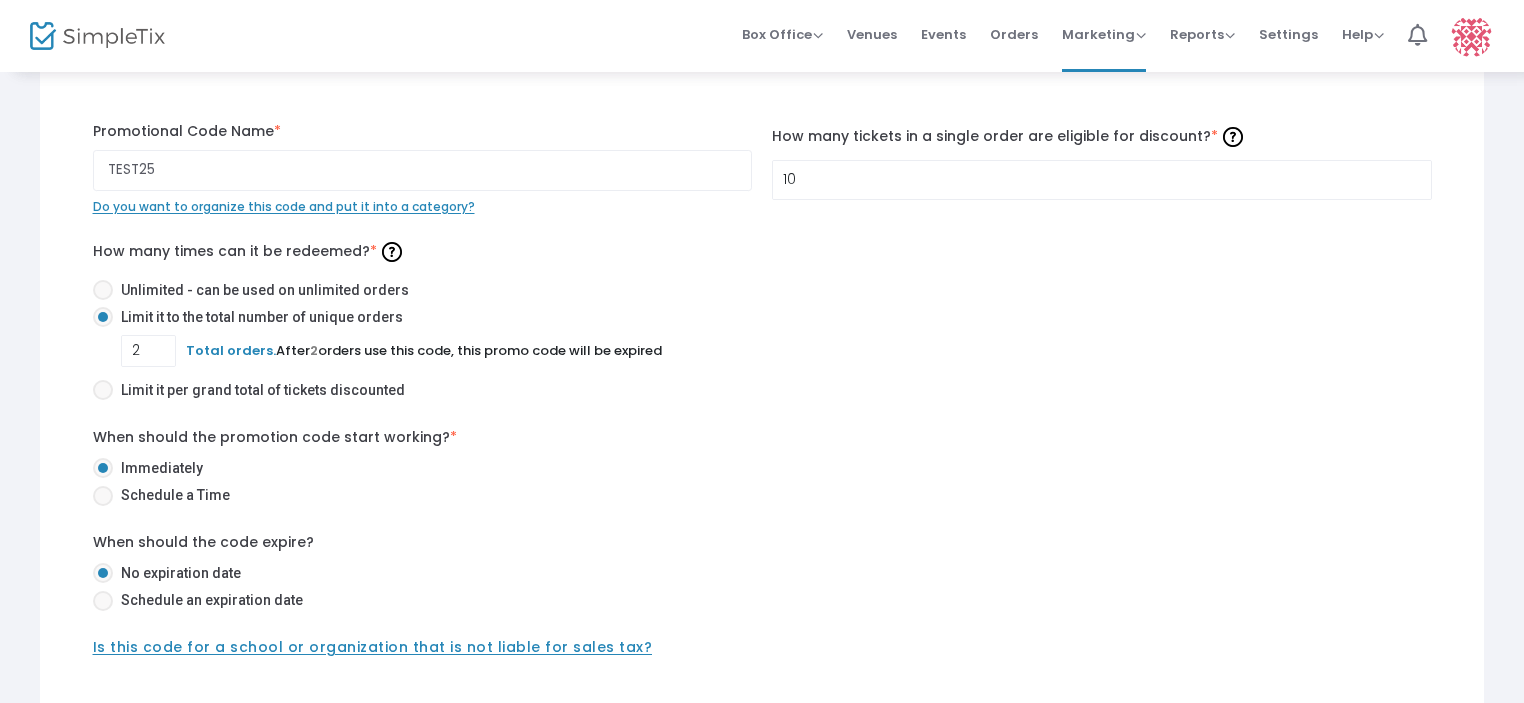scroll, scrollTop: 300, scrollLeft: 0, axis: vertical 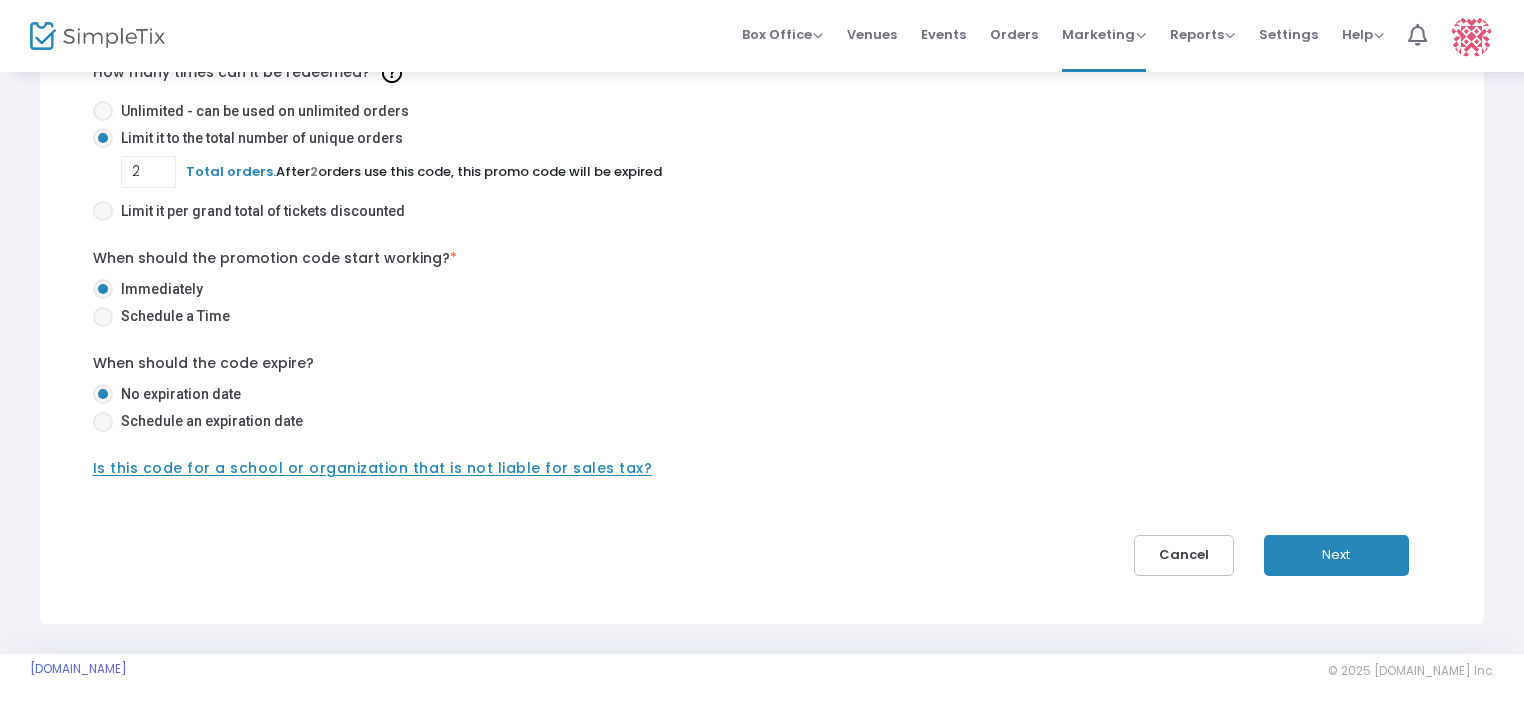 click on "Next" at bounding box center (1336, 555) 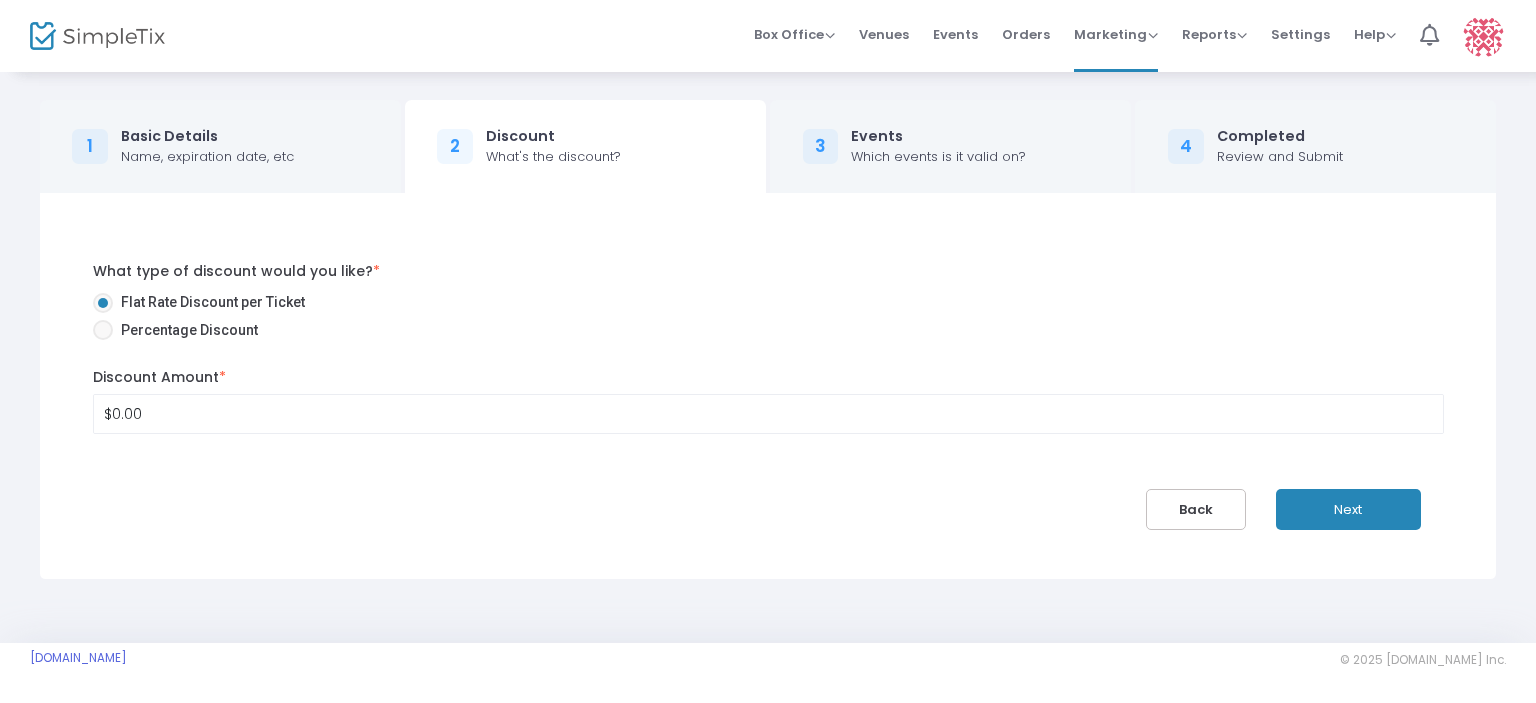 click on "Percentage Discount" at bounding box center [185, 330] 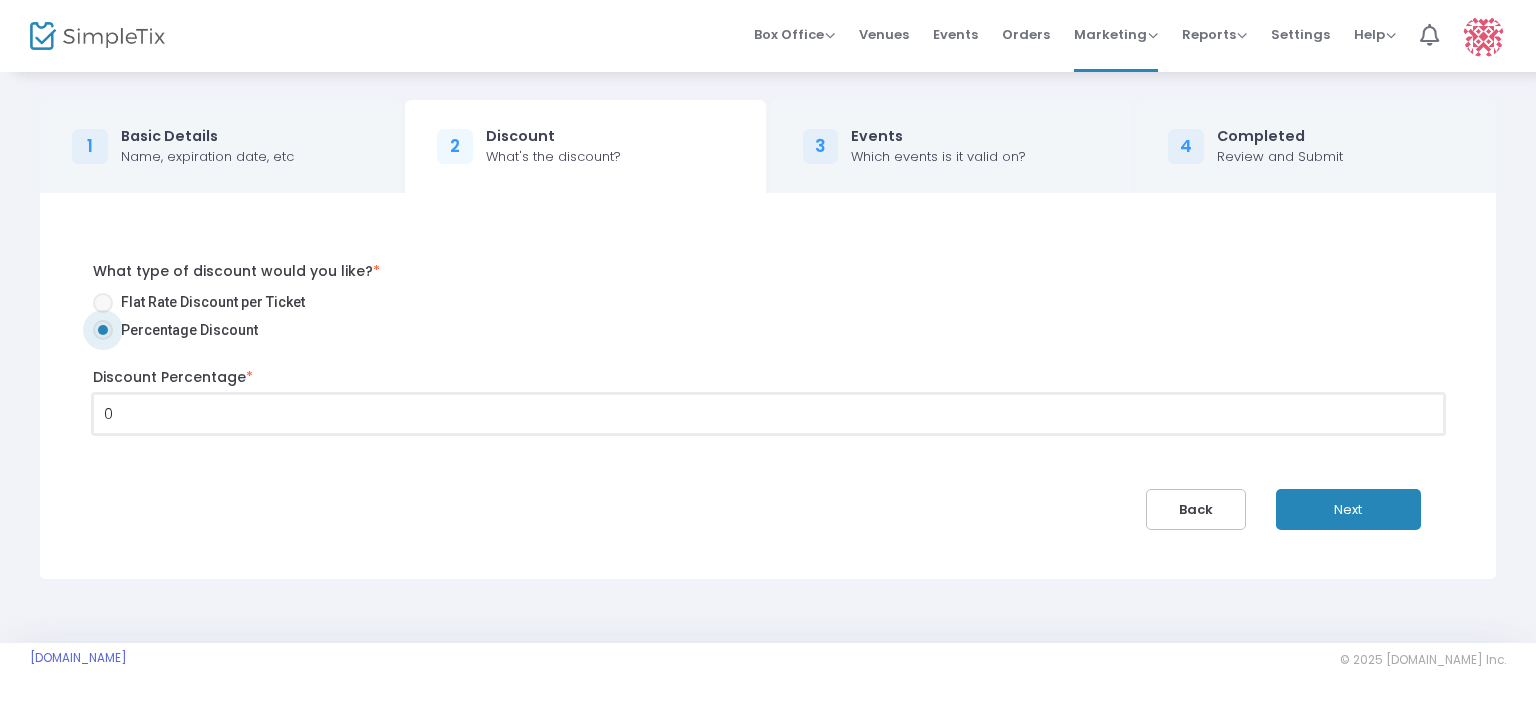 click on "0" at bounding box center (768, 414) 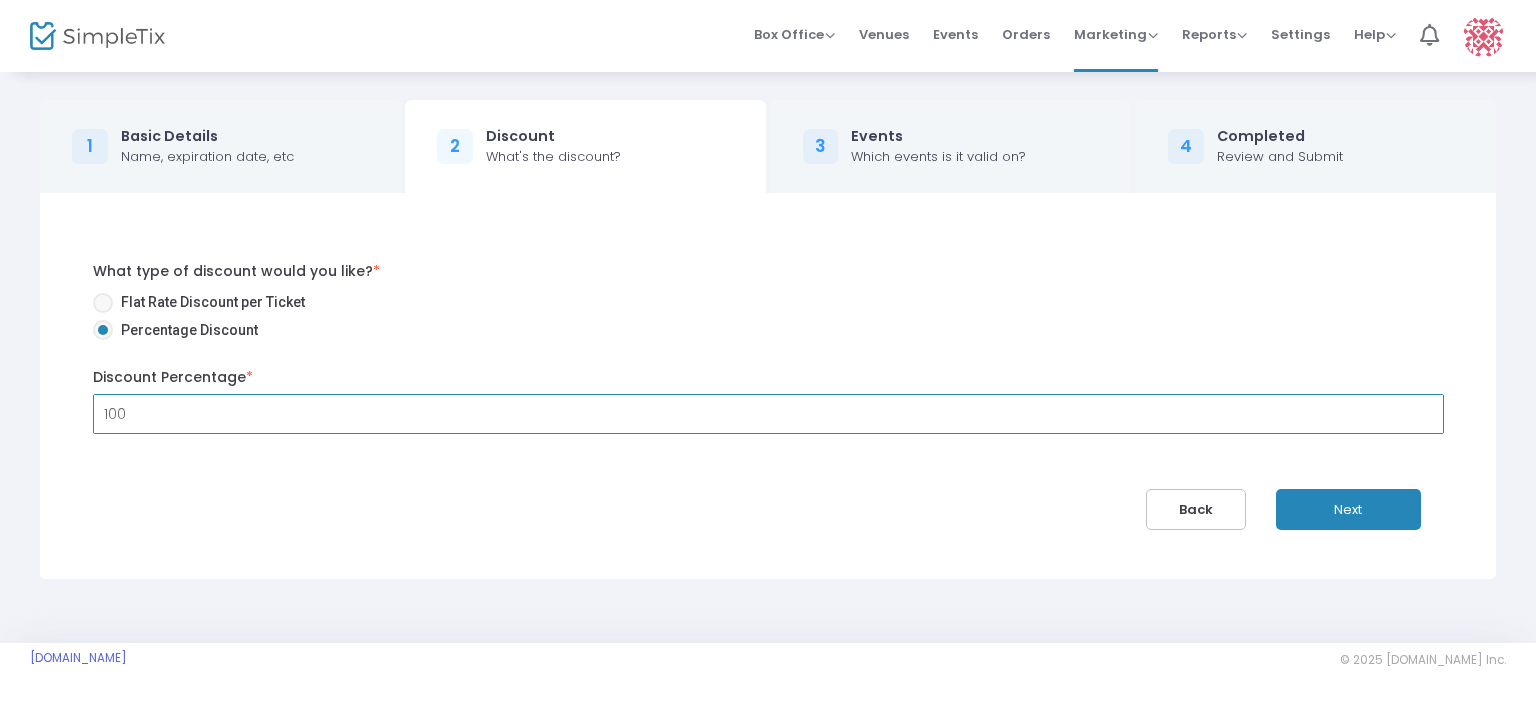 type on "100.00%" 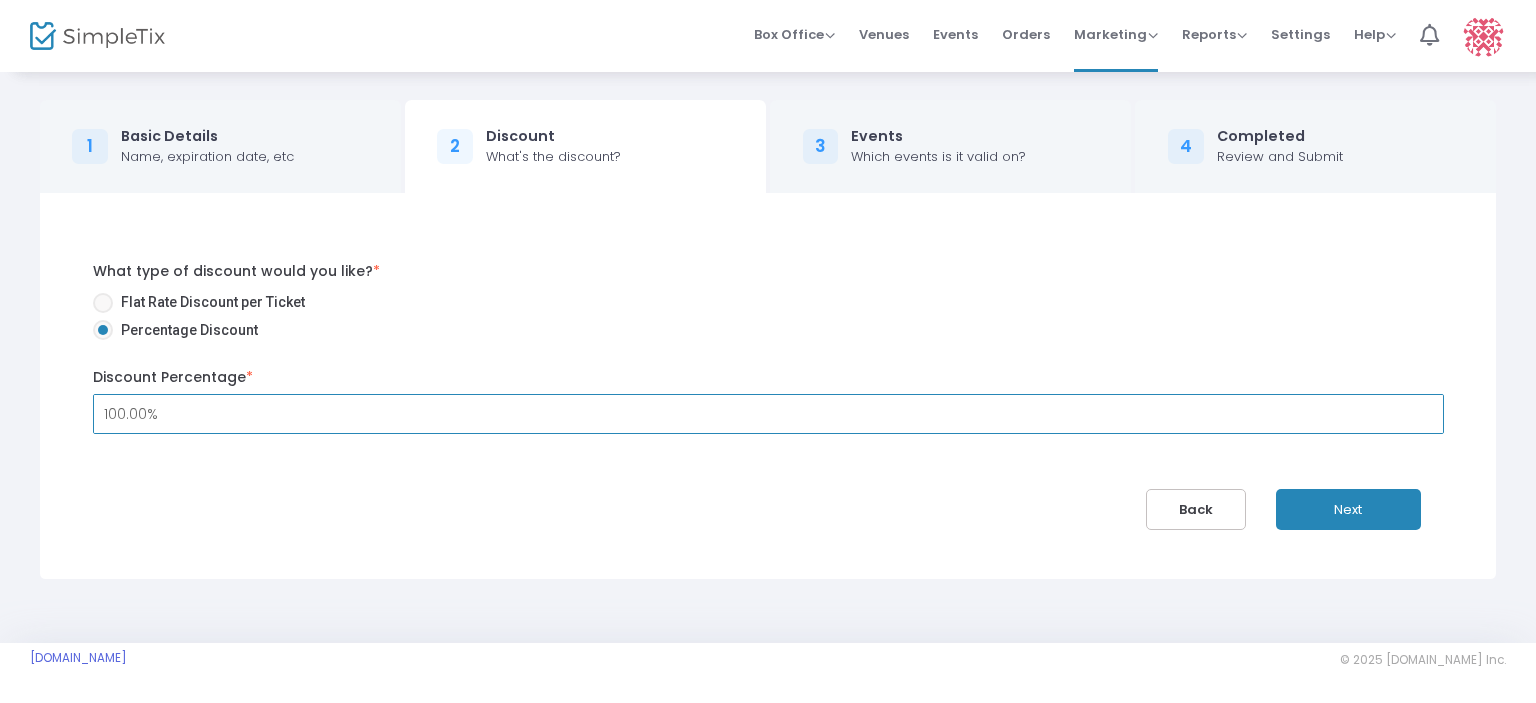 click on "Next" at bounding box center (1348, 509) 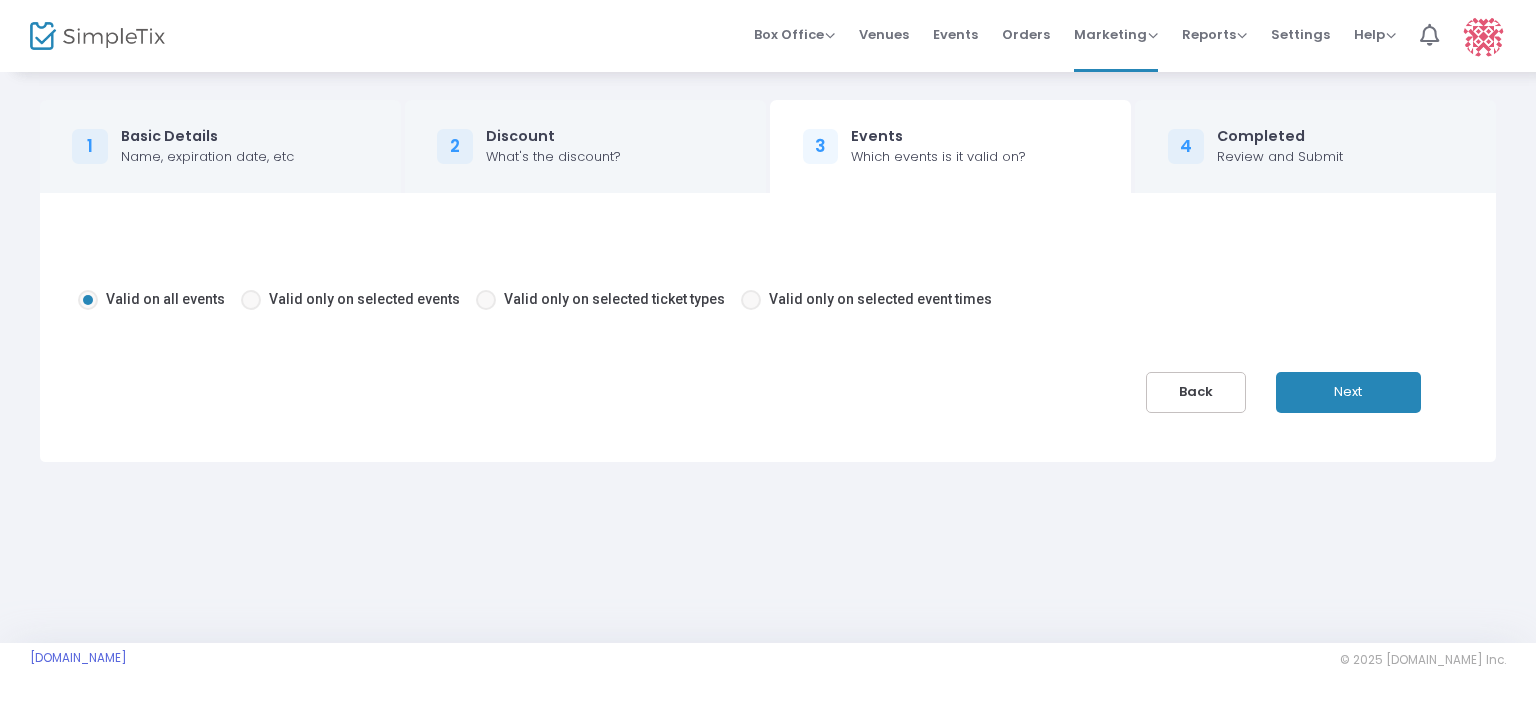 click on "Next" at bounding box center [1348, 392] 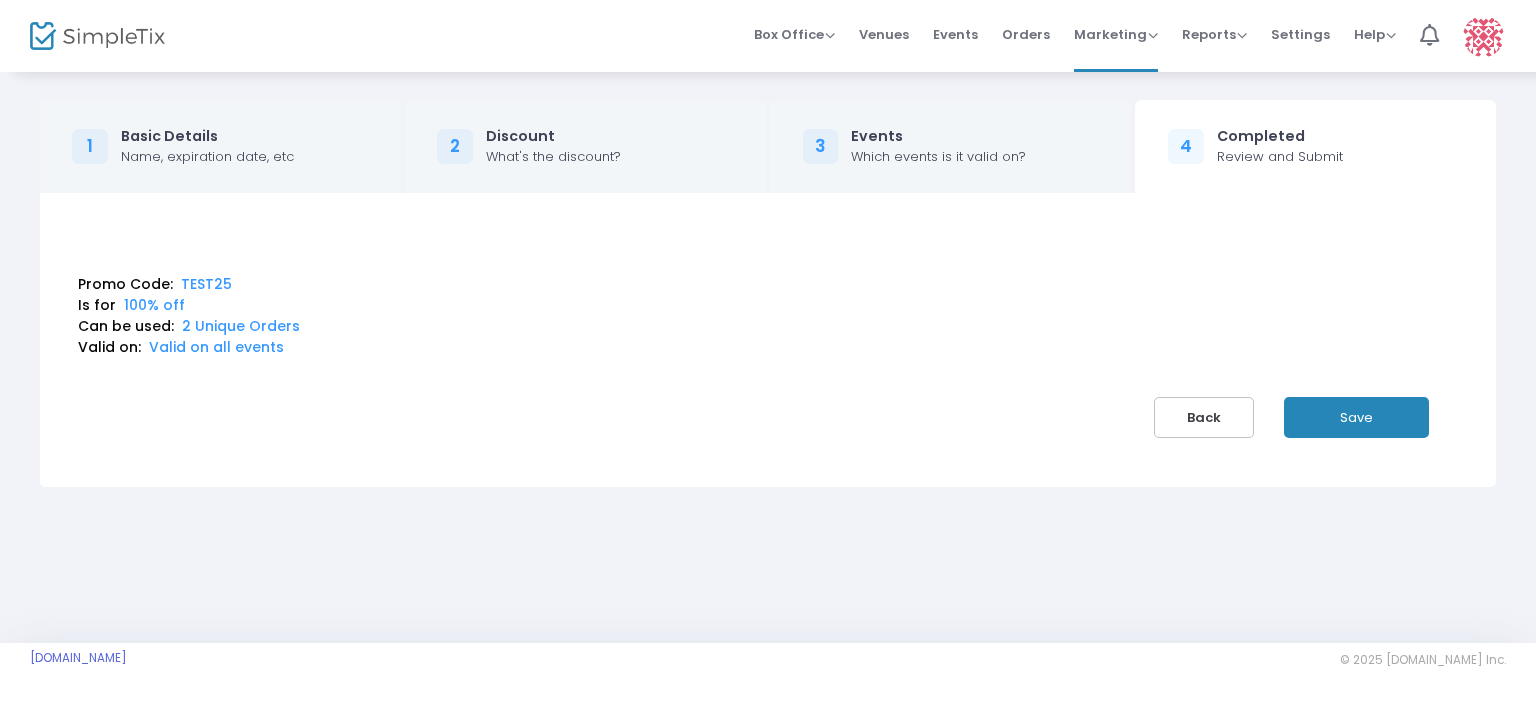 click on "Save" at bounding box center [1356, 417] 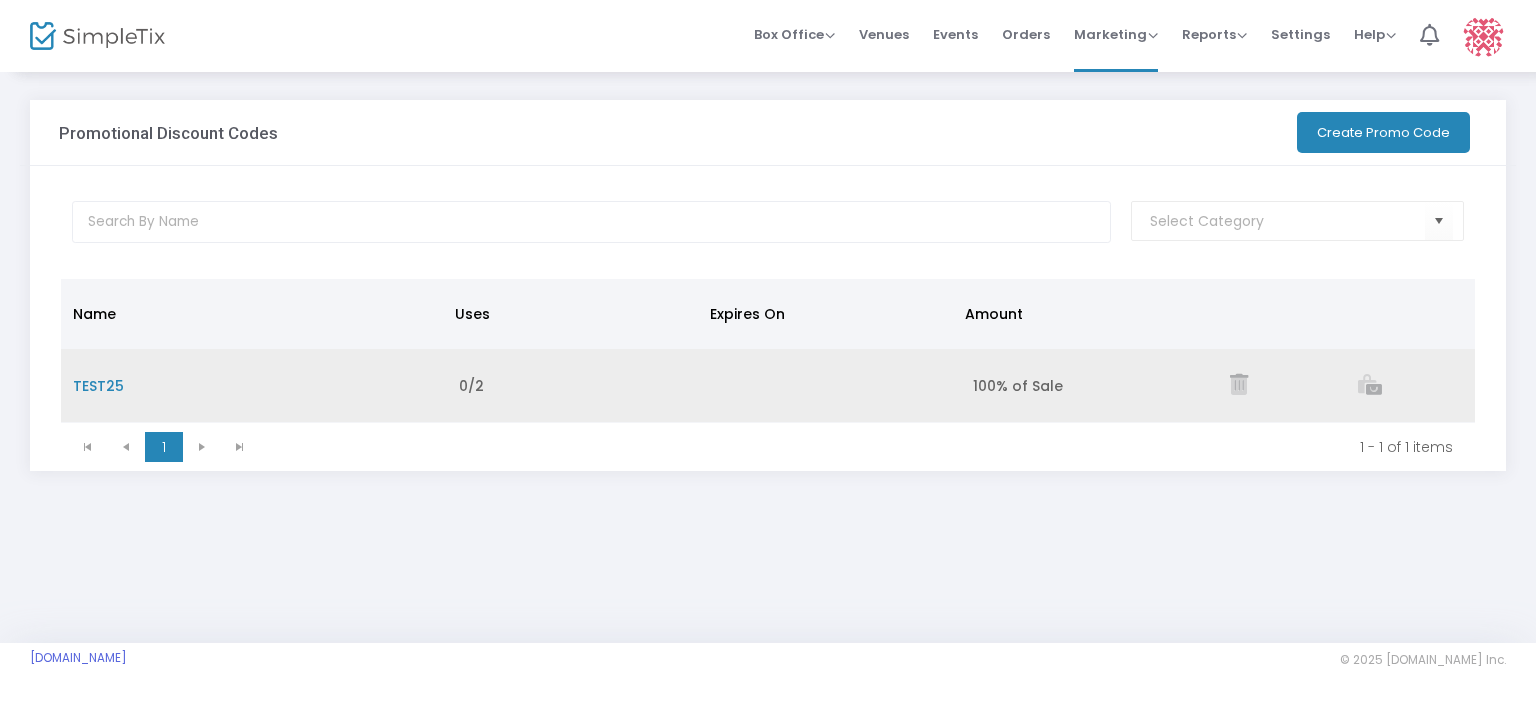click on "TEST25" 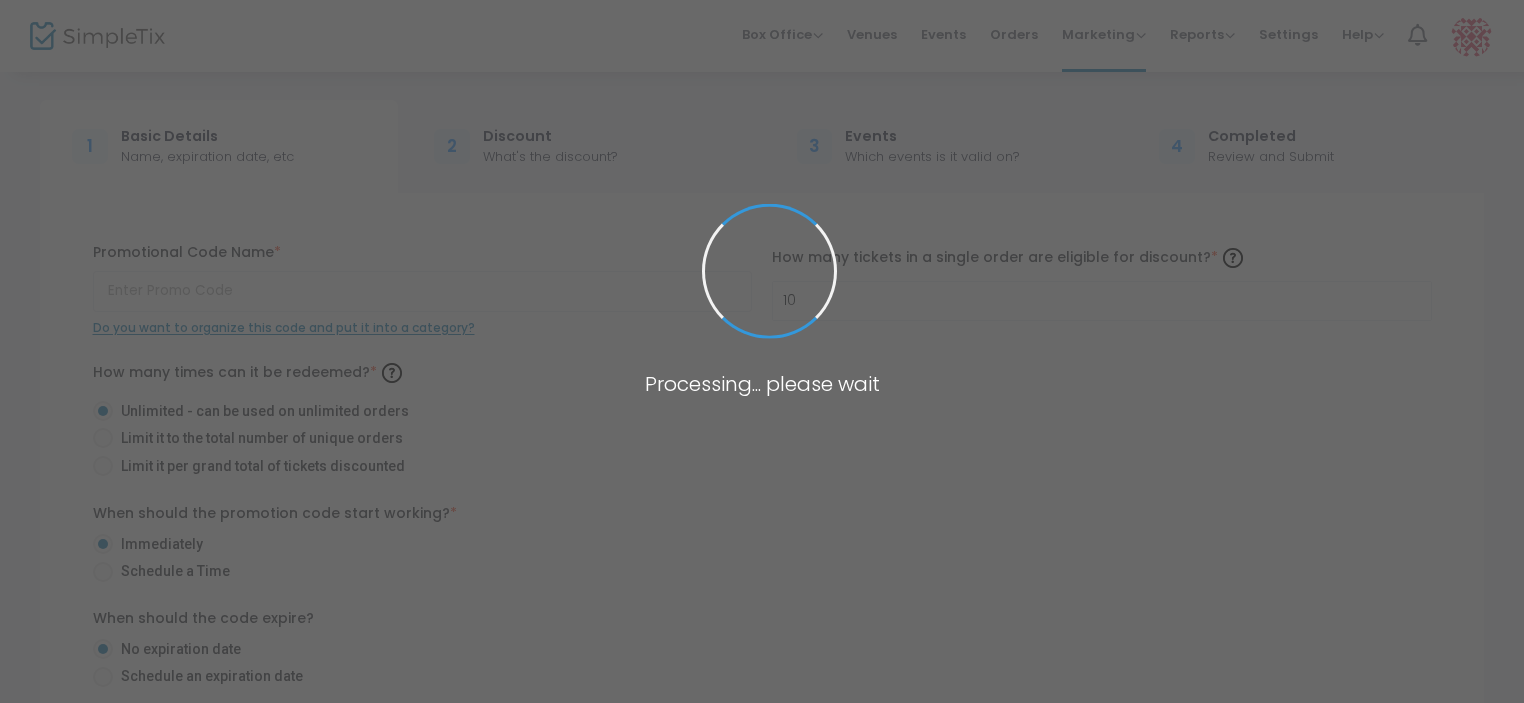 type on "TEST25" 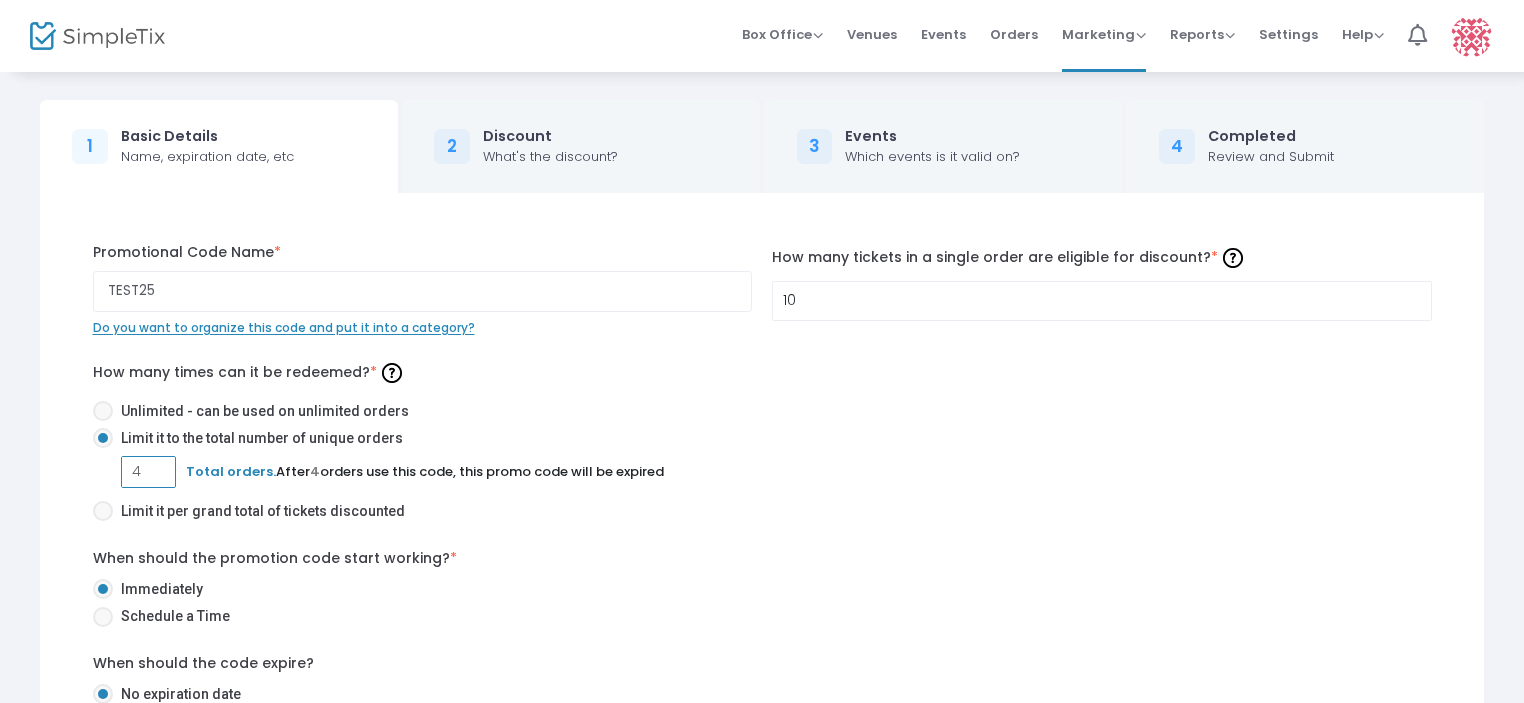 type on "4" 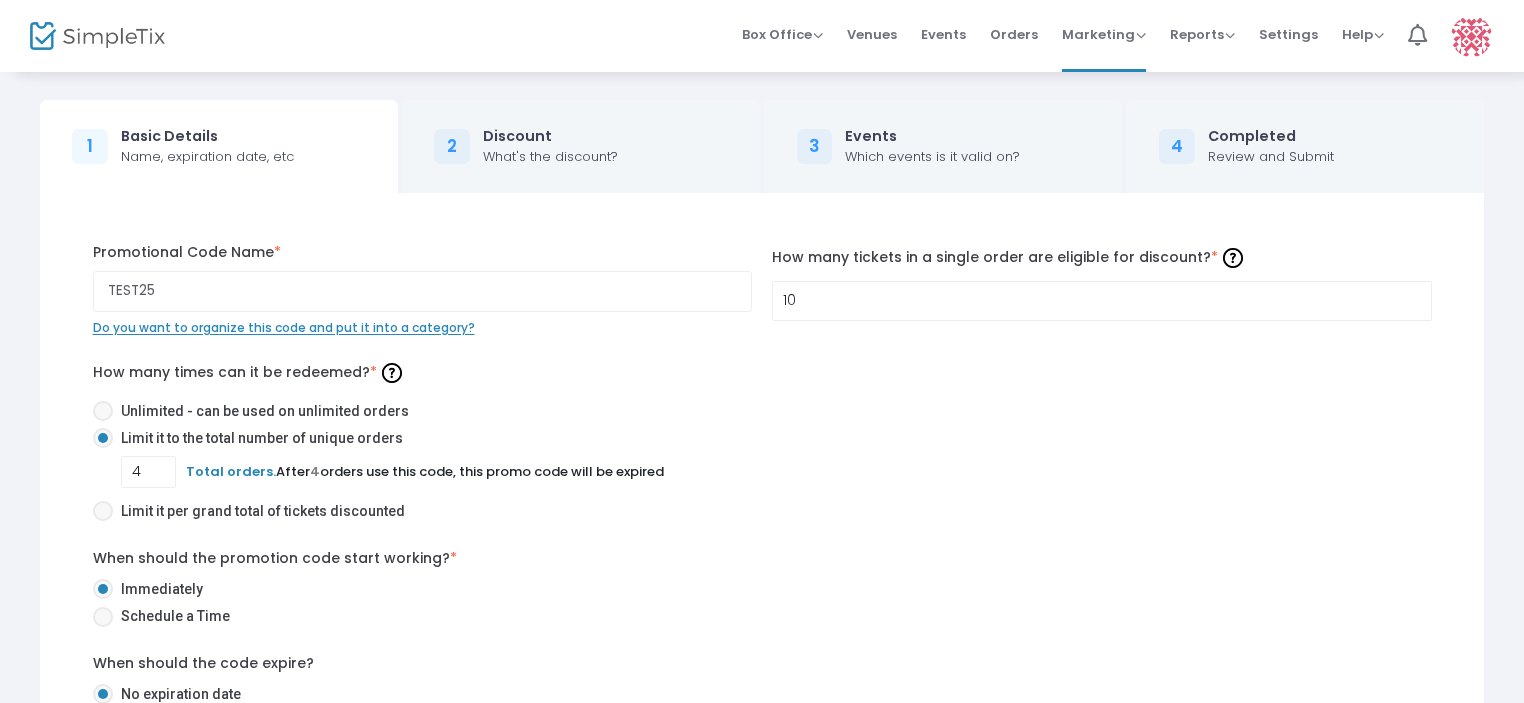 click on "When should the promotion code start working?  *   Immediately   Schedule a Time" at bounding box center [762, 591] 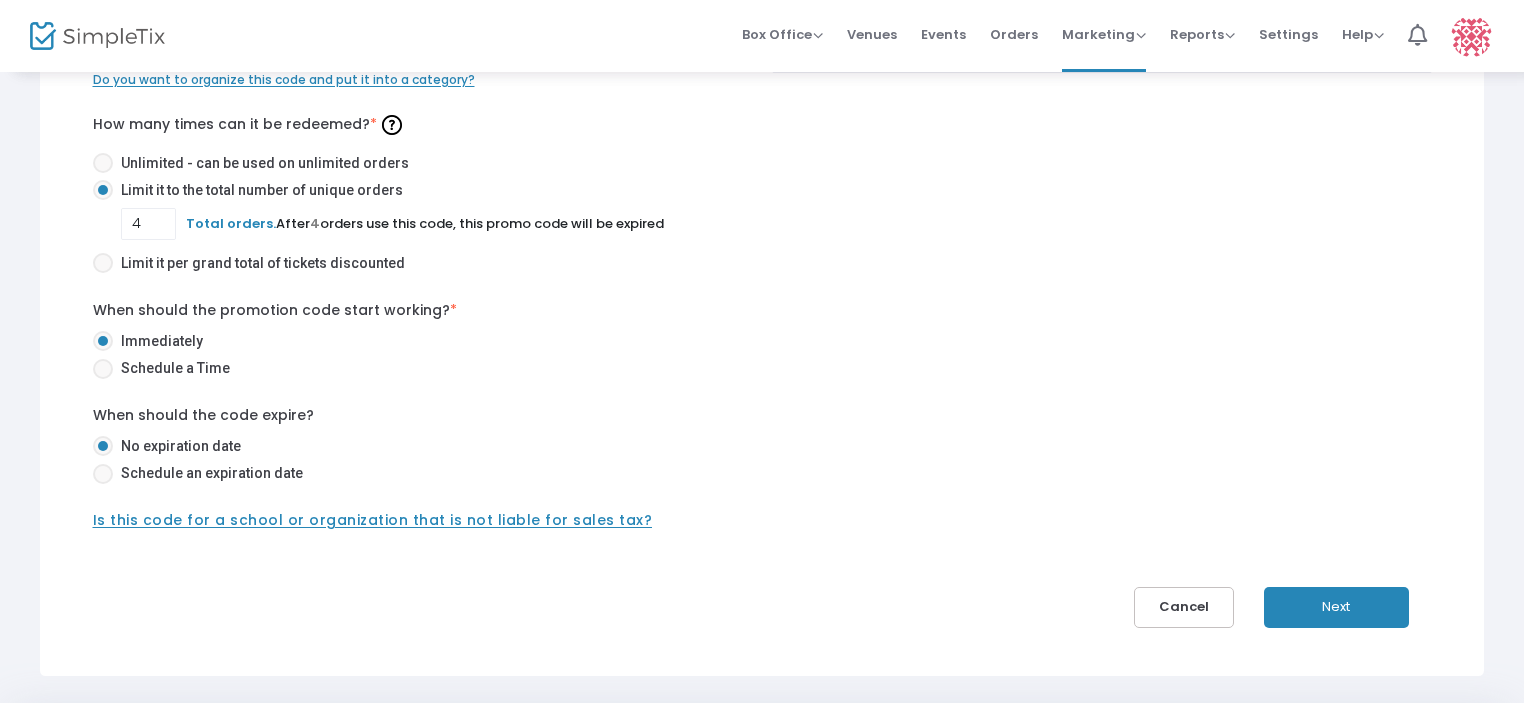 scroll, scrollTop: 300, scrollLeft: 0, axis: vertical 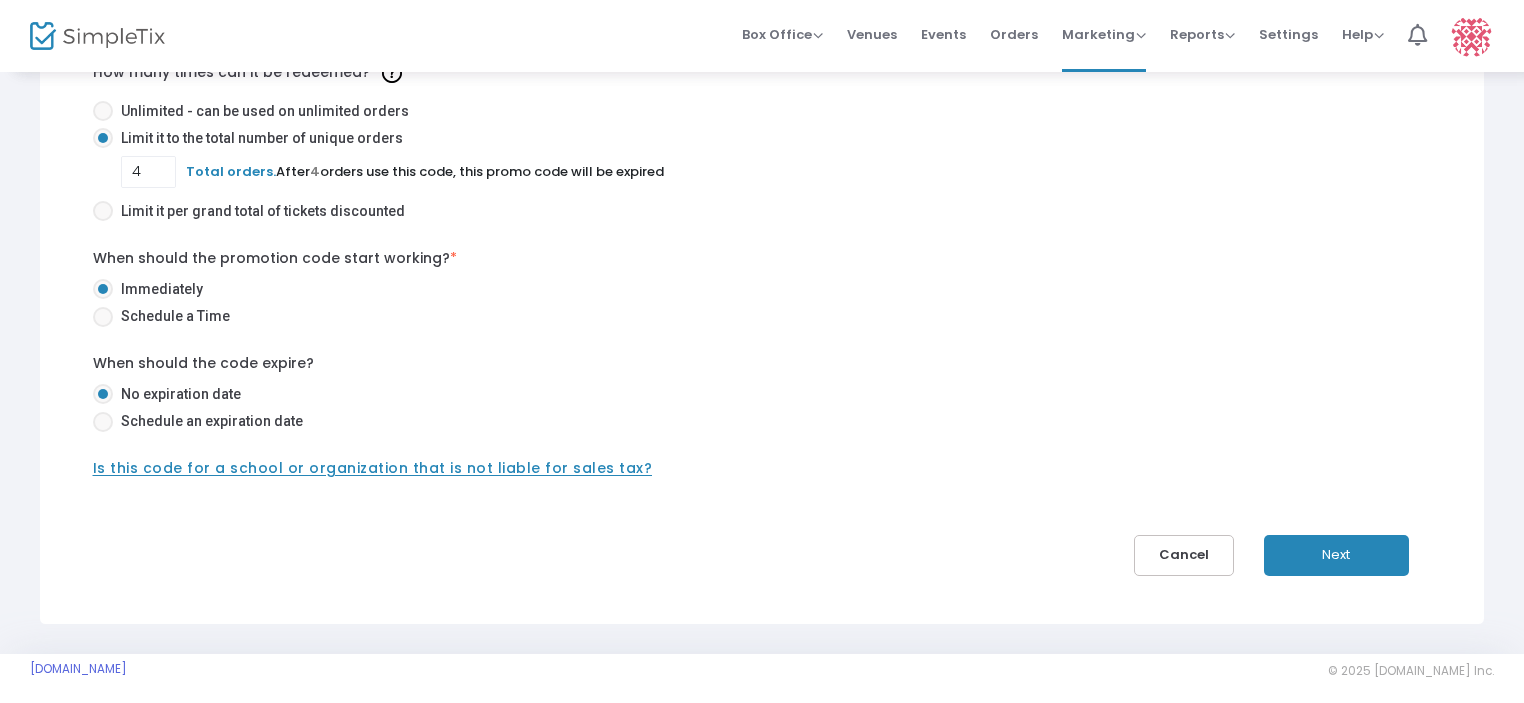 click on "Next" at bounding box center (1336, 555) 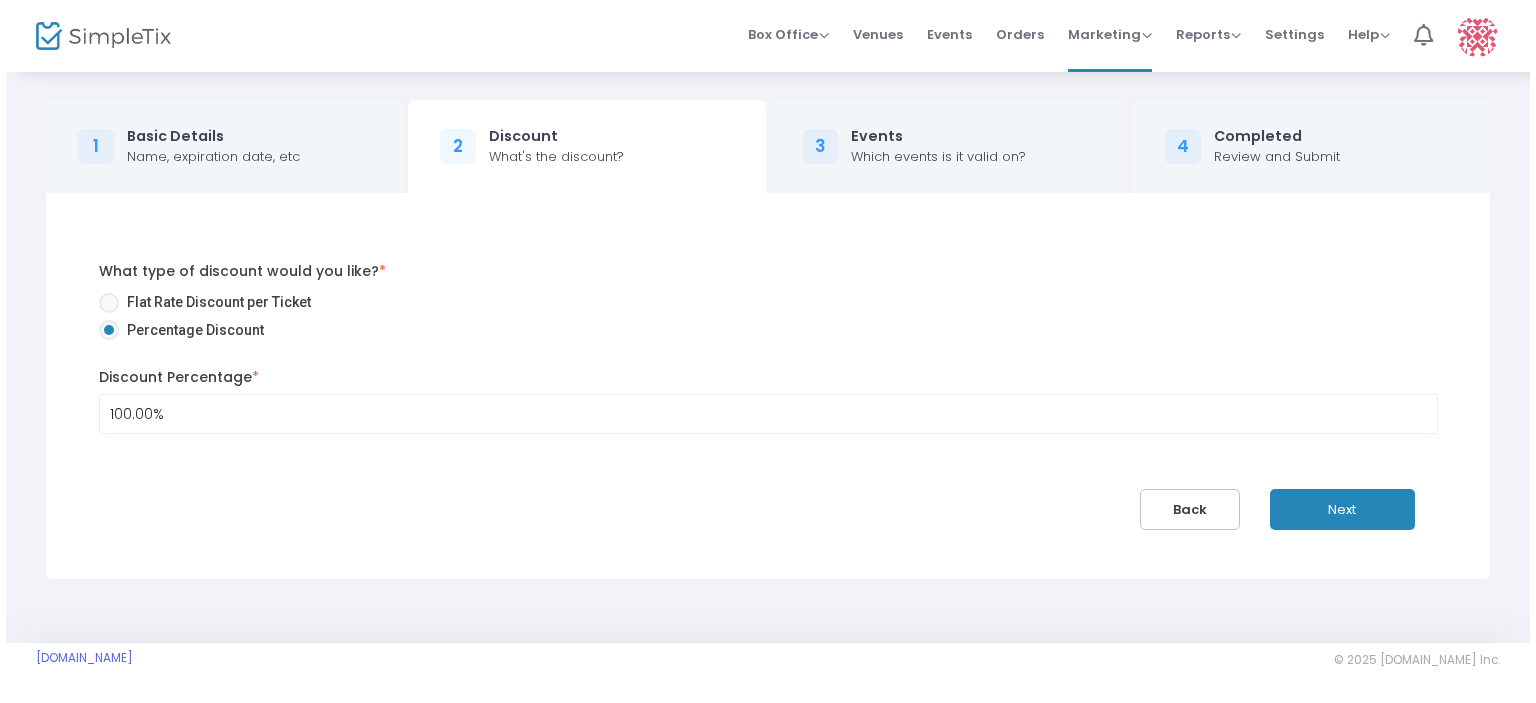 scroll, scrollTop: 0, scrollLeft: 0, axis: both 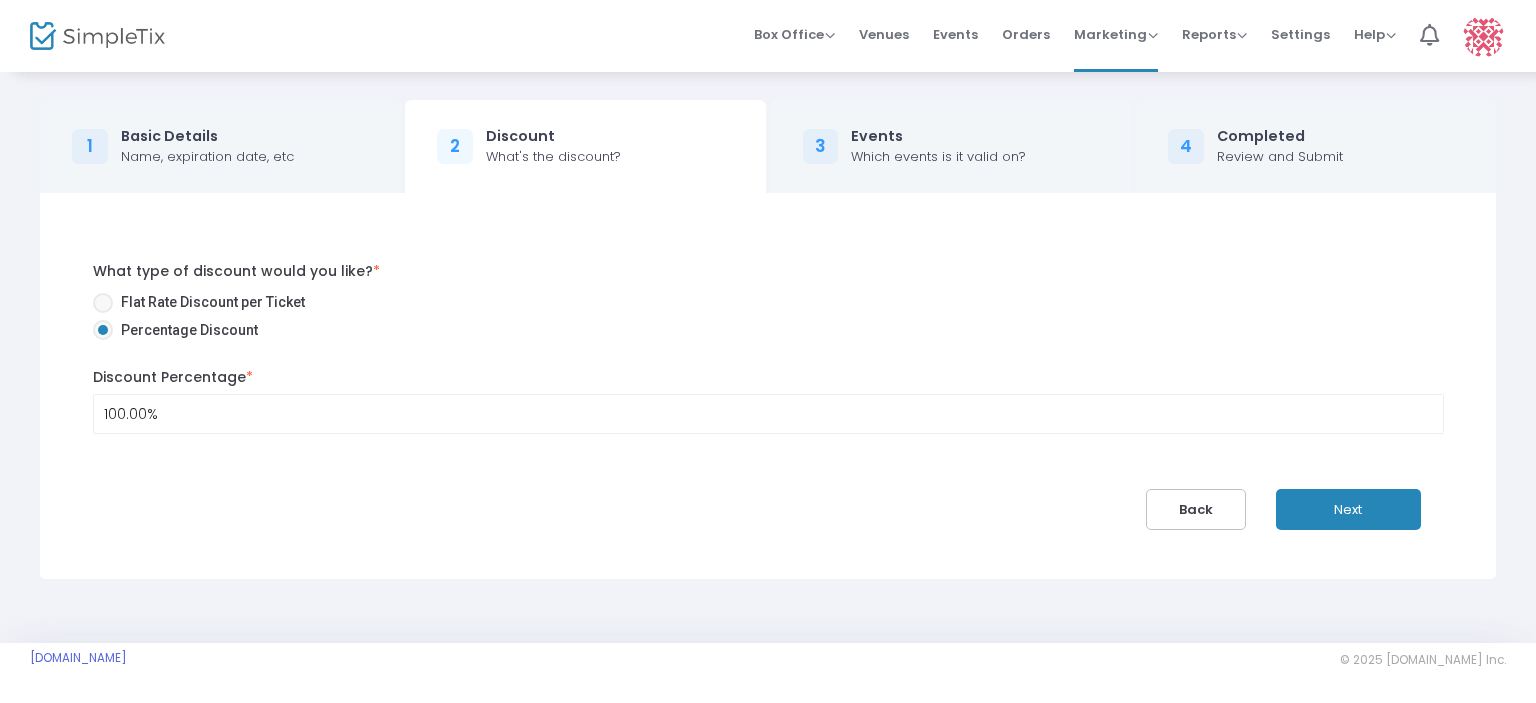 click on "Next" at bounding box center [1348, 509] 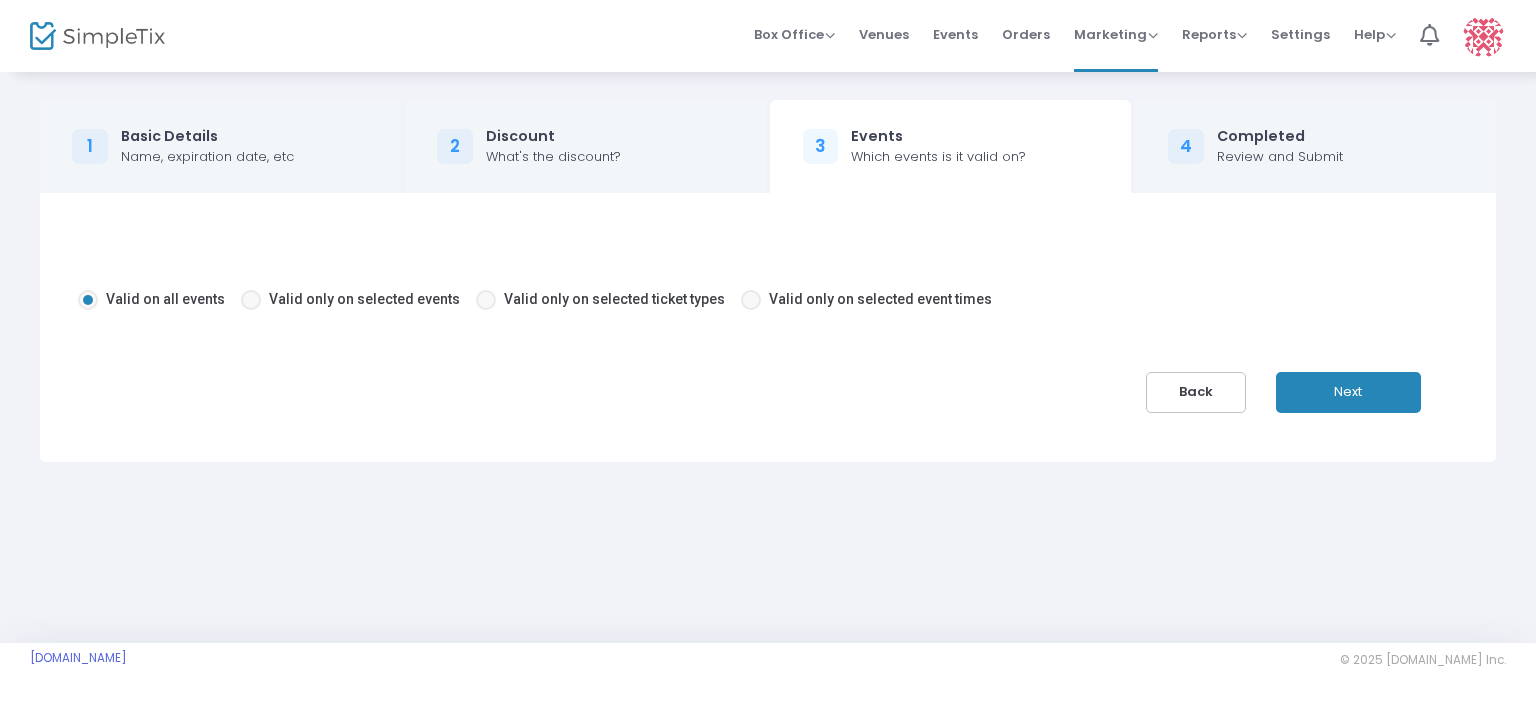 click on "Next" at bounding box center [1348, 392] 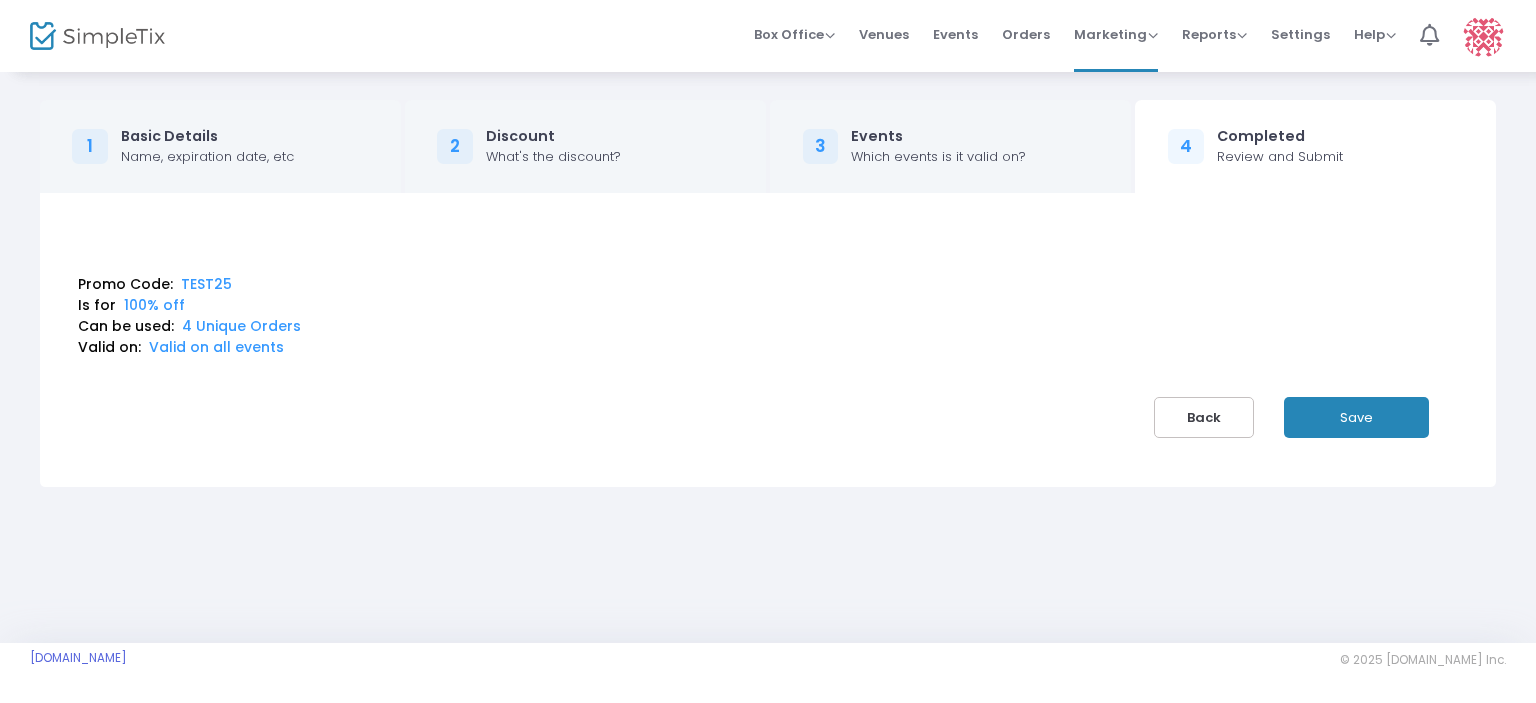 click on "Save" at bounding box center [1356, 417] 